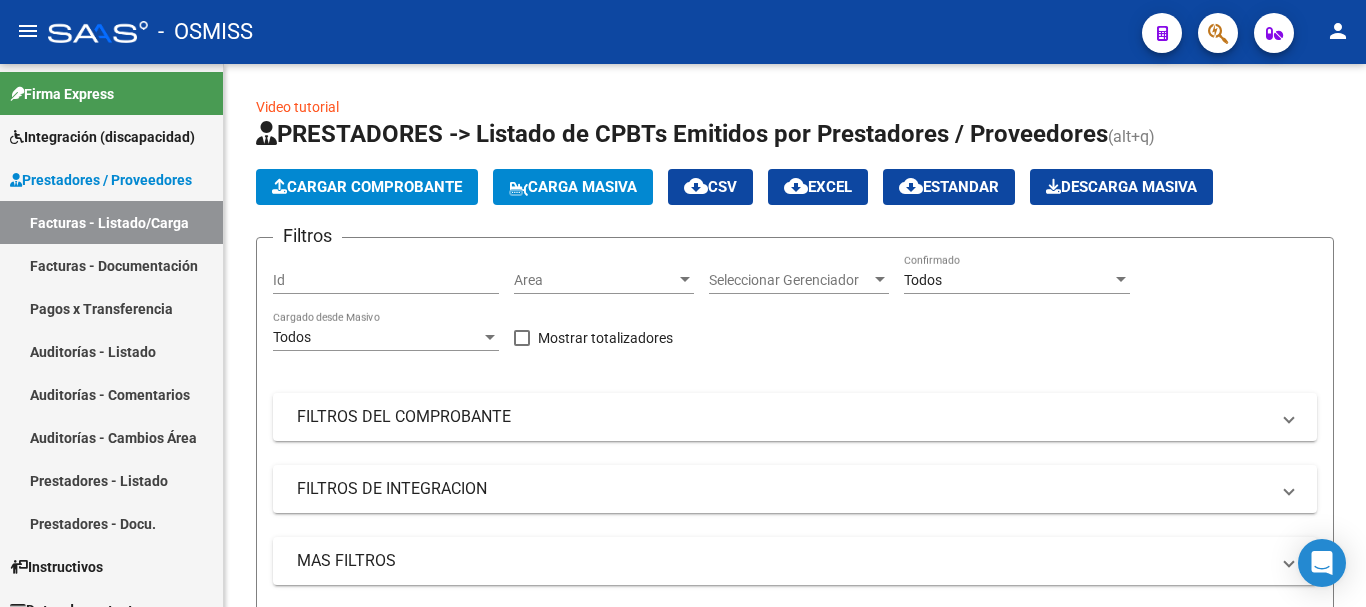 scroll, scrollTop: 0, scrollLeft: 0, axis: both 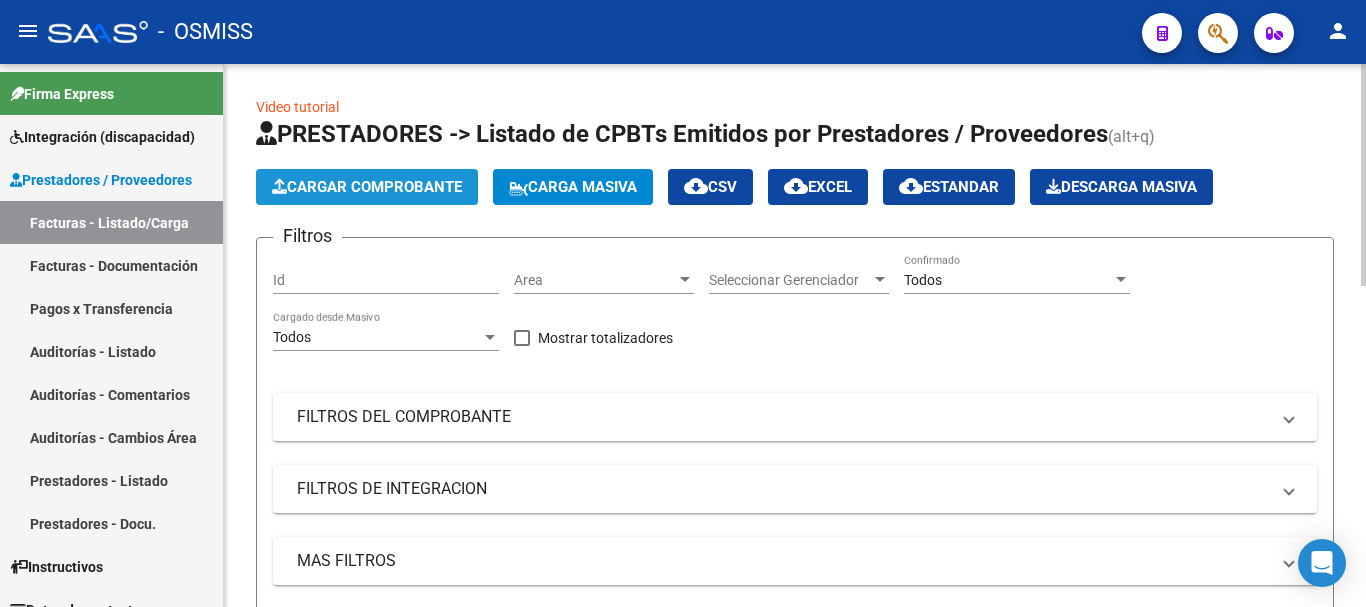 click on "Cargar Comprobante" 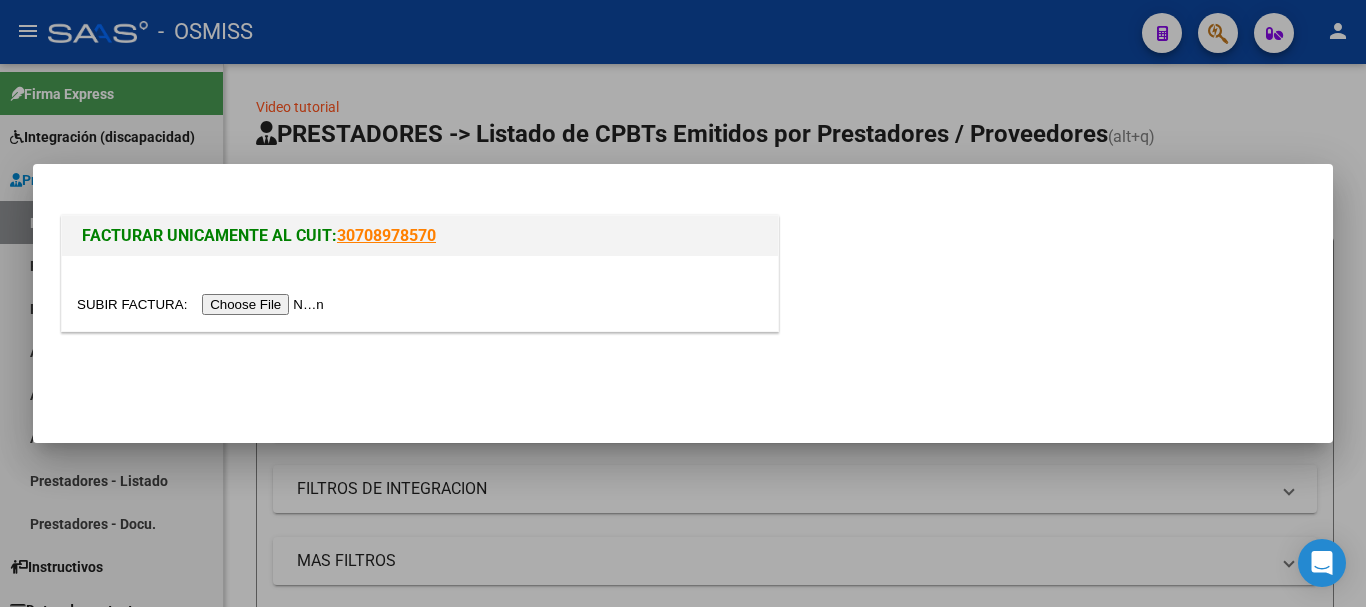 click at bounding box center (203, 304) 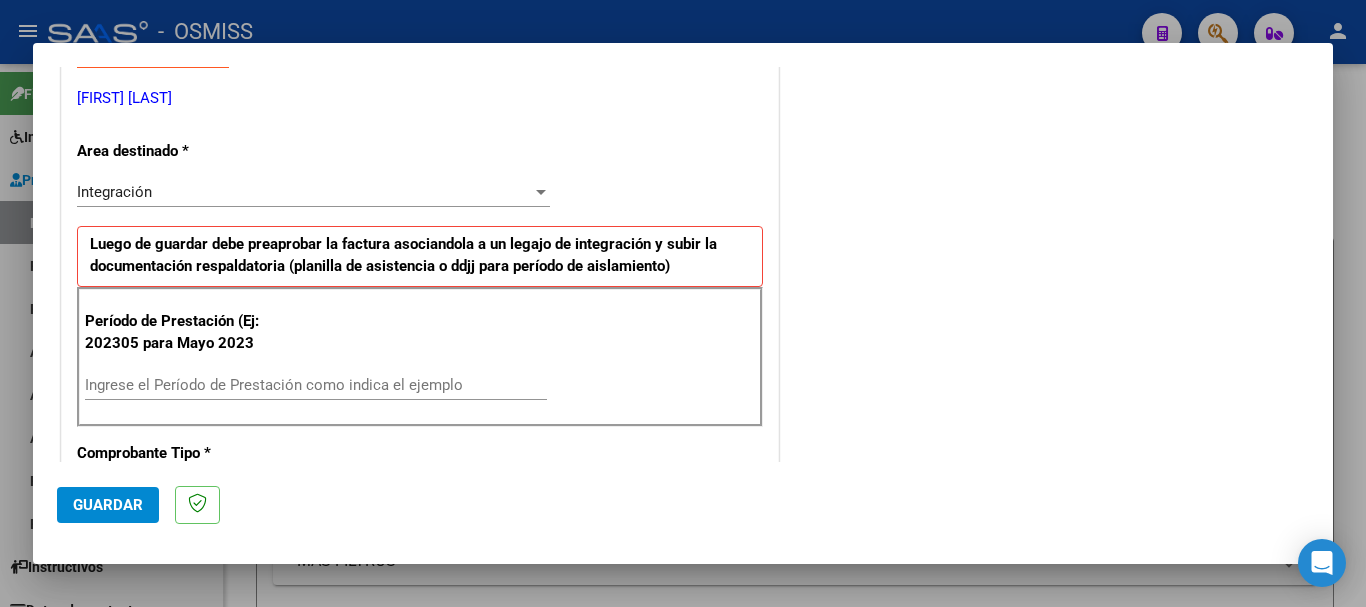 scroll, scrollTop: 400, scrollLeft: 0, axis: vertical 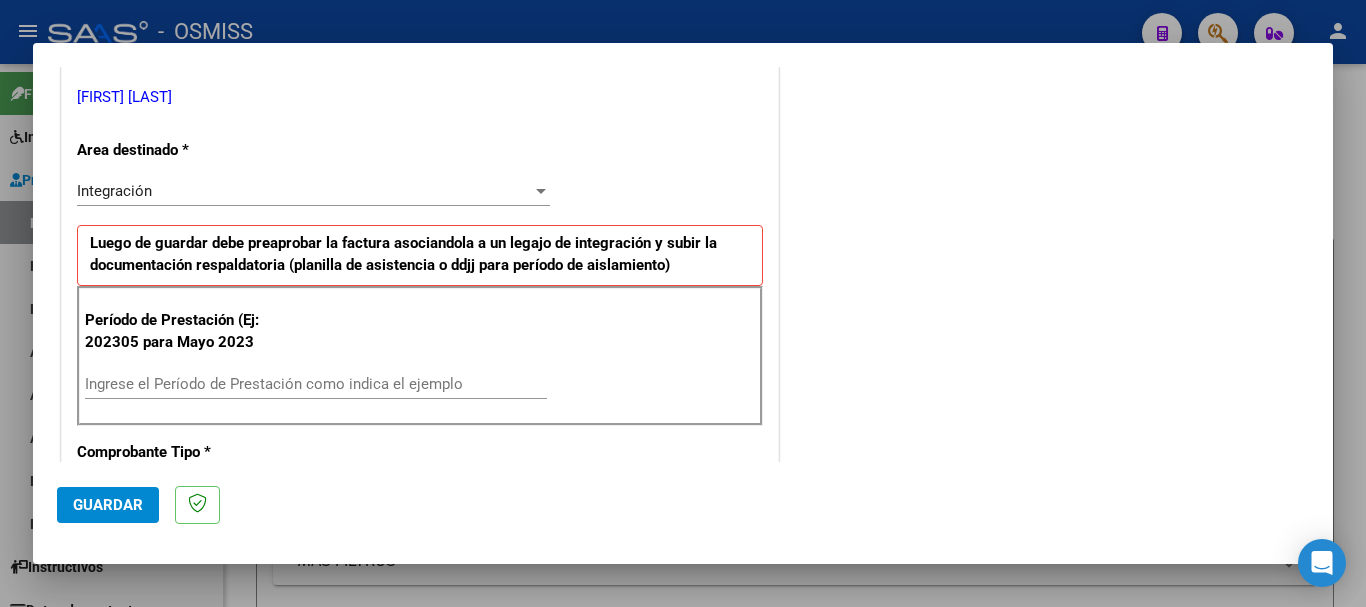 click on "Ingrese el Período de Prestación como indica el ejemplo" at bounding box center (316, 384) 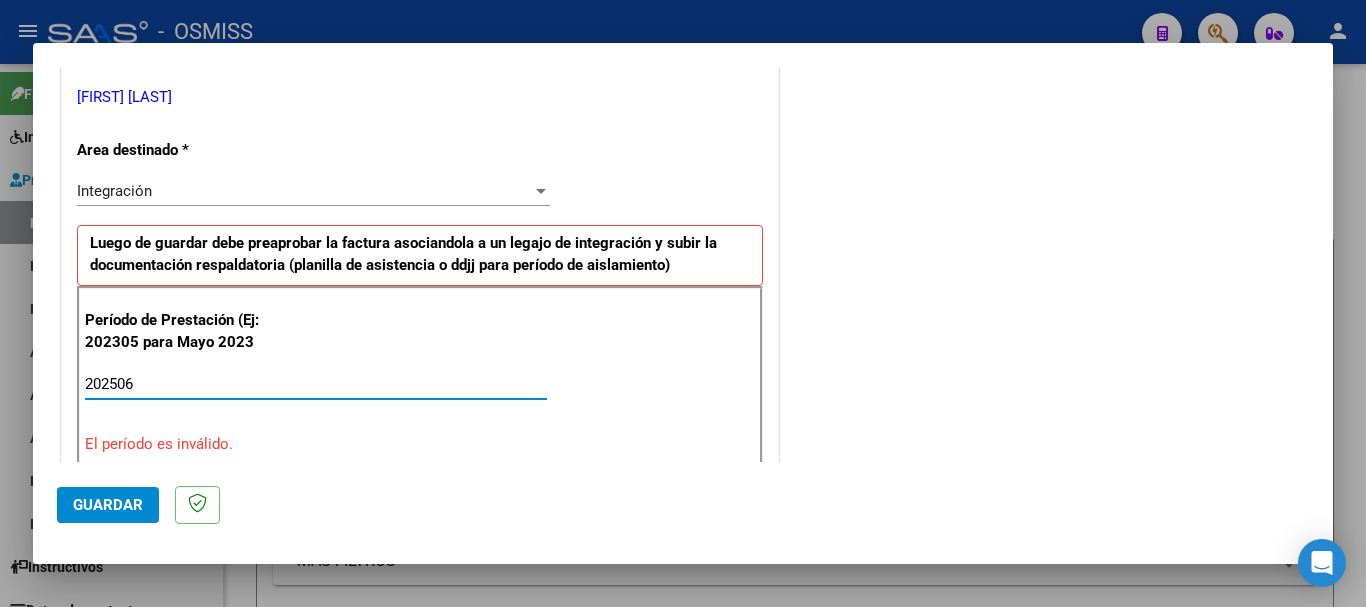 type on "202506" 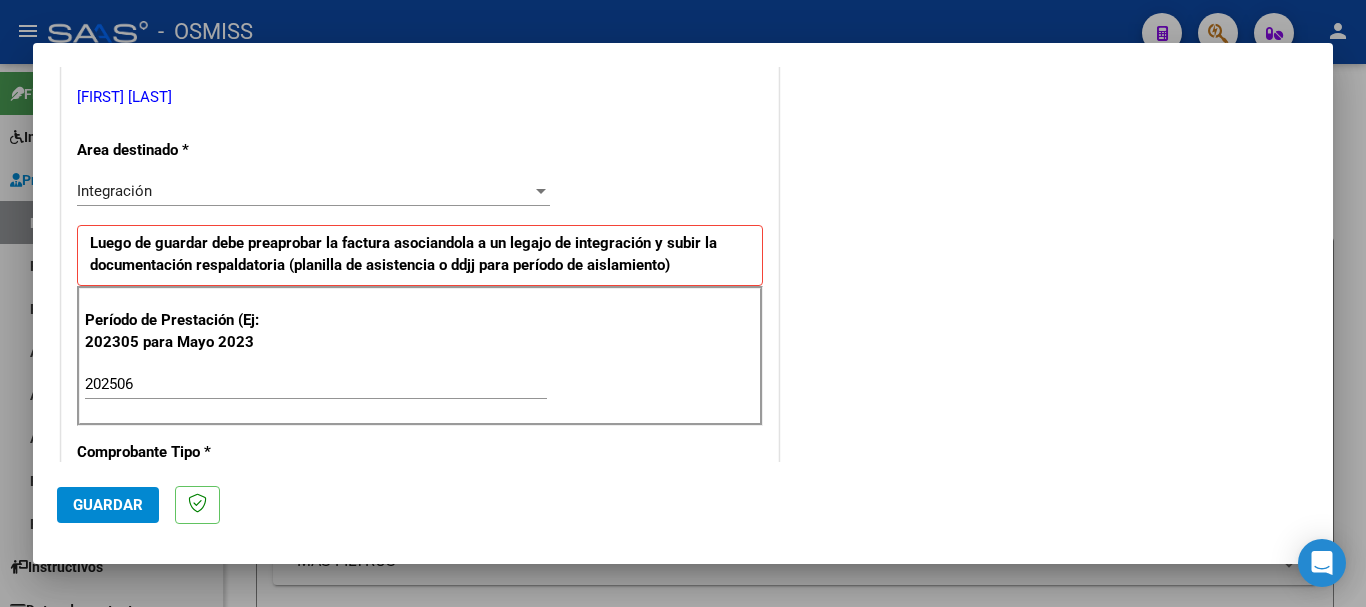scroll, scrollTop: 1299, scrollLeft: 0, axis: vertical 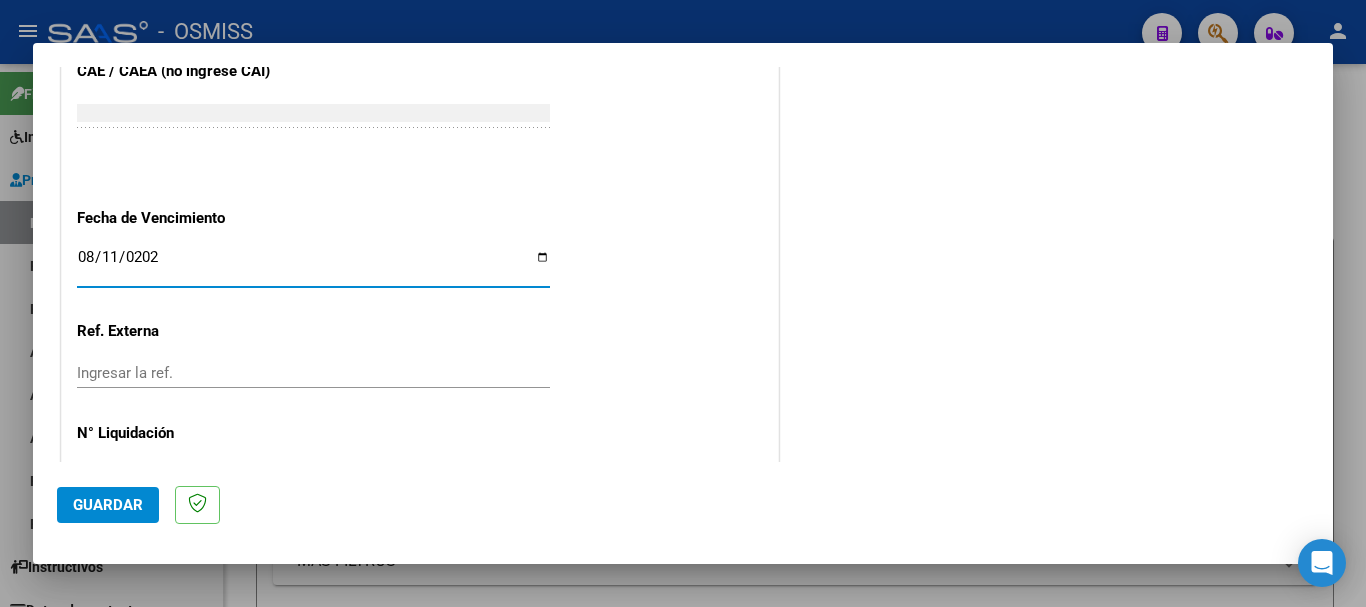 type on "2025-08-11" 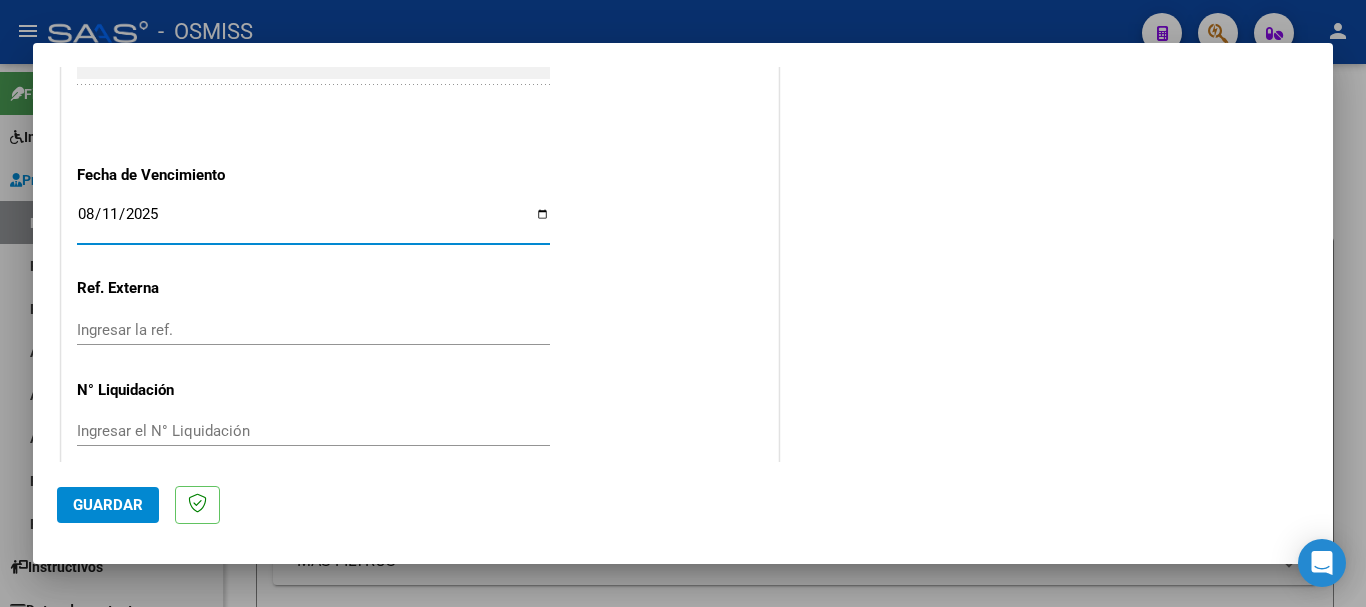 scroll, scrollTop: 1365, scrollLeft: 0, axis: vertical 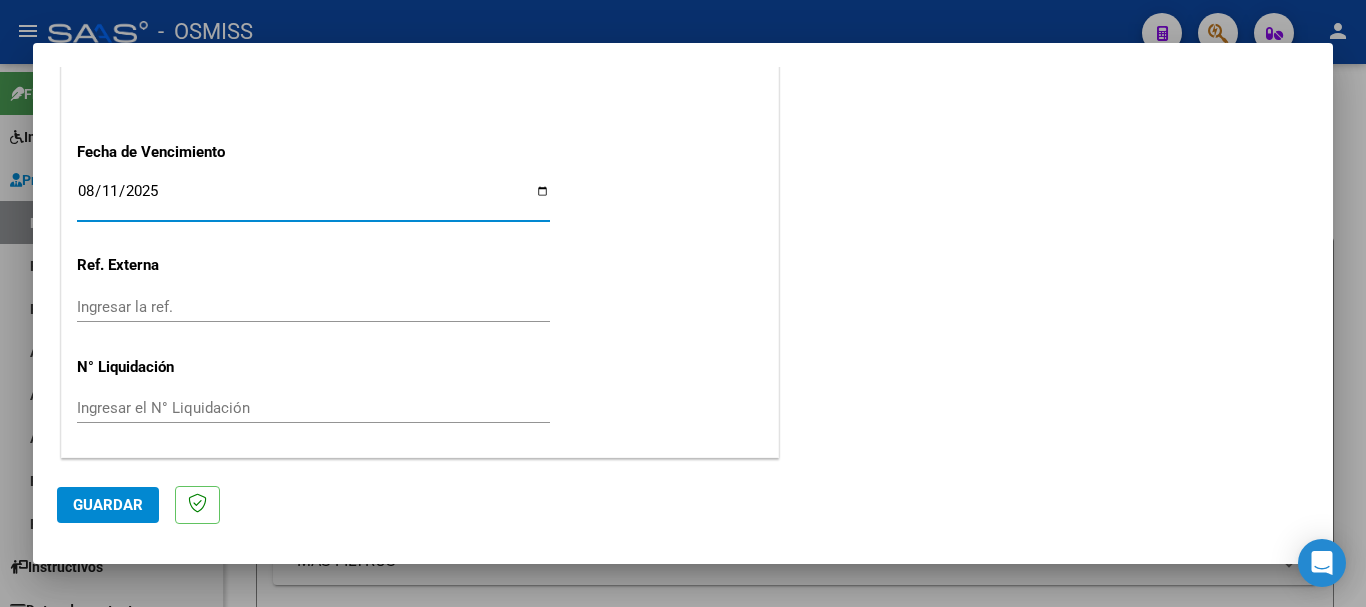 click on "Guardar" 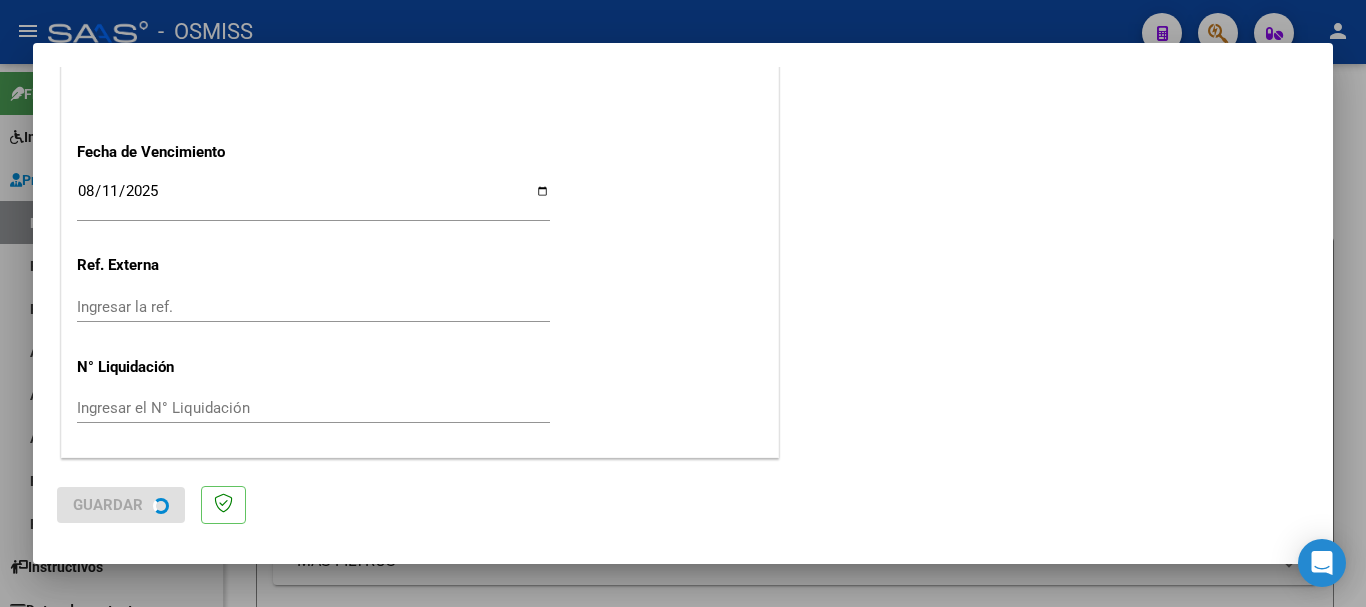 scroll, scrollTop: 0, scrollLeft: 0, axis: both 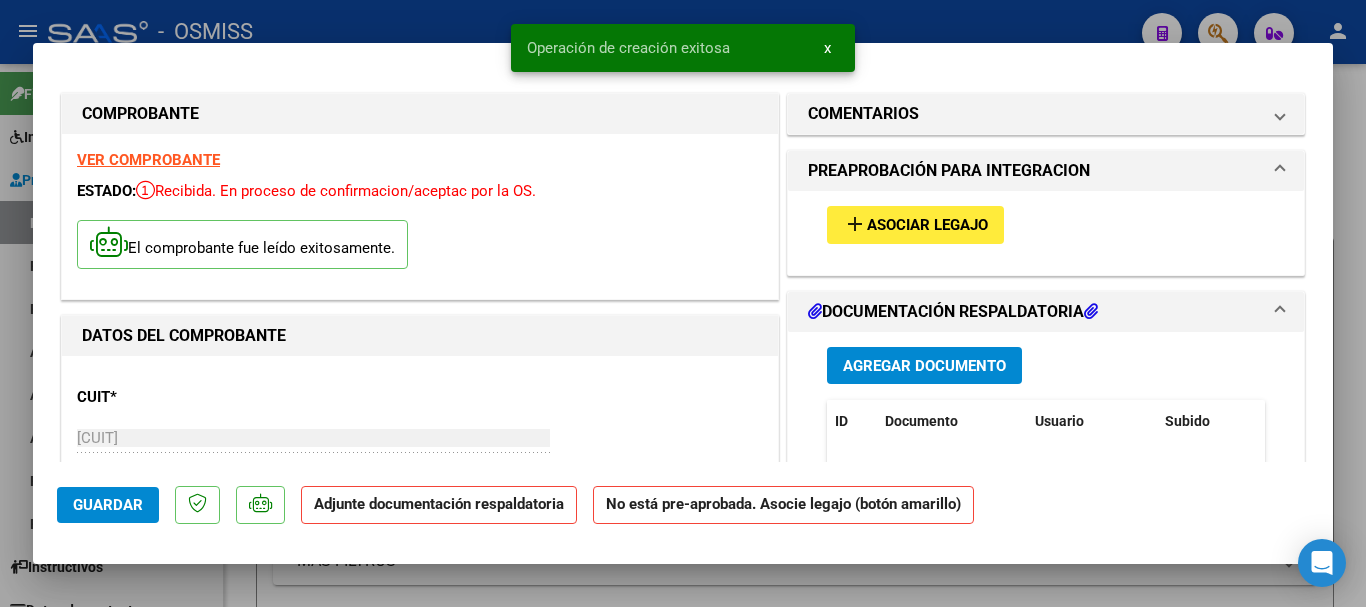 click on "Asociar Legajo" at bounding box center (927, 226) 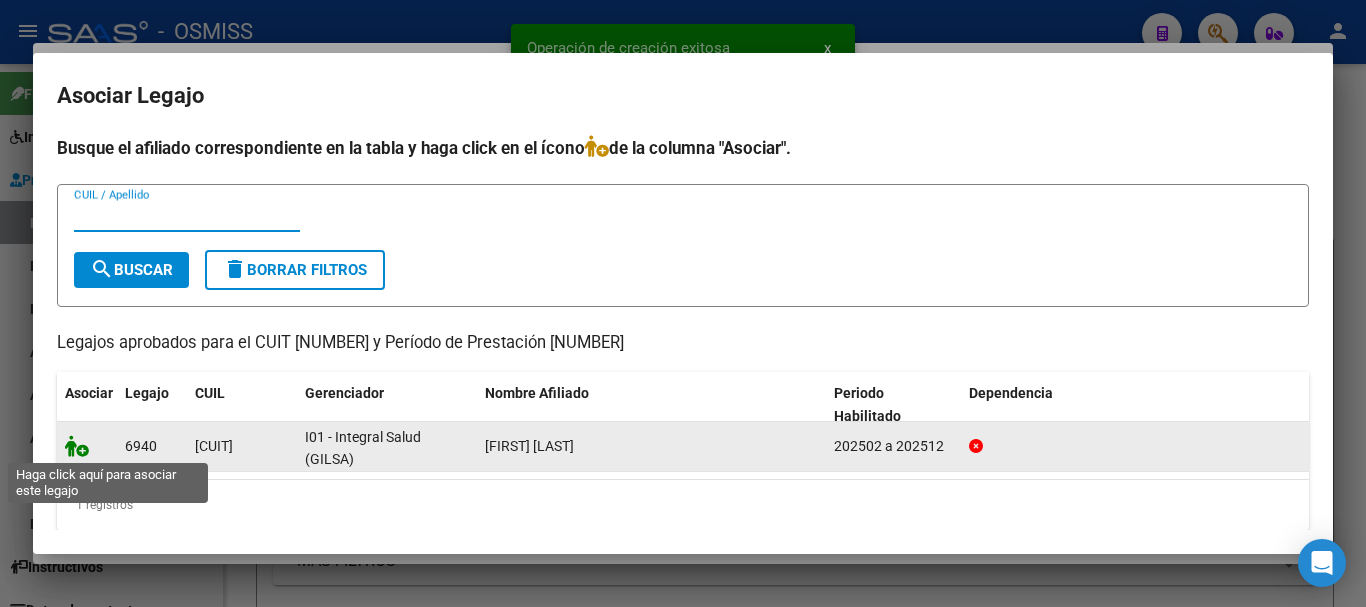 click 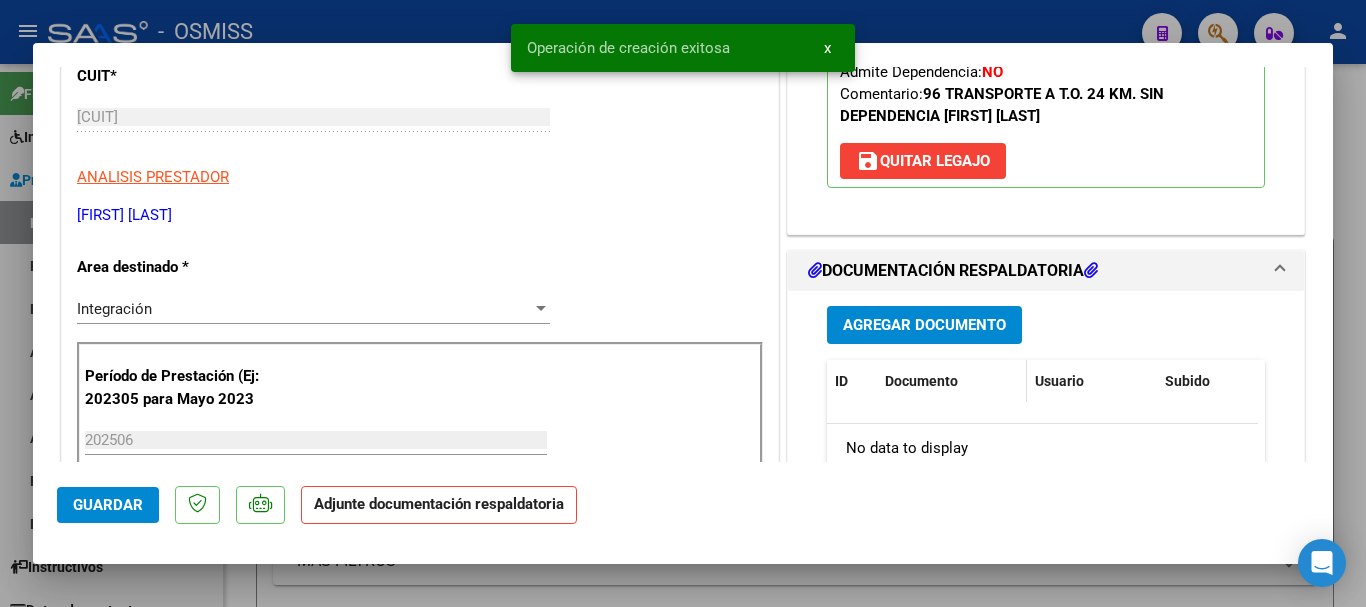 scroll, scrollTop: 400, scrollLeft: 0, axis: vertical 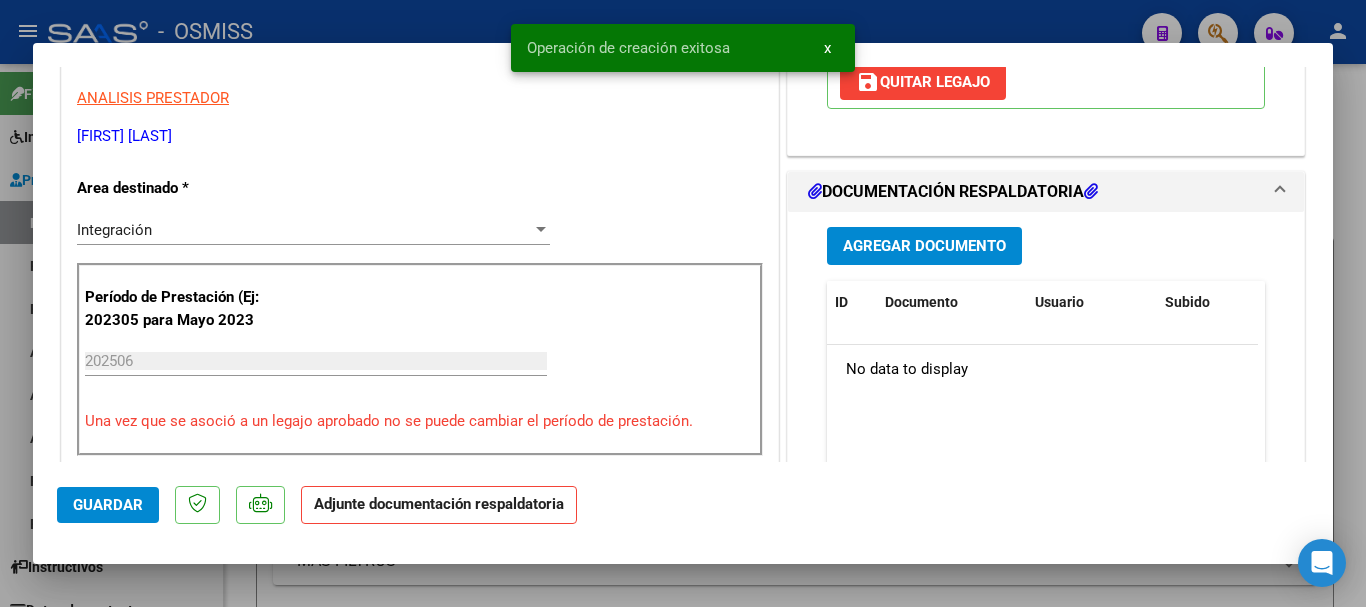 click on "Agregar Documento" at bounding box center [924, 247] 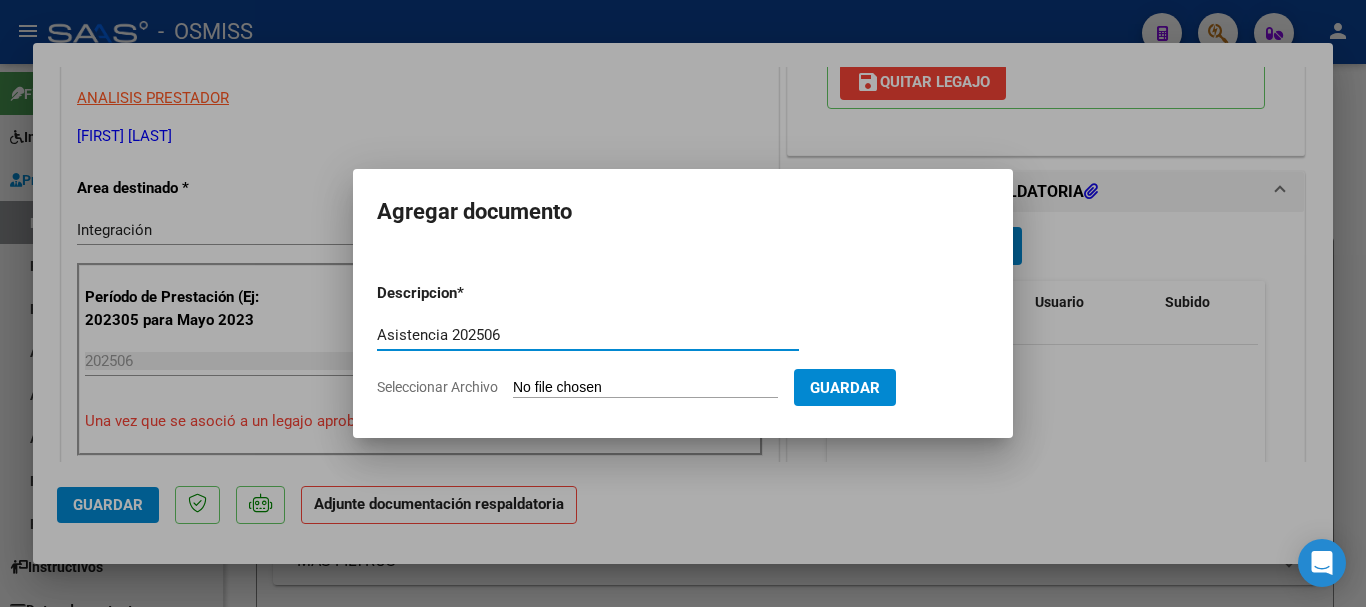 type on "Asistencia 202506" 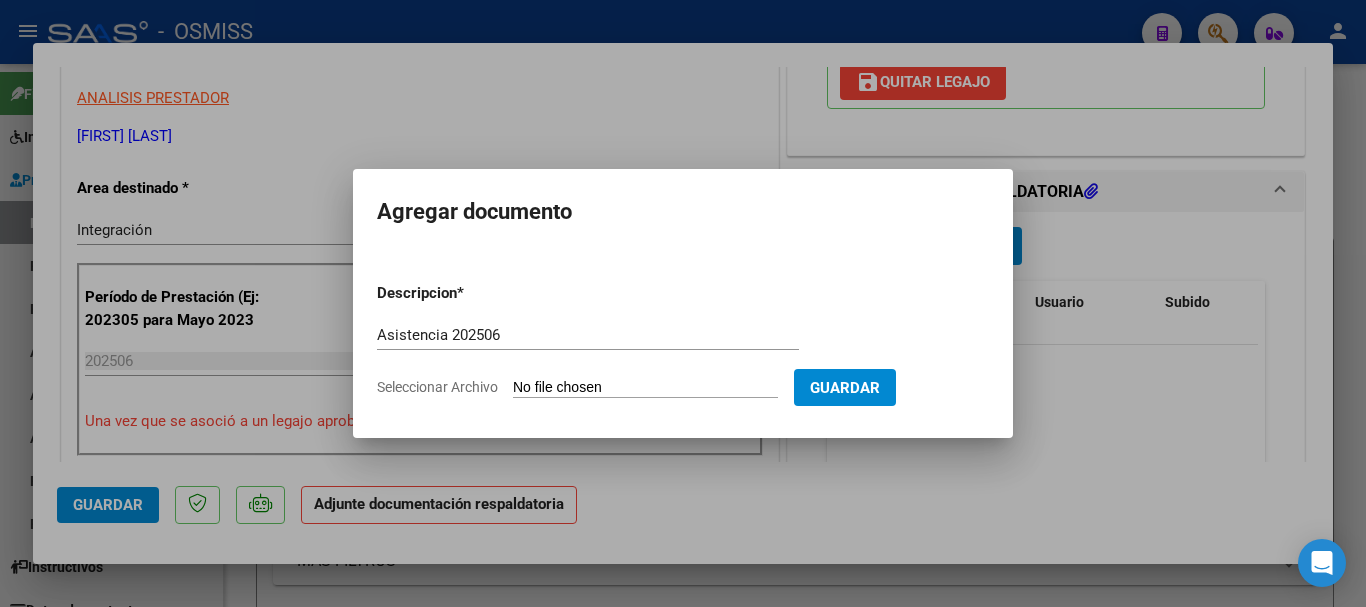 click on "Seleccionar Archivo" at bounding box center (645, 388) 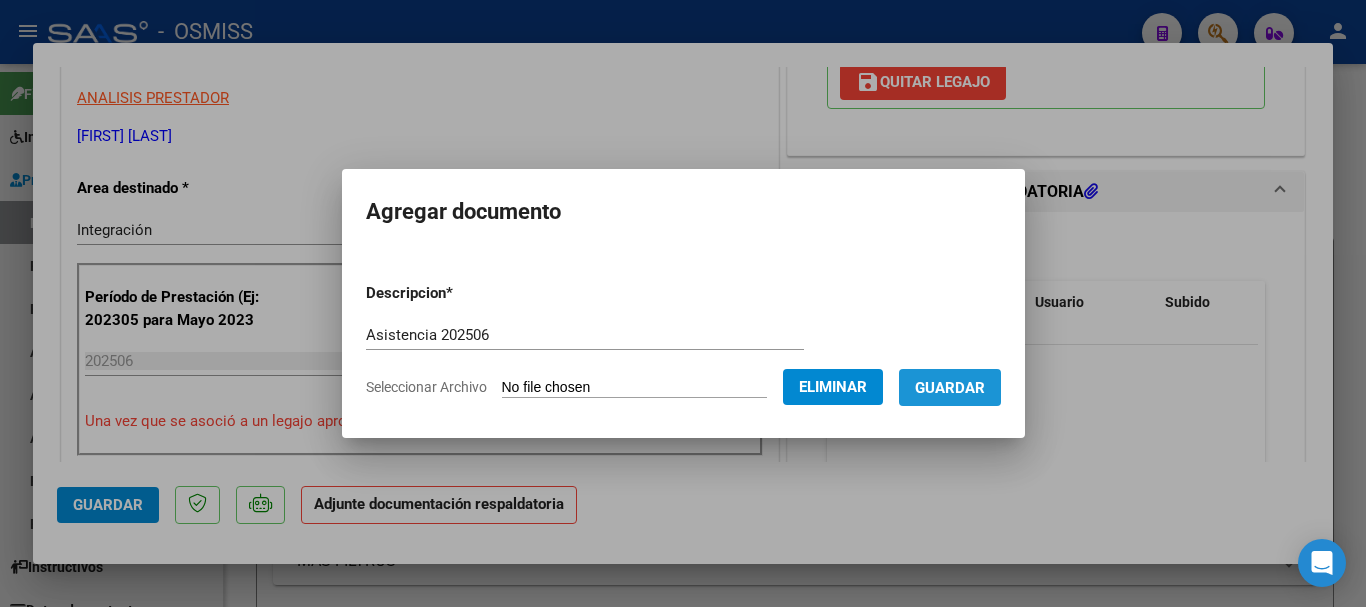 click on "Guardar" at bounding box center [950, 388] 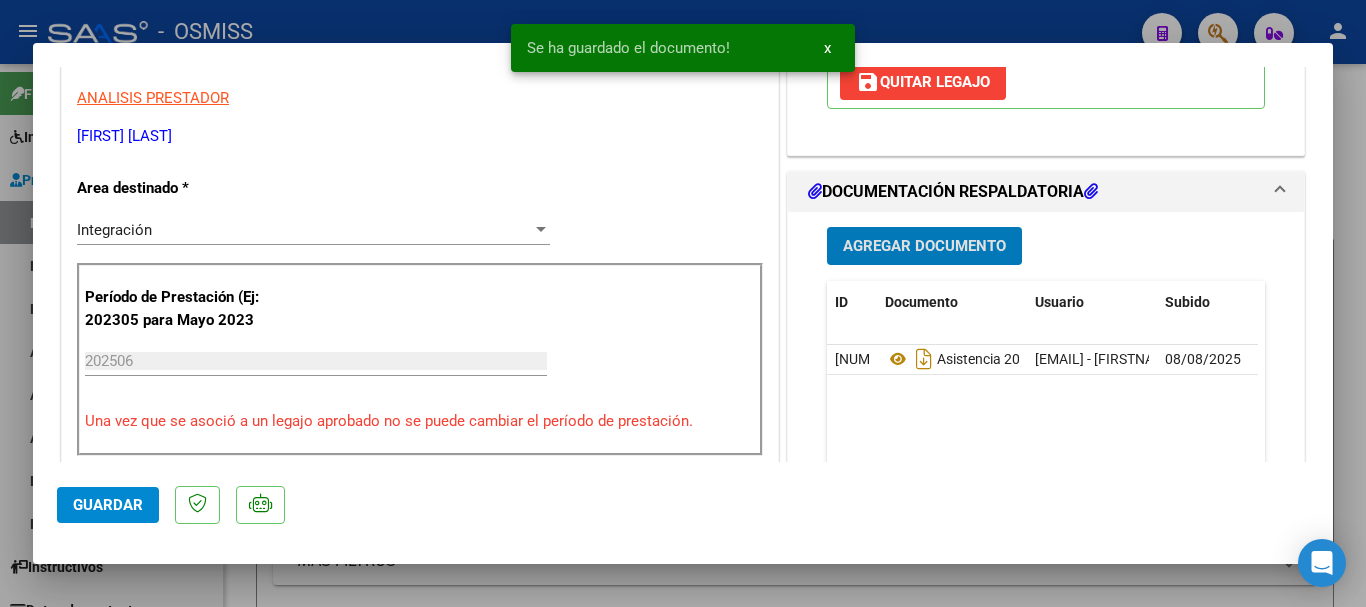 click on "Guardar" 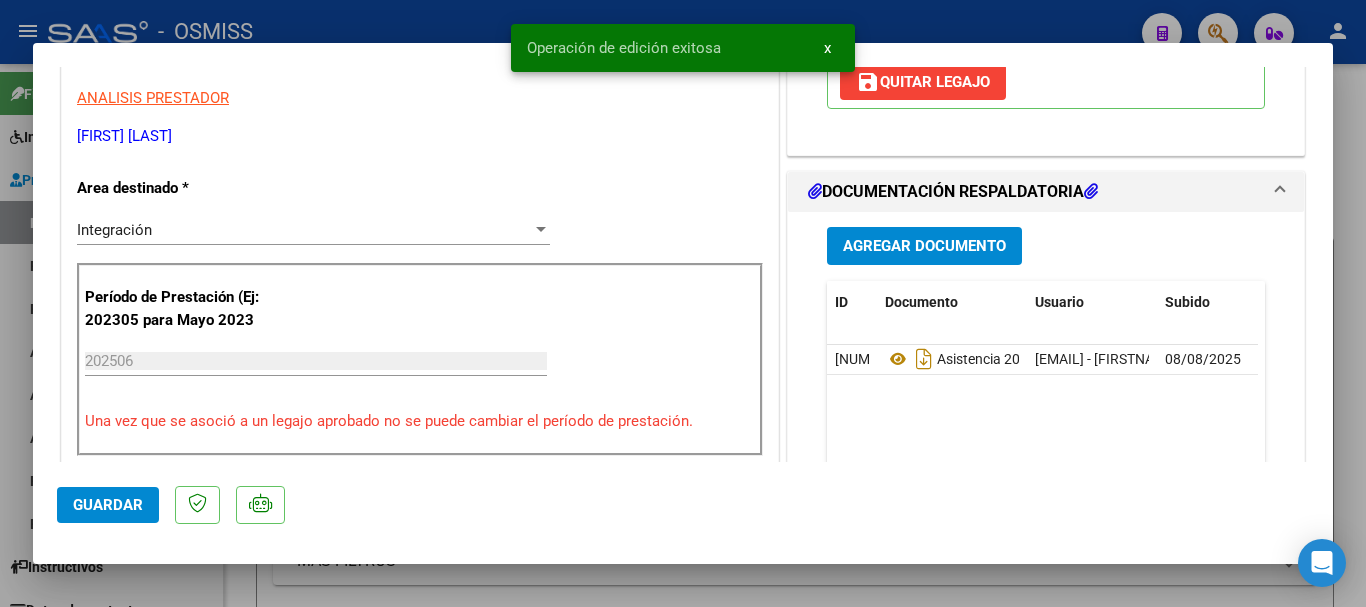 click on "Guardar" 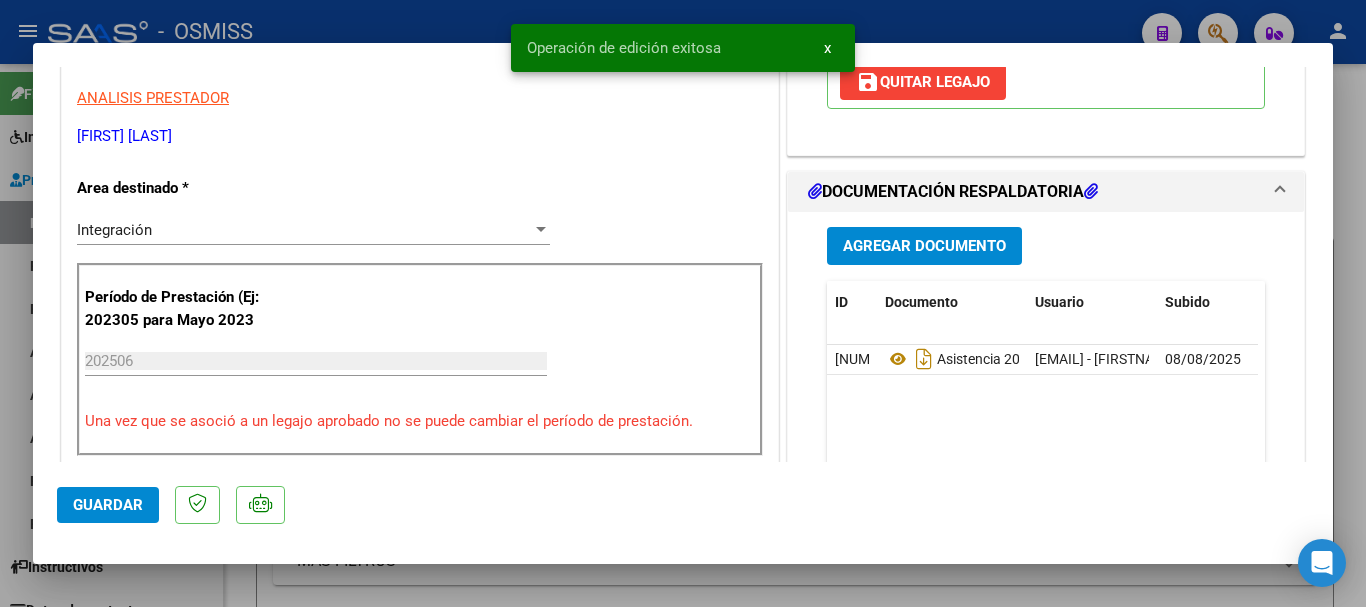 click at bounding box center [683, 303] 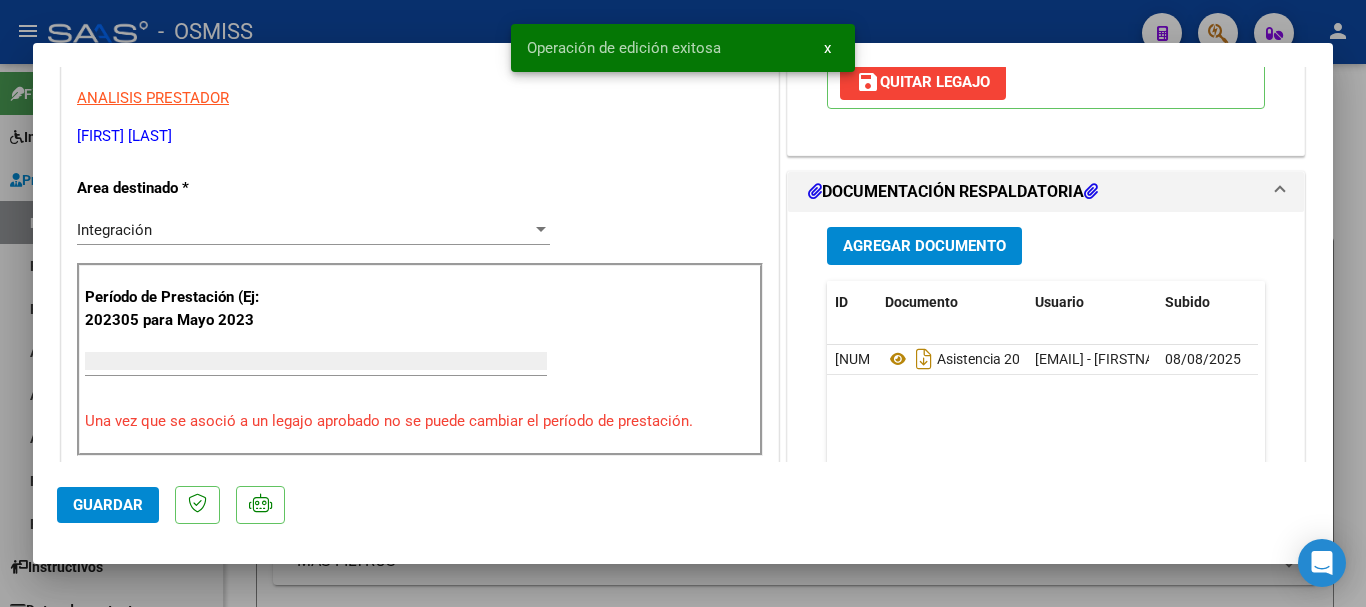 scroll, scrollTop: 339, scrollLeft: 0, axis: vertical 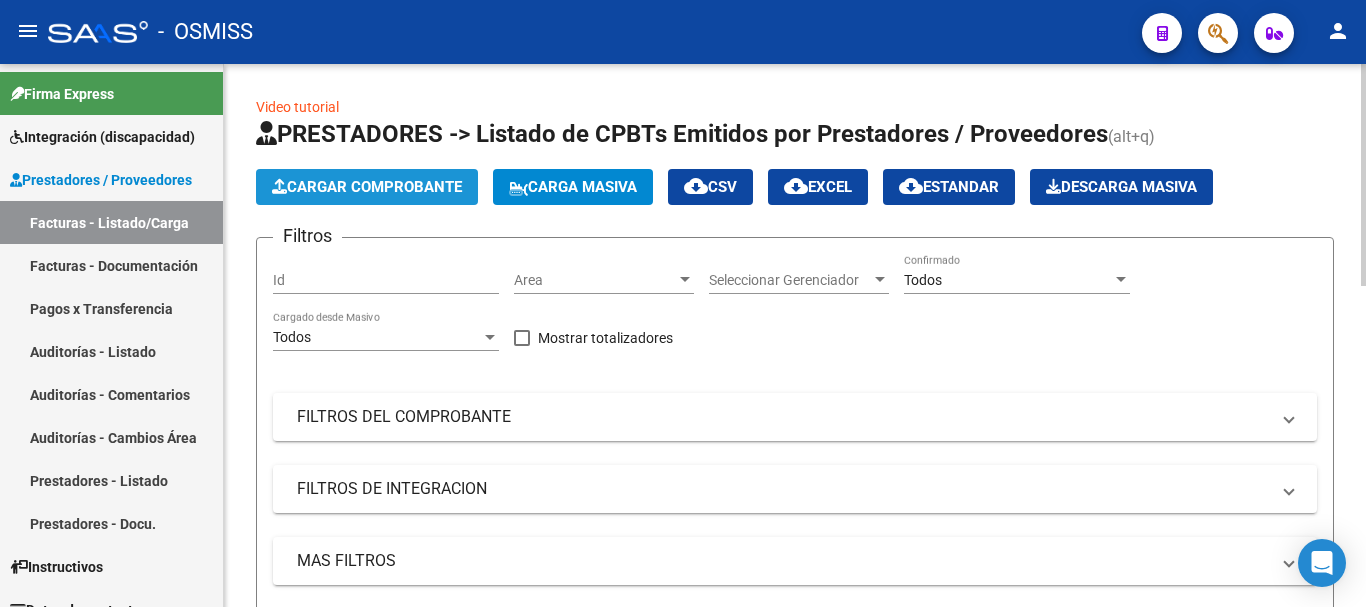 click on "Cargar Comprobante" 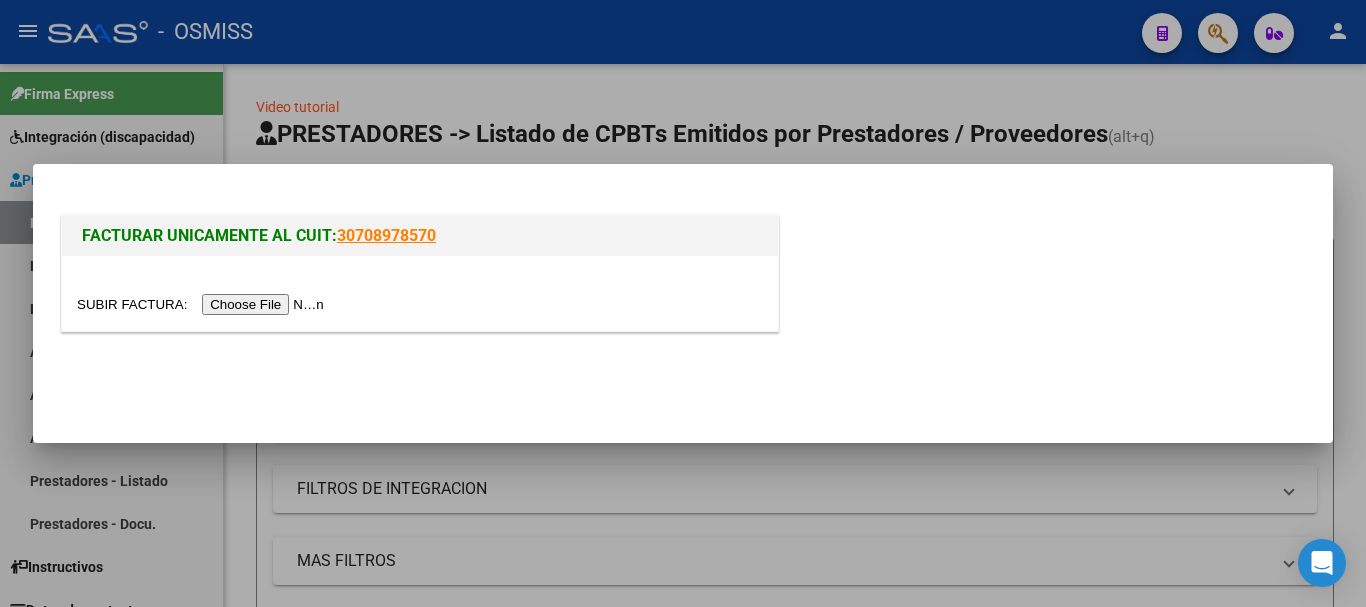 click at bounding box center [203, 304] 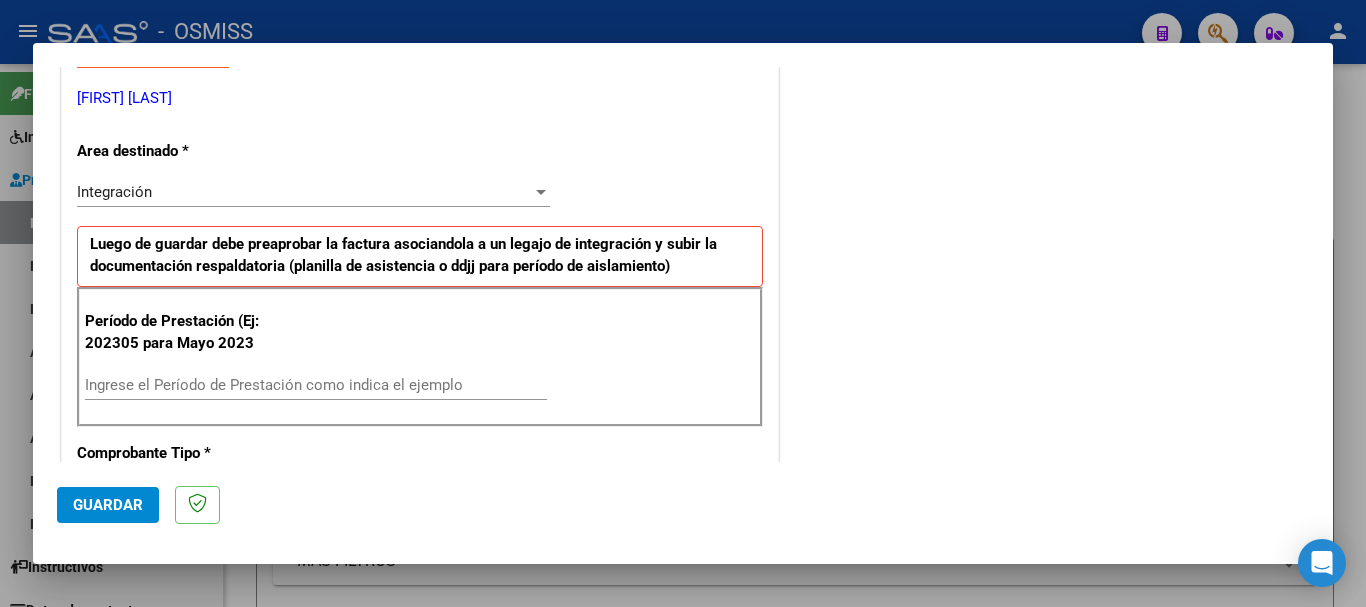 scroll, scrollTop: 500, scrollLeft: 0, axis: vertical 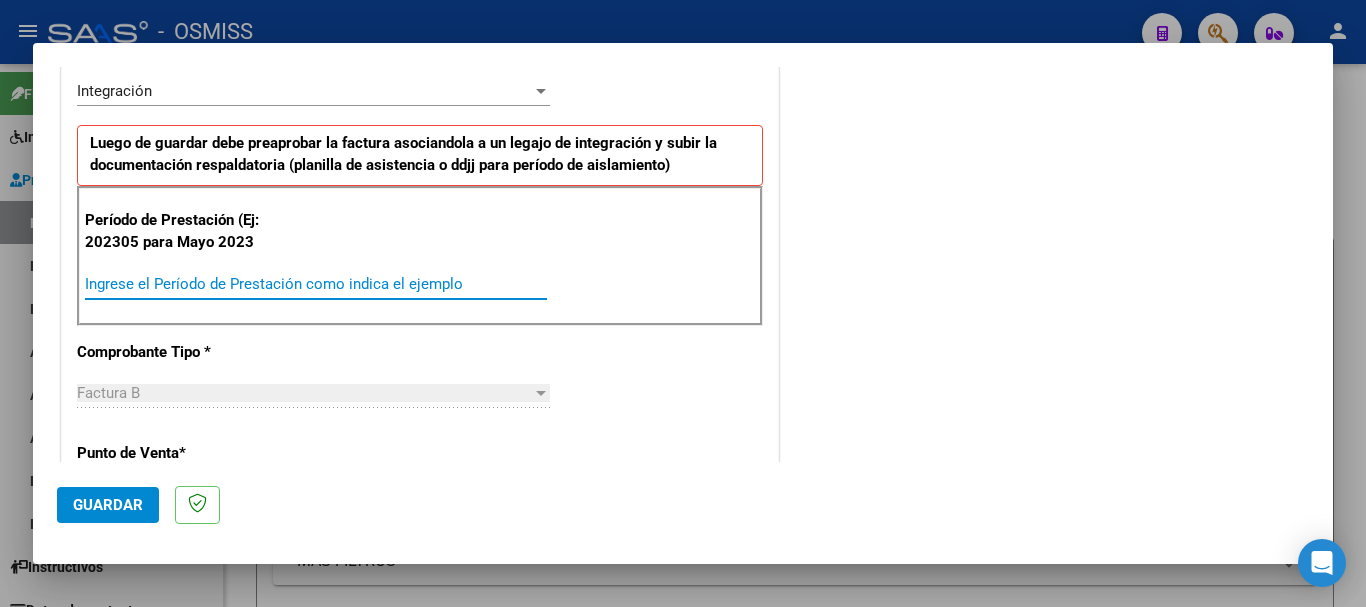 click on "Ingrese el Período de Prestación como indica el ejemplo" at bounding box center [316, 284] 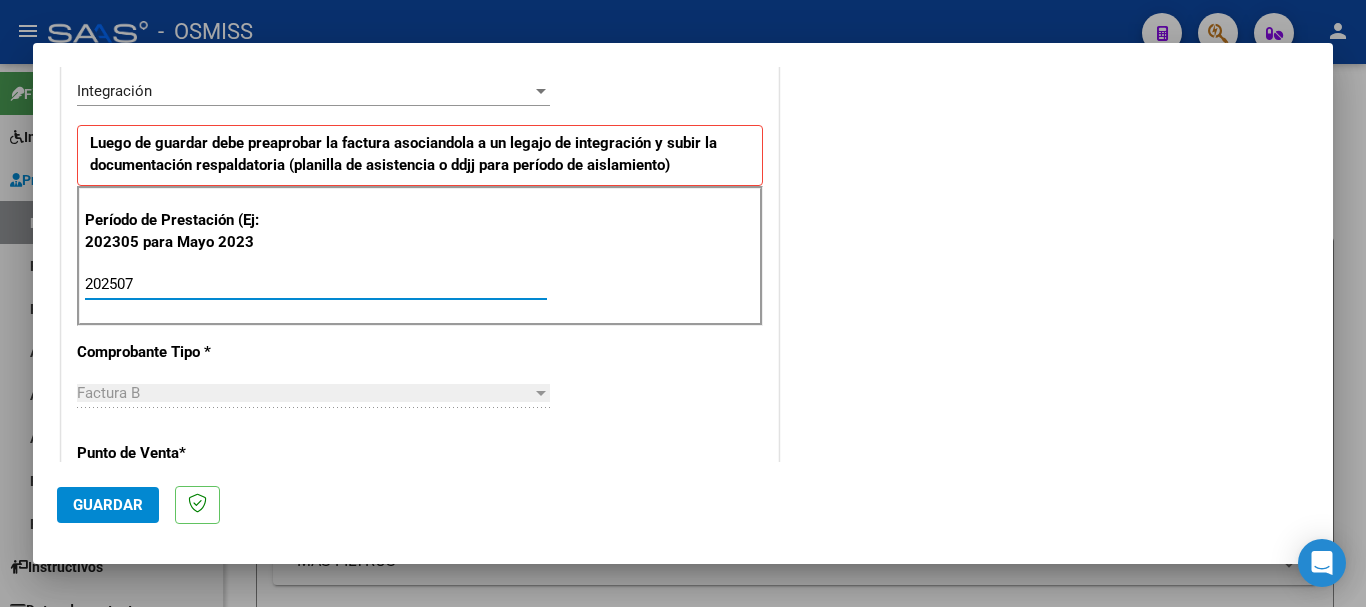 type on "202507" 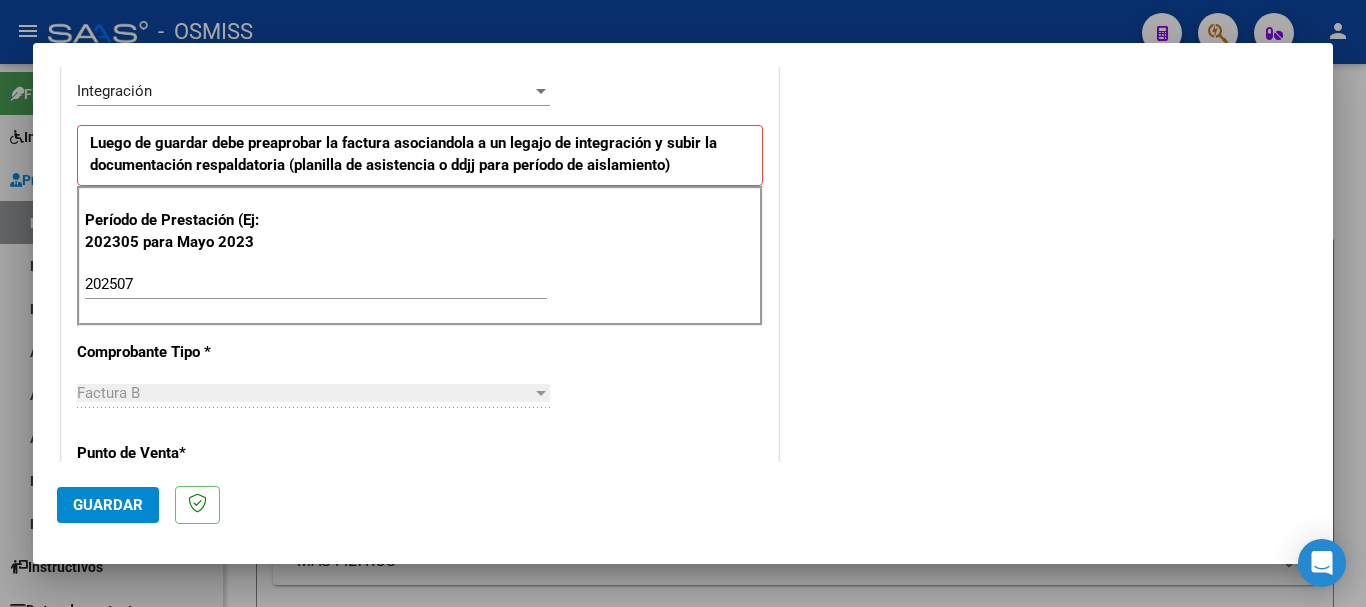 scroll, scrollTop: 1299, scrollLeft: 0, axis: vertical 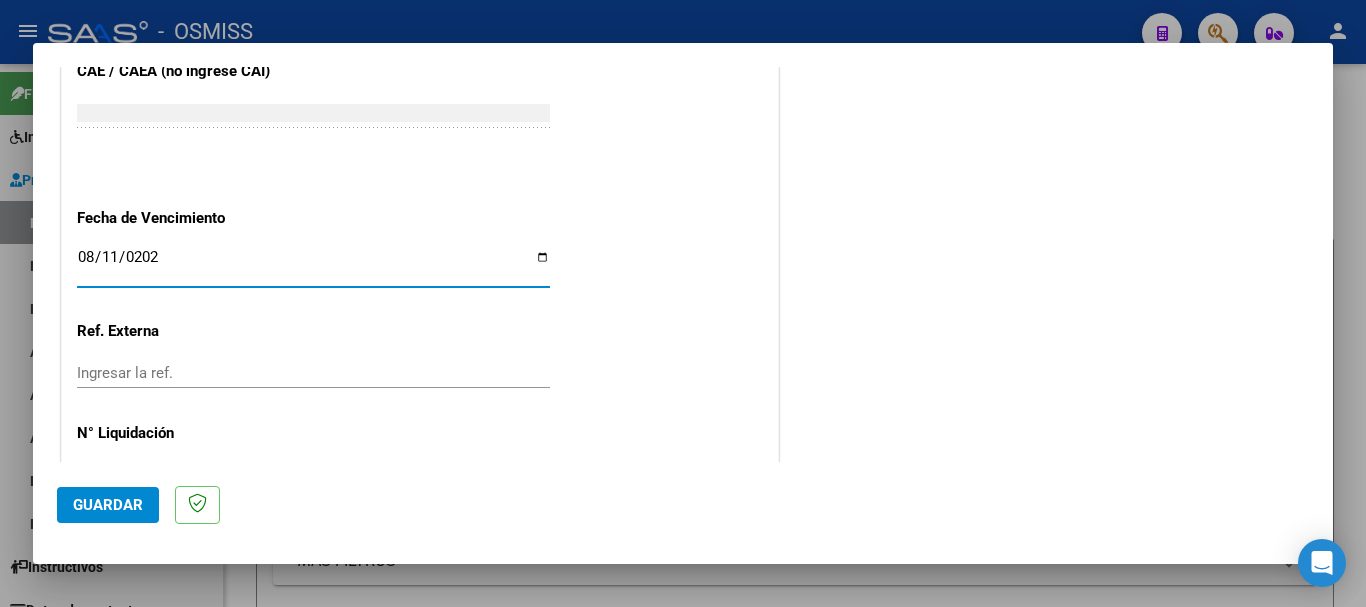 type on "2025-08-11" 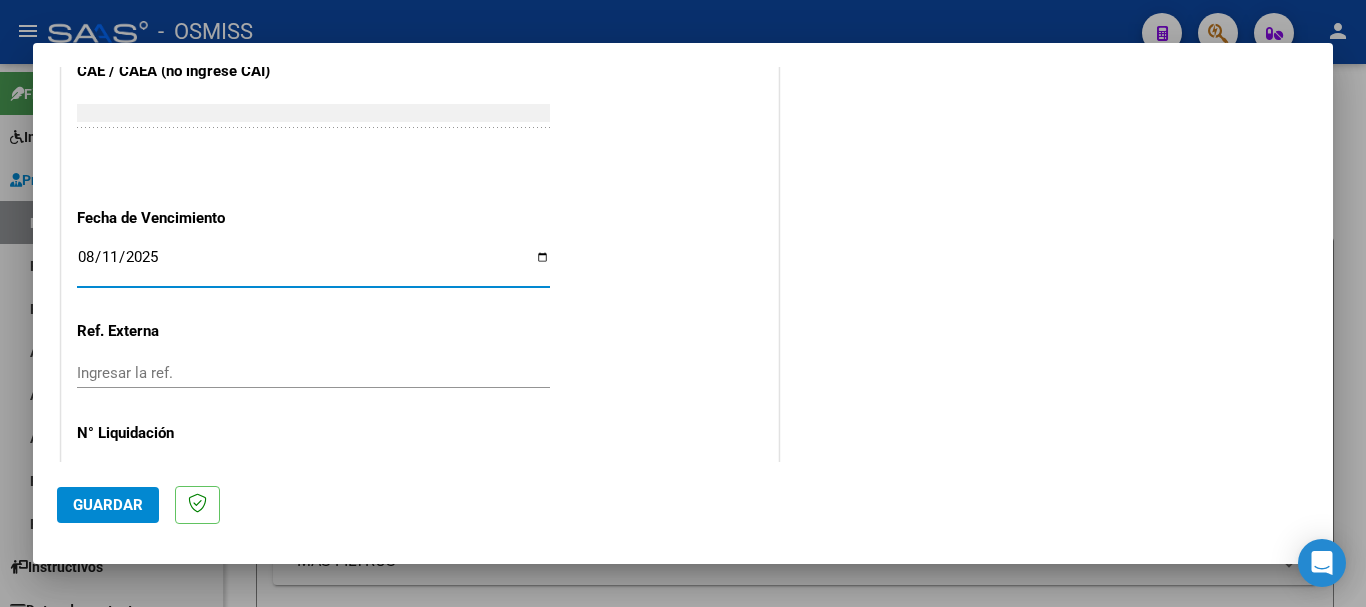 click on "Guardar" 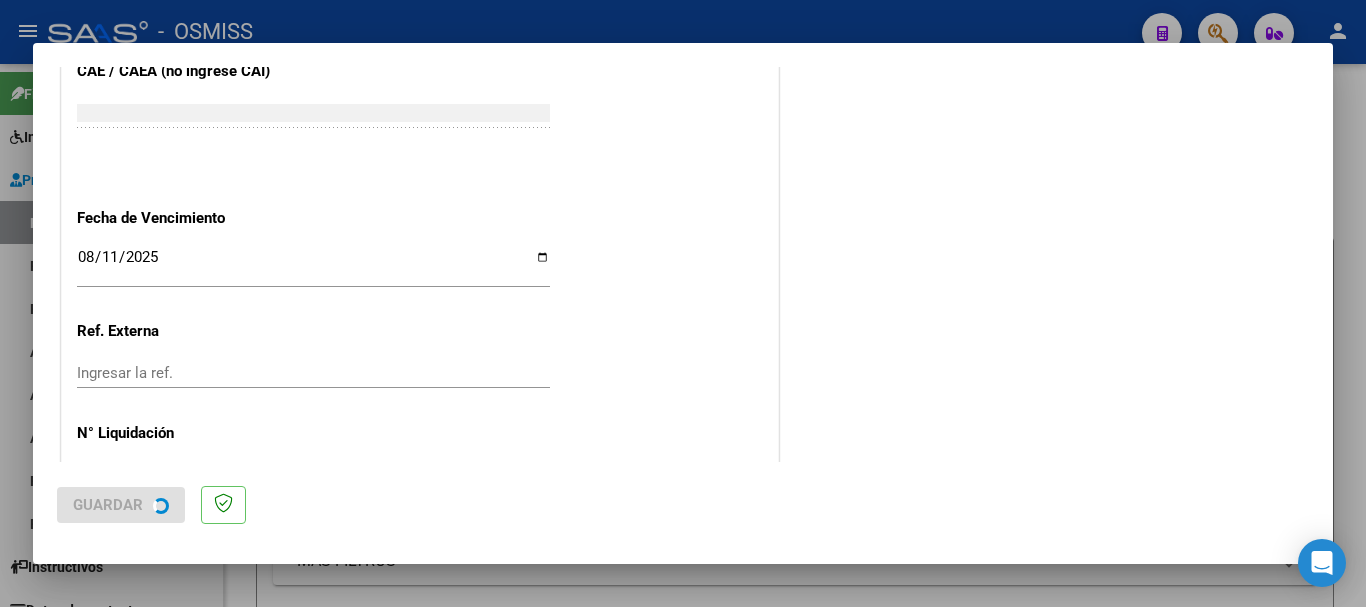 scroll, scrollTop: 0, scrollLeft: 0, axis: both 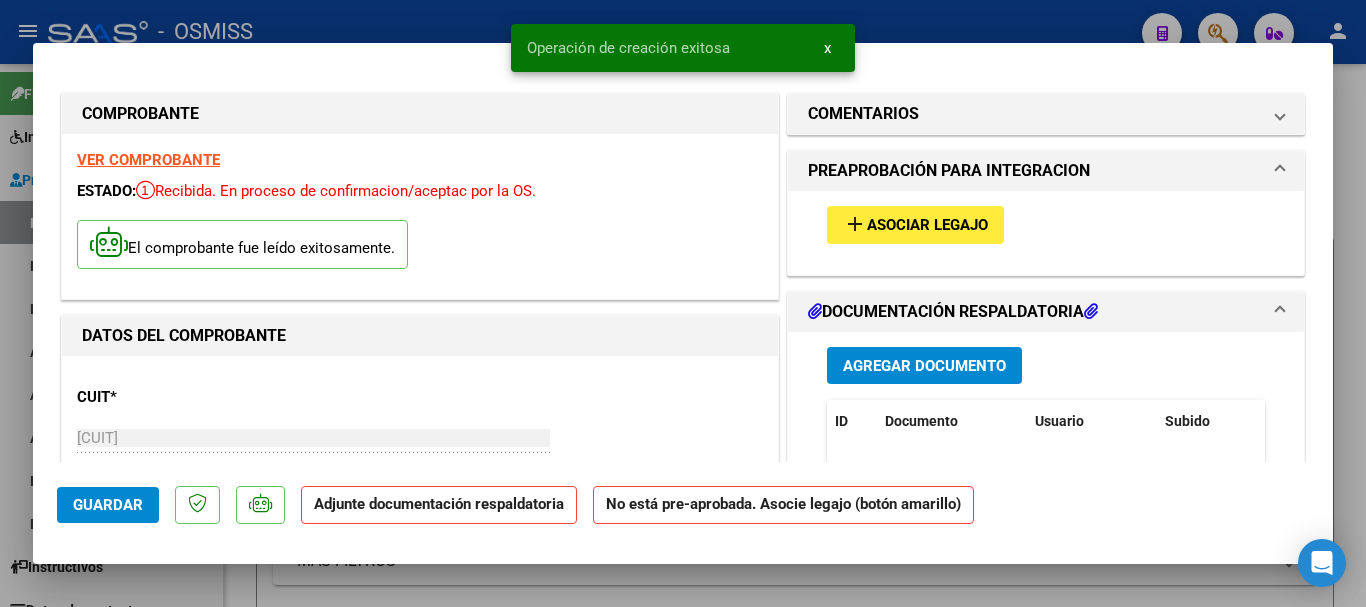 click on "add" at bounding box center (855, 224) 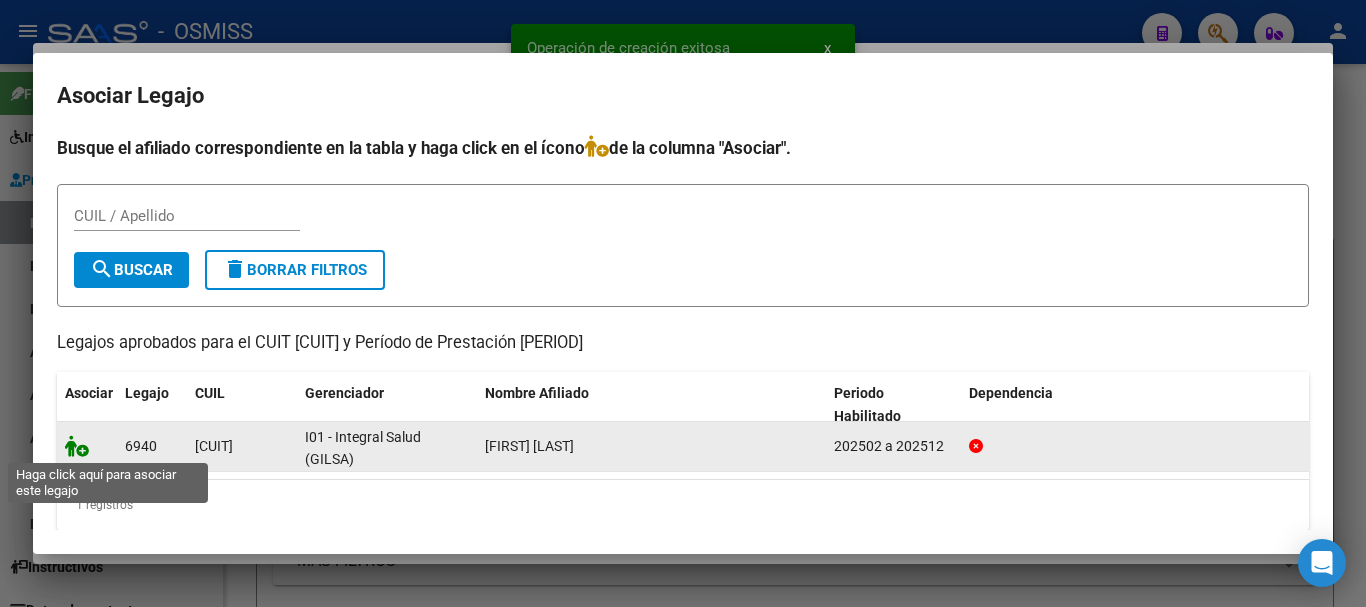 click 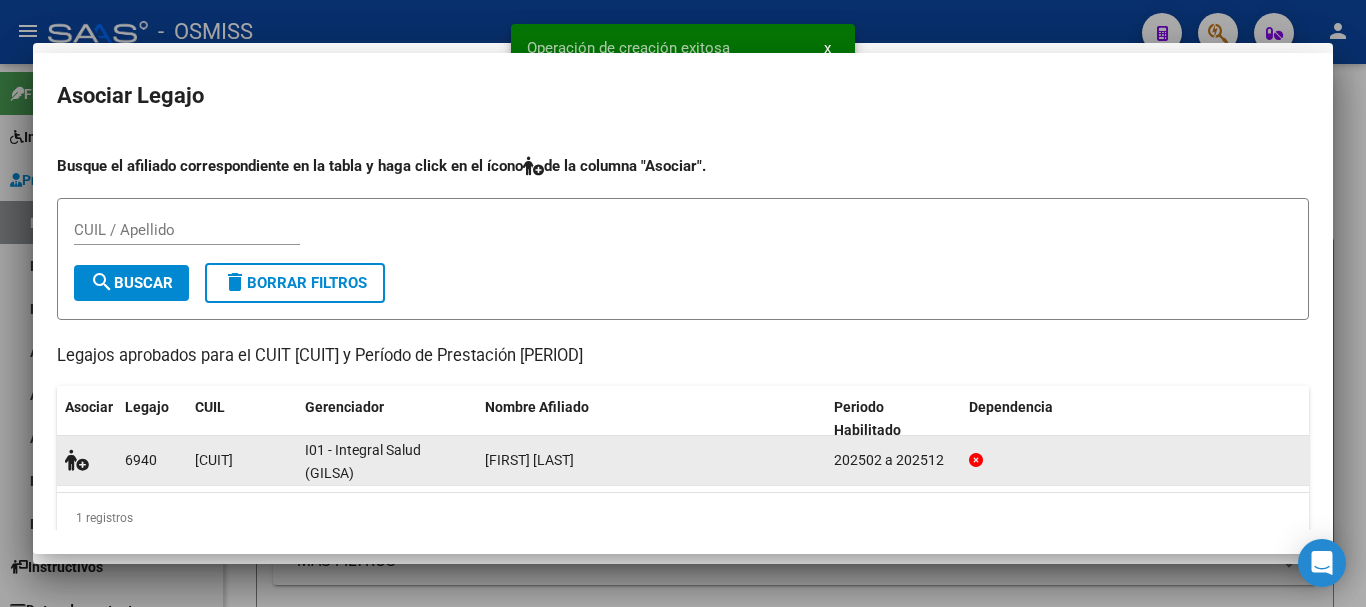 scroll, scrollTop: 0, scrollLeft: 0, axis: both 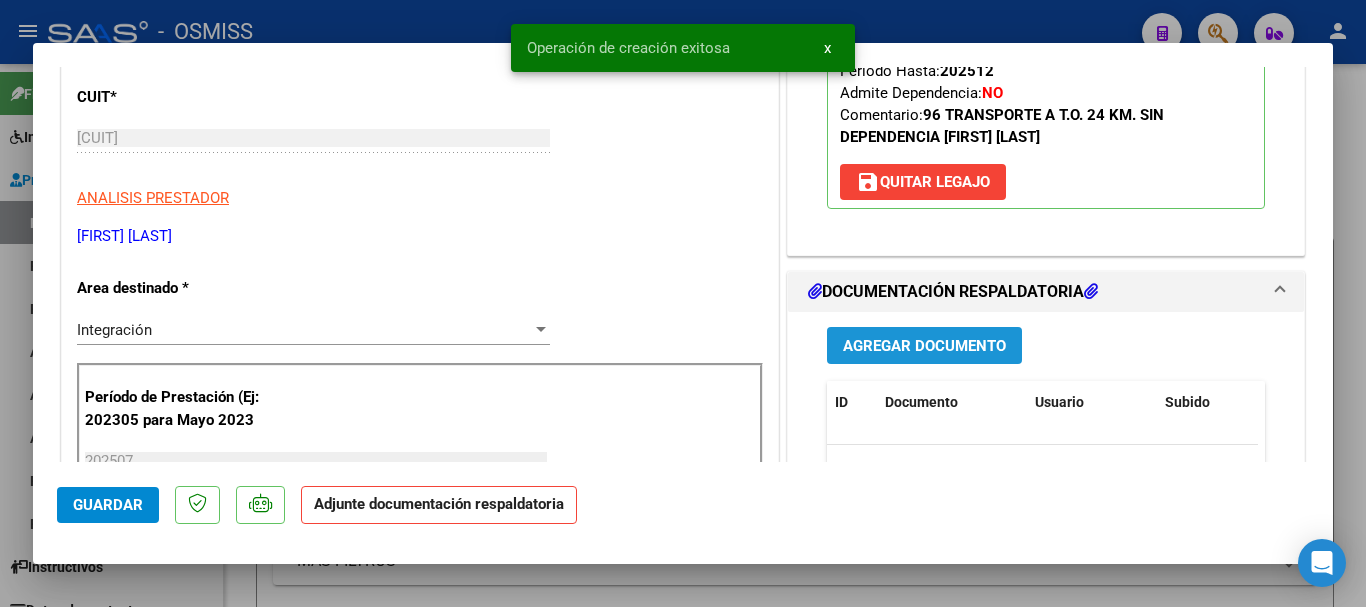 click on "Agregar Documento" at bounding box center (924, 347) 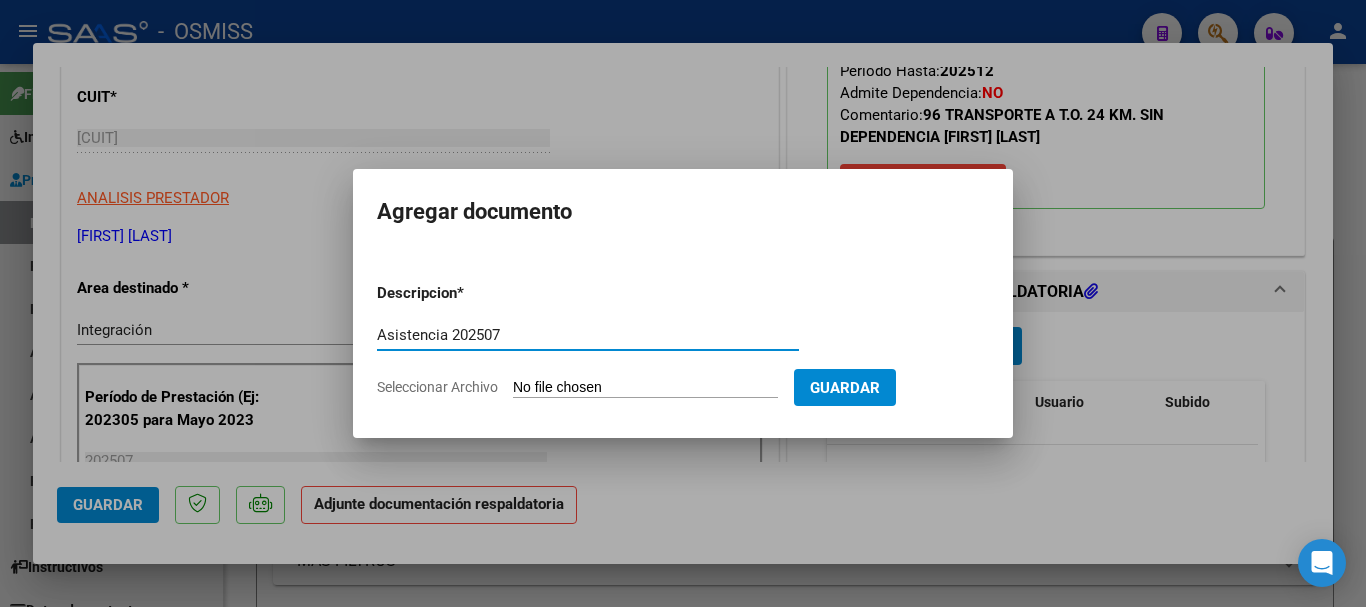 type on "Asistencia 202507" 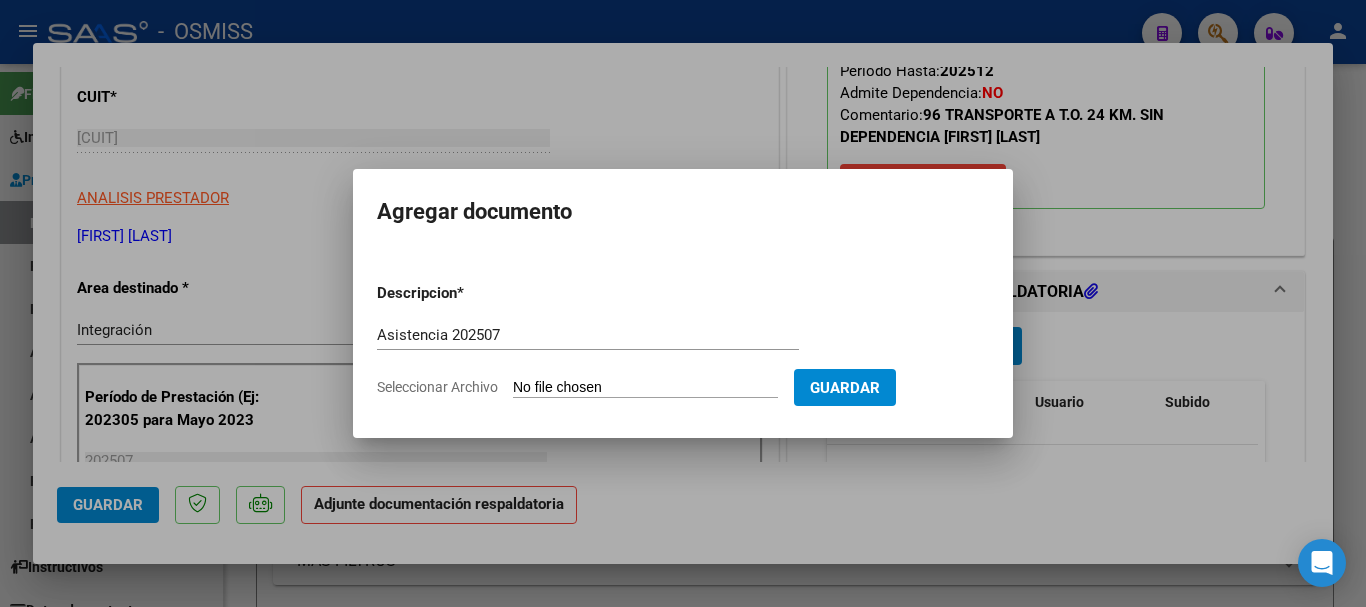 click on "Seleccionar Archivo" at bounding box center (645, 388) 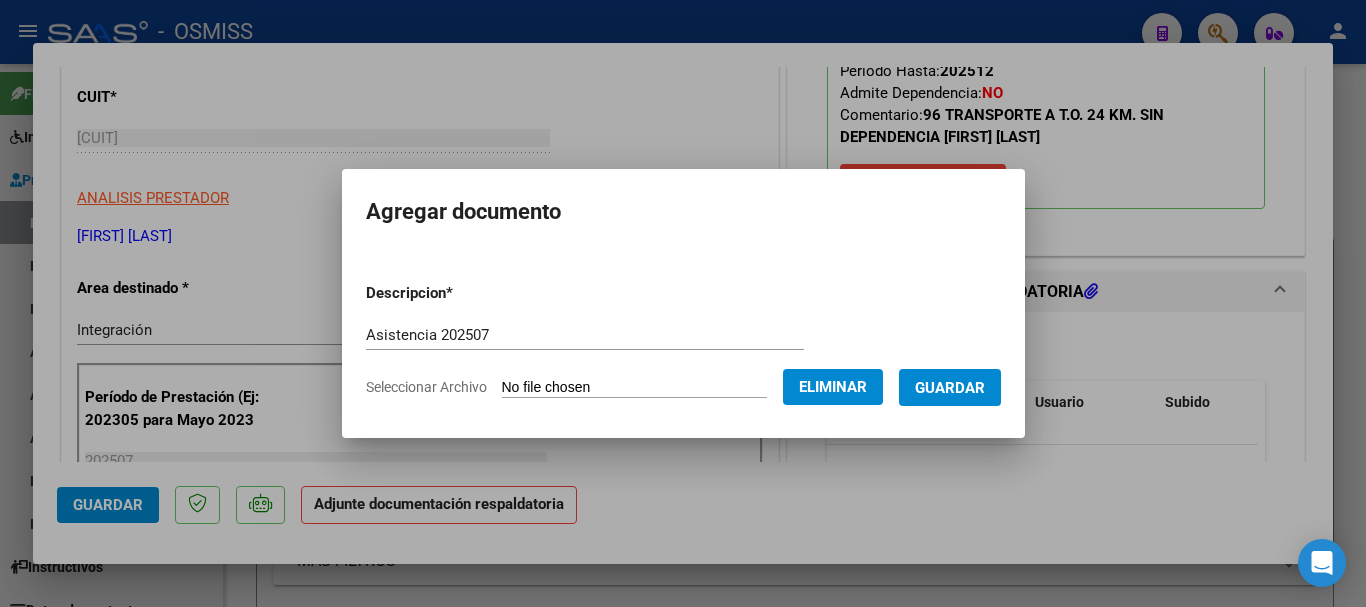 click on "Guardar" at bounding box center [950, 387] 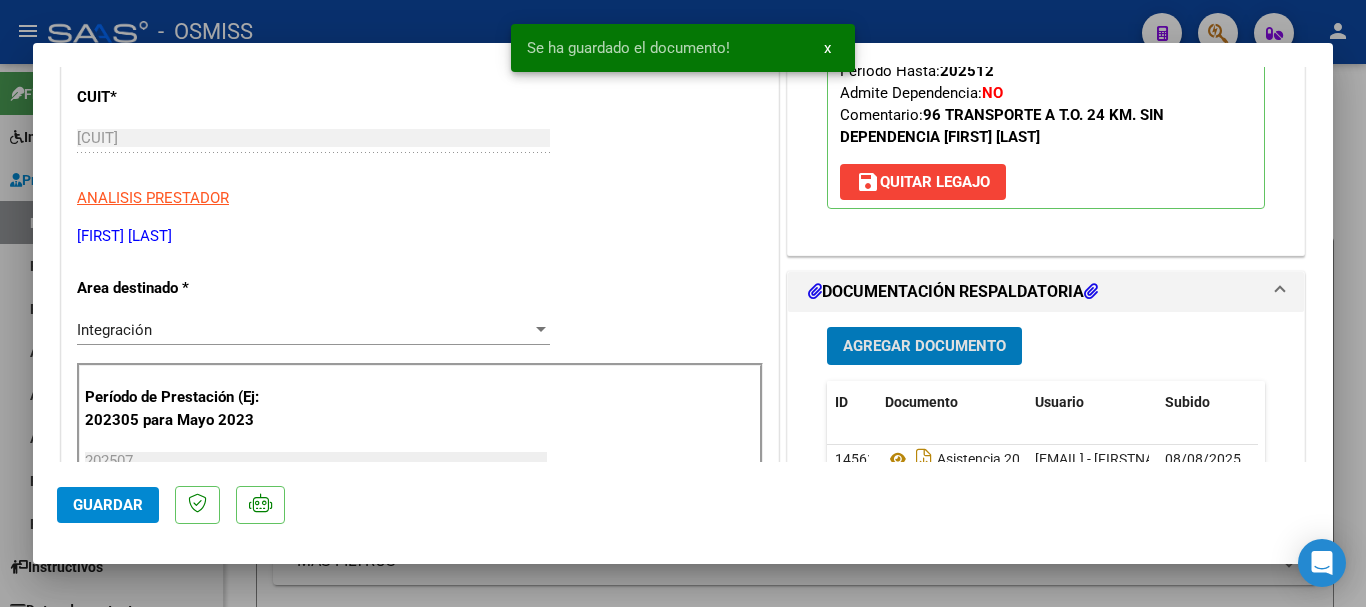 drag, startPoint x: 124, startPoint y: 502, endPoint x: 287, endPoint y: 546, distance: 168.83424 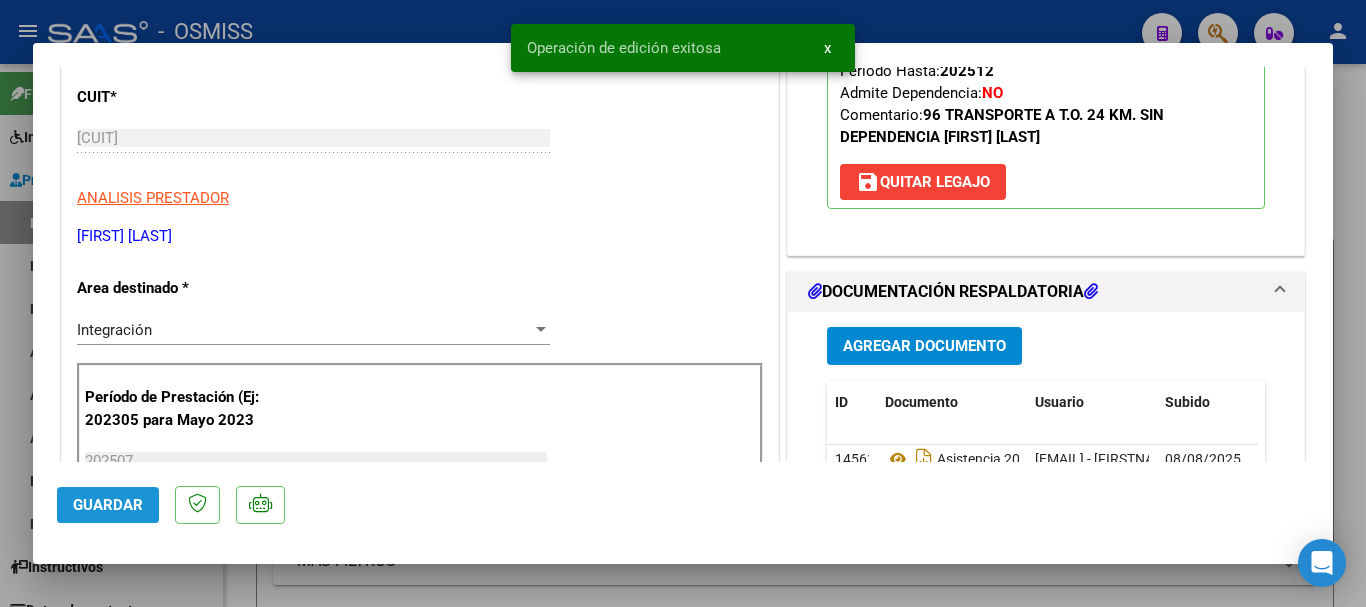 click on "Guardar" 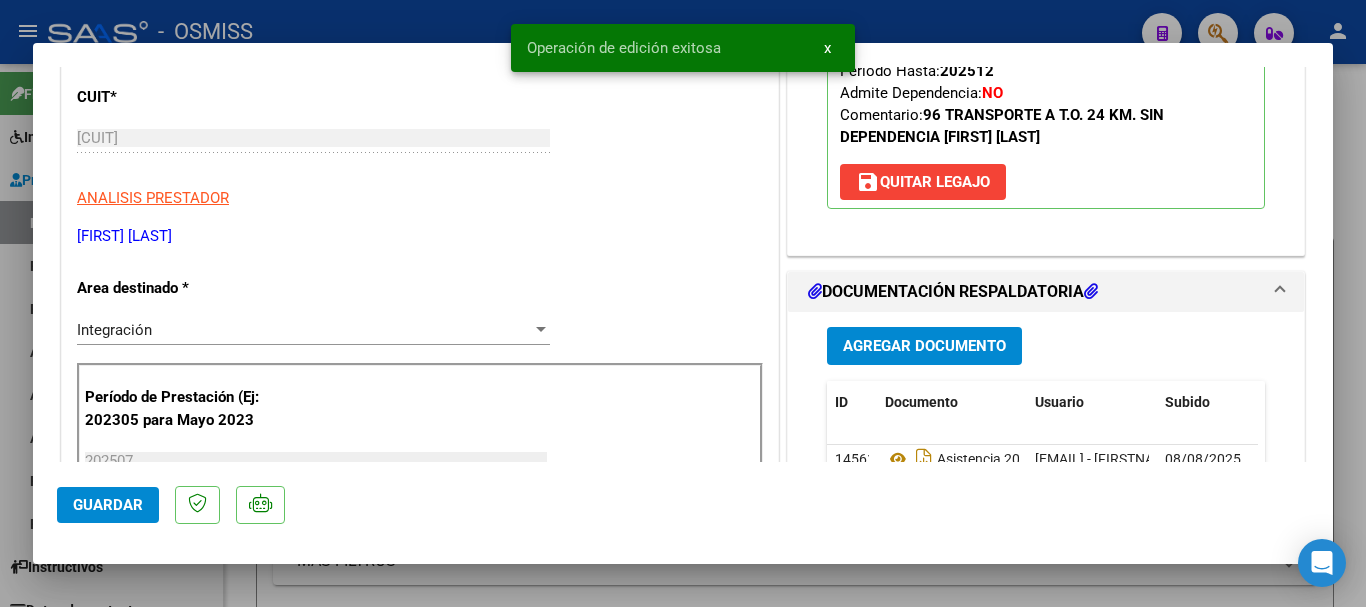 click at bounding box center (683, 303) 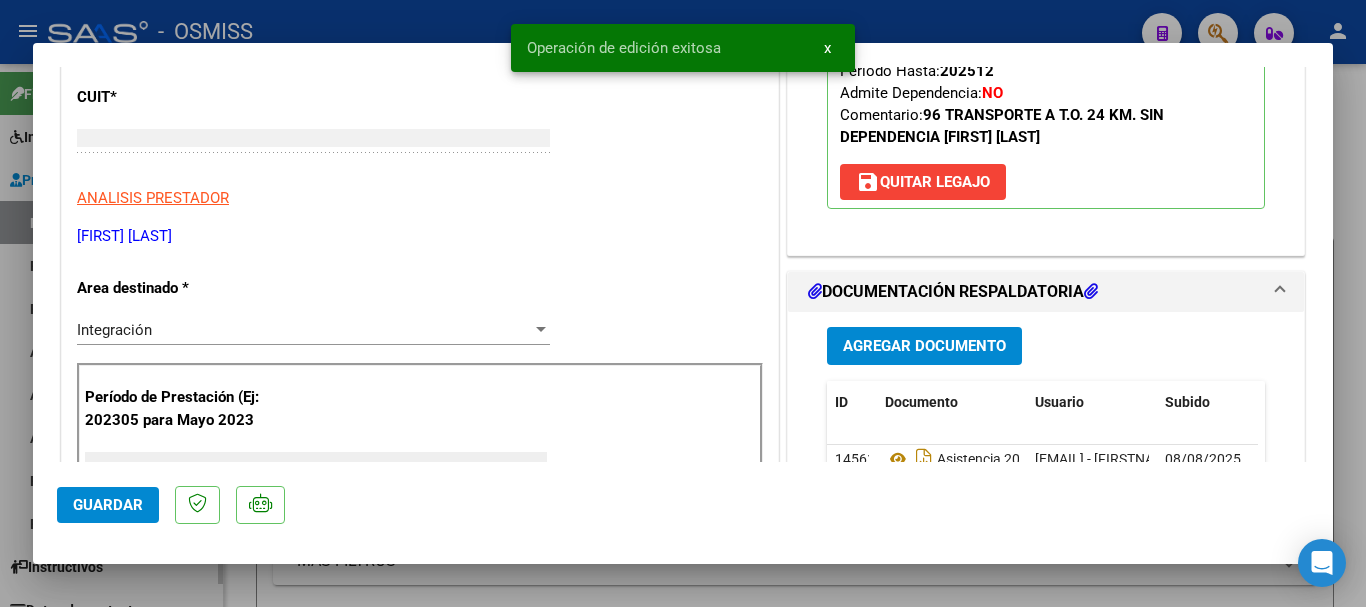 scroll, scrollTop: 0, scrollLeft: 0, axis: both 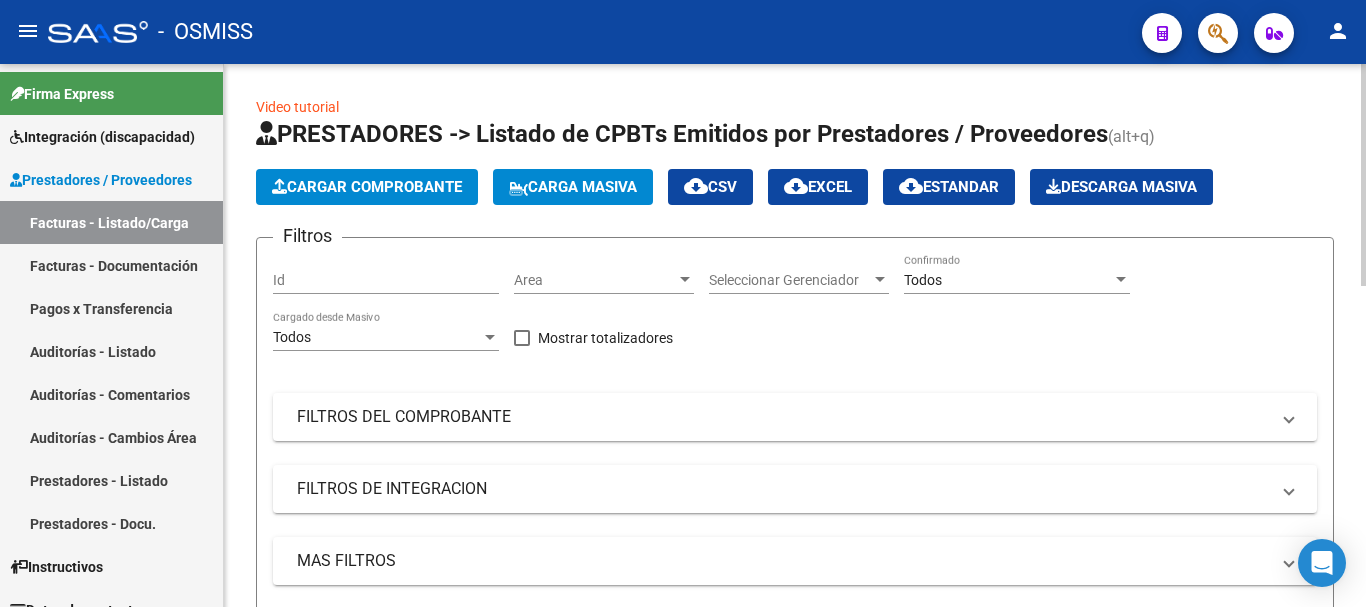 click on "Cargar Comprobante" 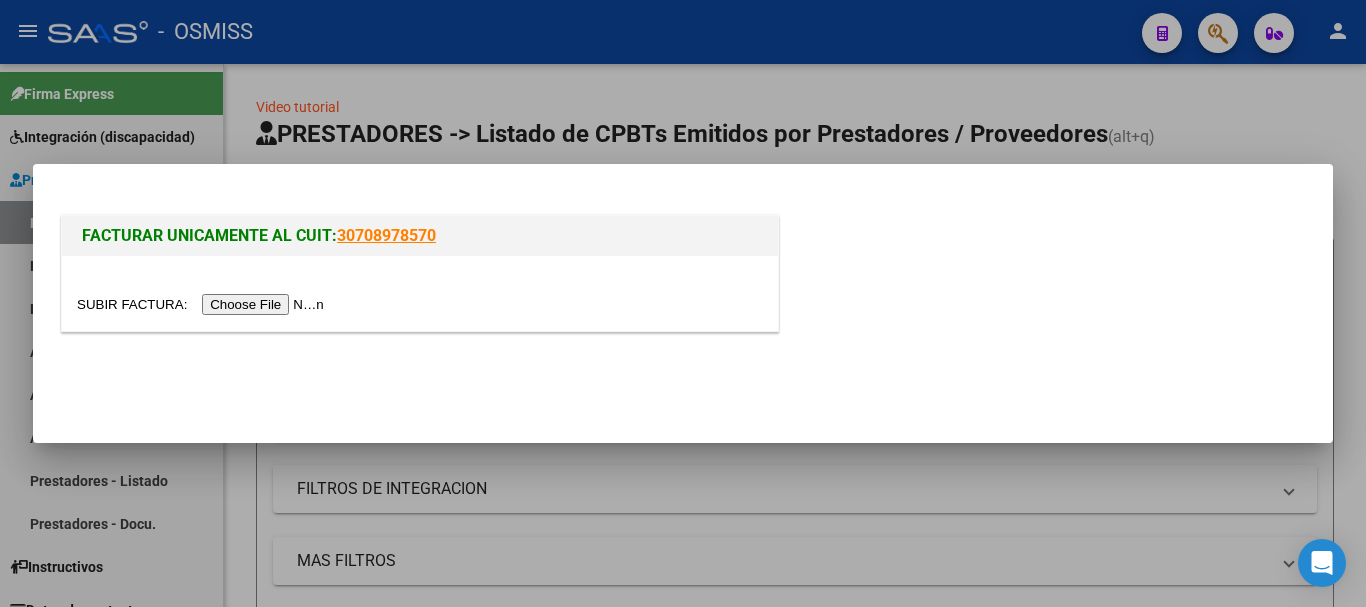 click at bounding box center [203, 304] 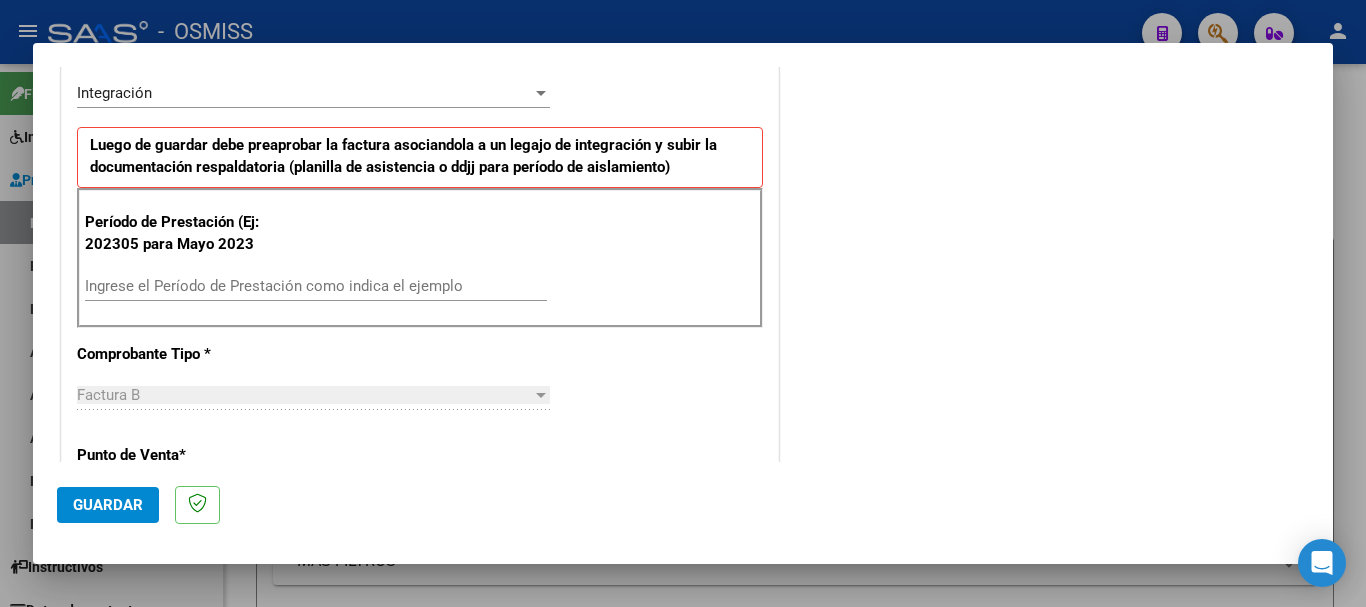 scroll, scrollTop: 500, scrollLeft: 0, axis: vertical 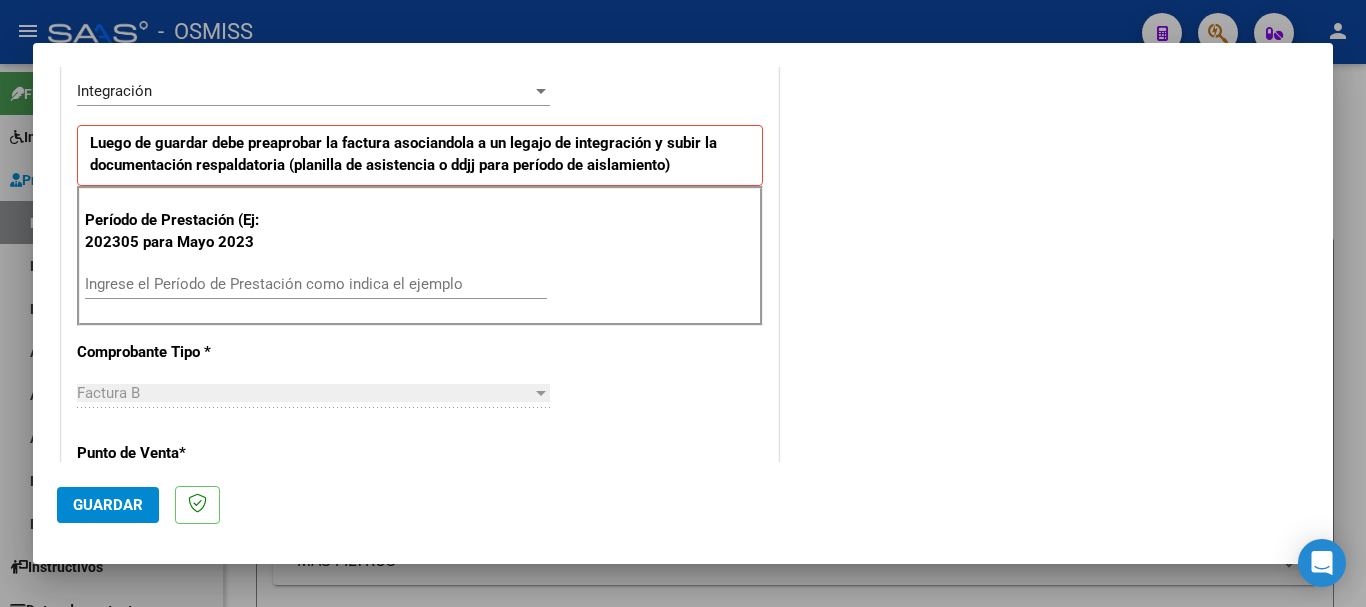 click on "Ingrese el Período de Prestación como indica el ejemplo" at bounding box center (316, 284) 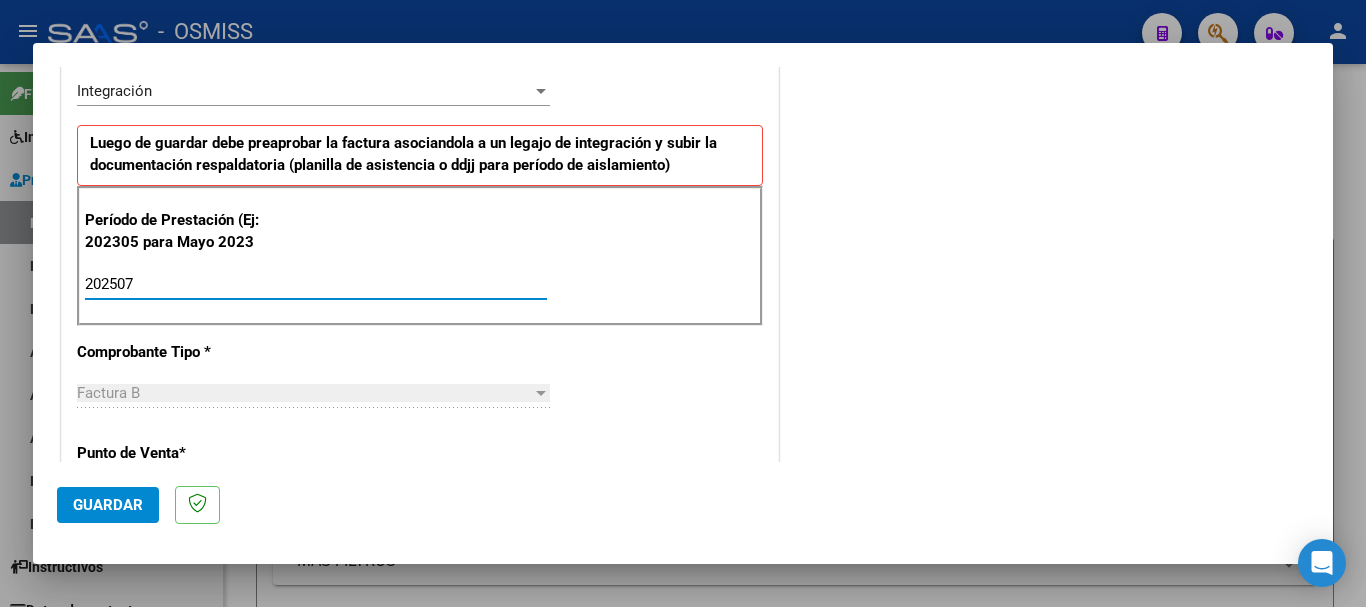 type on "202507" 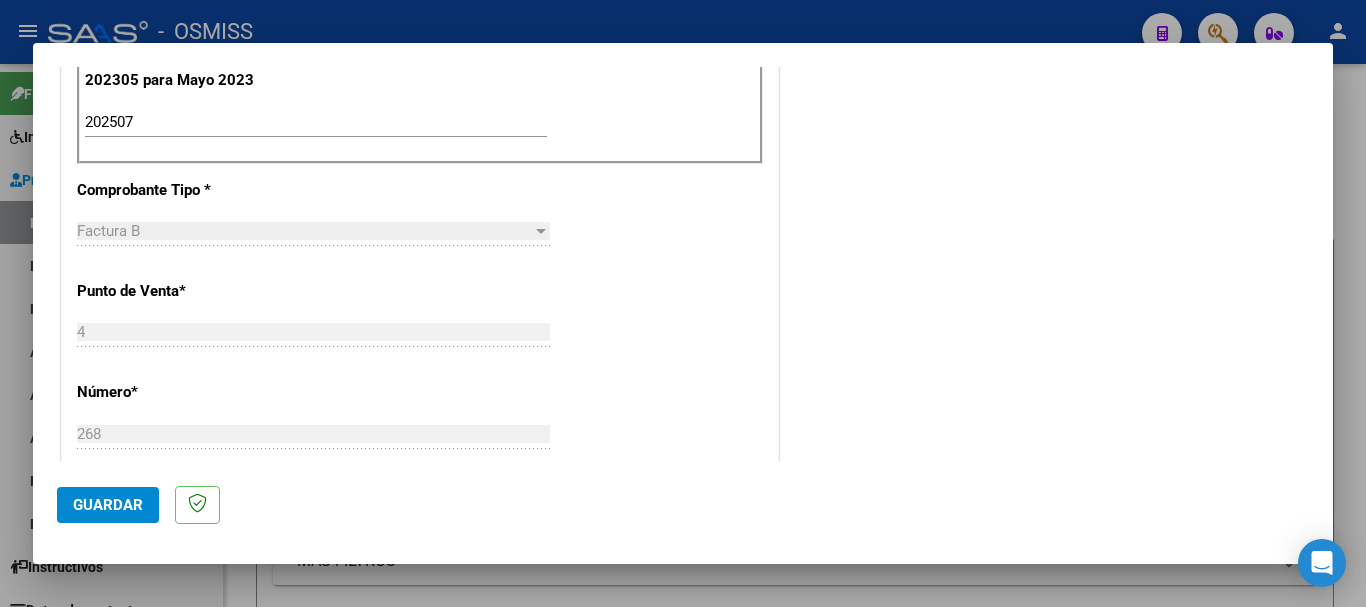 scroll, scrollTop: 800, scrollLeft: 0, axis: vertical 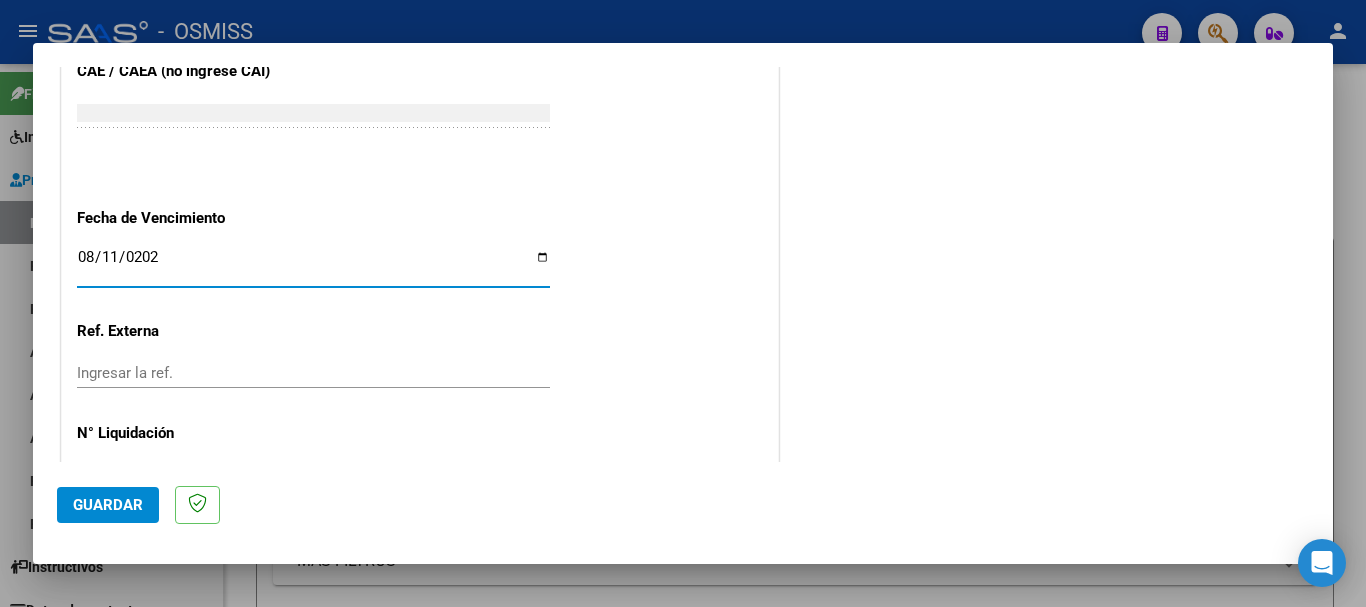 type on "2025-08-11" 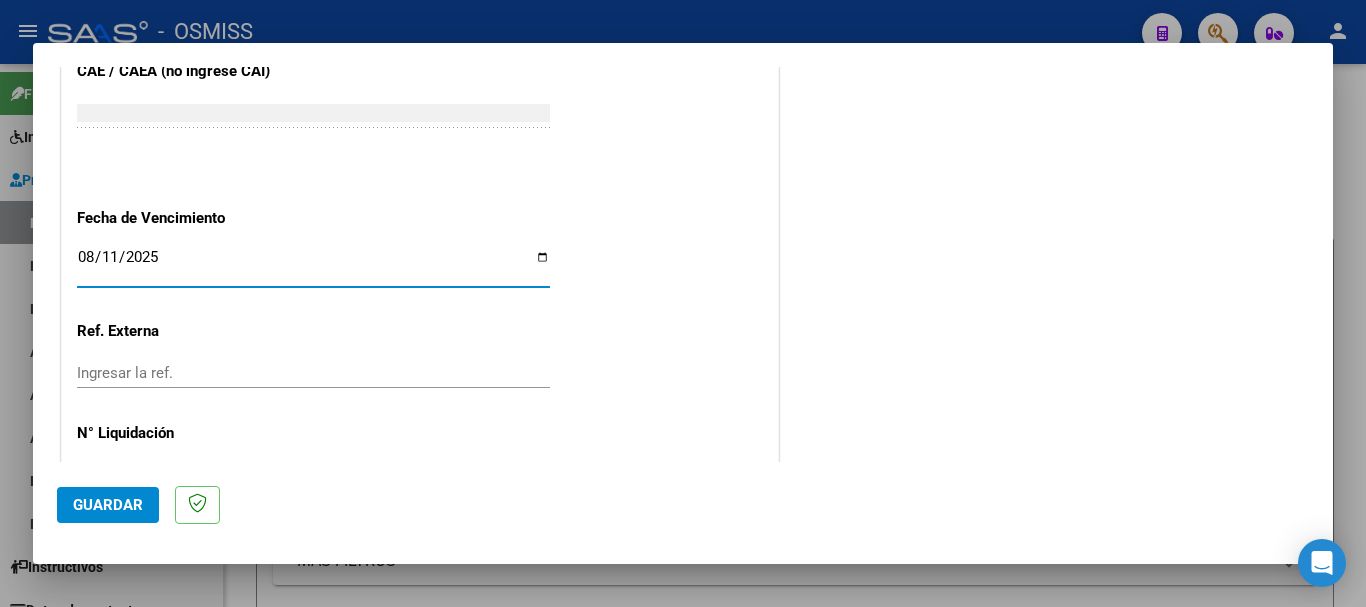 click on "Guardar" 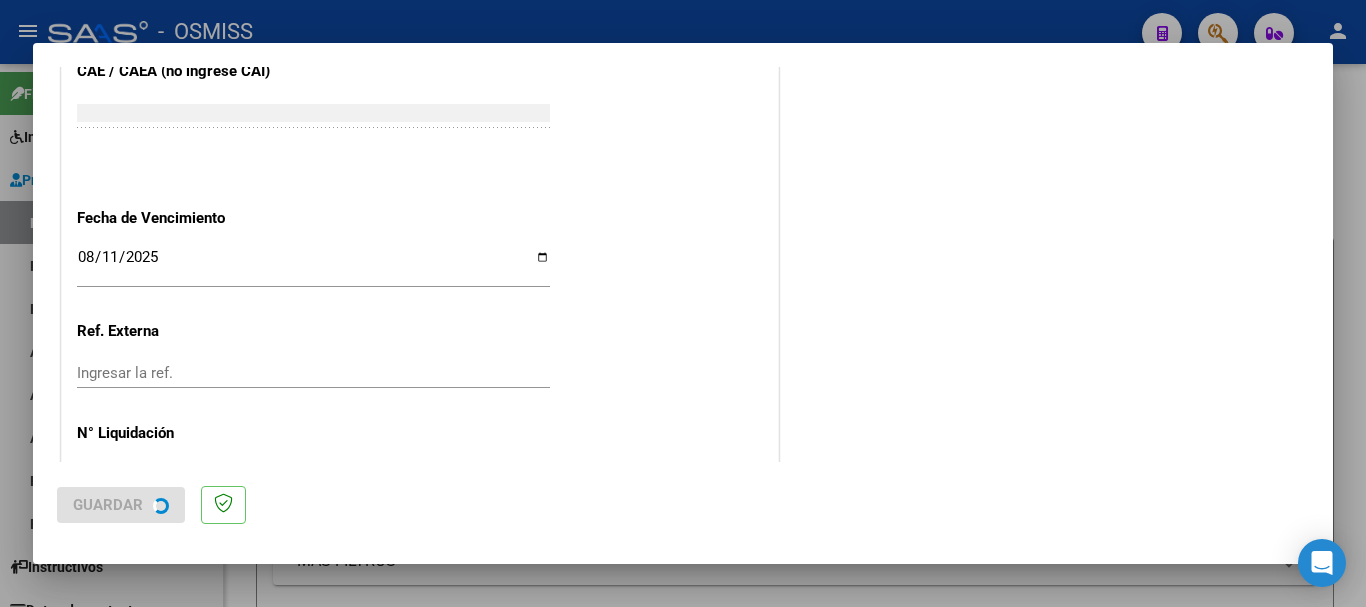 scroll, scrollTop: 0, scrollLeft: 0, axis: both 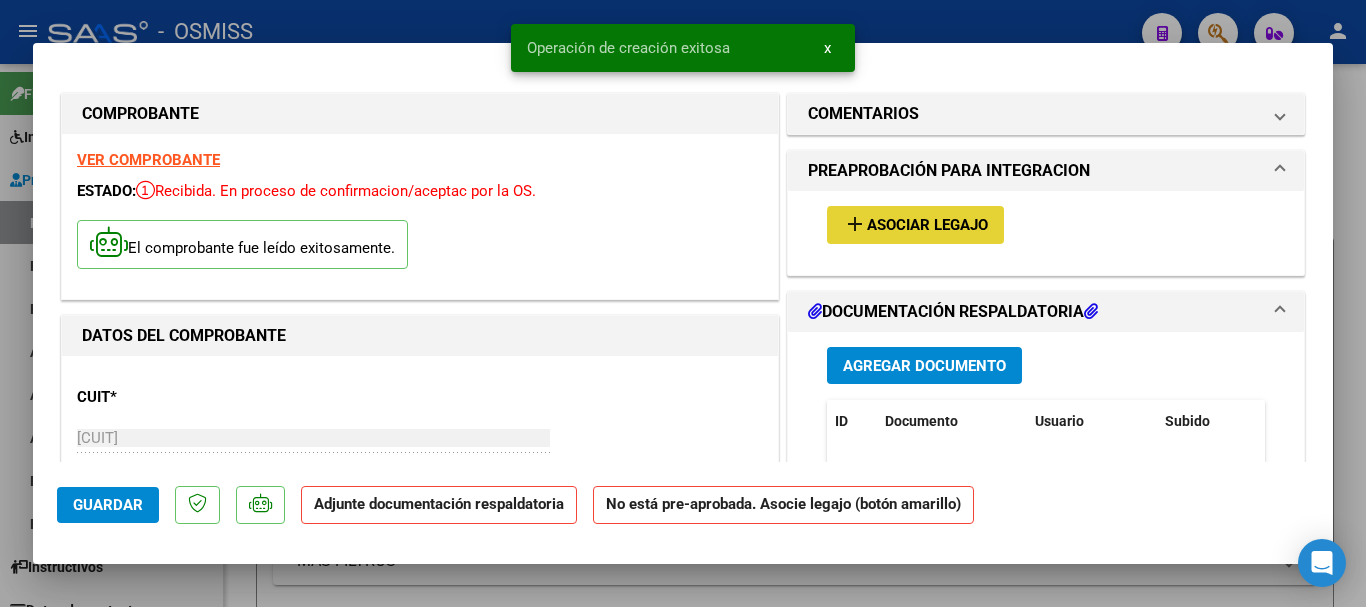 click on "Asociar Legajo" at bounding box center [927, 226] 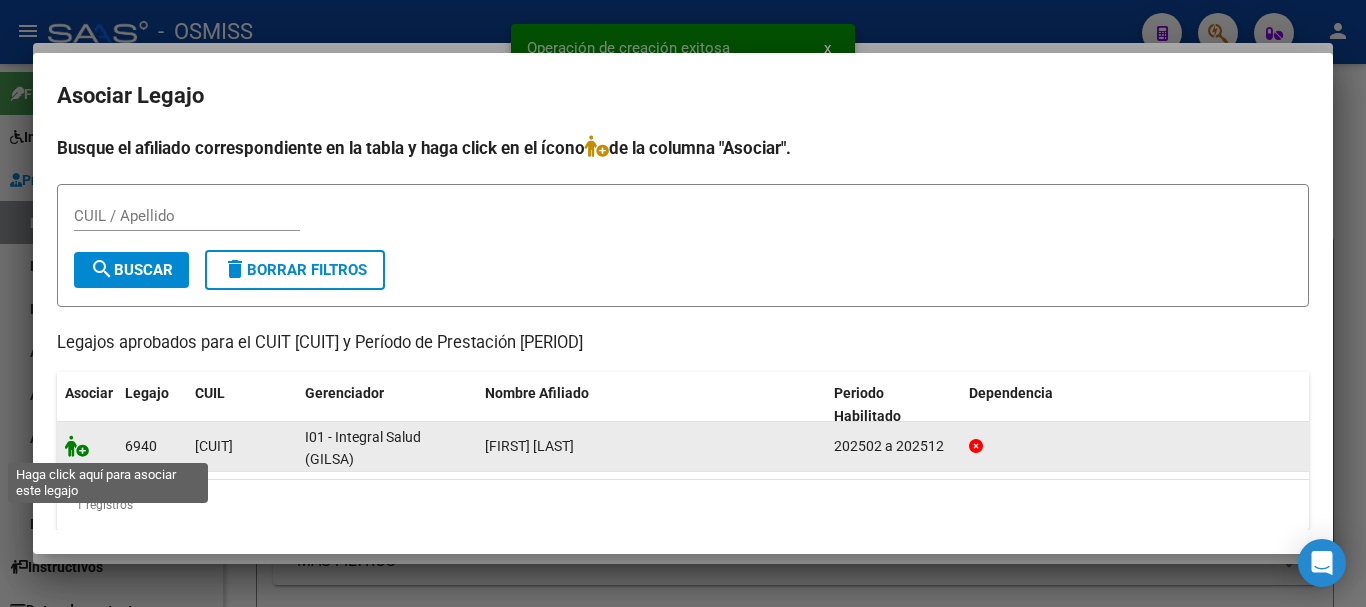 click 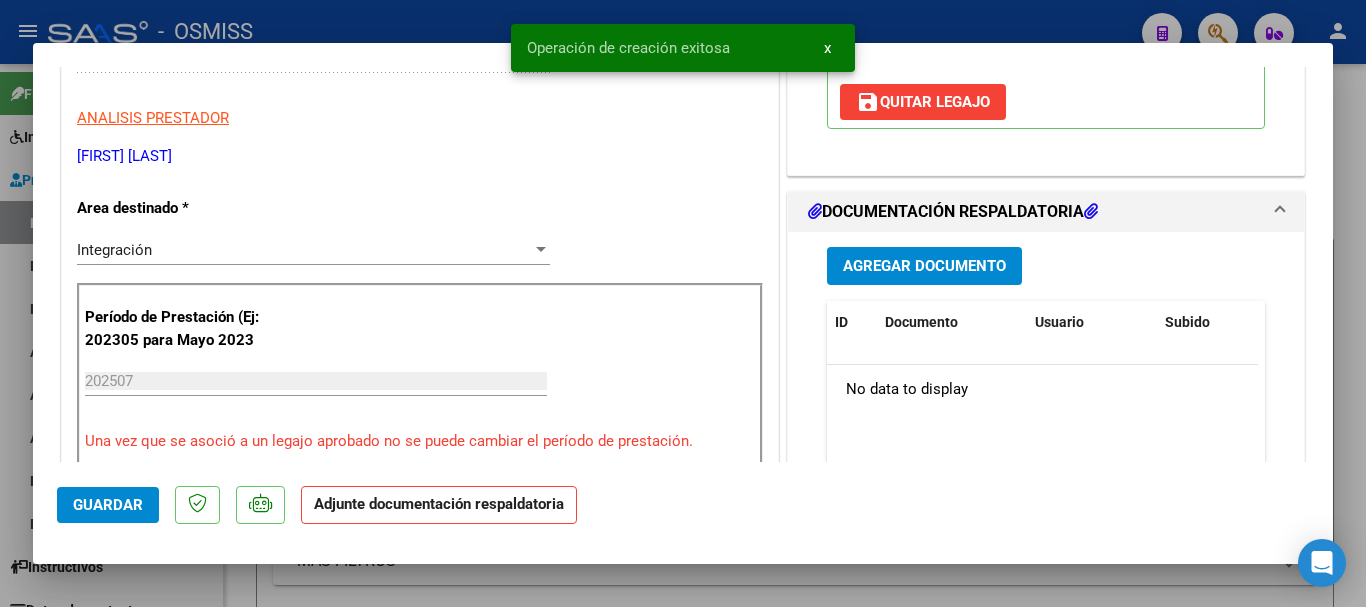 scroll, scrollTop: 400, scrollLeft: 0, axis: vertical 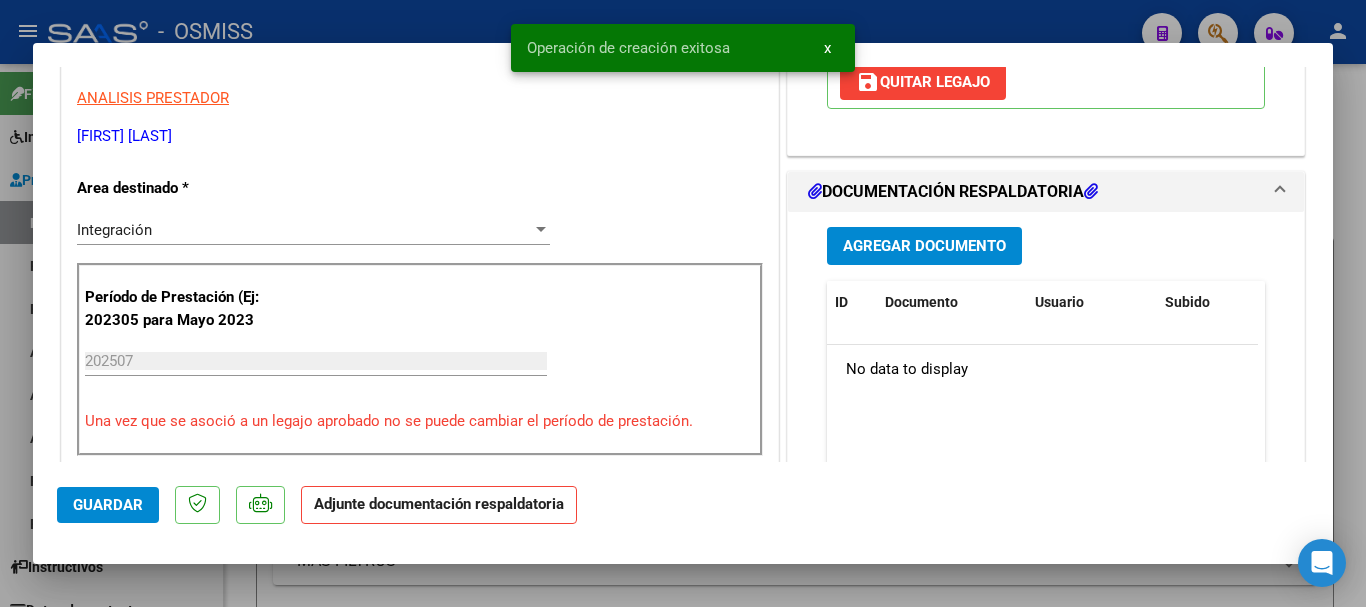 click on "Agregar Documento" at bounding box center [924, 247] 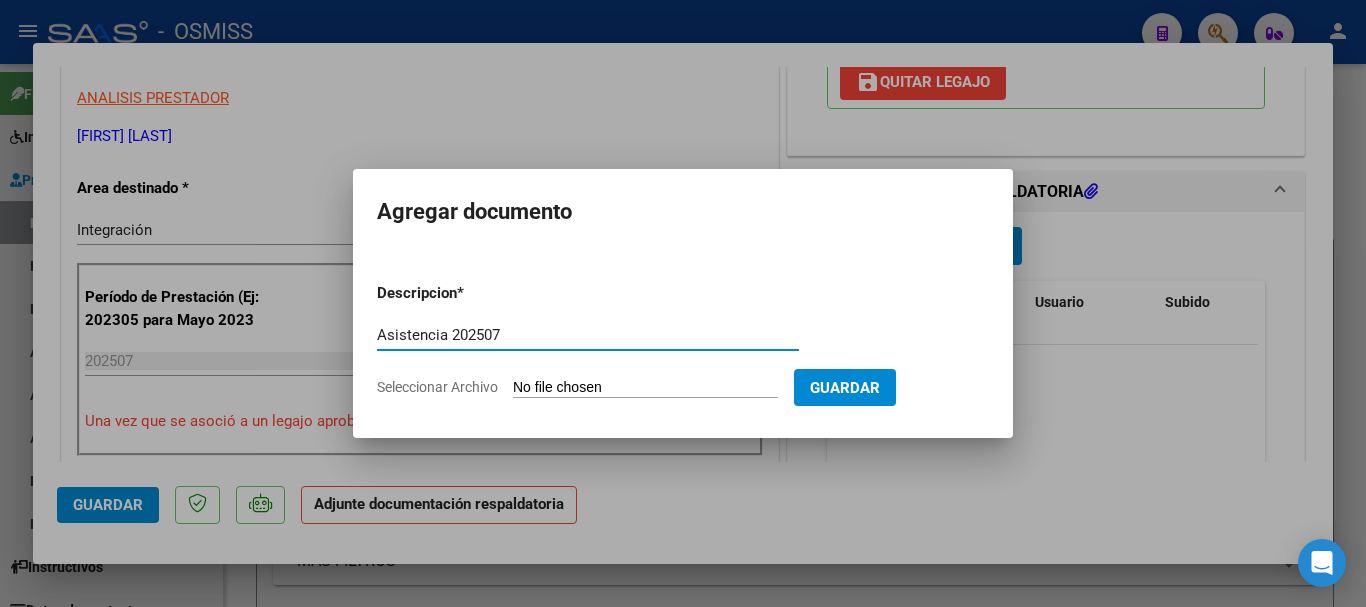 type on "Asistencia 202507" 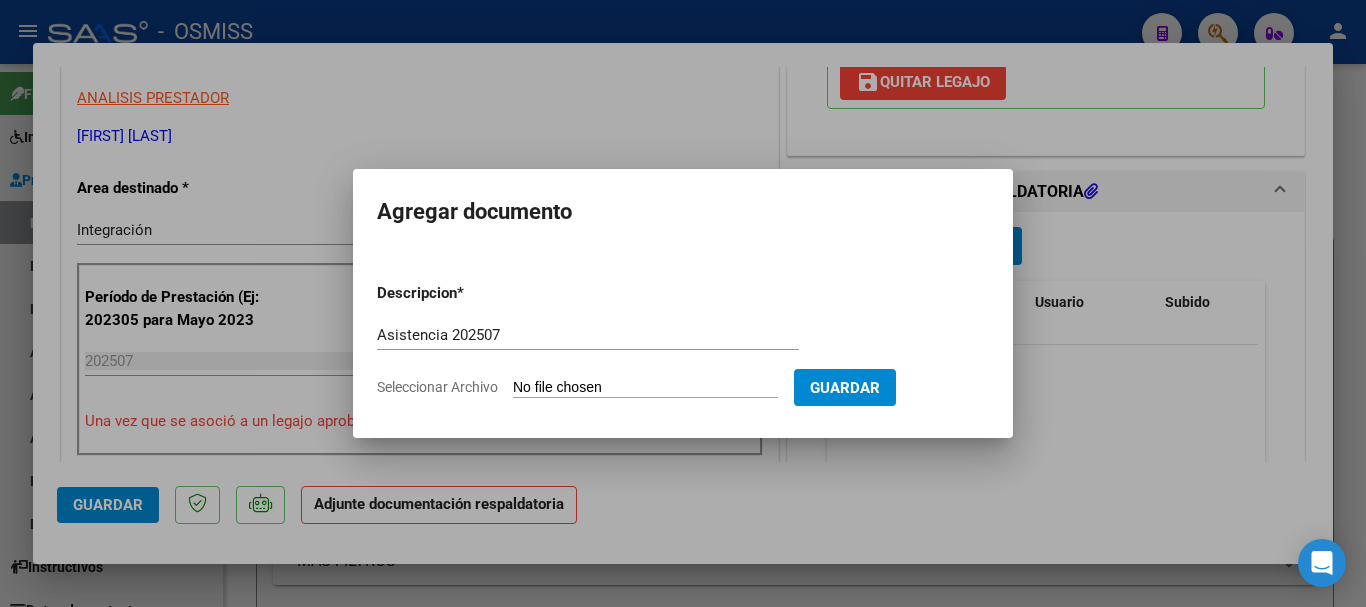 type on "C:\fakepath\[LAST]. Asistencia 202507..pdf" 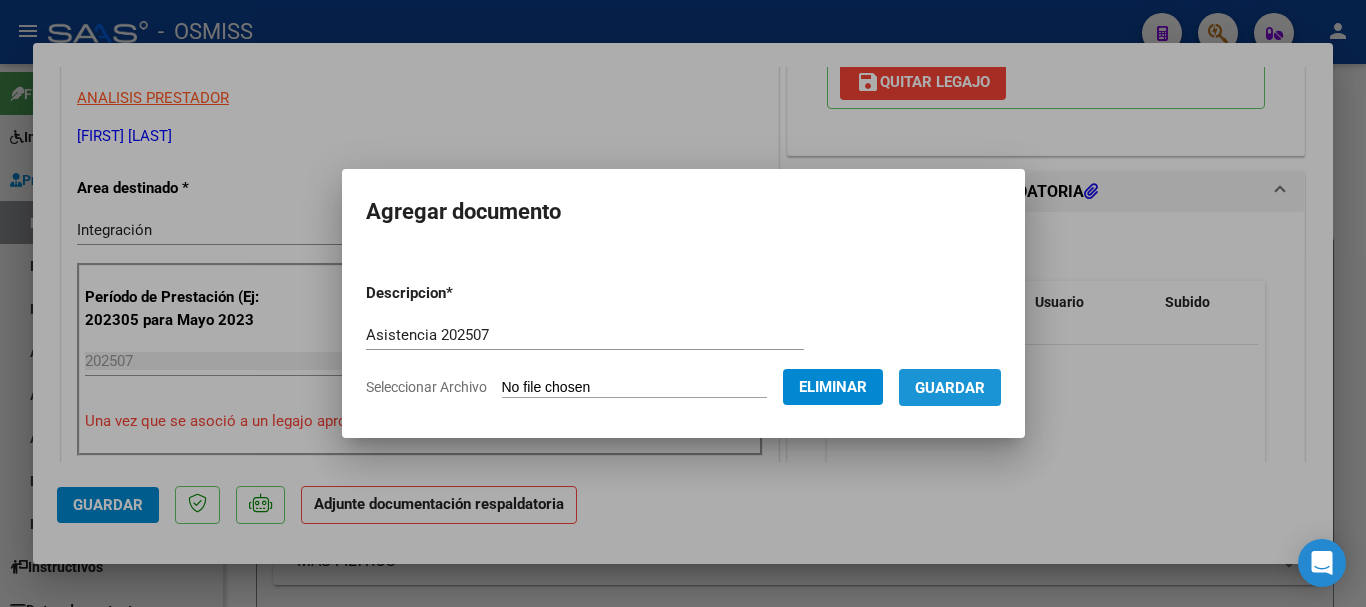 click on "Guardar" at bounding box center [950, 387] 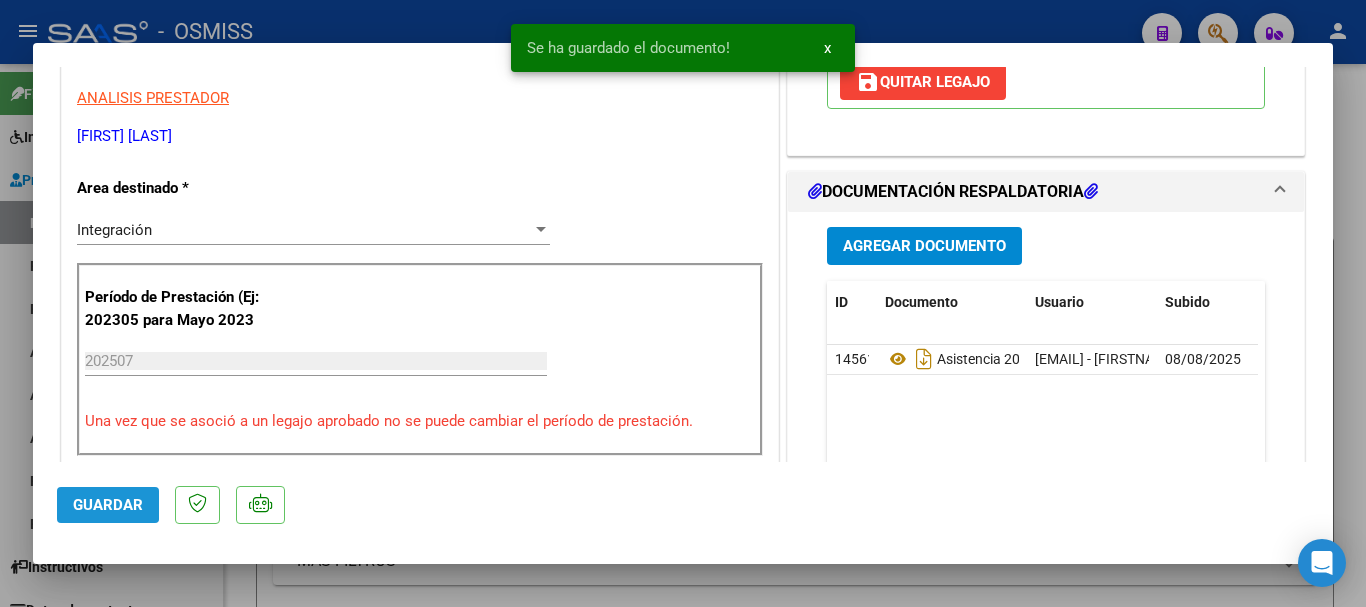 click on "Guardar" 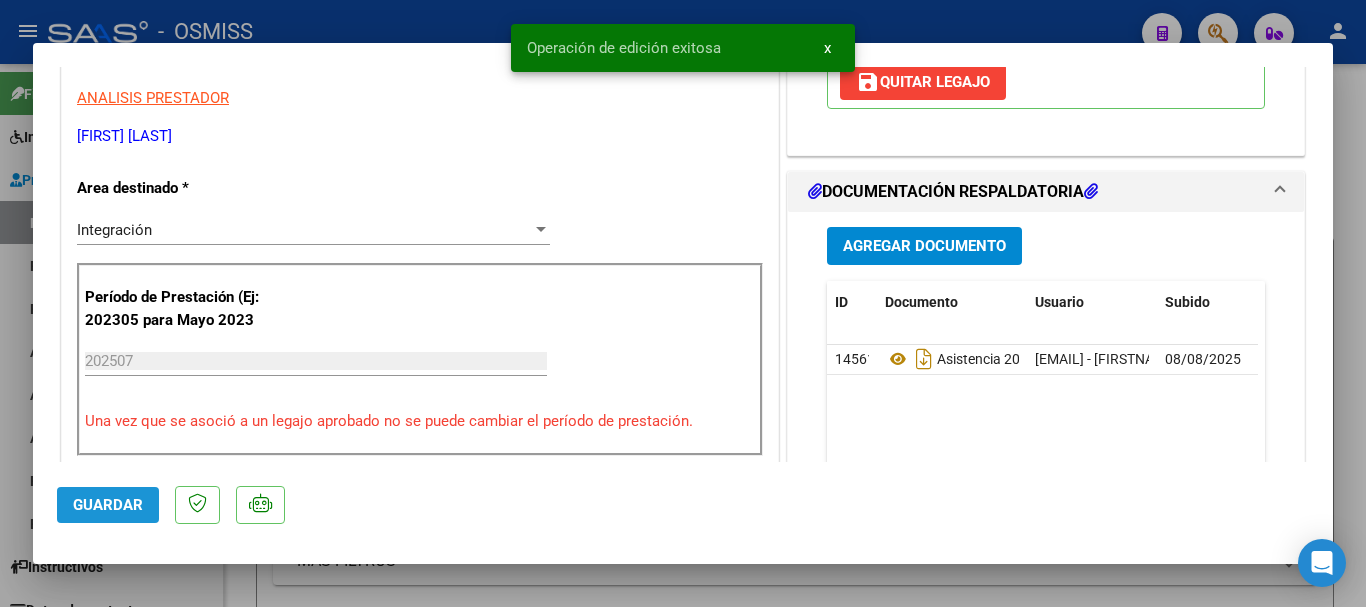 click on "Guardar" 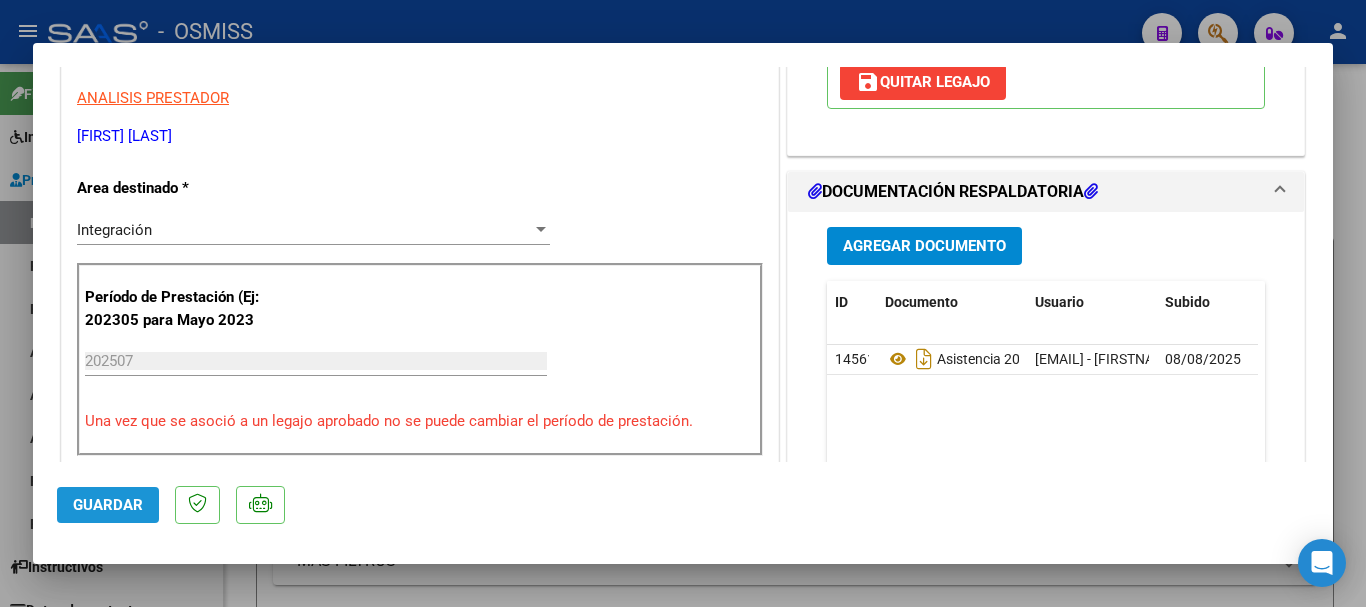 click on "Guardar" 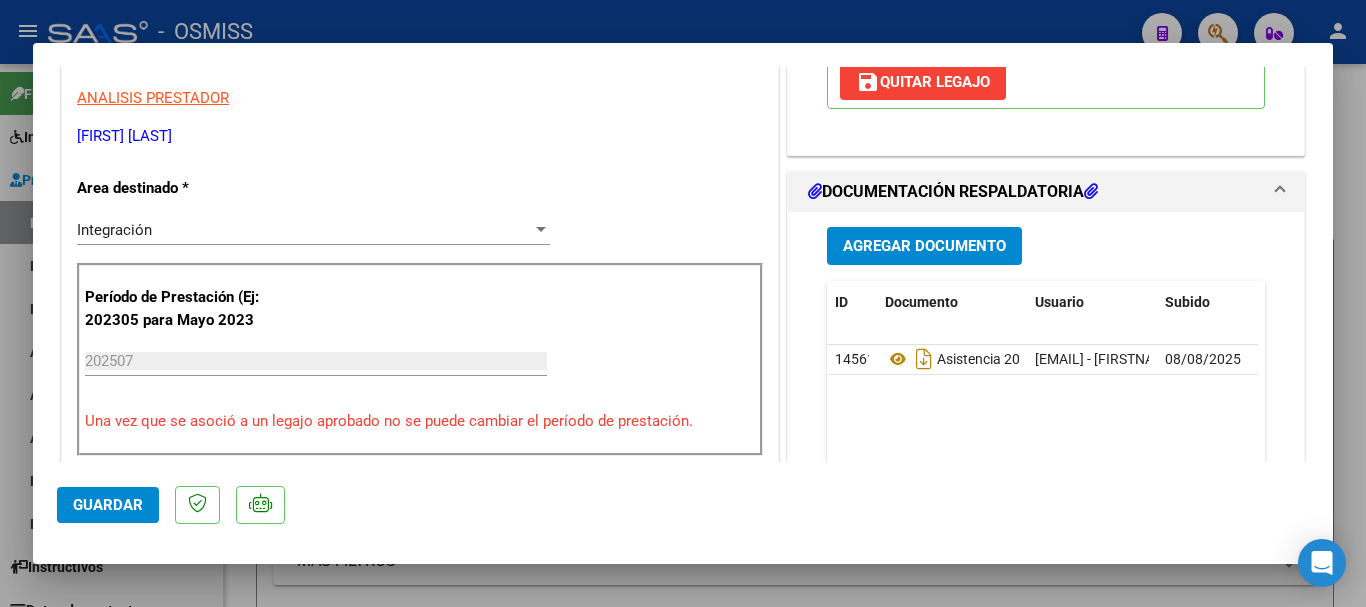 click on "Guardar" 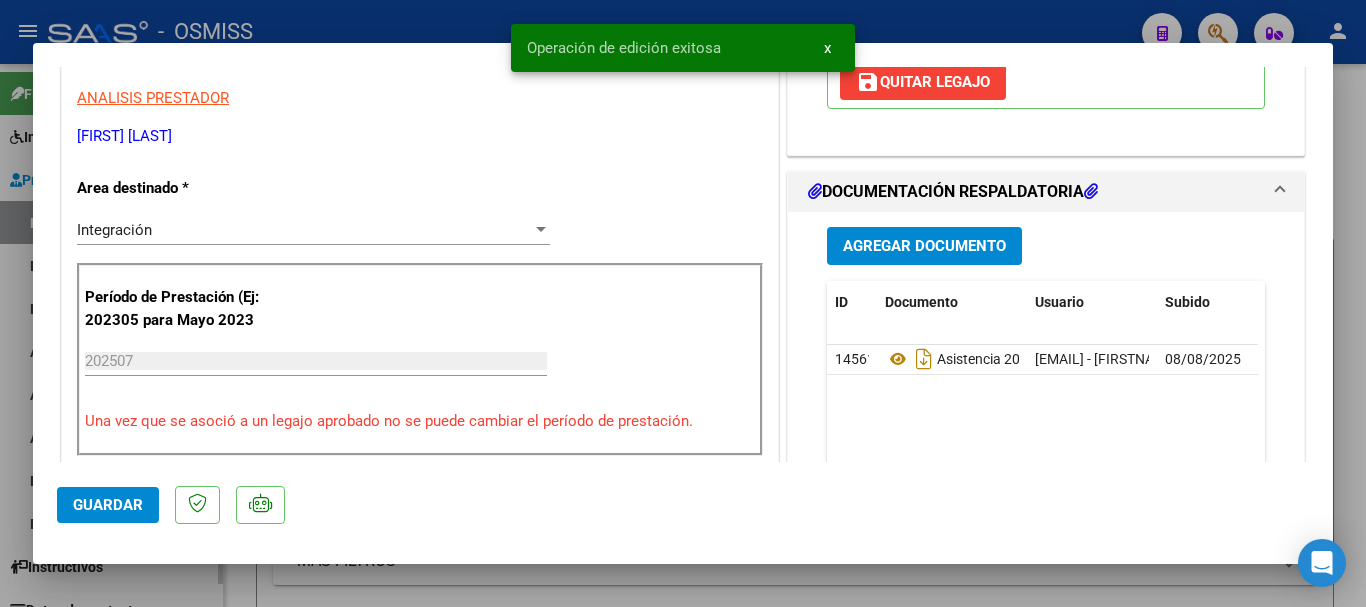 click at bounding box center [683, 303] 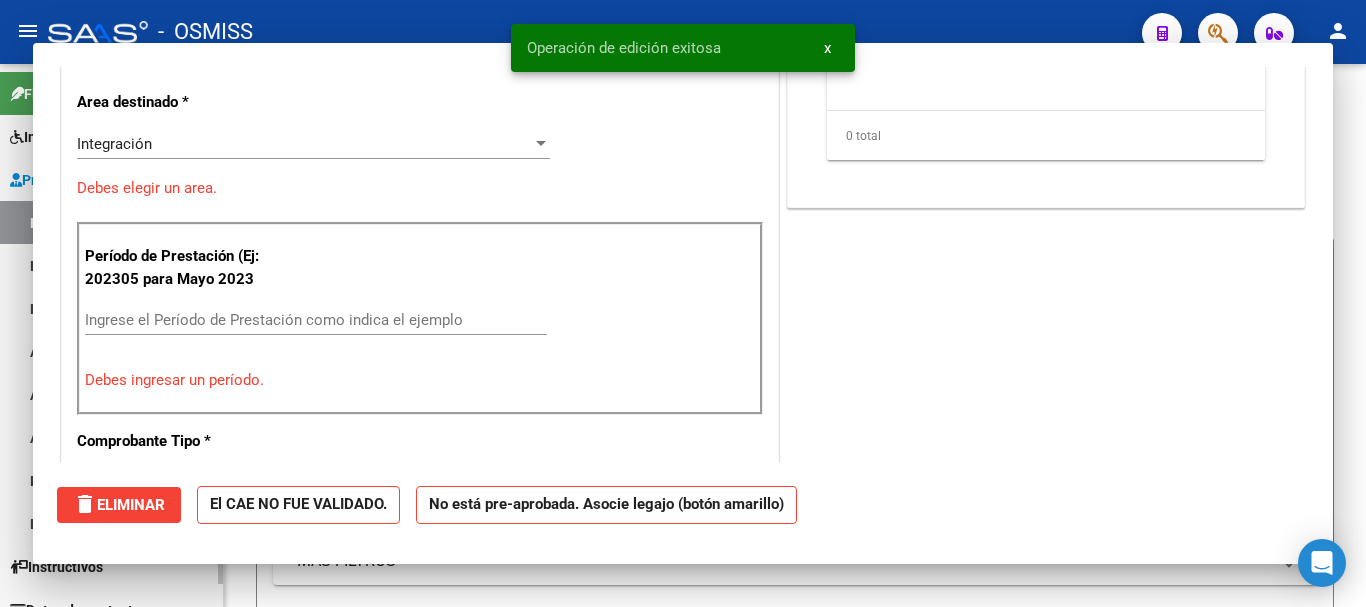 scroll, scrollTop: 339, scrollLeft: 0, axis: vertical 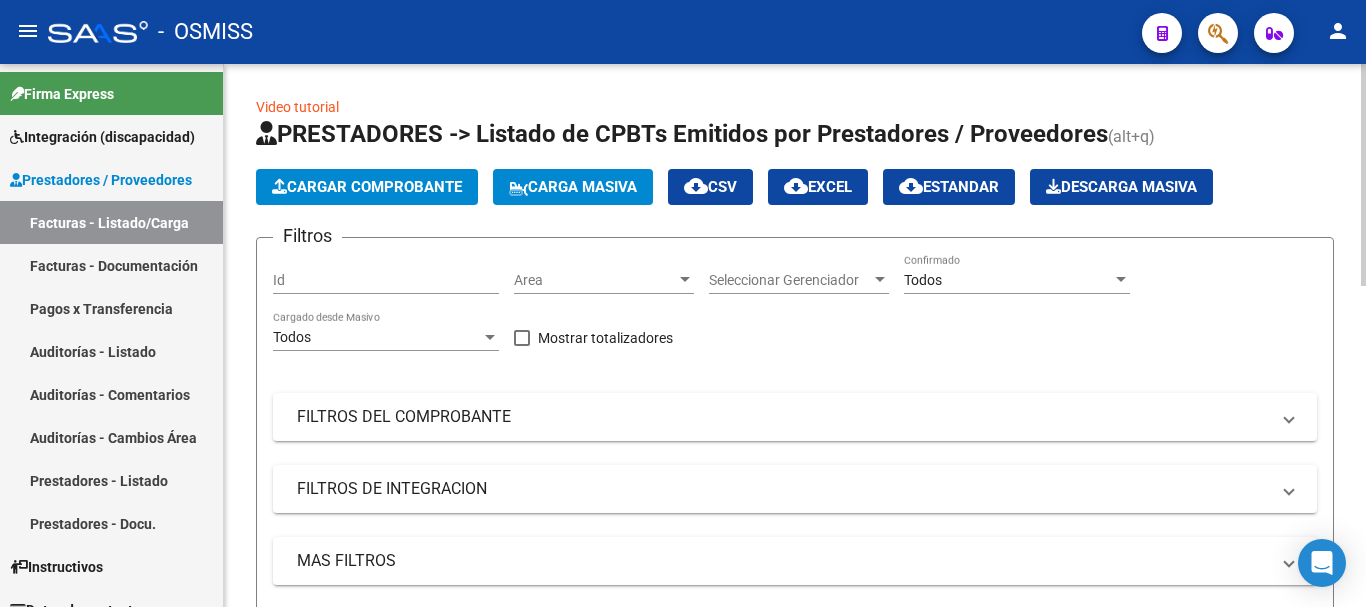 click on "Cargar Comprobante" 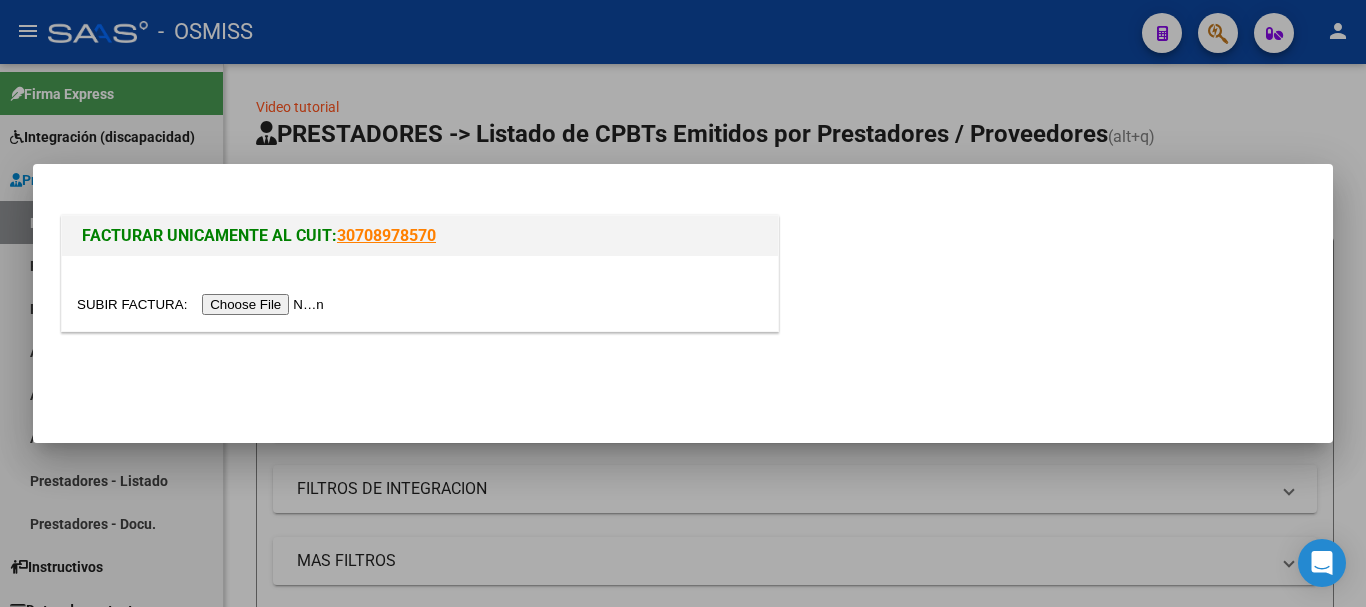click at bounding box center (203, 304) 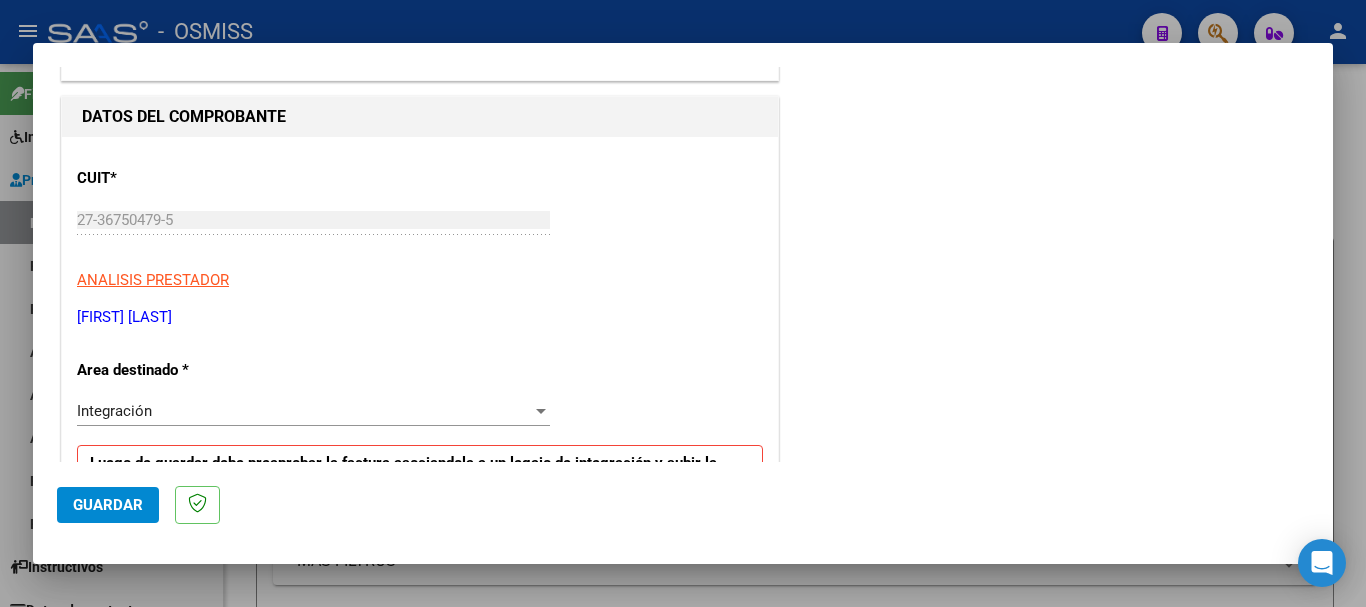 scroll, scrollTop: 400, scrollLeft: 0, axis: vertical 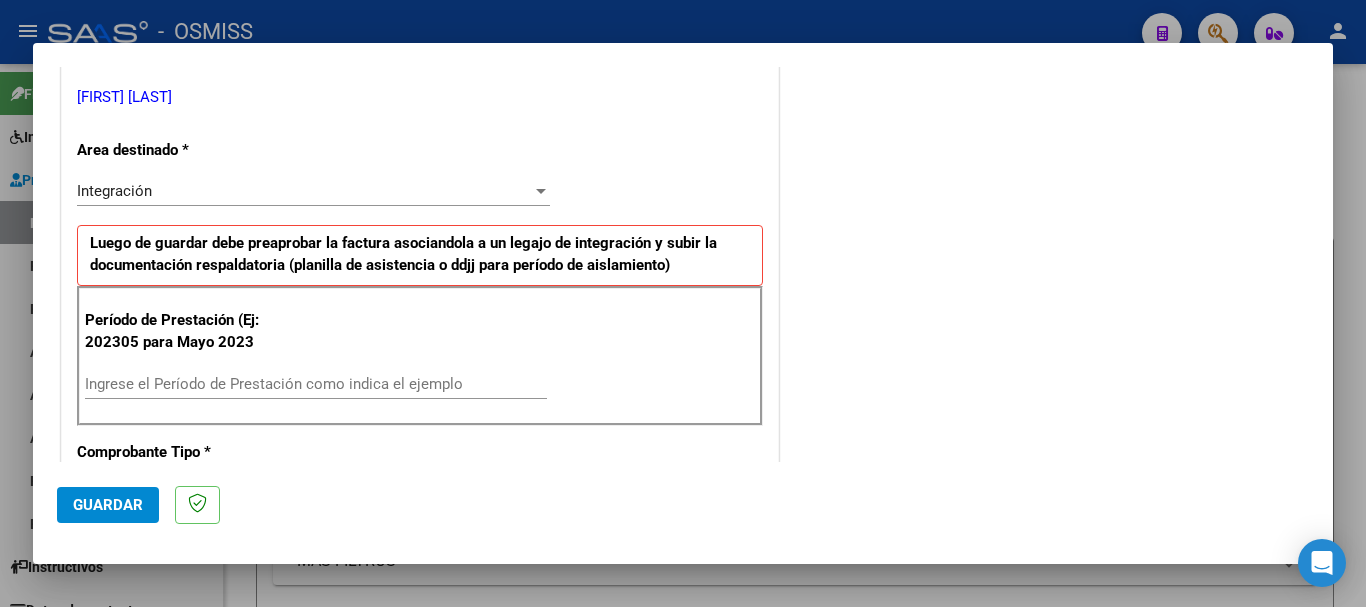 click on "Ingrese el Período de Prestación como indica el ejemplo" at bounding box center [316, 384] 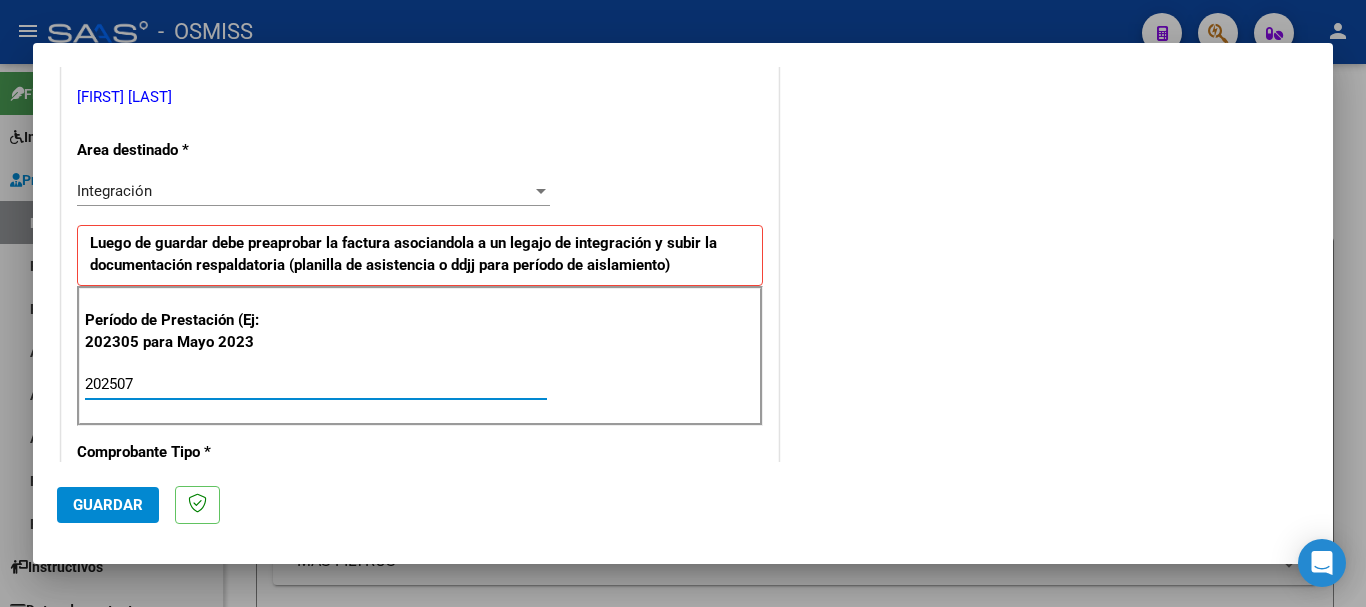 type on "202507" 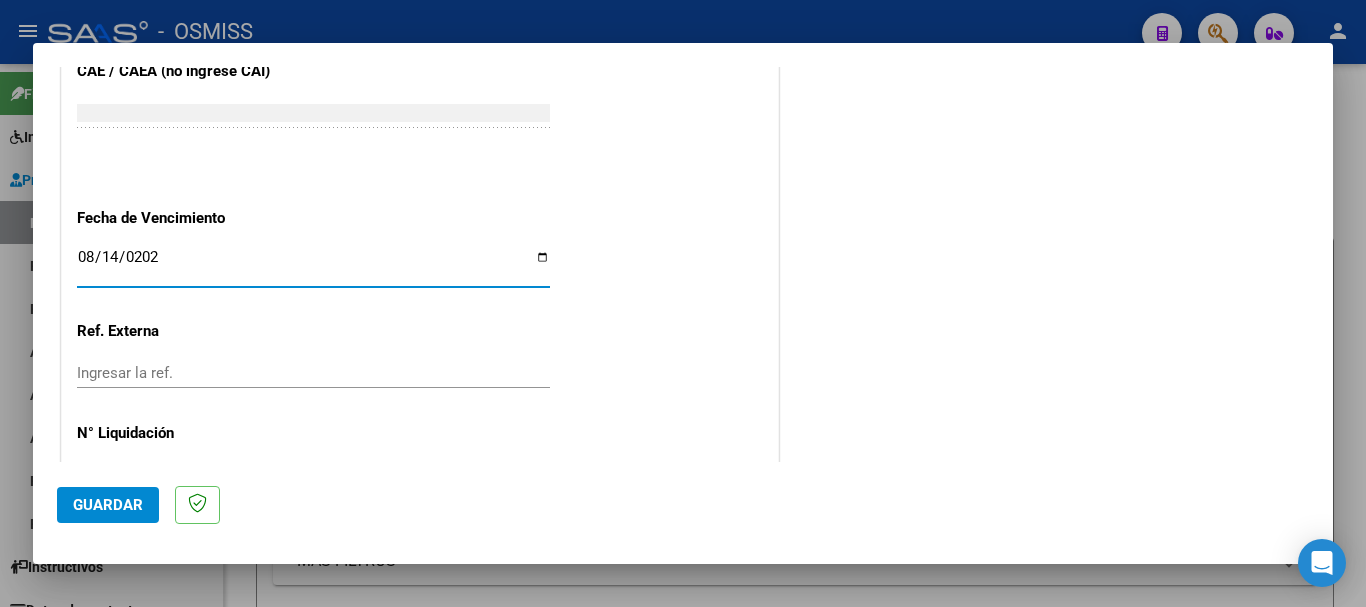 type on "2025-08-14" 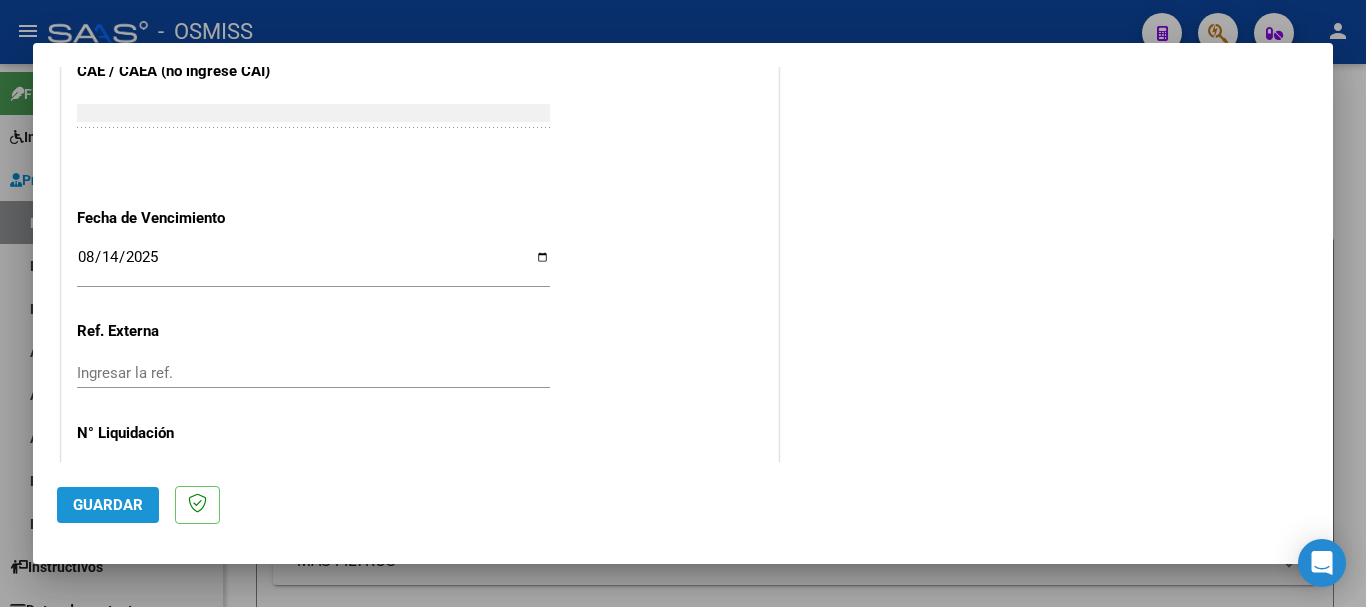 click on "Guardar" 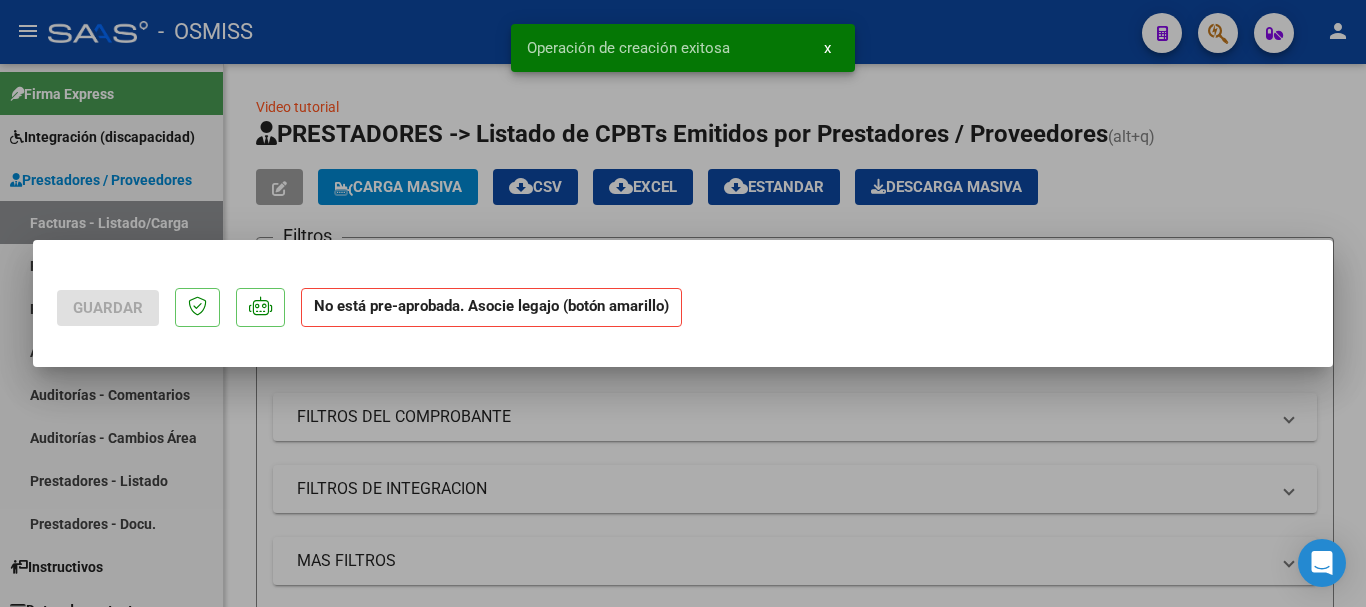 scroll, scrollTop: 0, scrollLeft: 0, axis: both 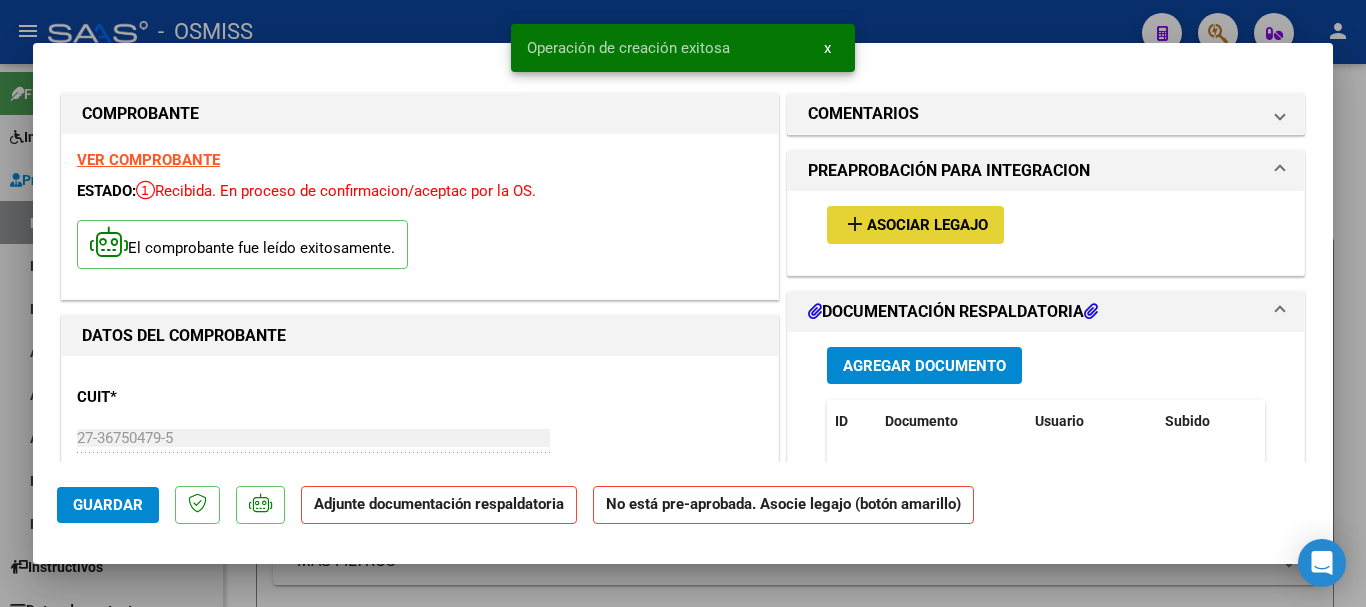 click on "Asociar Legajo" at bounding box center [927, 226] 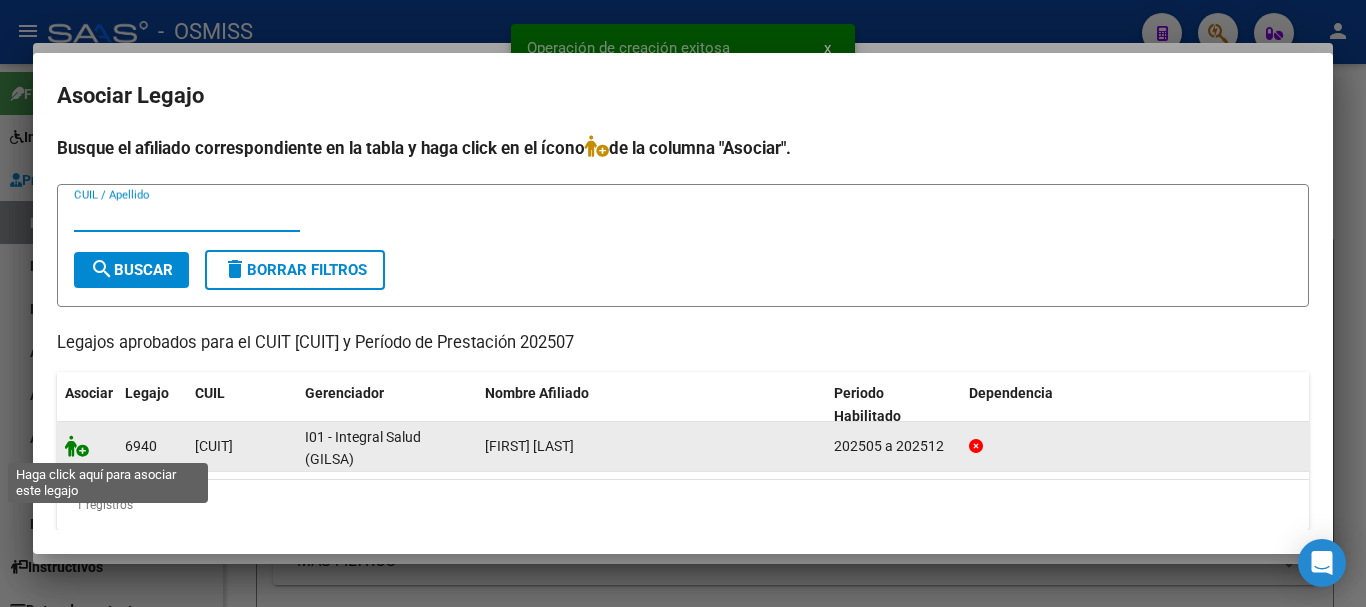 click 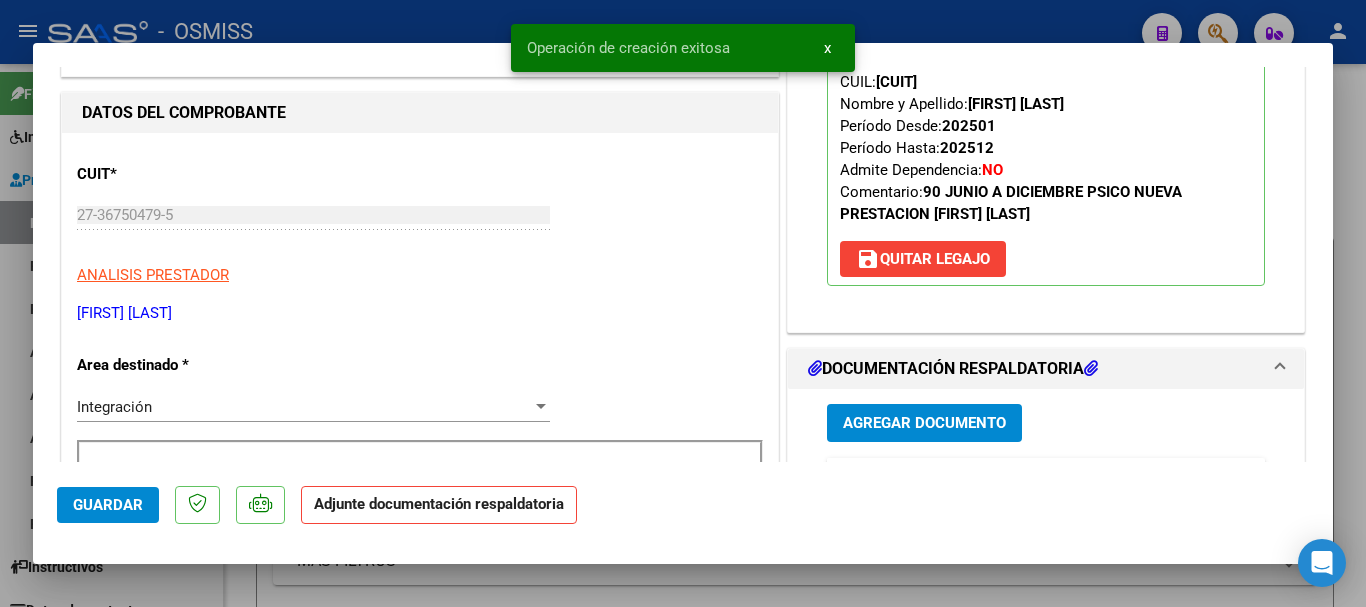 scroll, scrollTop: 200, scrollLeft: 0, axis: vertical 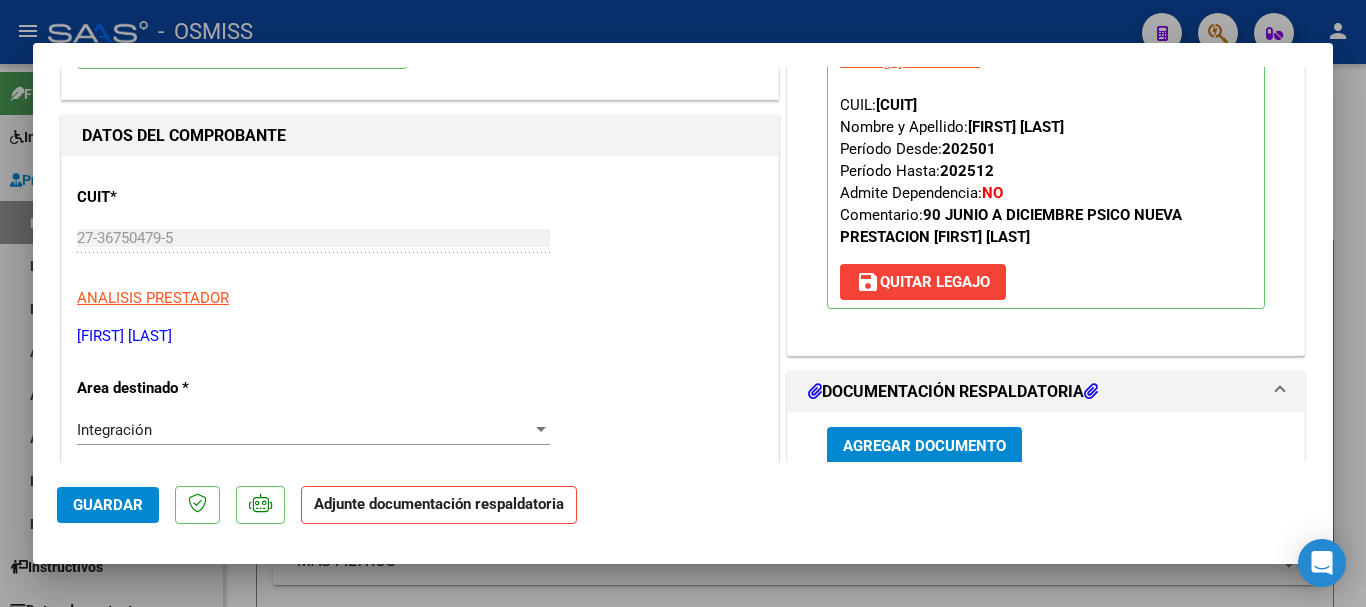 click on "Agregar Documento" at bounding box center (924, 447) 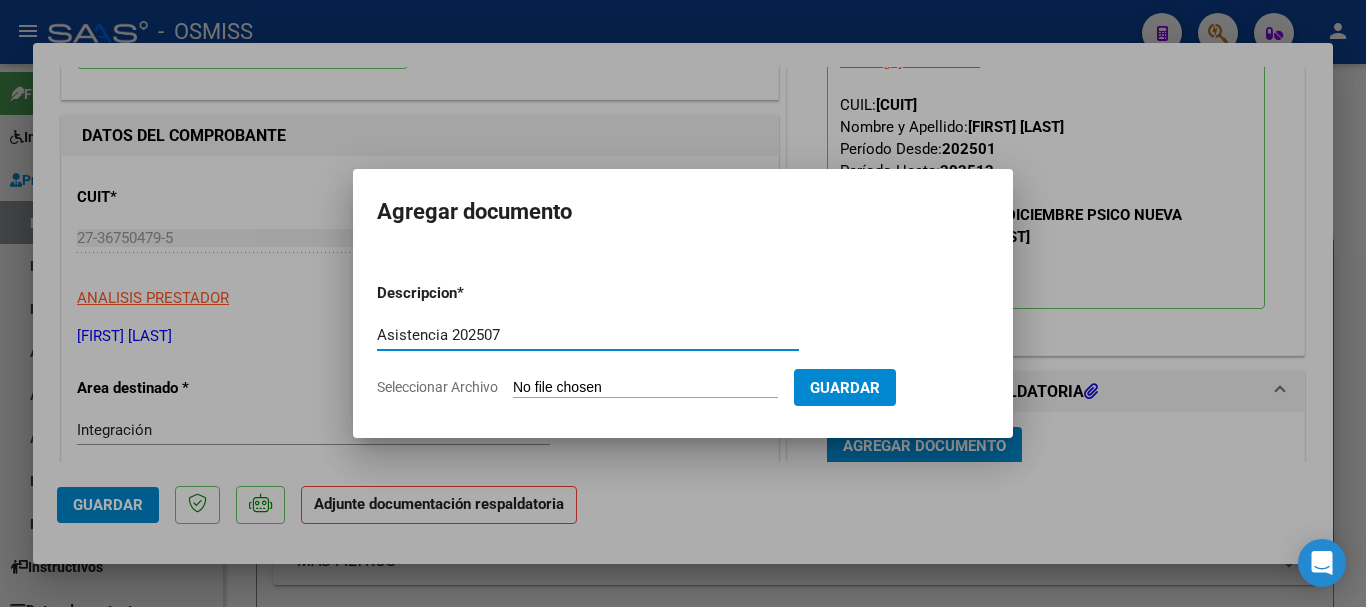 type on "Asistencia 202507" 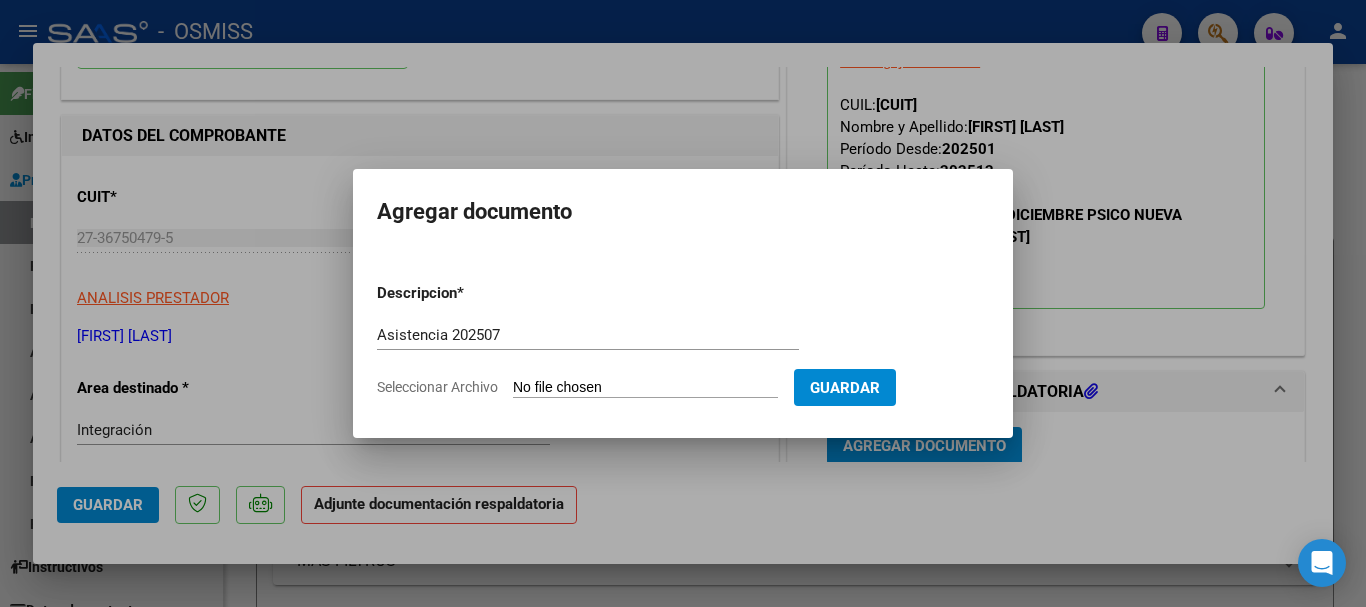 click on "Seleccionar Archivo" at bounding box center [645, 388] 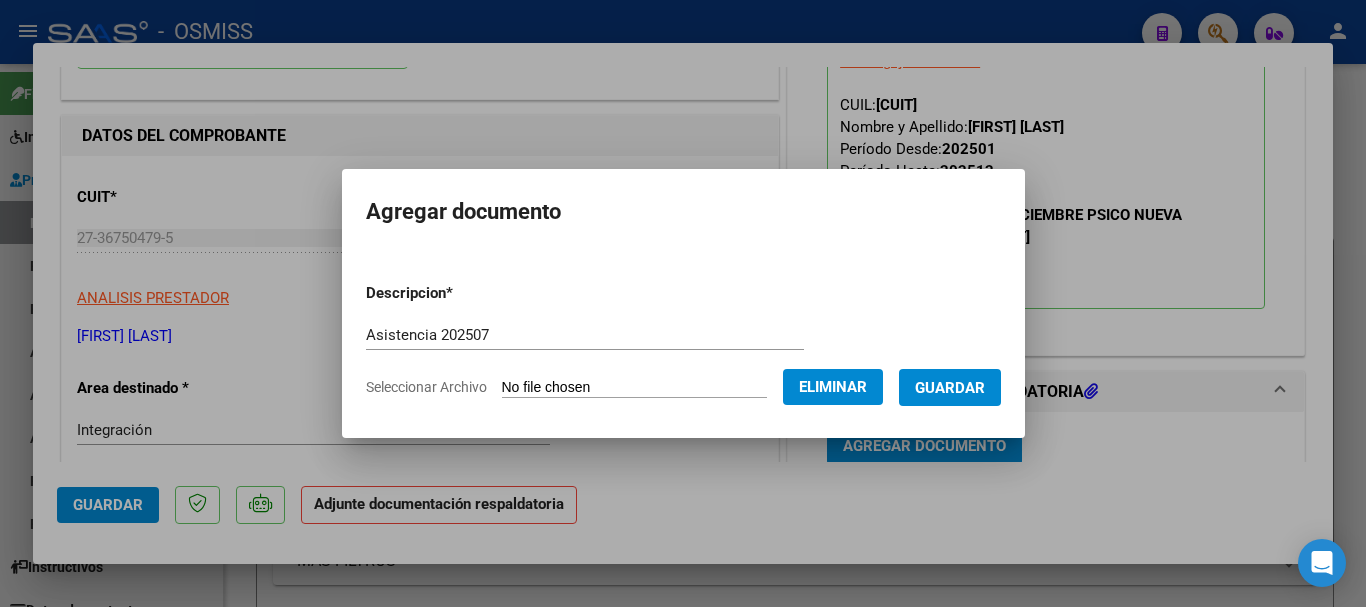 click on "Guardar" at bounding box center [950, 388] 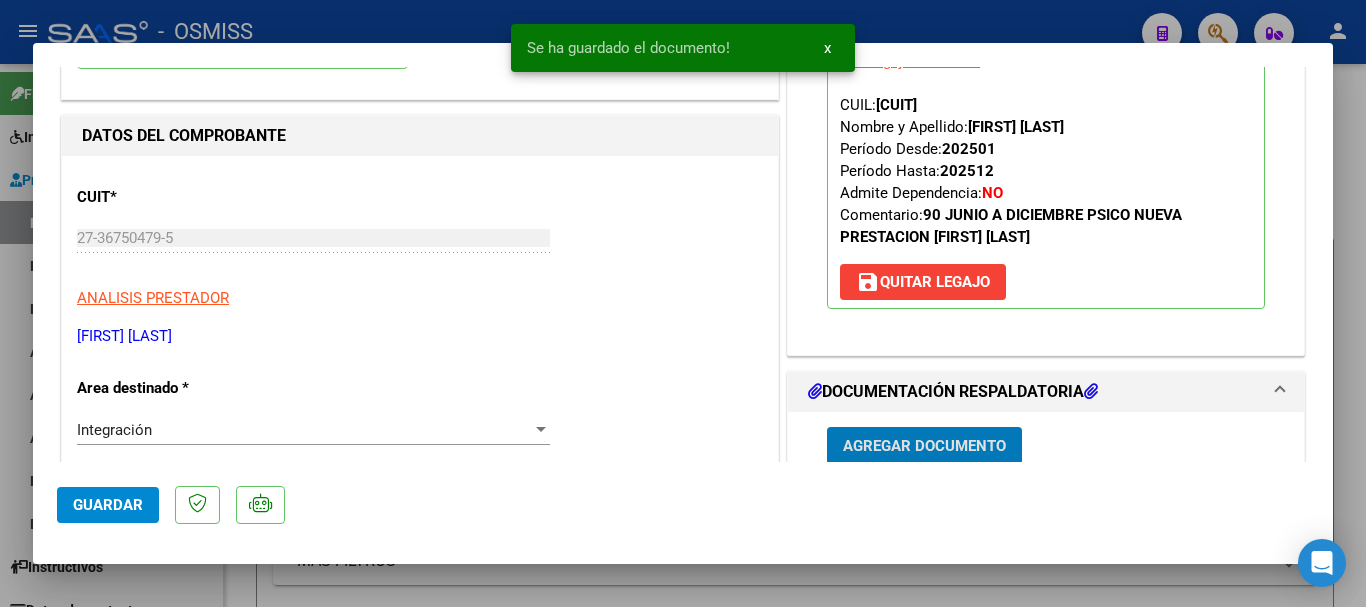 scroll, scrollTop: 203, scrollLeft: 0, axis: vertical 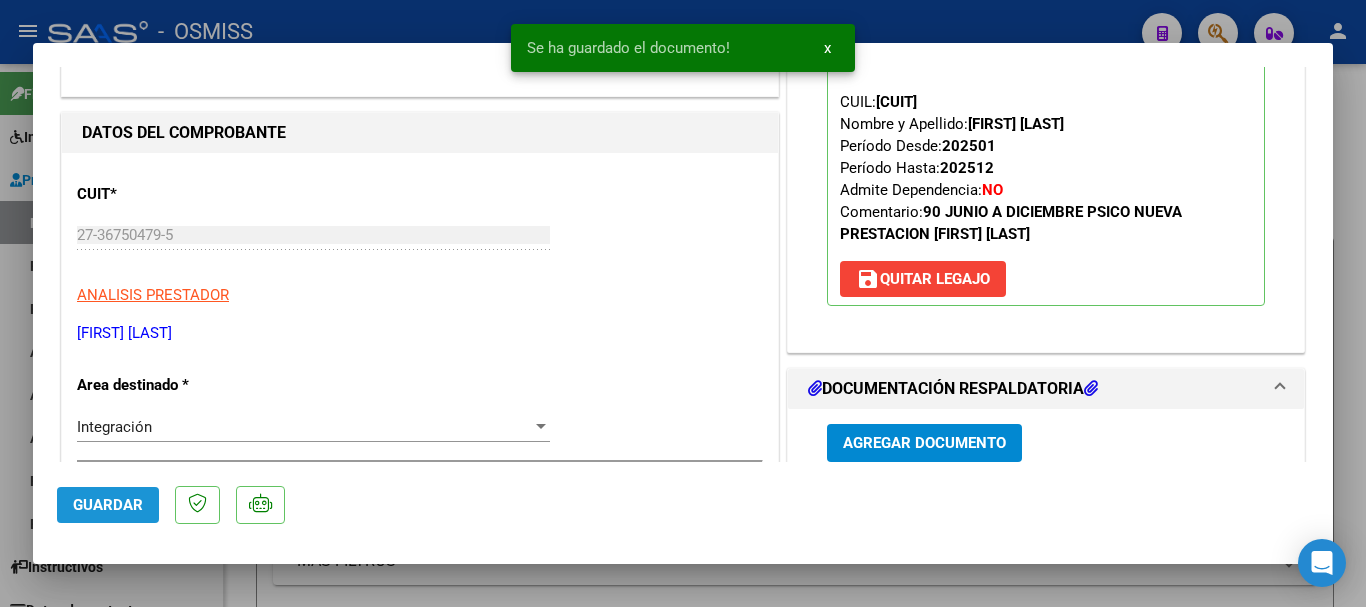 click on "Guardar" 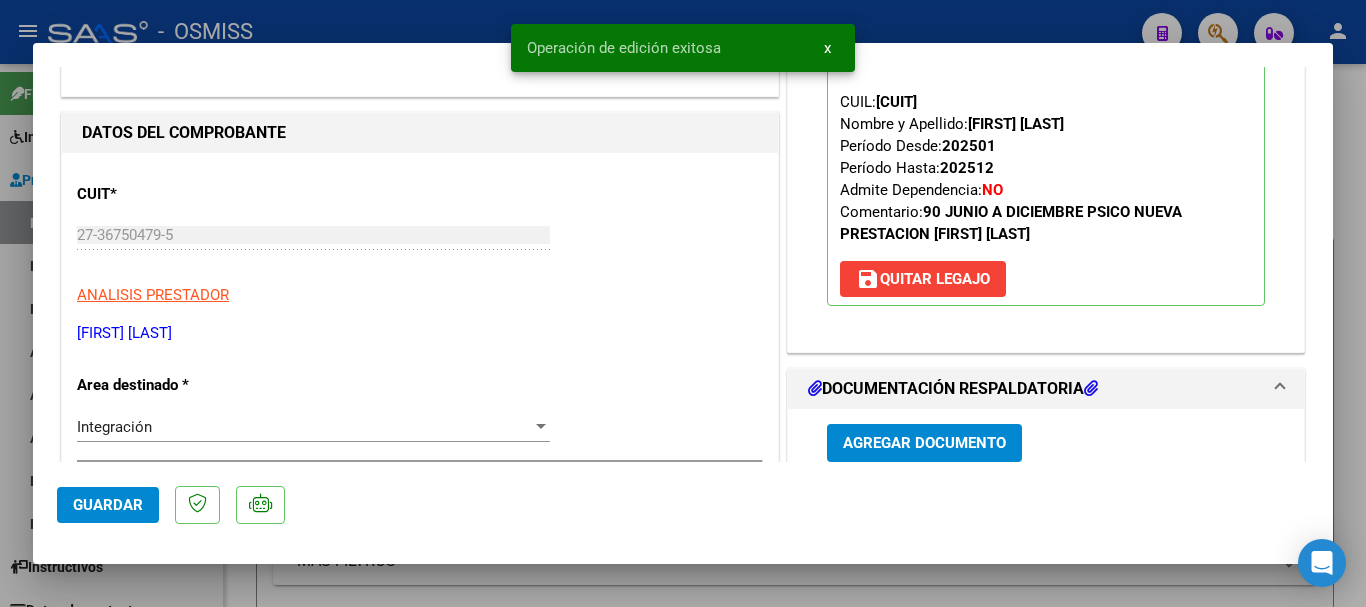 click at bounding box center [683, 303] 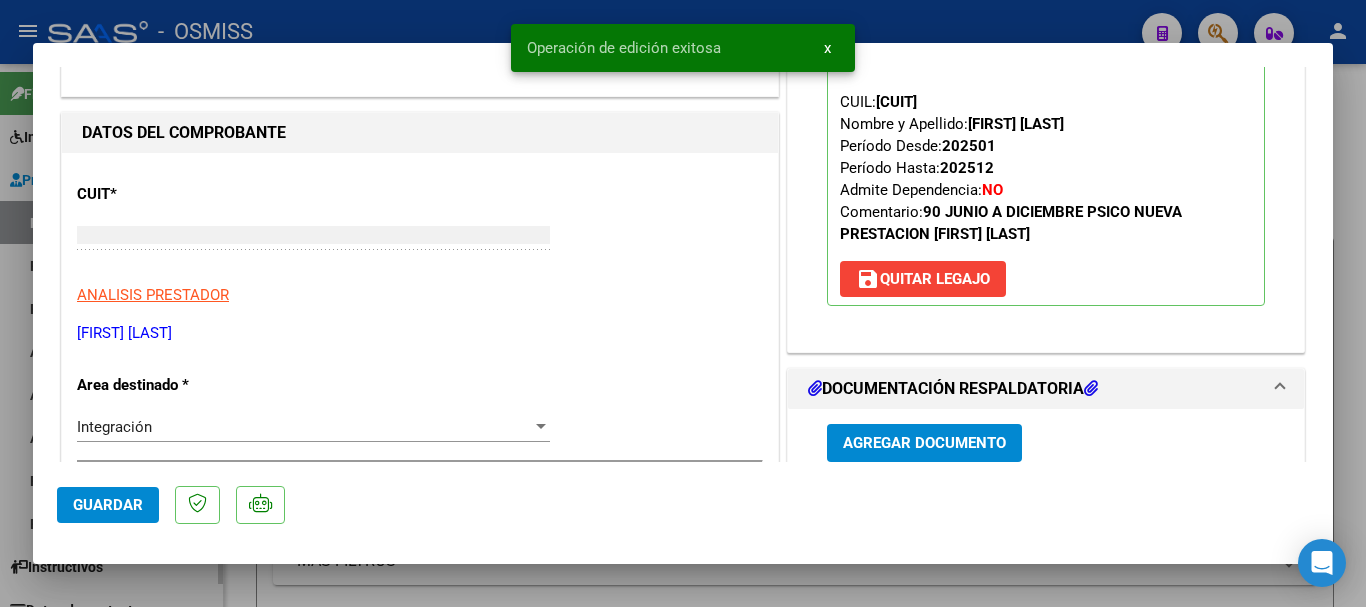 scroll, scrollTop: 0, scrollLeft: 0, axis: both 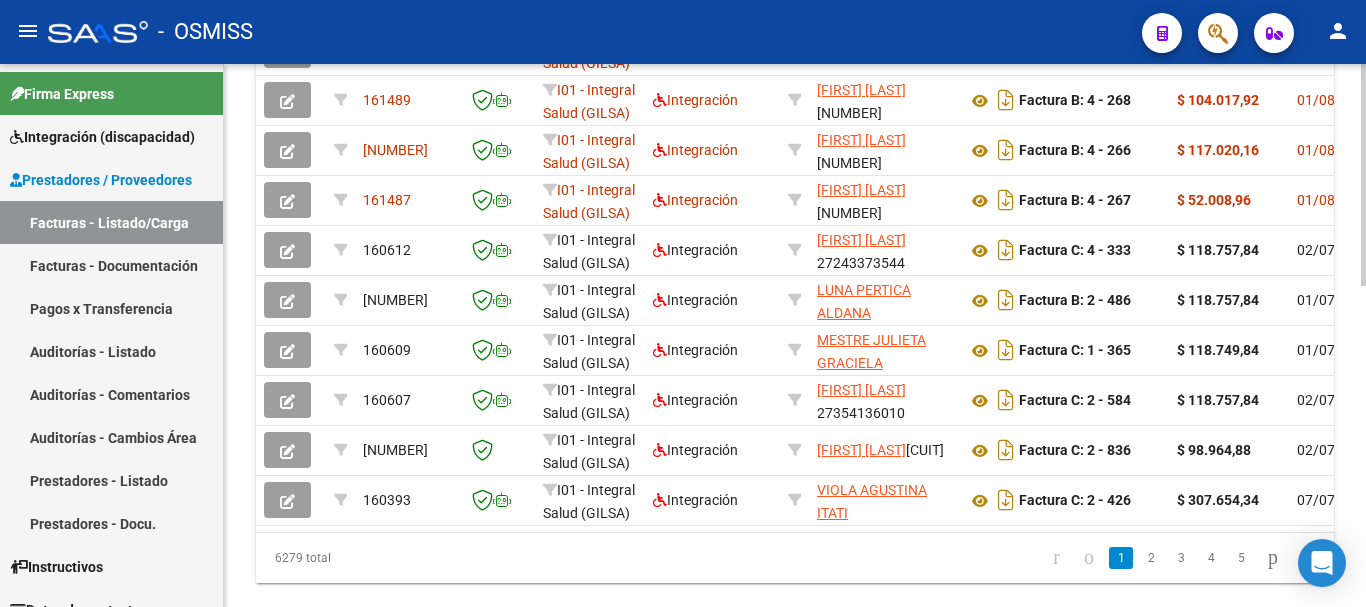 click 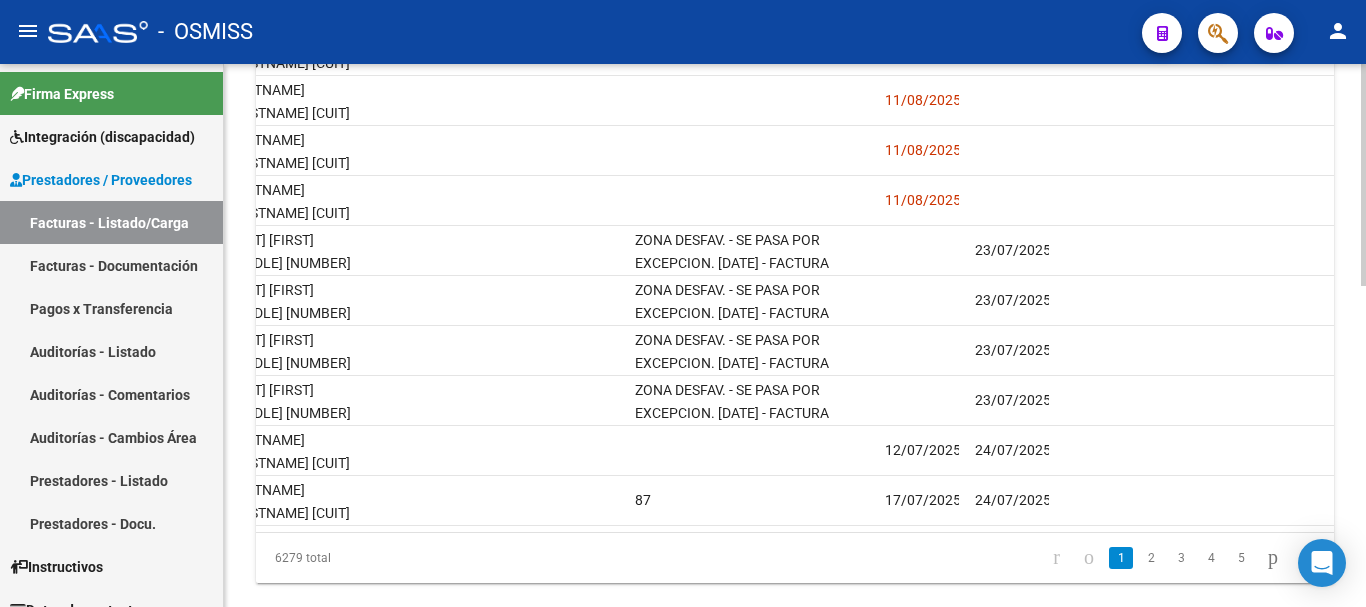scroll, scrollTop: 0, scrollLeft: 0, axis: both 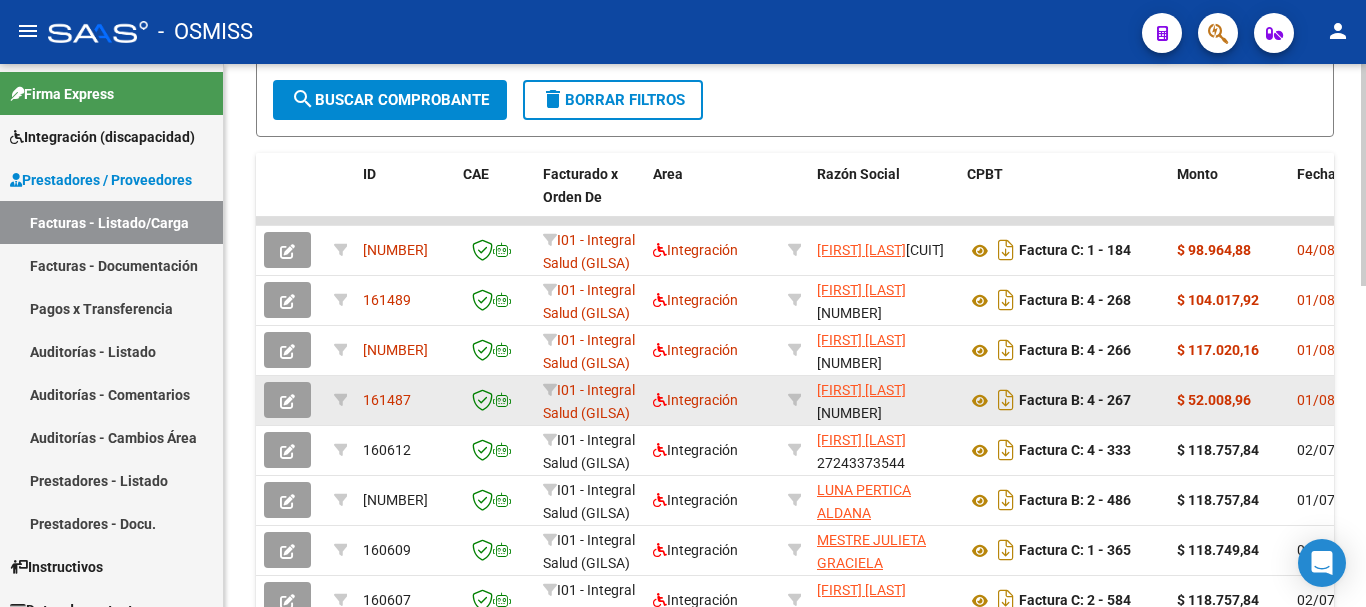 click 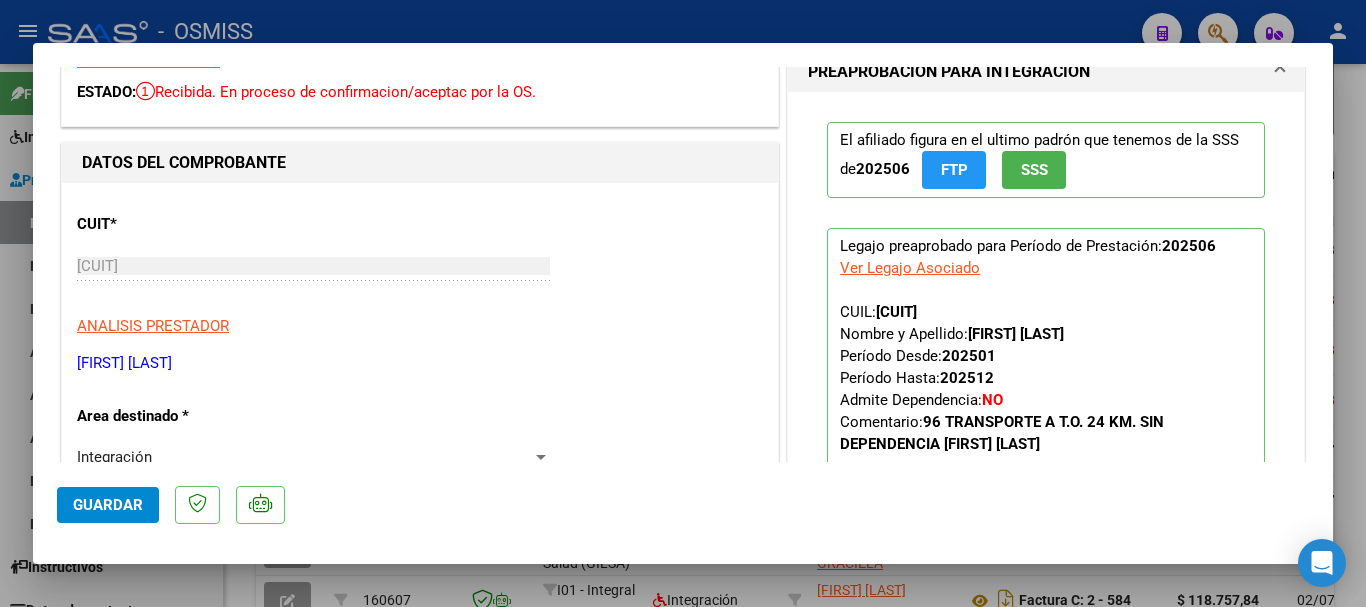 scroll, scrollTop: 100, scrollLeft: 0, axis: vertical 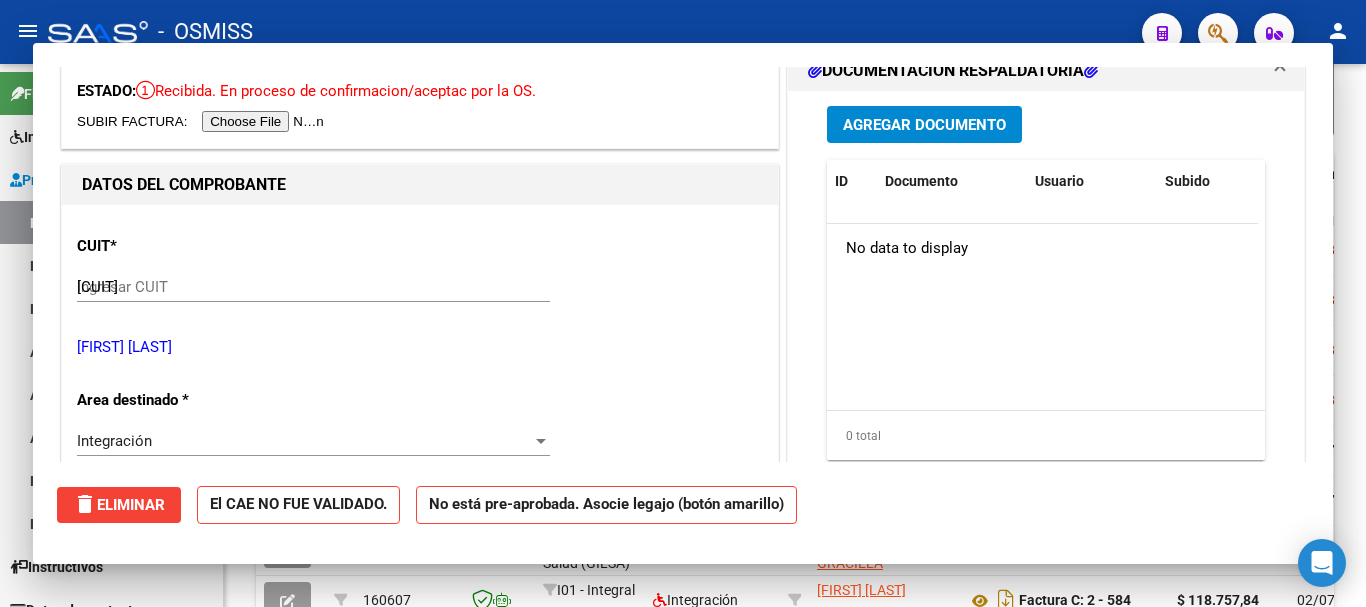 type 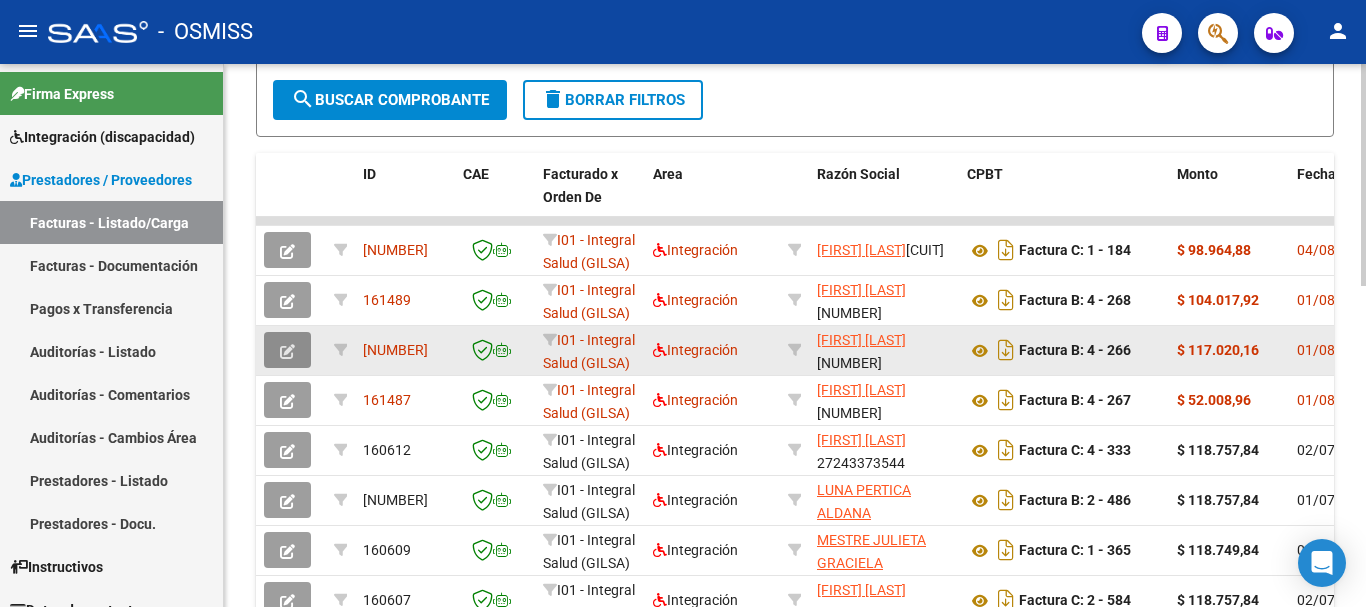 click 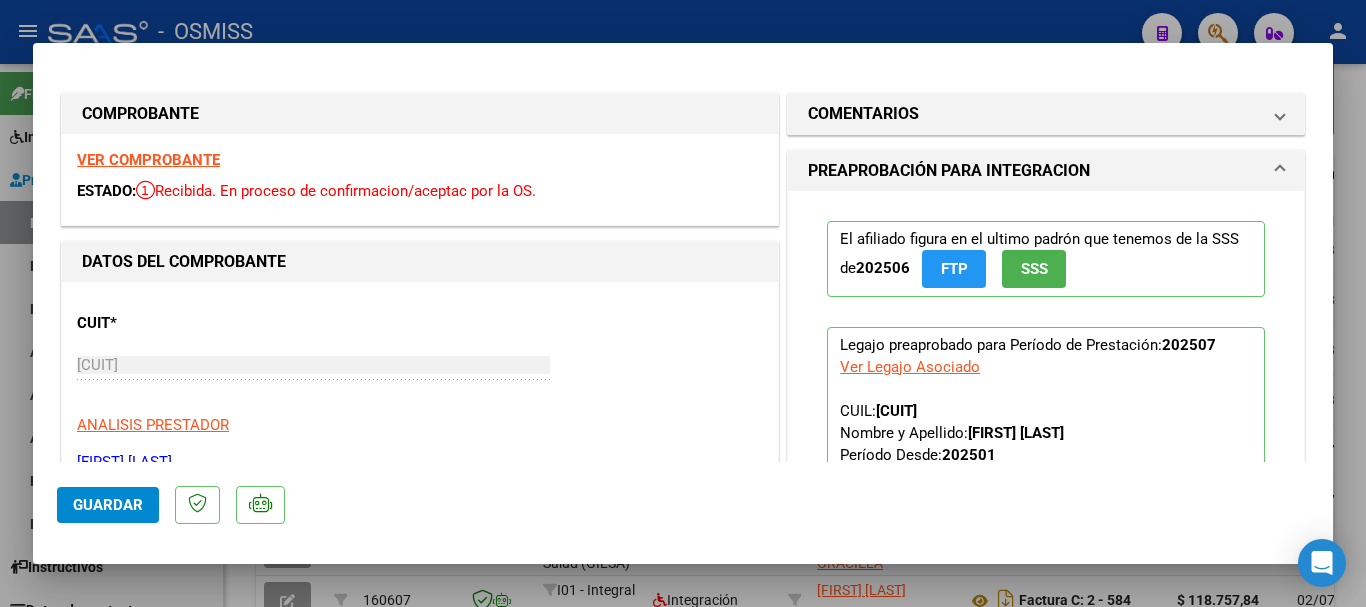 type 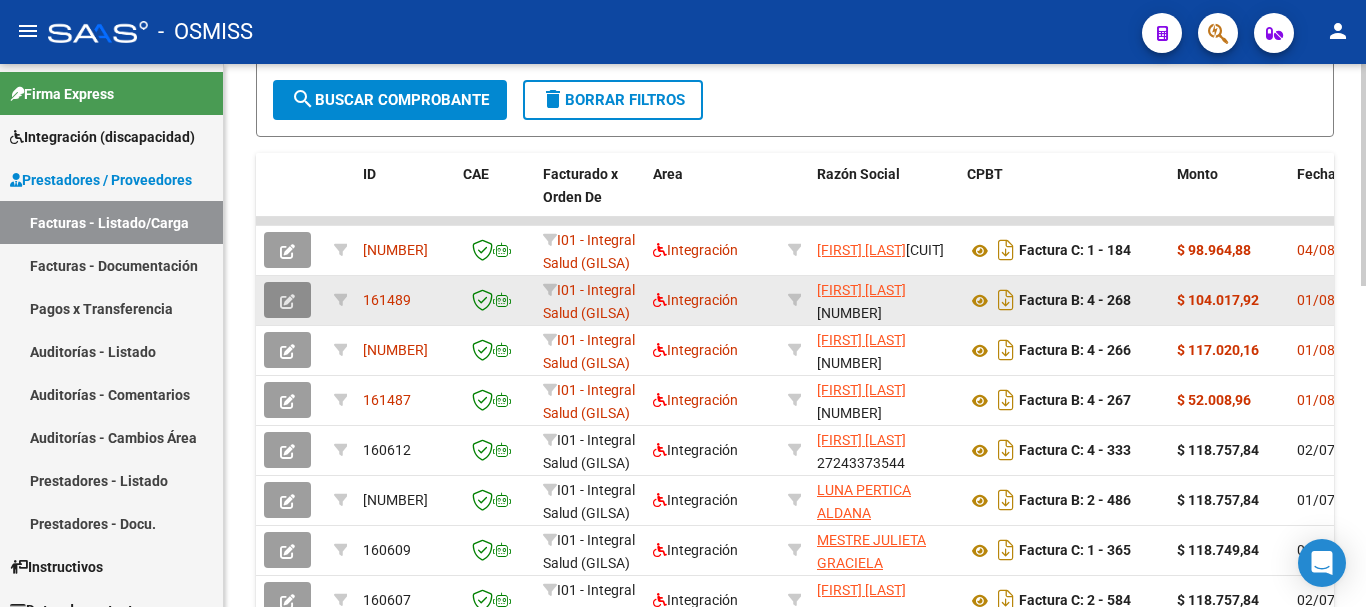 click 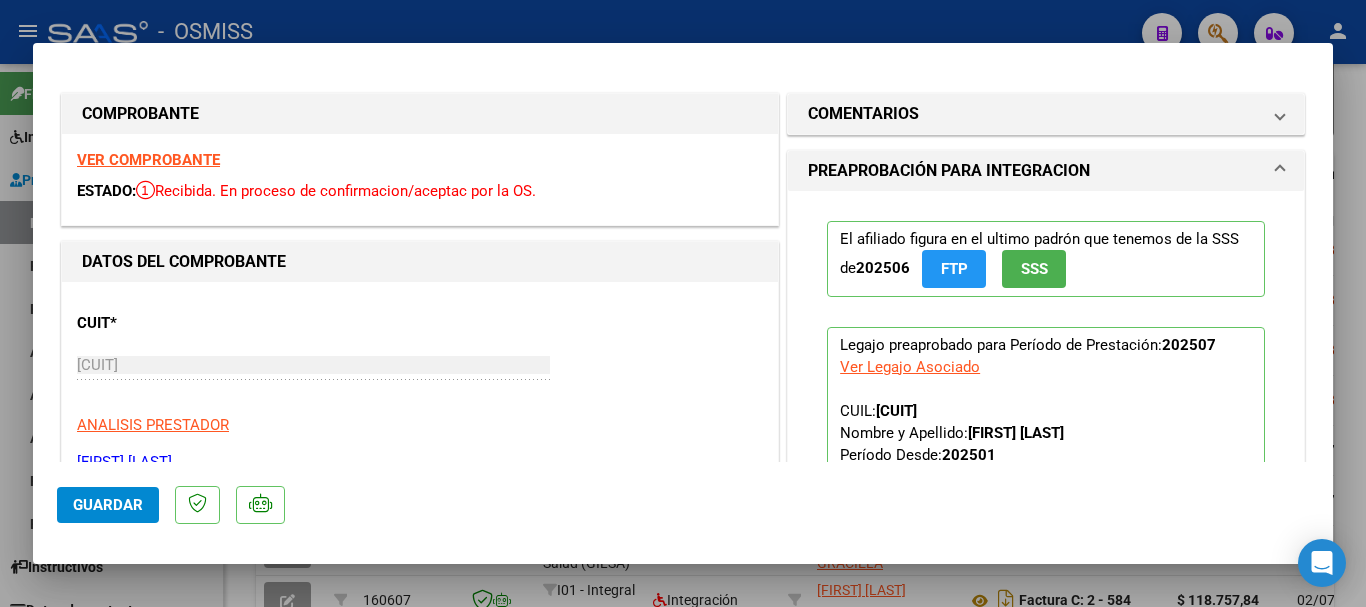 type 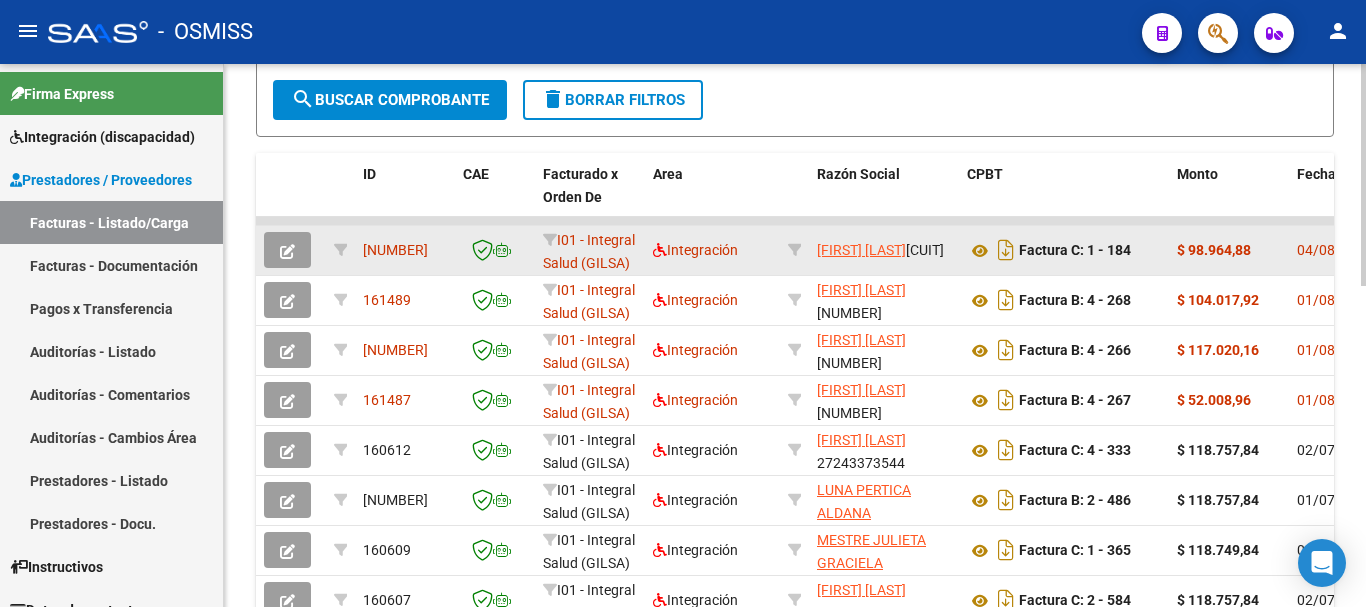 click 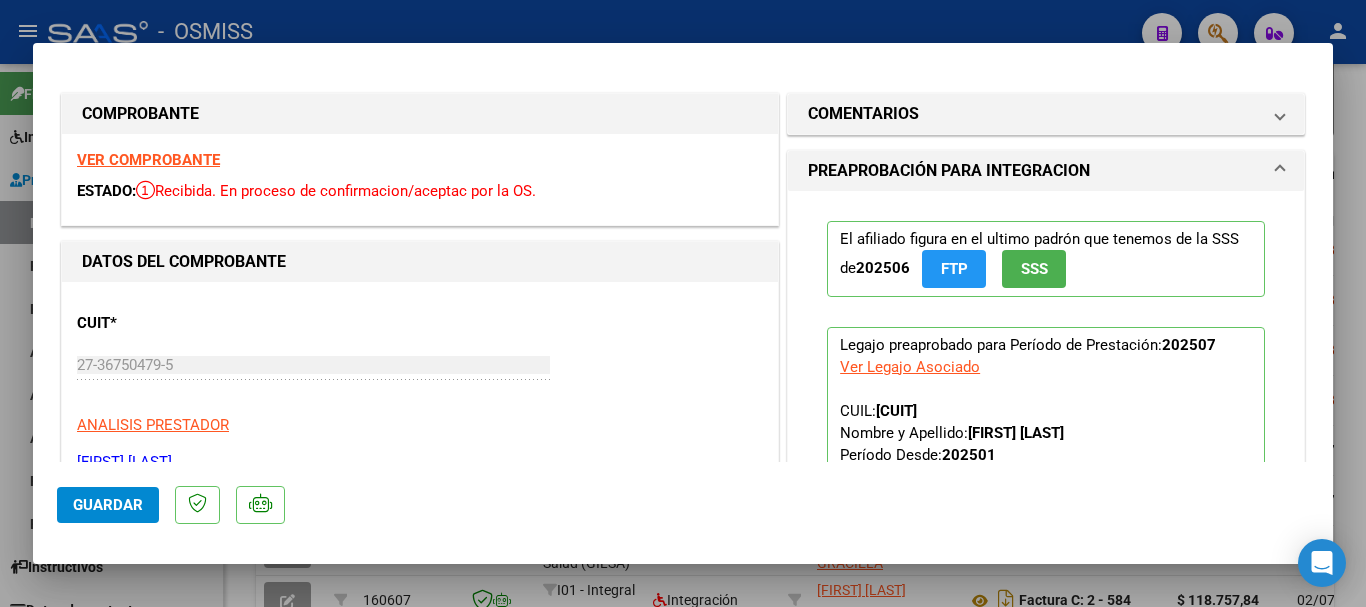 type 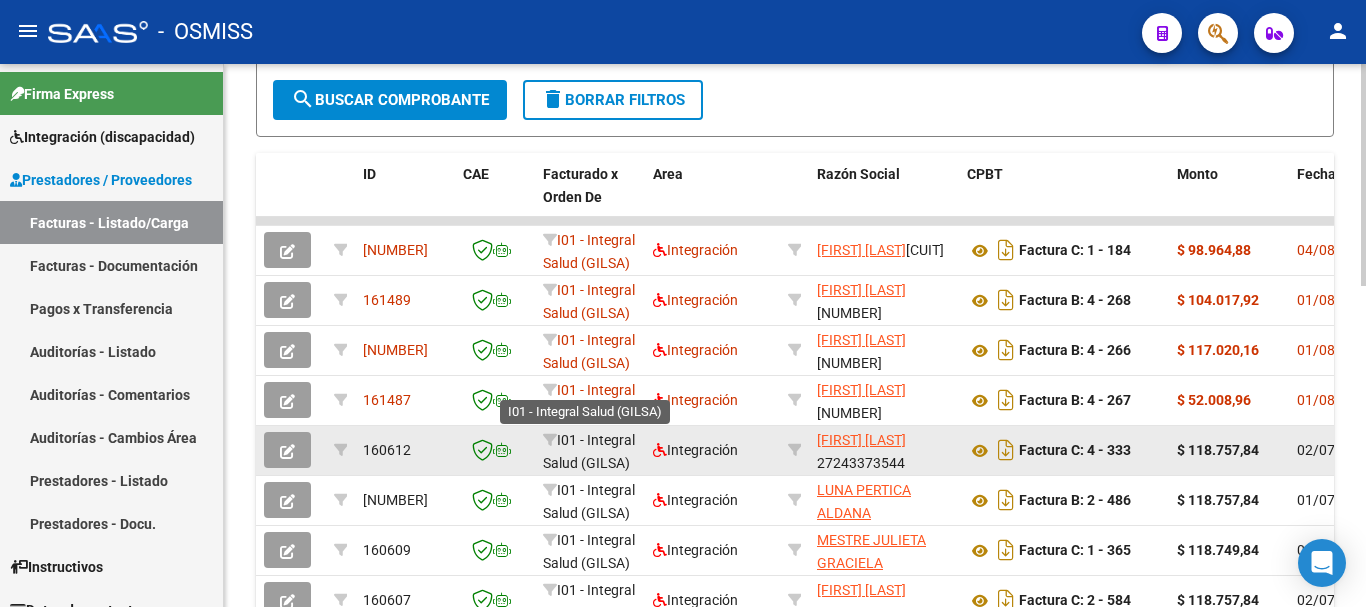 scroll, scrollTop: 26, scrollLeft: 0, axis: vertical 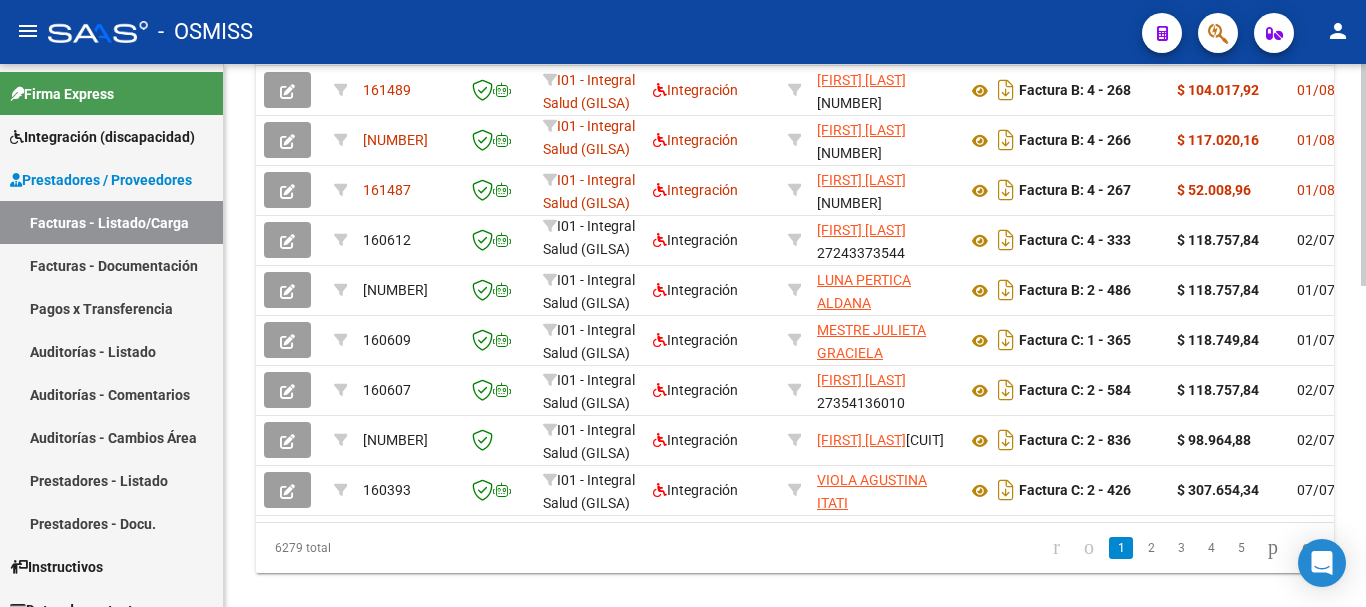 click 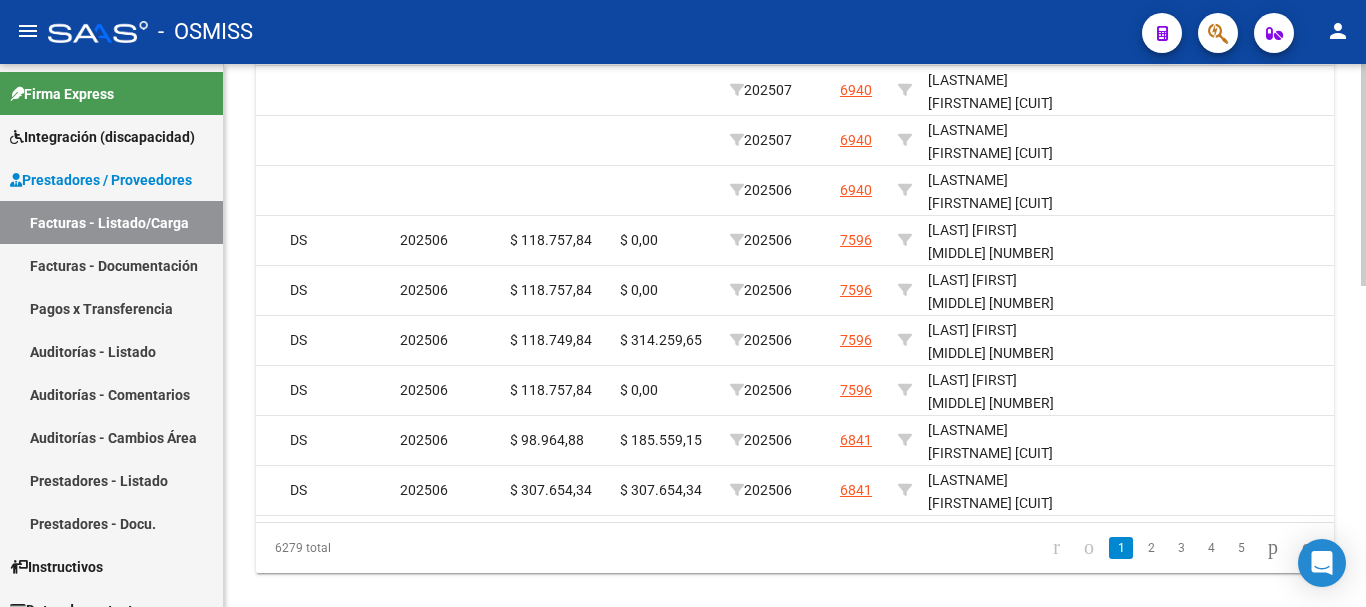 scroll, scrollTop: 0, scrollLeft: 0, axis: both 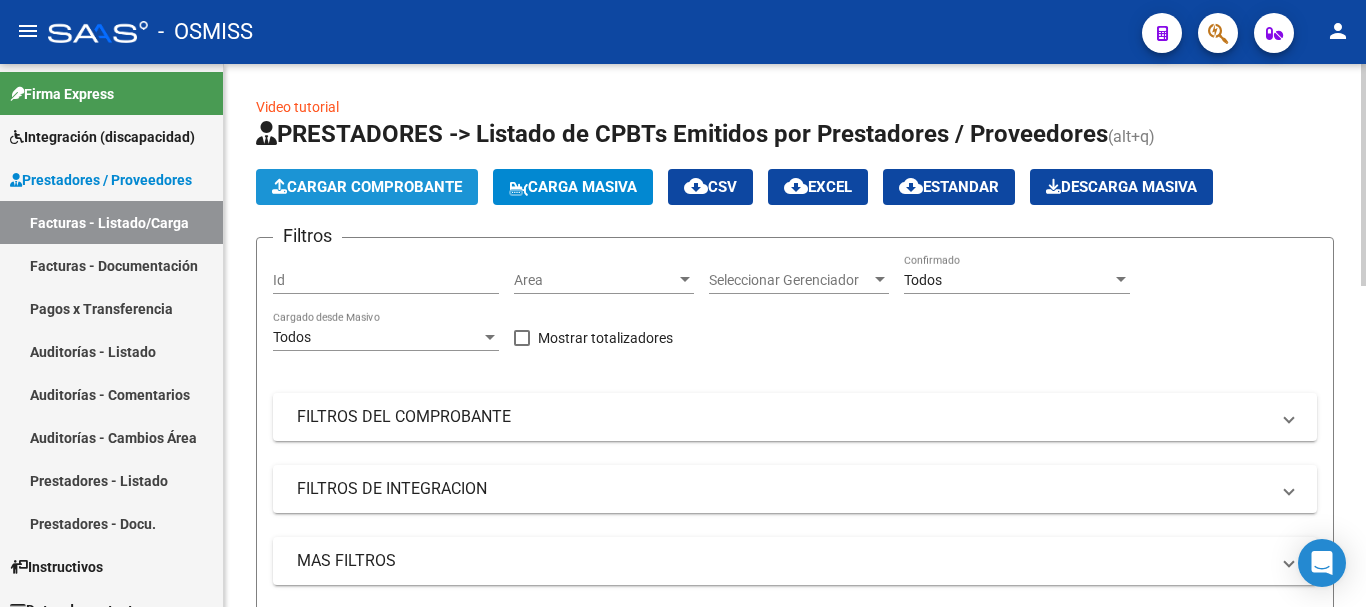 click on "Cargar Comprobante" 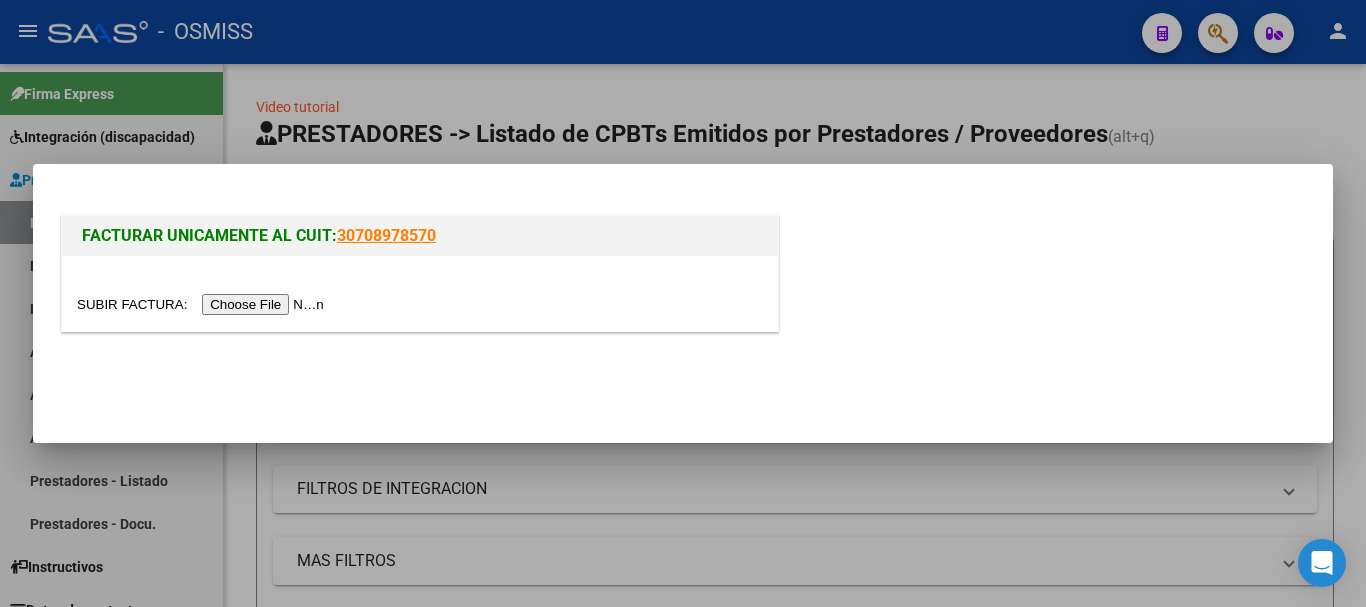 click at bounding box center [203, 304] 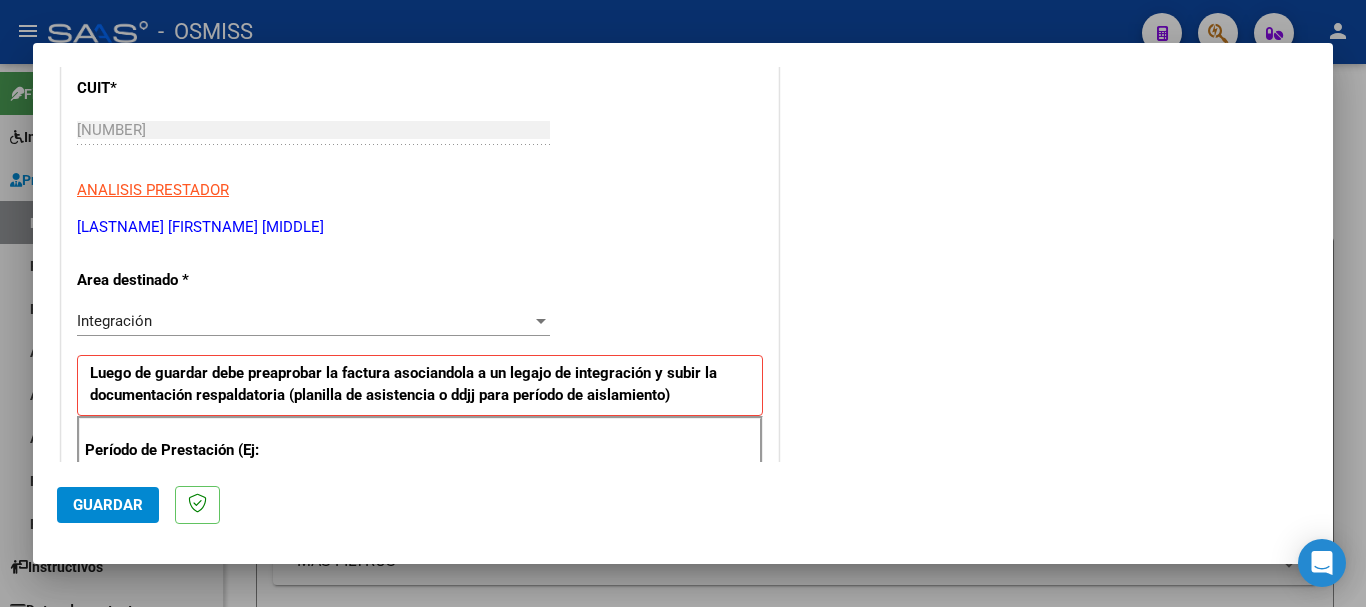 scroll, scrollTop: 500, scrollLeft: 0, axis: vertical 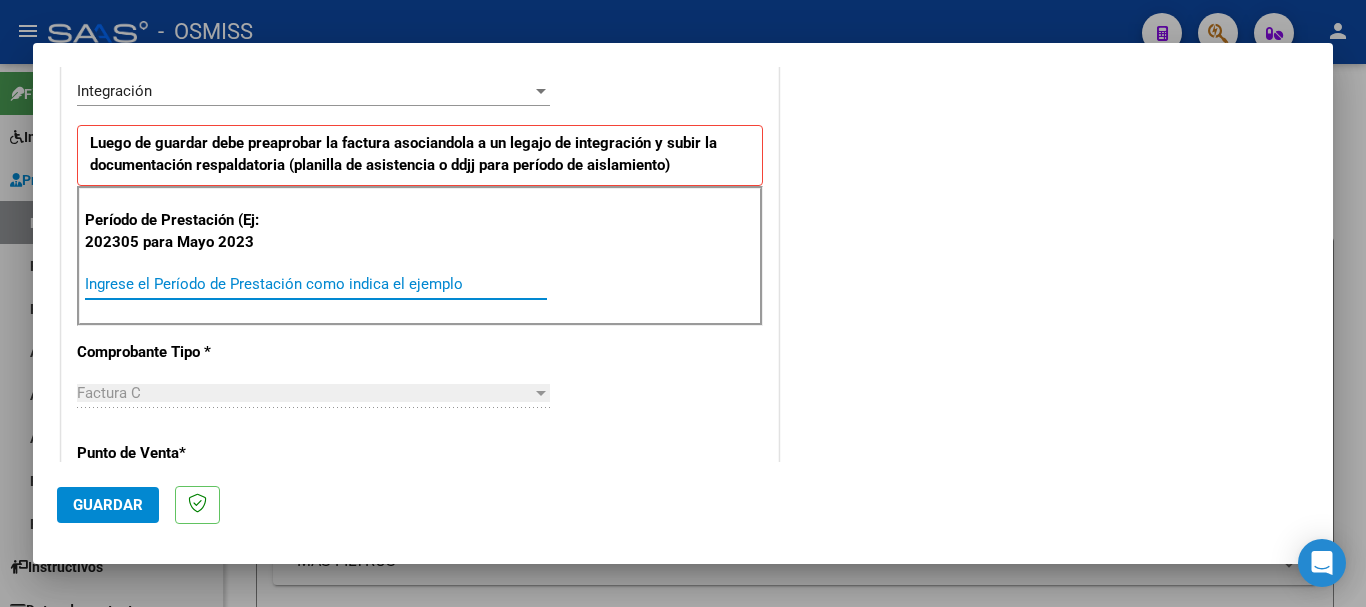 click on "Ingrese el Período de Prestación como indica el ejemplo" at bounding box center [316, 284] 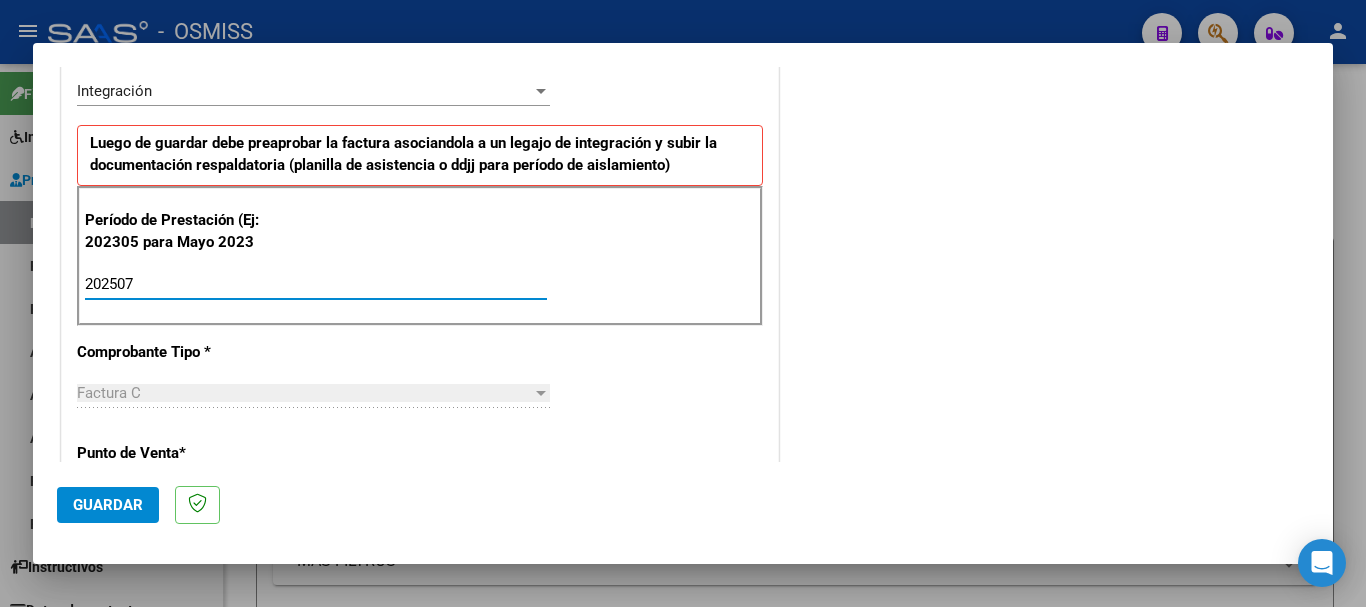 type on "202507" 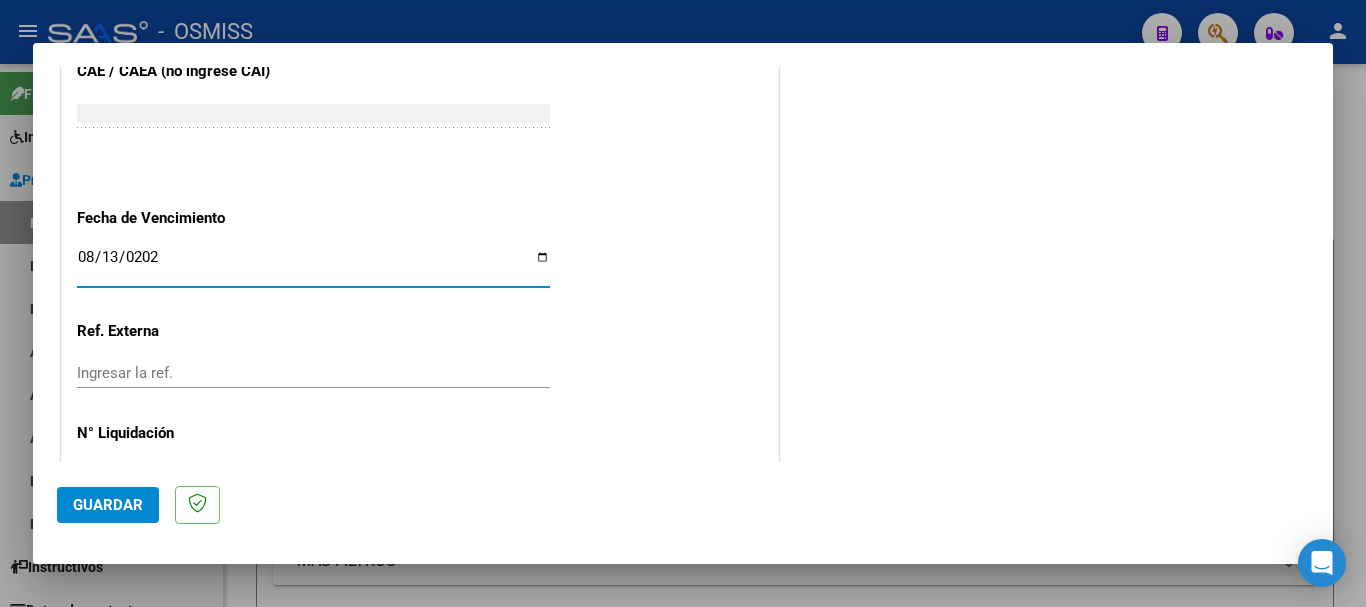 type on "2025-08-13" 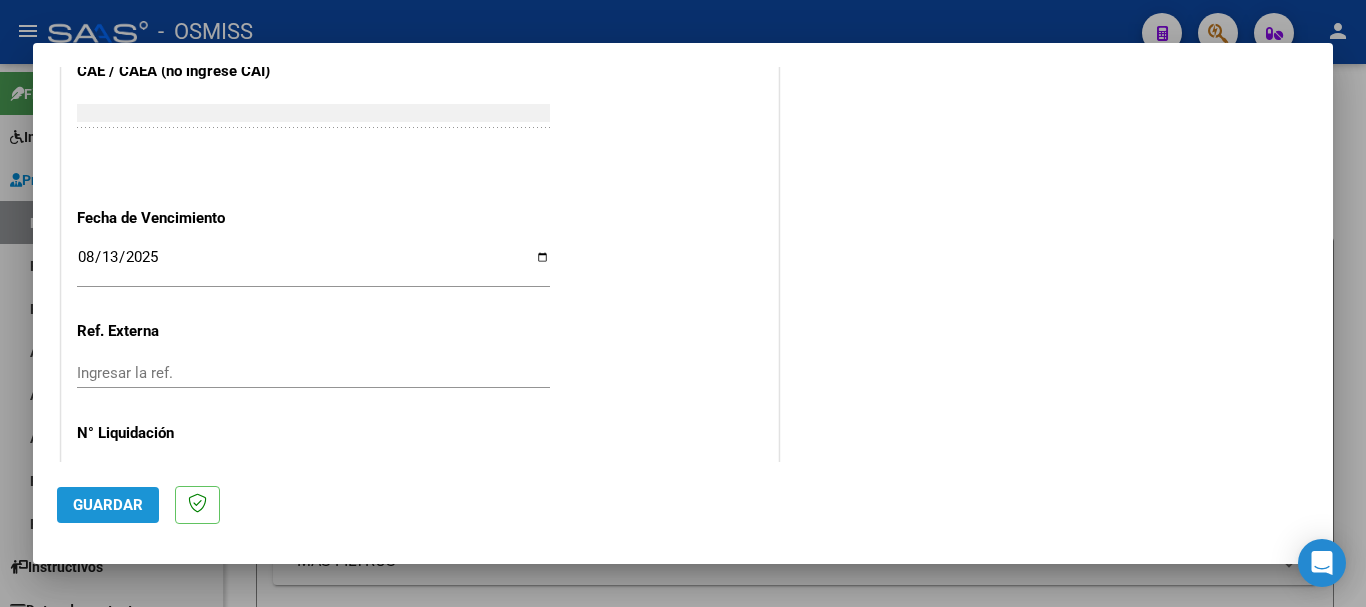click on "Guardar" 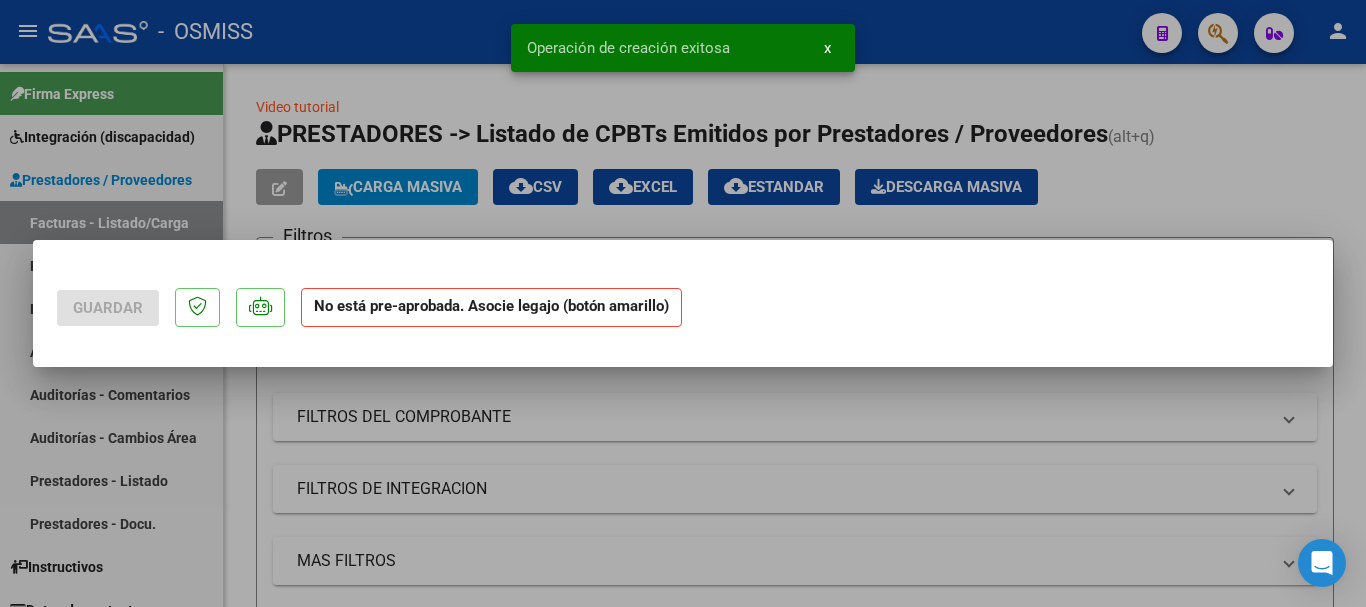 scroll, scrollTop: 0, scrollLeft: 0, axis: both 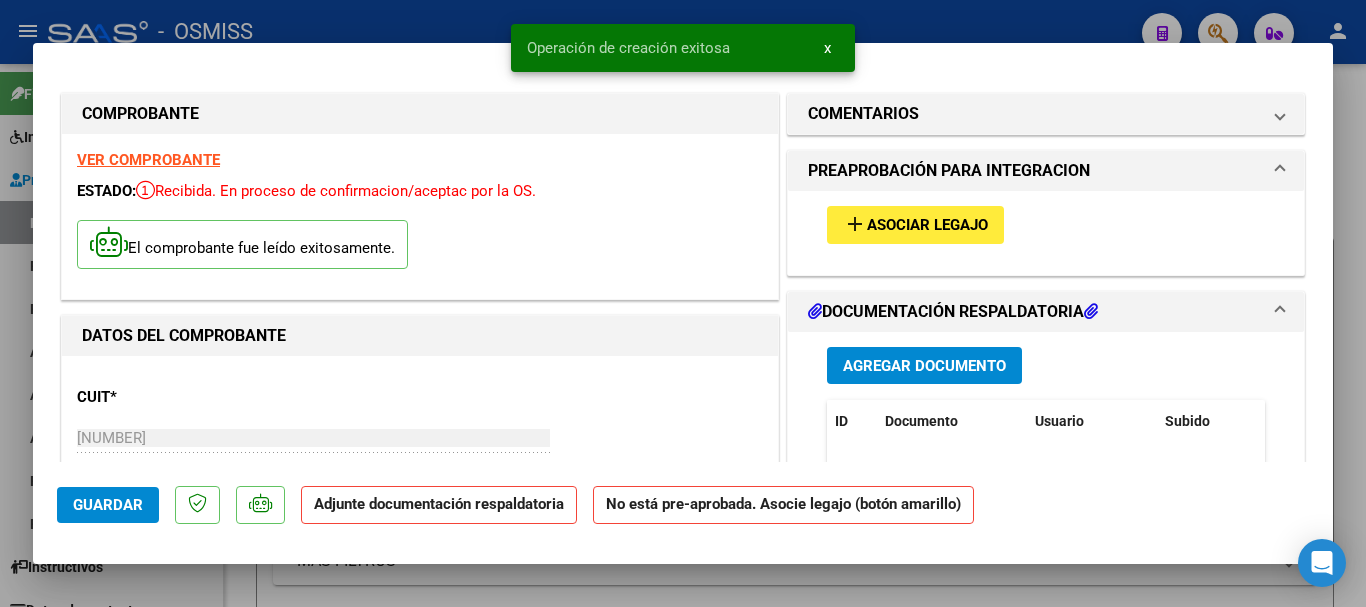 click on "Asociar Legajo" at bounding box center [927, 226] 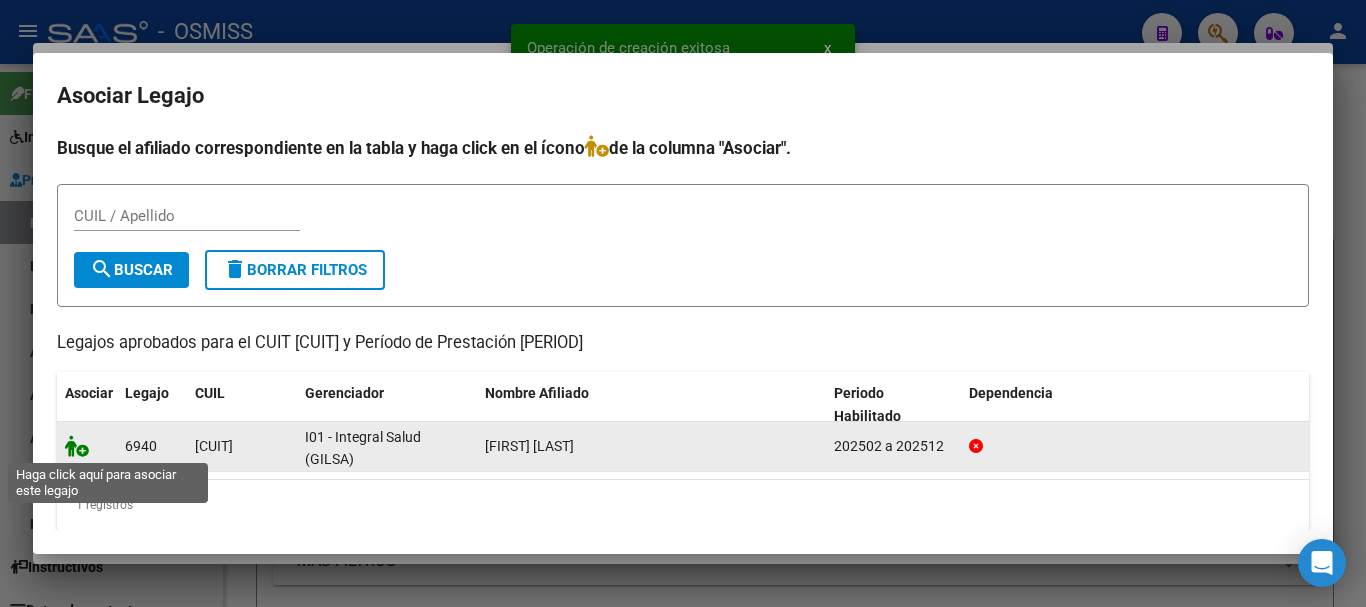 click 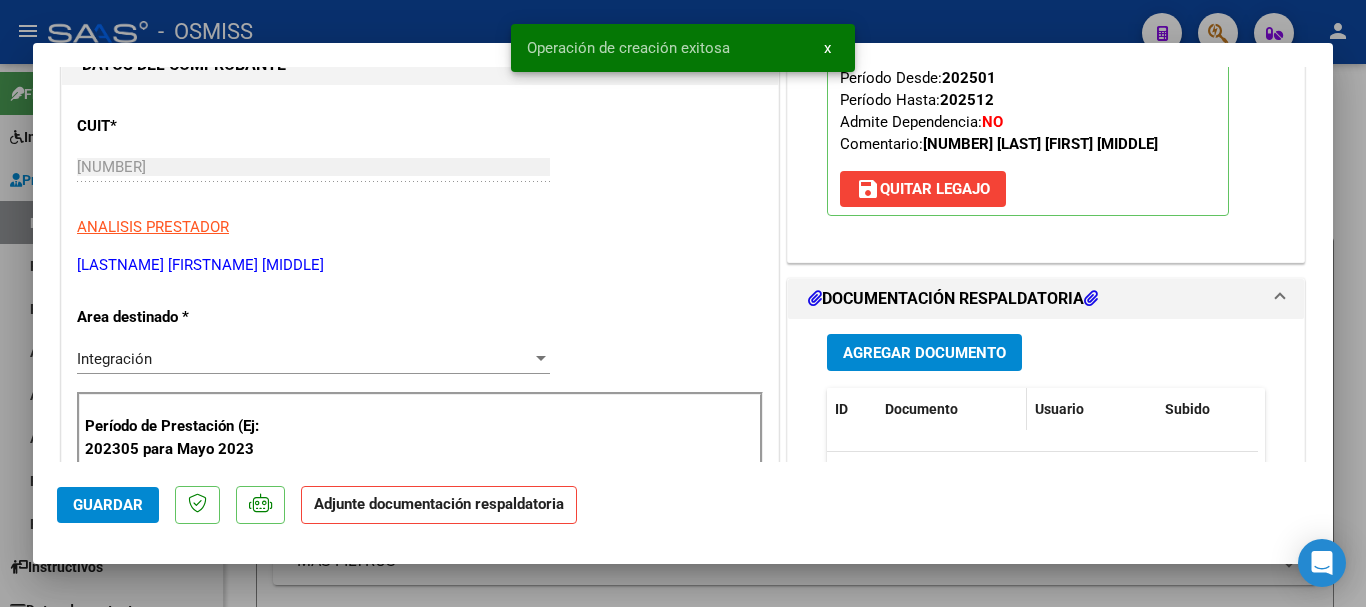 scroll, scrollTop: 300, scrollLeft: 0, axis: vertical 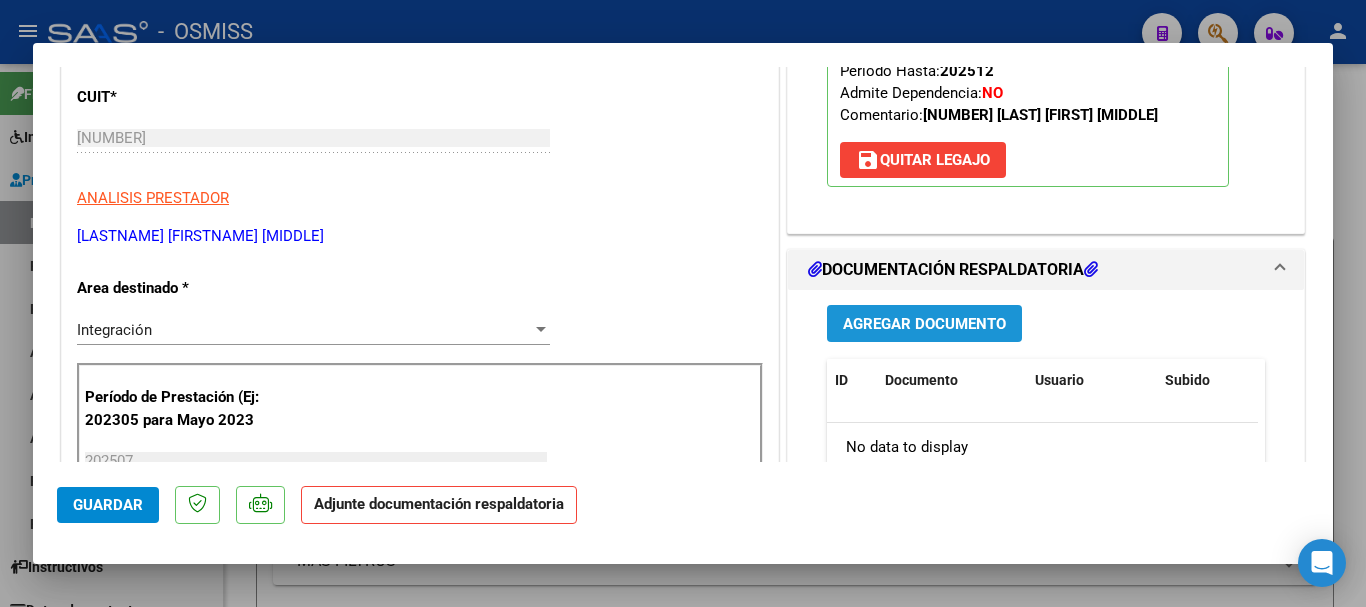 click on "Agregar Documento" at bounding box center [924, 325] 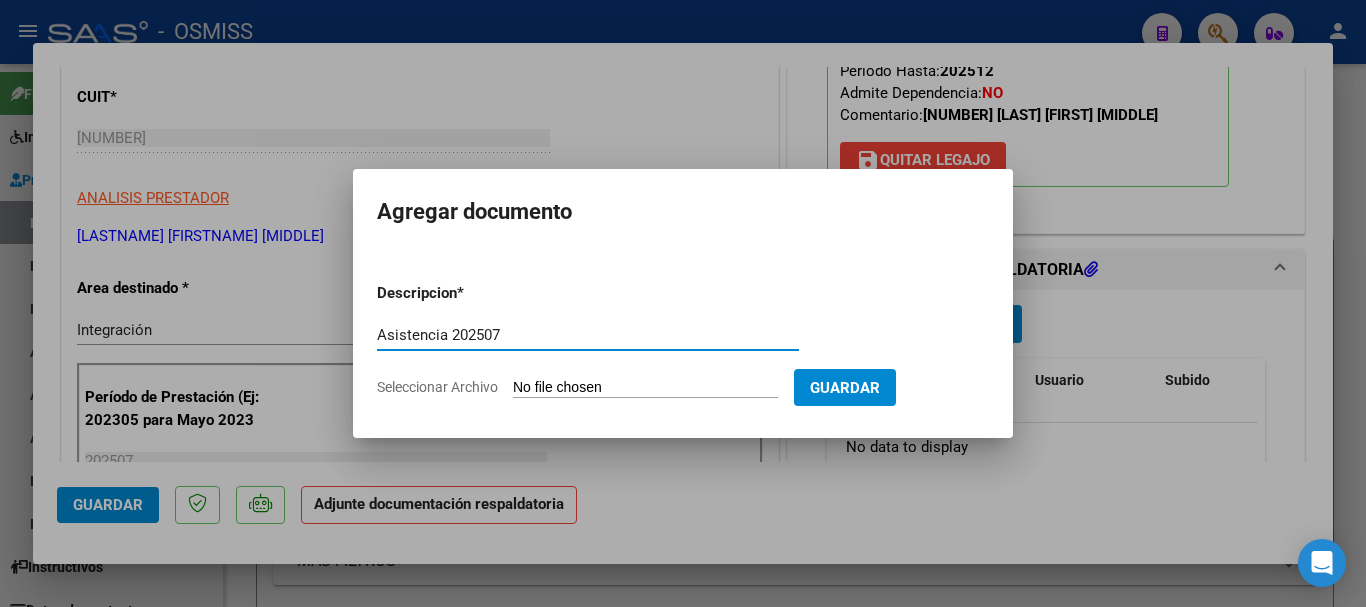 type on "Asistencia 202507" 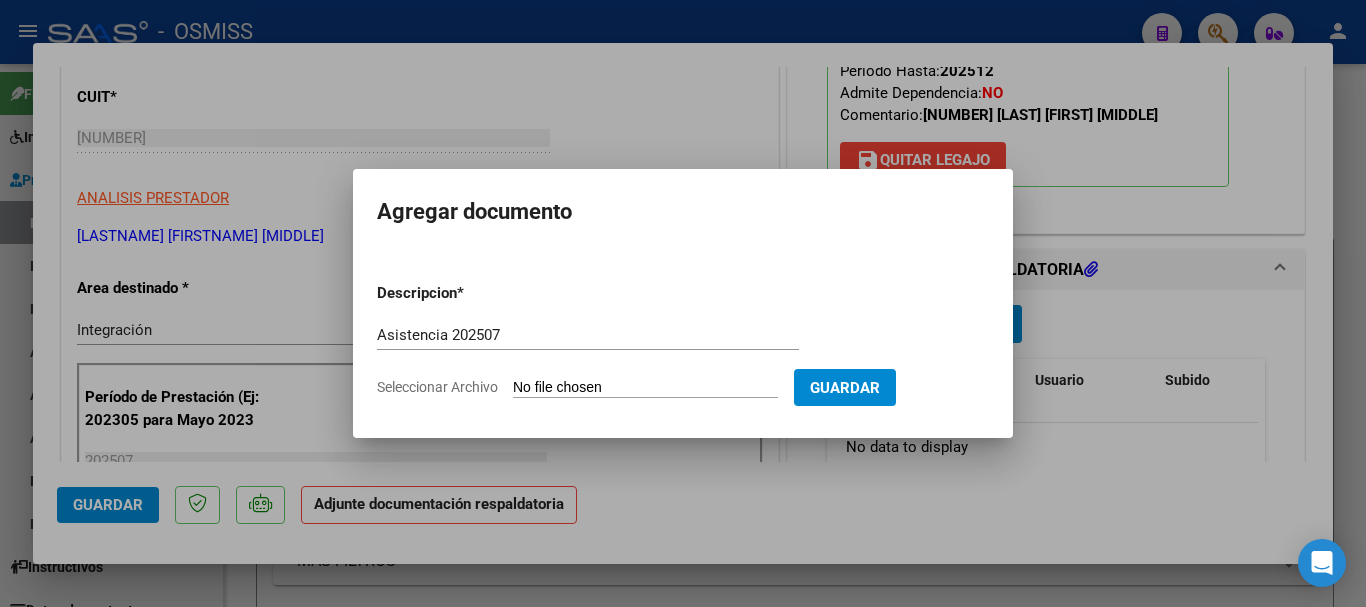 type on "C:\fakepath\Sosa. Asistencia 202507.pdf" 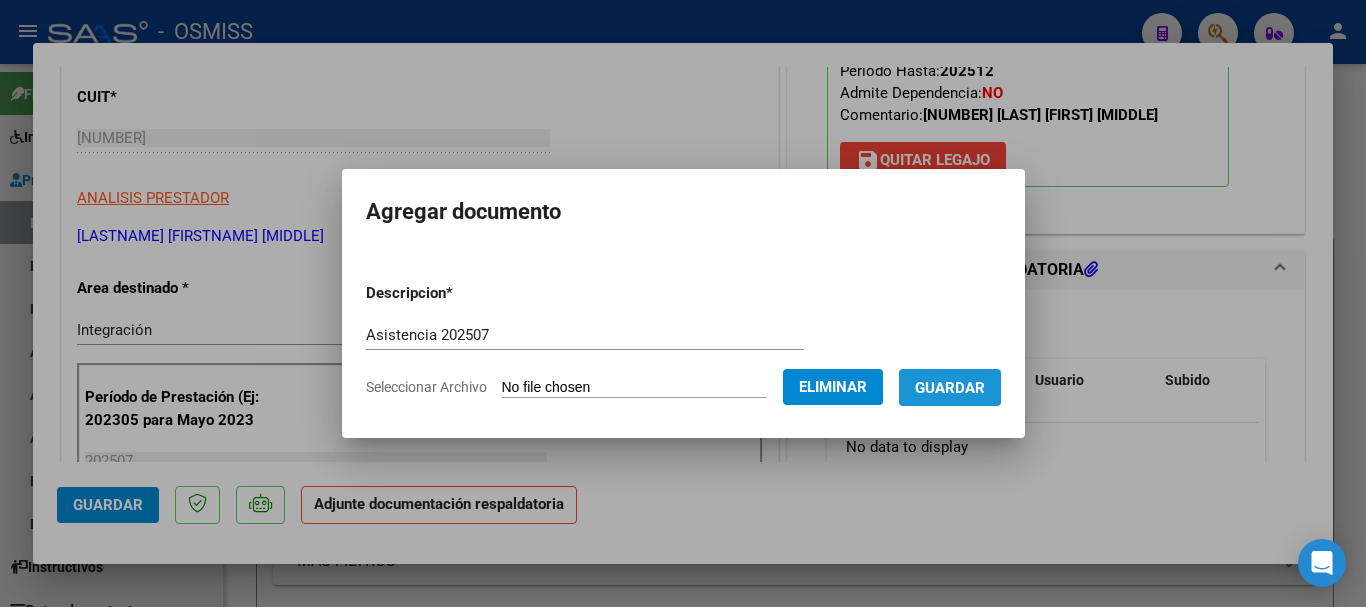 click on "Guardar" at bounding box center (950, 388) 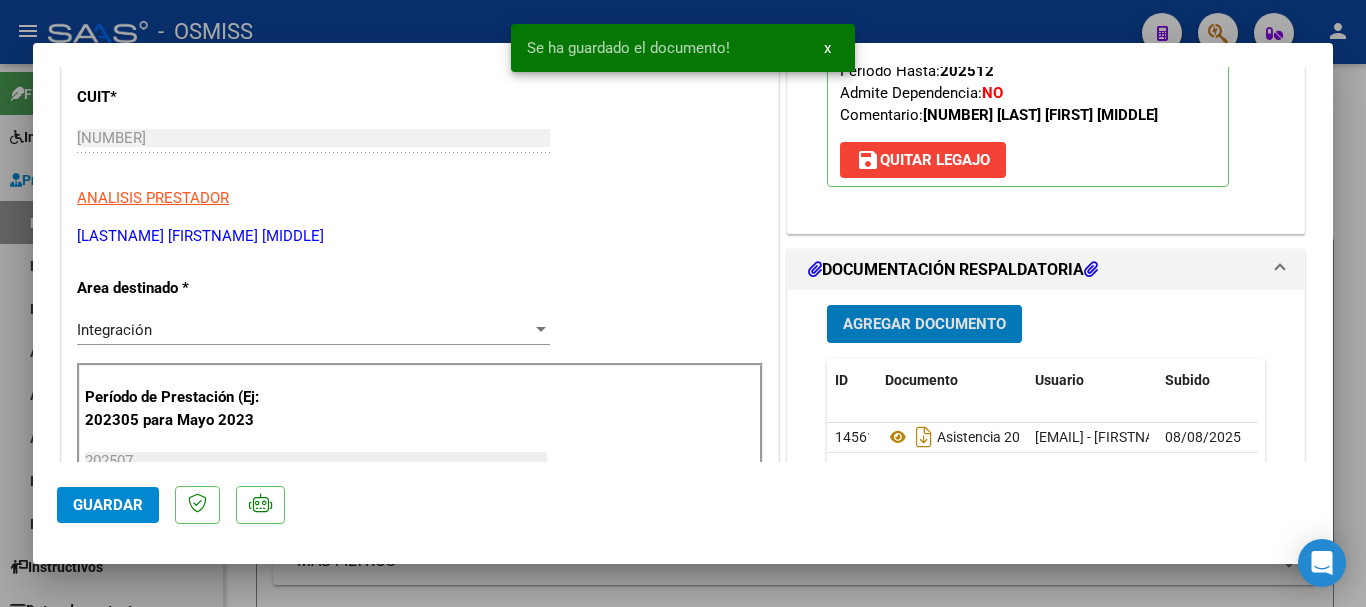 click on "Guardar" 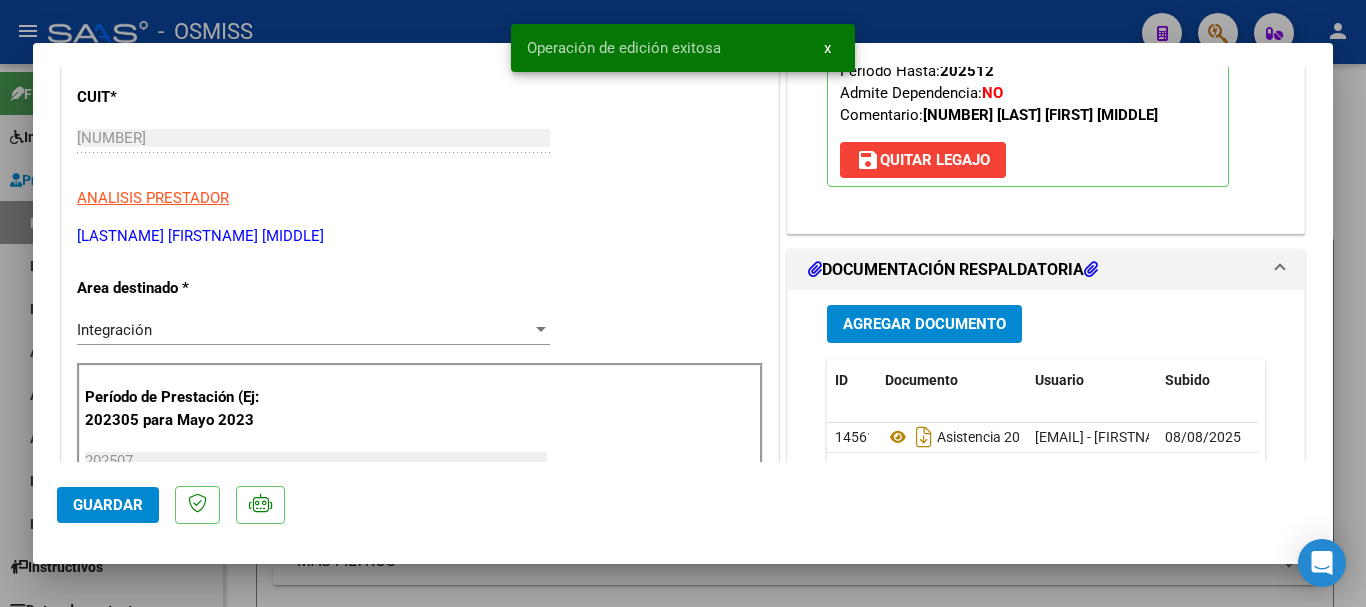 click on "Guardar" 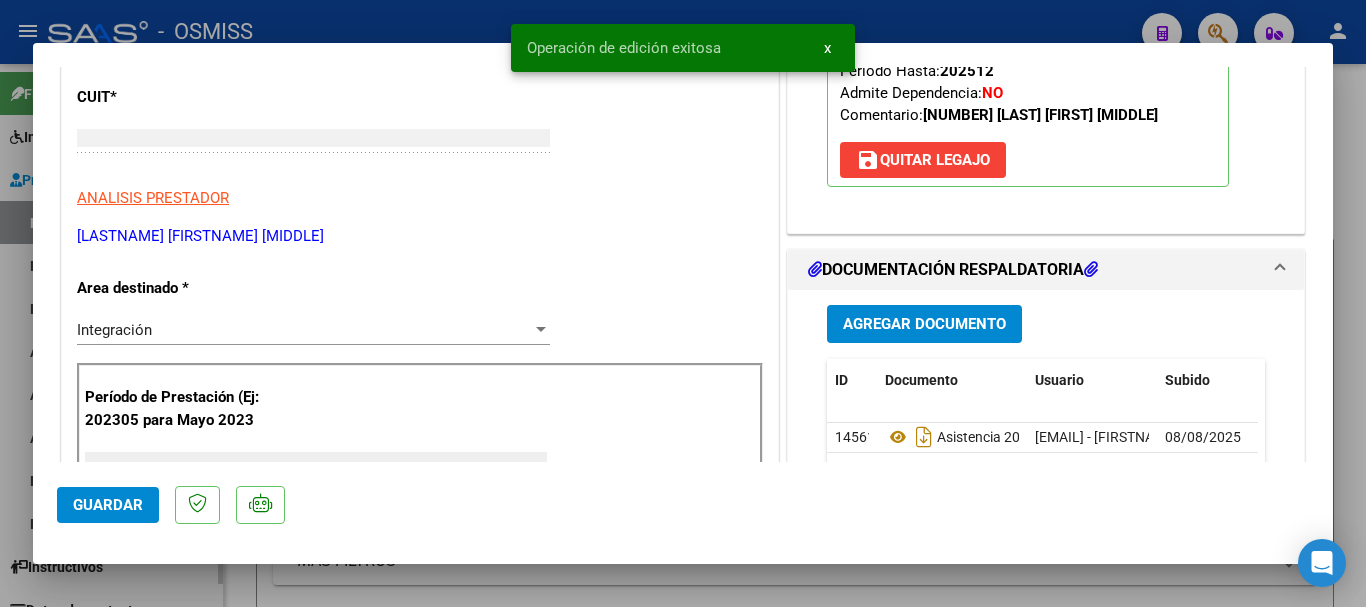 scroll, scrollTop: 0, scrollLeft: 0, axis: both 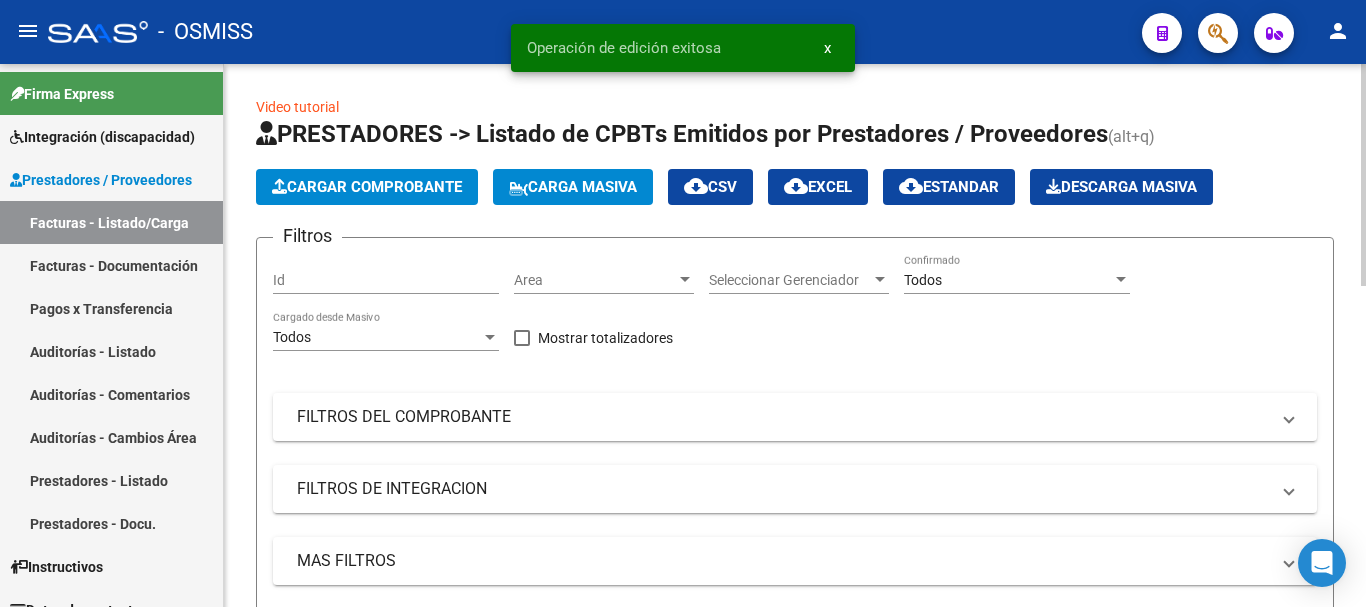 click on "Cargar Comprobante" 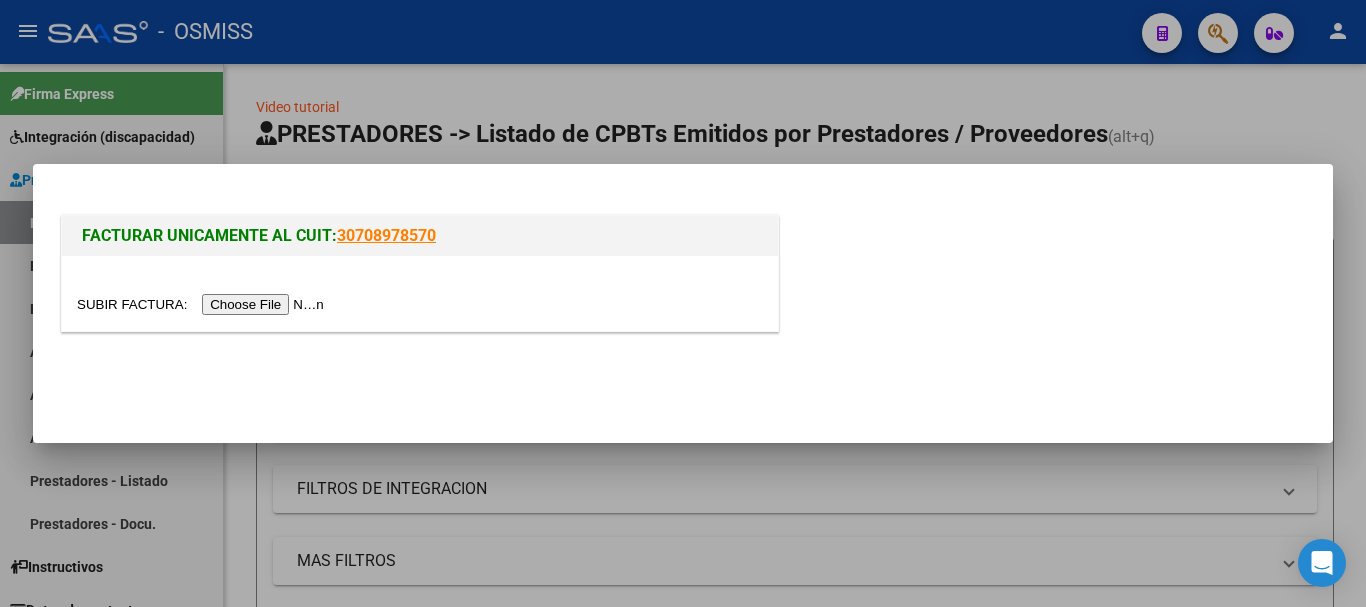 click at bounding box center (203, 304) 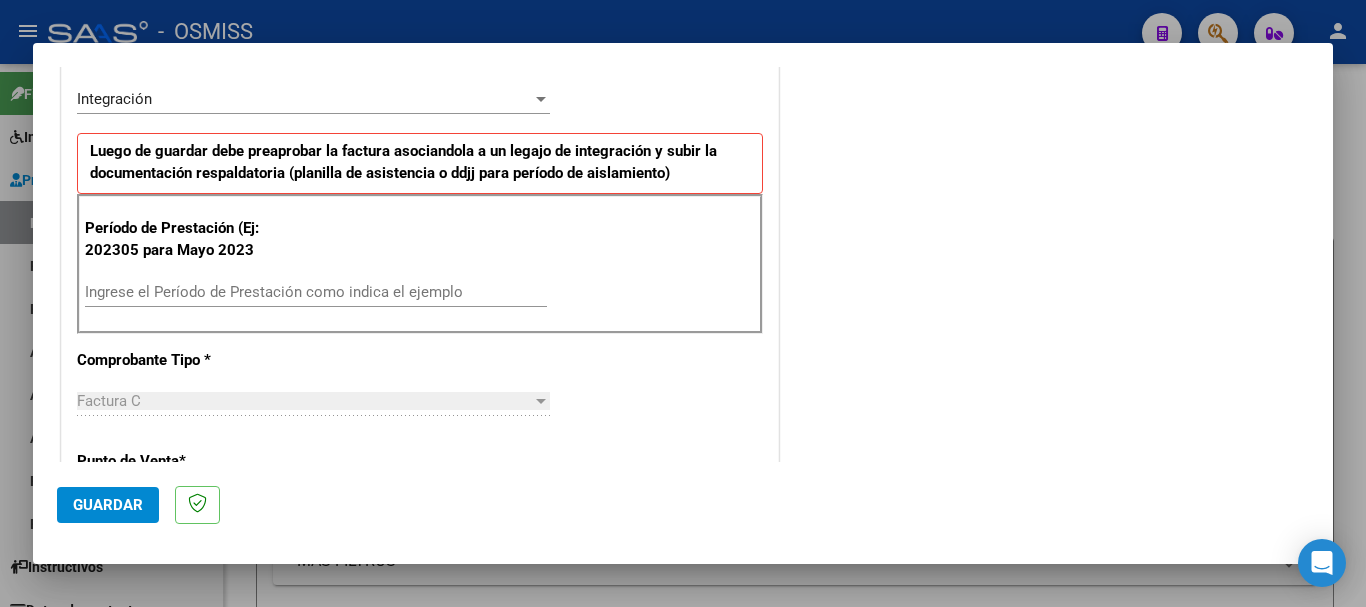 scroll, scrollTop: 500, scrollLeft: 0, axis: vertical 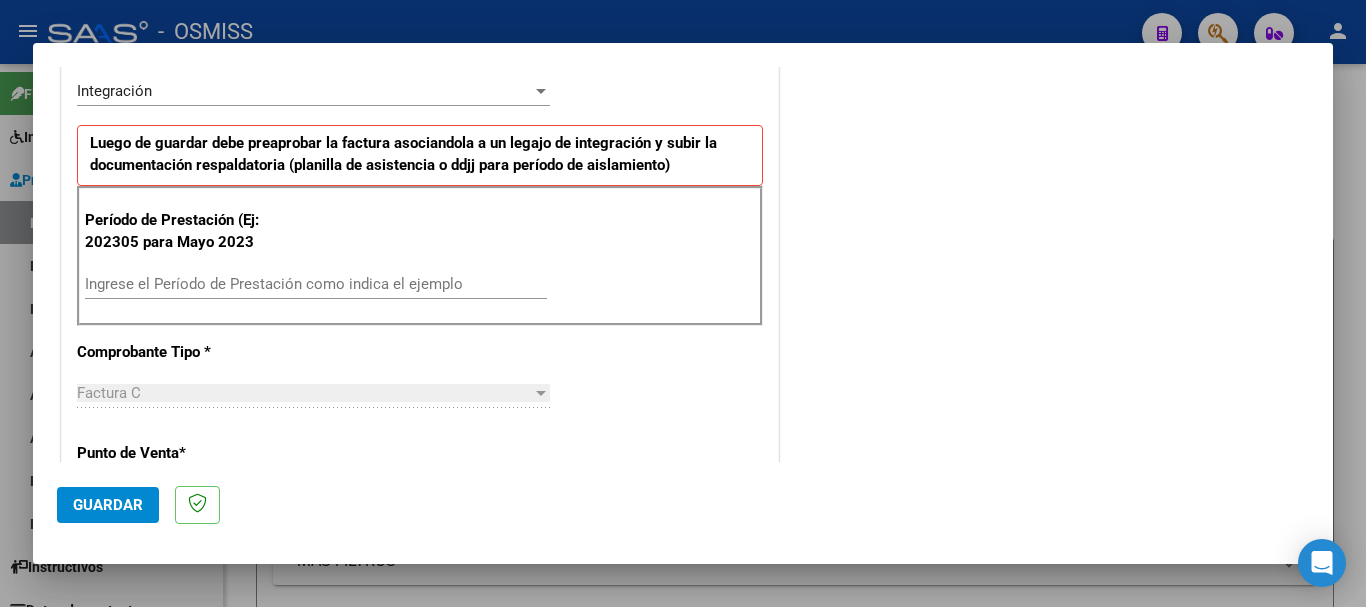 click on "Ingrese el Período de Prestación como indica el ejemplo" at bounding box center (316, 284) 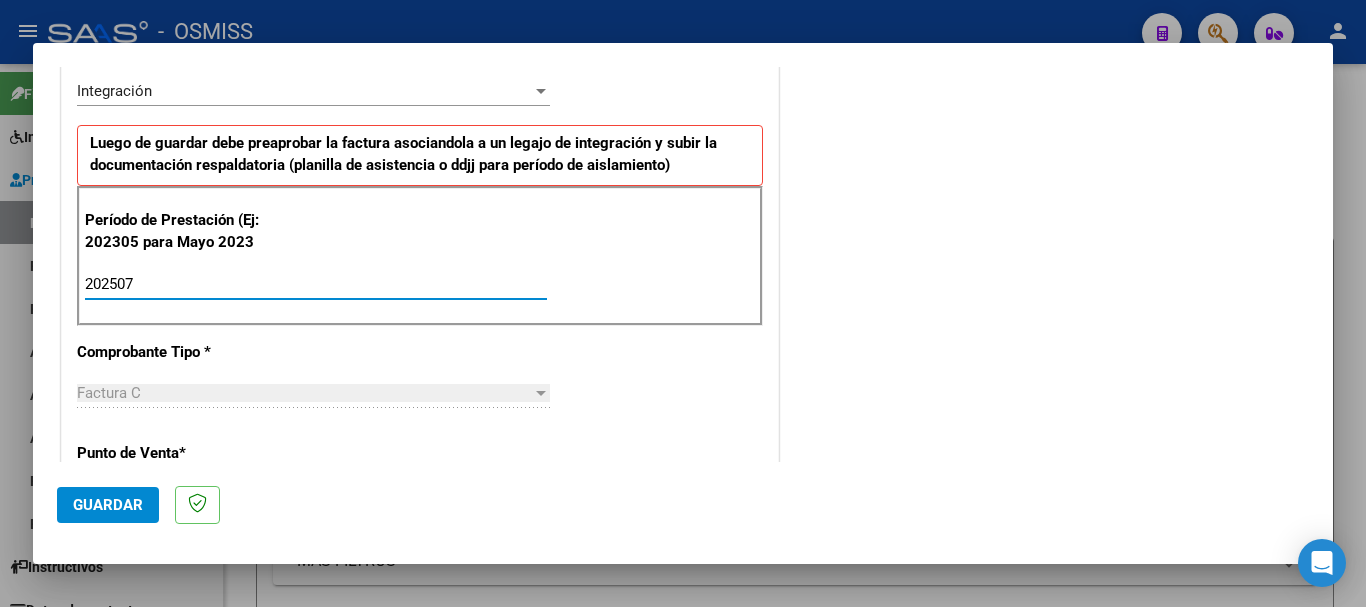 type on "202507" 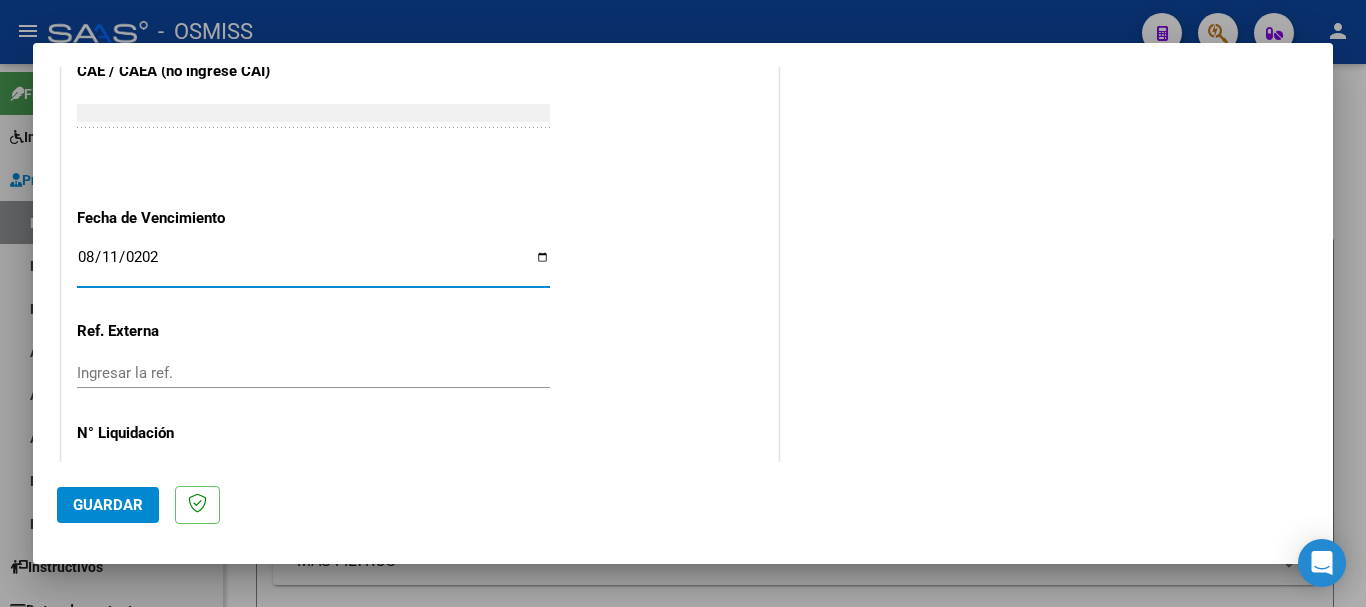 type on "2025-08-11" 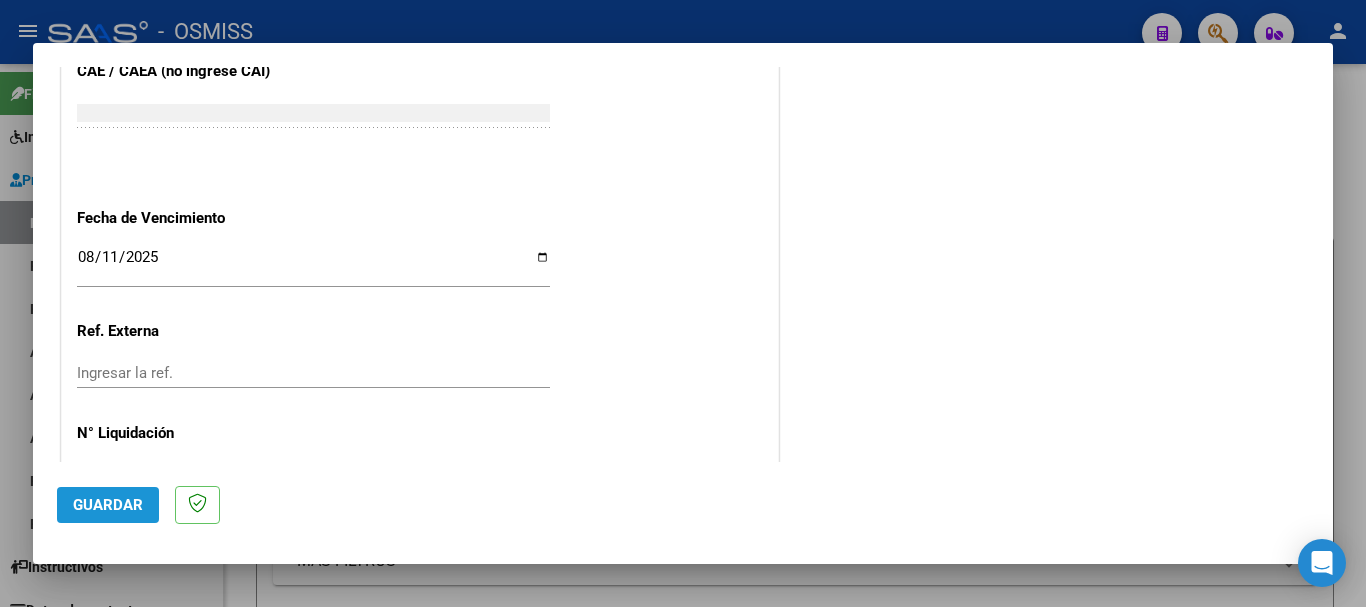 click on "Guardar" 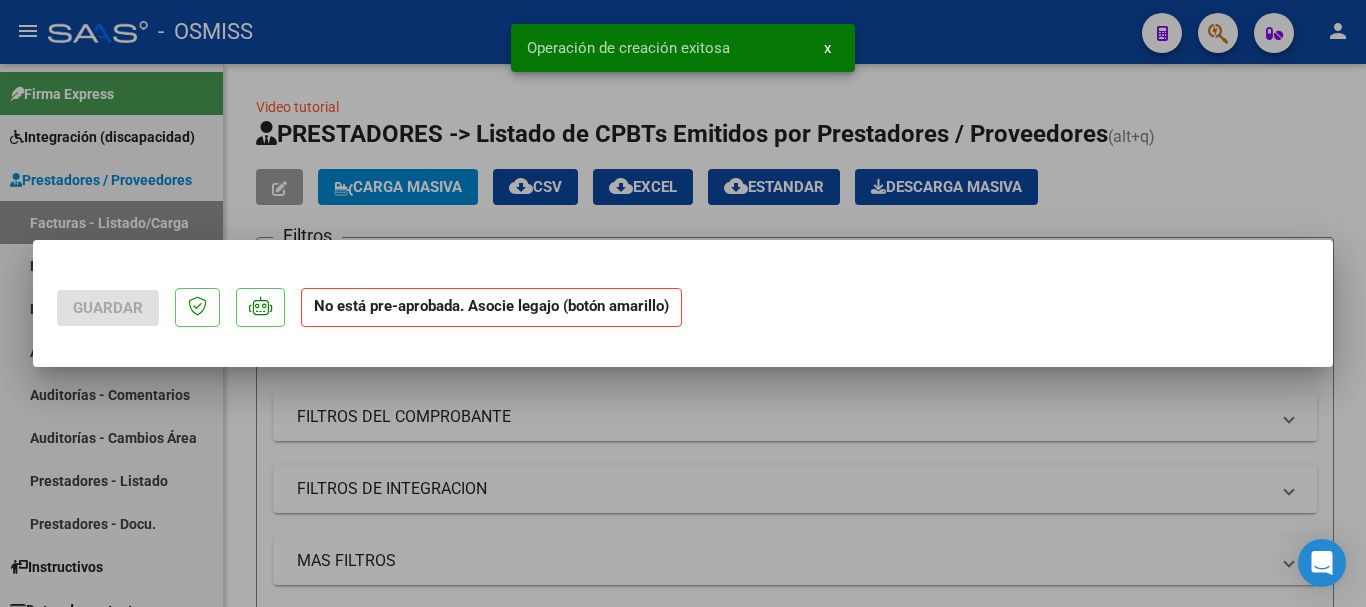 scroll, scrollTop: 0, scrollLeft: 0, axis: both 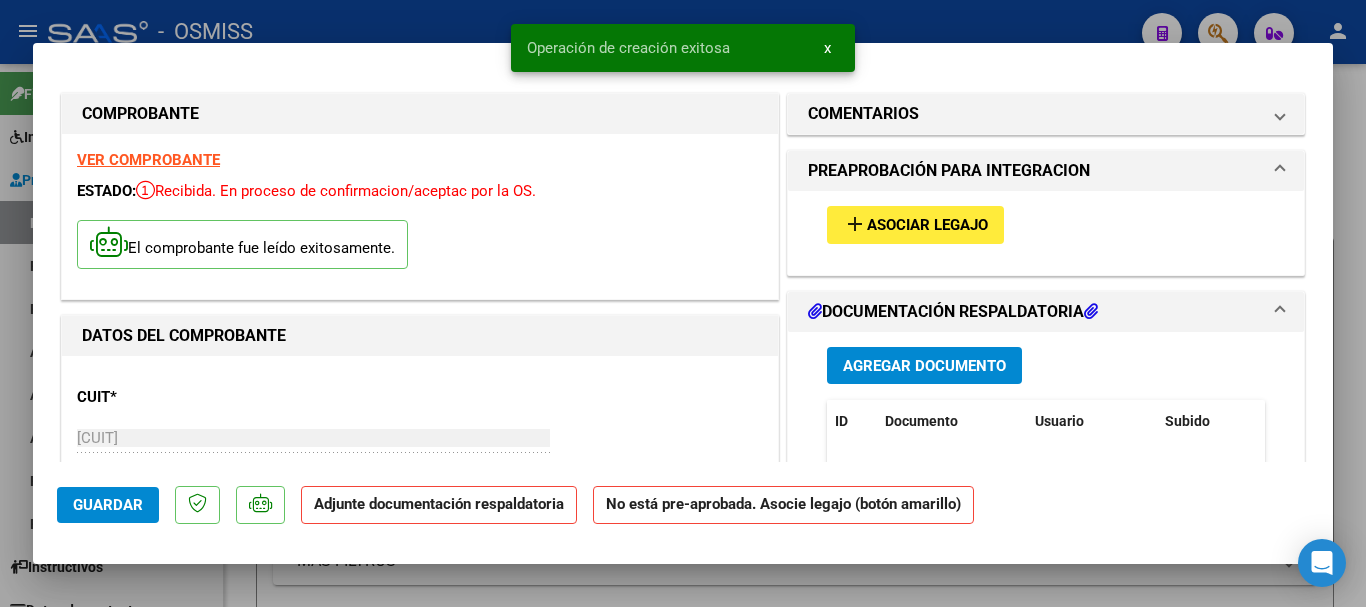 click on "Asociar Legajo" at bounding box center (927, 226) 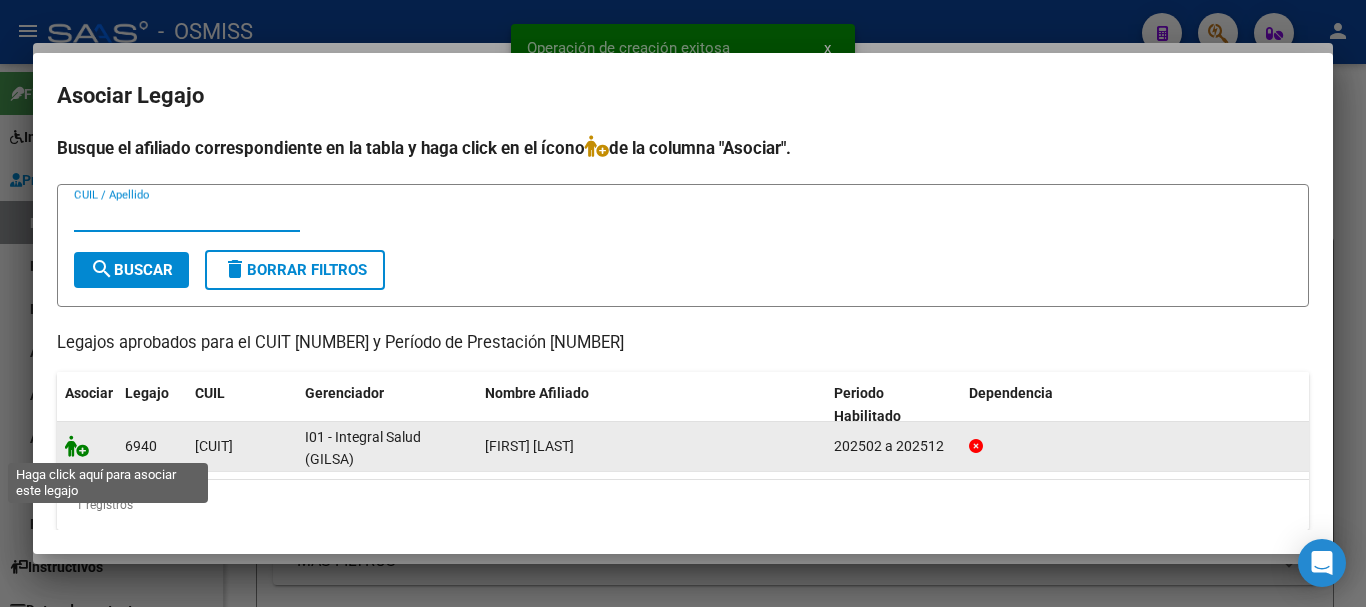 click 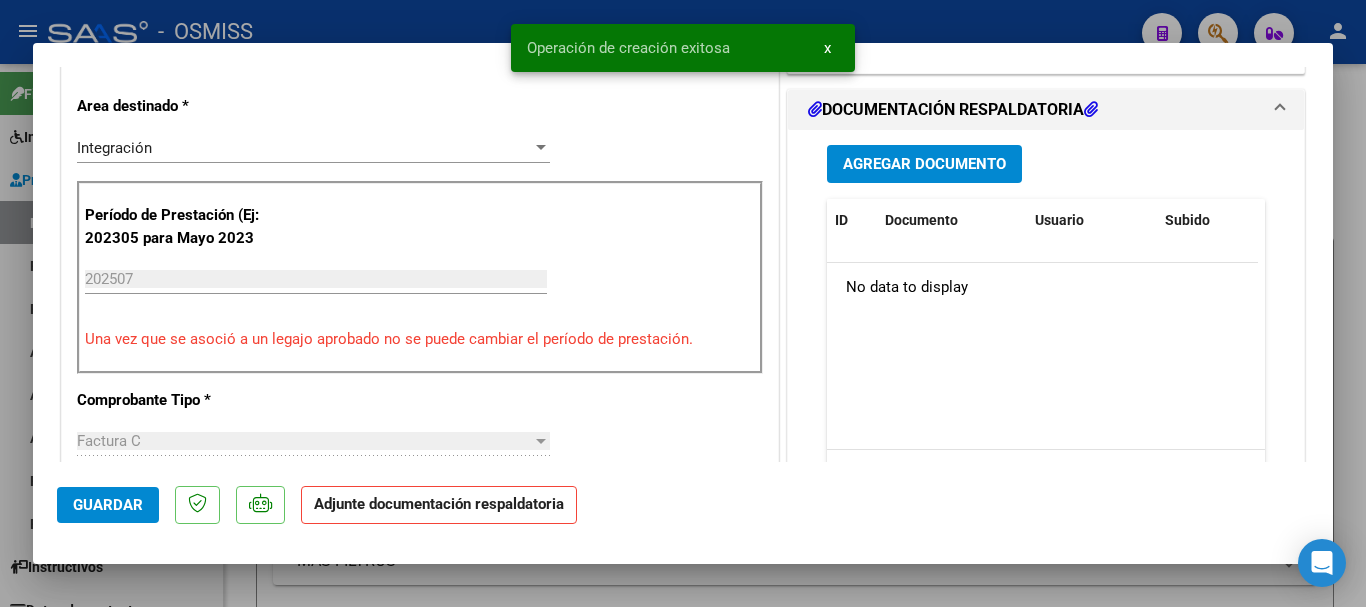 scroll, scrollTop: 500, scrollLeft: 0, axis: vertical 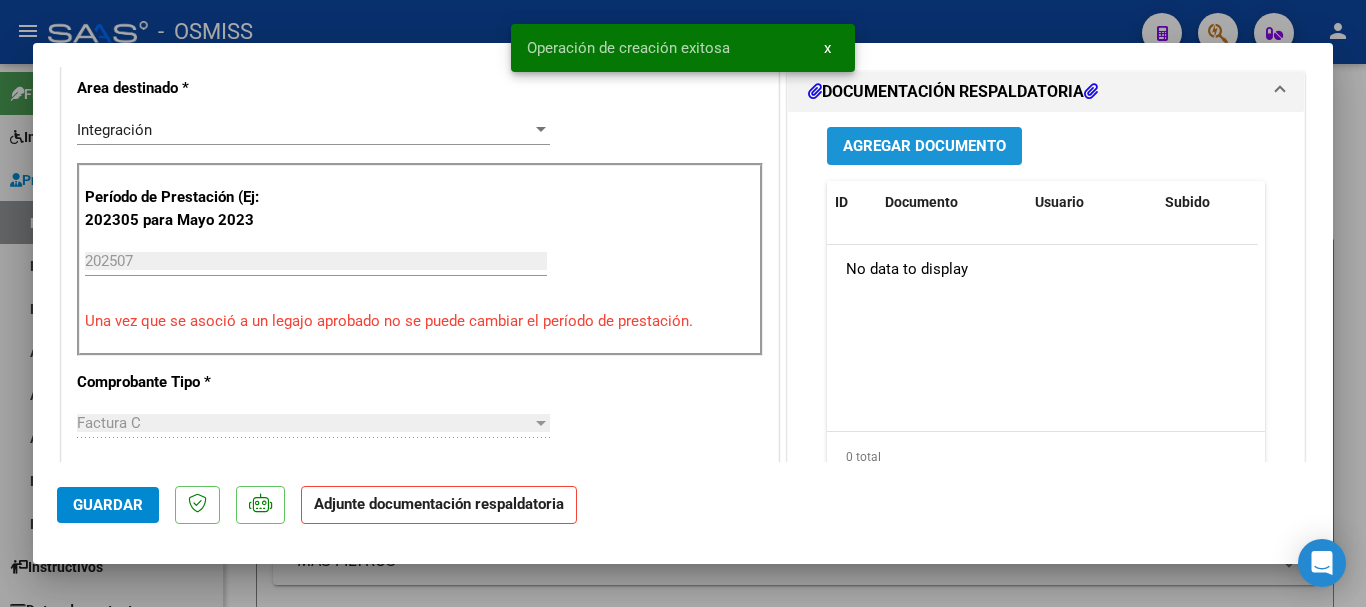 click on "Agregar Documento" at bounding box center [924, 145] 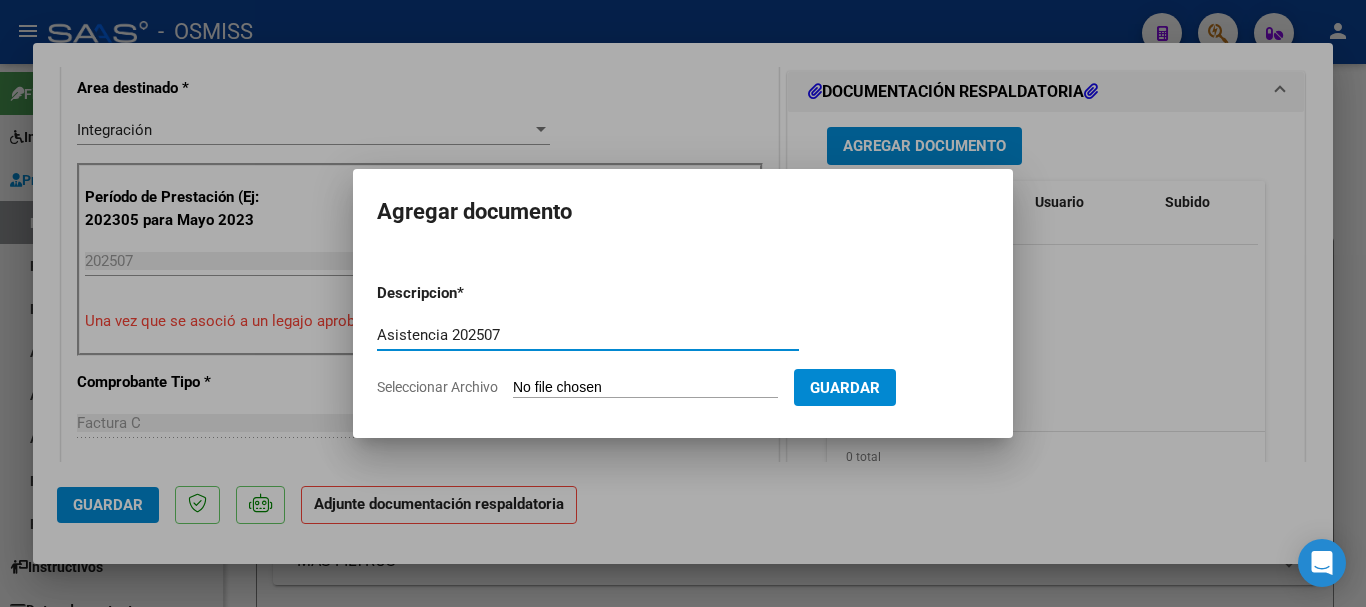 type on "Asistencia 202507" 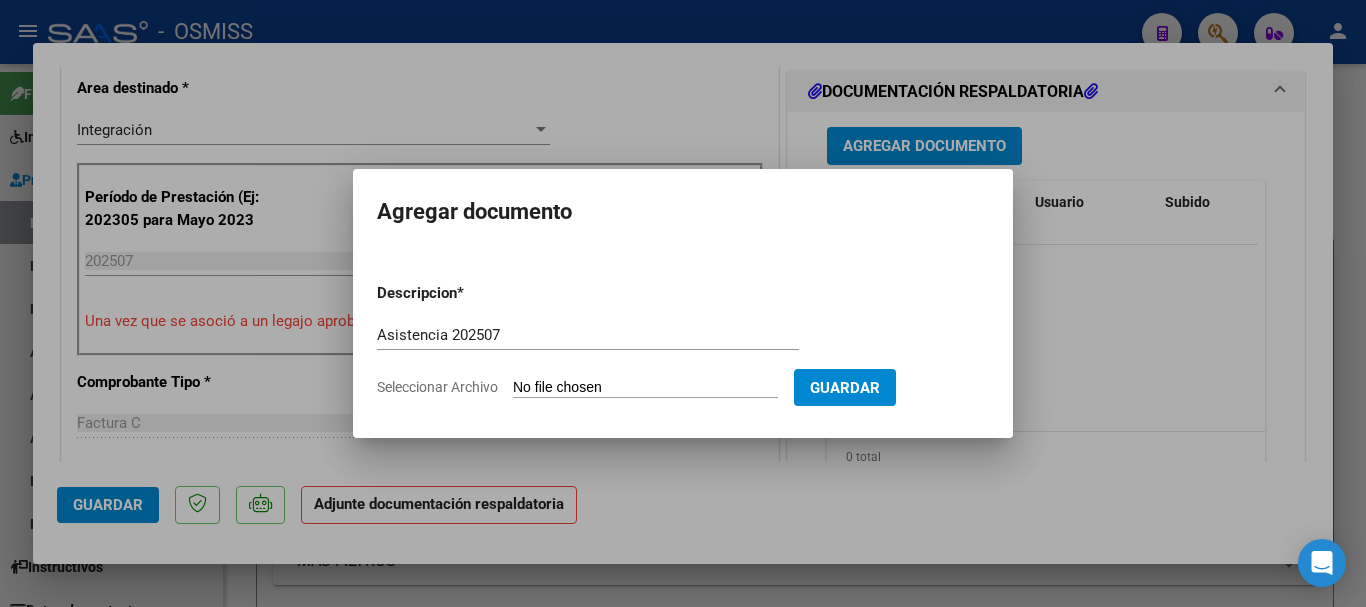 click on "Seleccionar Archivo" at bounding box center (645, 388) 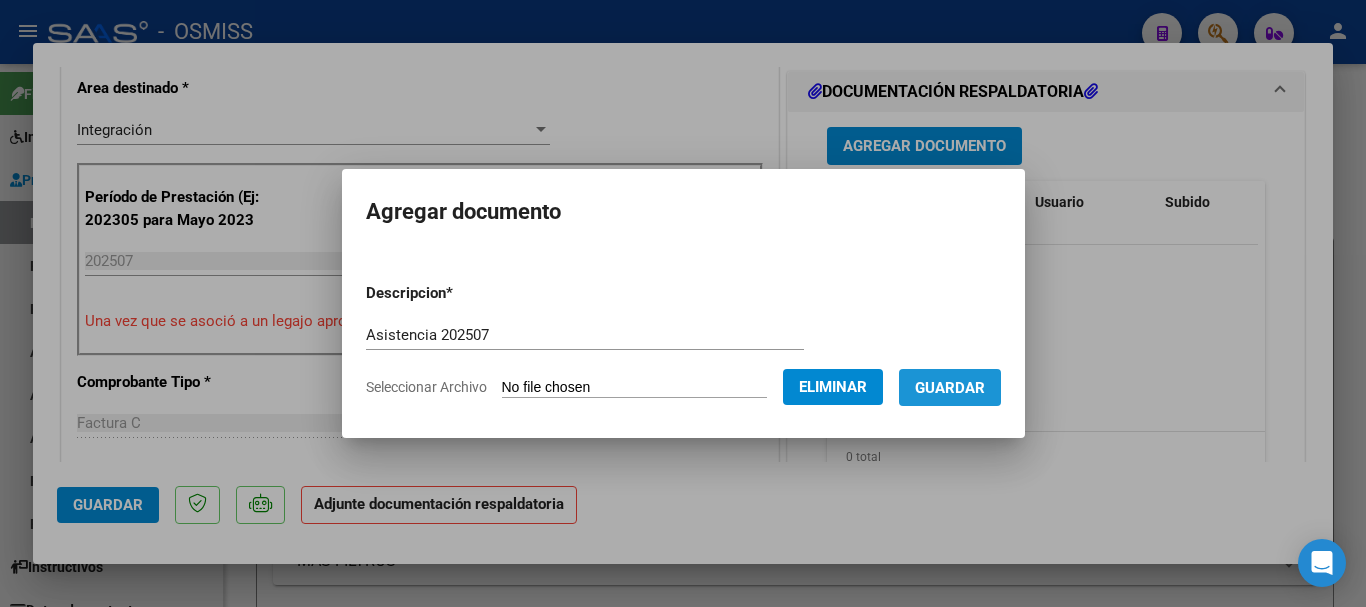 click on "Guardar" at bounding box center [950, 388] 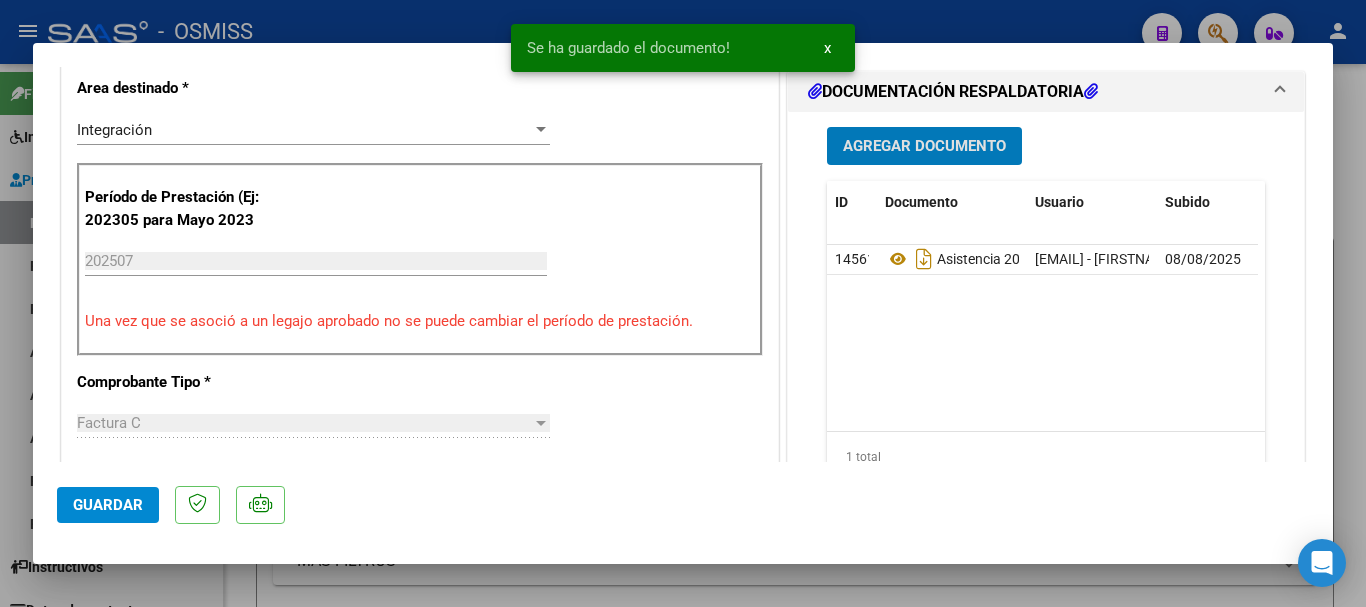 click on "Guardar" 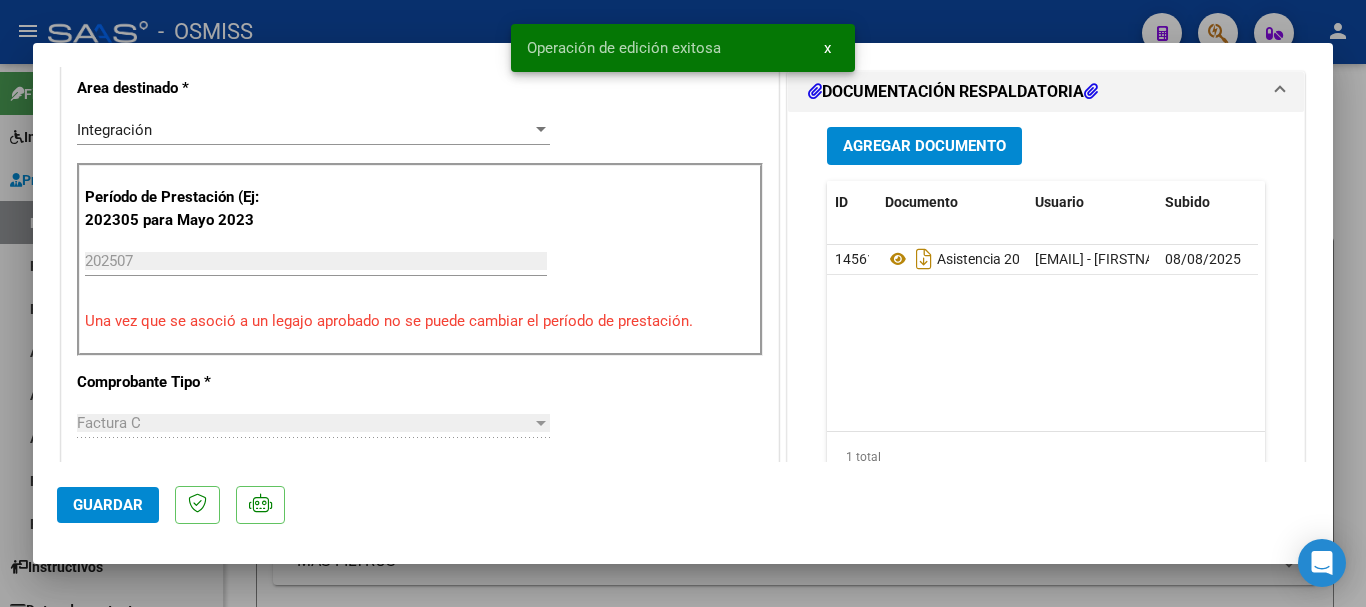 click on "Guardar" 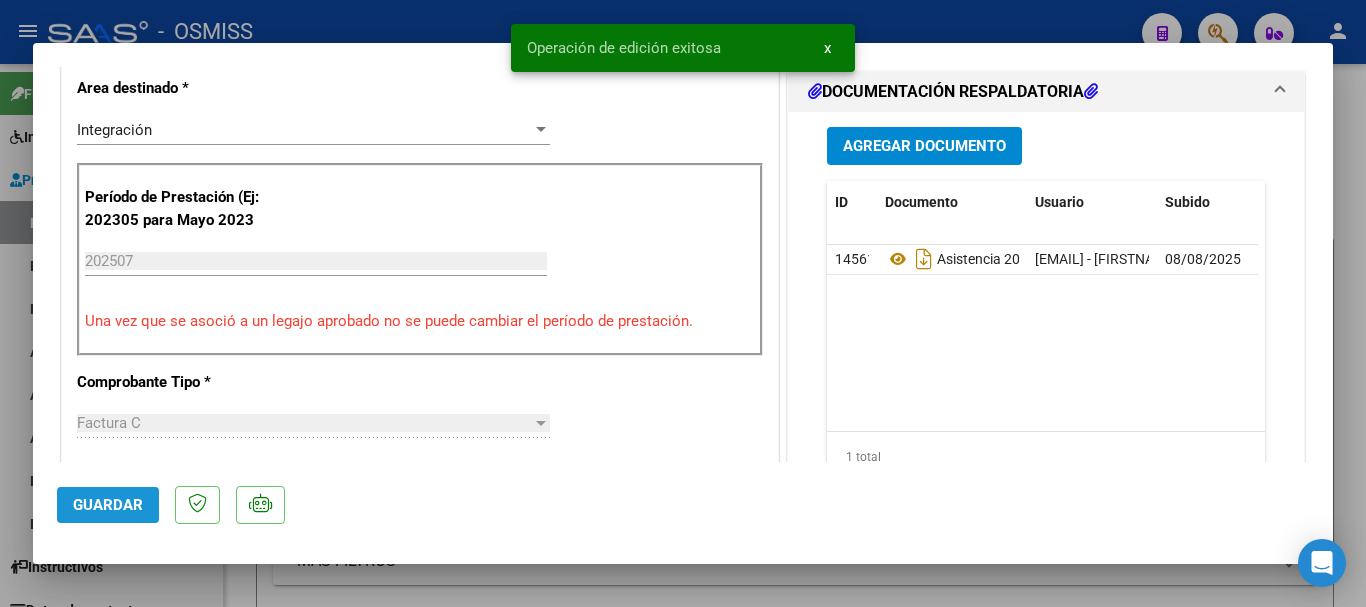 click on "Guardar" 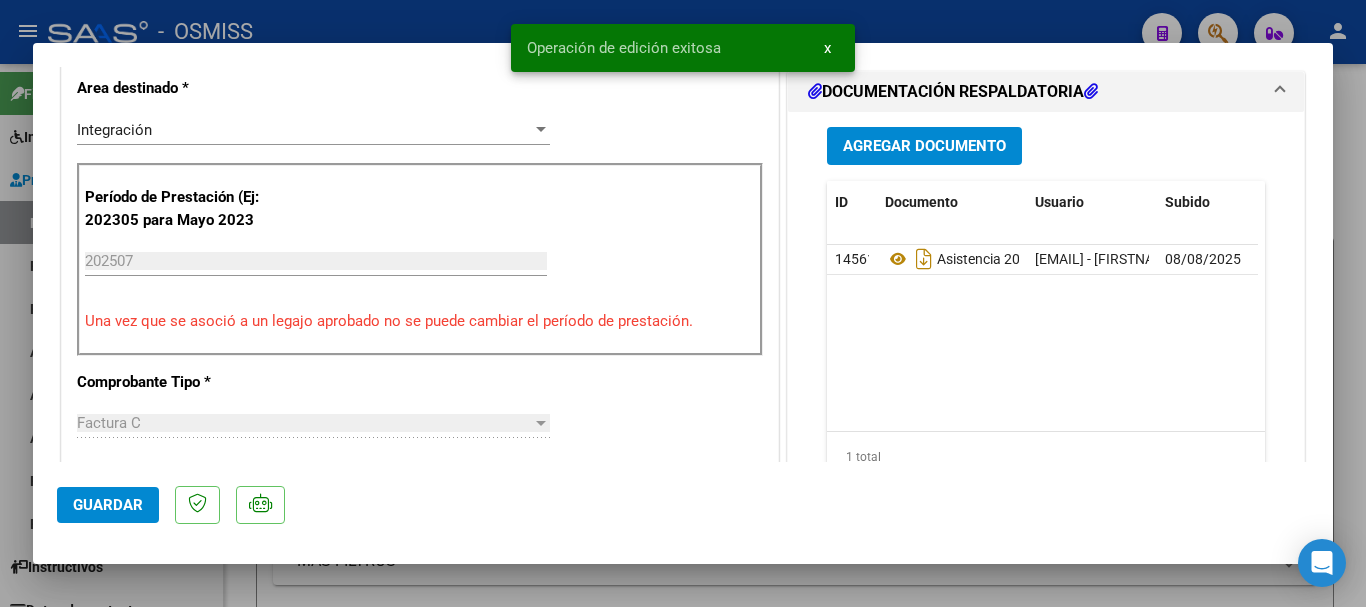 click at bounding box center [683, 303] 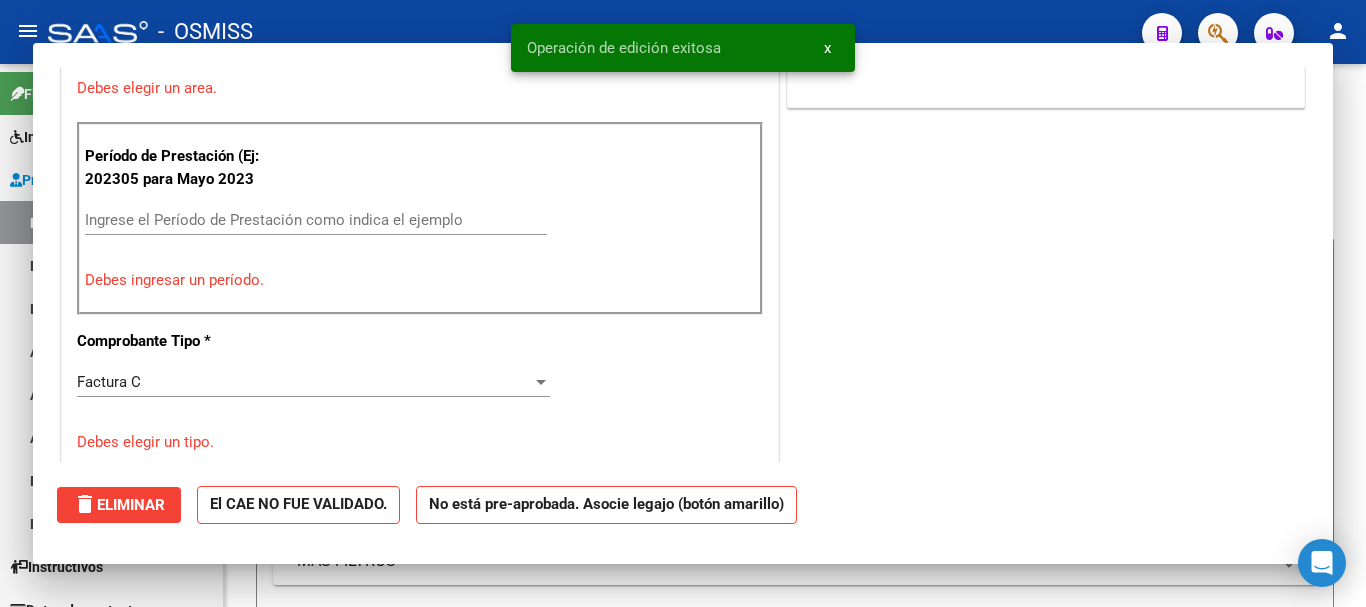 scroll, scrollTop: 0, scrollLeft: 0, axis: both 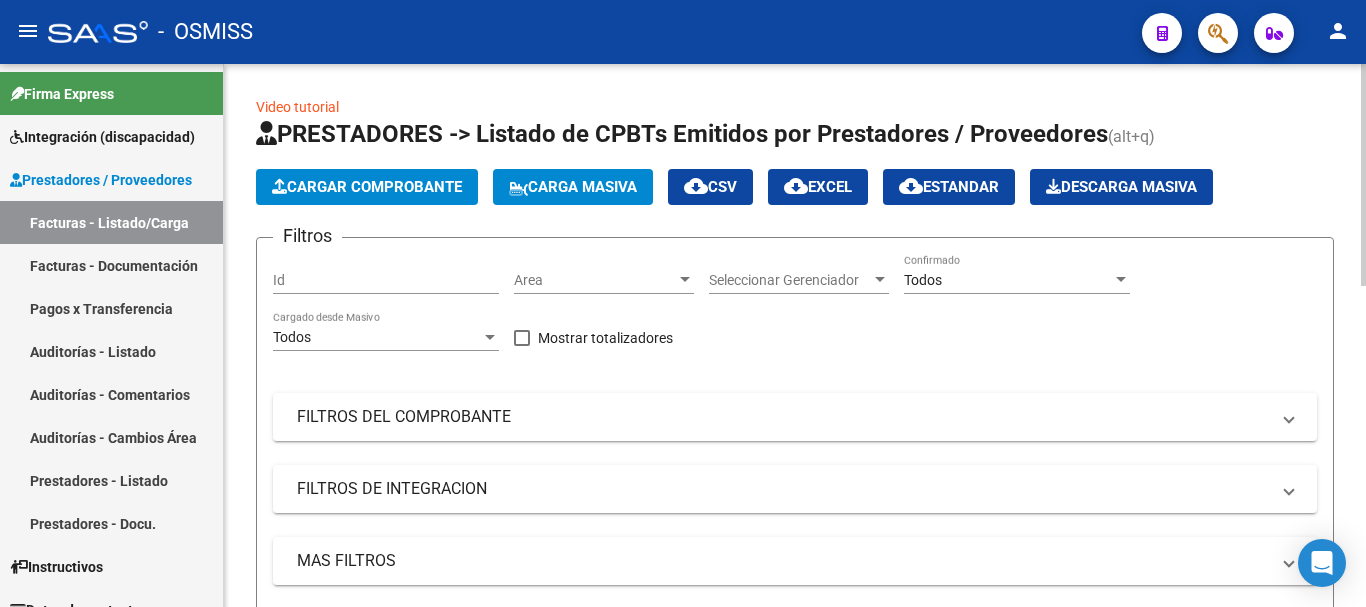 click on "Cargar Comprobante" 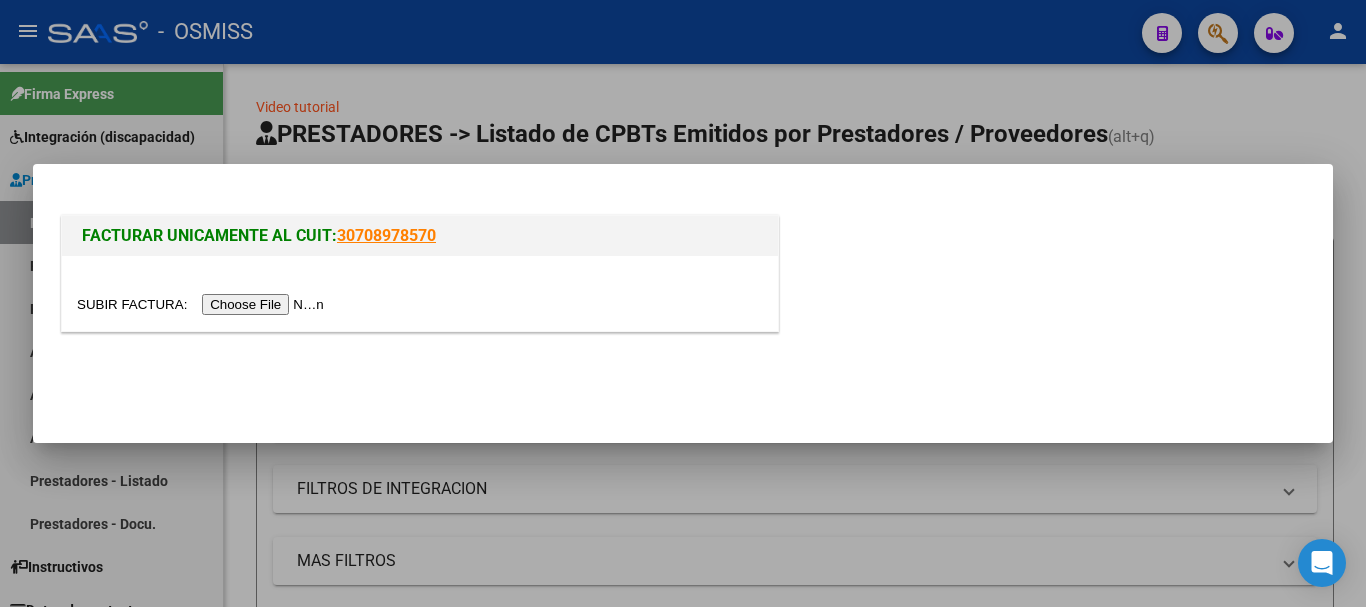 click at bounding box center [203, 304] 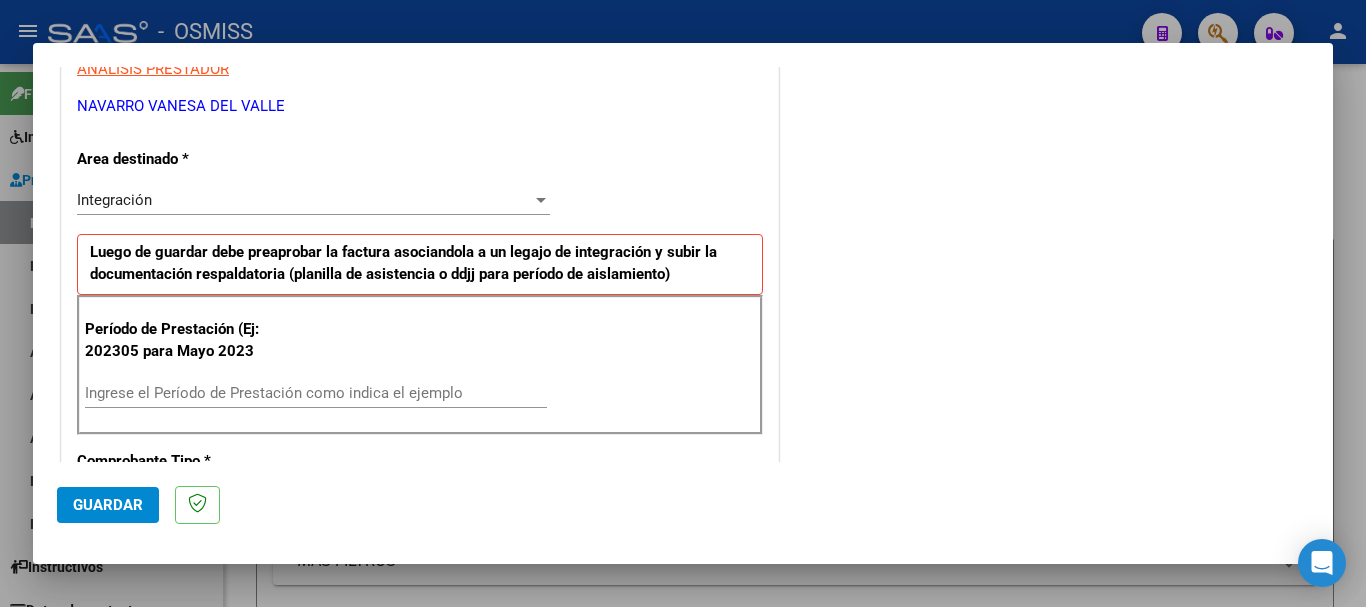 scroll, scrollTop: 500, scrollLeft: 0, axis: vertical 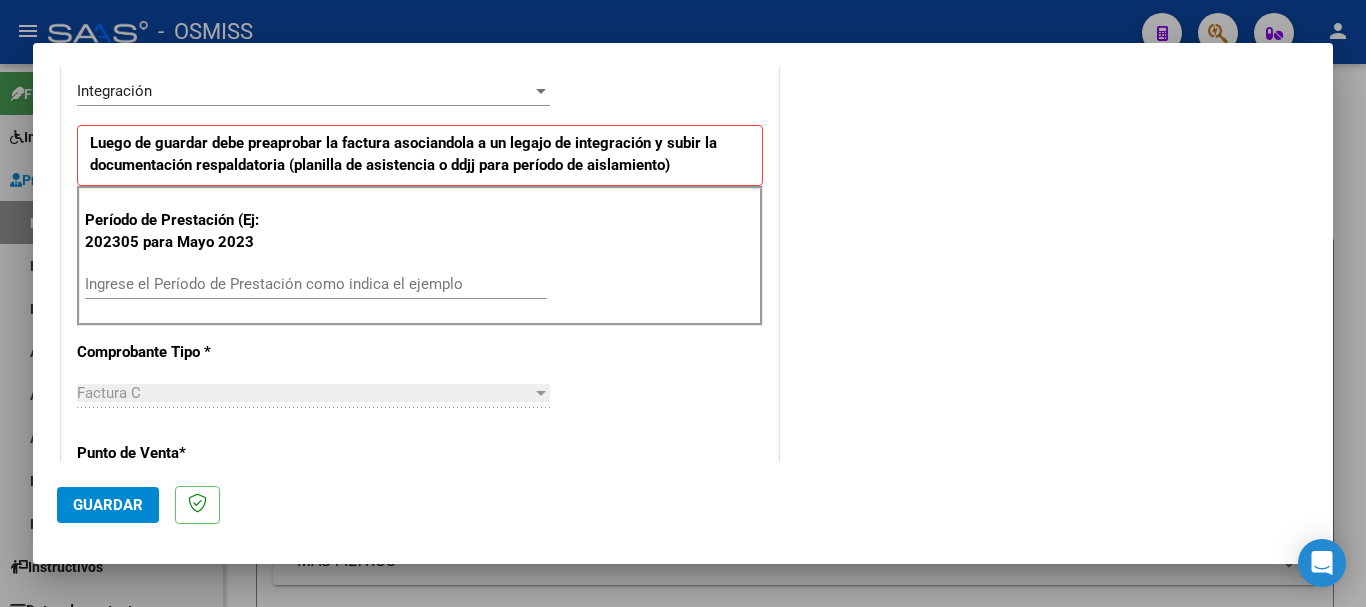 click on "Ingrese el Período de Prestación como indica el ejemplo" at bounding box center (316, 284) 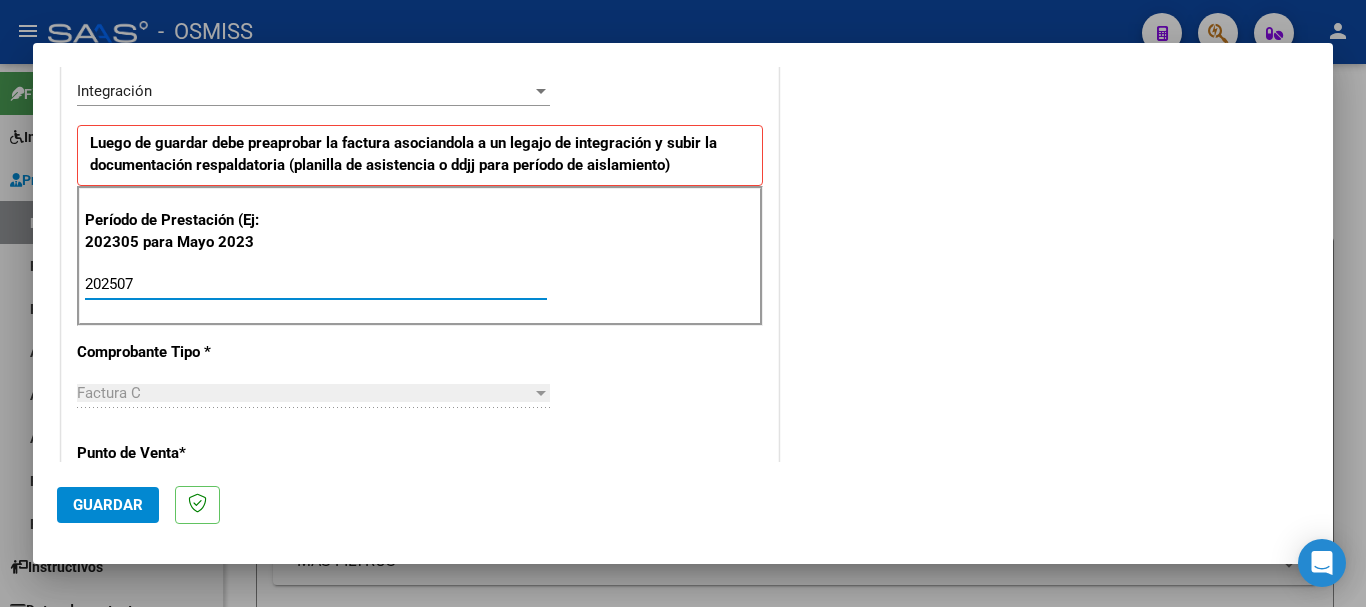 type on "202507" 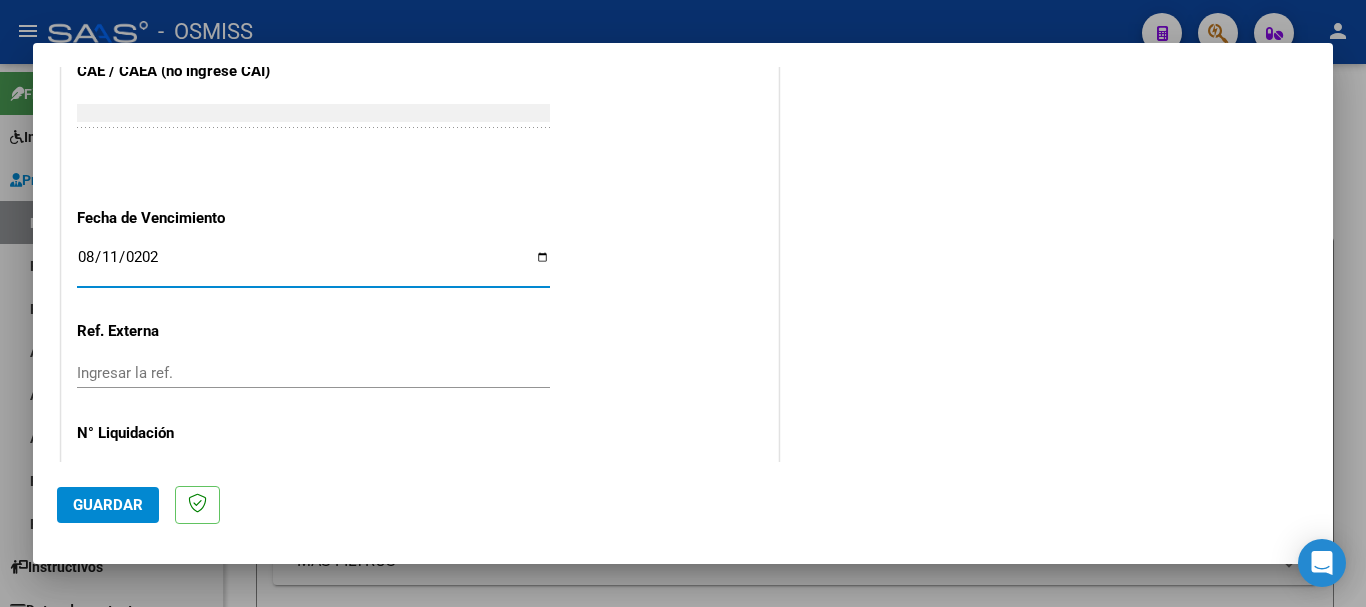 type on "2025-08-11" 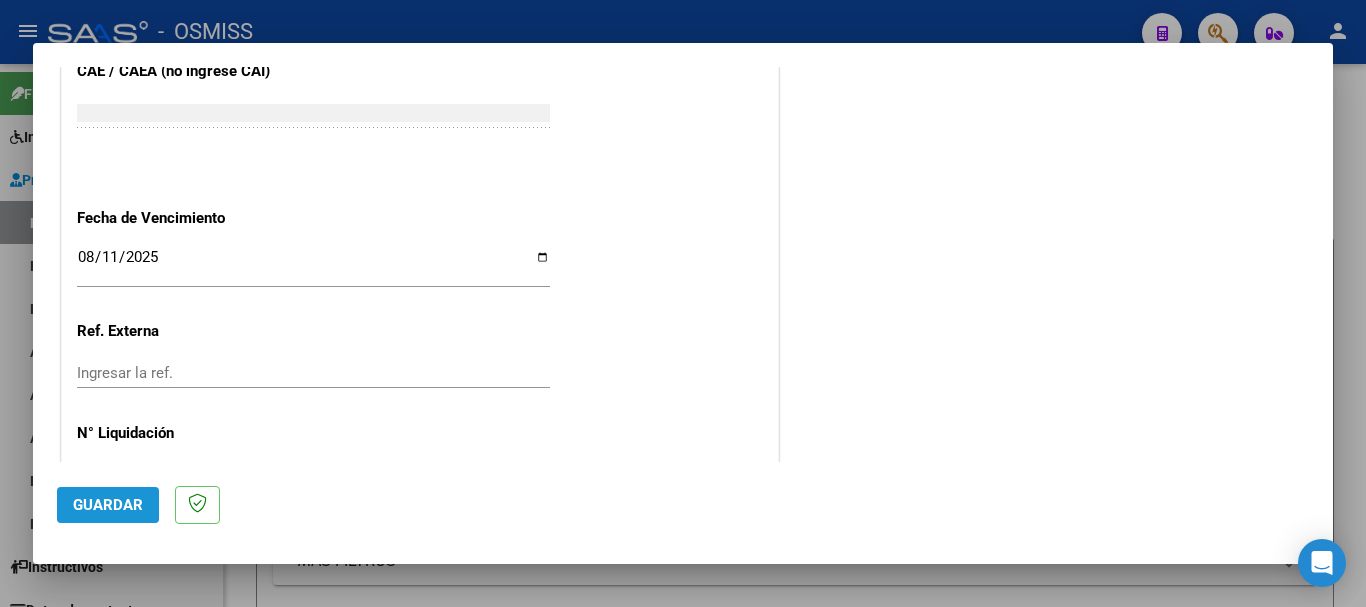 click on "Guardar" 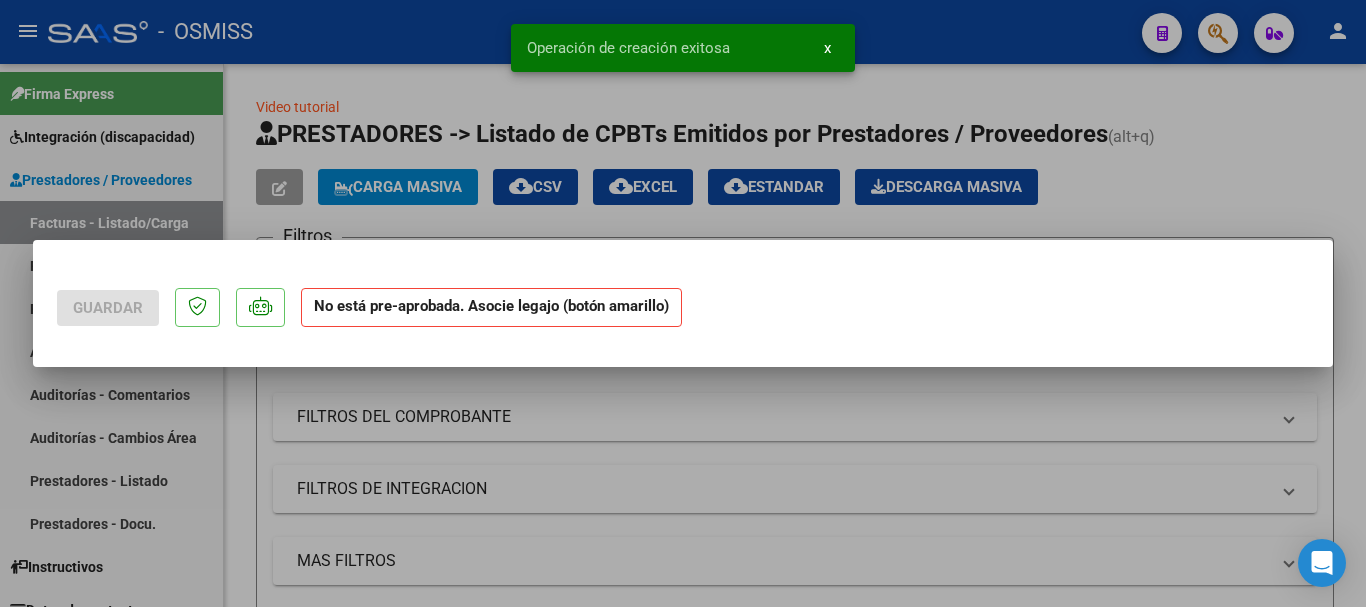 scroll, scrollTop: 0, scrollLeft: 0, axis: both 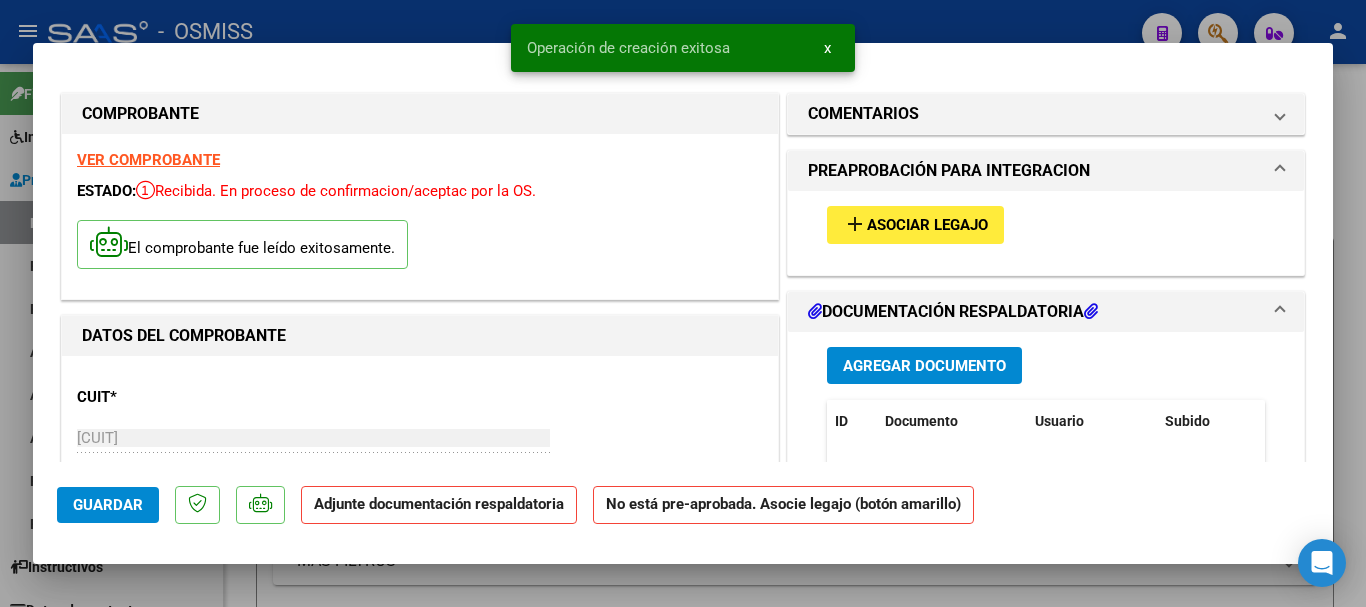 click on "Asociar Legajo" at bounding box center [927, 226] 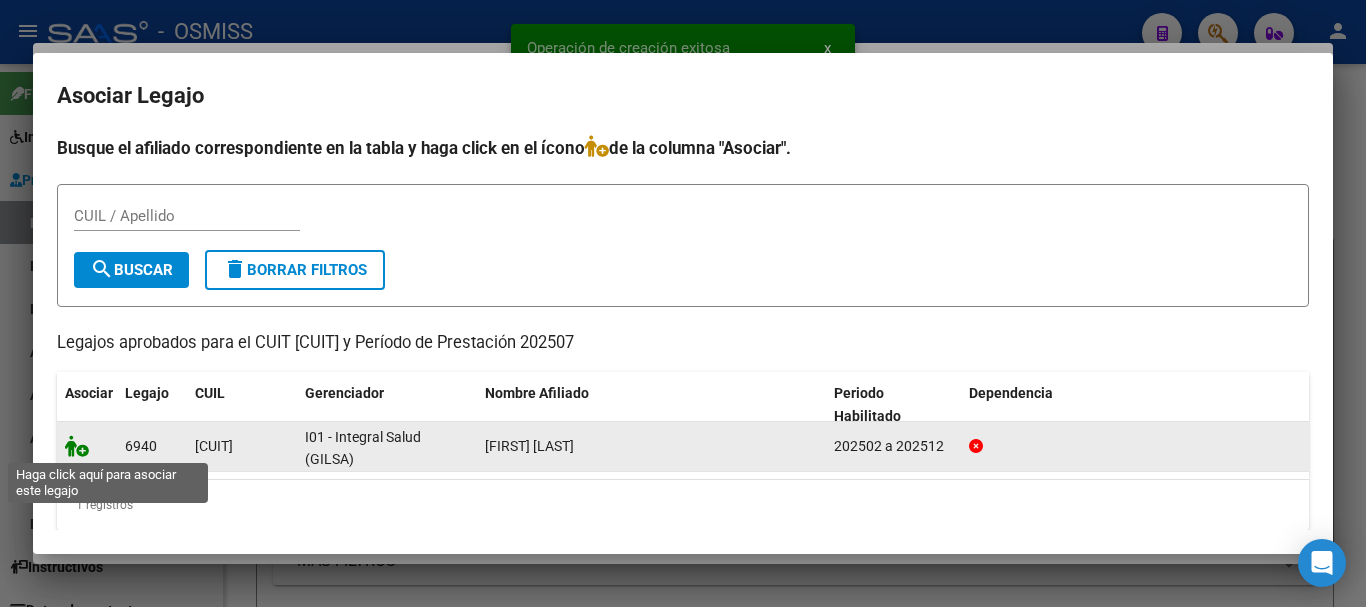 click 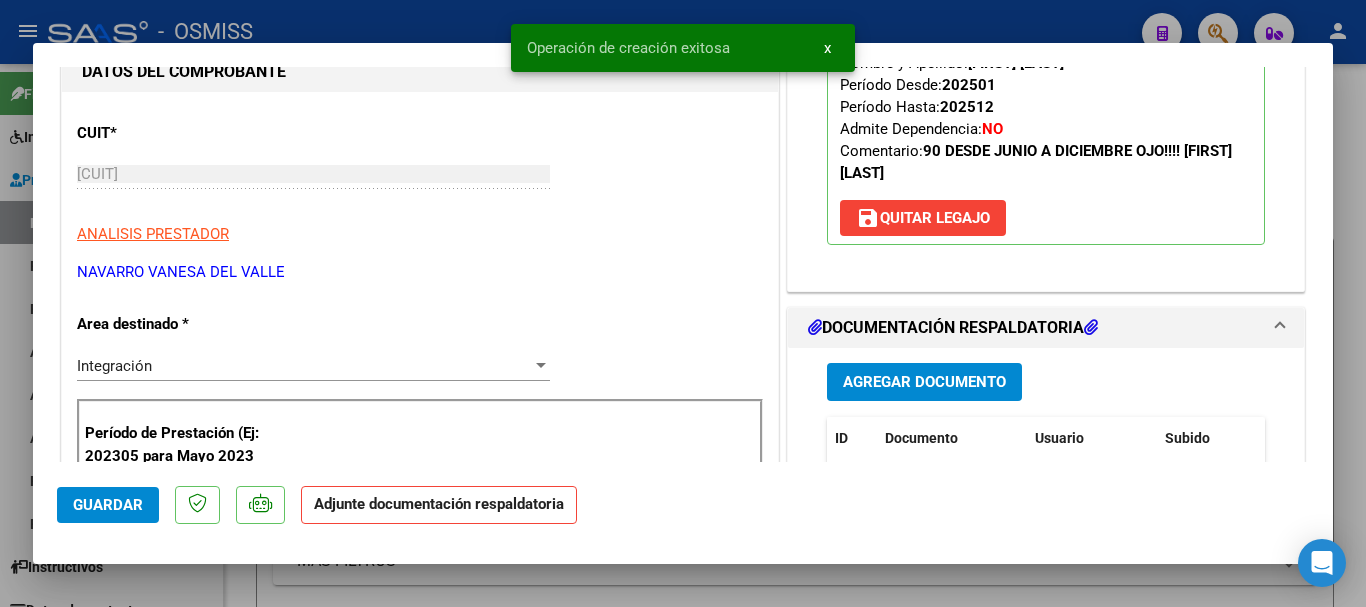 scroll, scrollTop: 400, scrollLeft: 0, axis: vertical 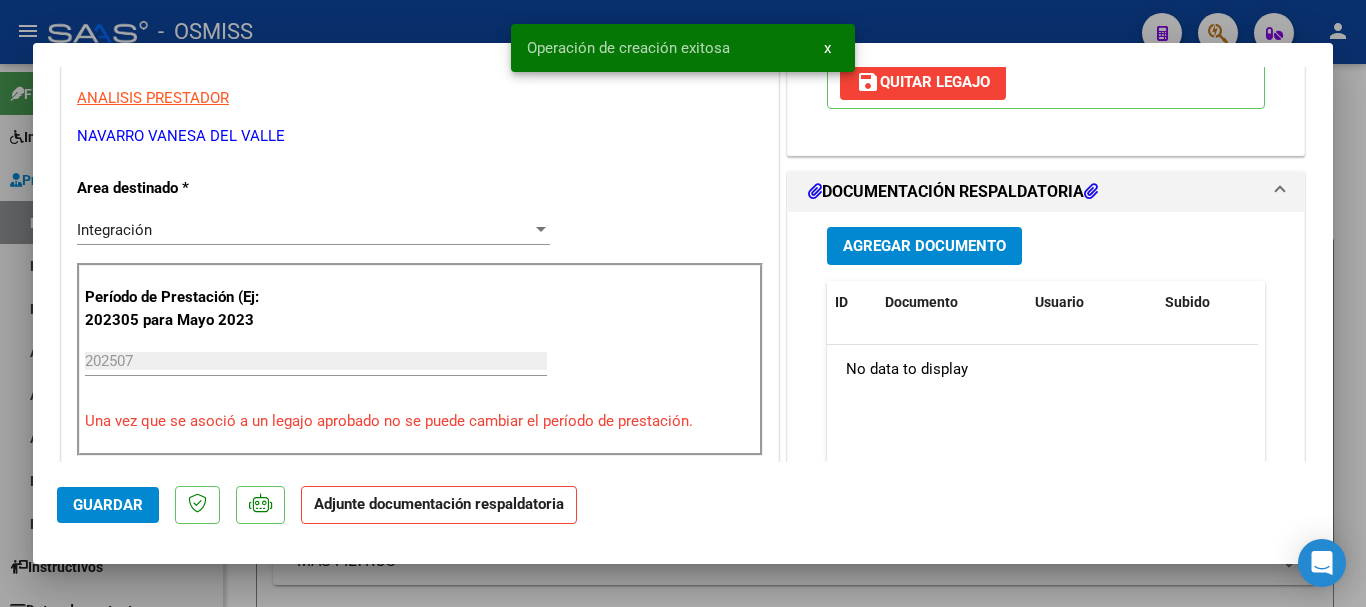 click on "Agregar Documento" at bounding box center (924, 245) 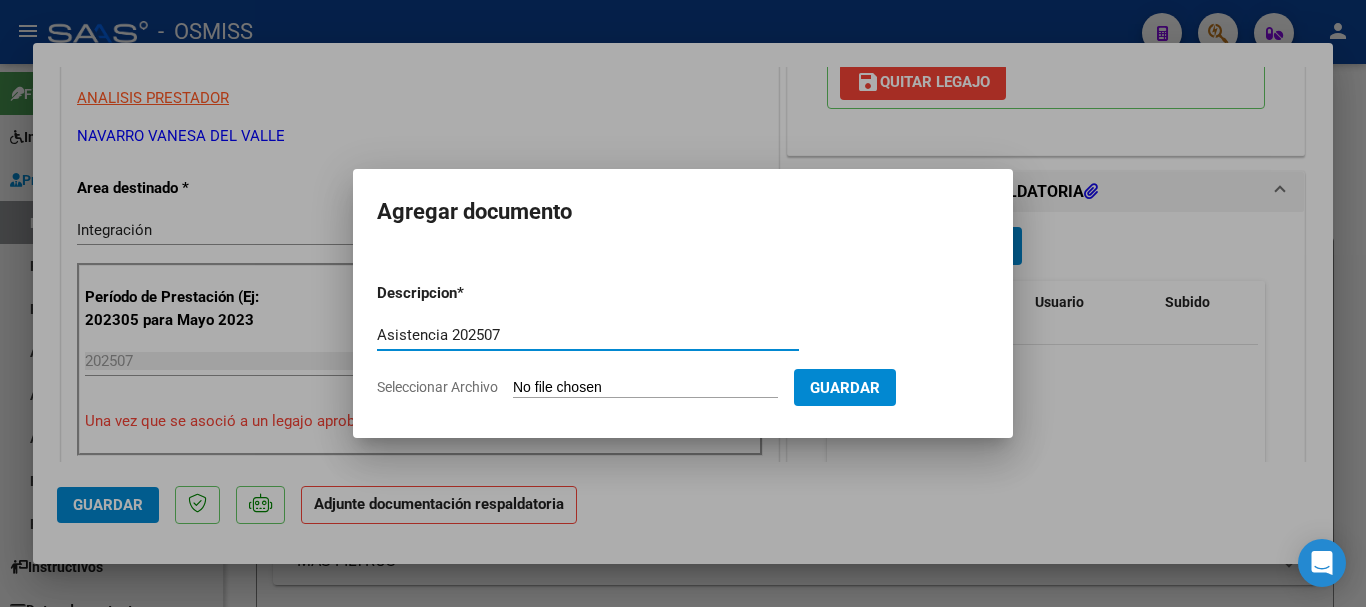 type on "Asistencia 202507" 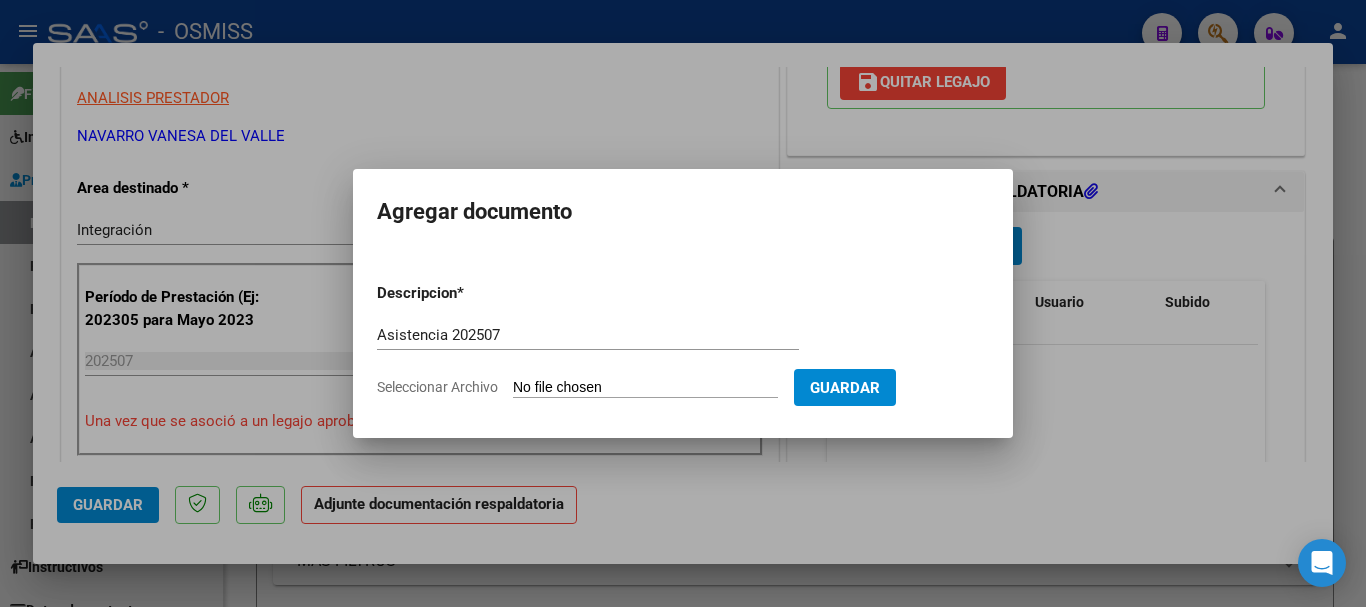 click on "Seleccionar Archivo" at bounding box center (645, 388) 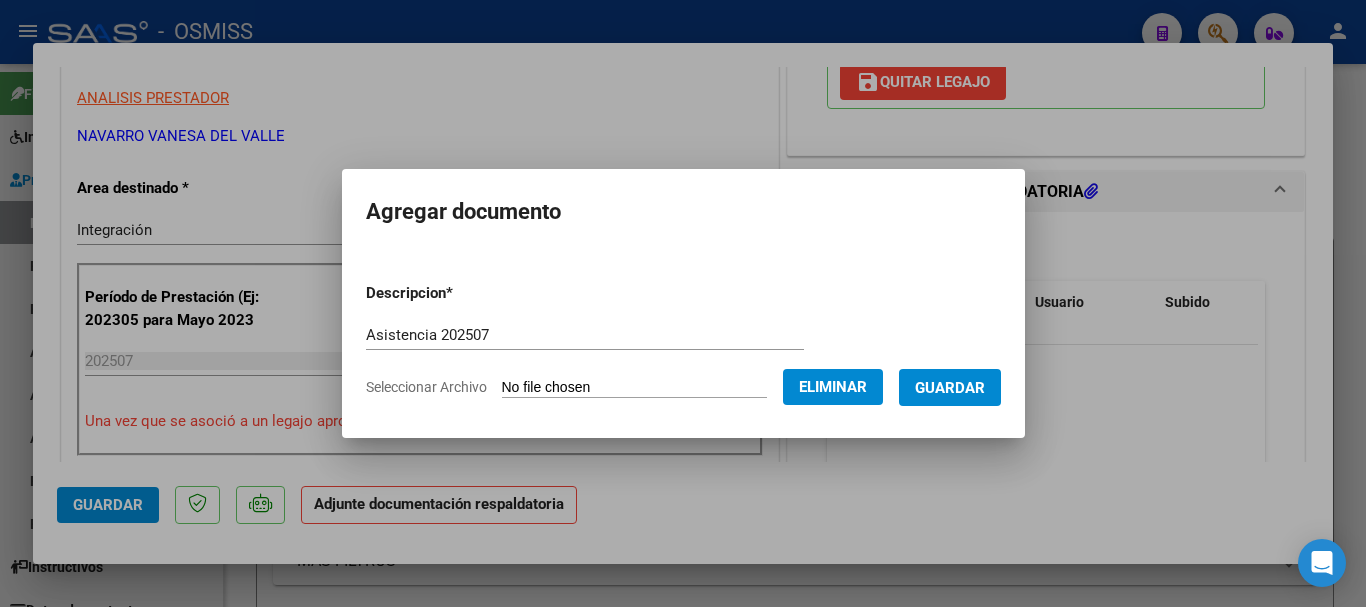 click on "Guardar" at bounding box center [950, 387] 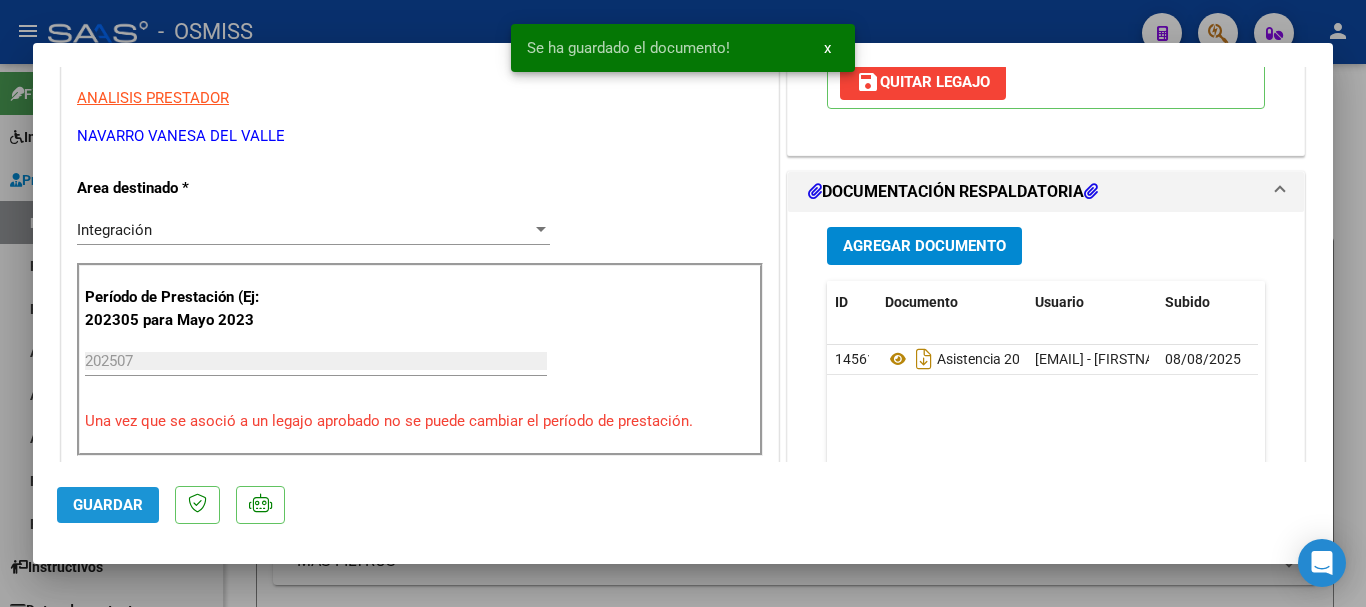 click on "Guardar" 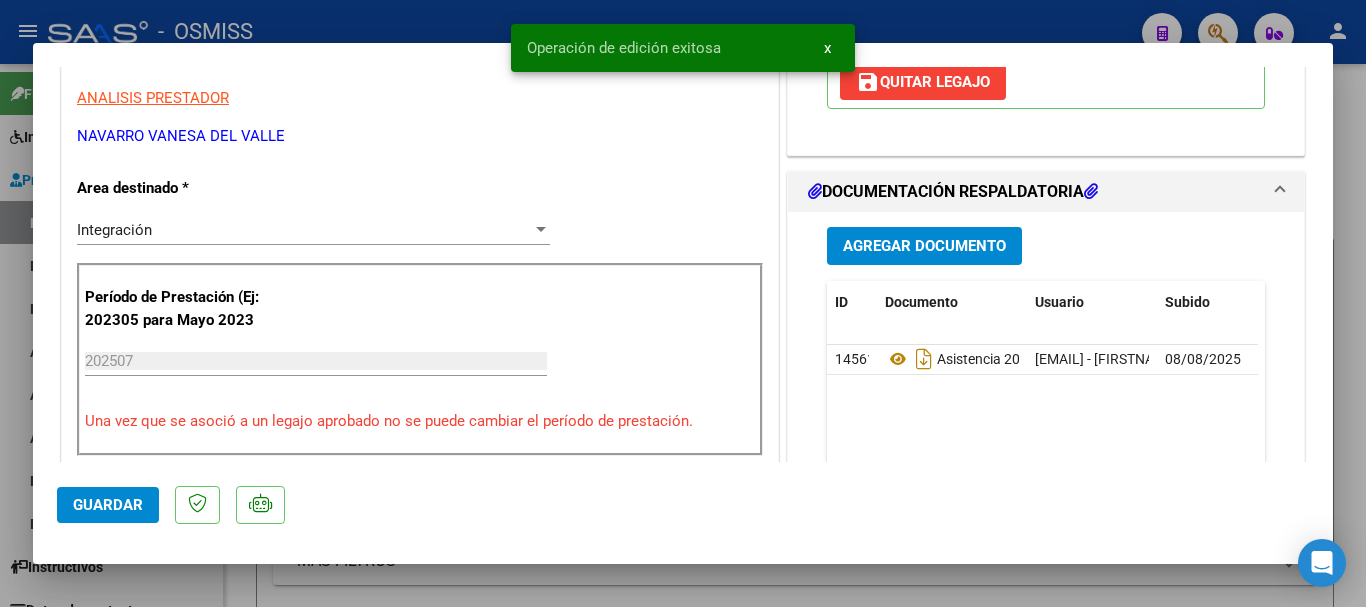 click on "Guardar" 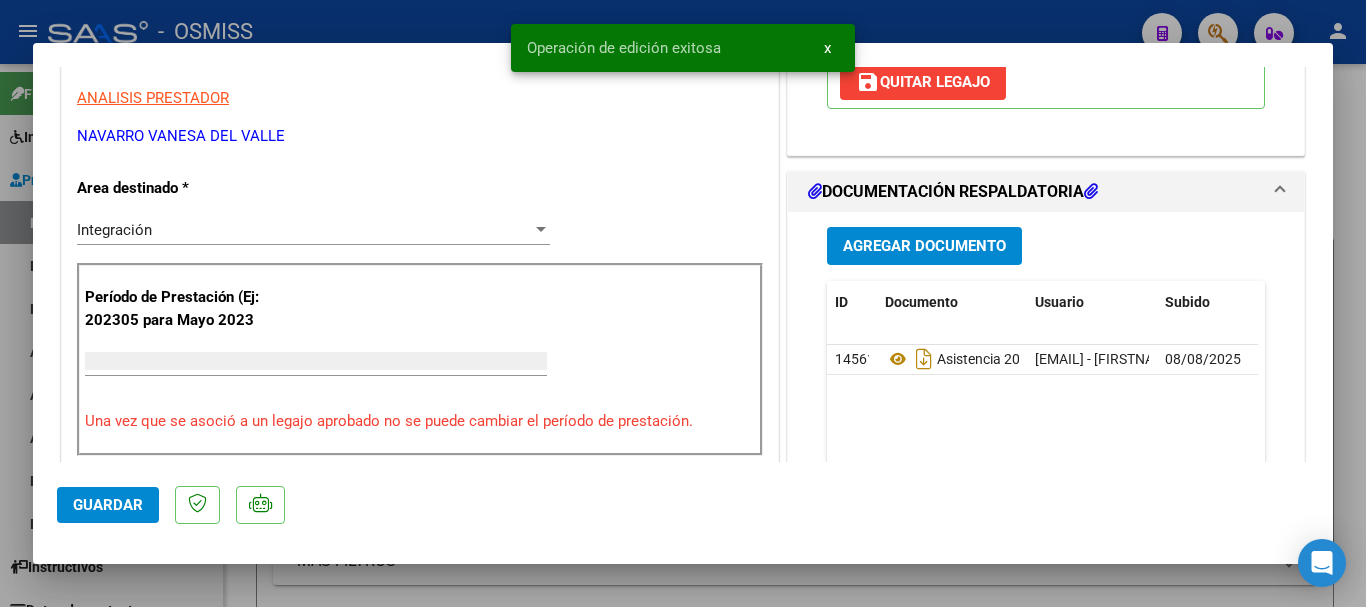 scroll, scrollTop: 339, scrollLeft: 0, axis: vertical 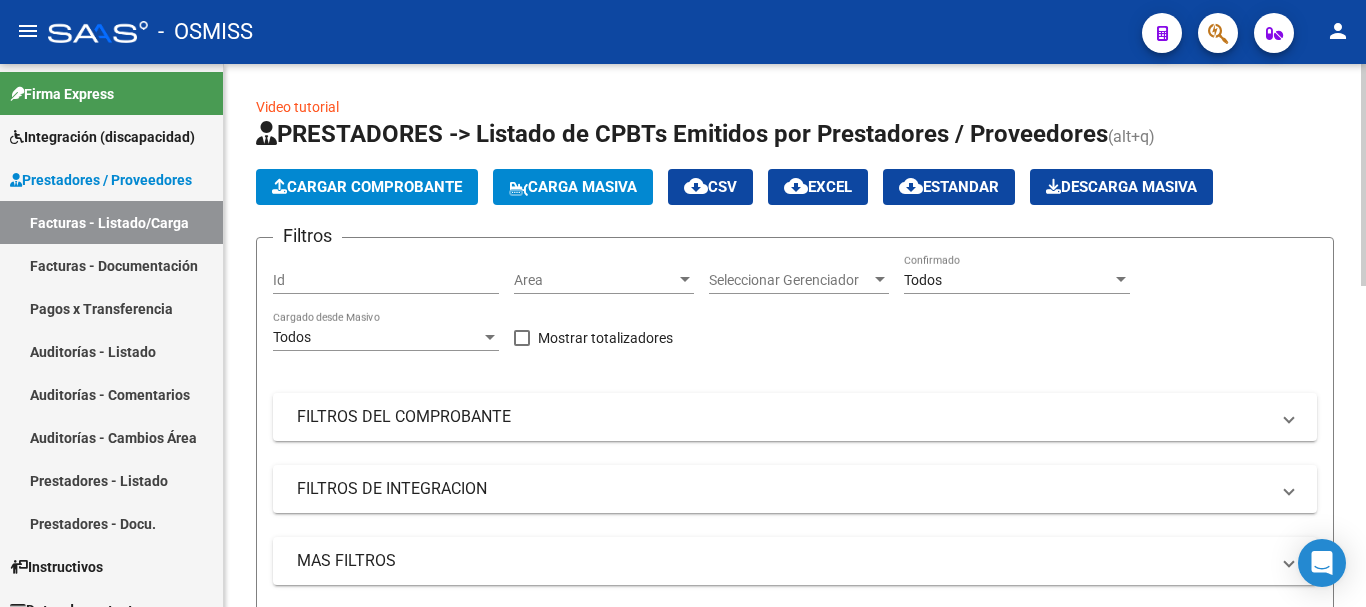 click on "Cargar Comprobante" 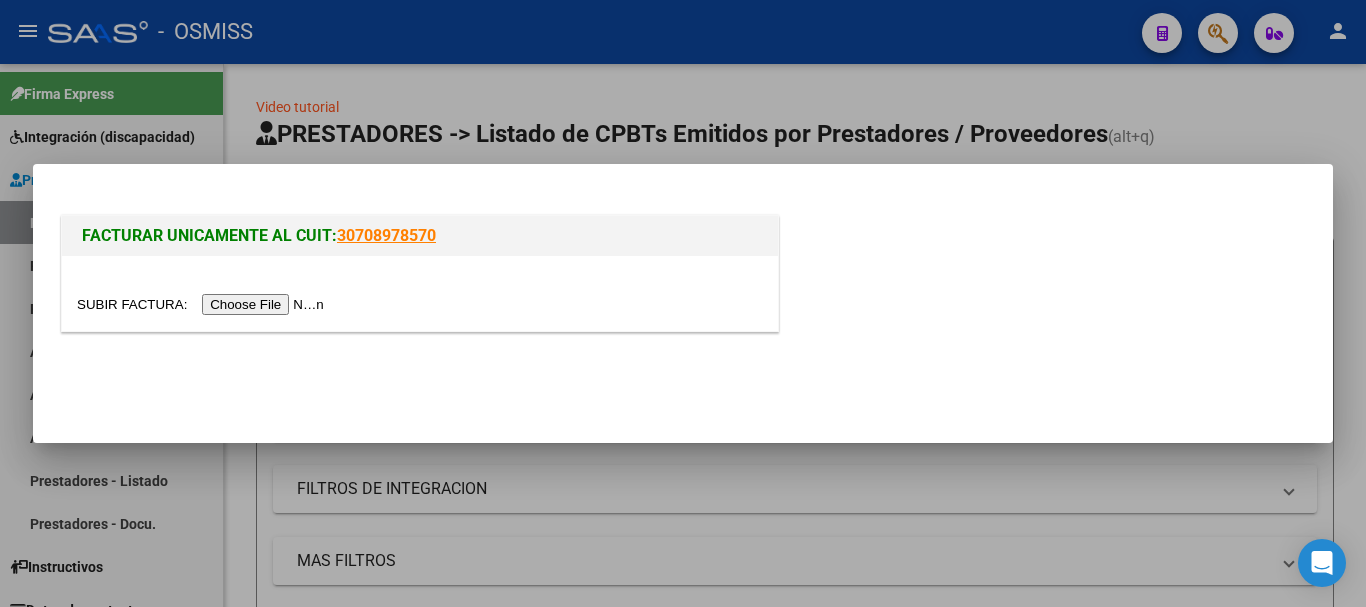 click at bounding box center [203, 304] 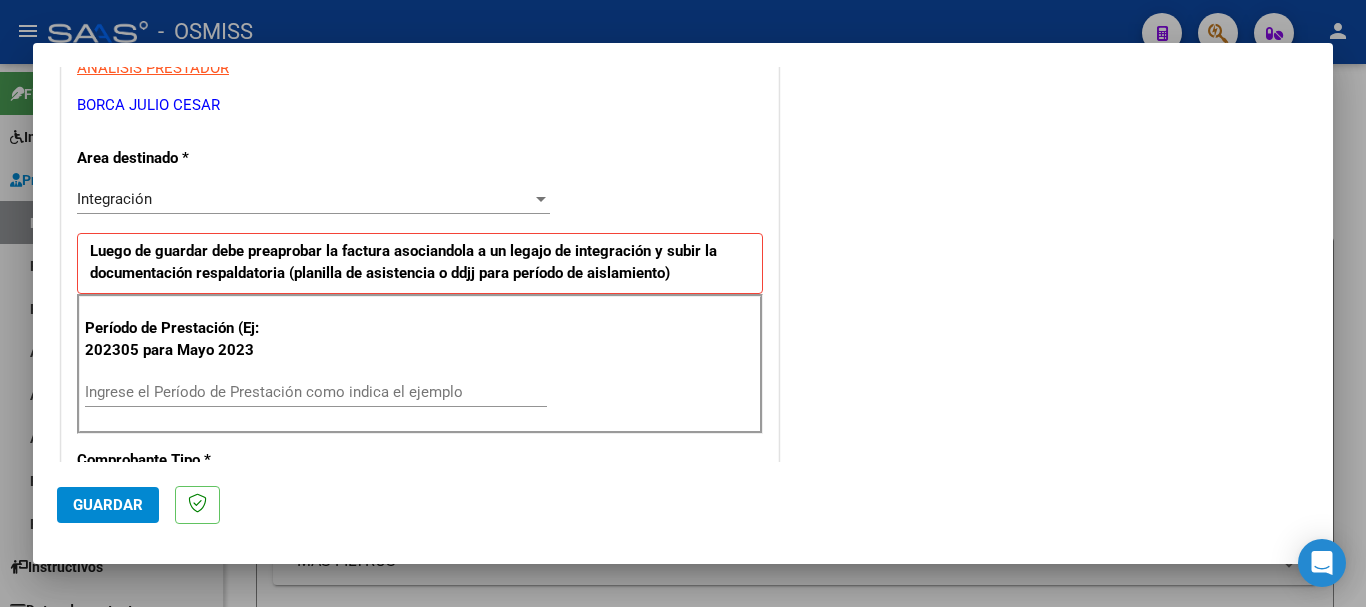 scroll, scrollTop: 400, scrollLeft: 0, axis: vertical 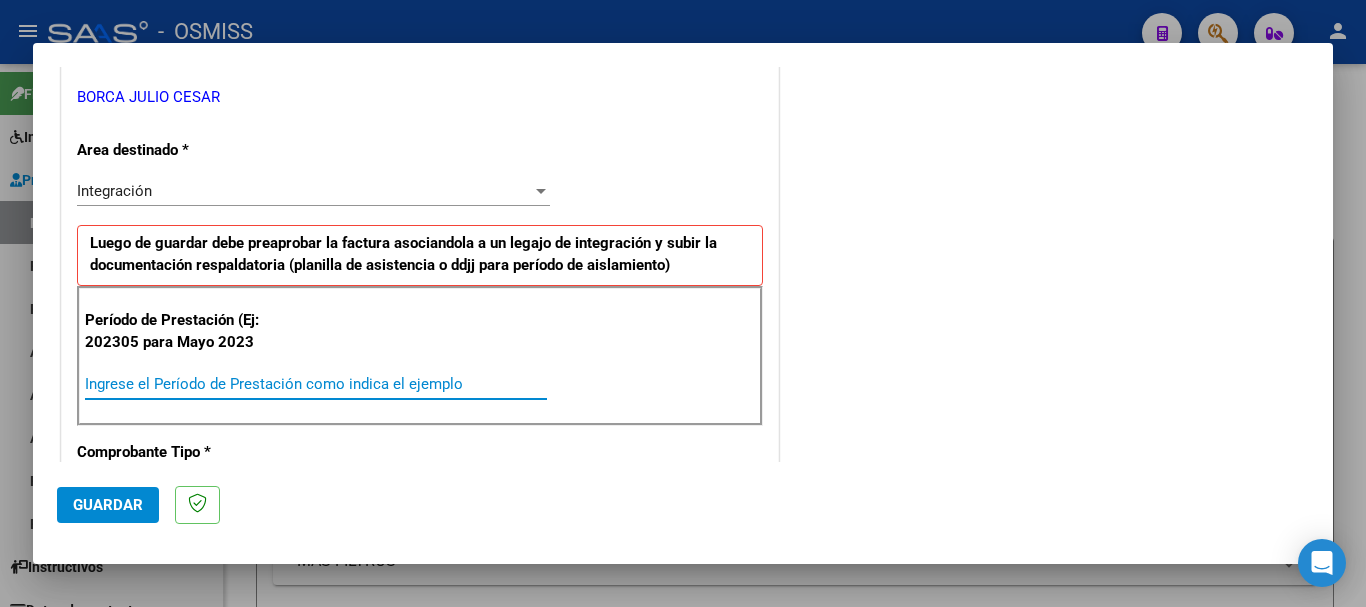click on "Ingrese el Período de Prestación como indica el ejemplo" at bounding box center (316, 384) 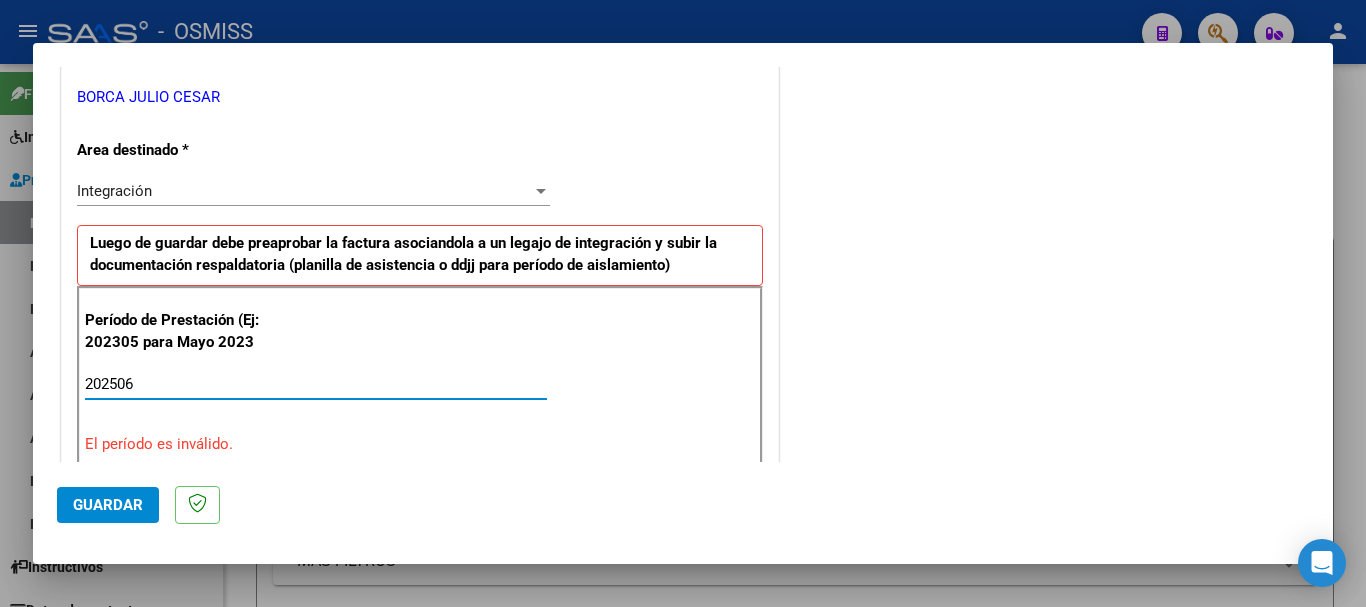 type on "202506" 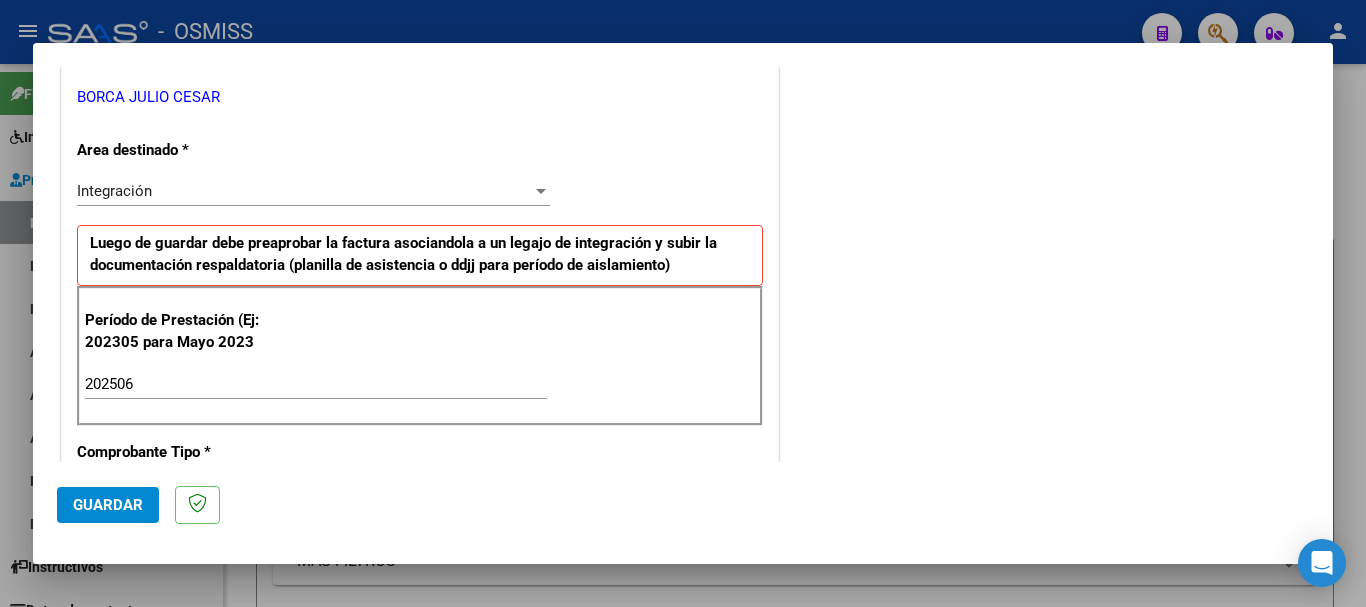scroll, scrollTop: 1299, scrollLeft: 0, axis: vertical 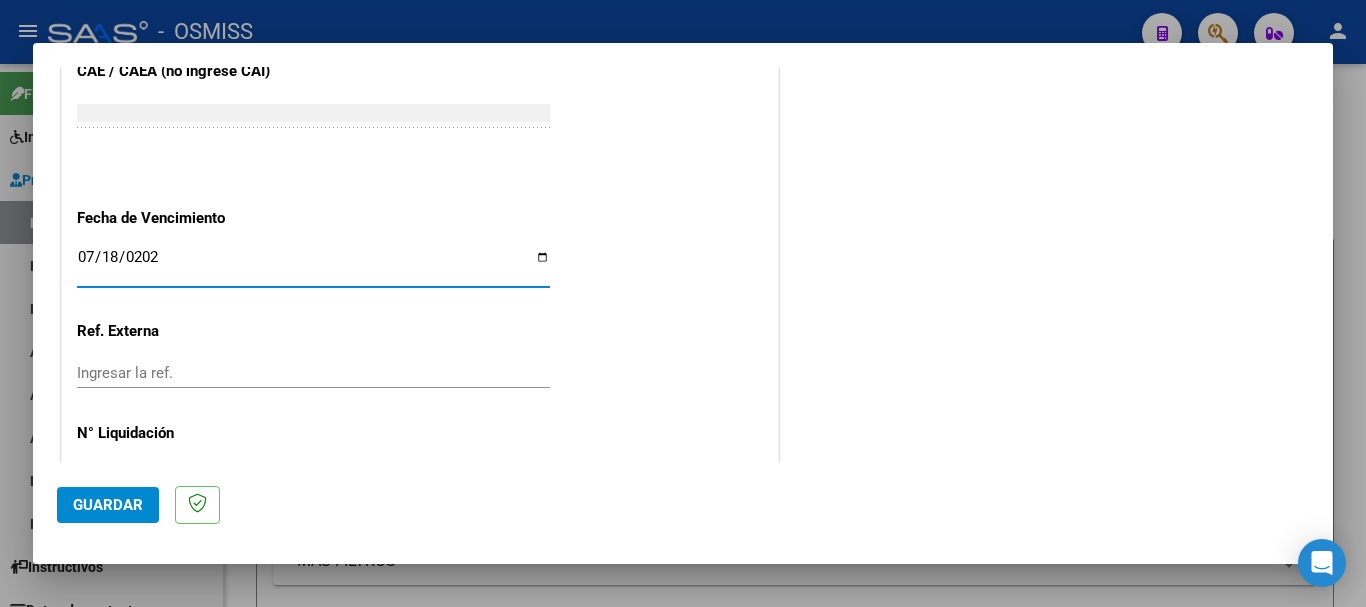 type on "2025-07-18" 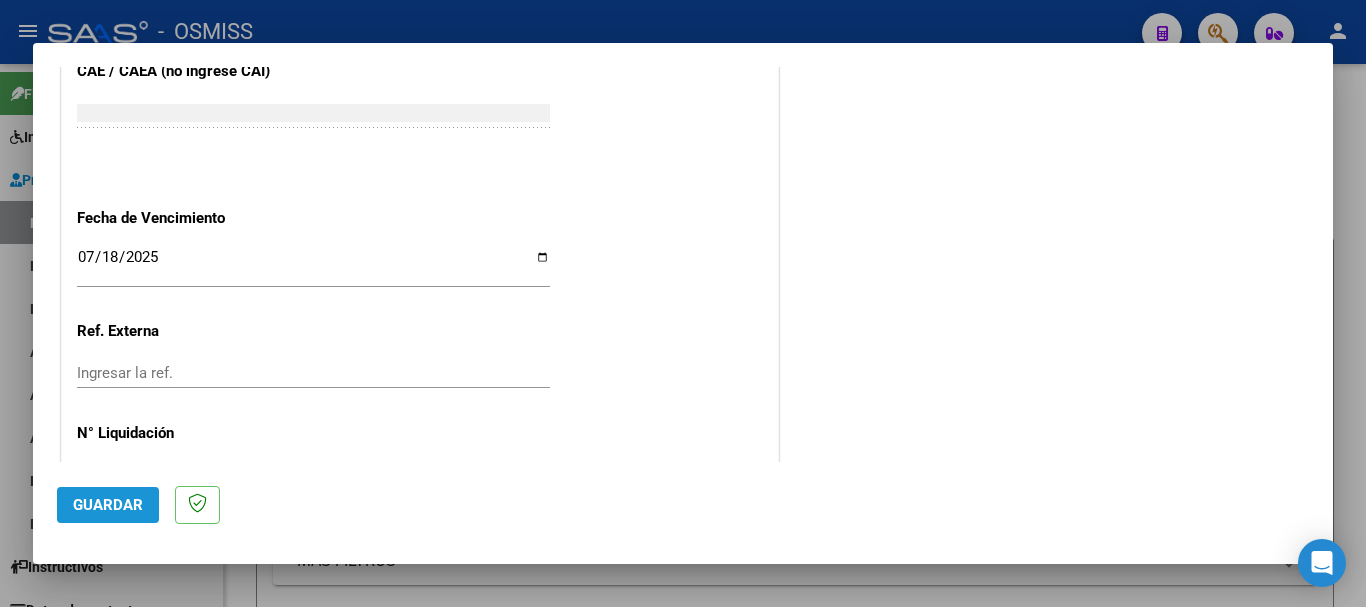 click on "Guardar" 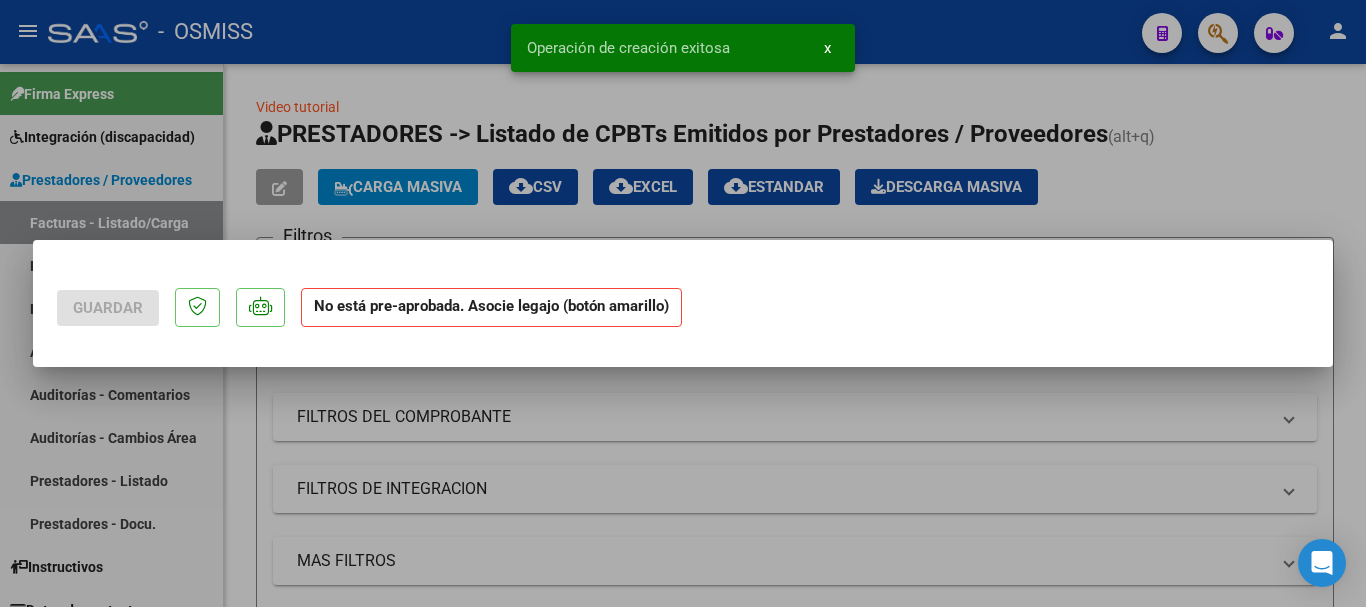 scroll, scrollTop: 0, scrollLeft: 0, axis: both 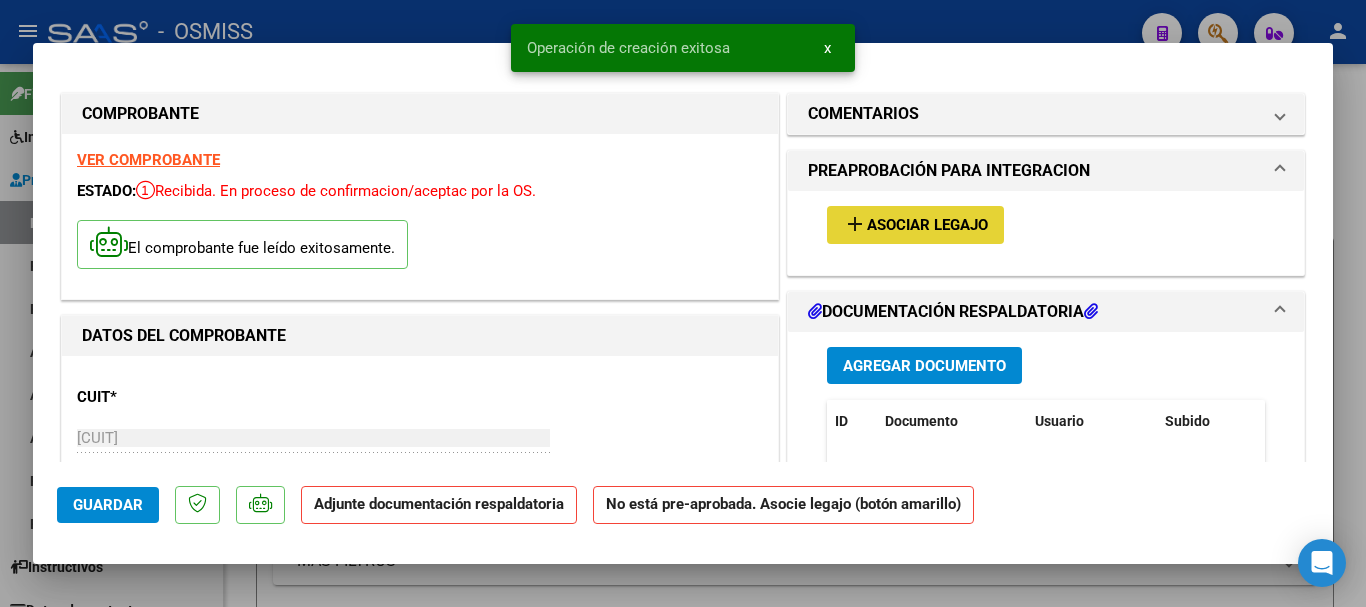 click on "Asociar Legajo" at bounding box center [927, 226] 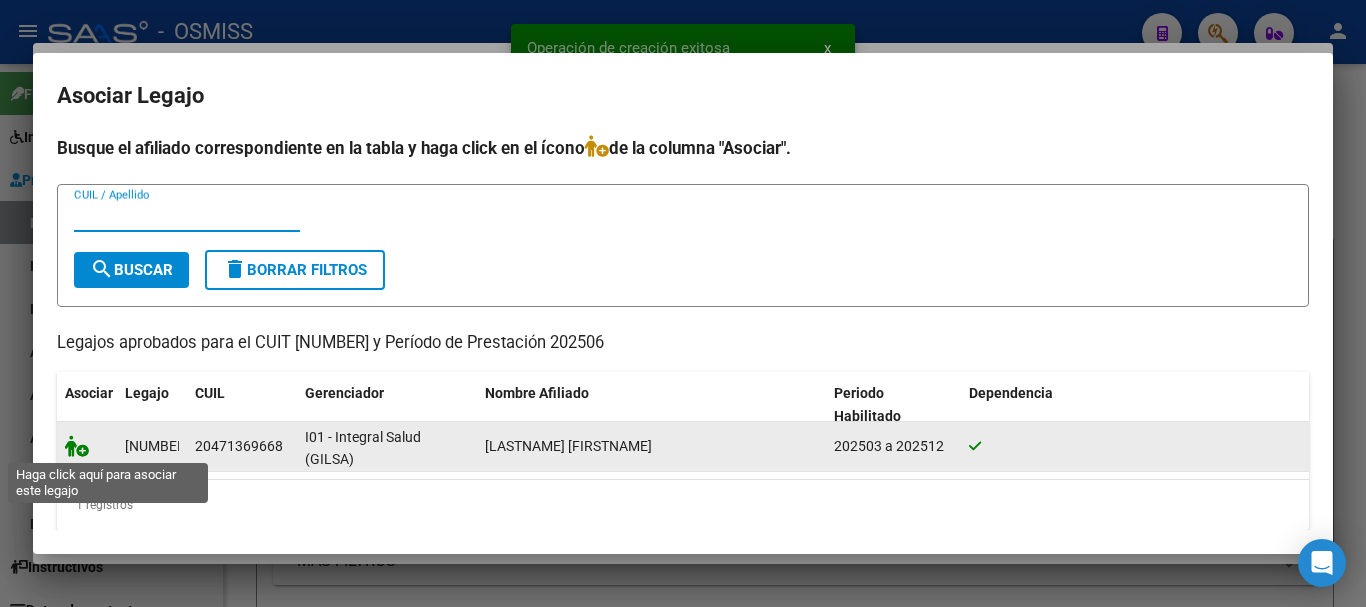 click 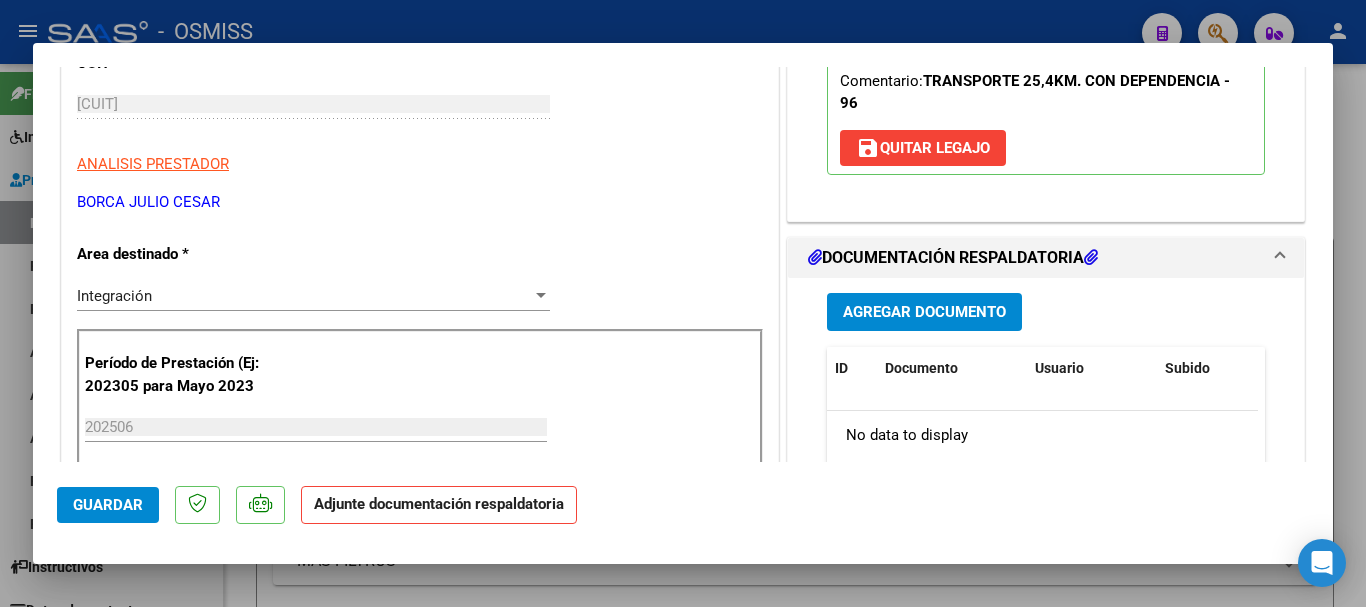 scroll, scrollTop: 400, scrollLeft: 0, axis: vertical 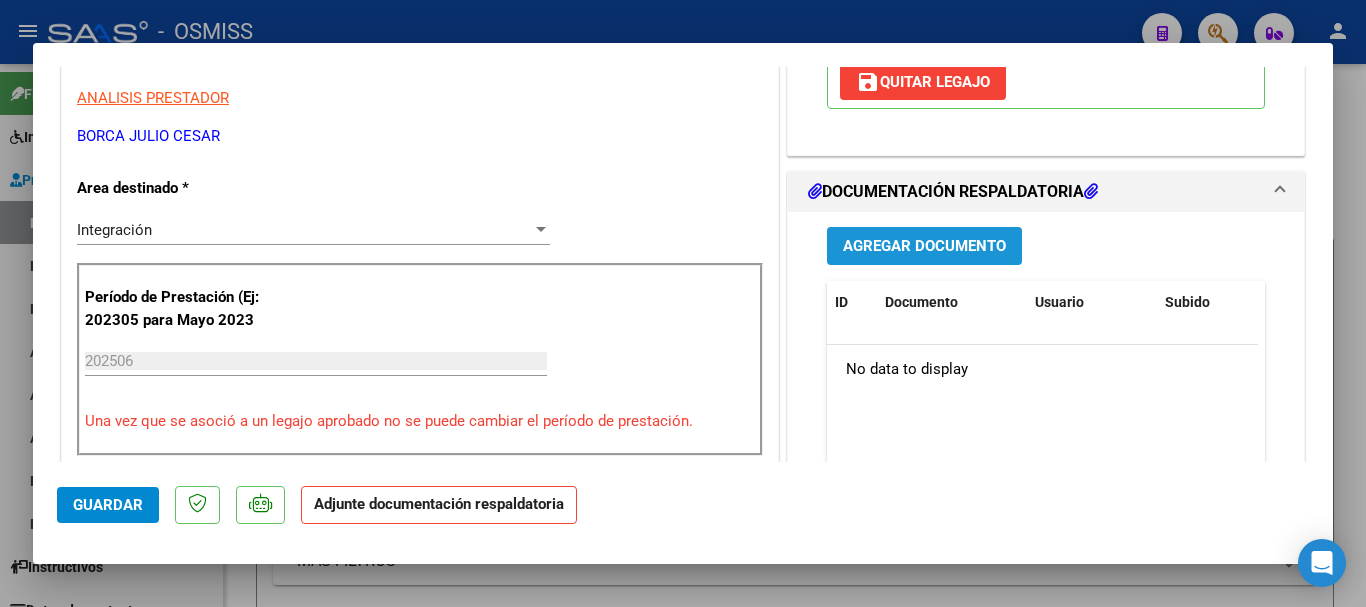 click on "Agregar Documento" at bounding box center [924, 247] 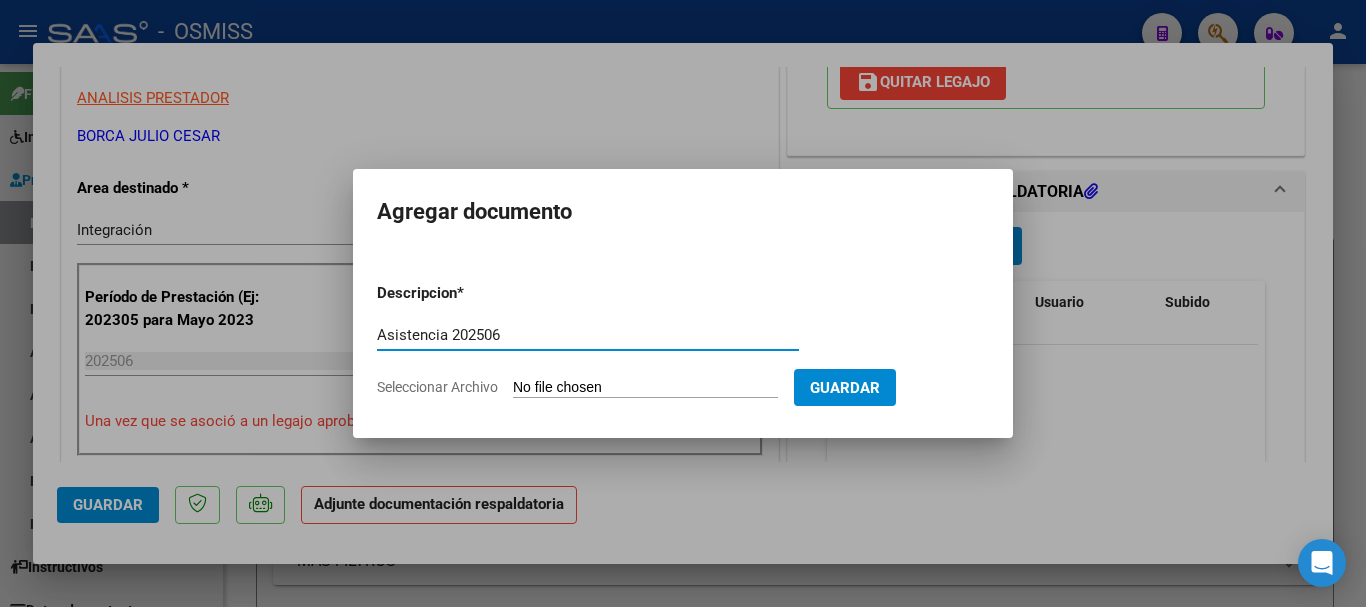 type on "Asistencia 202506" 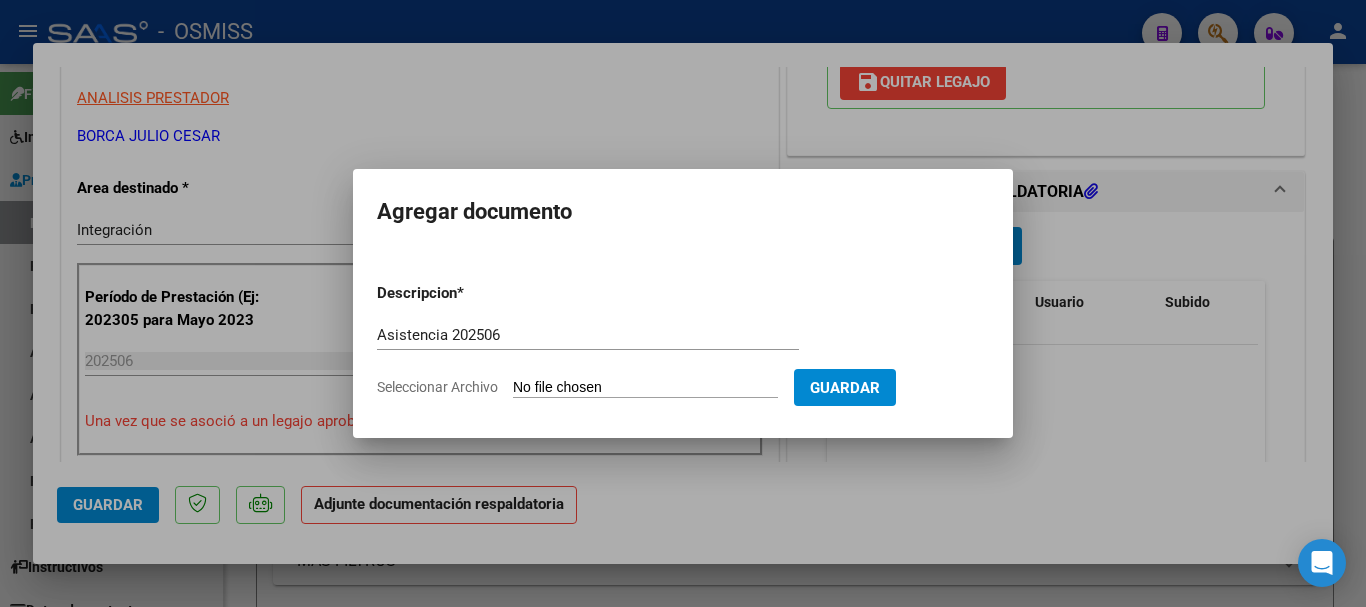 type on "C:\fakepath\[LAST]. Asistencia 202506.pdf" 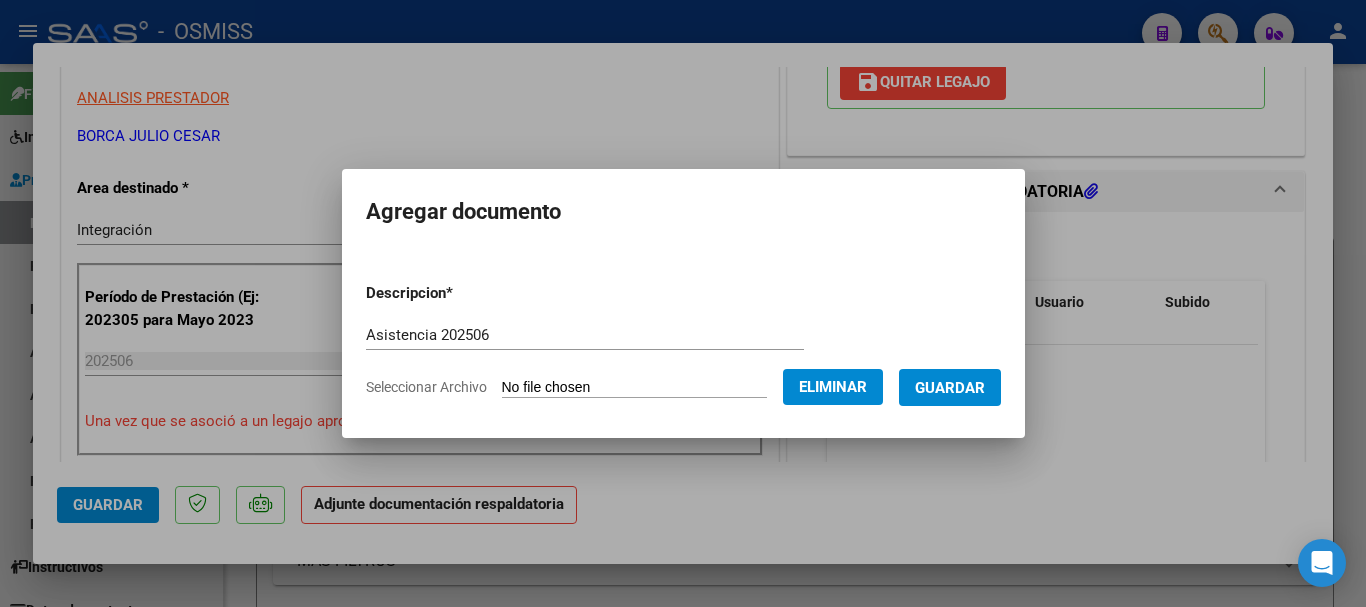 click on "Guardar" at bounding box center (950, 388) 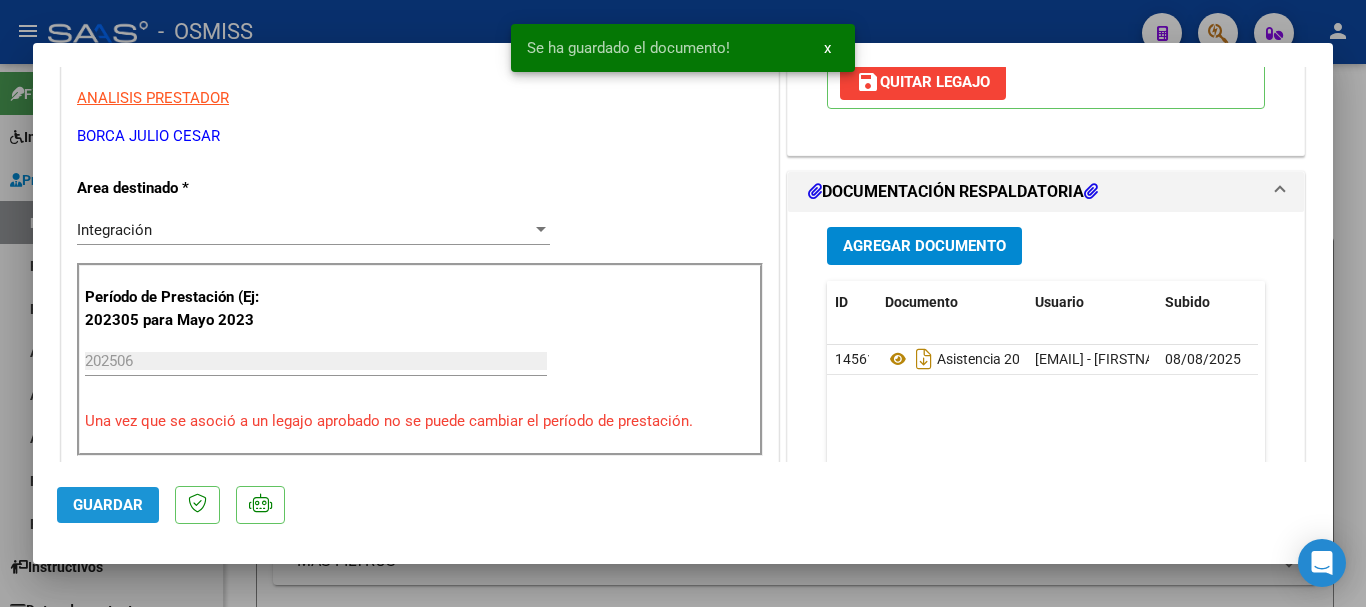 click on "Guardar" 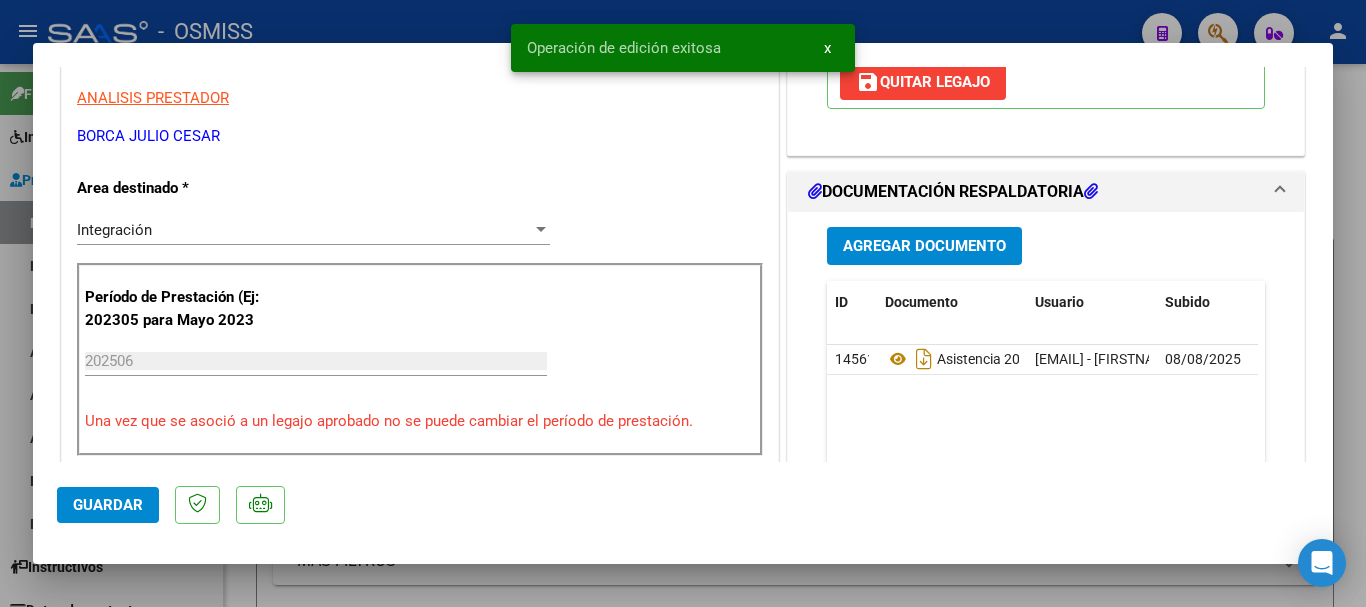 click on "Guardar" 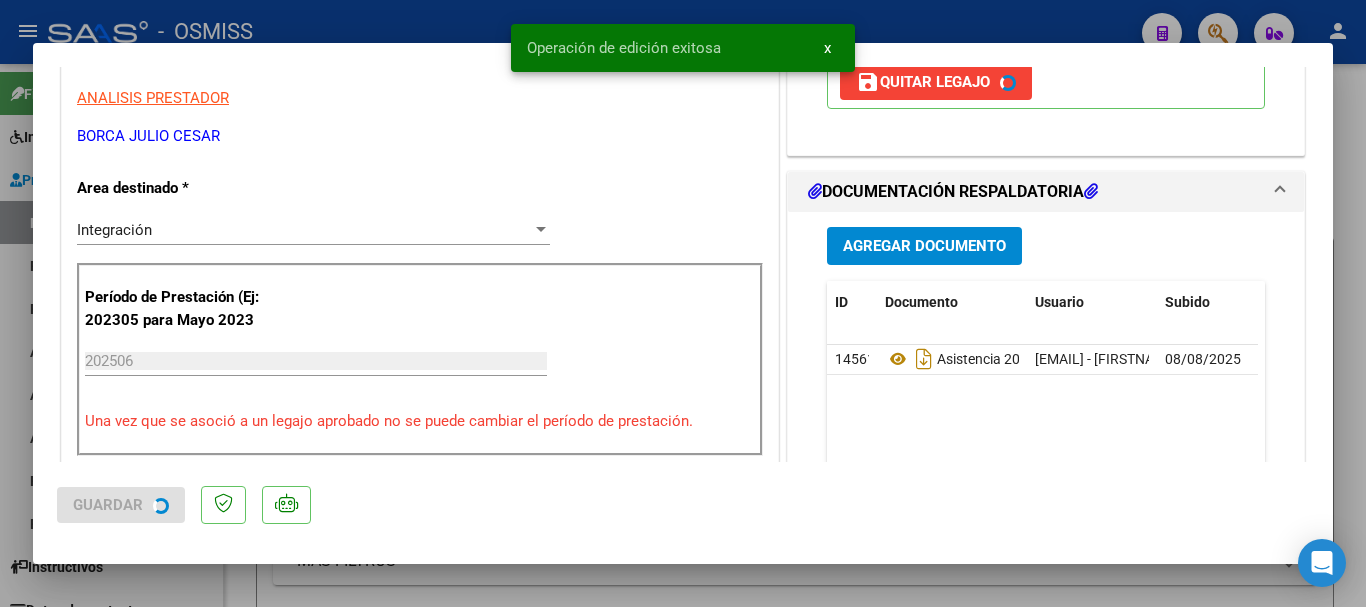 click at bounding box center (683, 303) 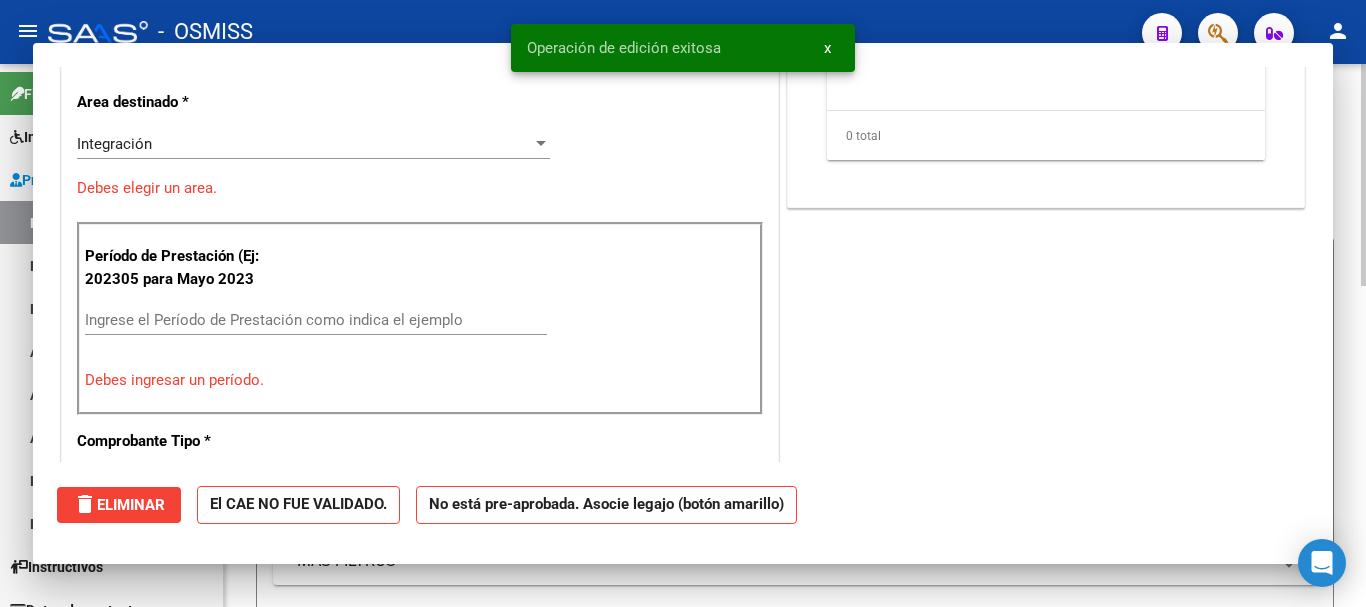 scroll, scrollTop: 0, scrollLeft: 0, axis: both 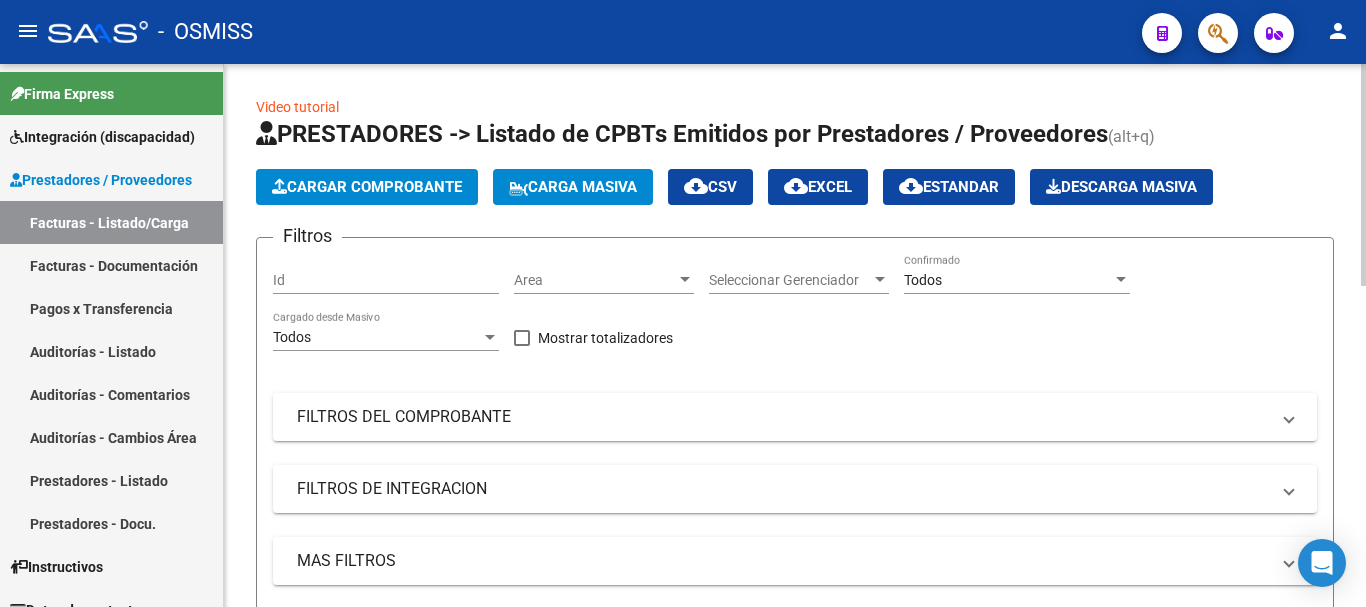 click on "Cargar Comprobante" 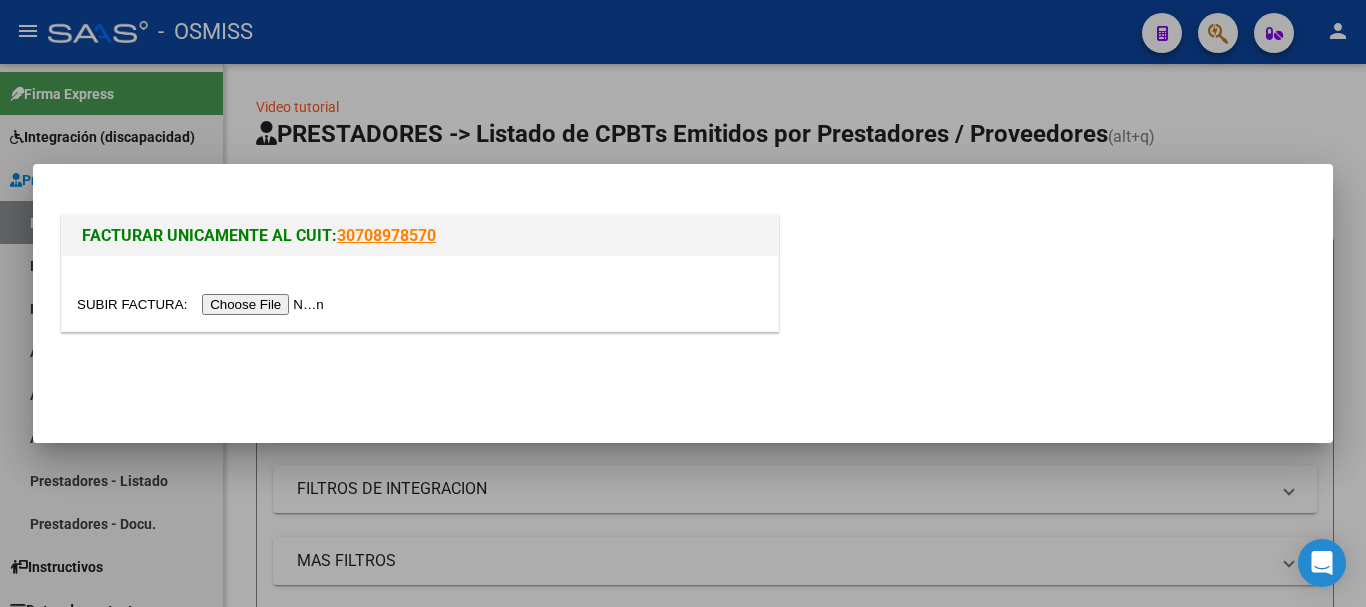 click at bounding box center [203, 304] 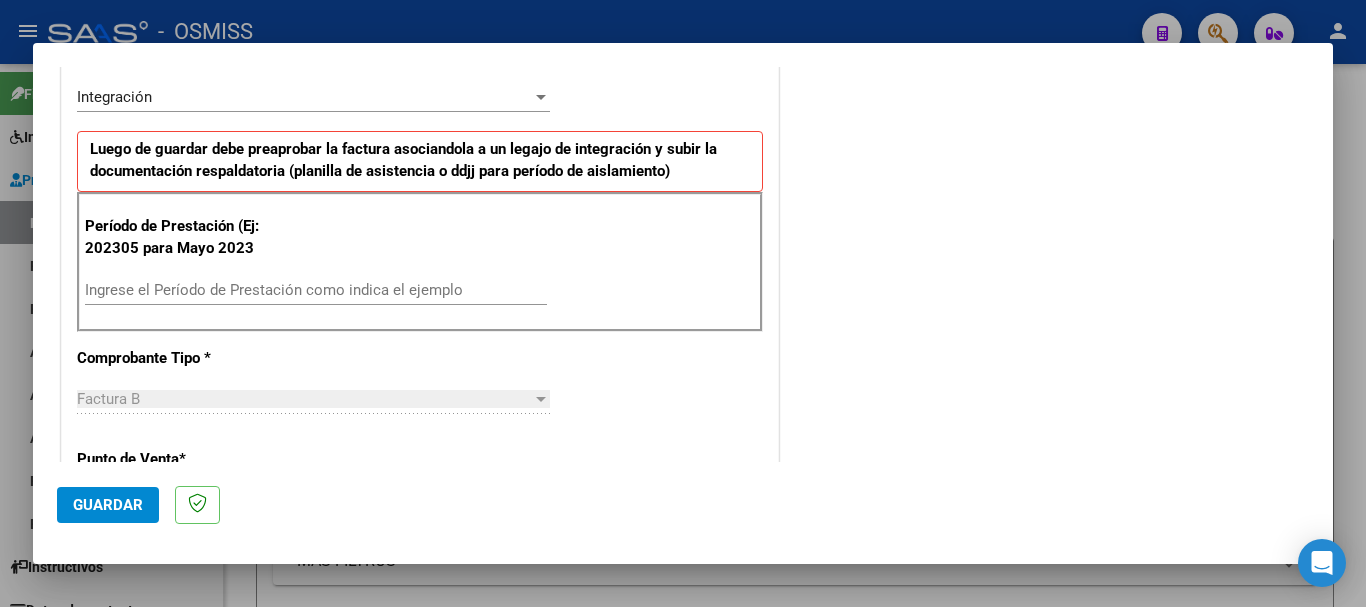 scroll, scrollTop: 500, scrollLeft: 0, axis: vertical 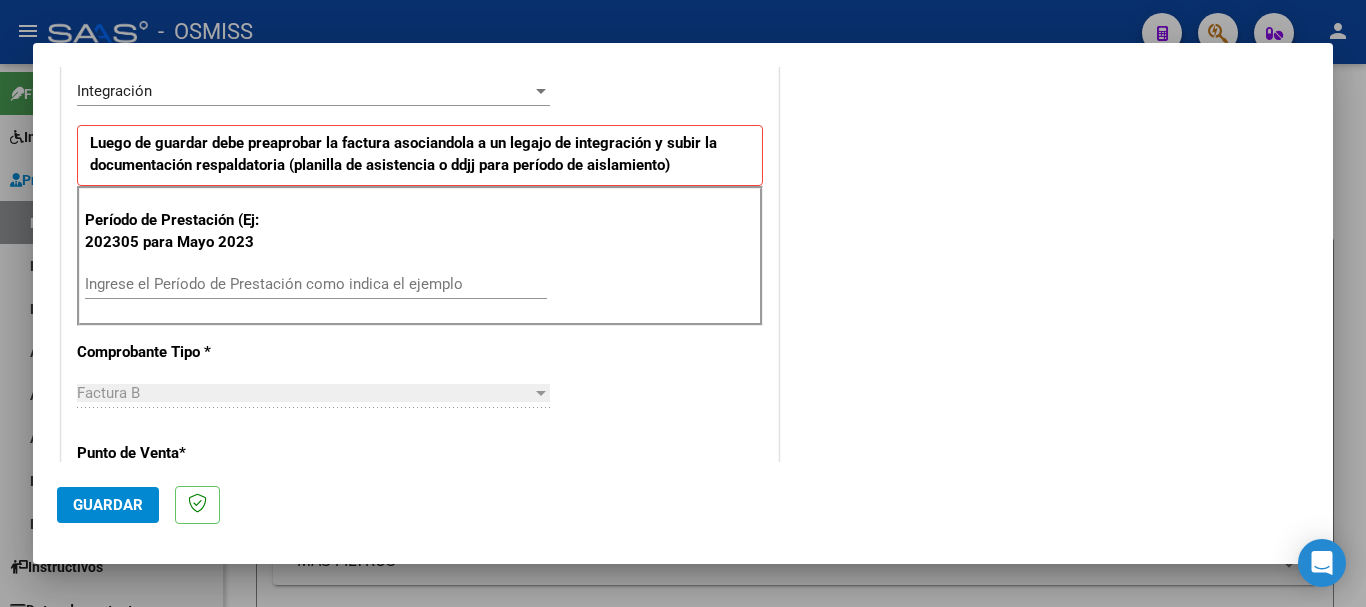 click on "Ingrese el Período de Prestación como indica el ejemplo" at bounding box center (316, 284) 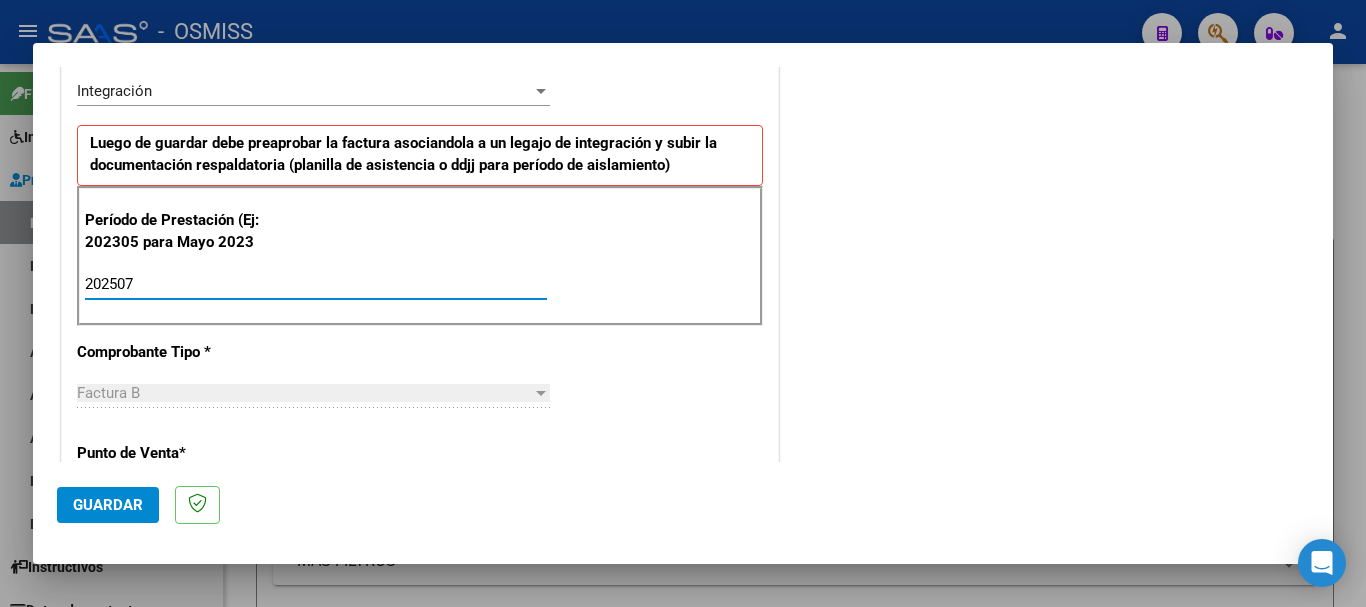 type on "202507" 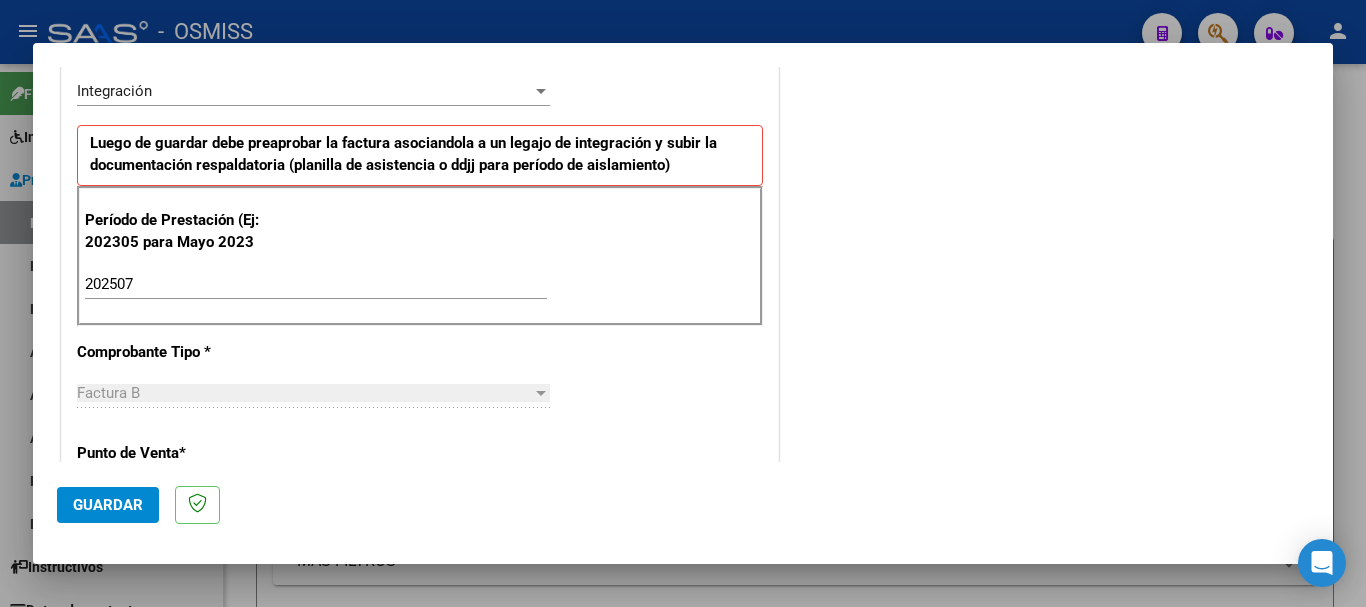 scroll, scrollTop: 1299, scrollLeft: 0, axis: vertical 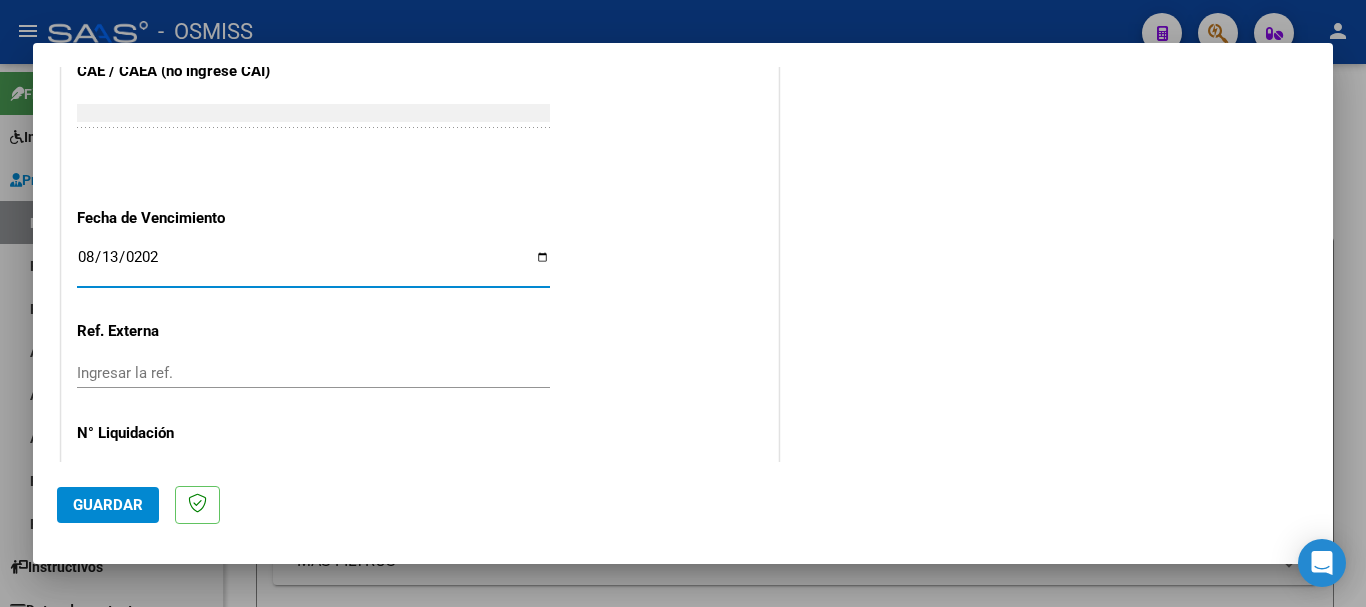 type on "2025-08-13" 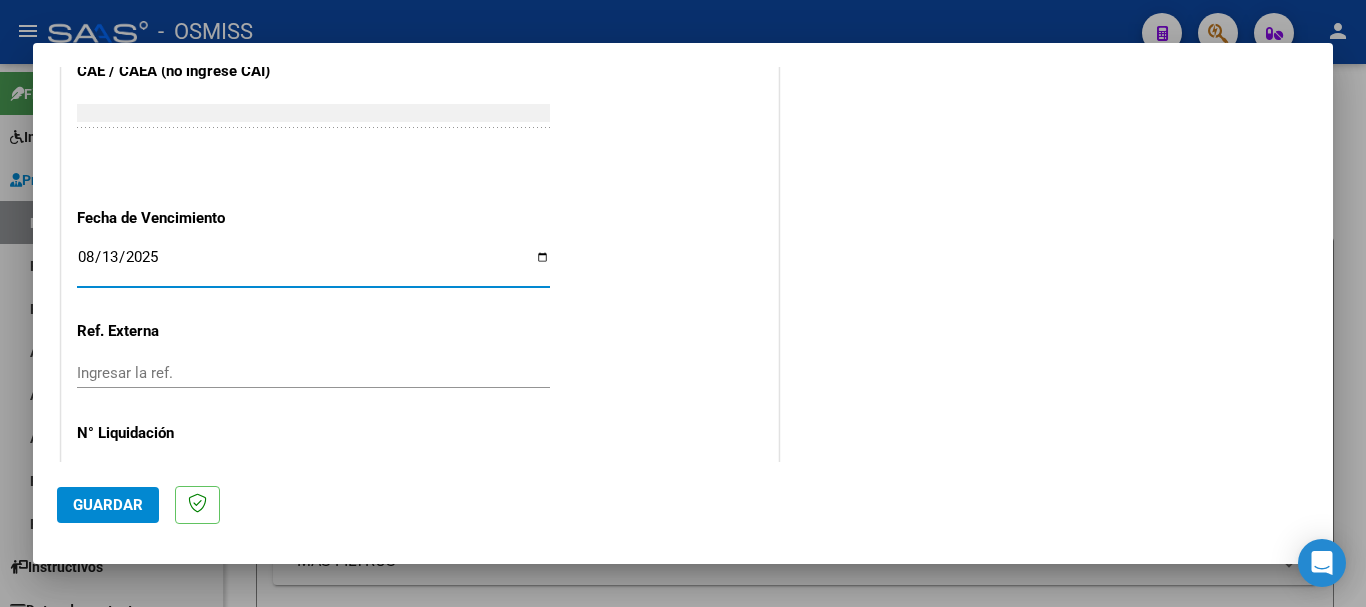 click on "Guardar" 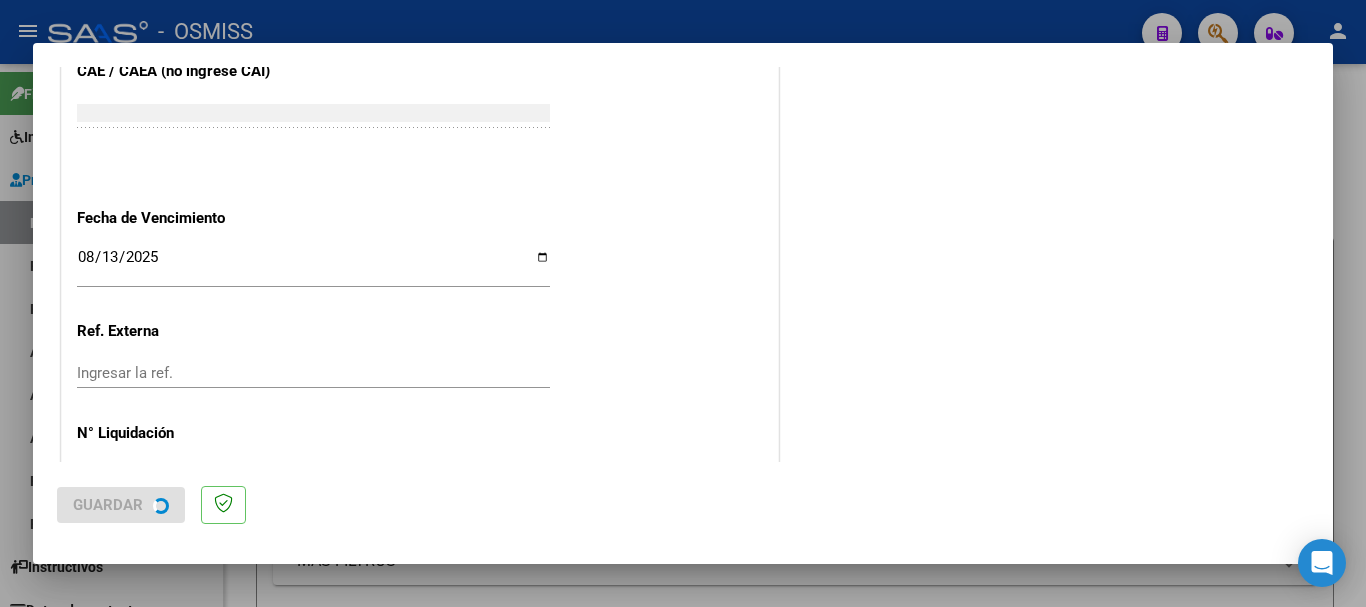 scroll, scrollTop: 0, scrollLeft: 0, axis: both 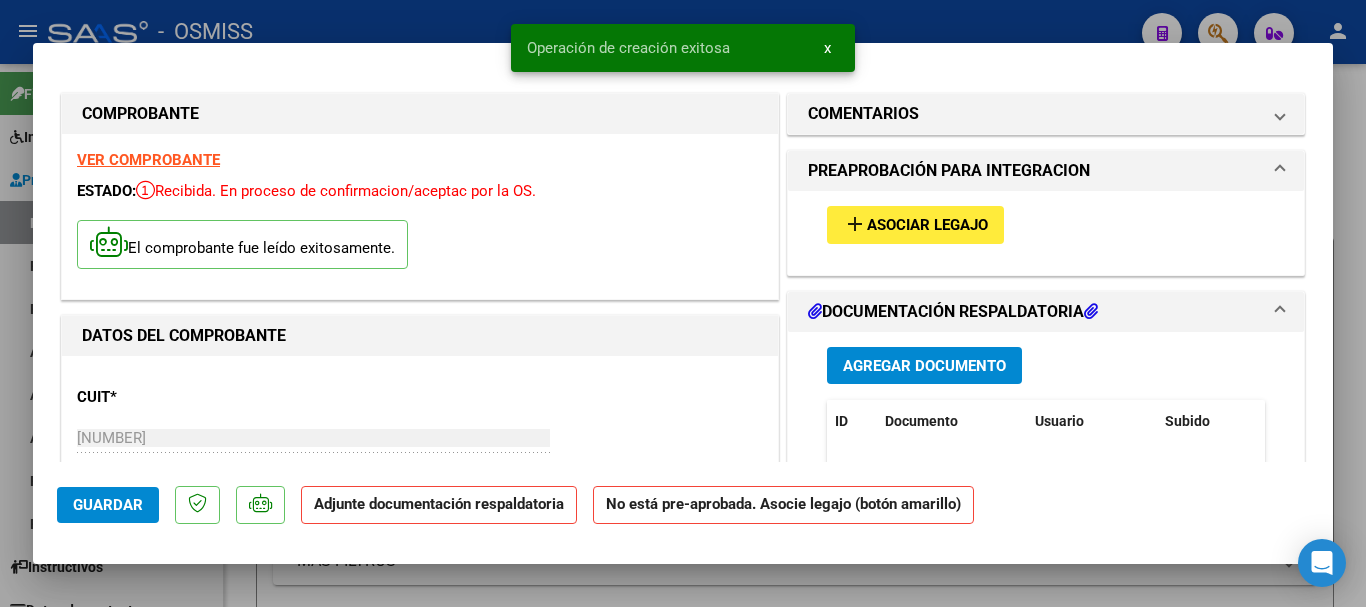 click on "Asociar Legajo" at bounding box center [927, 226] 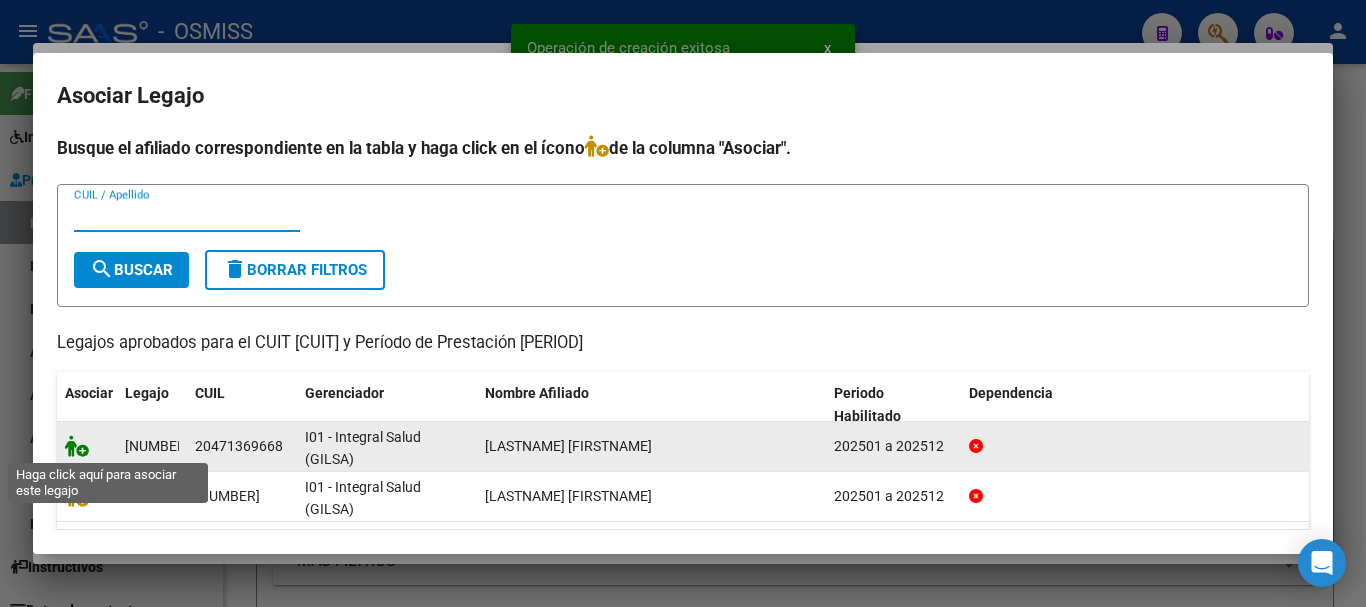 click 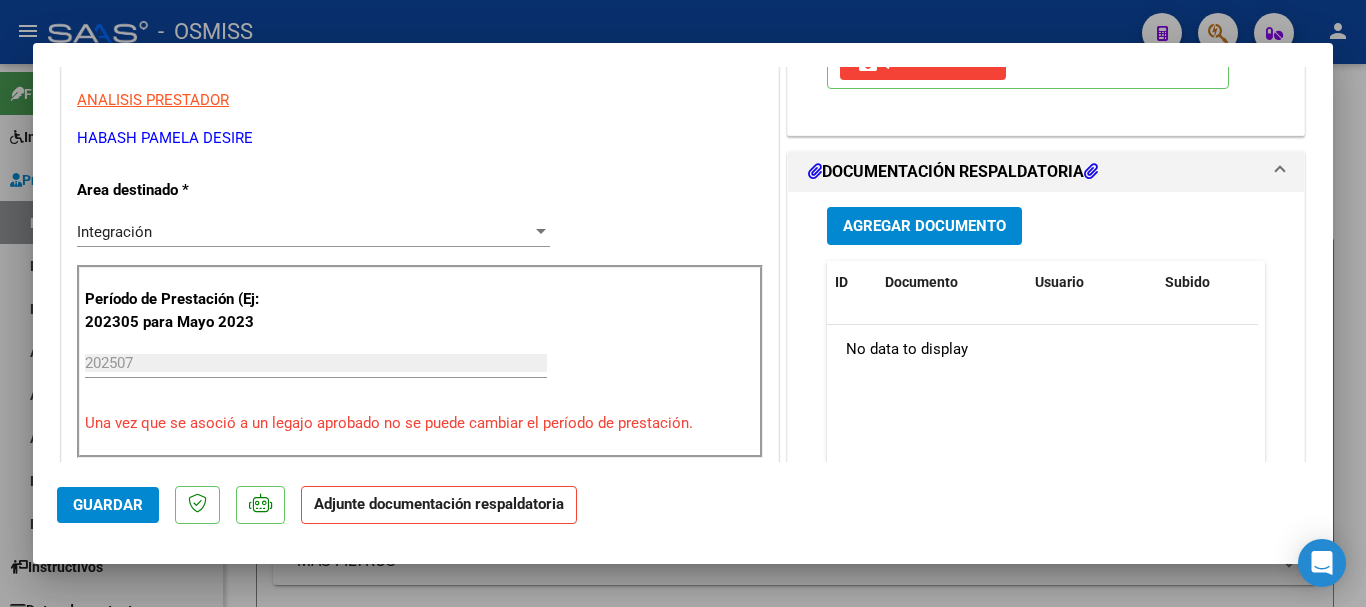 scroll, scrollTop: 400, scrollLeft: 0, axis: vertical 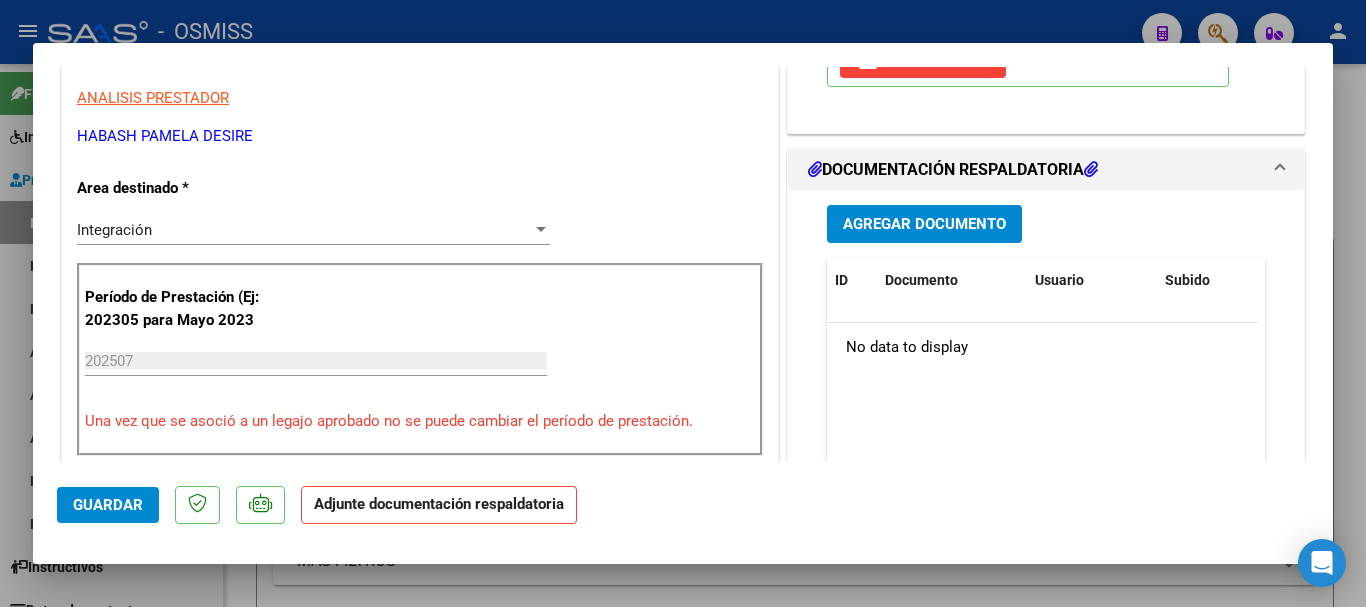 click on "Agregar Documento" at bounding box center (924, 223) 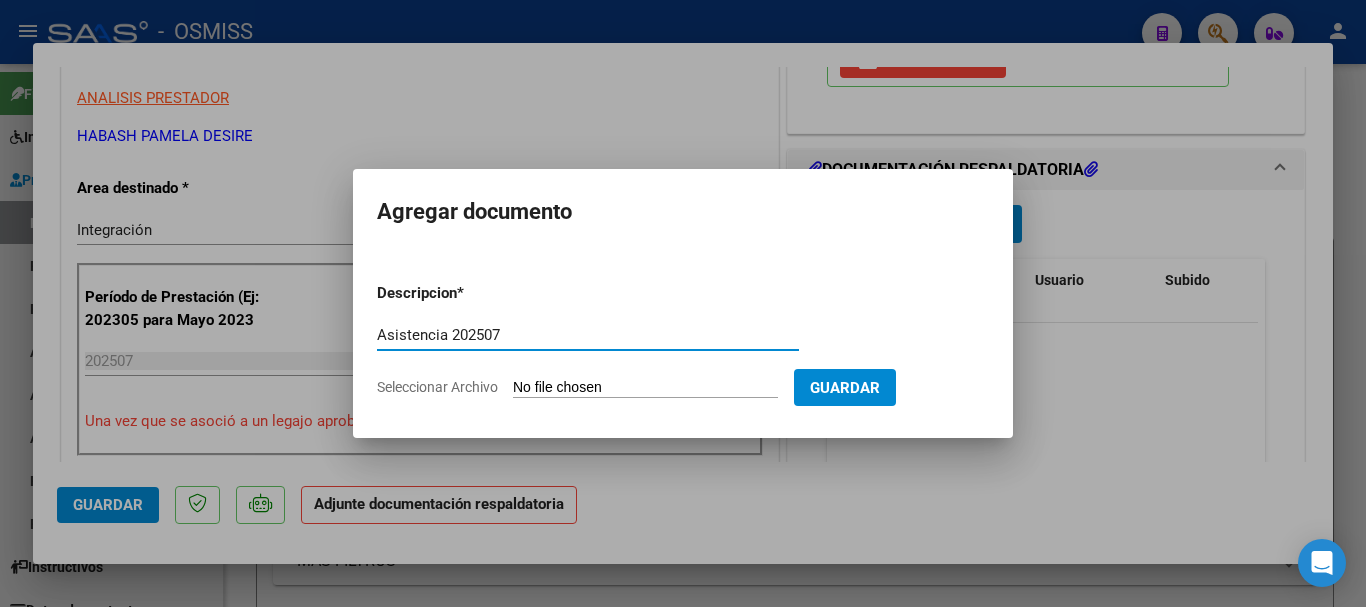 type on "Asistencia 202507" 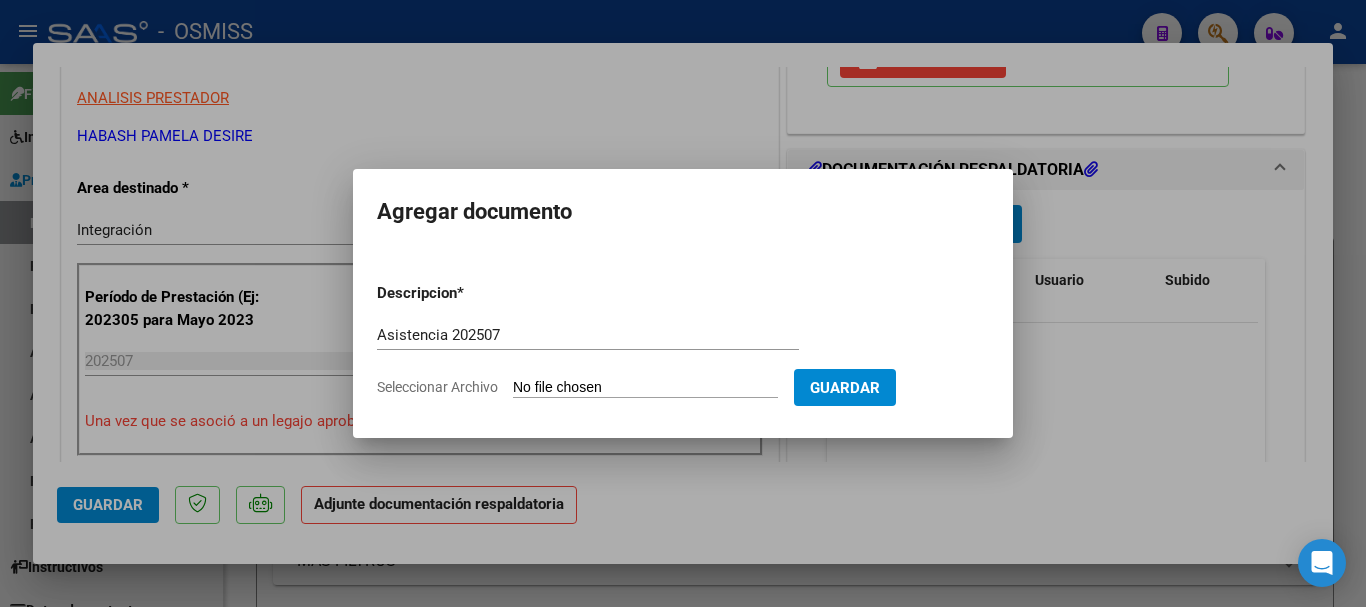 type on "C:\fakepath\[LAST]. Asistencia 202507.pdf" 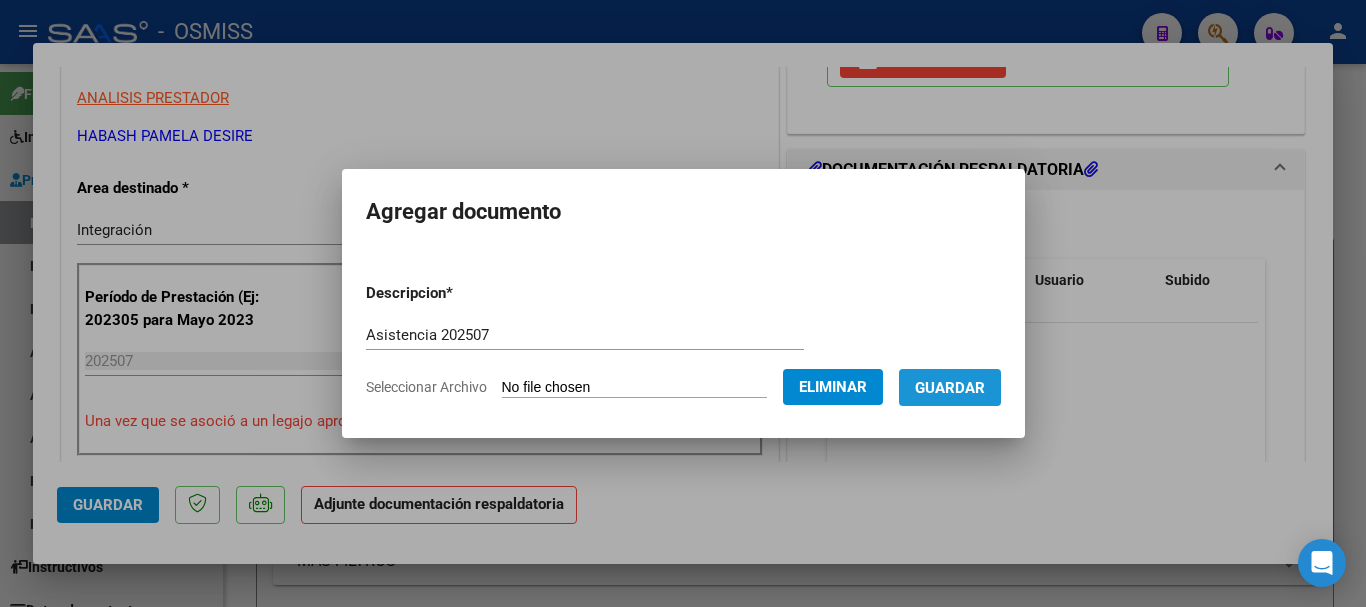 click on "Guardar" at bounding box center (950, 388) 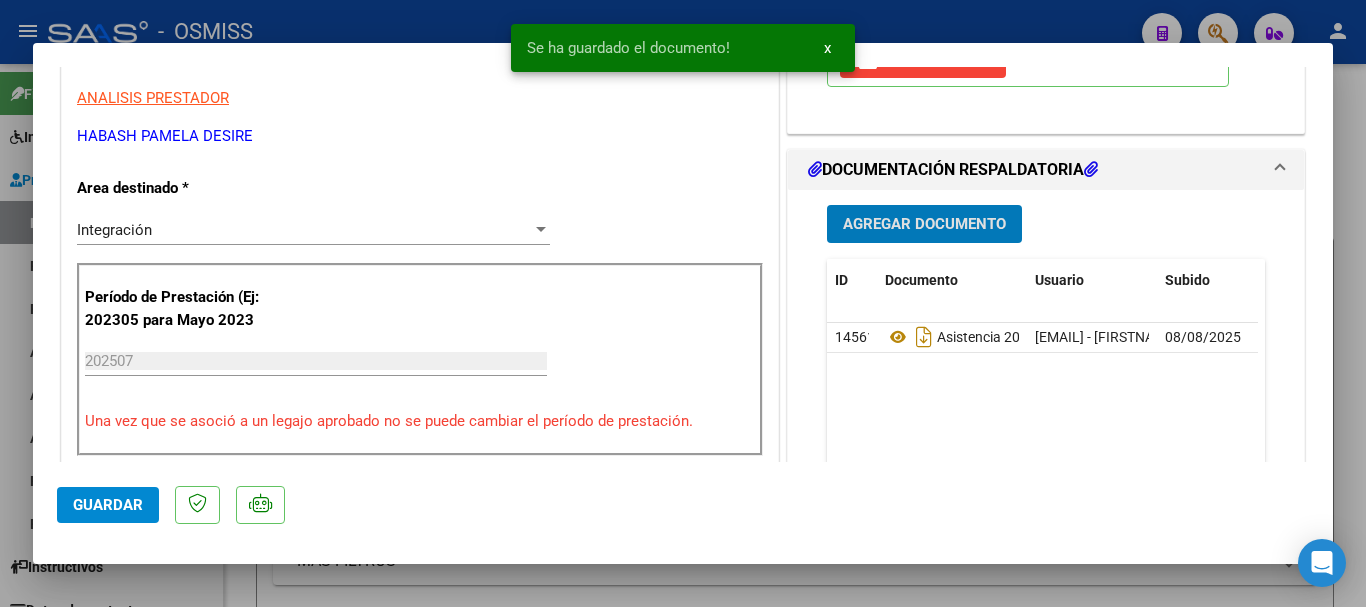click on "Guardar" 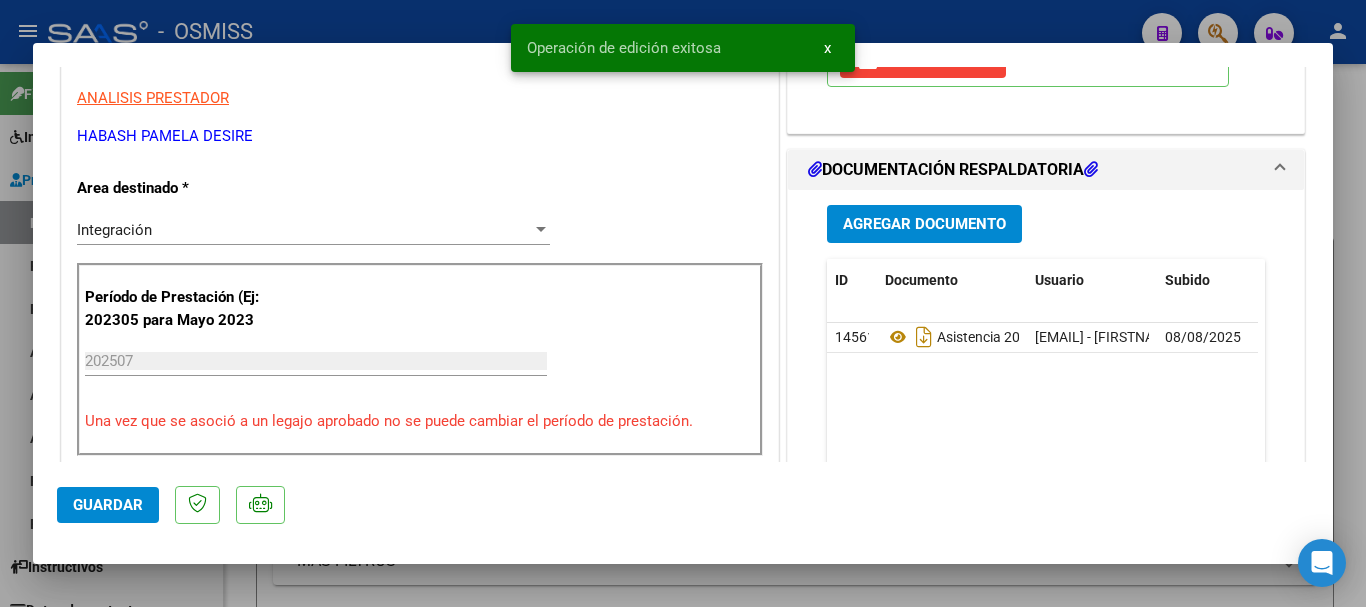 click on "Guardar" 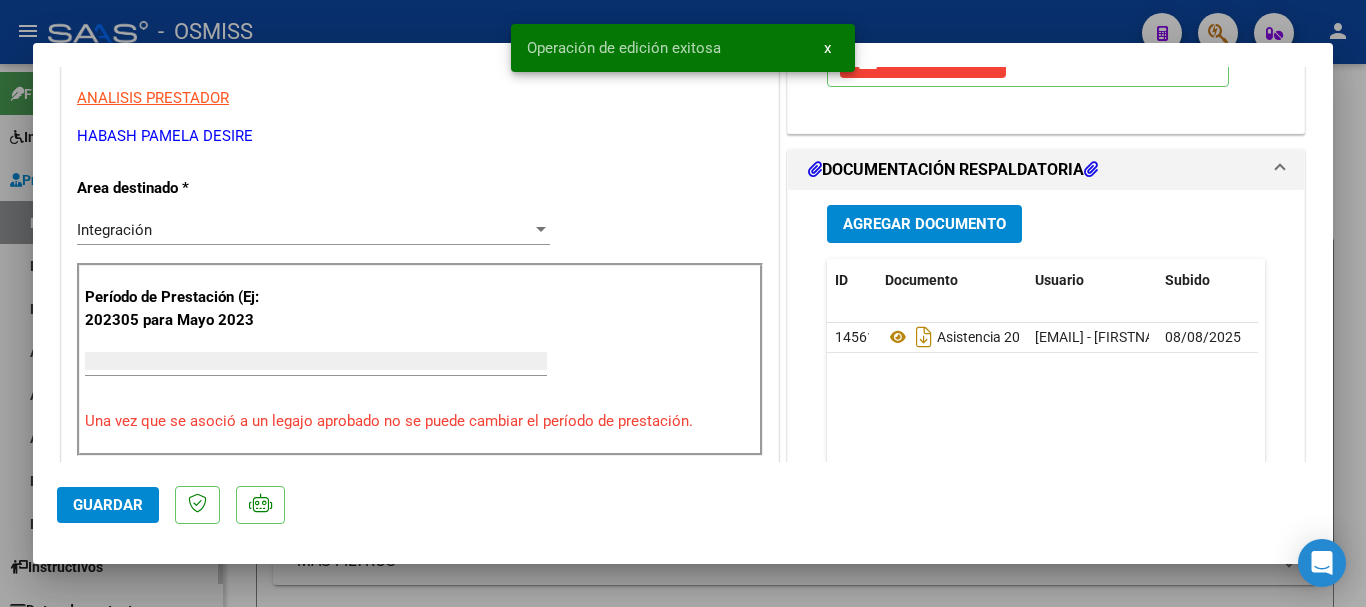 scroll, scrollTop: 0, scrollLeft: 0, axis: both 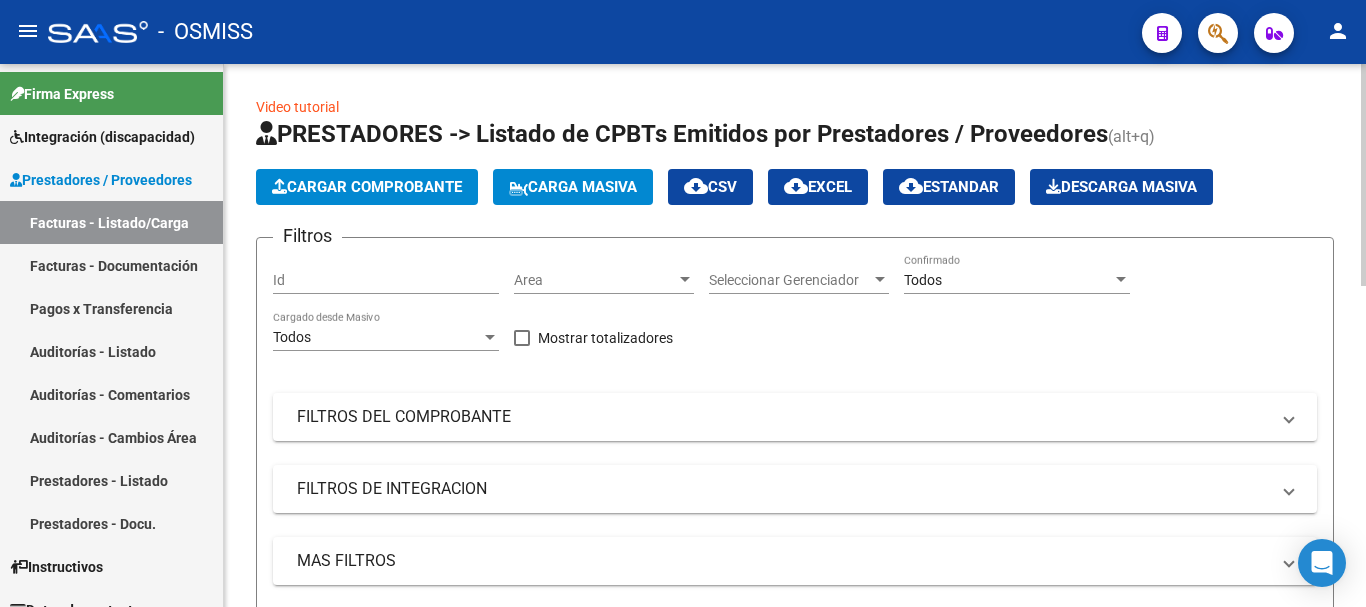 click on "Cargar Comprobante" 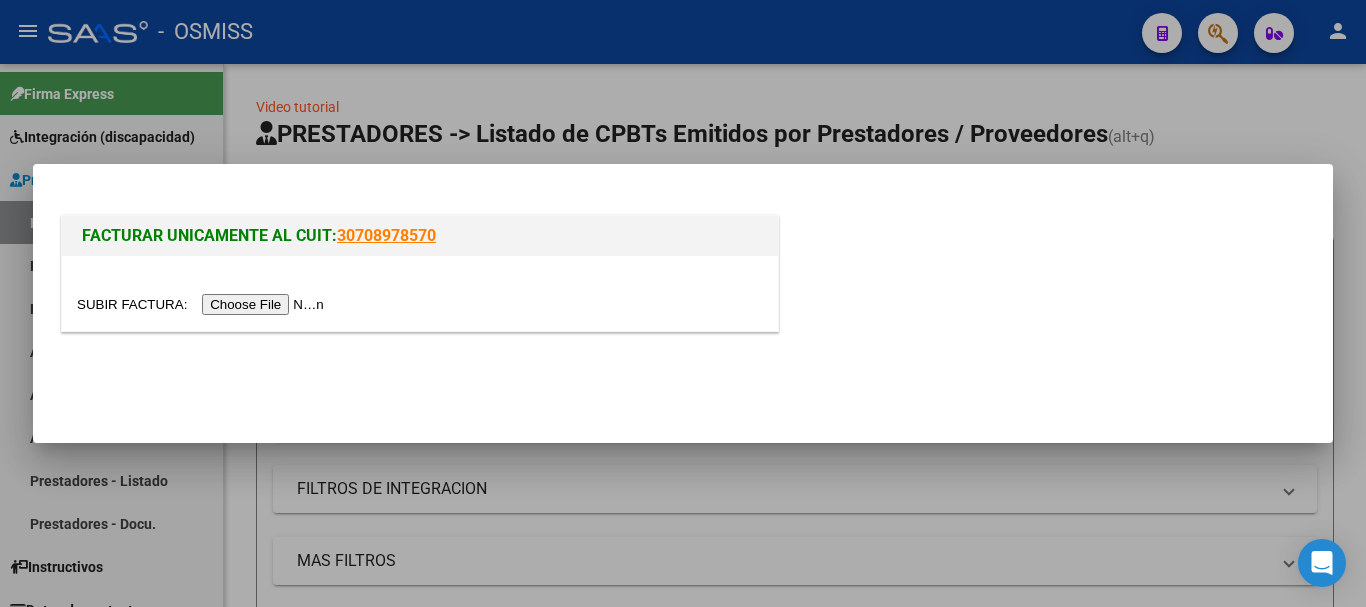 click at bounding box center (203, 304) 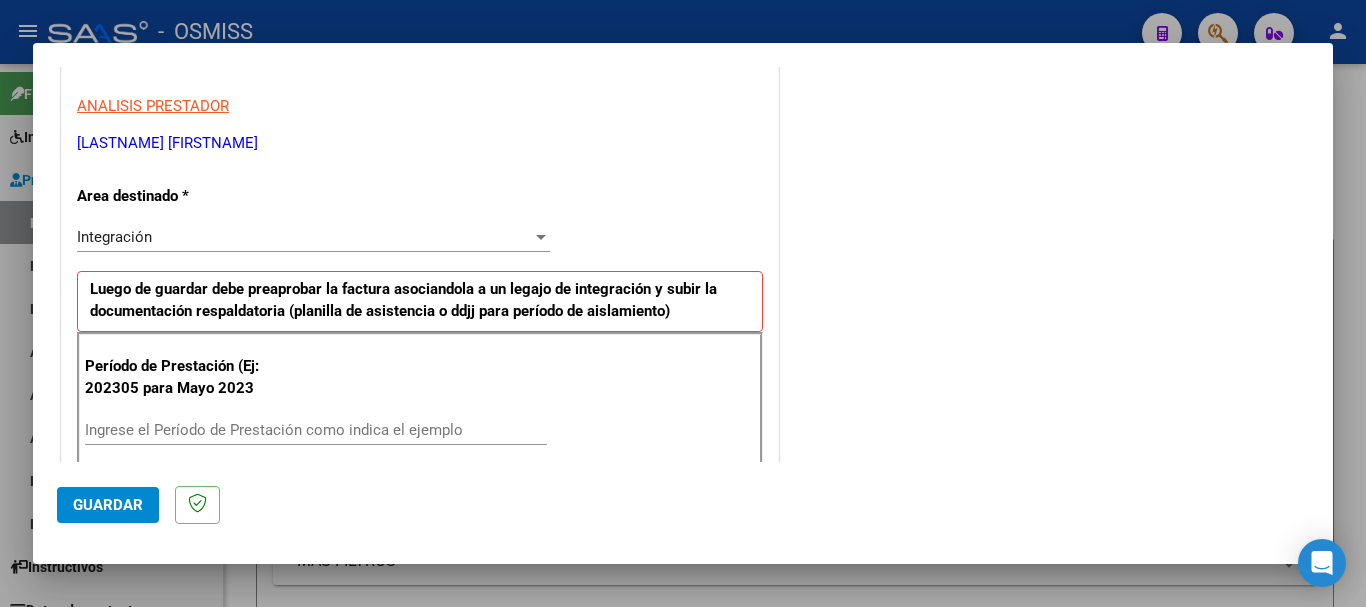 scroll, scrollTop: 400, scrollLeft: 0, axis: vertical 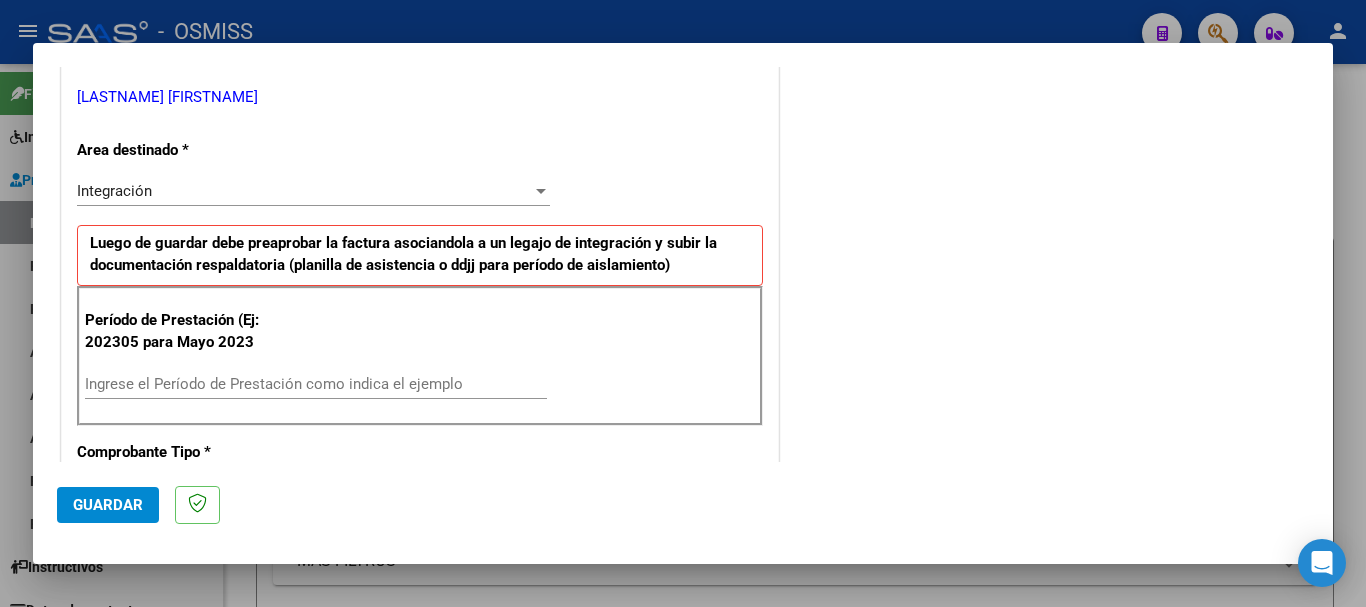 click on "Ingrese el Período de Prestación como indica el ejemplo" at bounding box center (316, 384) 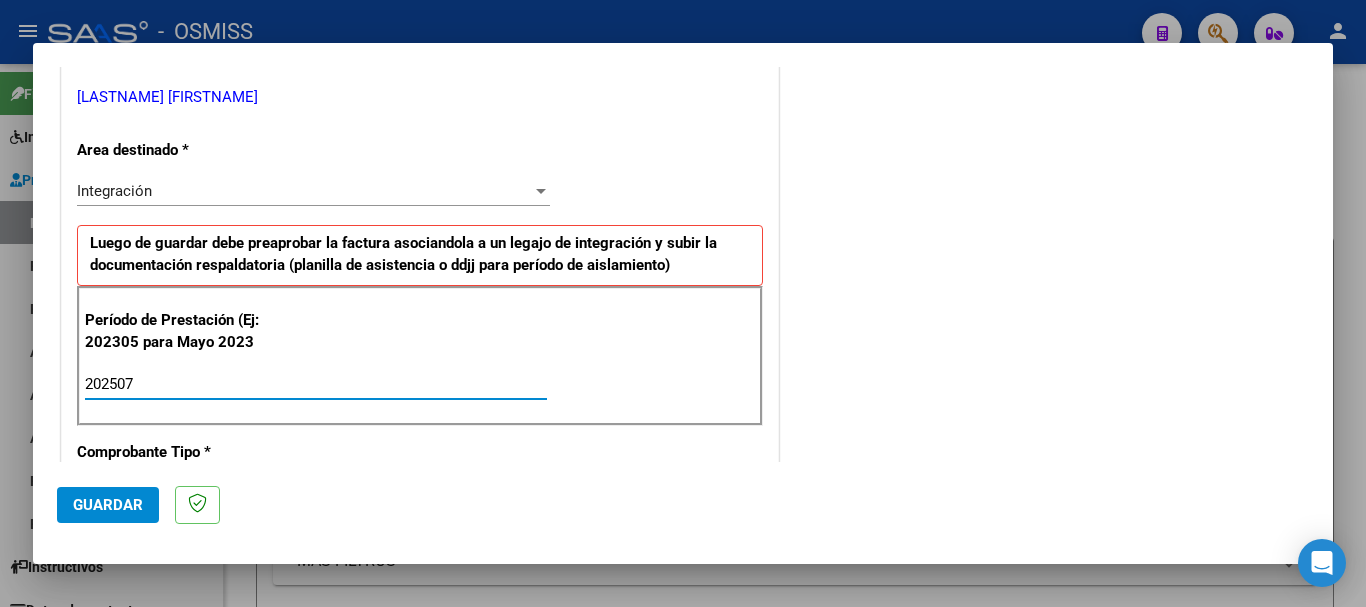 type on "202507" 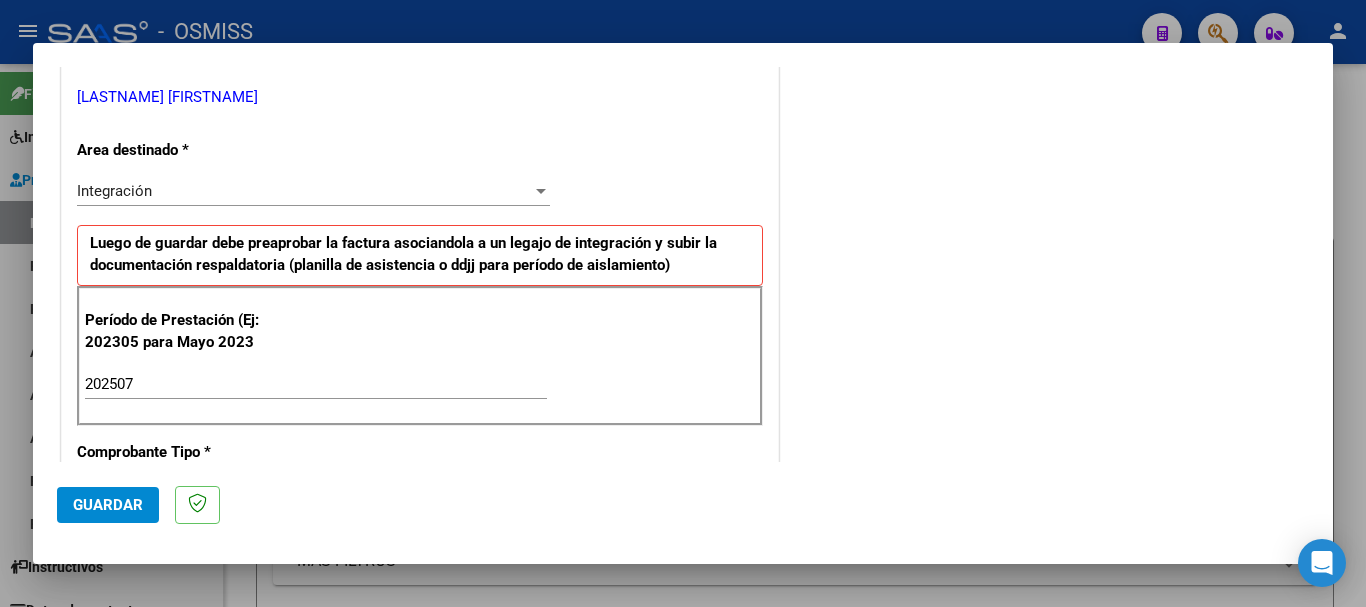 scroll, scrollTop: 1299, scrollLeft: 0, axis: vertical 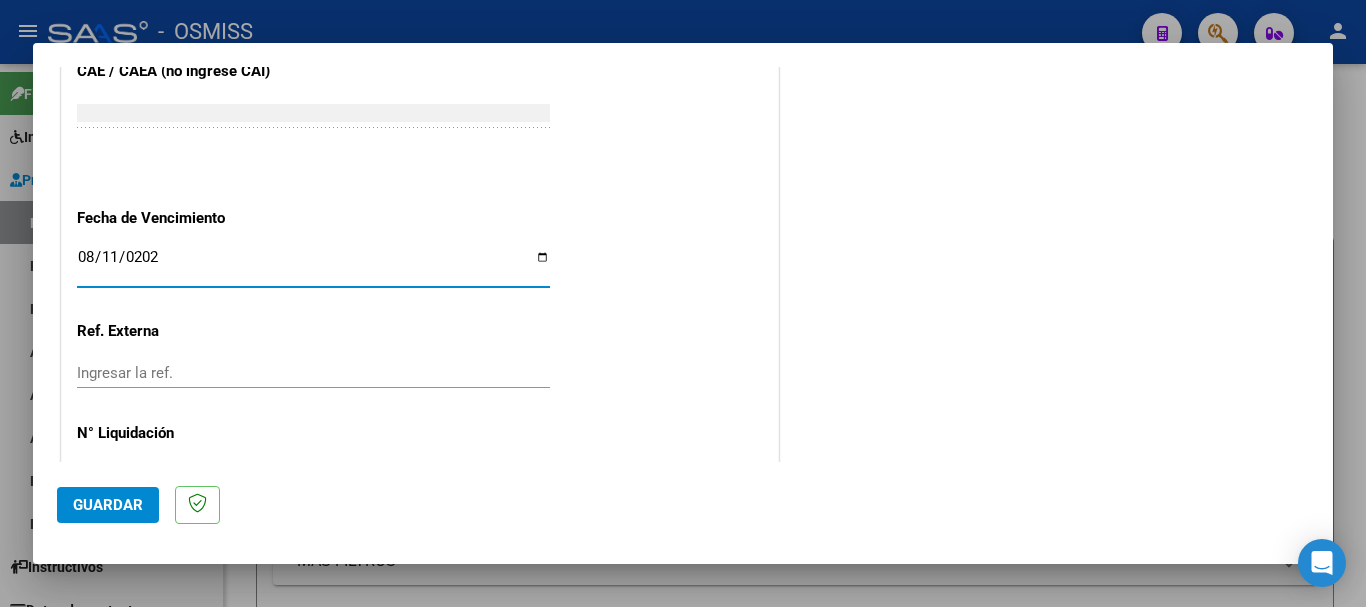 type on "2025-08-11" 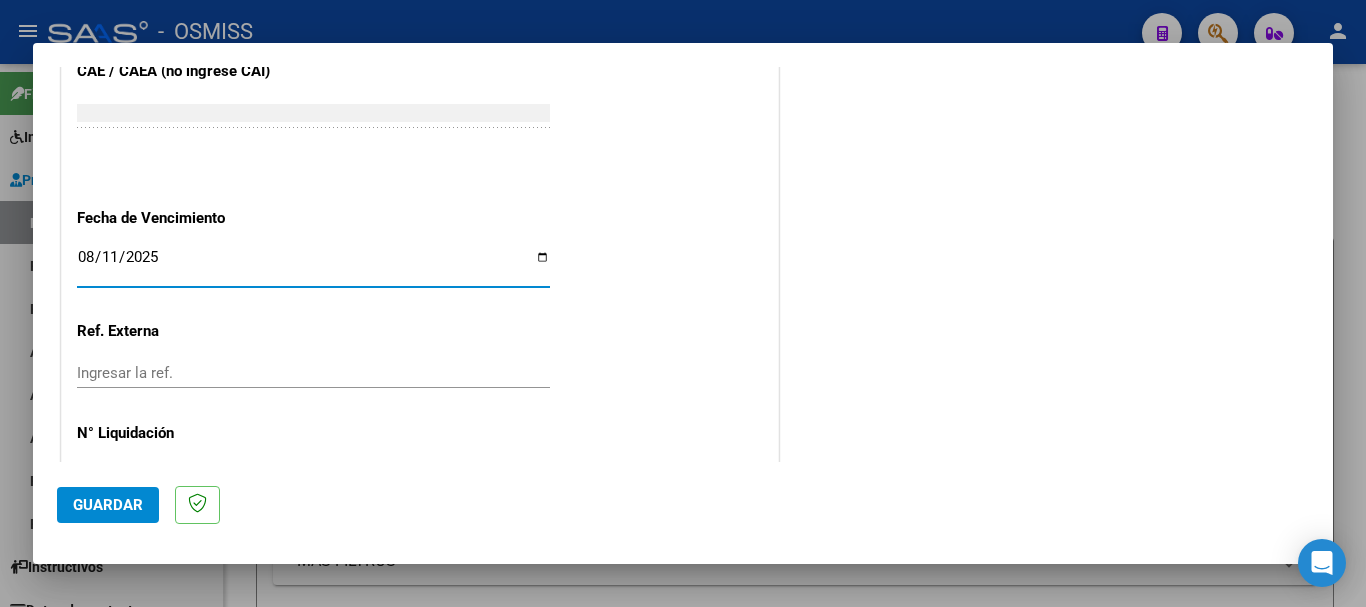 click on "Guardar" 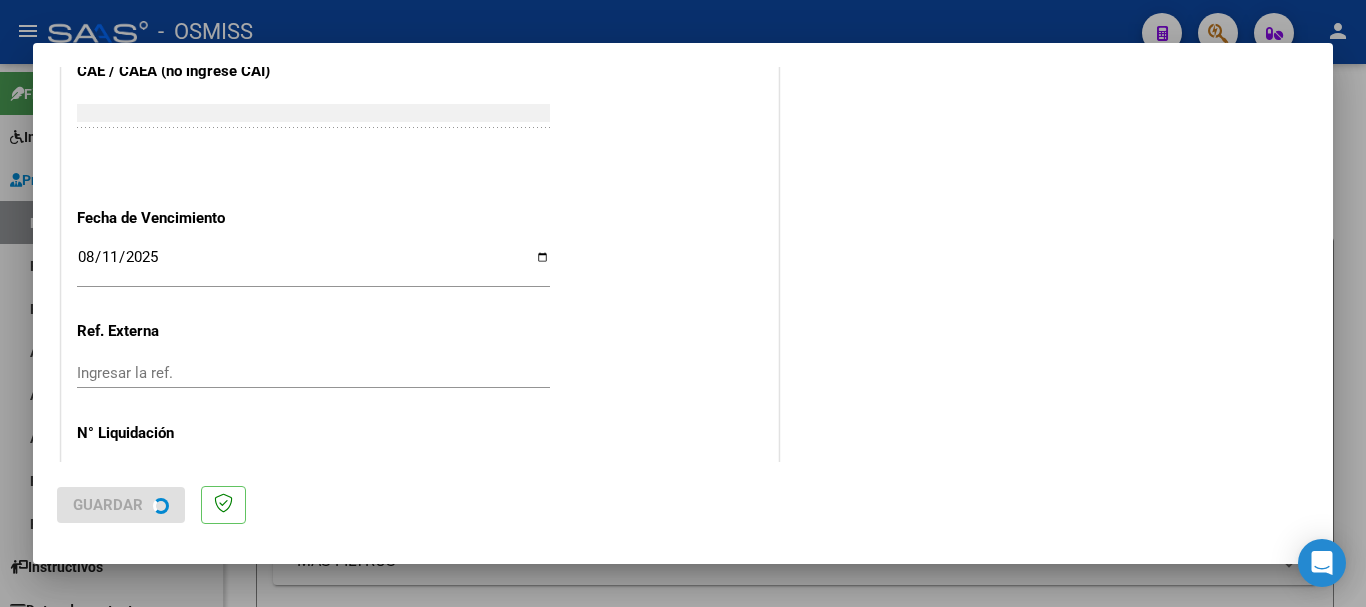scroll, scrollTop: 0, scrollLeft: 0, axis: both 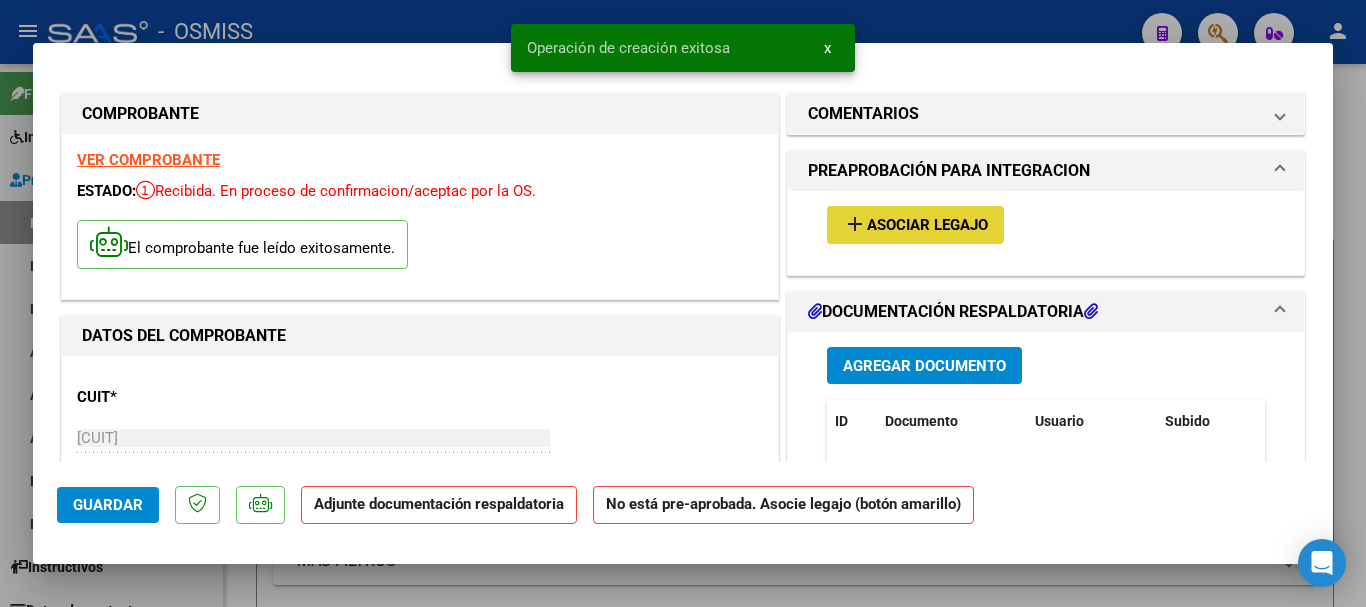 click on "Asociar Legajo" at bounding box center (927, 226) 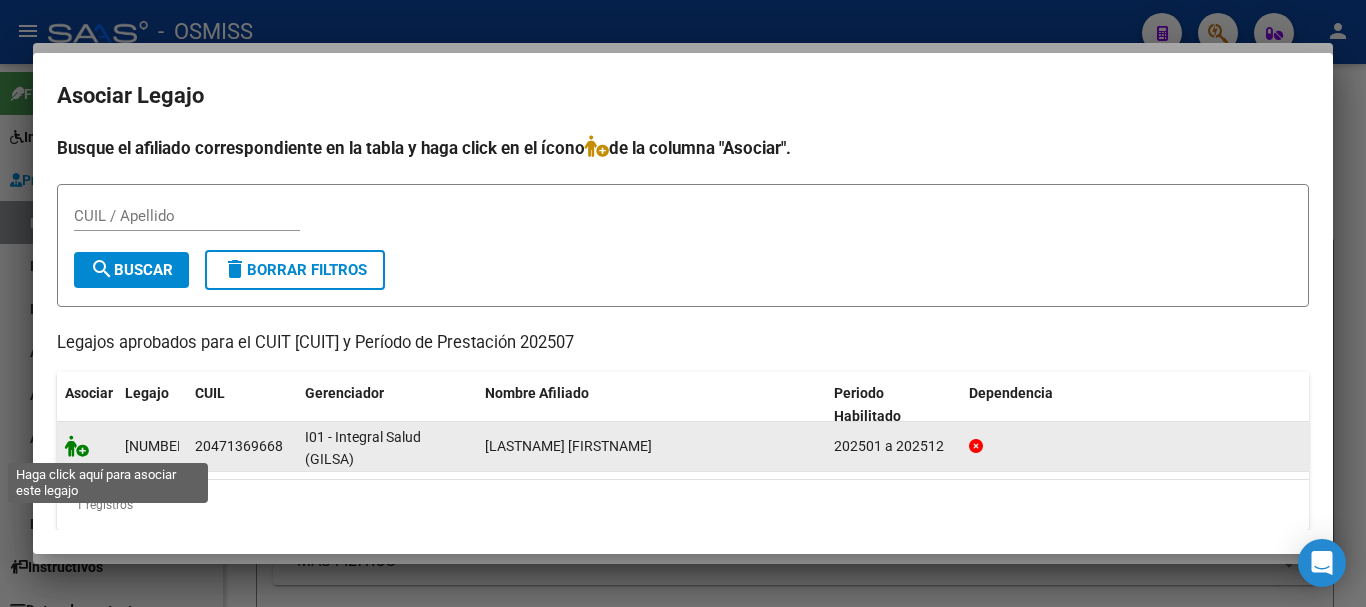 click 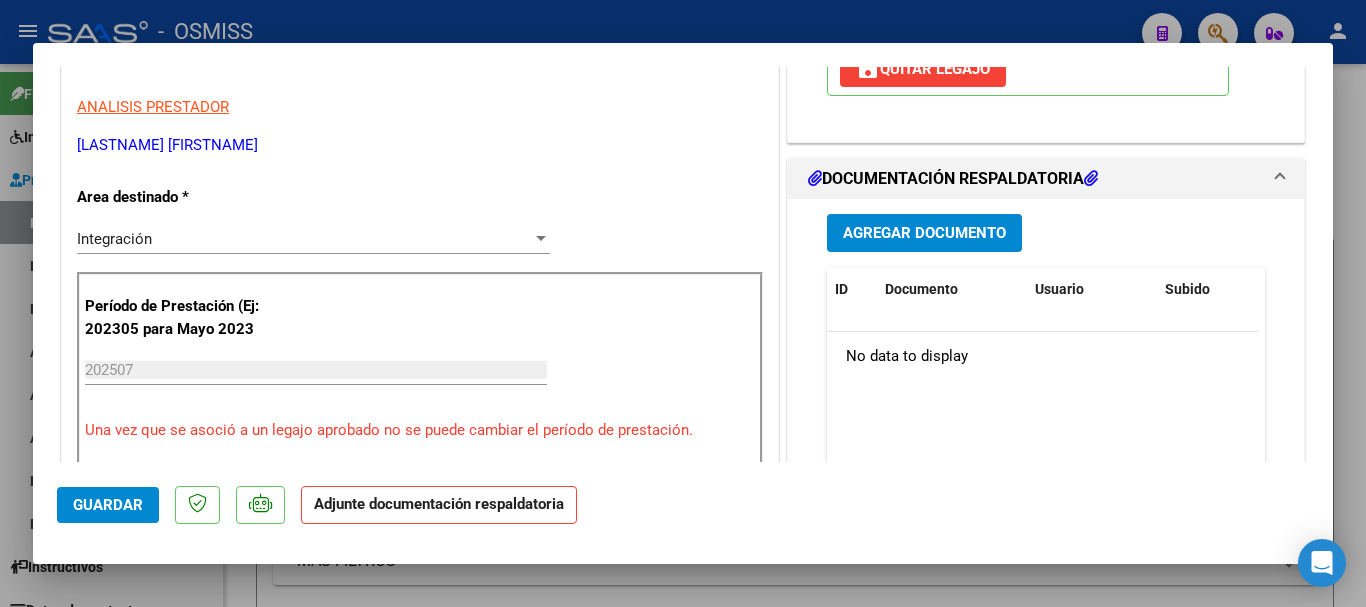 scroll, scrollTop: 400, scrollLeft: 0, axis: vertical 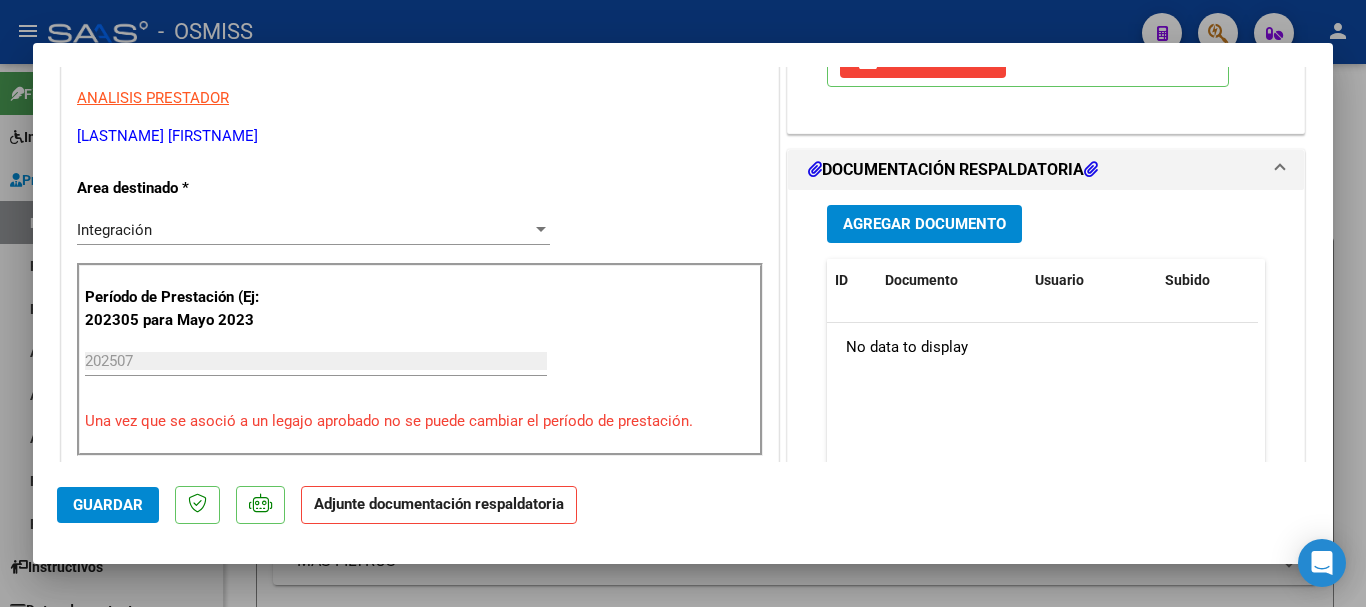 click on "Agregar Documento" at bounding box center (924, 225) 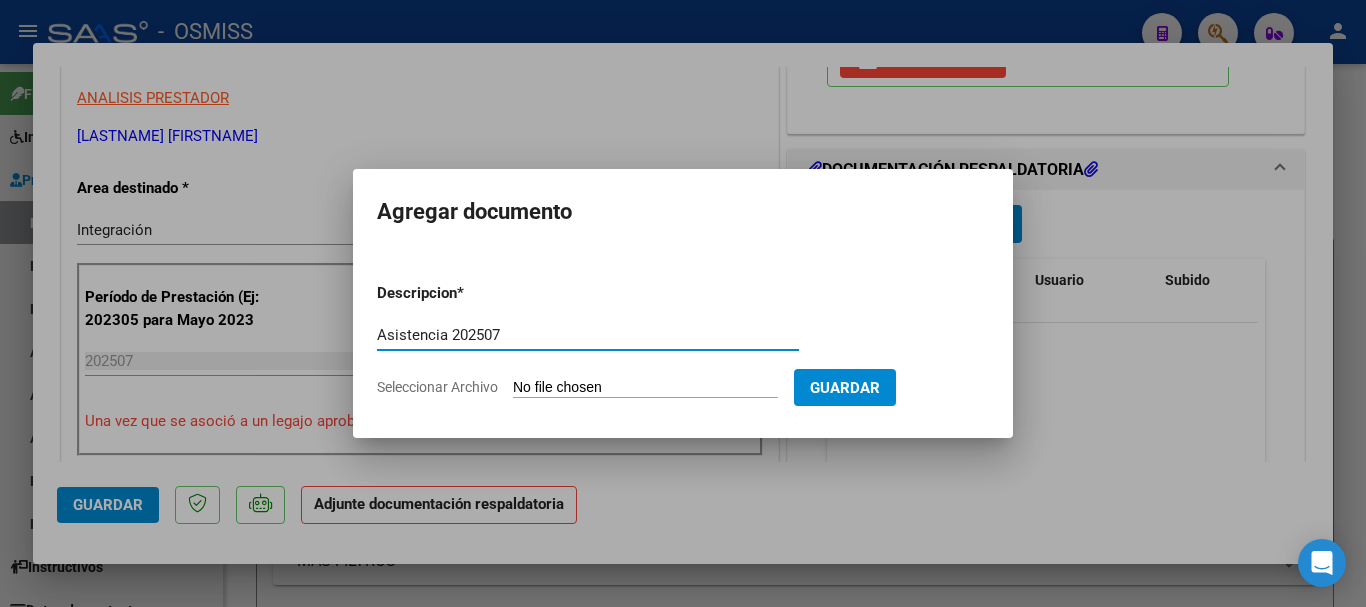 type on "Asistencia 202507" 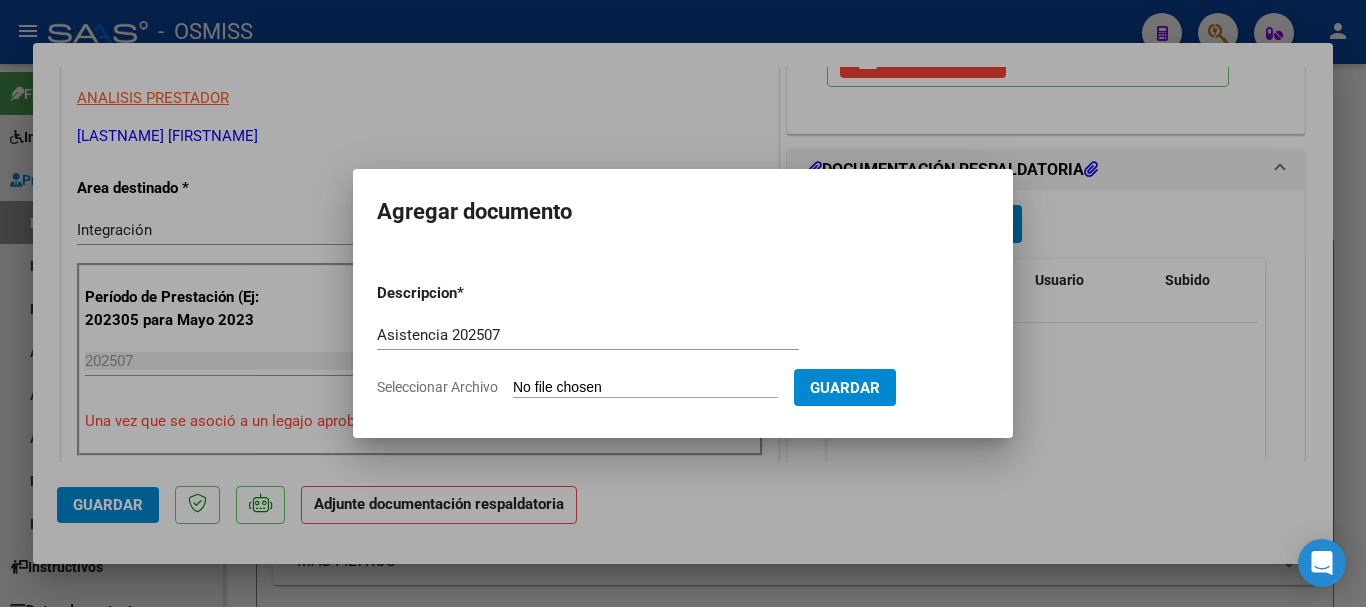 type on "C:\fakepath\[LAST]. Asistencia [NUMBER].pdf" 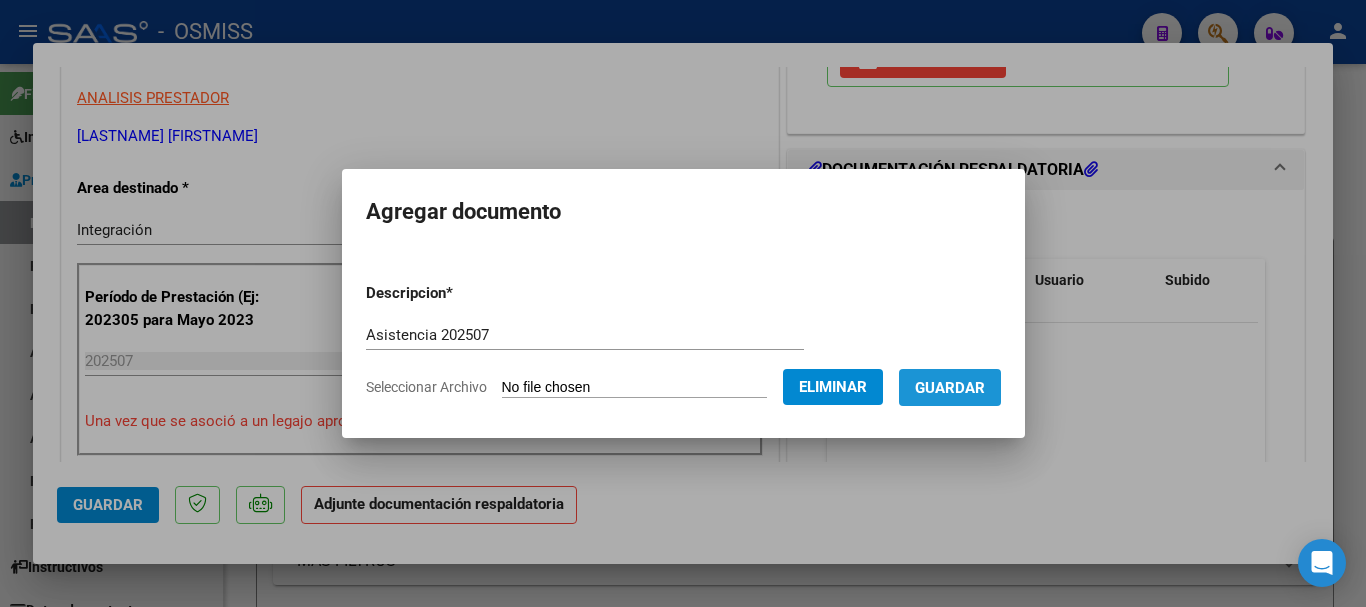 click on "Guardar" at bounding box center (950, 388) 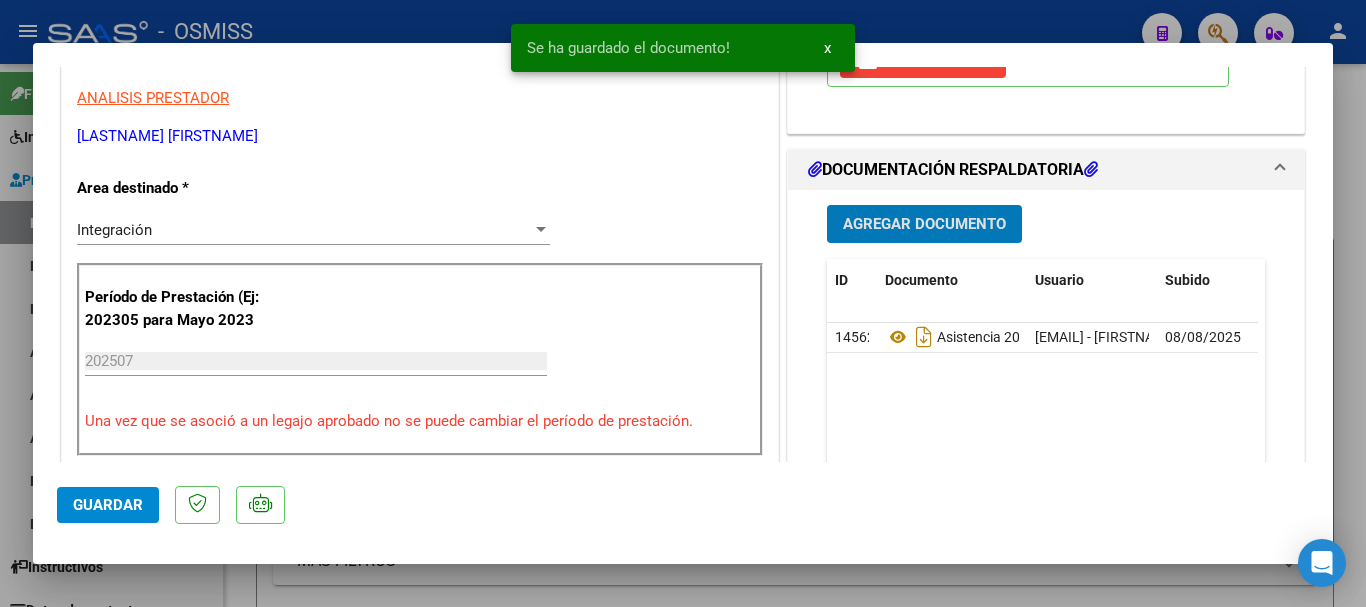 click on "Guardar" 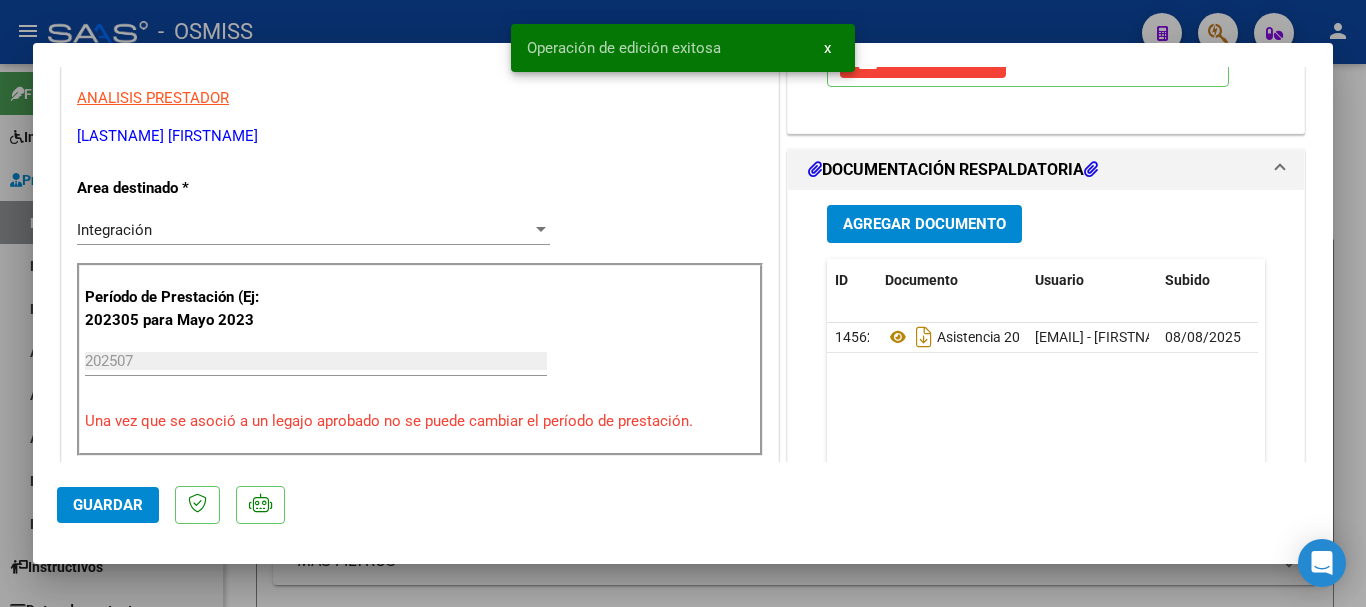 click on "Guardar" 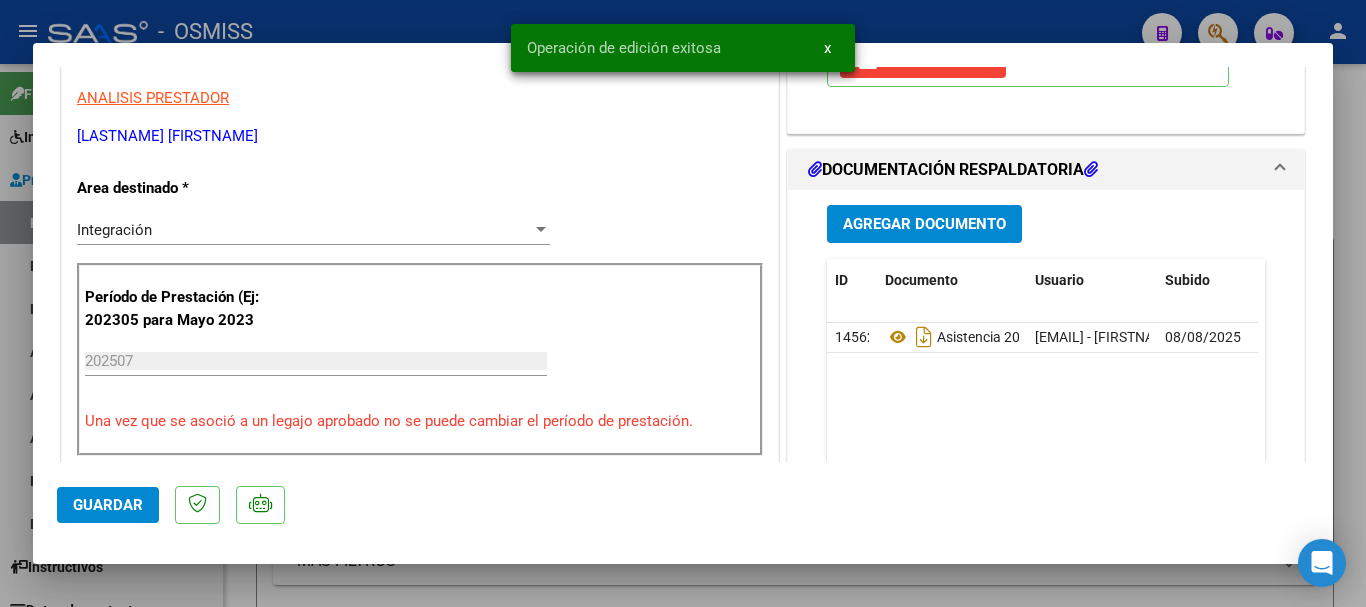 click at bounding box center [683, 303] 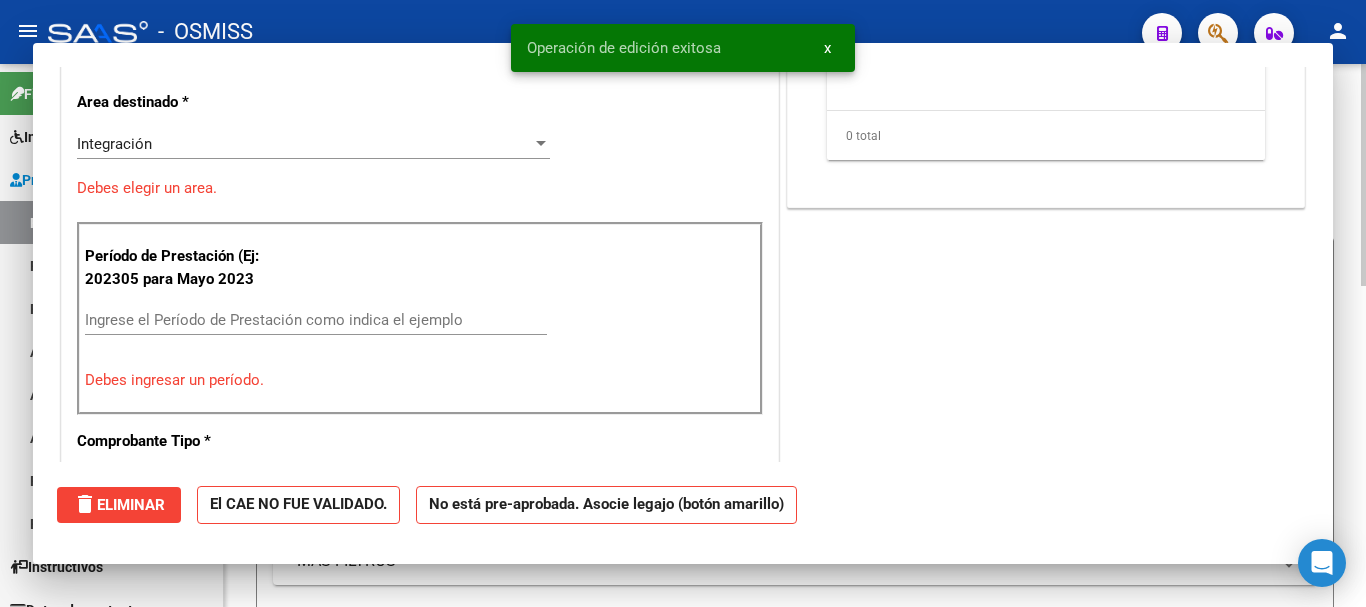 scroll, scrollTop: 0, scrollLeft: 0, axis: both 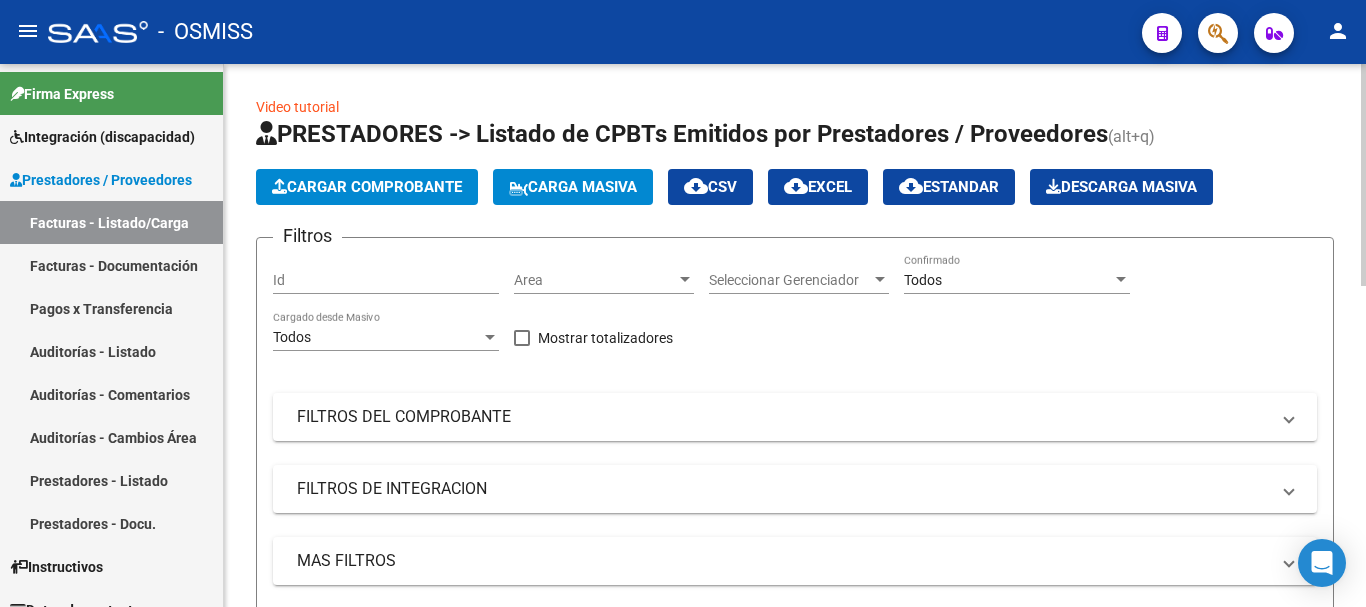 click on "Cargar Comprobante" 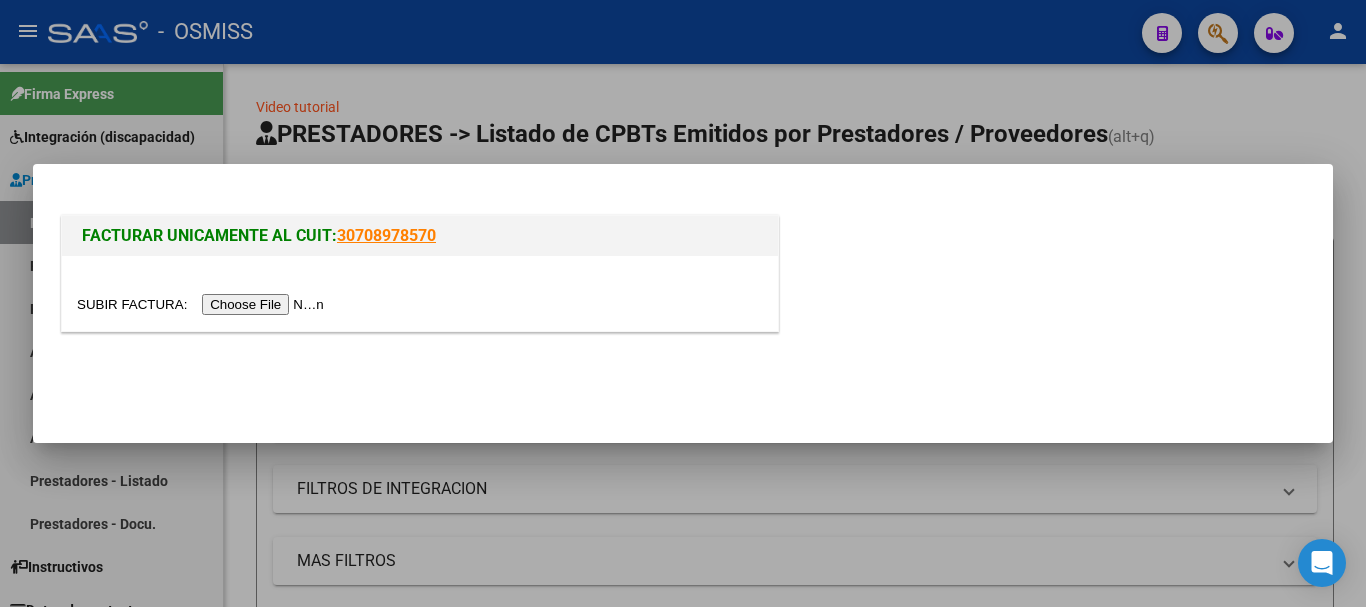 click at bounding box center (203, 304) 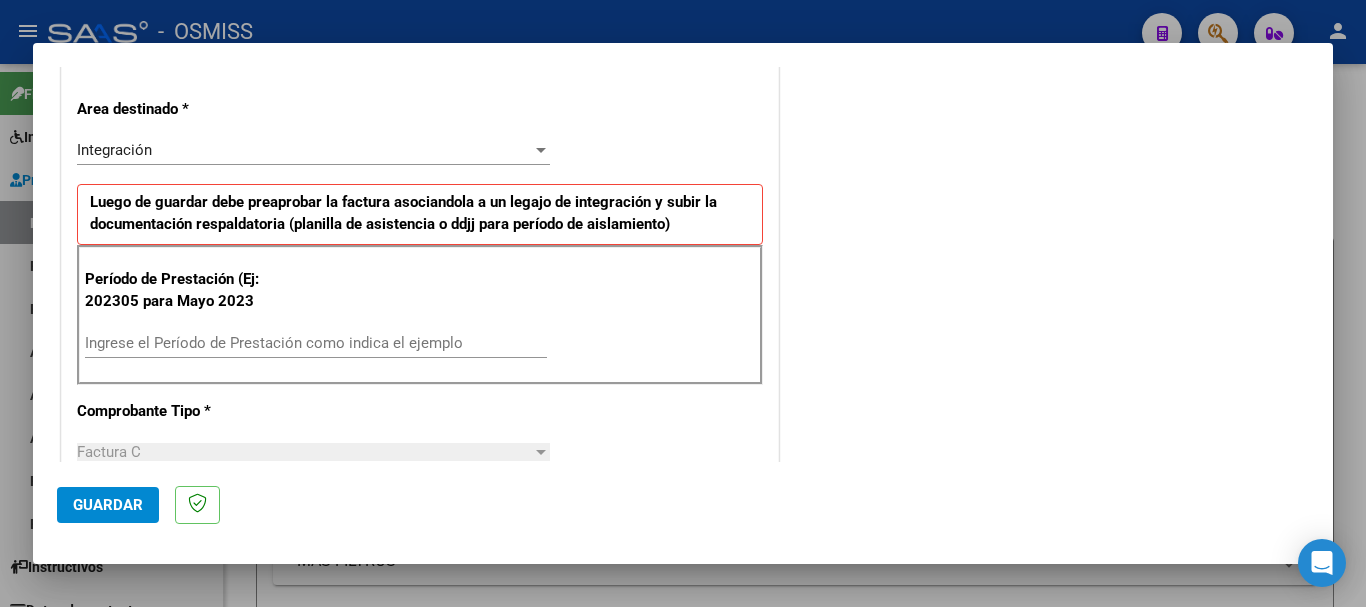 scroll, scrollTop: 500, scrollLeft: 0, axis: vertical 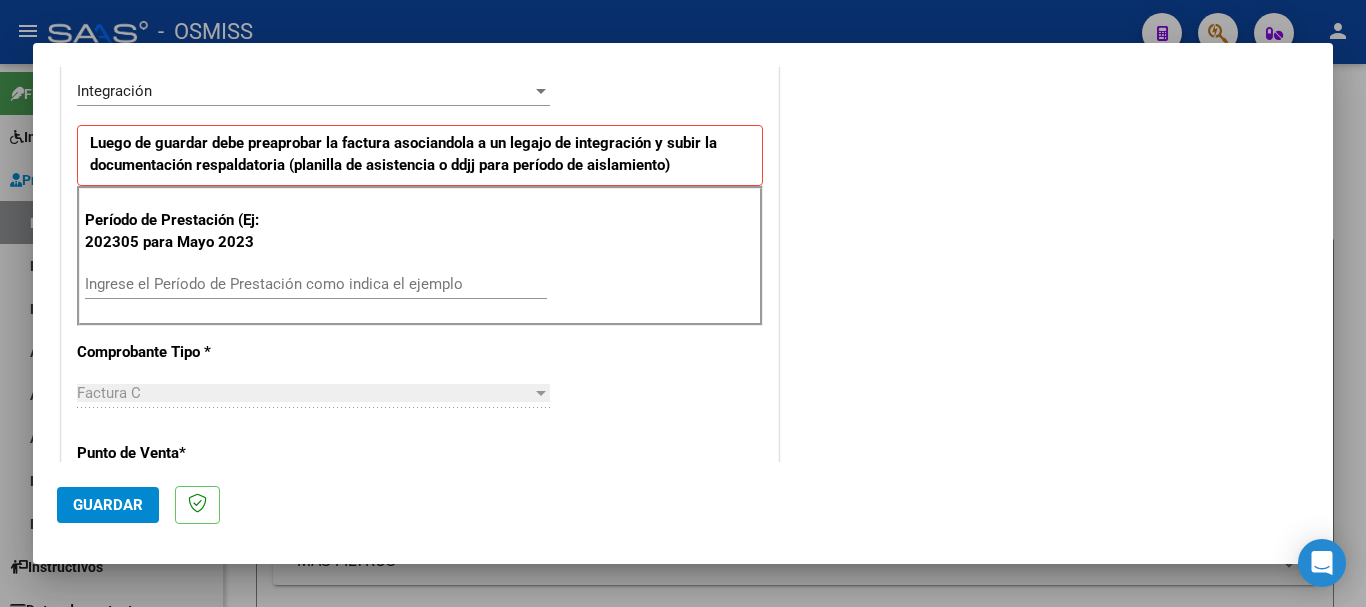 click on "Ingrese el Período de Prestación como indica el ejemplo" at bounding box center (316, 284) 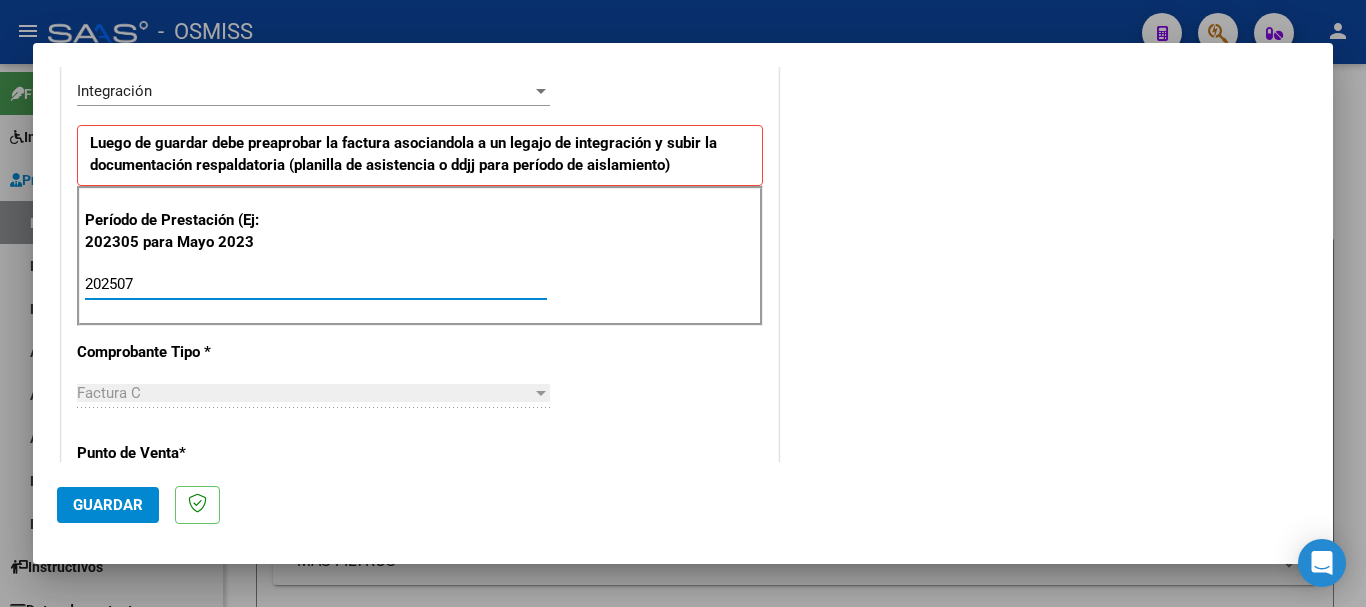 type on "202507" 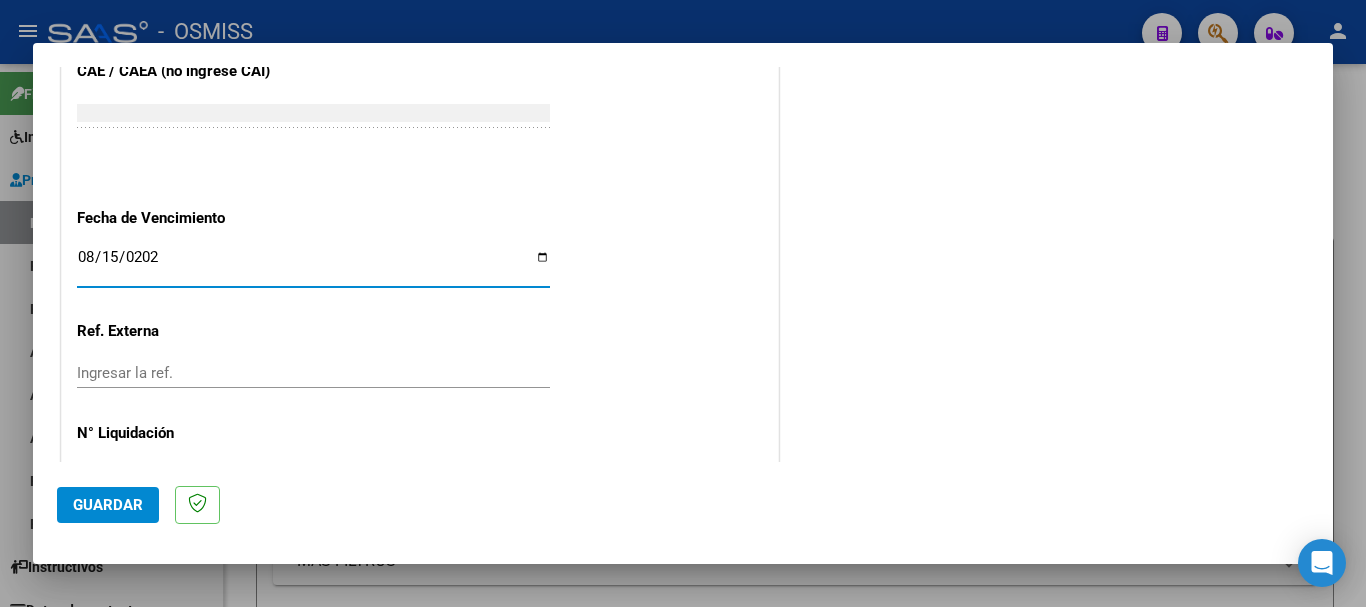 type on "2025-08-15" 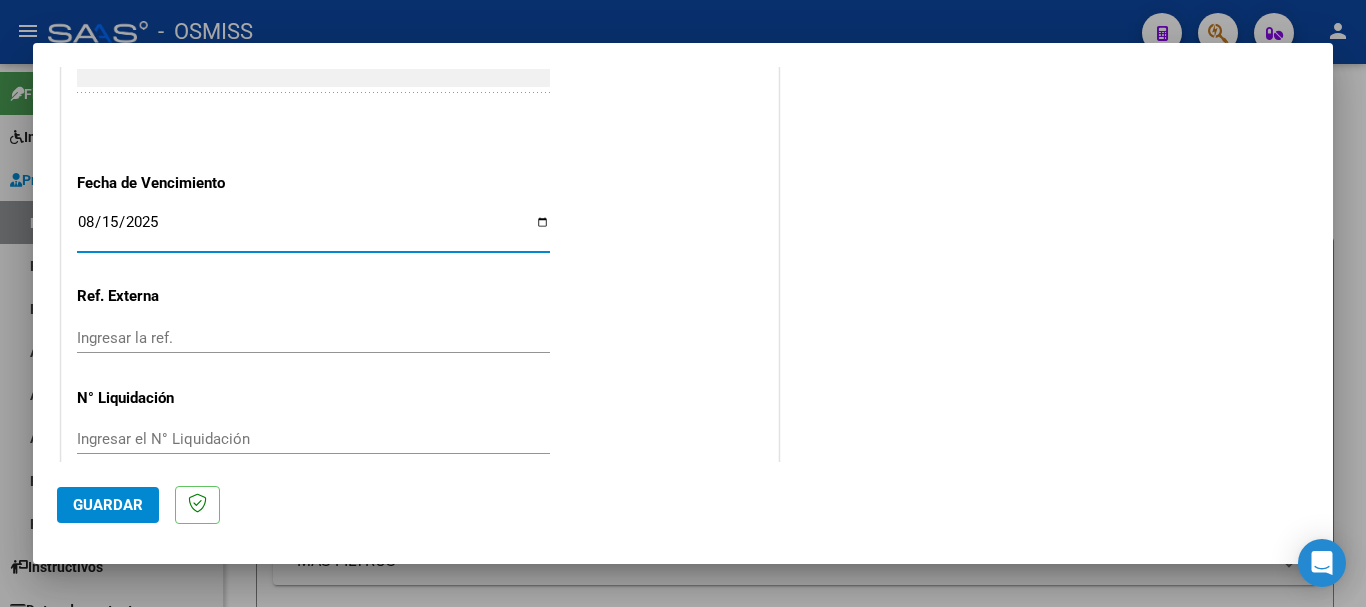 scroll, scrollTop: 1365, scrollLeft: 0, axis: vertical 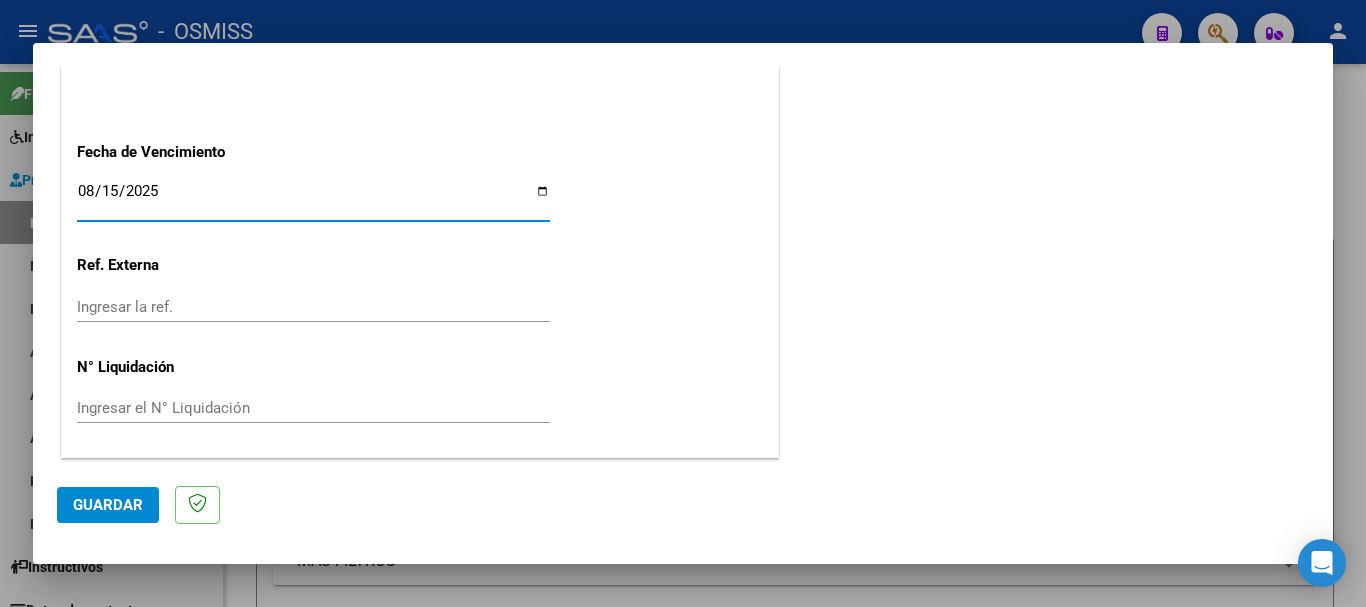 click on "Guardar" 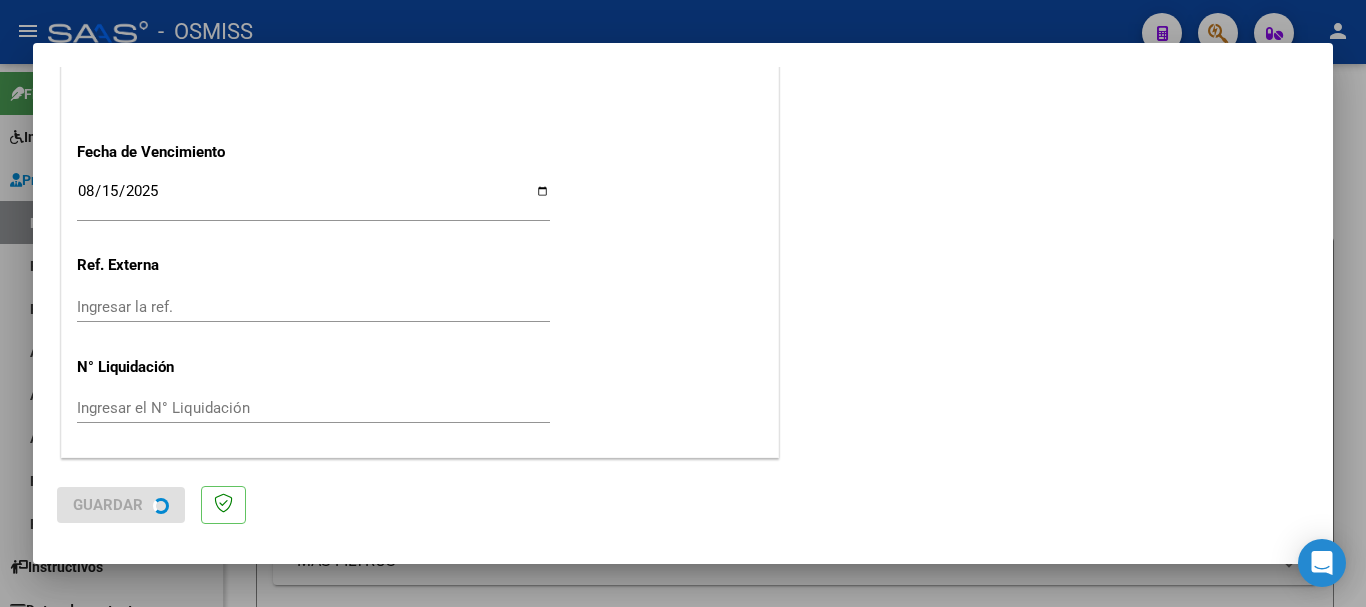 scroll, scrollTop: 0, scrollLeft: 0, axis: both 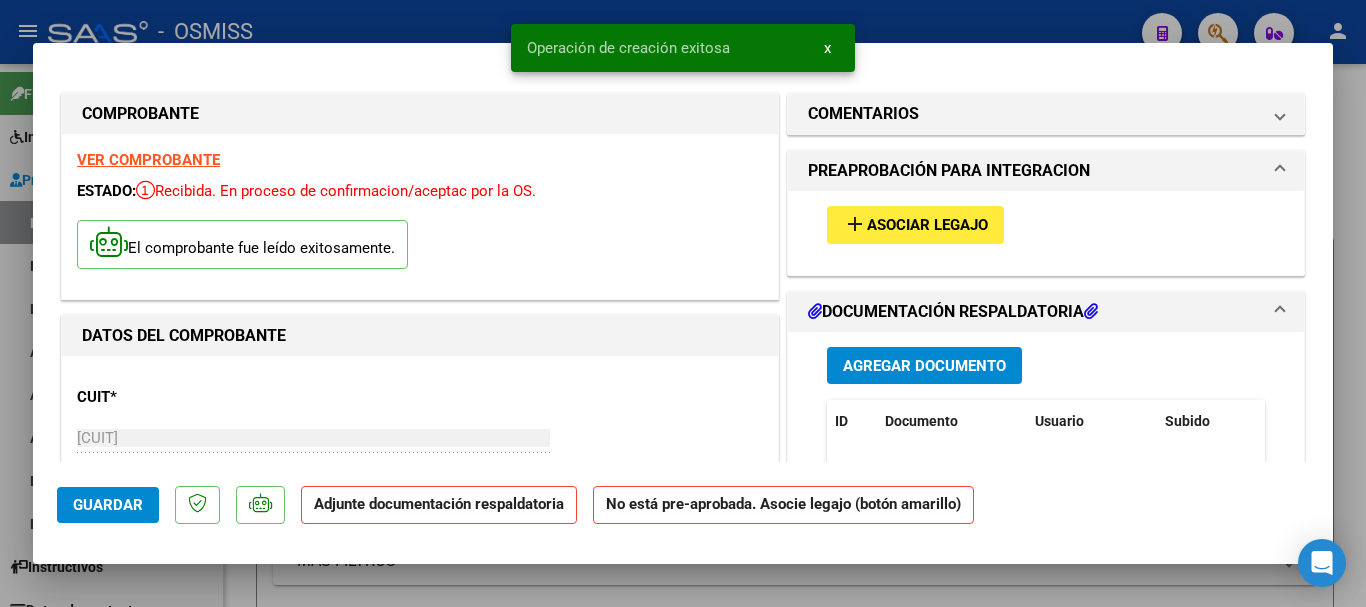 click on "Asociar Legajo" at bounding box center [927, 226] 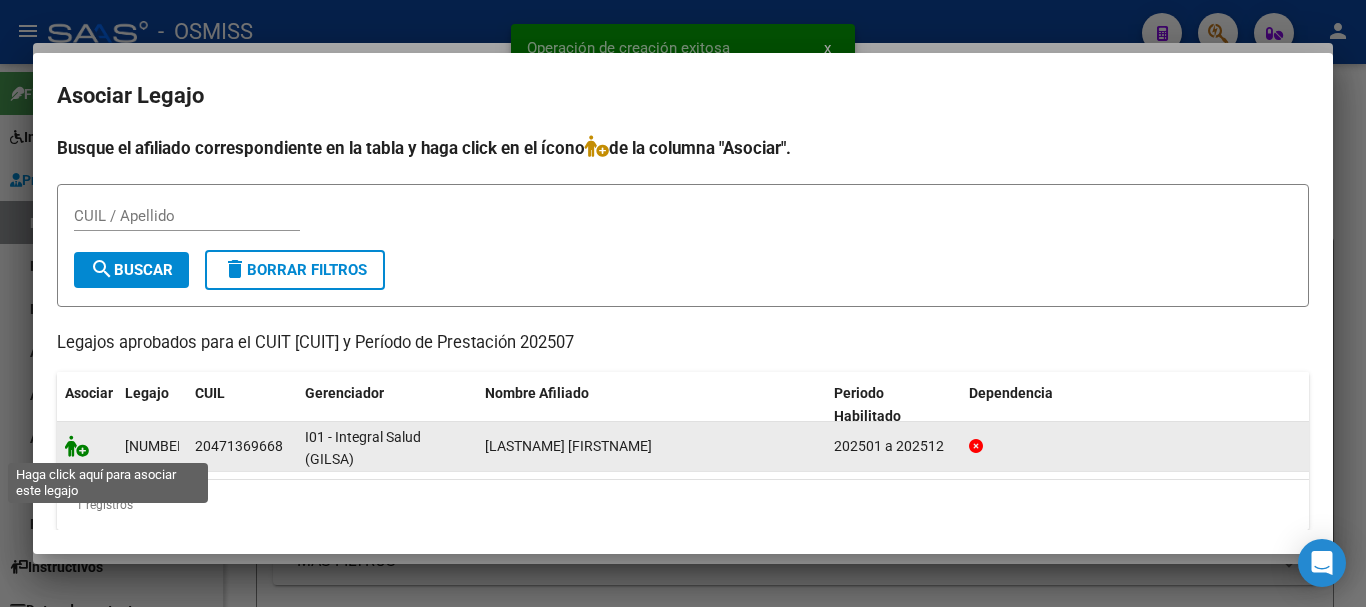 click 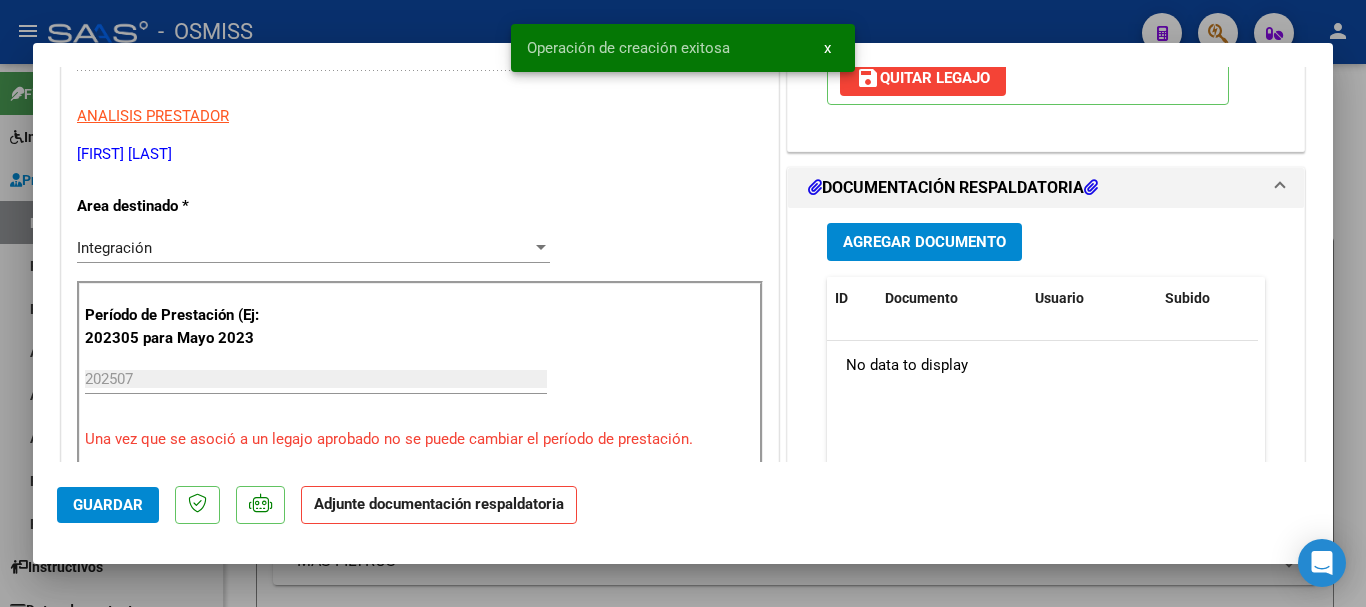 scroll, scrollTop: 400, scrollLeft: 0, axis: vertical 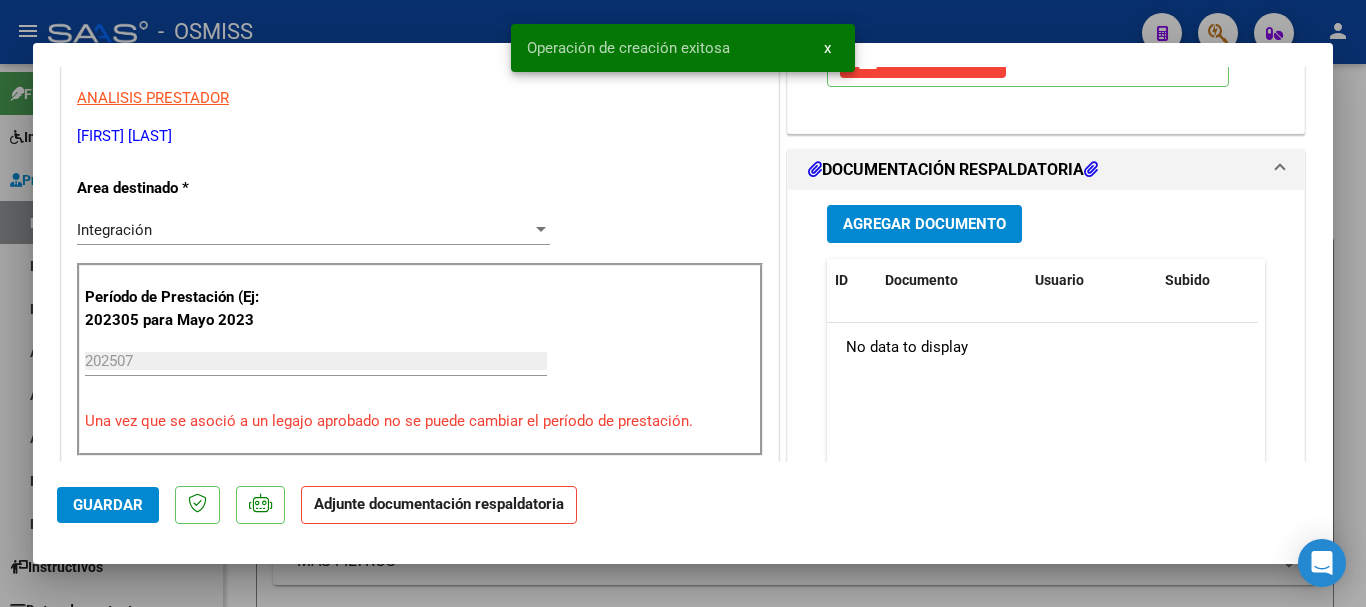click on "Agregar Documento" at bounding box center [924, 225] 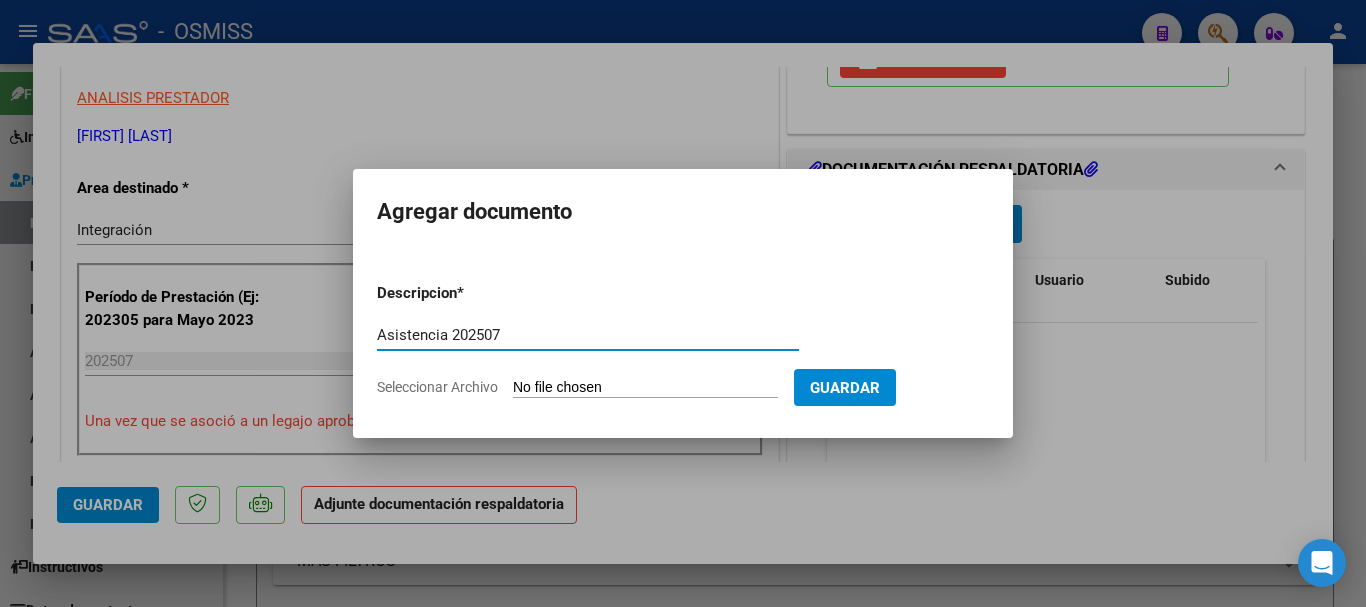 type on "Asistencia 202507" 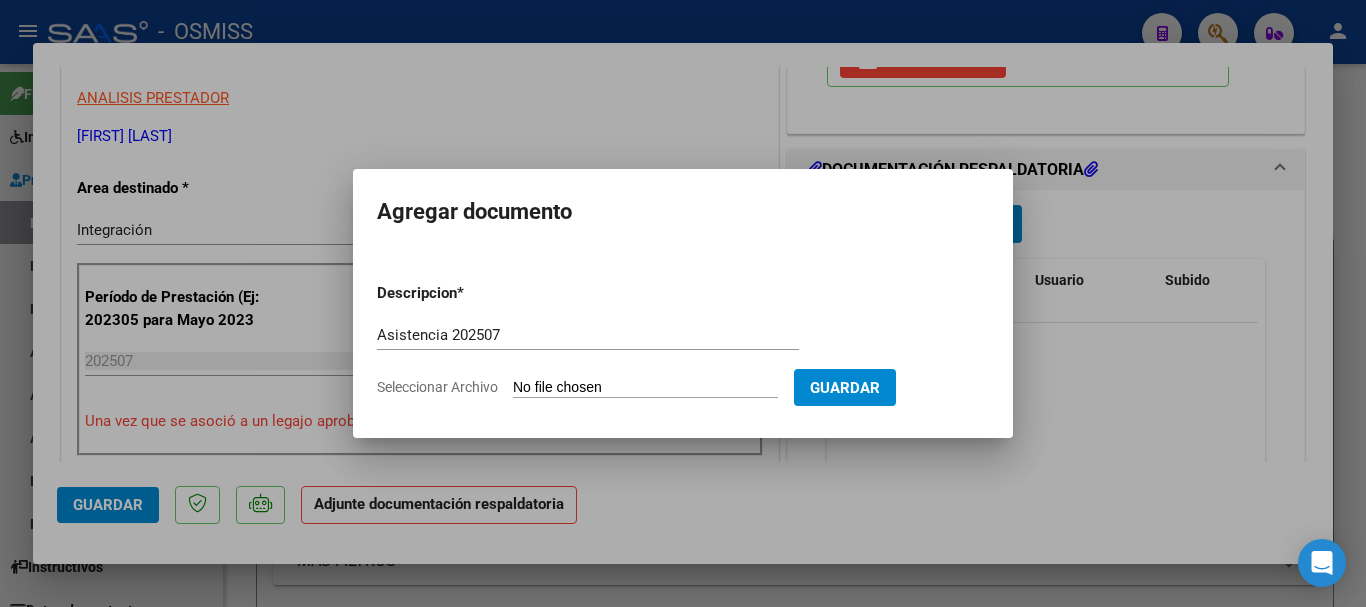 click on "Seleccionar Archivo" at bounding box center (645, 388) 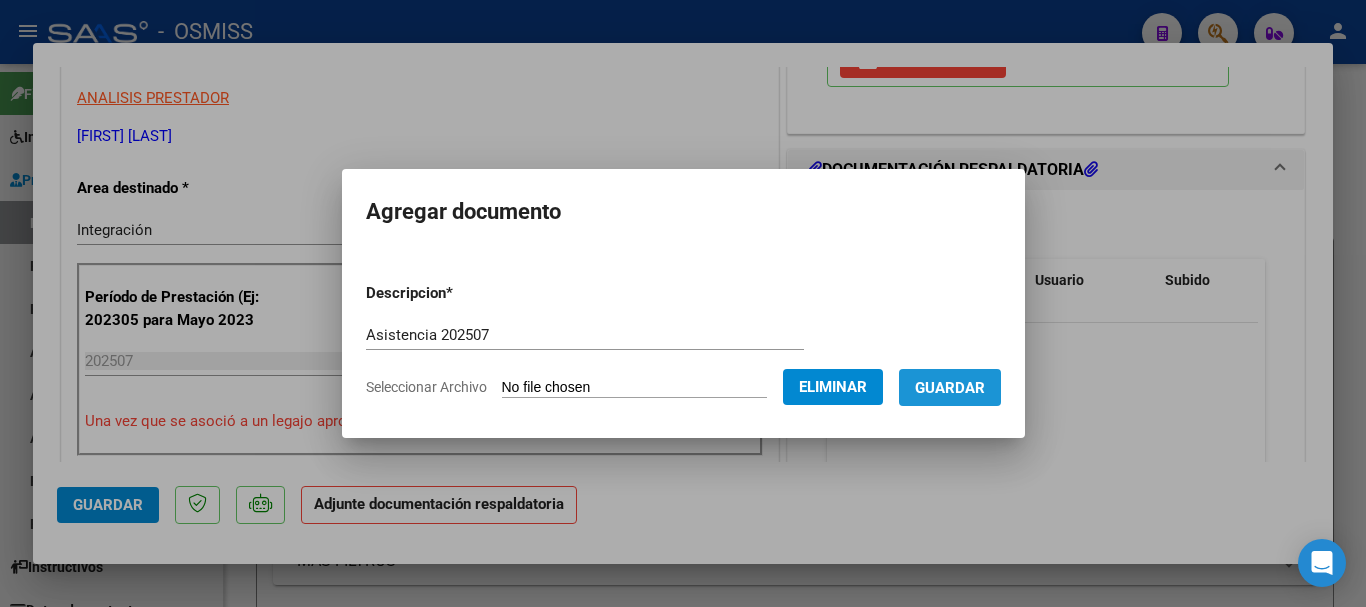 click on "Guardar" at bounding box center (950, 388) 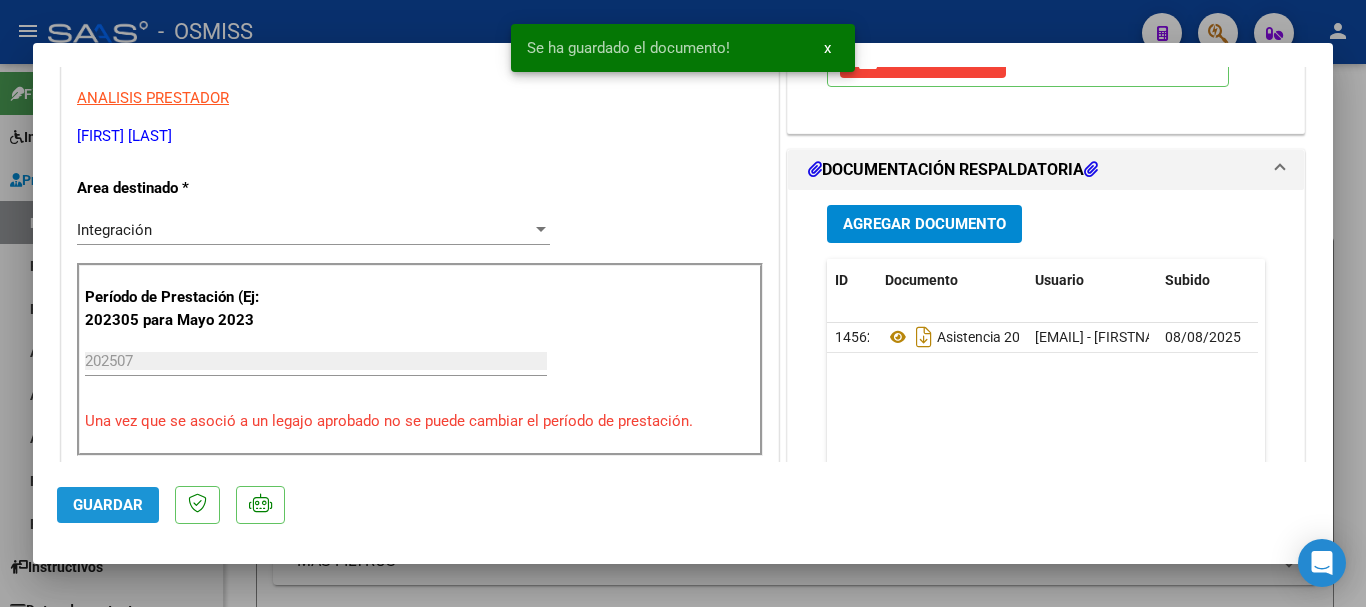 click on "Guardar" 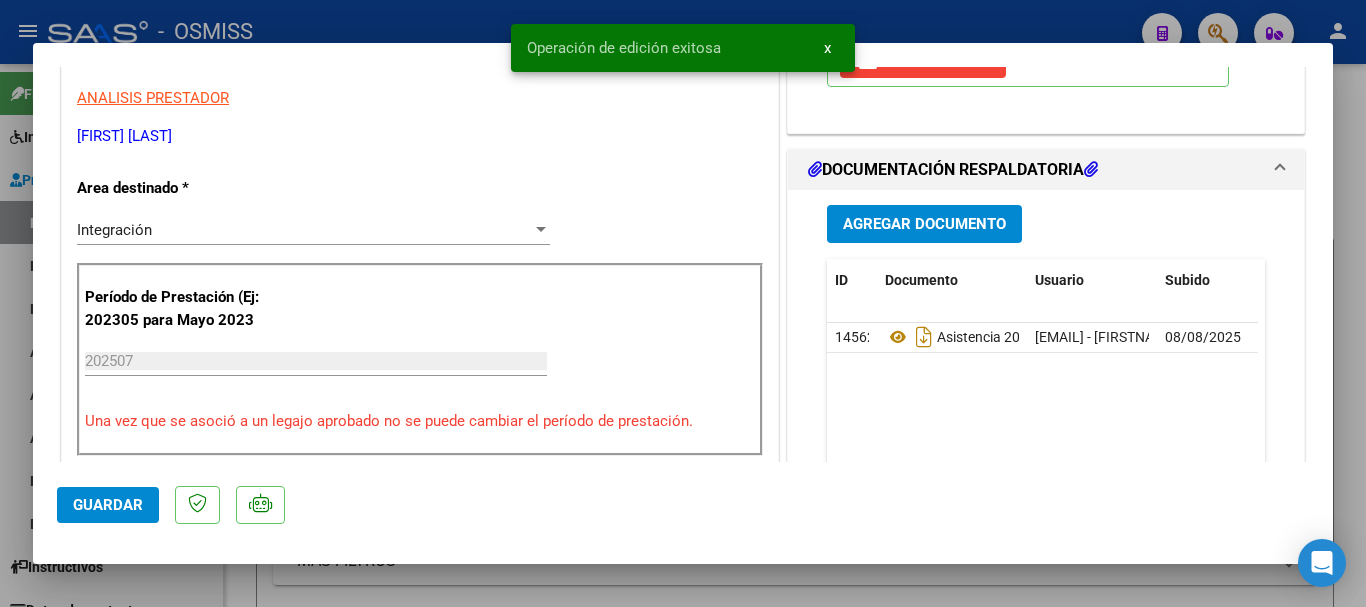 click at bounding box center (683, 303) 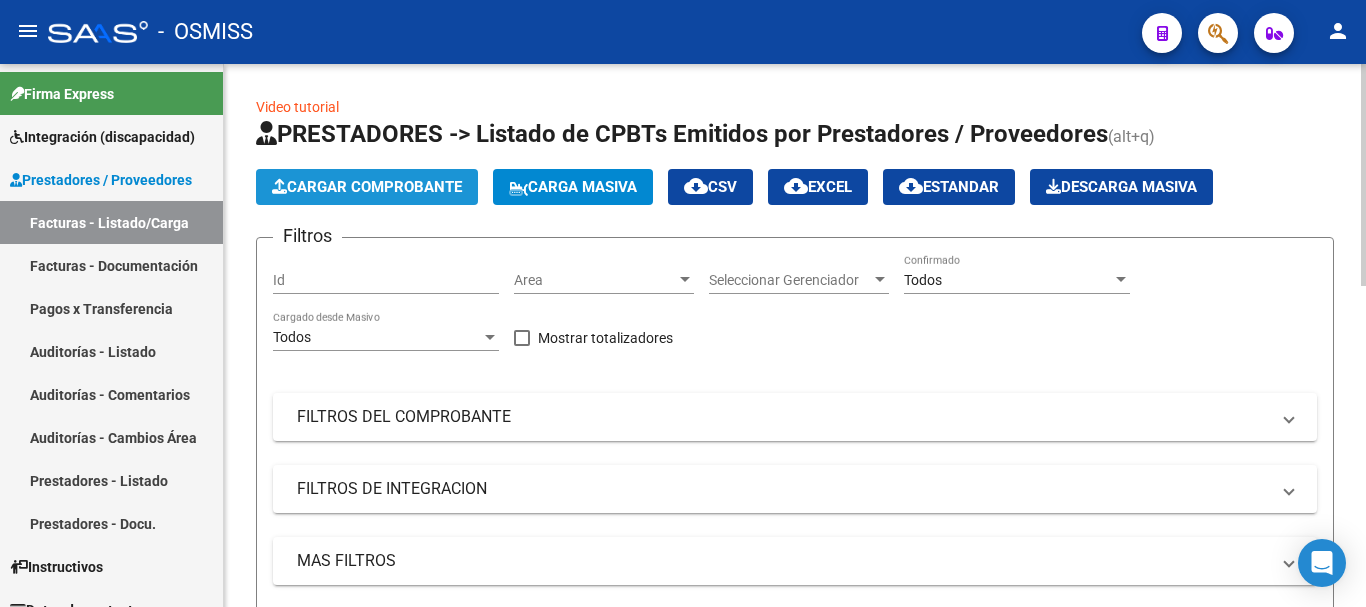 click on "Cargar Comprobante" 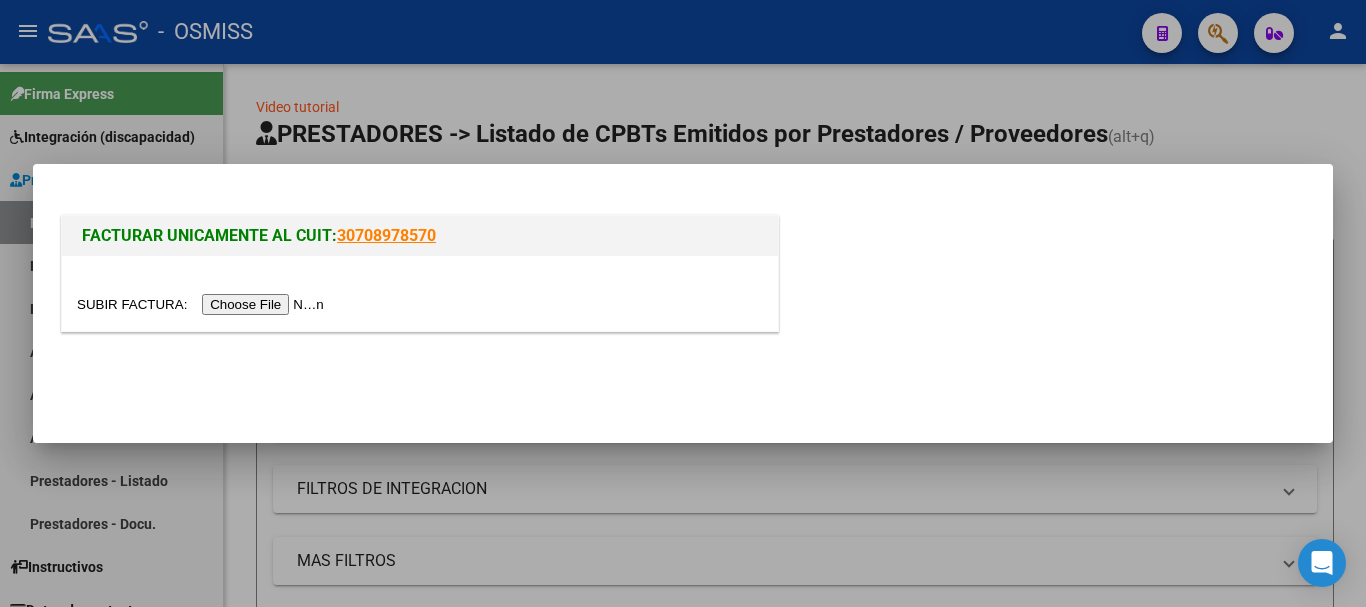 click at bounding box center (203, 304) 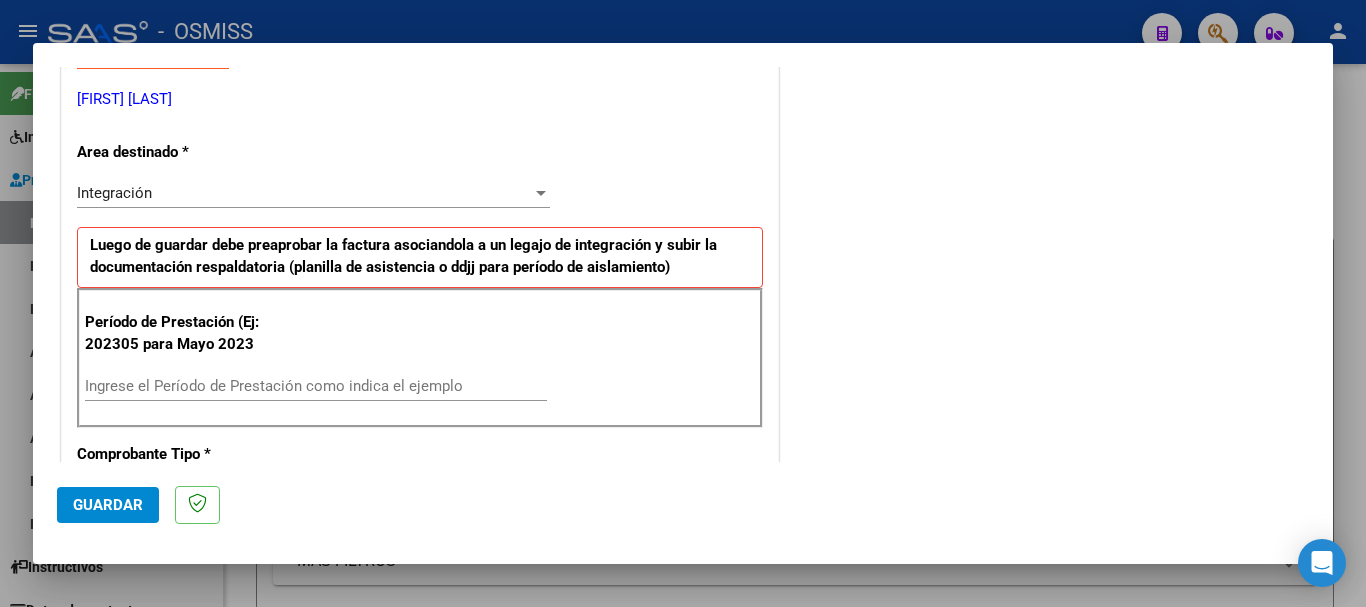 scroll, scrollTop: 400, scrollLeft: 0, axis: vertical 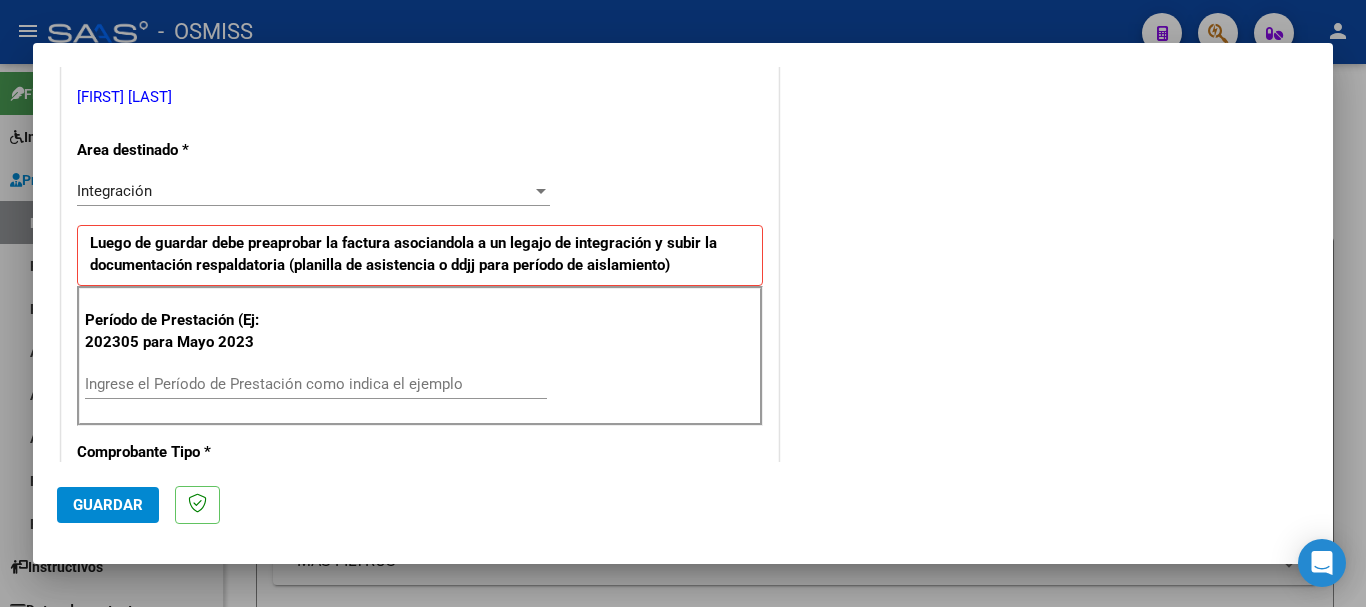 click on "Ingrese el Período de Prestación como indica el ejemplo" at bounding box center (316, 384) 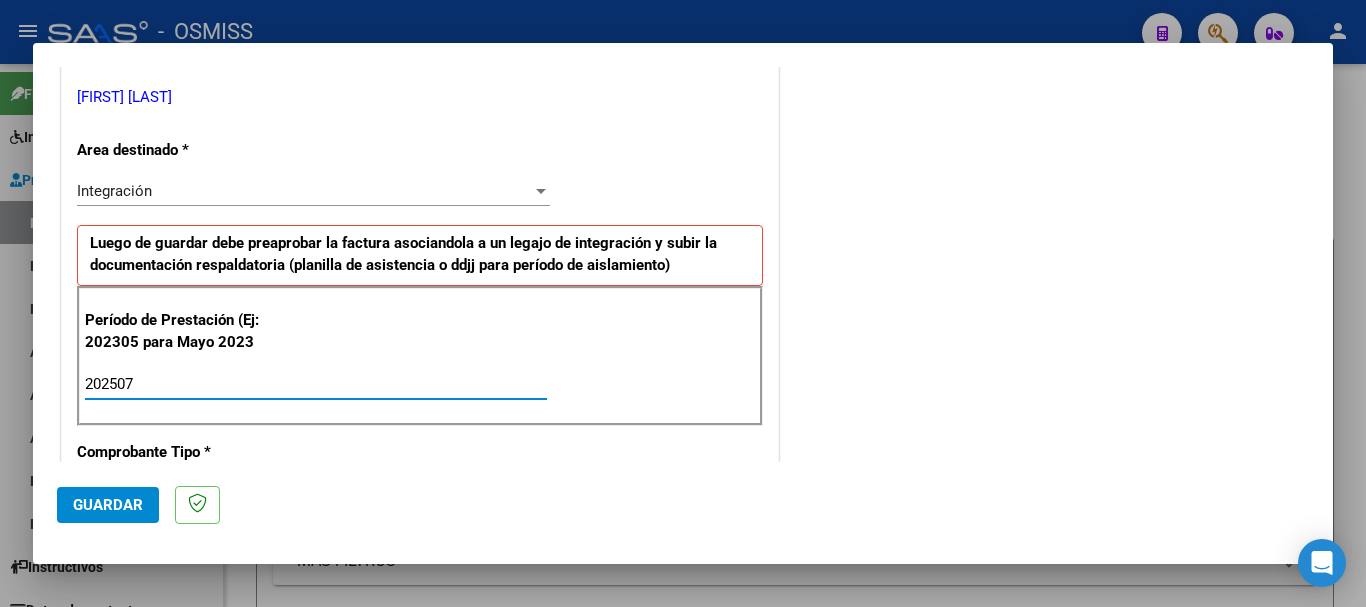 type on "202507" 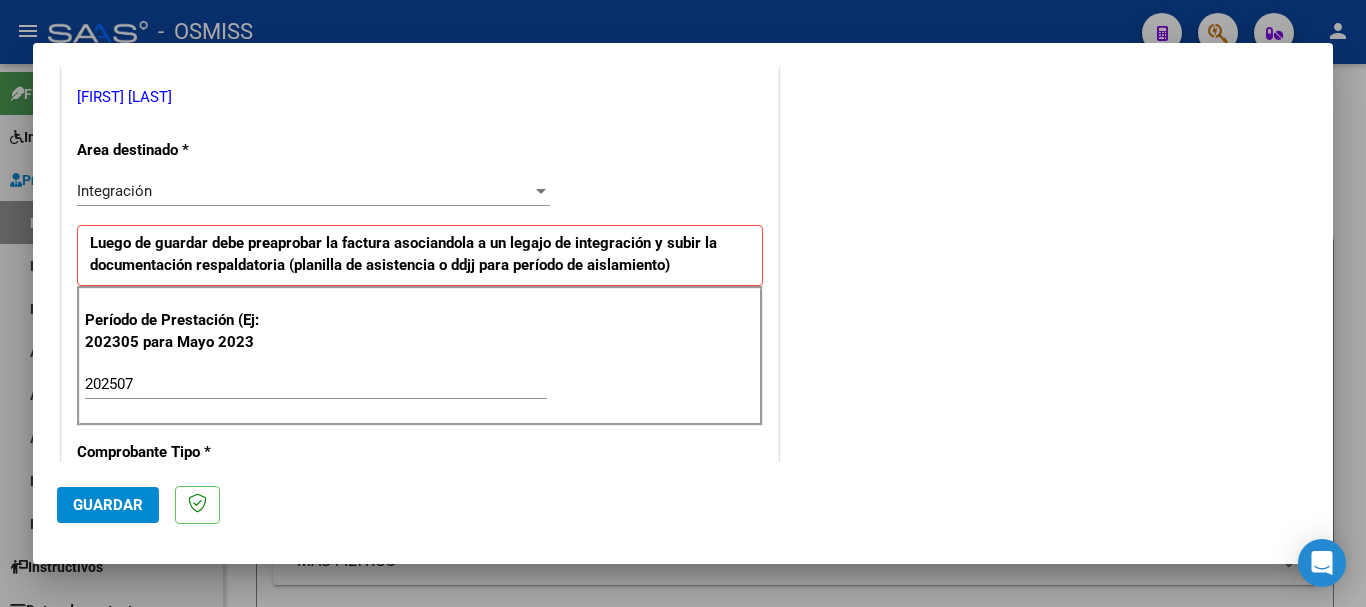 scroll, scrollTop: 1299, scrollLeft: 0, axis: vertical 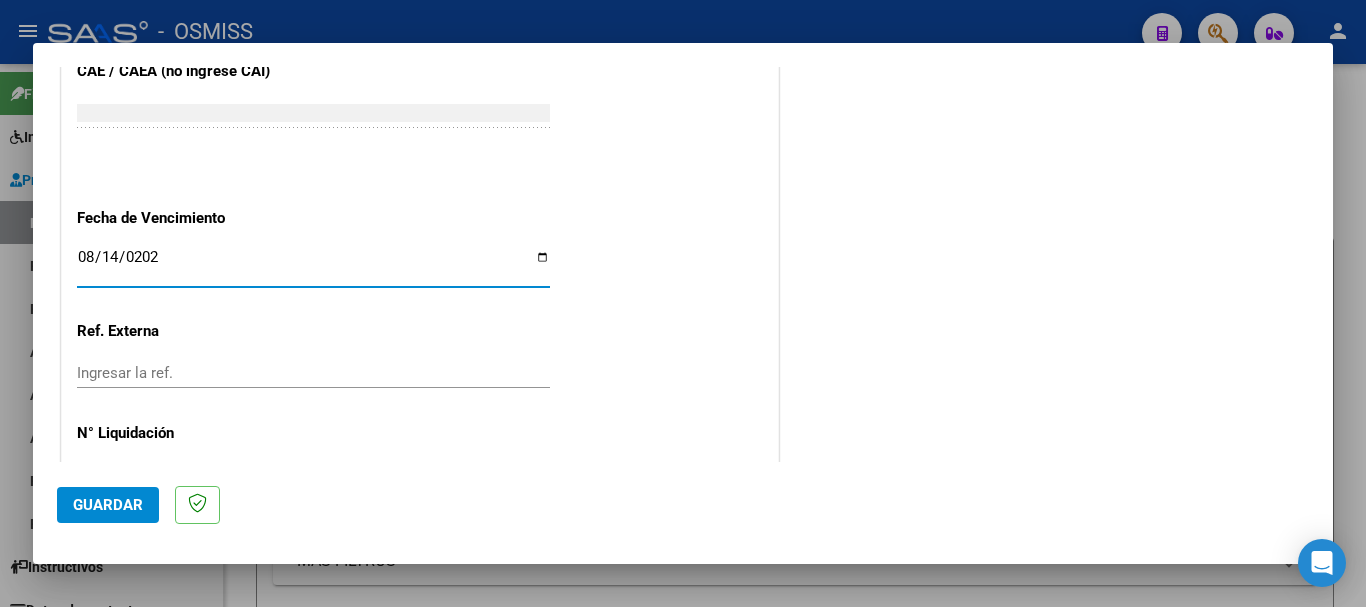 type on "2025-08-14" 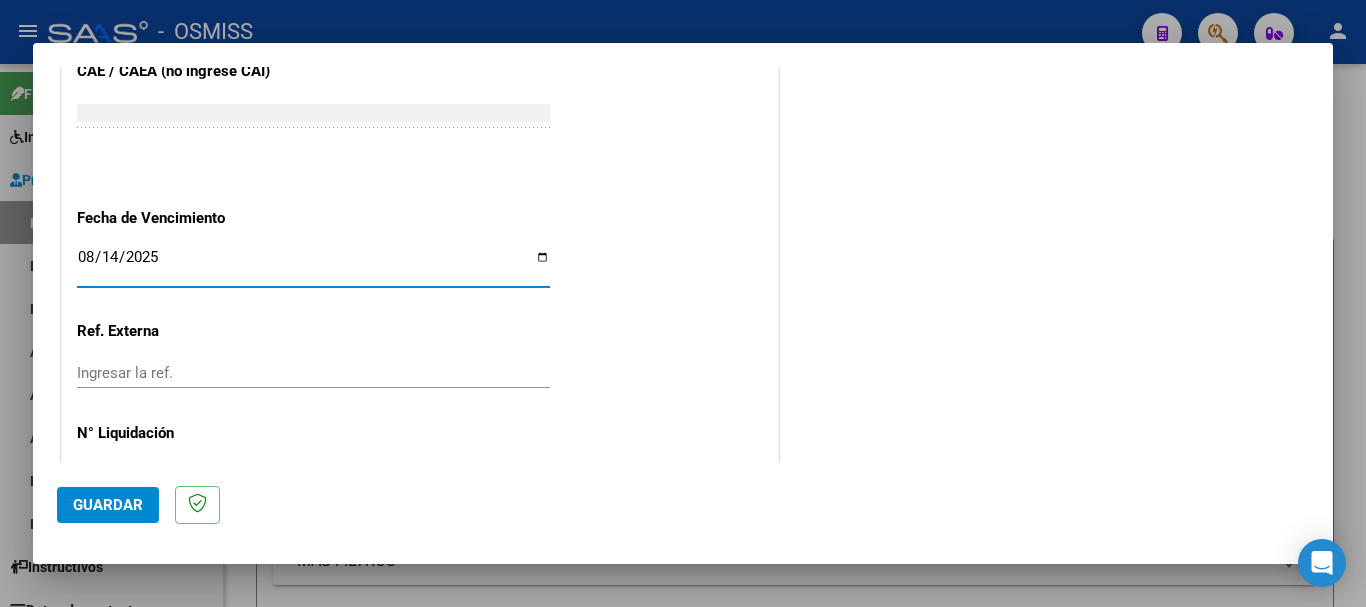 click on "Guardar" 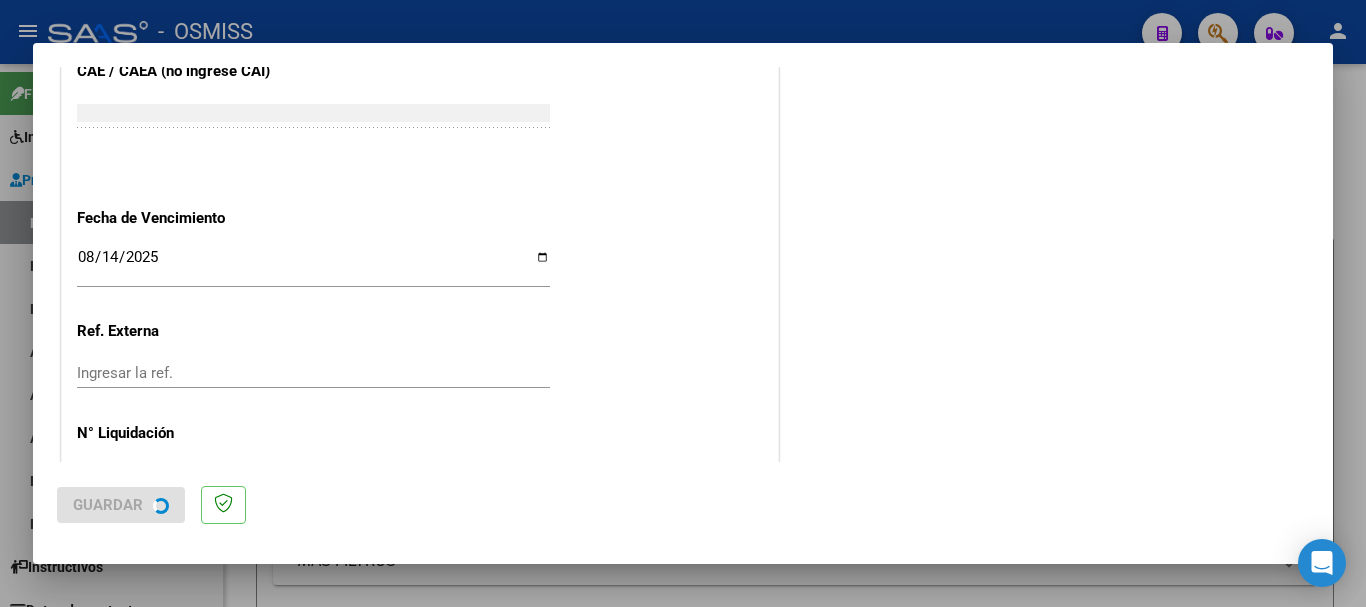 scroll, scrollTop: 0, scrollLeft: 0, axis: both 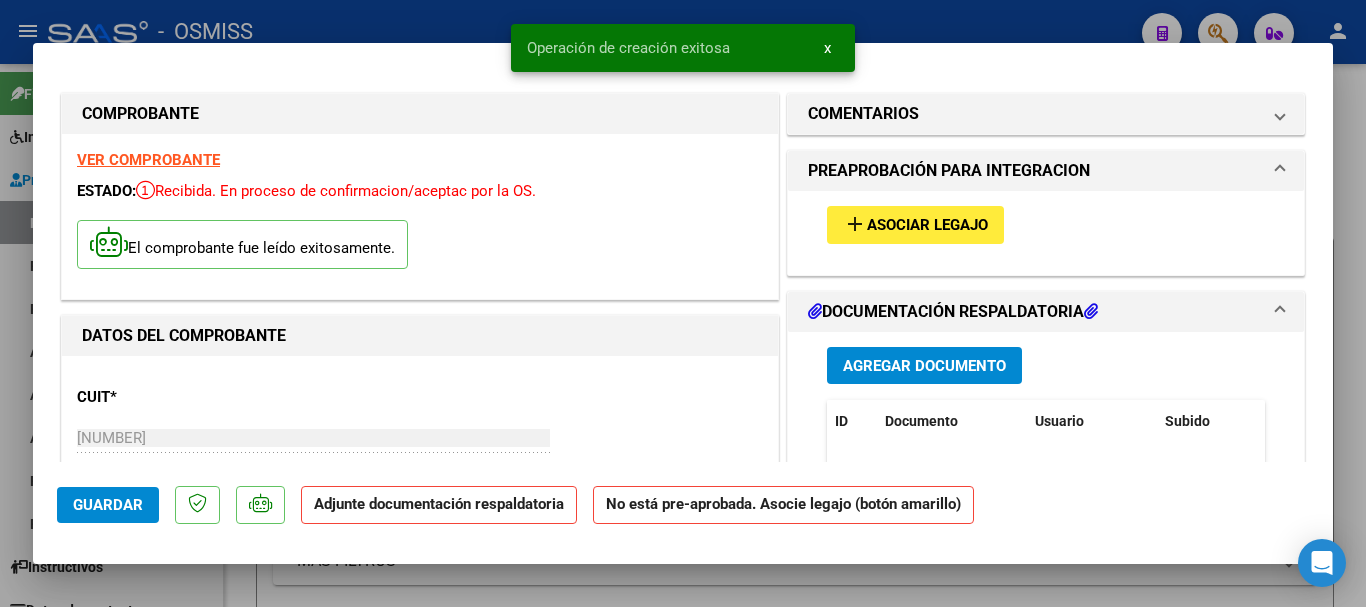 click on "Asociar Legajo" at bounding box center (927, 226) 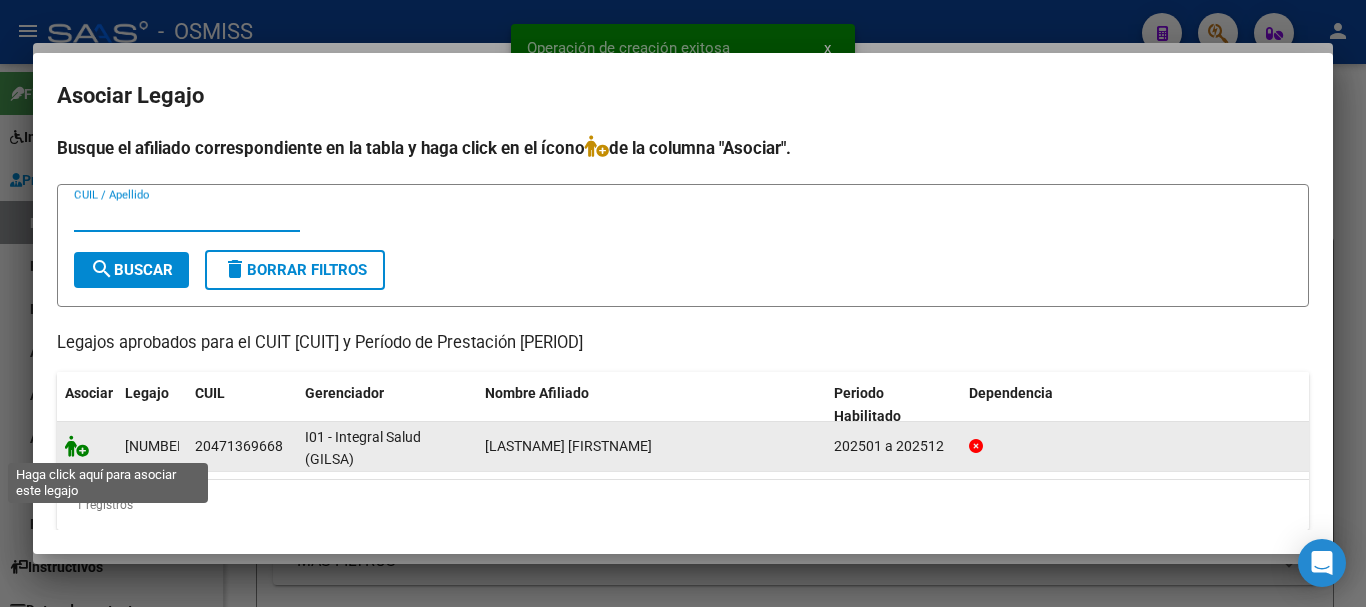 click 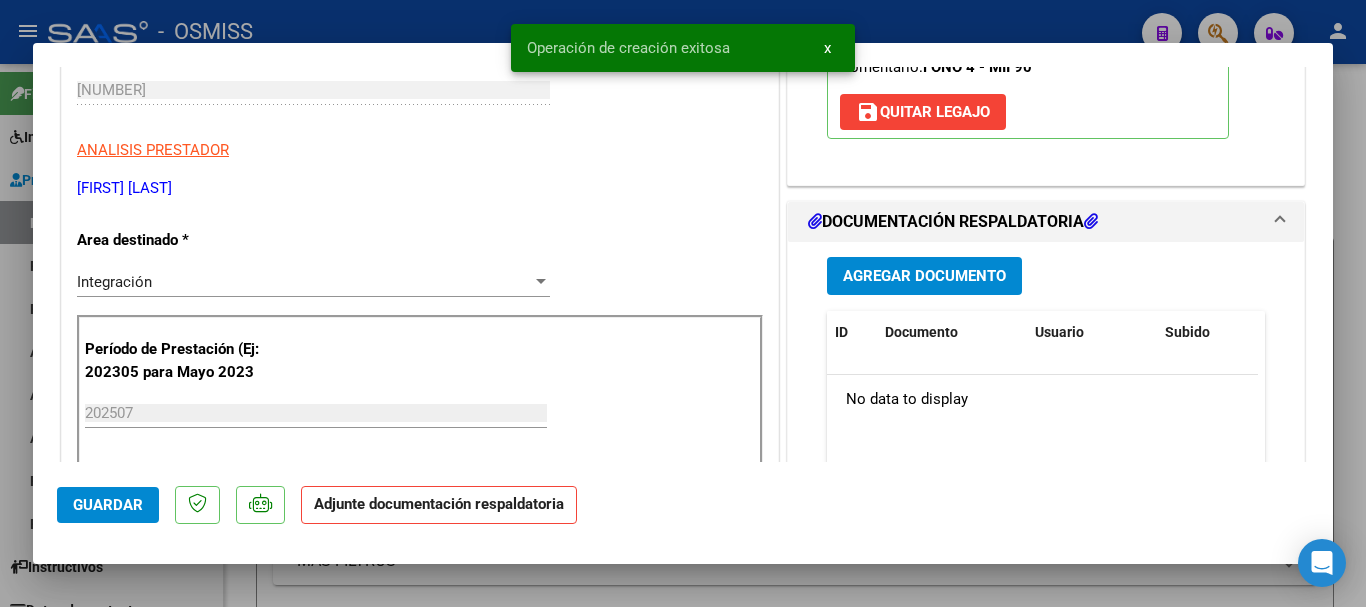 scroll, scrollTop: 400, scrollLeft: 0, axis: vertical 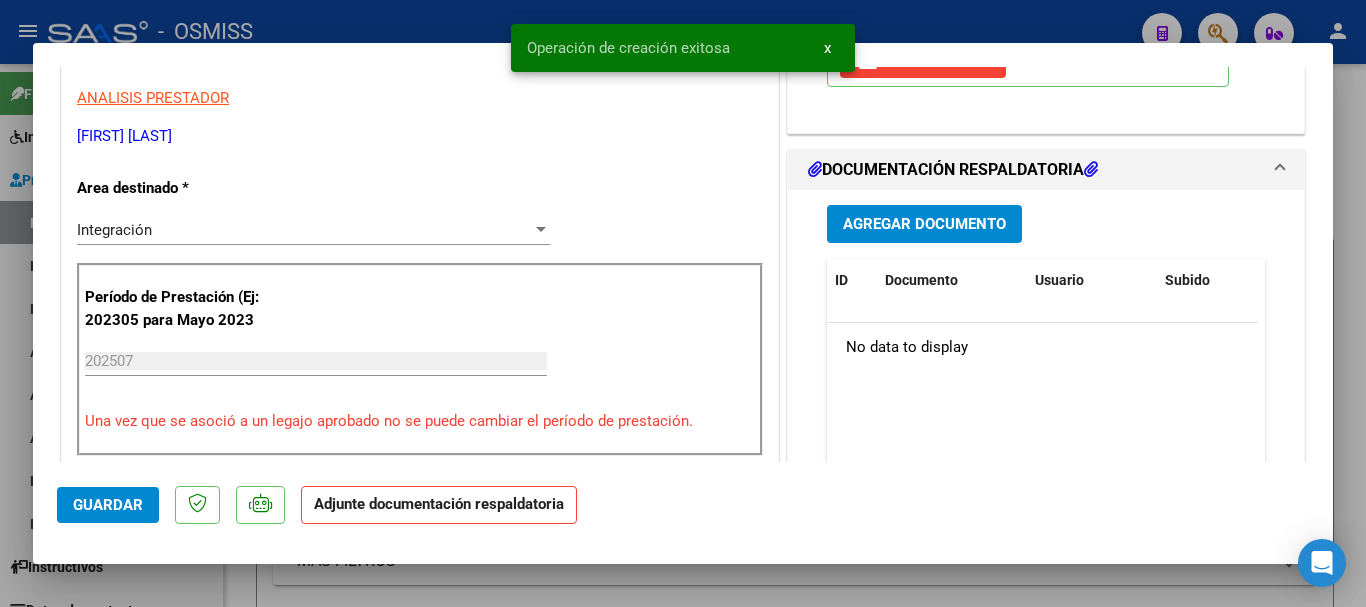 click on "Agregar Documento" at bounding box center (924, 225) 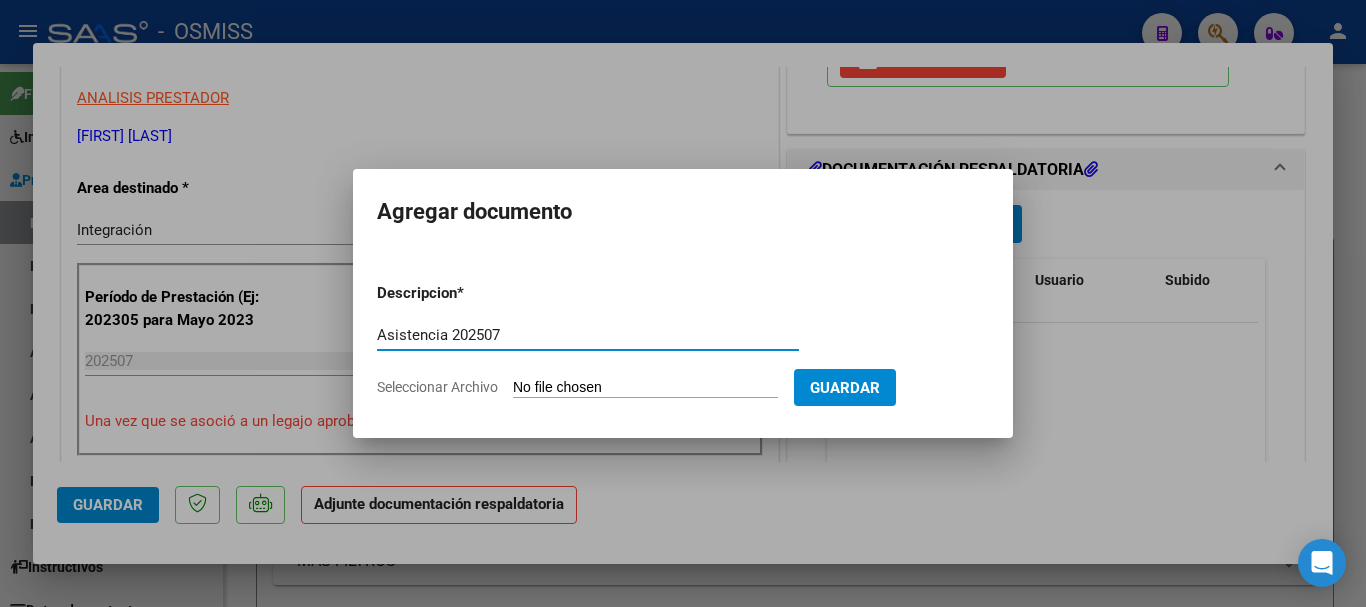 type on "Asistencia 202507" 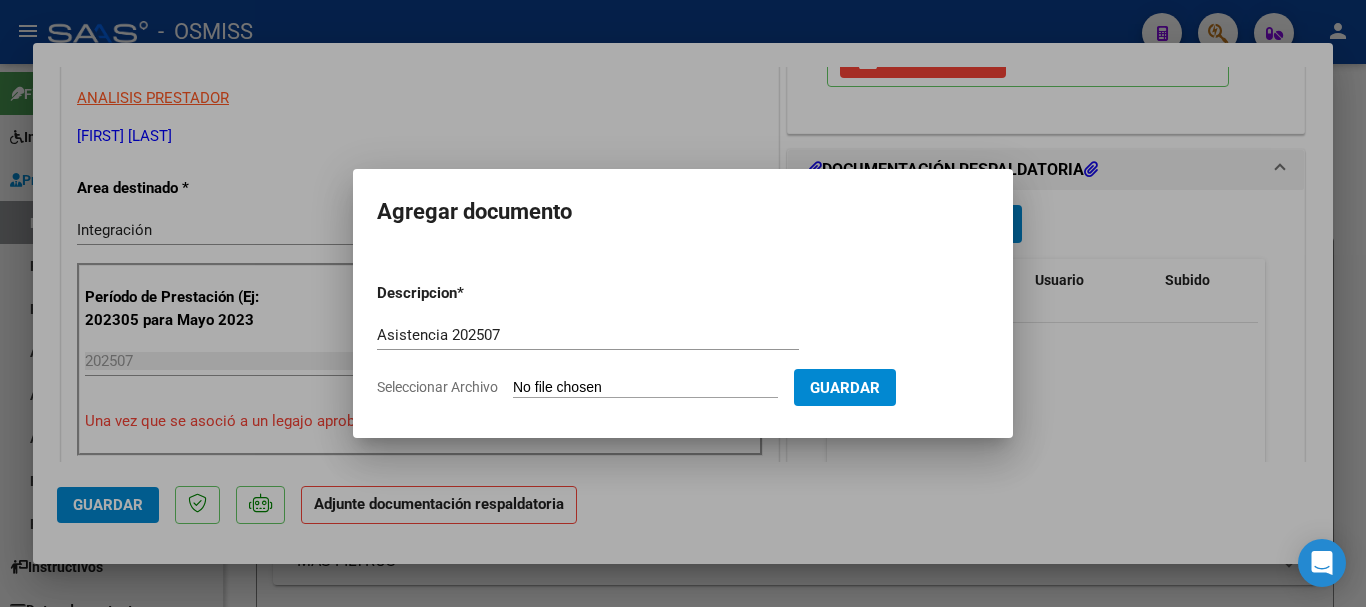 click on "Seleccionar Archivo" at bounding box center [645, 388] 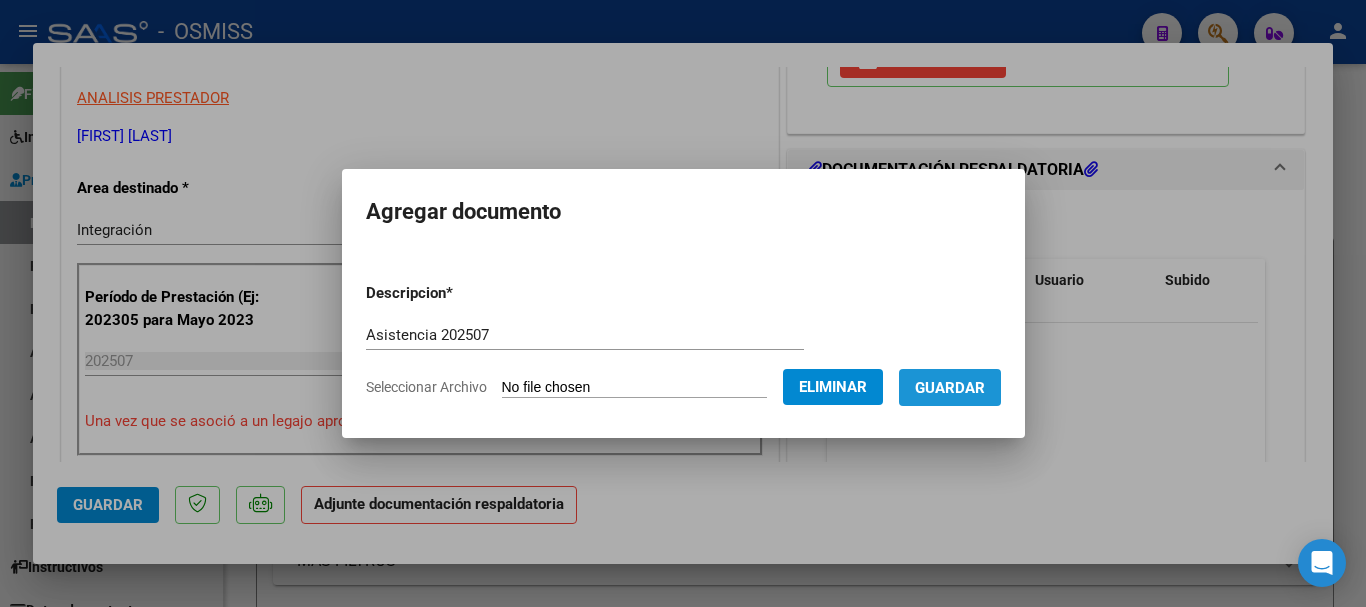 click on "Guardar" at bounding box center [950, 388] 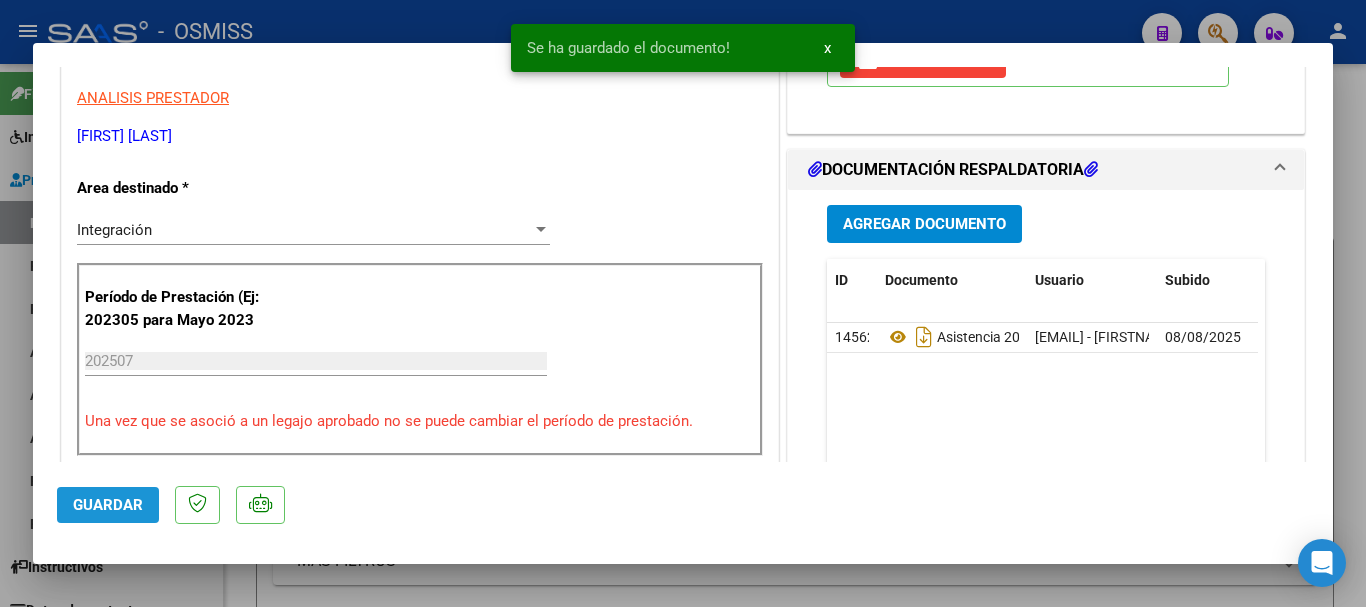 click on "Guardar" 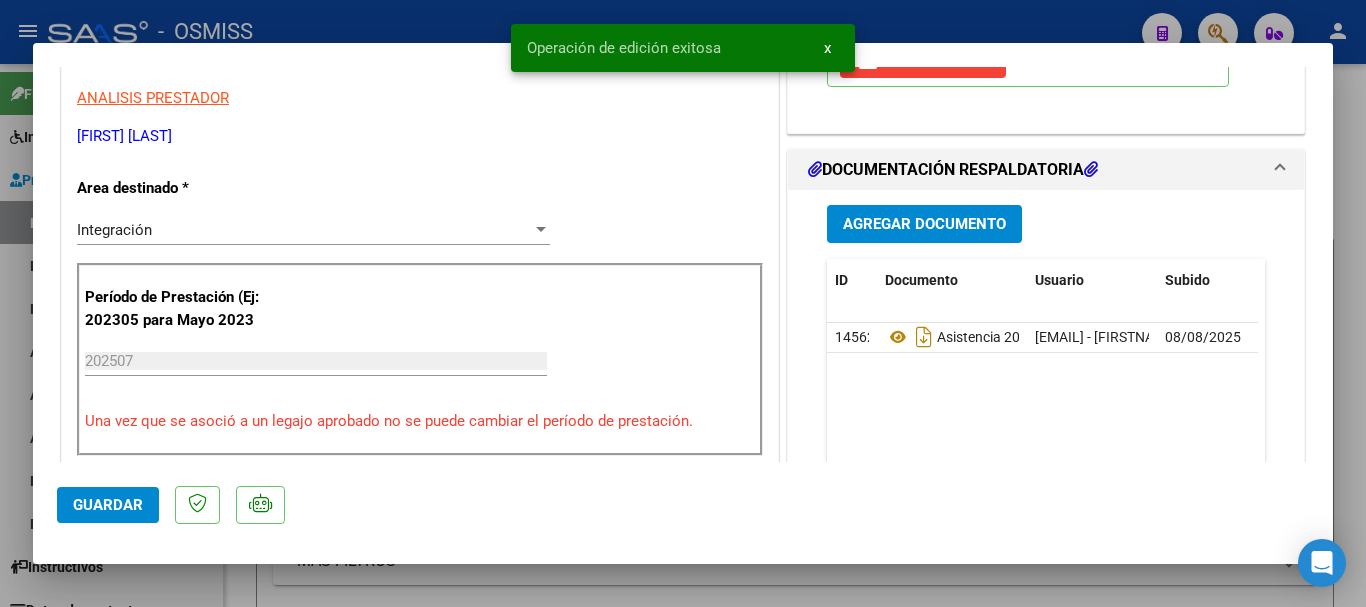 click on "Guardar" 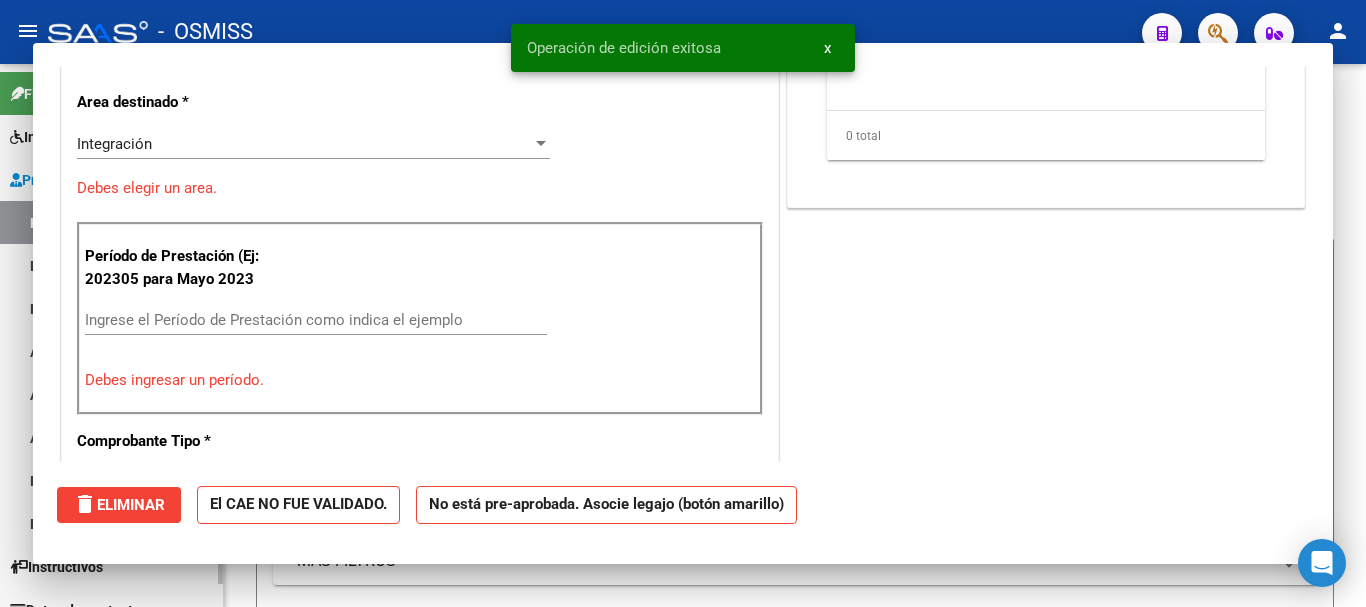 scroll, scrollTop: 339, scrollLeft: 0, axis: vertical 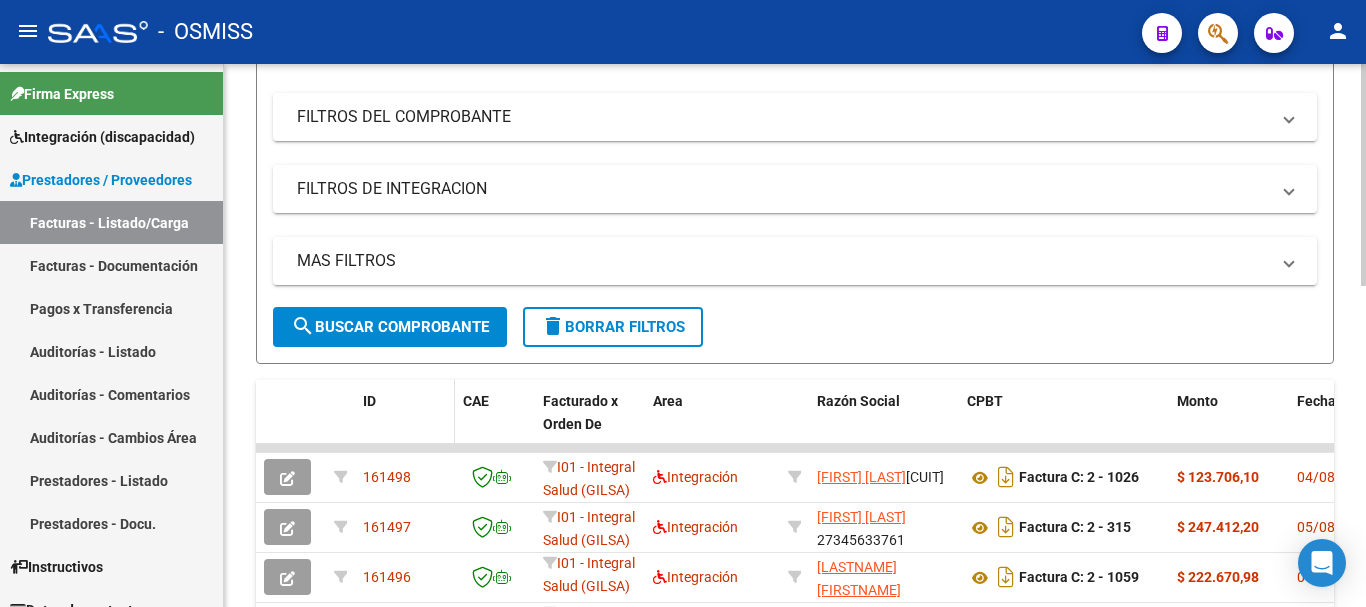 drag, startPoint x: 427, startPoint y: 321, endPoint x: 427, endPoint y: 388, distance: 67 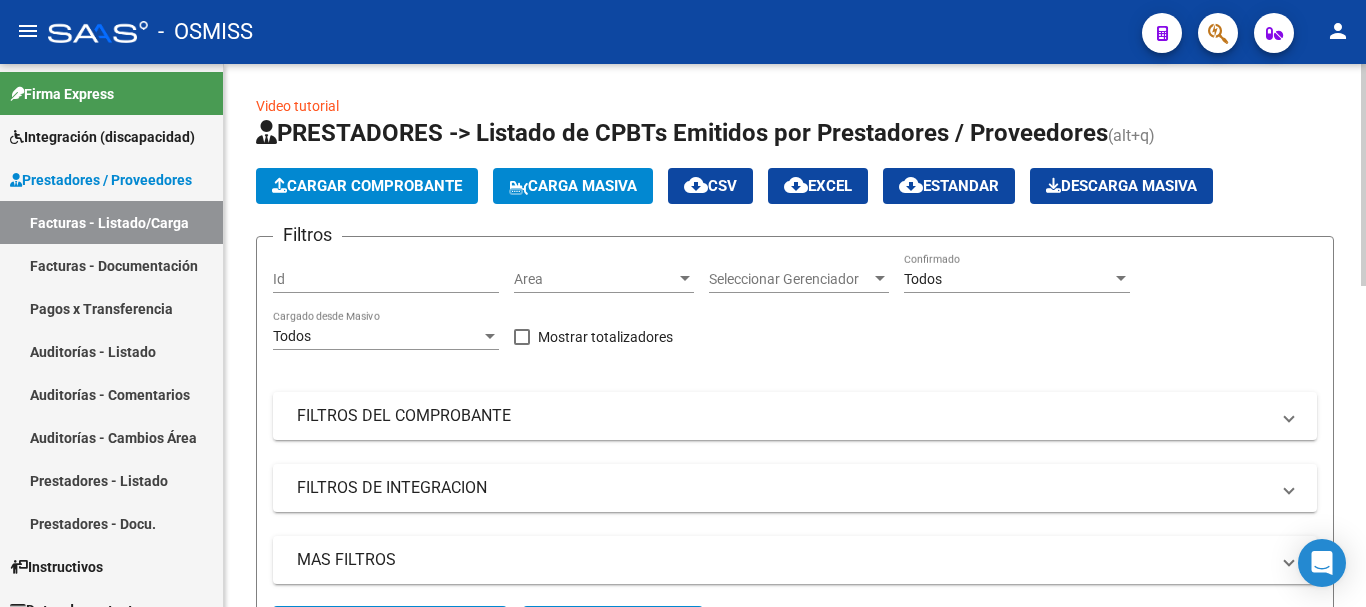 scroll, scrollTop: 0, scrollLeft: 0, axis: both 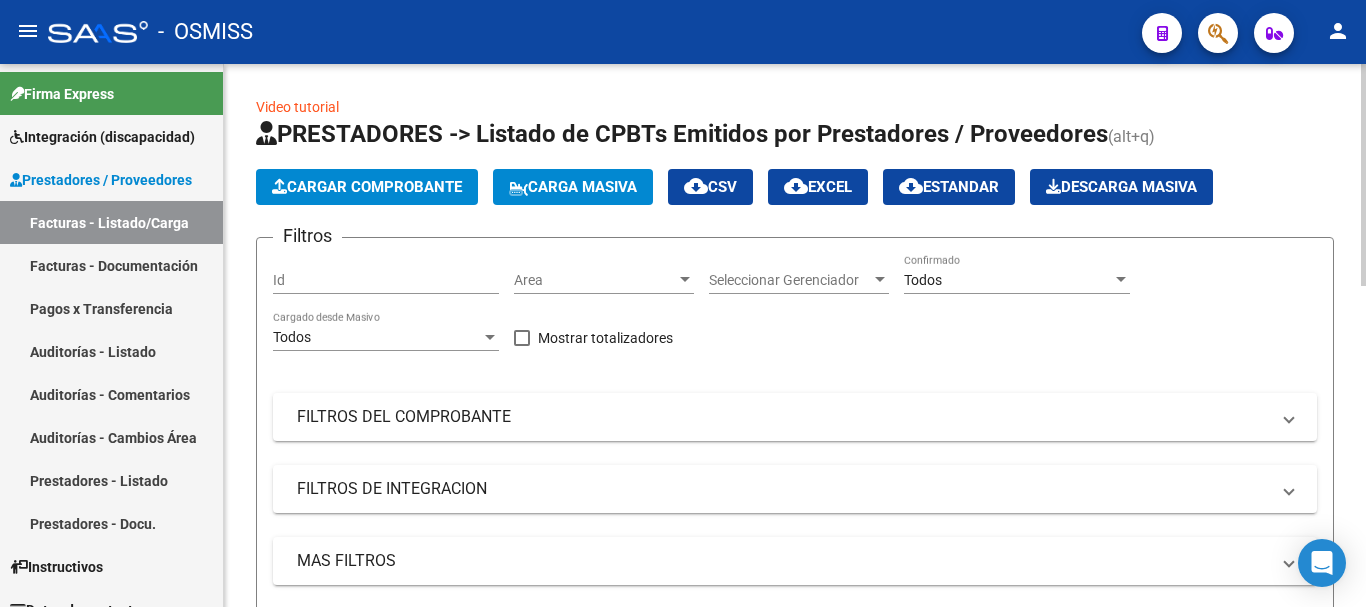 click on "Cargar Comprobante" 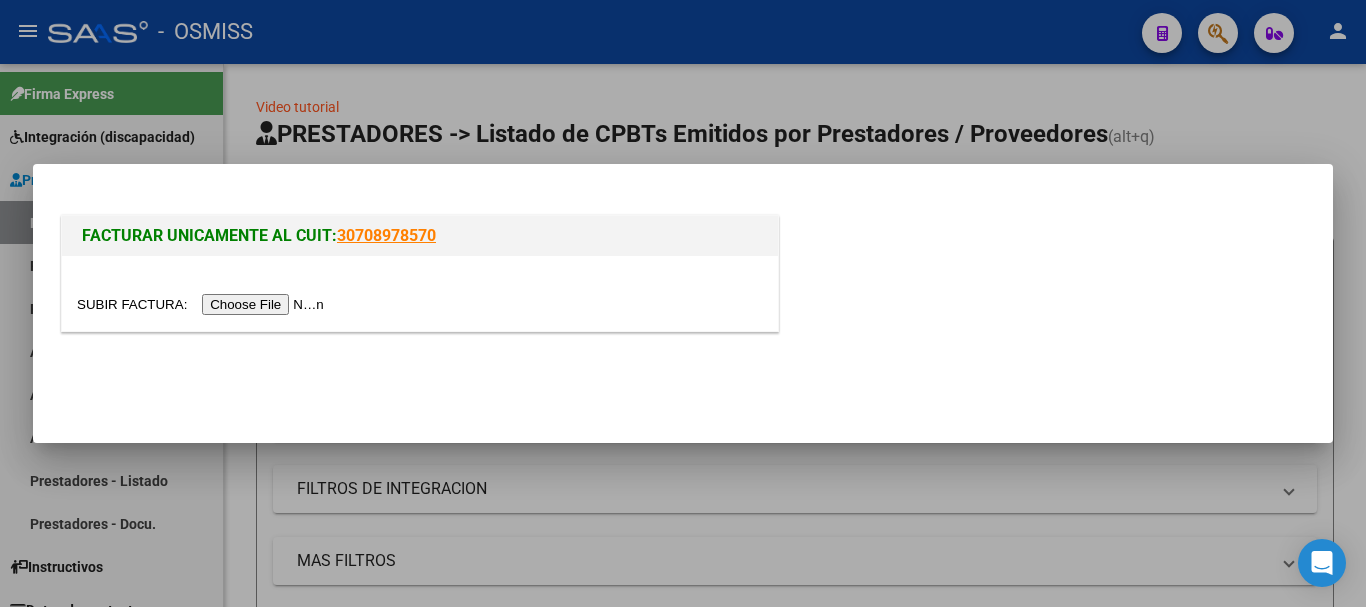 click at bounding box center (203, 304) 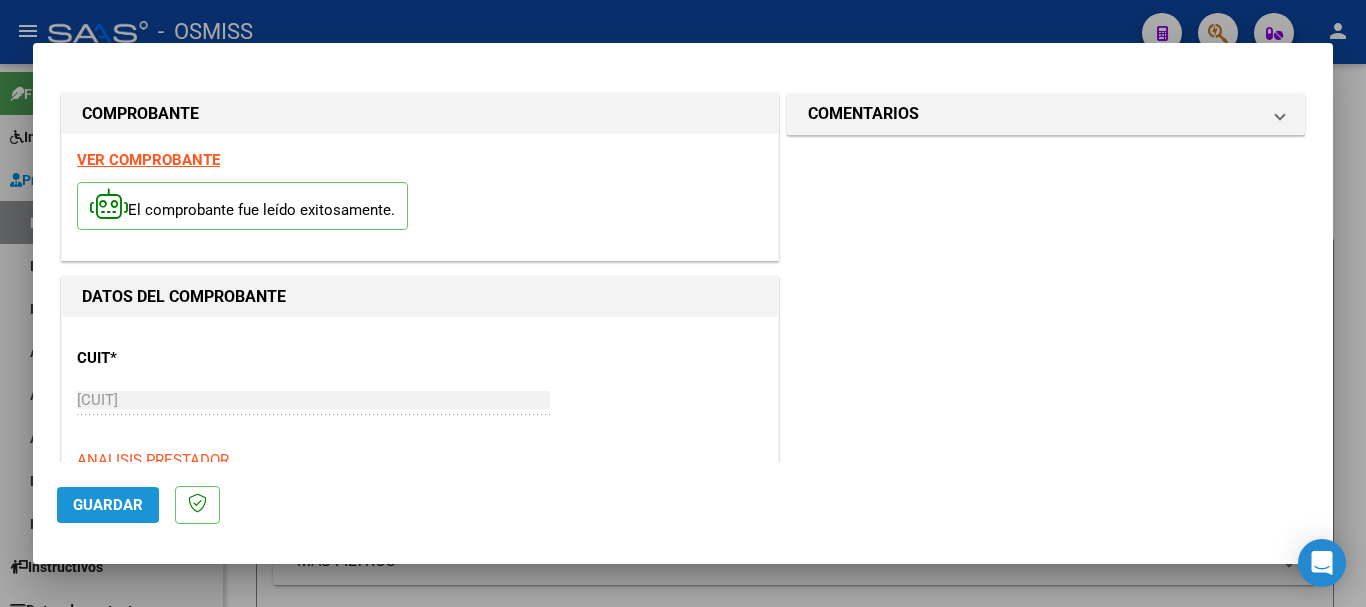 click on "Guardar" 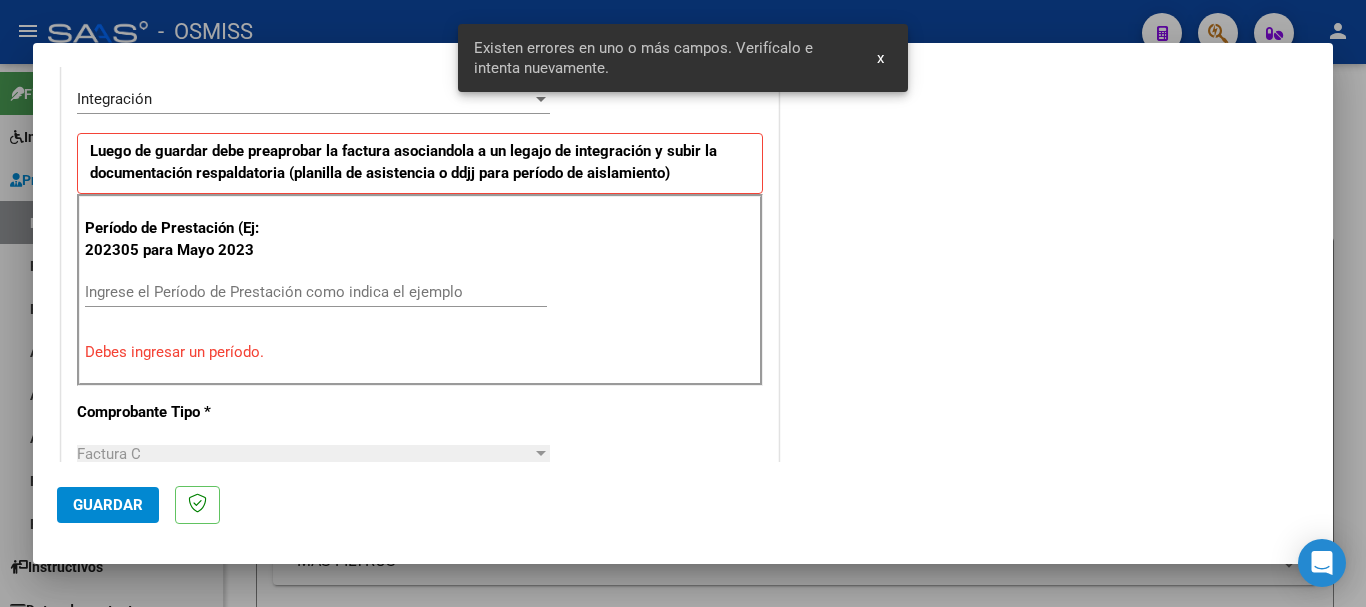 scroll, scrollTop: 499, scrollLeft: 0, axis: vertical 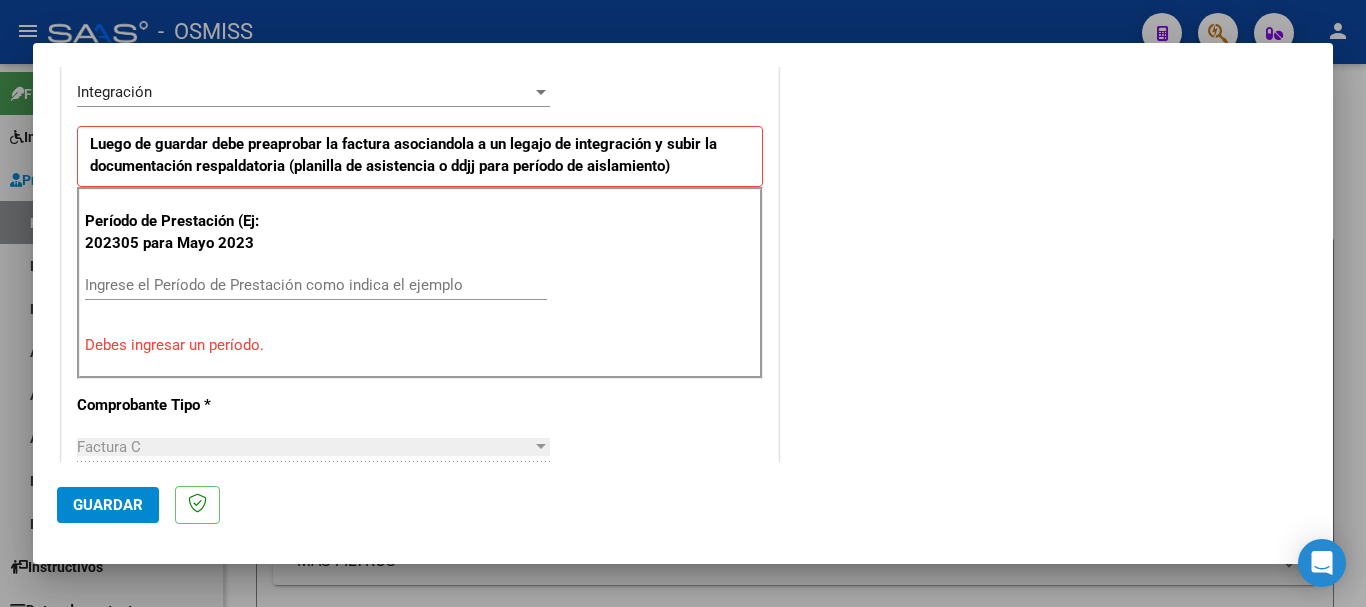 click on "Ingrese el Período de Prestación como indica el ejemplo" at bounding box center (316, 285) 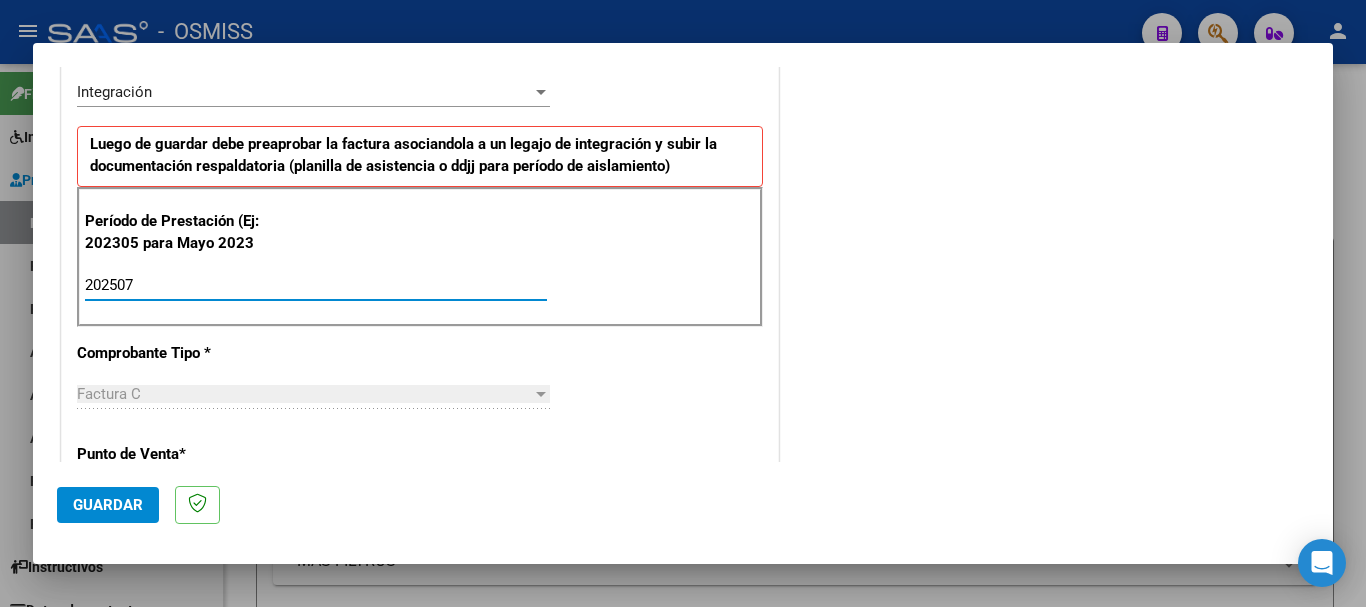 type on "202507" 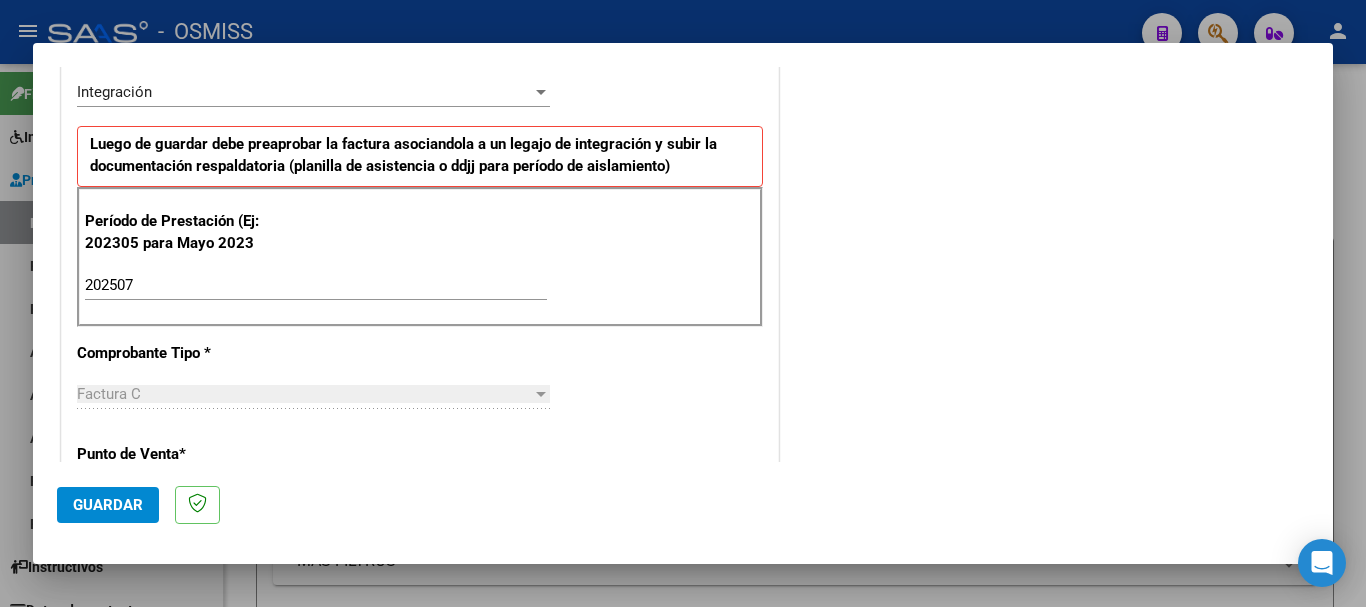 scroll, scrollTop: 1299, scrollLeft: 0, axis: vertical 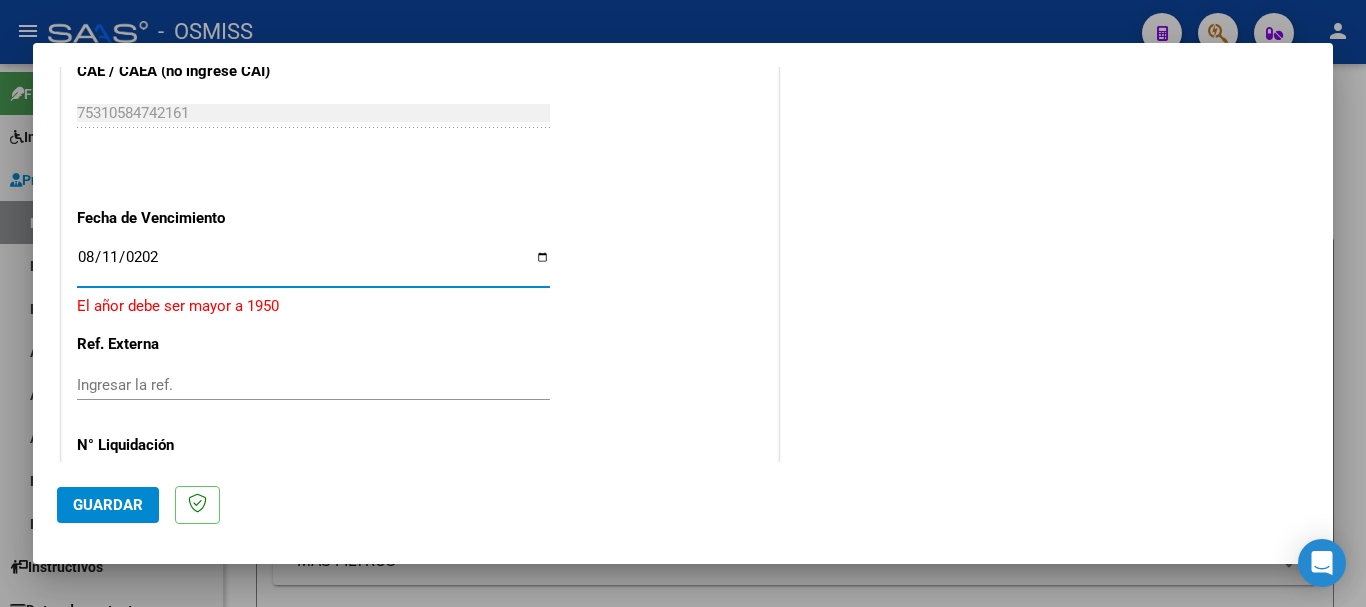 type on "2025-08-11" 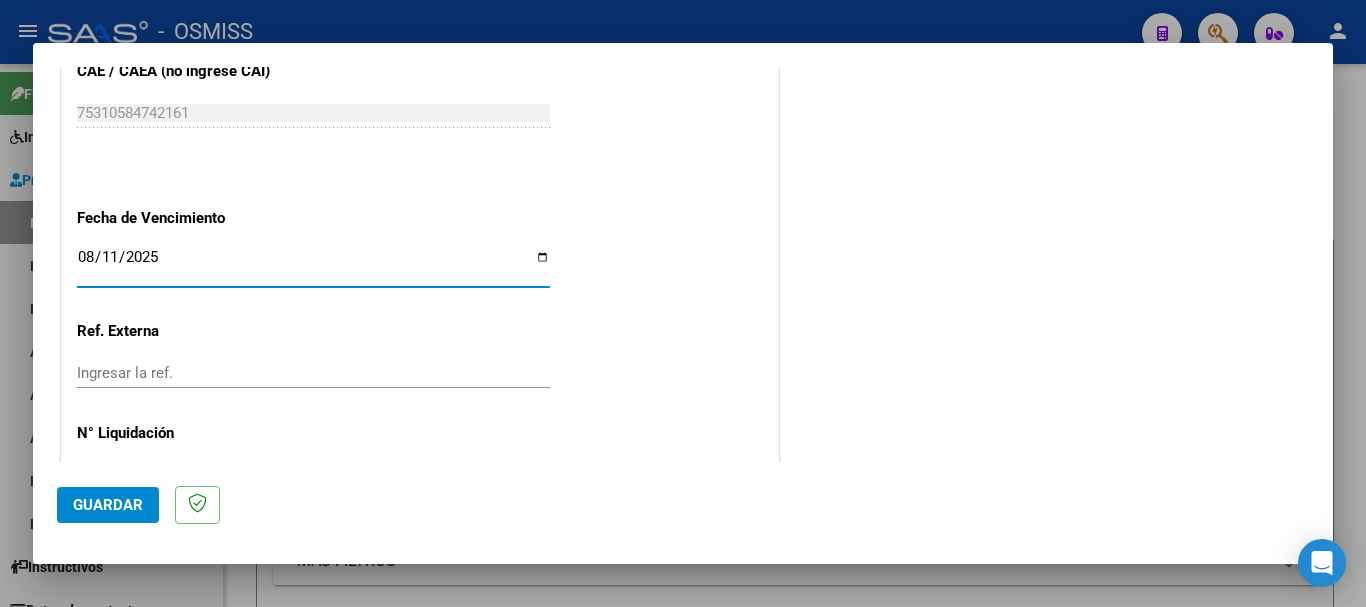 click on "Guardar" 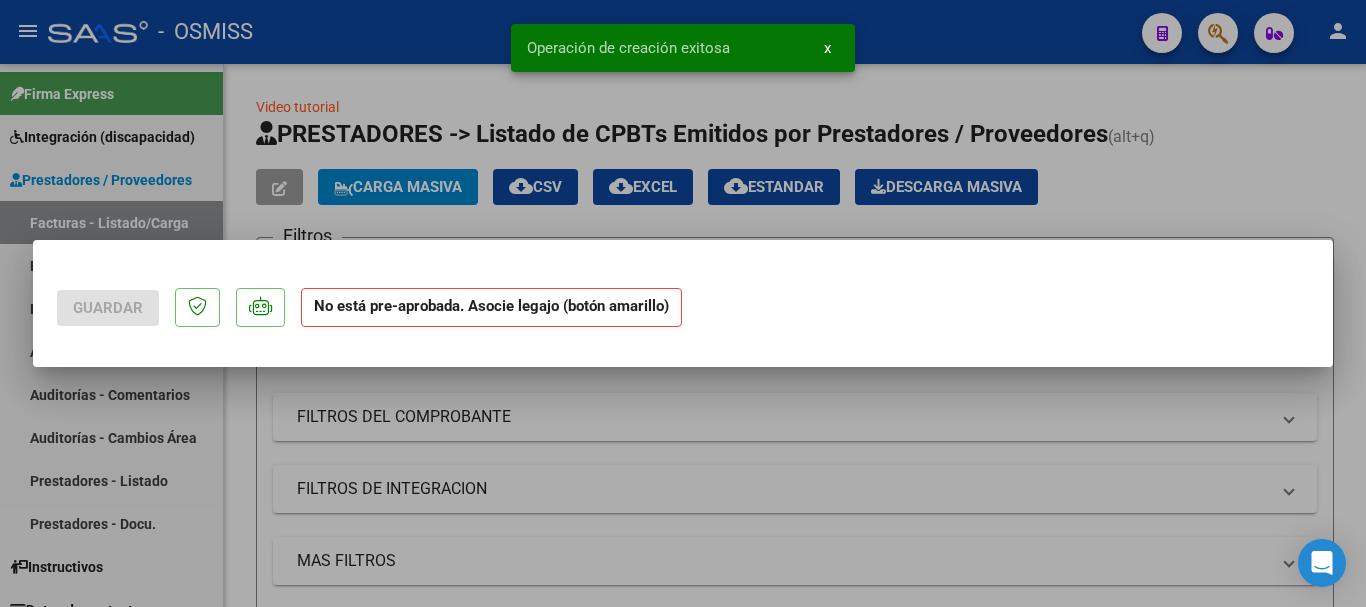 scroll, scrollTop: 0, scrollLeft: 0, axis: both 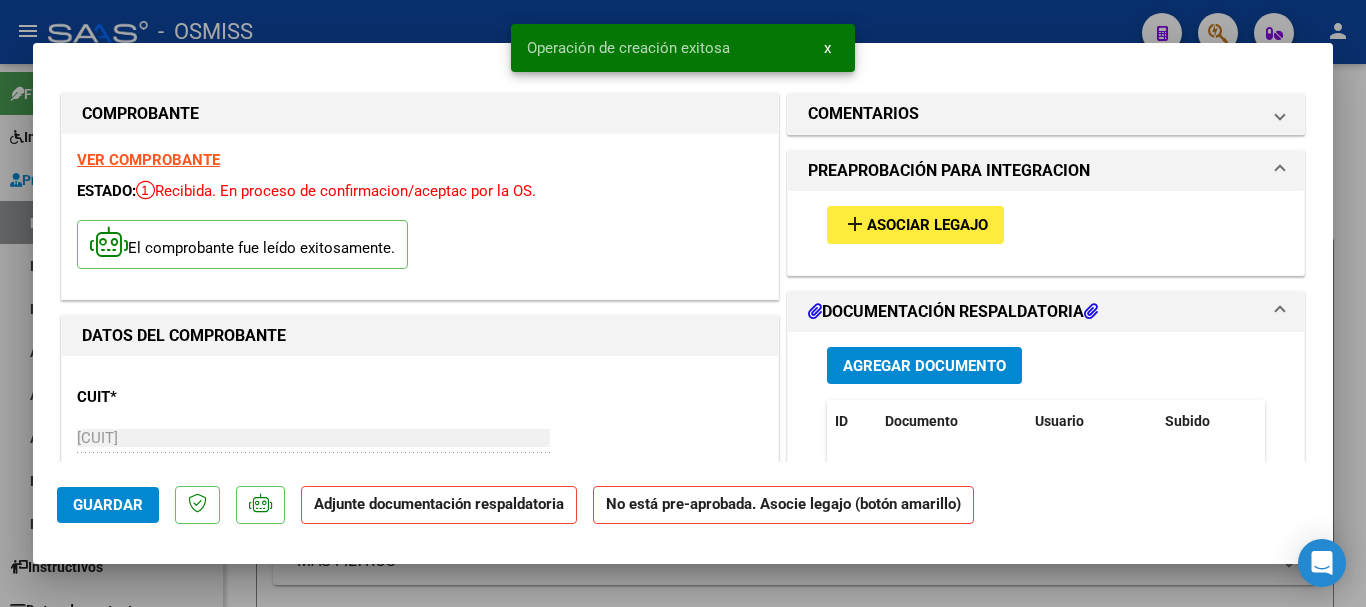click on "Asociar Legajo" at bounding box center [927, 226] 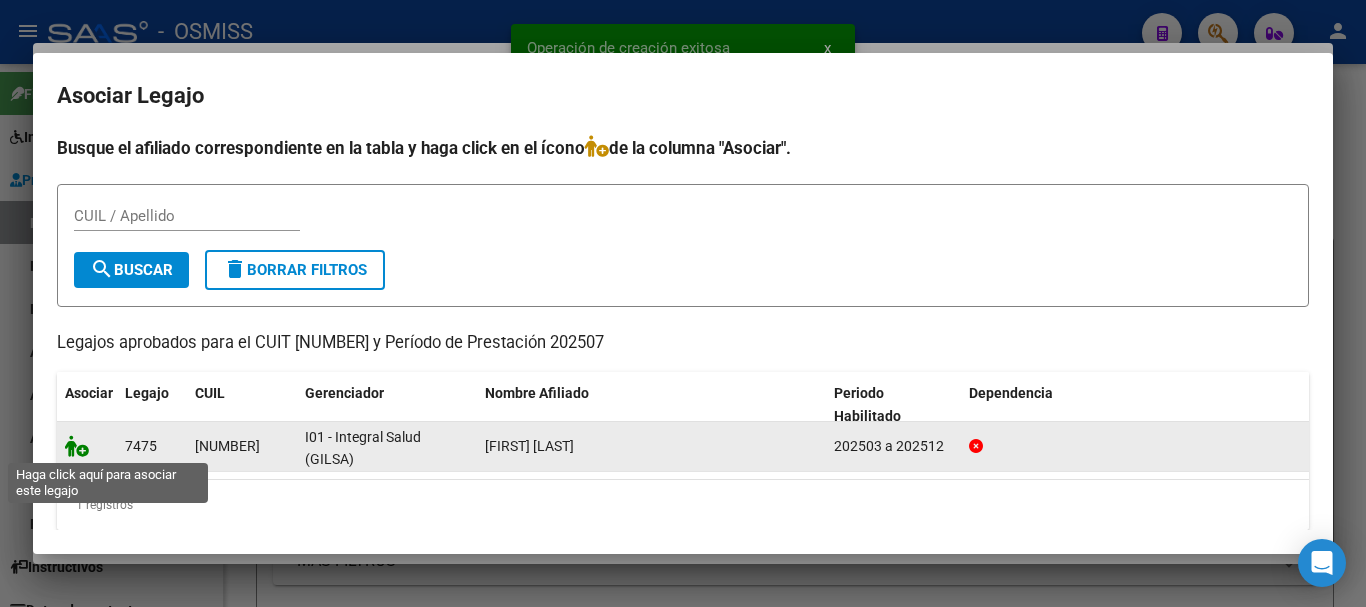 click 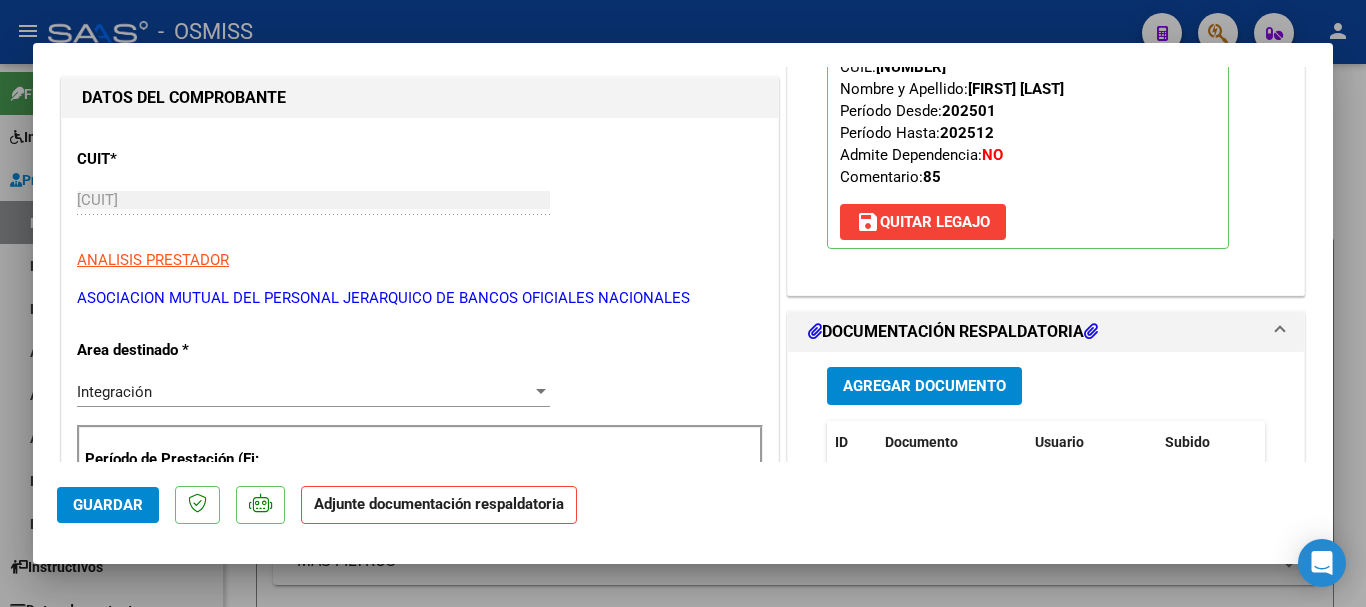 scroll, scrollTop: 300, scrollLeft: 0, axis: vertical 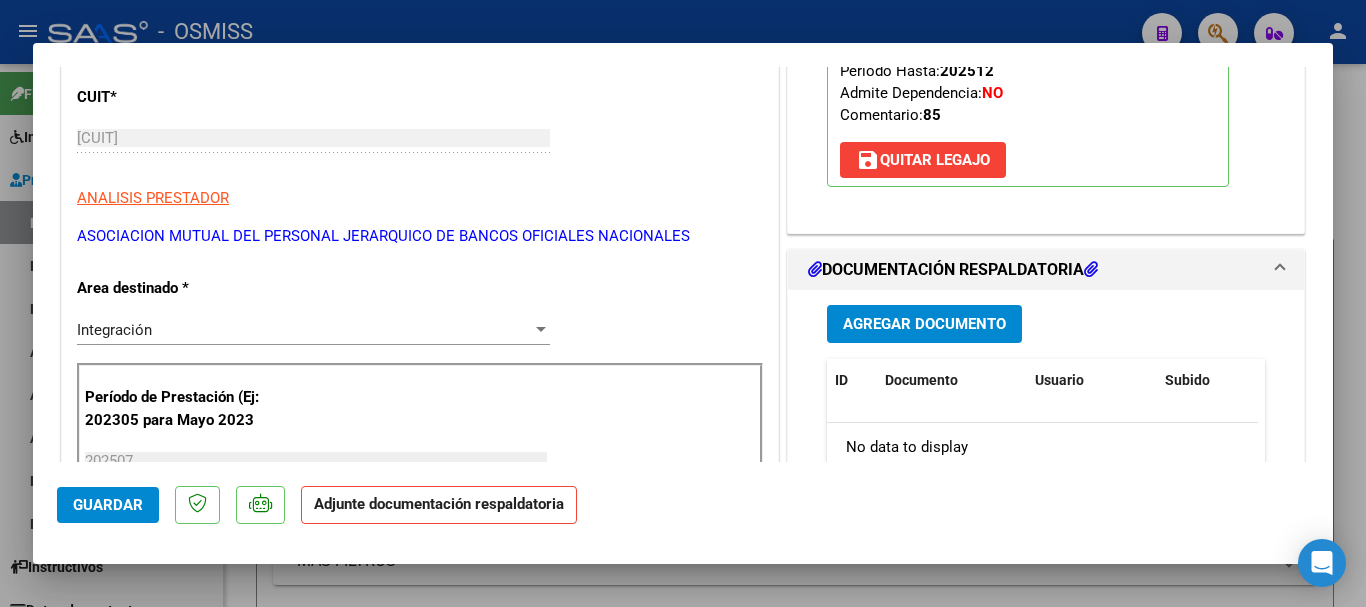 click on "Agregar Documento" at bounding box center [924, 325] 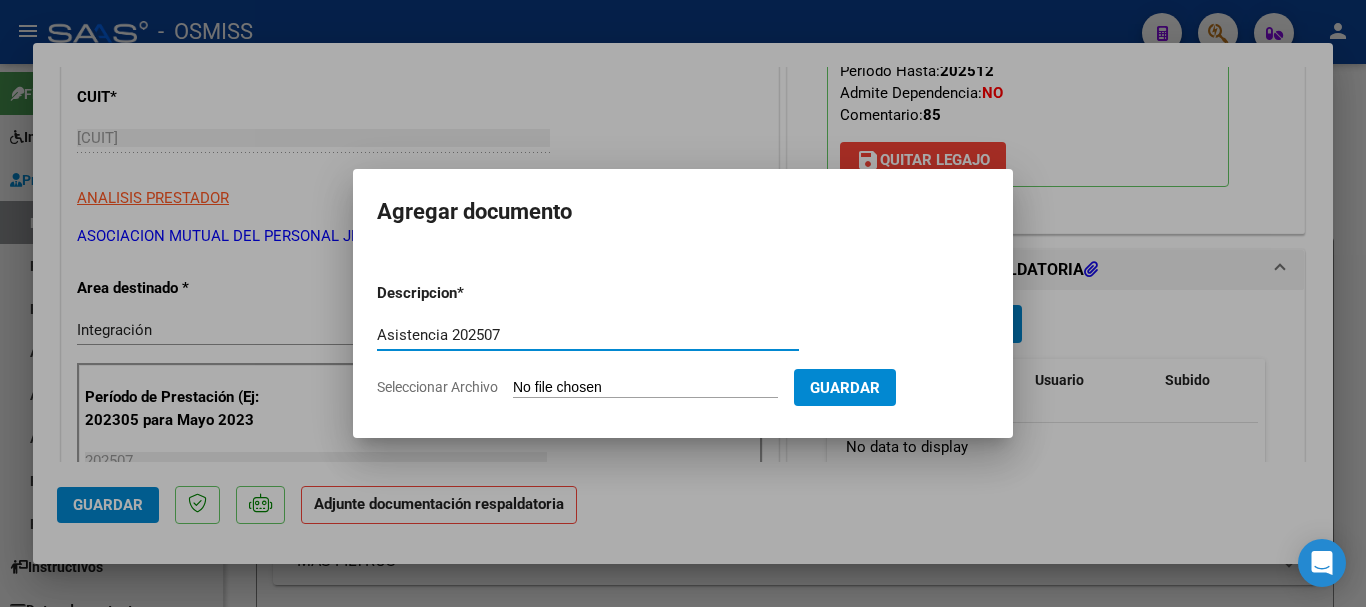 type on "Asistencia 202507" 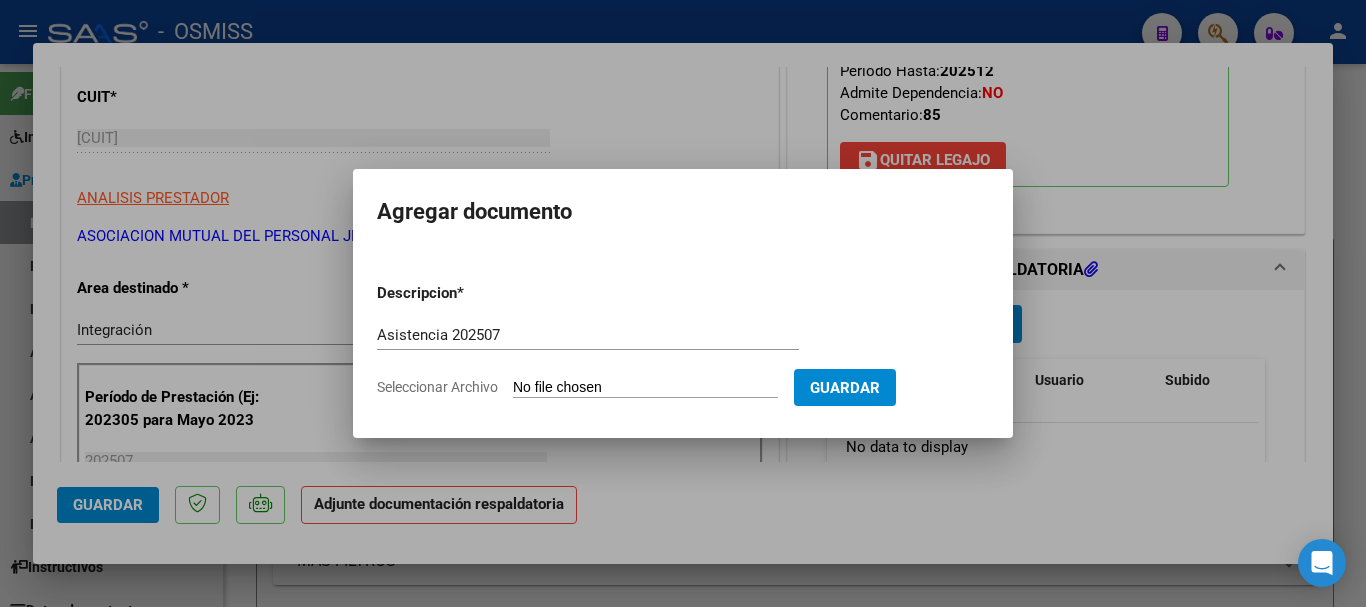 type on "C:\fakepath\[BRAND NAME]. Asistencia 20257.pdf" 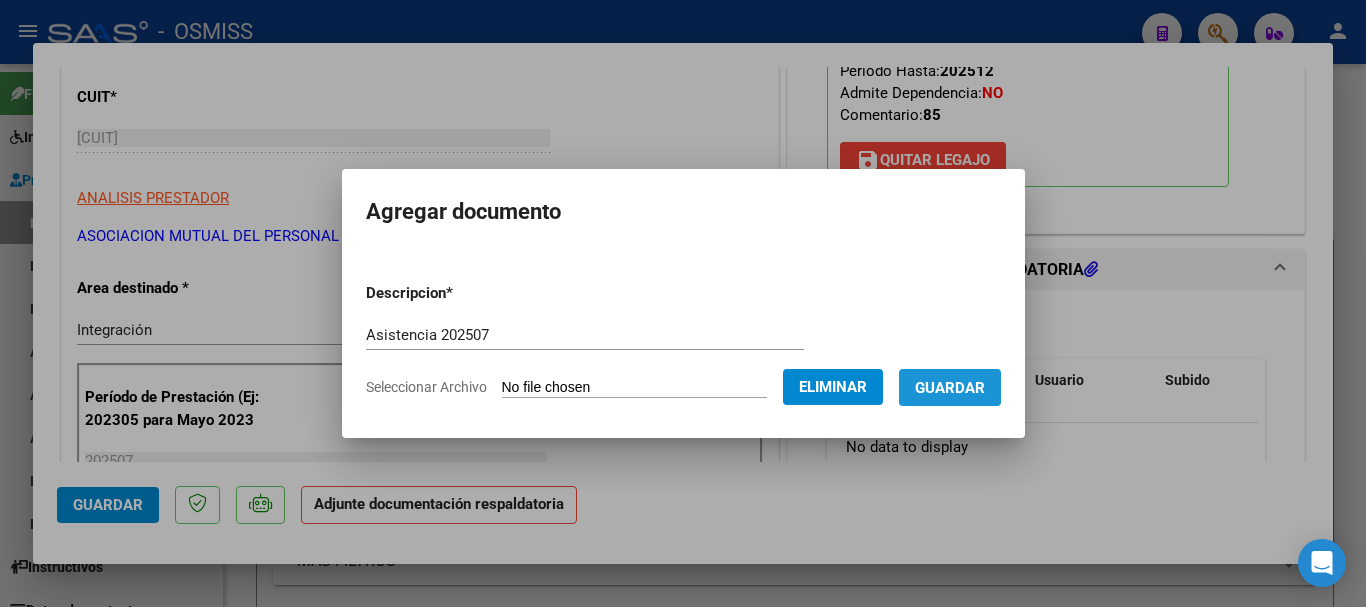 click on "Guardar" at bounding box center (950, 387) 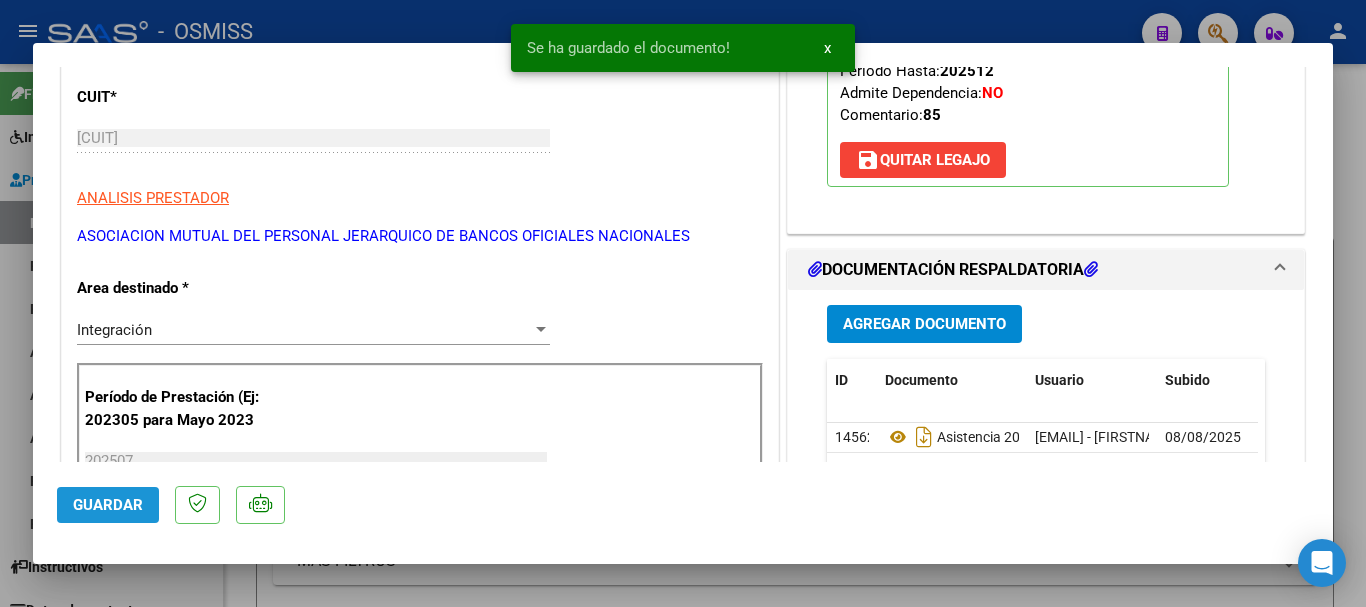 click on "Guardar" 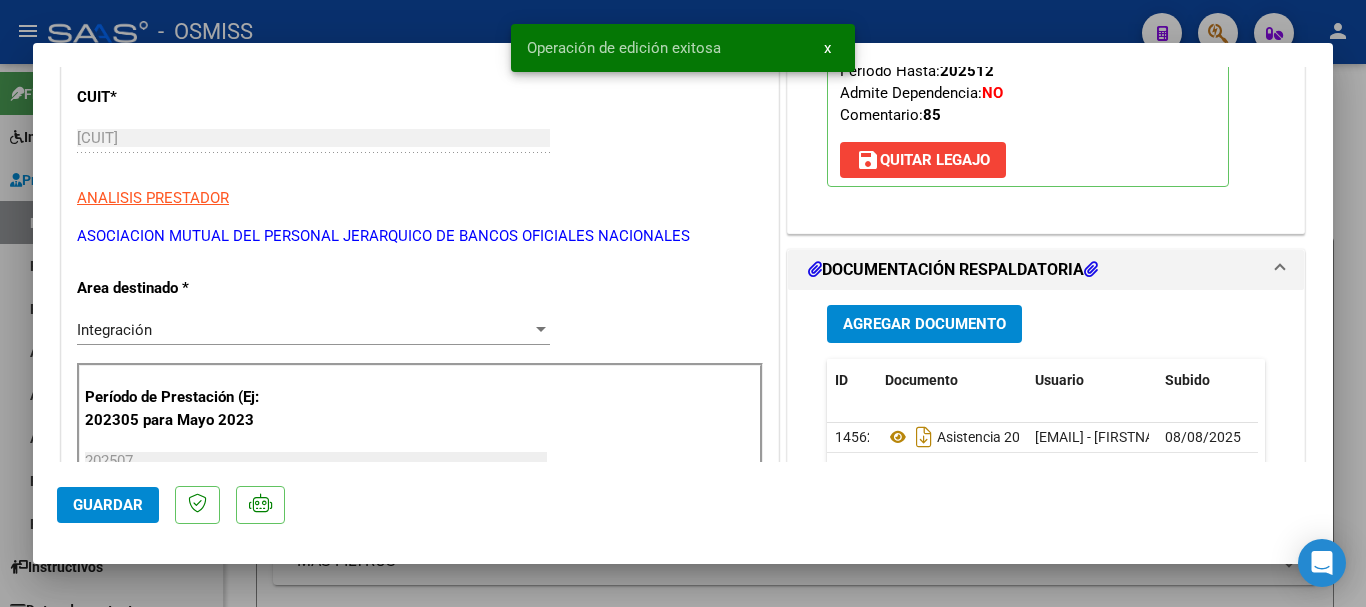 click on "Guardar" 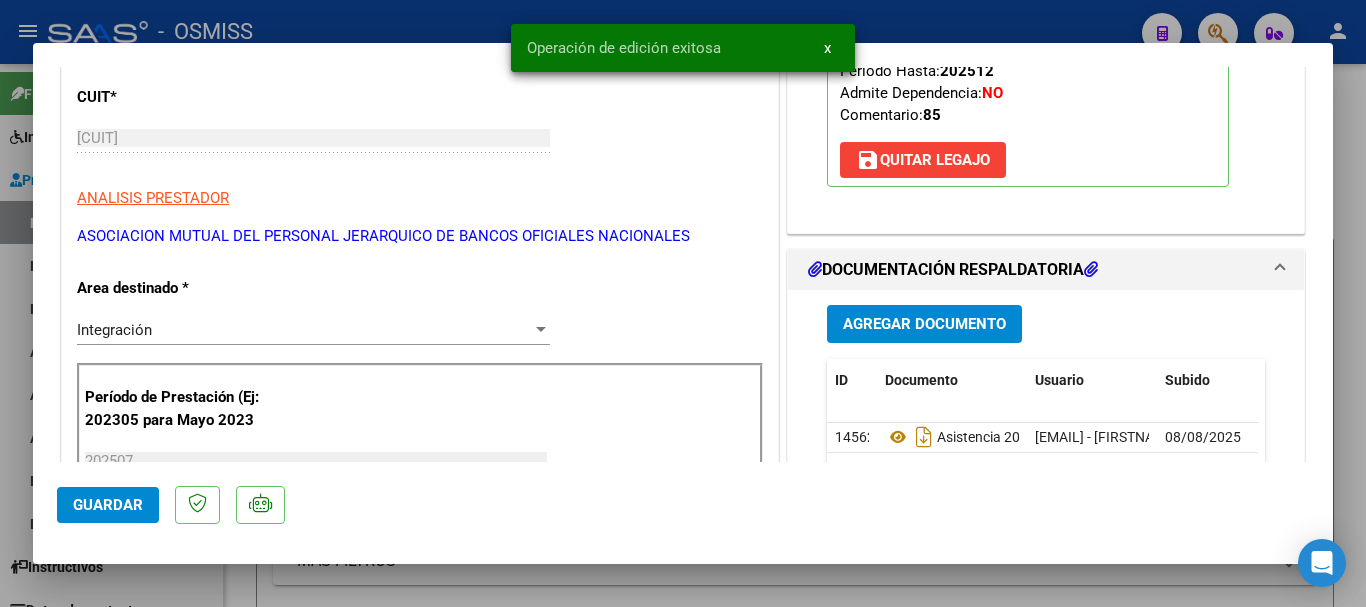 click at bounding box center [683, 303] 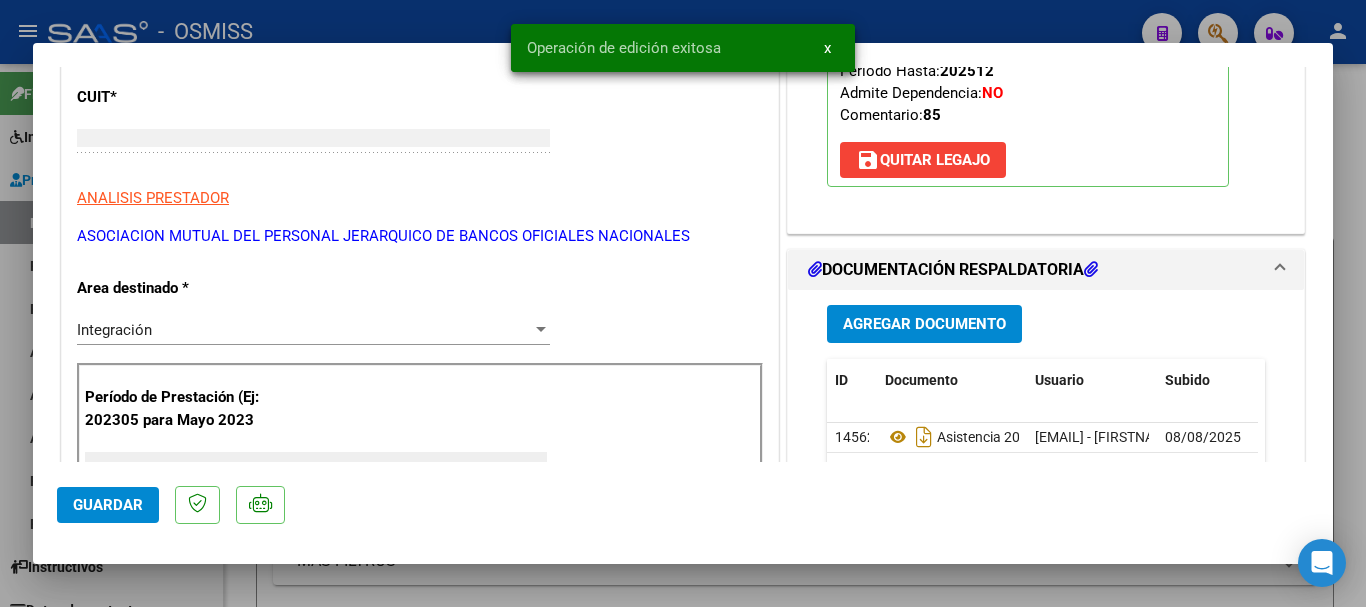 scroll, scrollTop: 0, scrollLeft: 0, axis: both 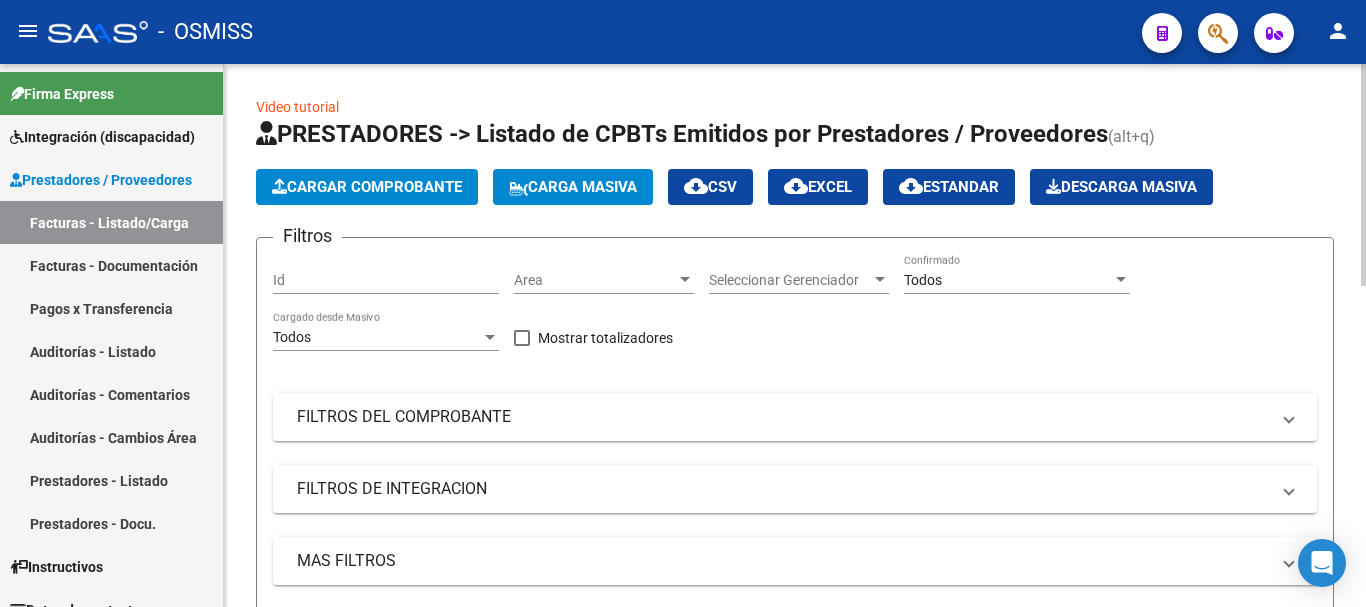 click on "Cargar Comprobante" 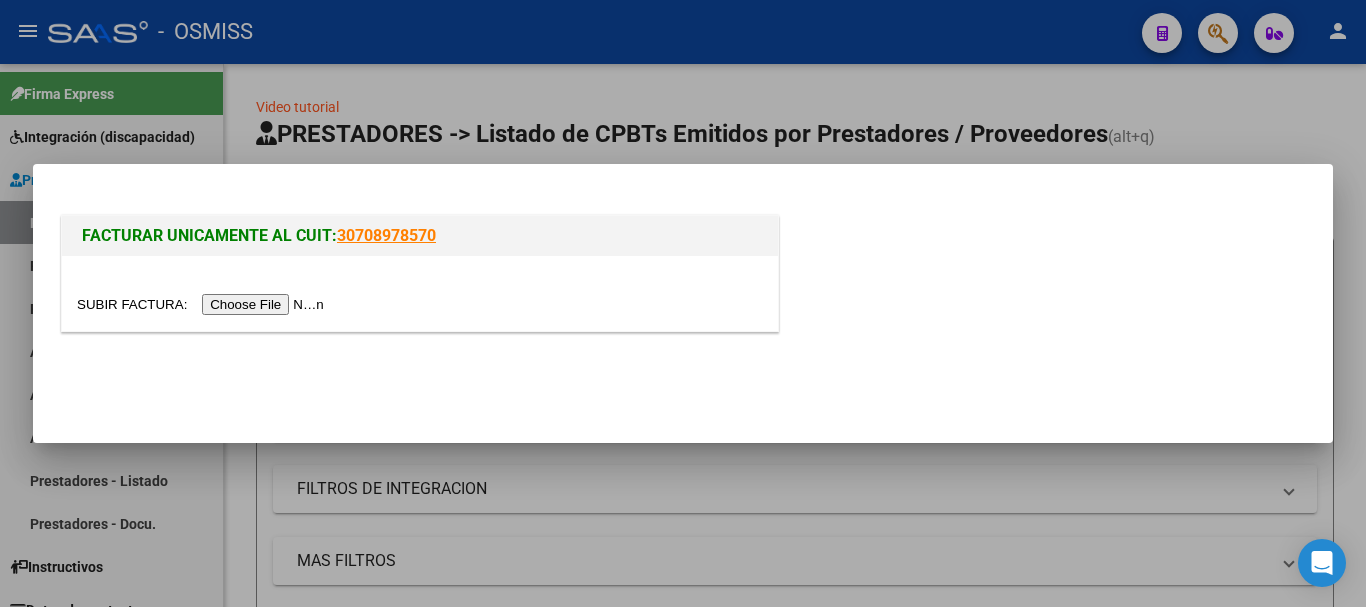 click at bounding box center (203, 304) 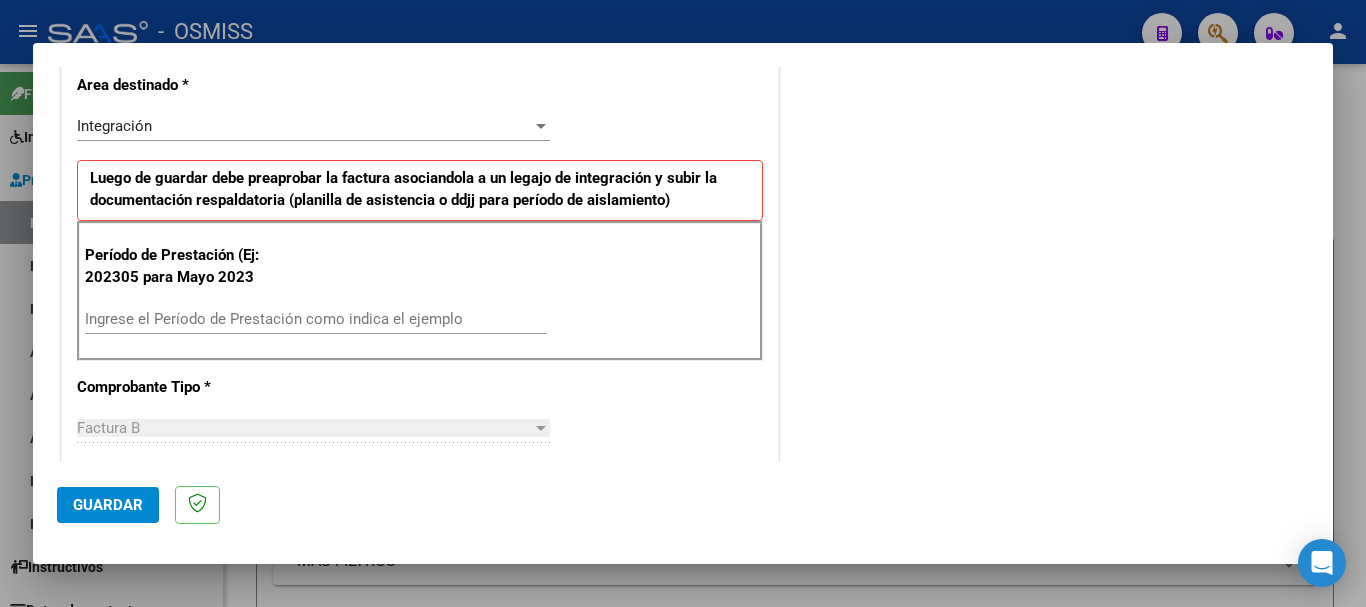 scroll, scrollTop: 500, scrollLeft: 0, axis: vertical 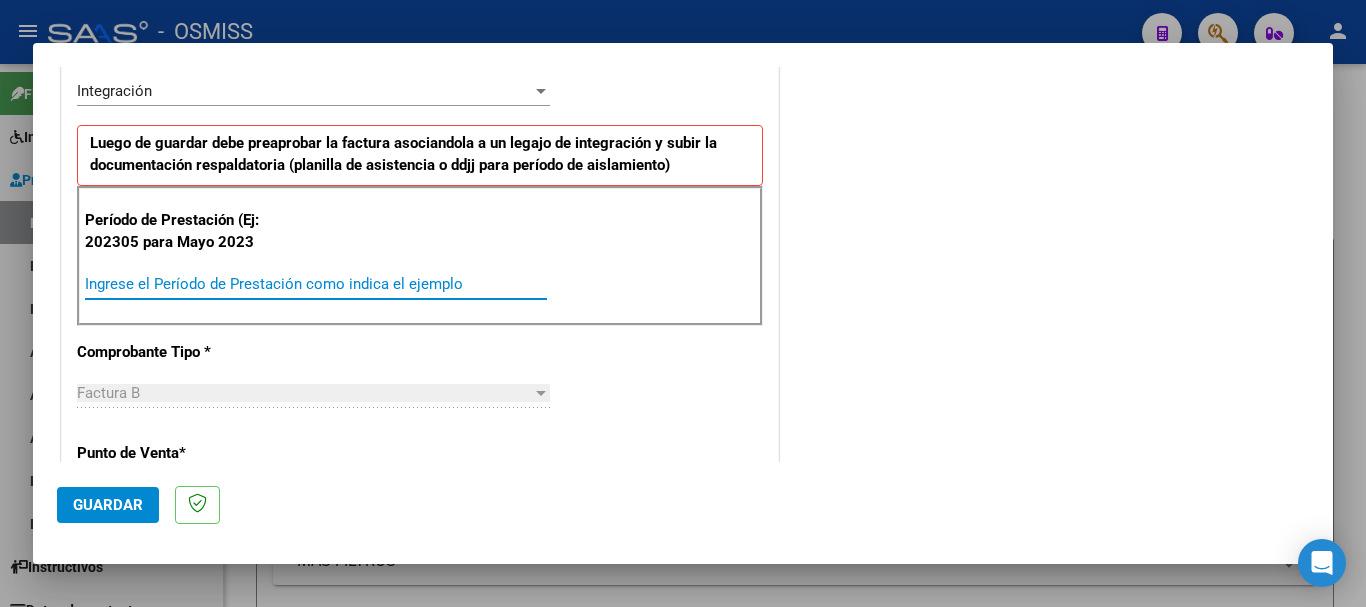 click on "Ingrese el Período de Prestación como indica el ejemplo" at bounding box center (316, 284) 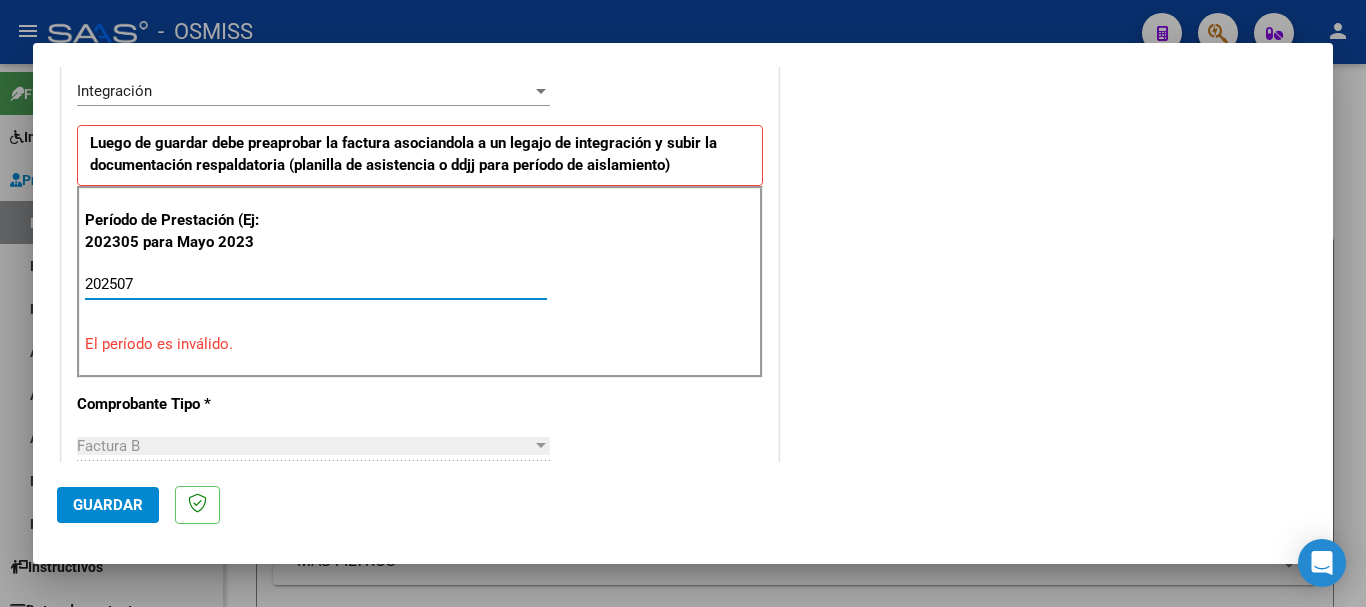 type on "202507" 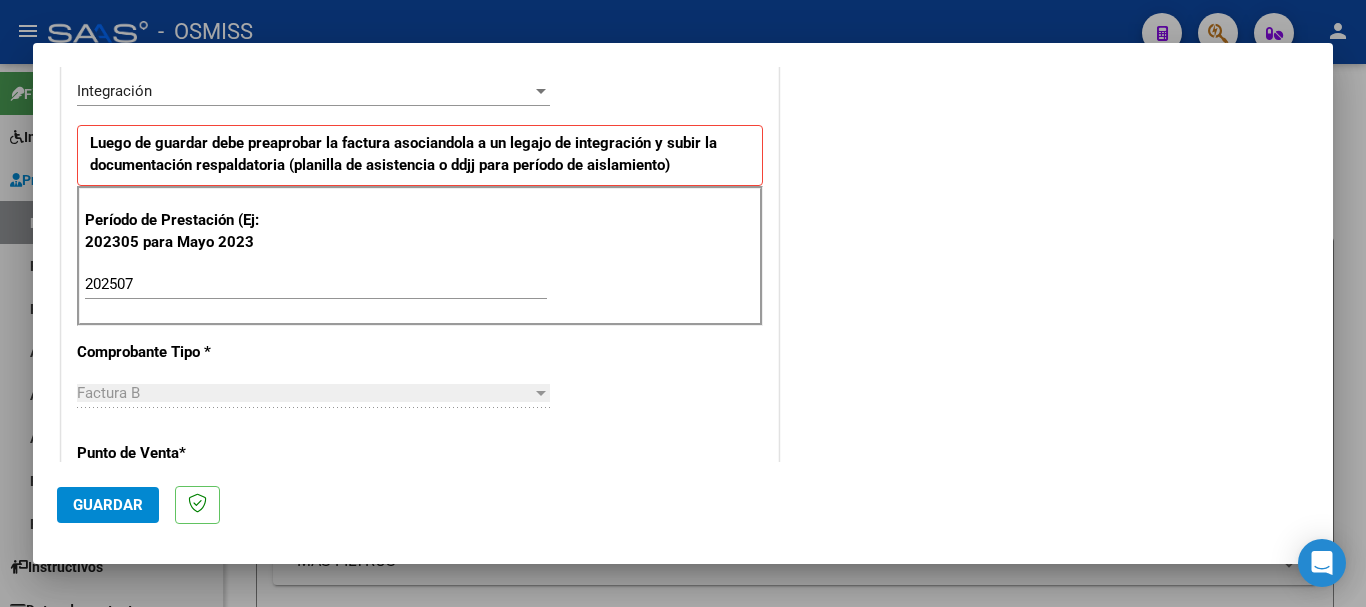 scroll, scrollTop: 1299, scrollLeft: 0, axis: vertical 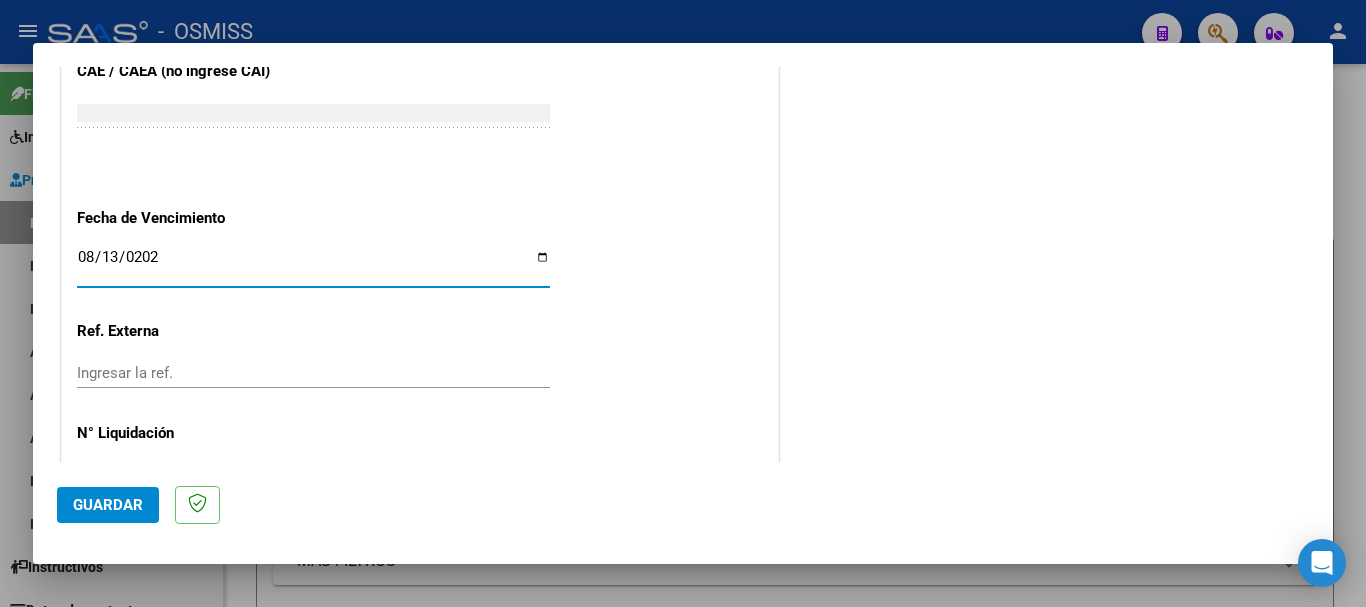 type on "2025-08-13" 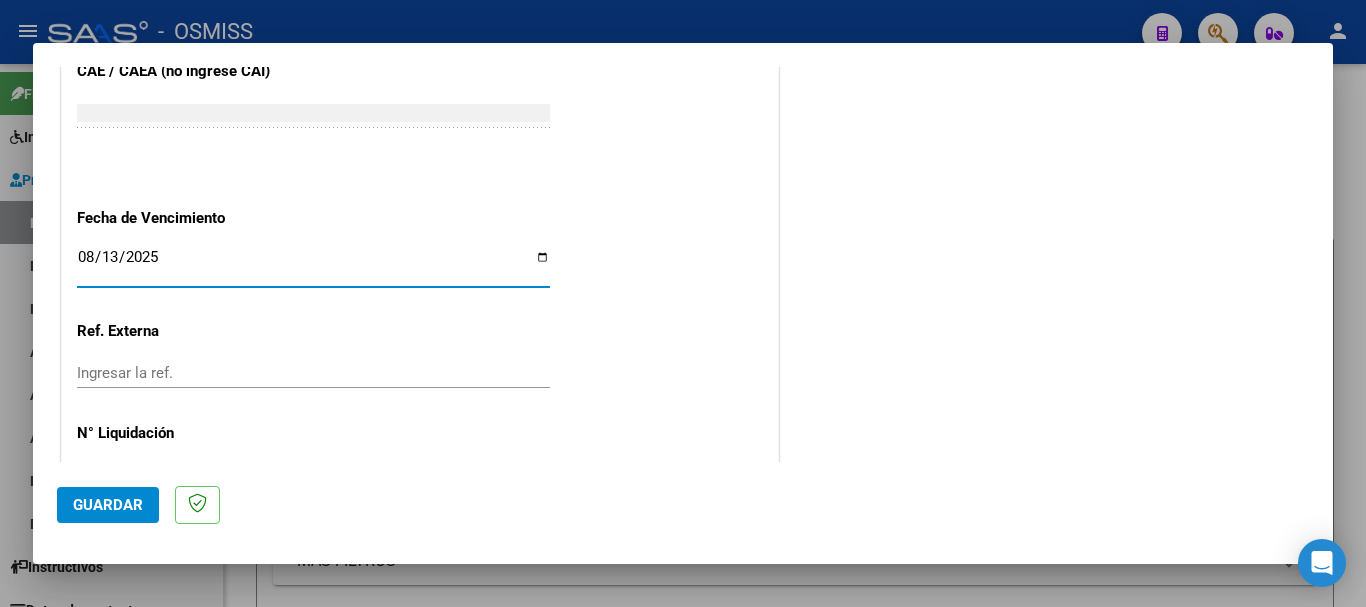click on "Guardar" 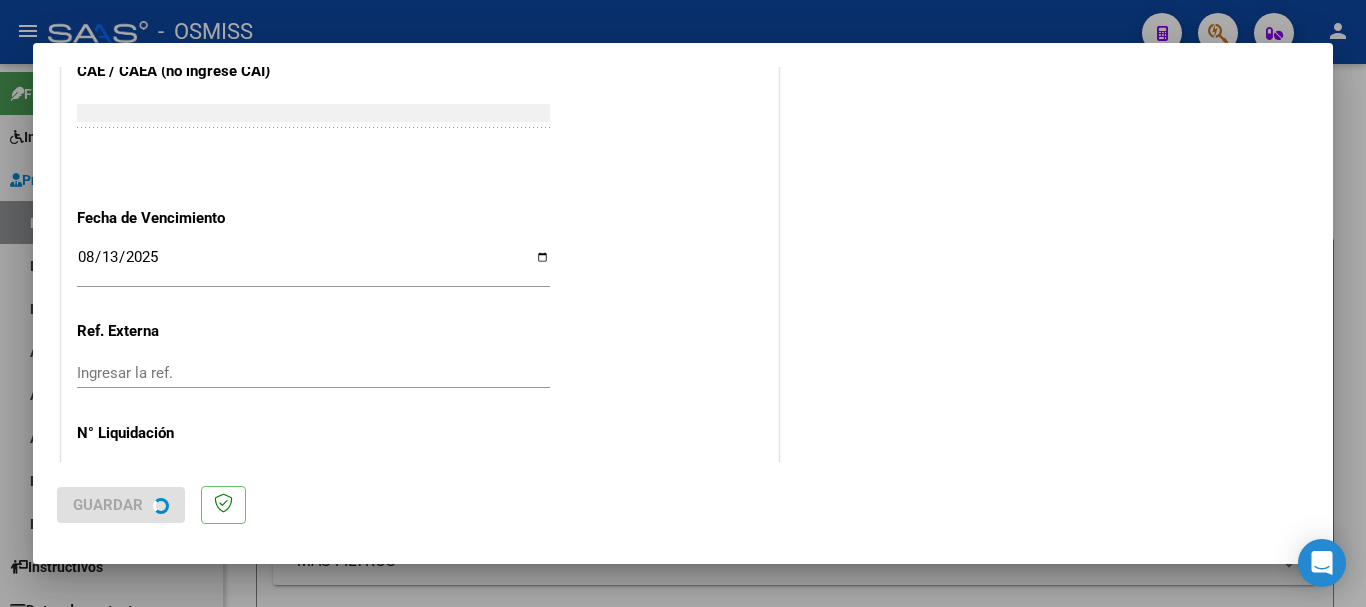 scroll, scrollTop: 0, scrollLeft: 0, axis: both 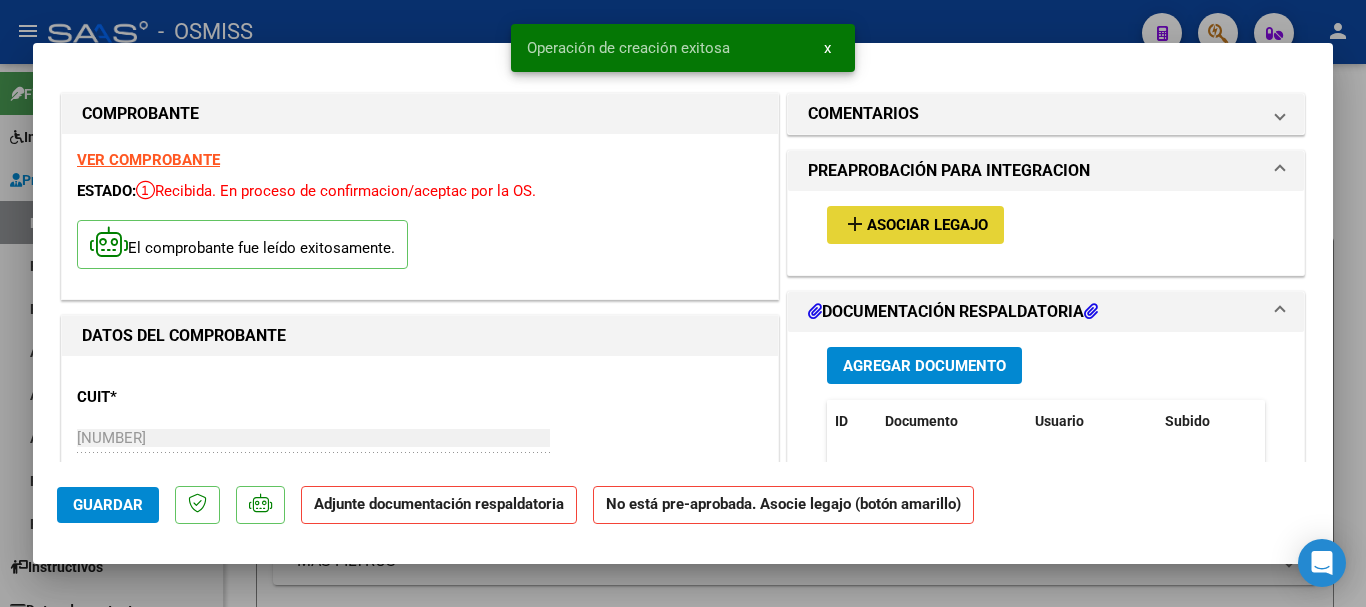 click on "Asociar Legajo" at bounding box center (927, 226) 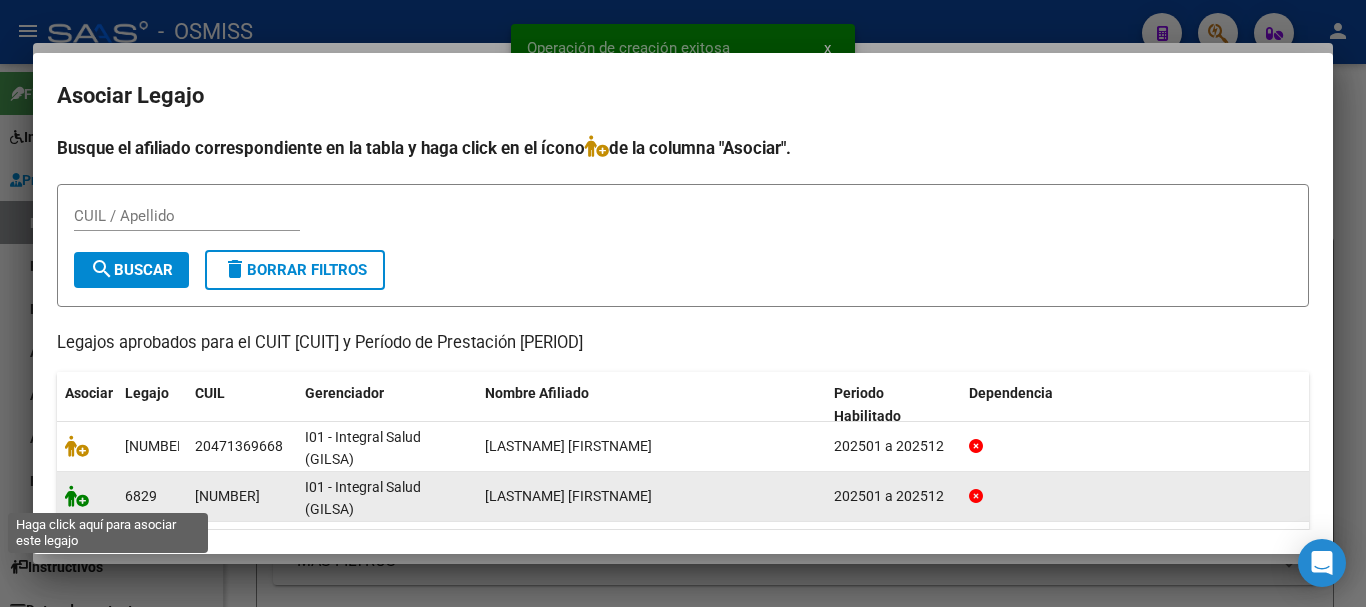 click 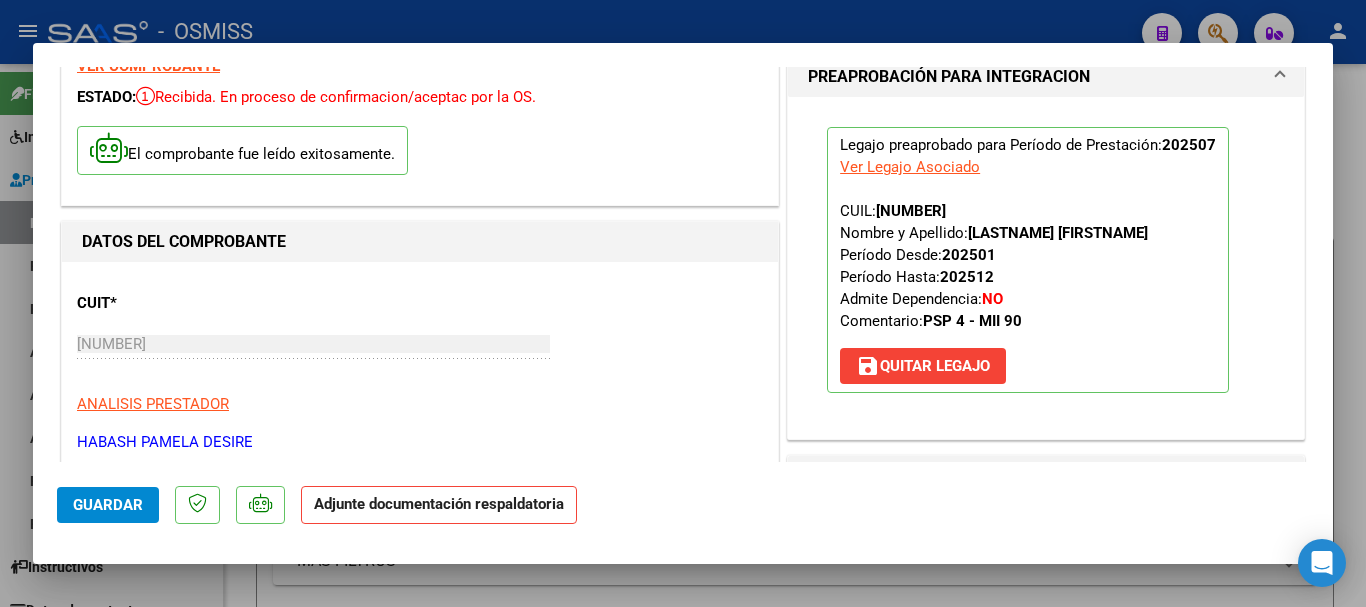scroll, scrollTop: 500, scrollLeft: 0, axis: vertical 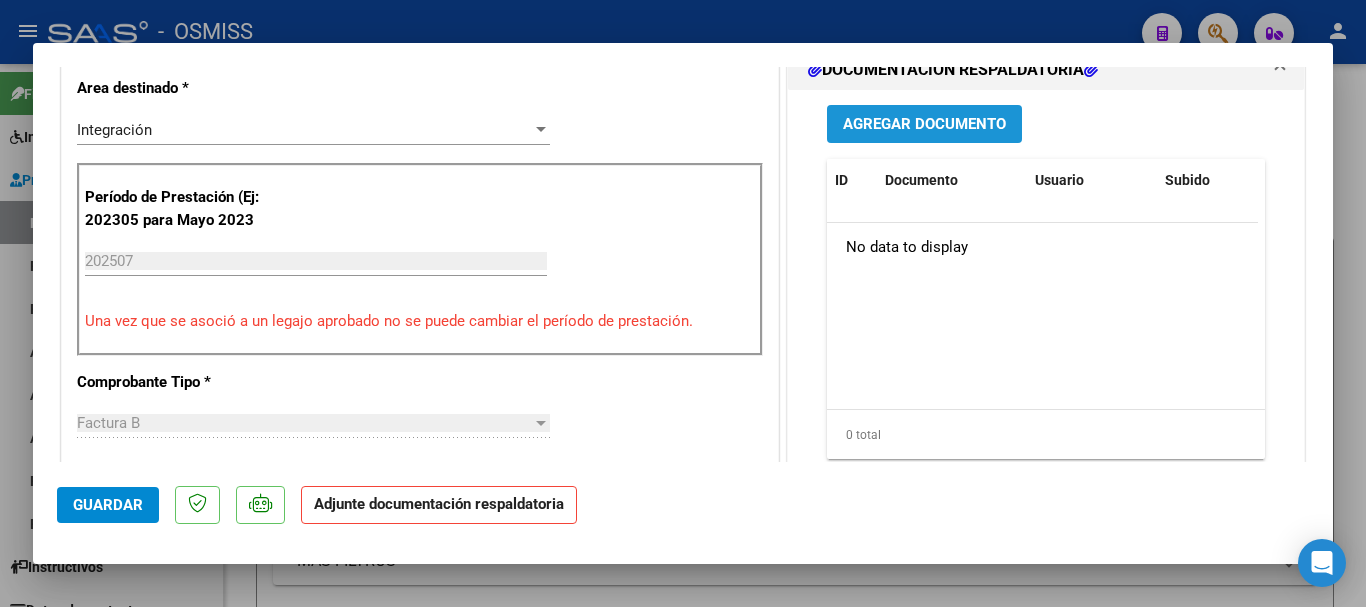click on "Agregar Documento" at bounding box center (924, 123) 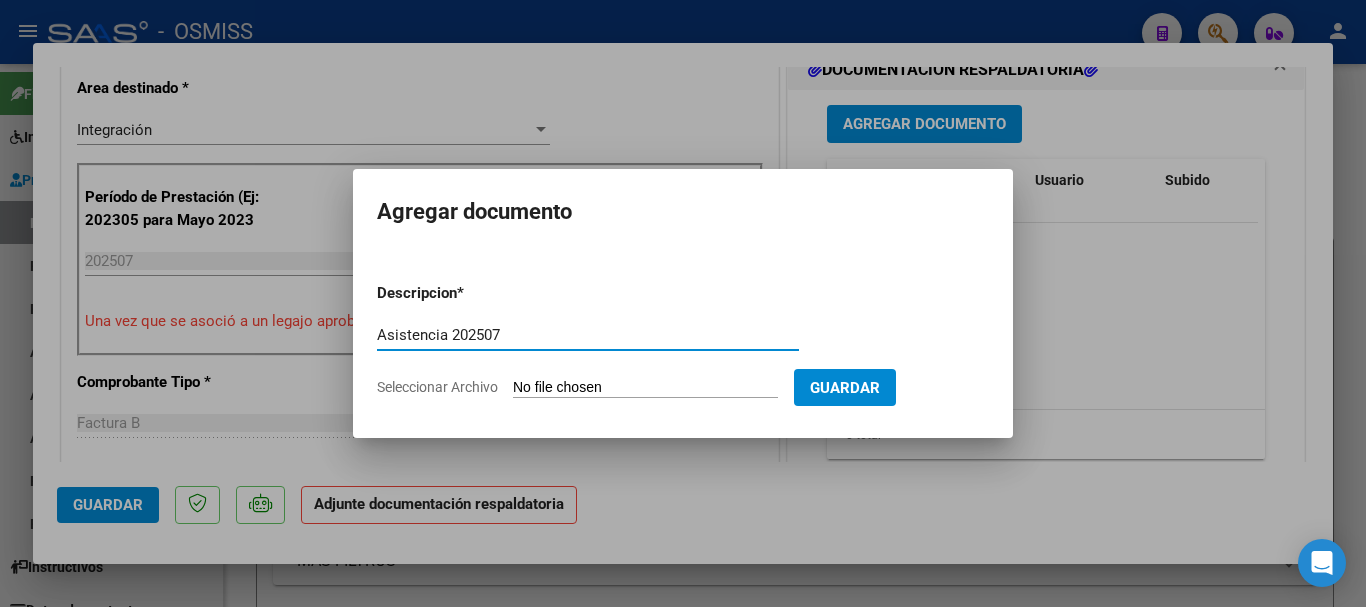 type on "Asistencia 202507" 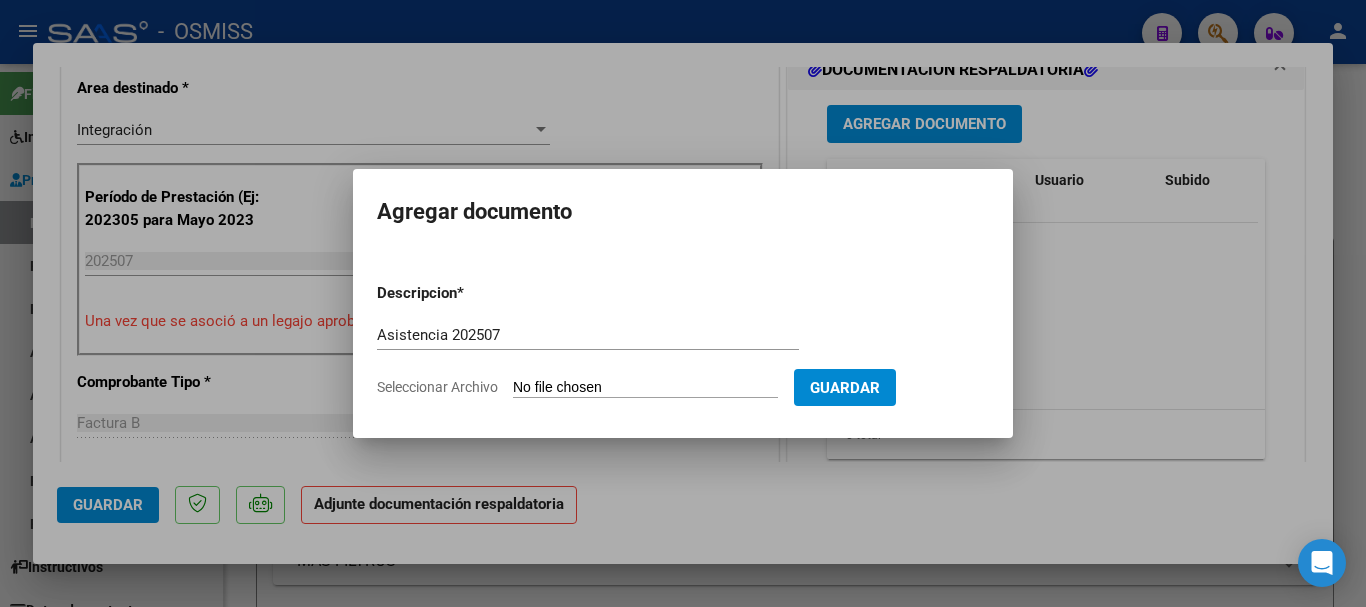 click on "Seleccionar Archivo" at bounding box center [645, 388] 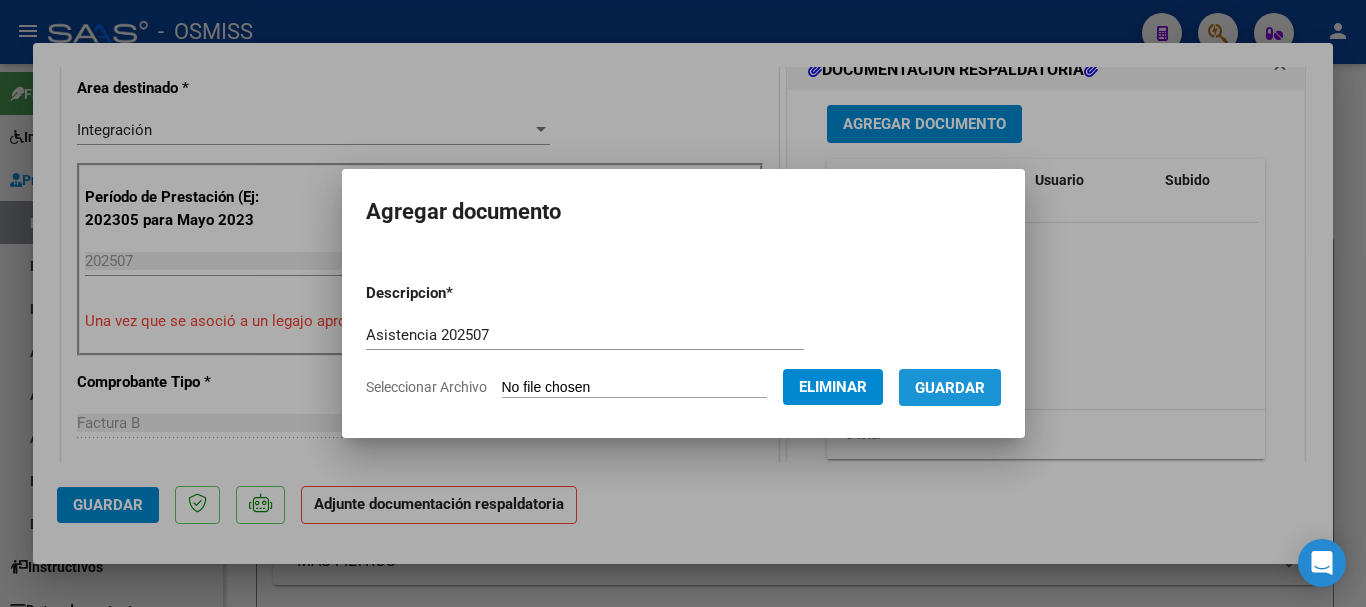 click on "Guardar" at bounding box center [950, 388] 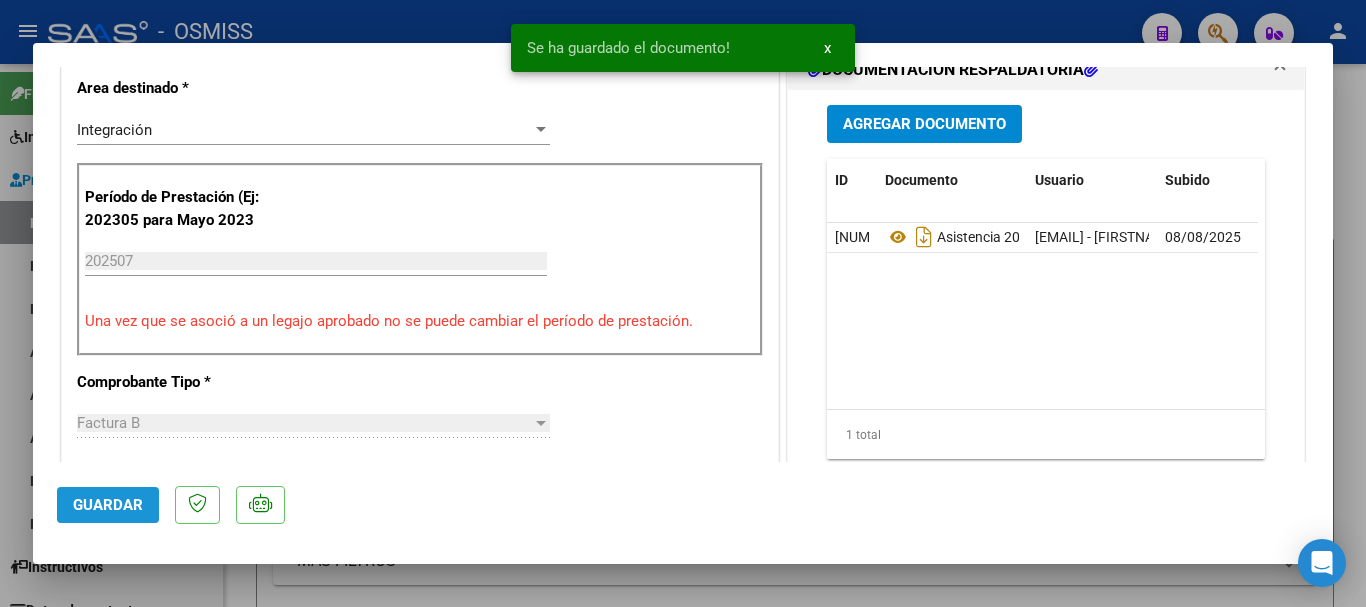 drag, startPoint x: 96, startPoint y: 514, endPoint x: 108, endPoint y: 514, distance: 12 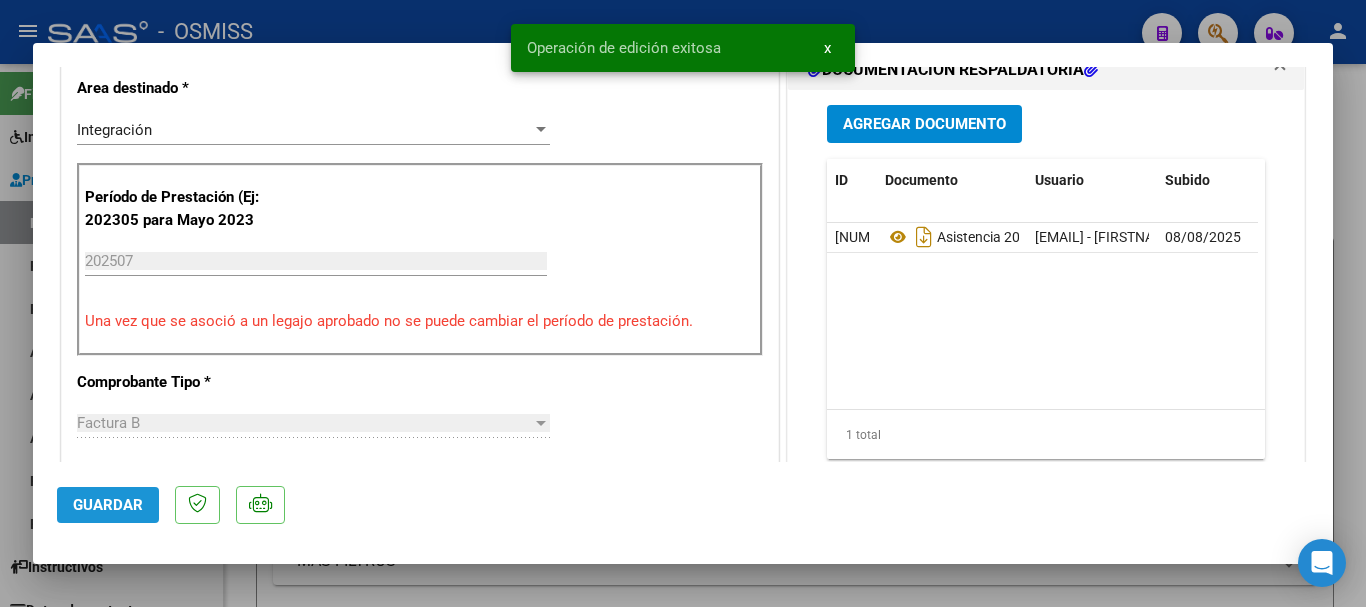 click on "Guardar" 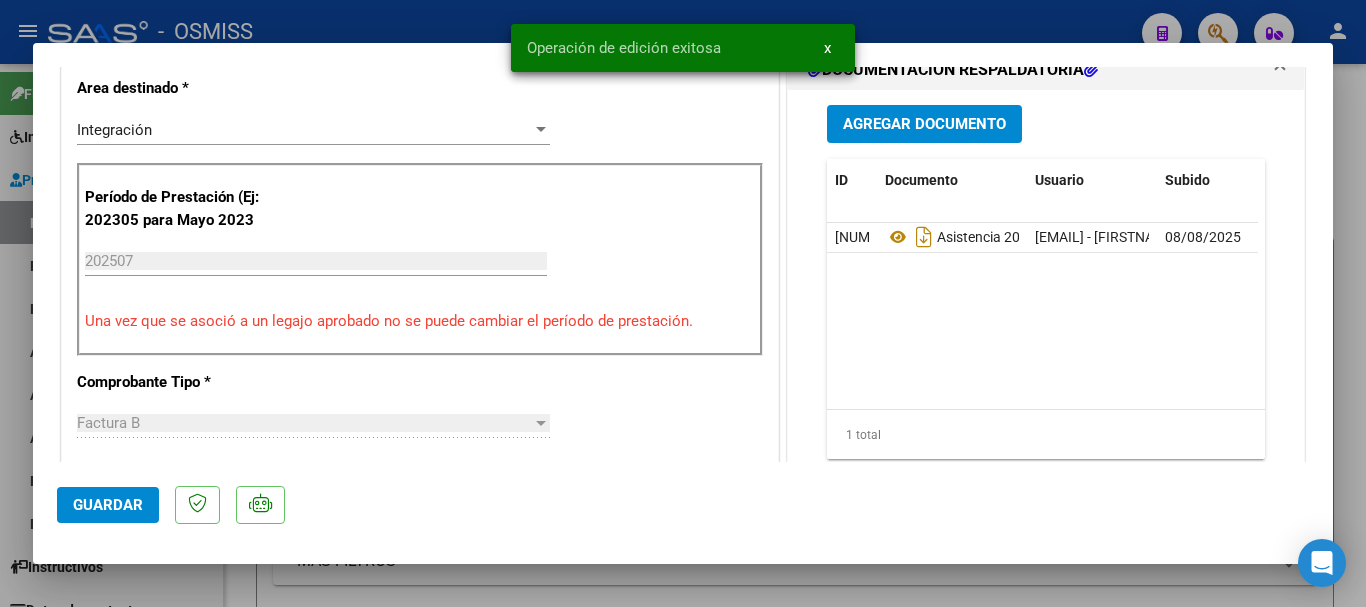click at bounding box center (683, 303) 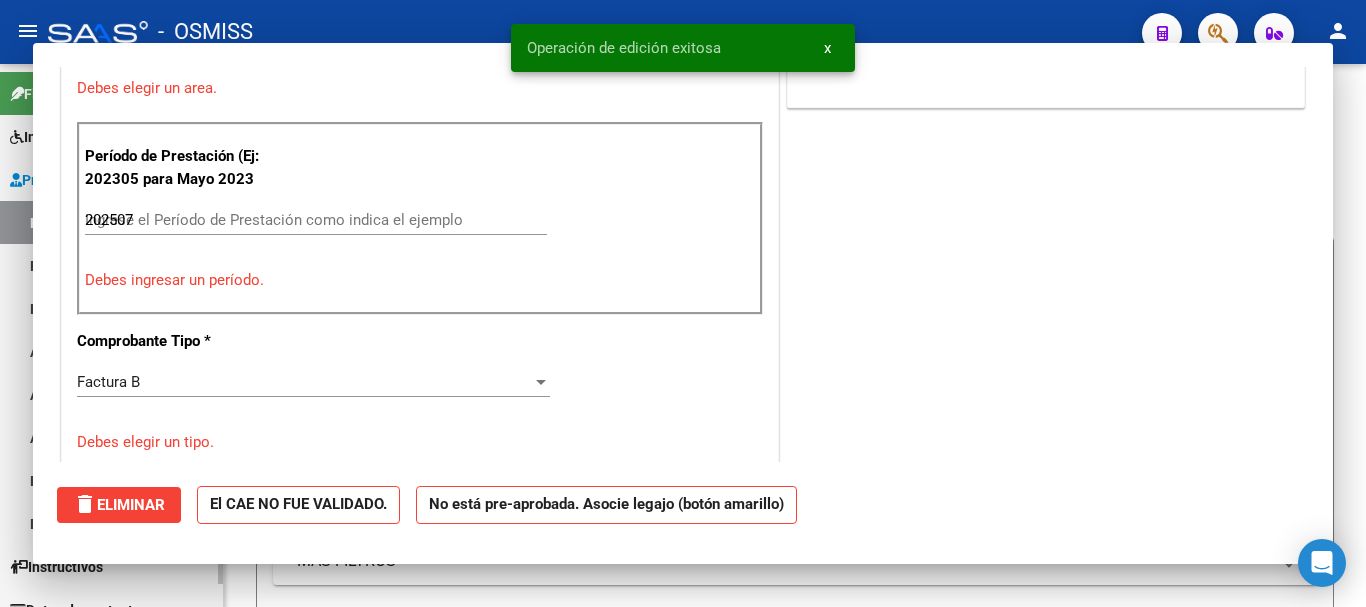 type 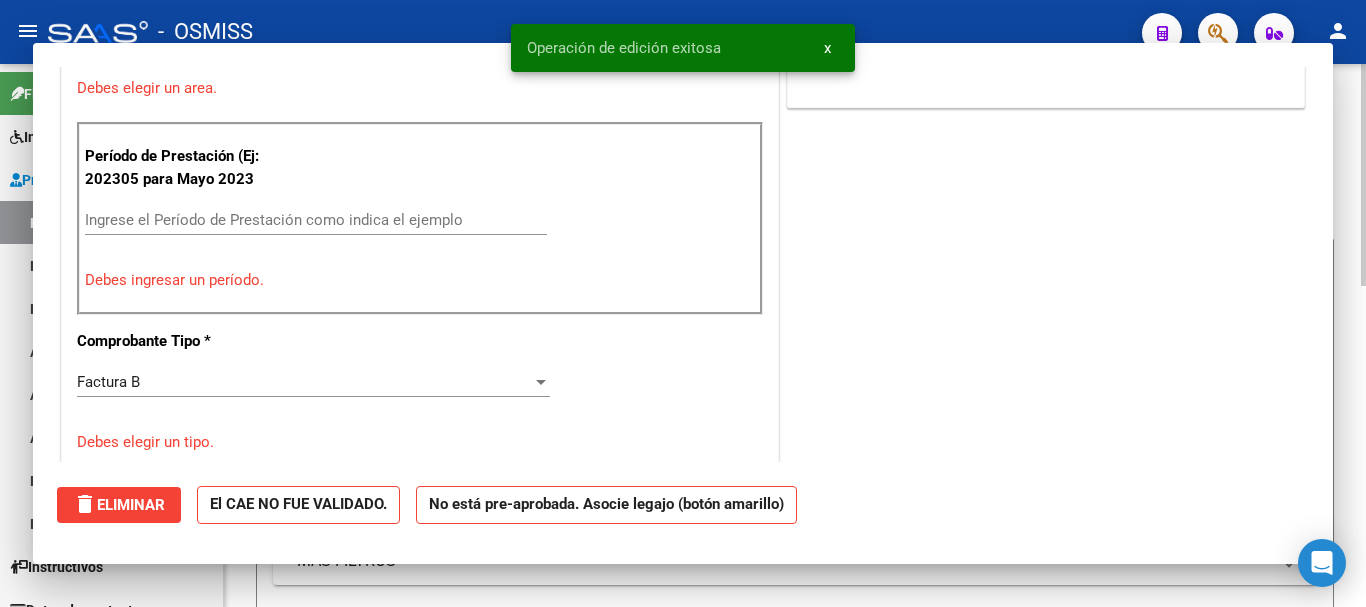 scroll, scrollTop: 414, scrollLeft: 0, axis: vertical 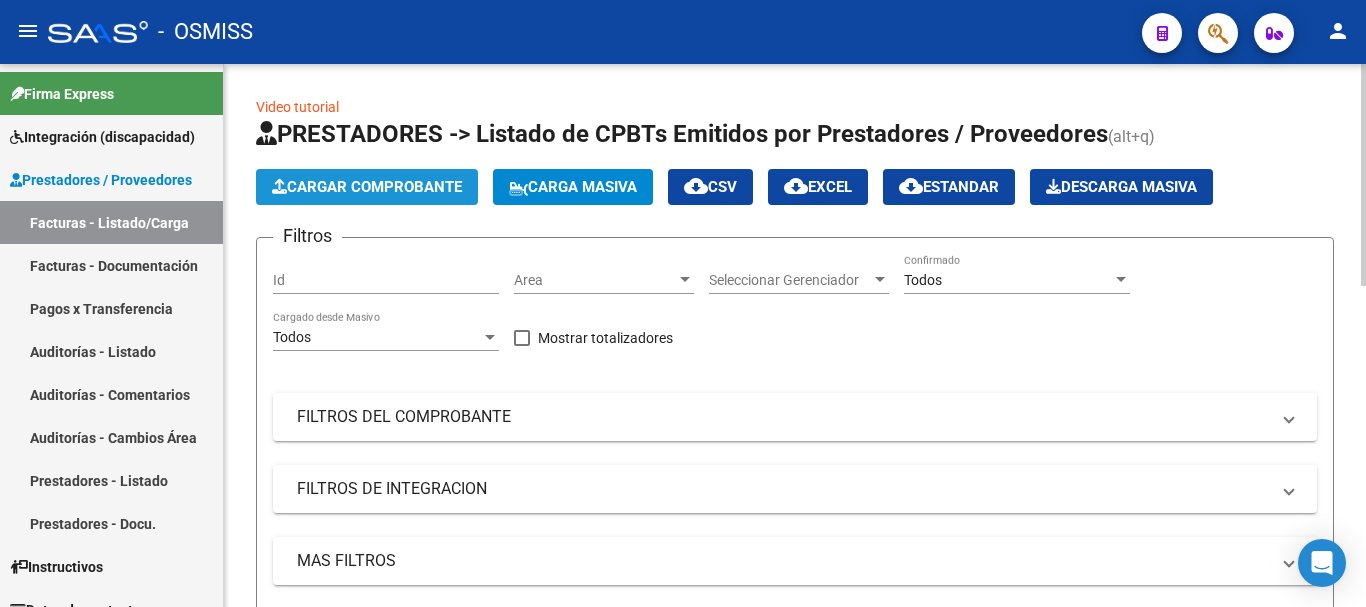 click on "Cargar Comprobante" 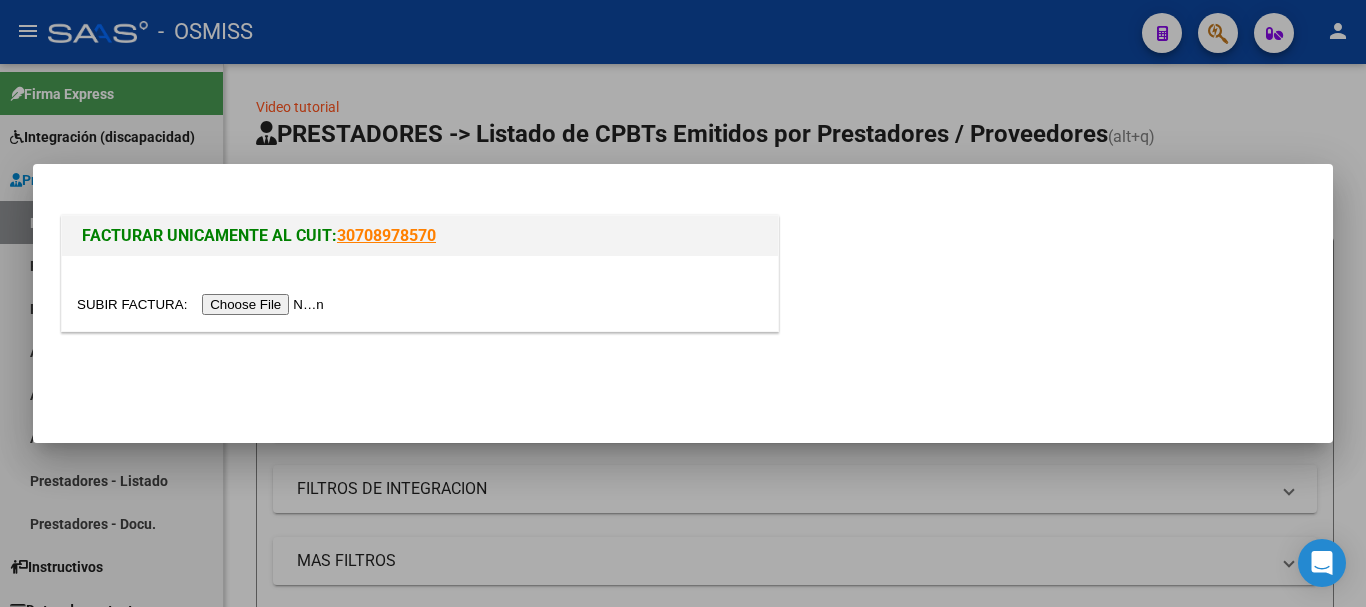 click at bounding box center [203, 304] 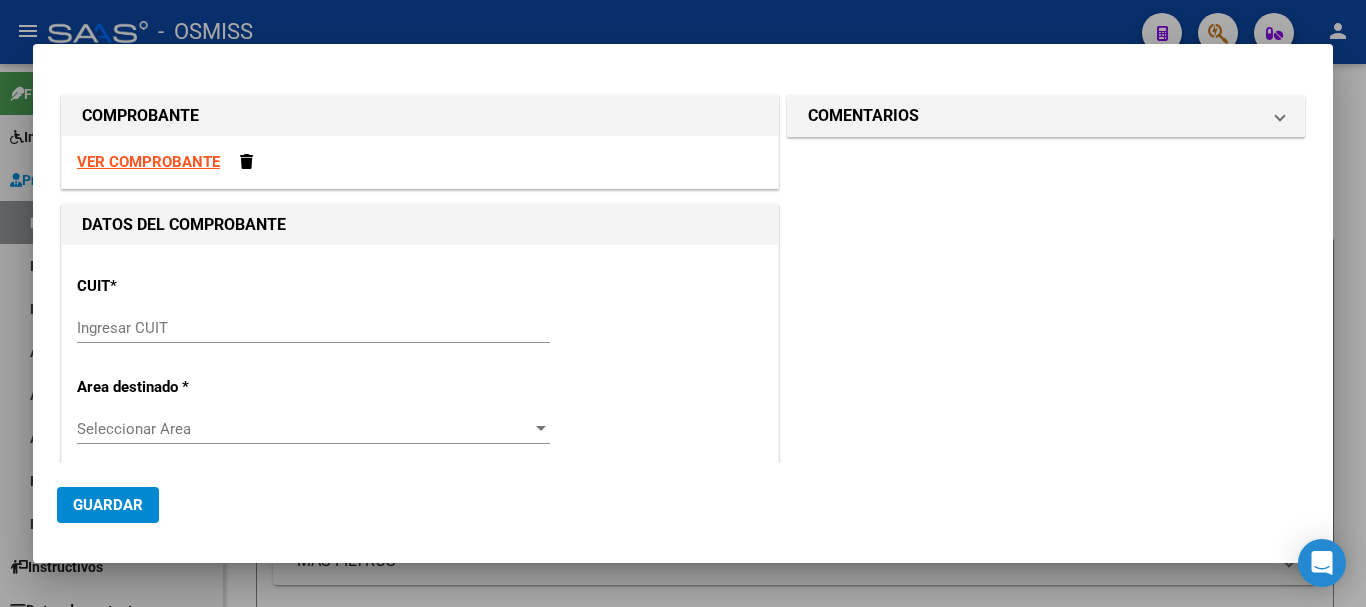 click on "Ingresar CUIT" at bounding box center (313, 328) 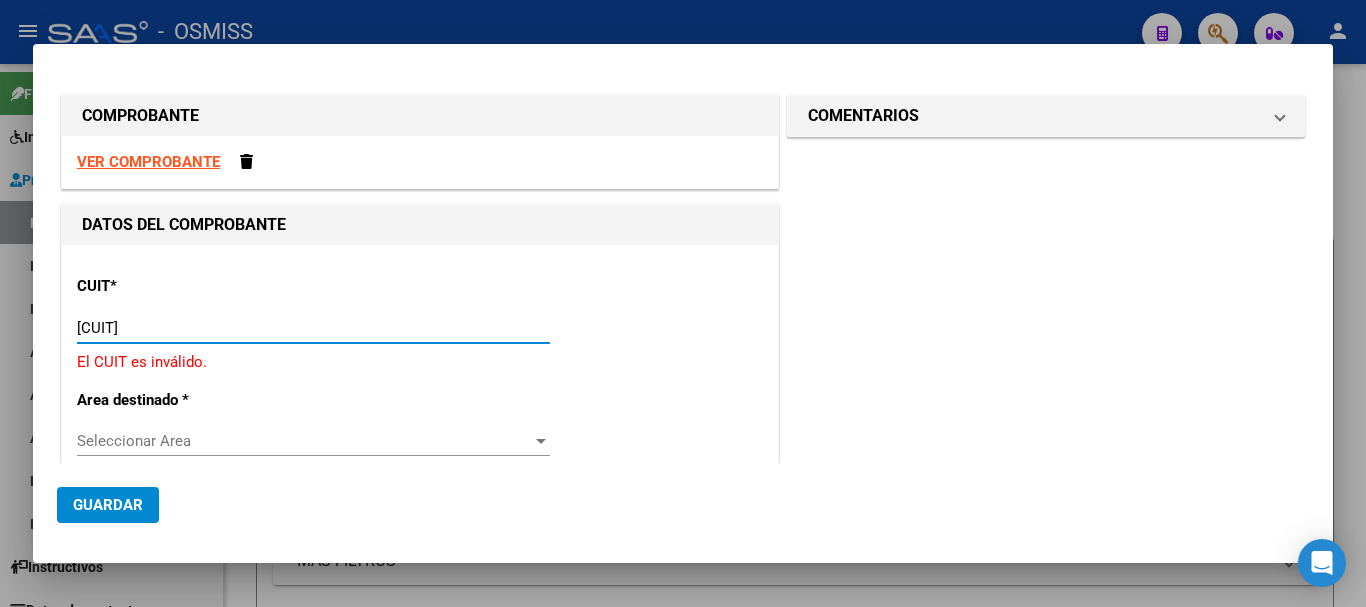 type on "[CUIT]" 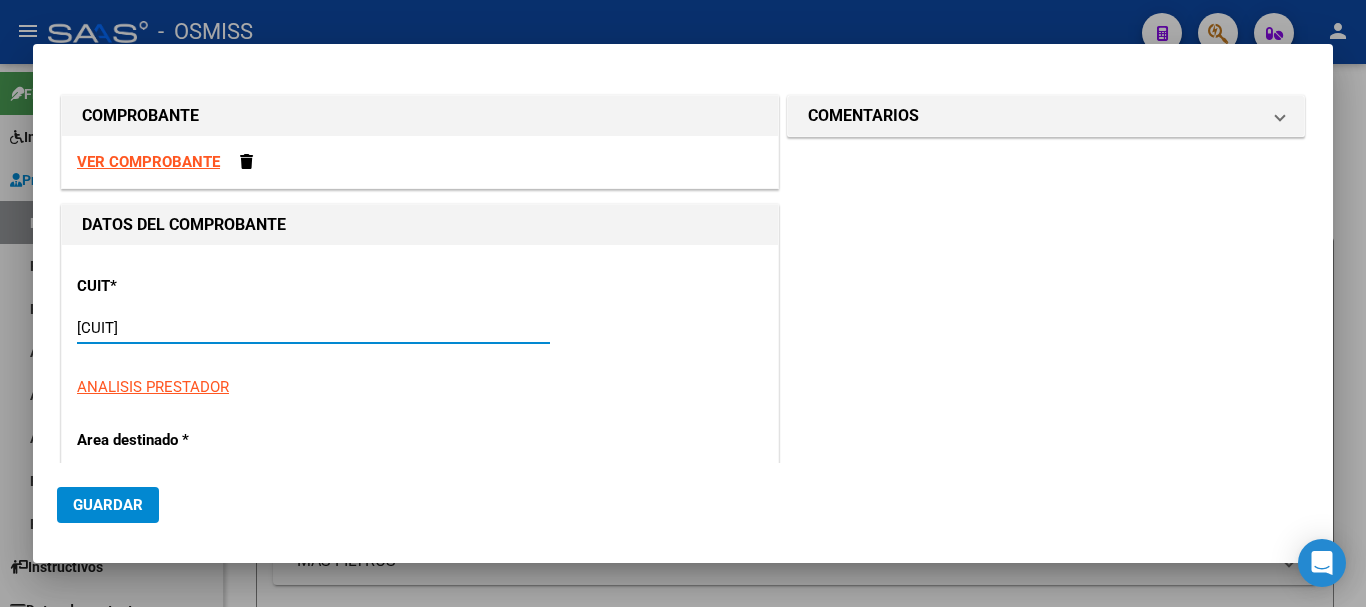 type on "1" 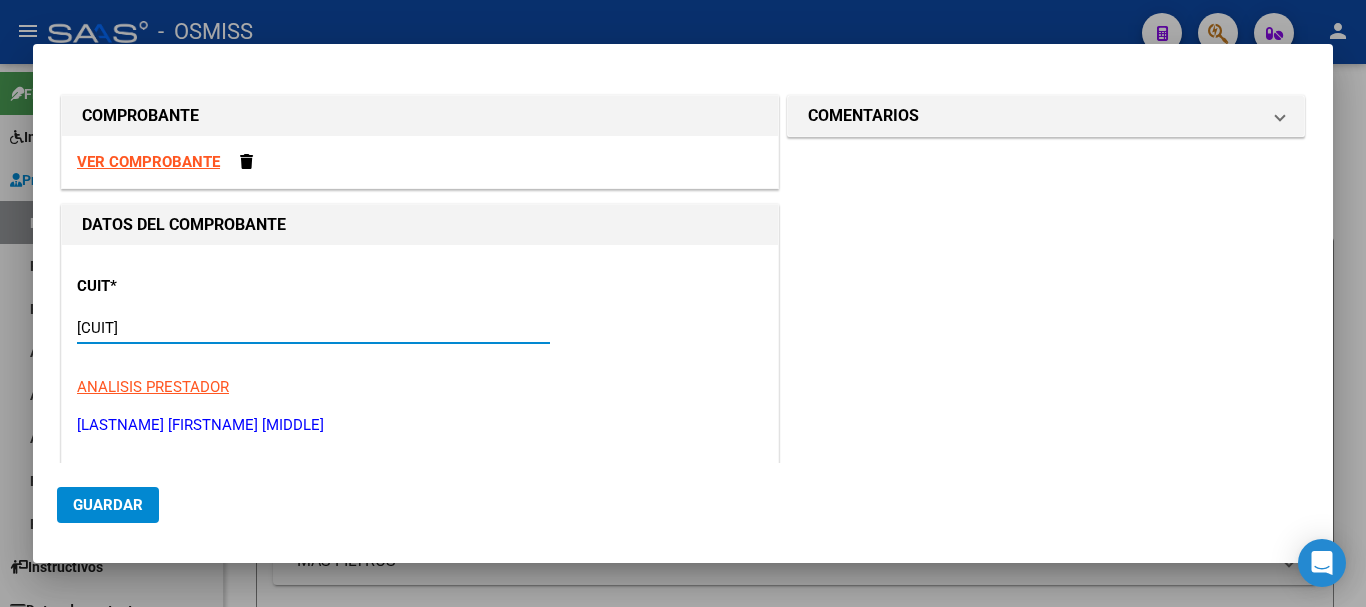 type on "[CUIT]" 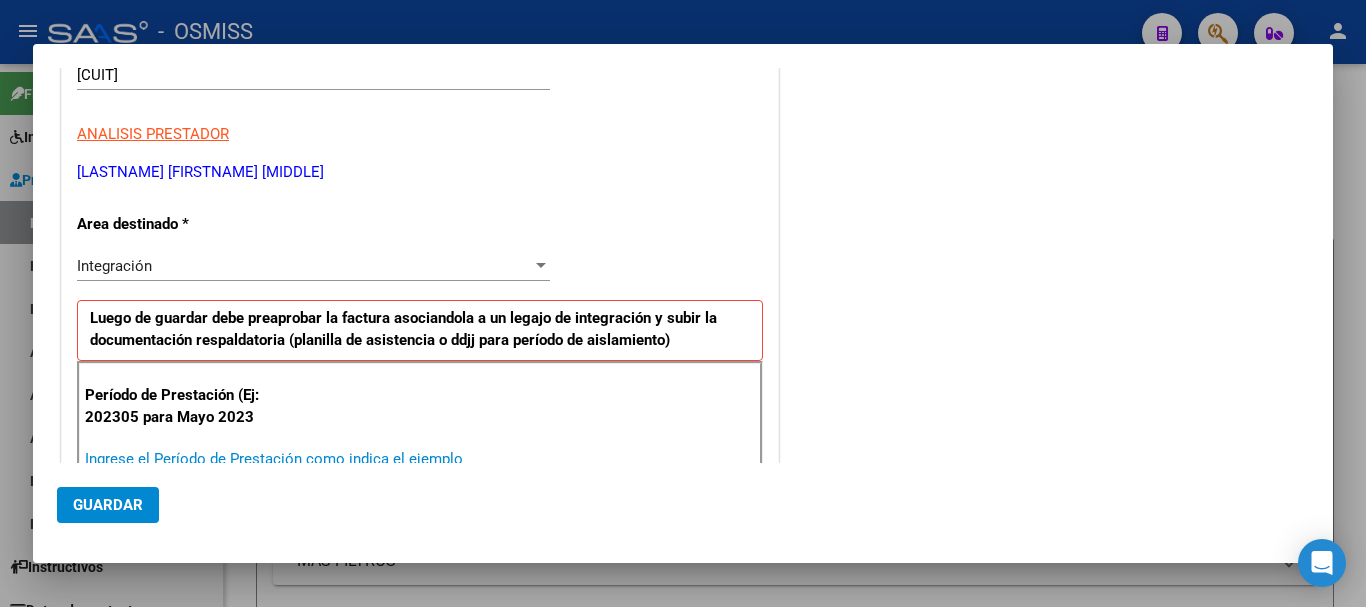 scroll, scrollTop: 258, scrollLeft: 0, axis: vertical 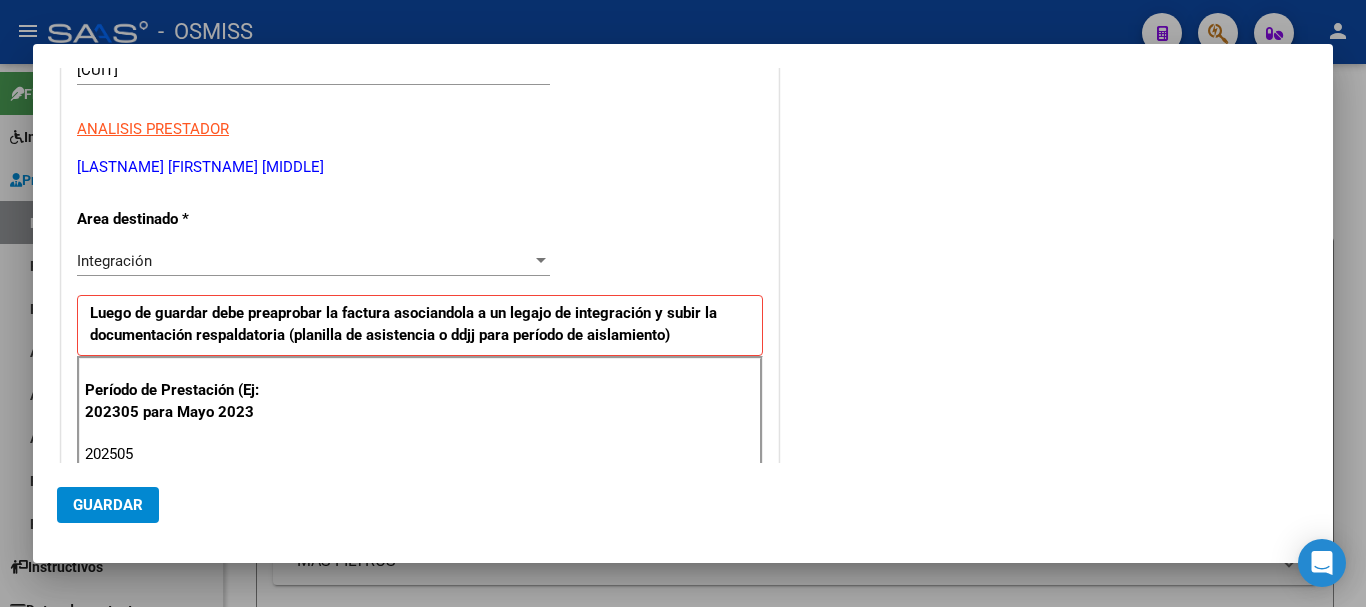 type on "202505" 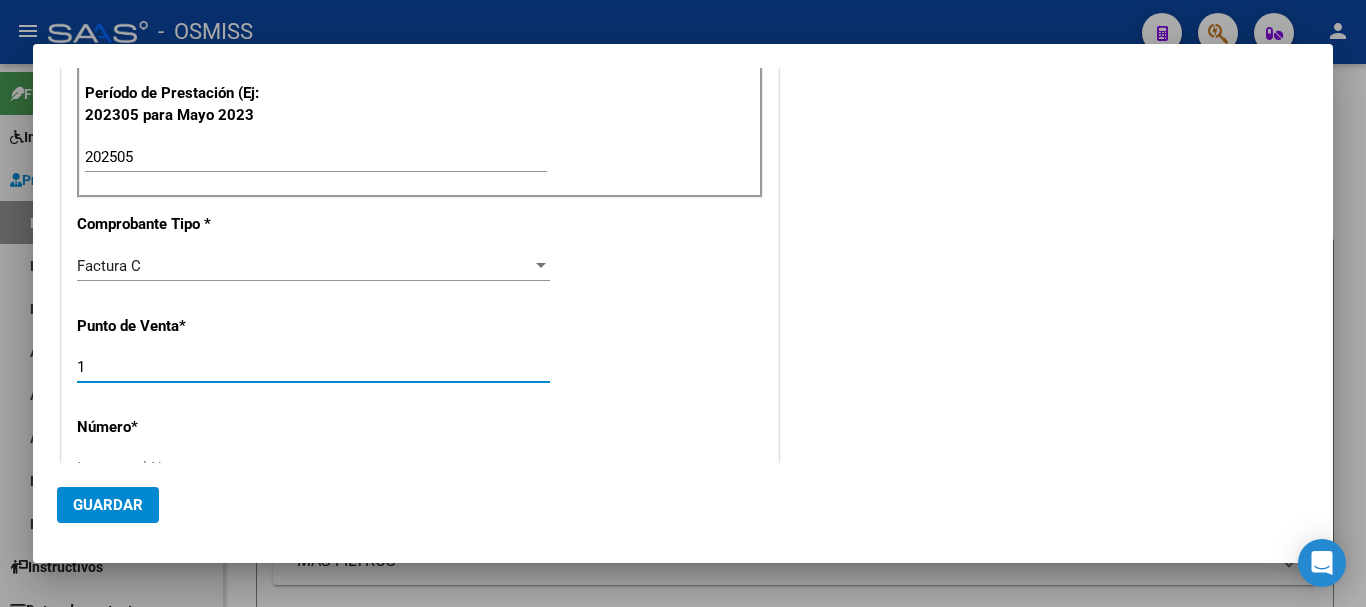 scroll, scrollTop: 570, scrollLeft: 0, axis: vertical 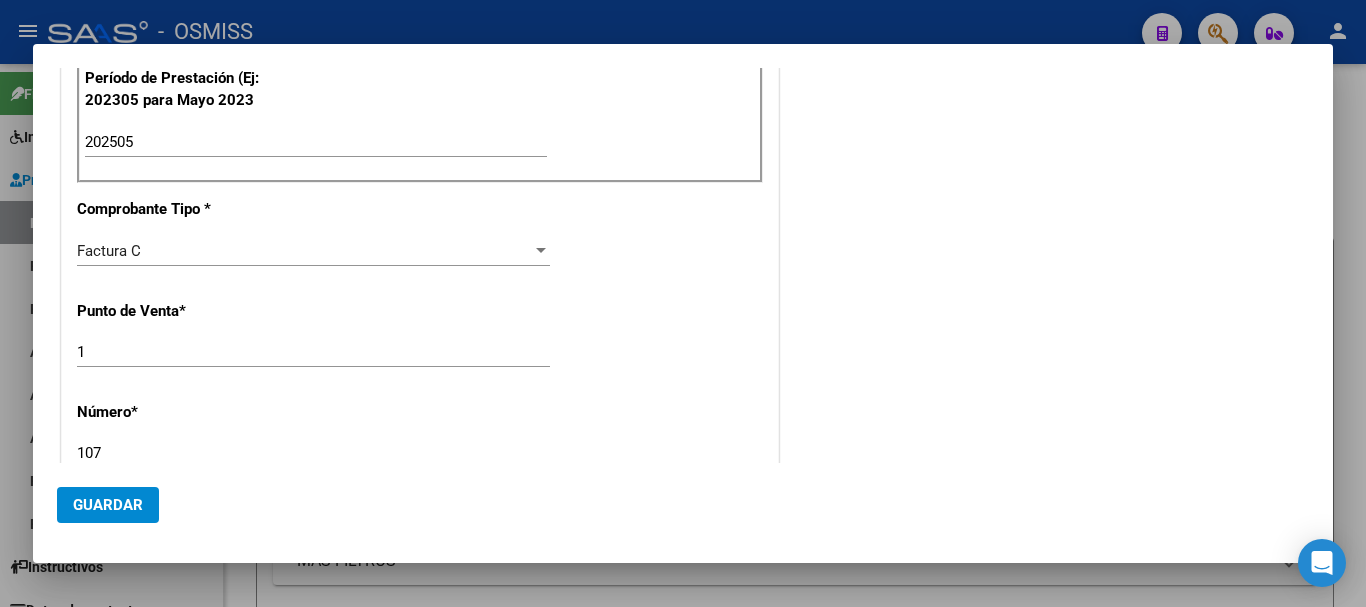 type on "107" 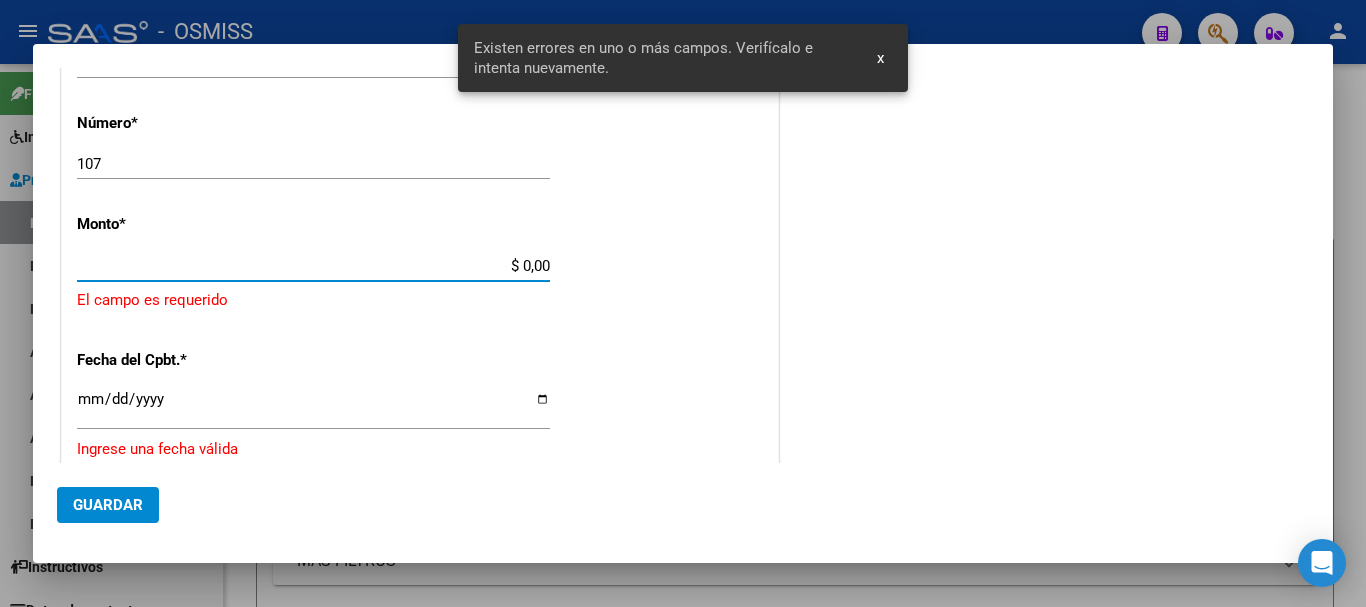 scroll, scrollTop: 850, scrollLeft: 0, axis: vertical 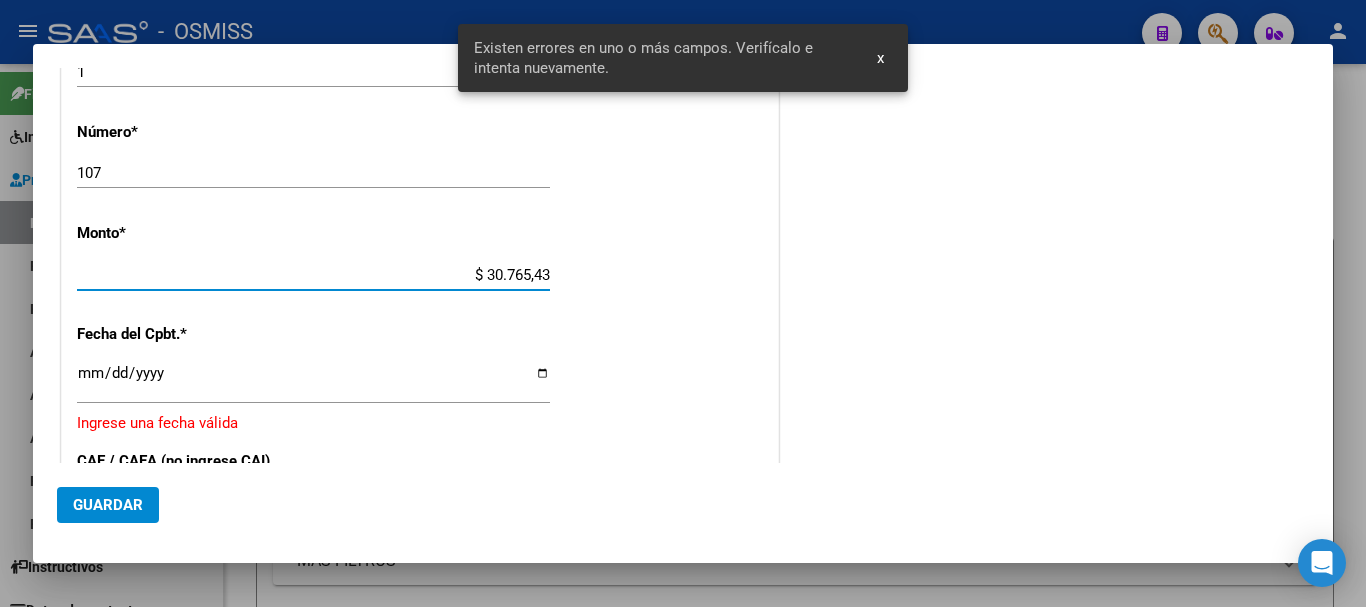 type on "$ 307.654,34" 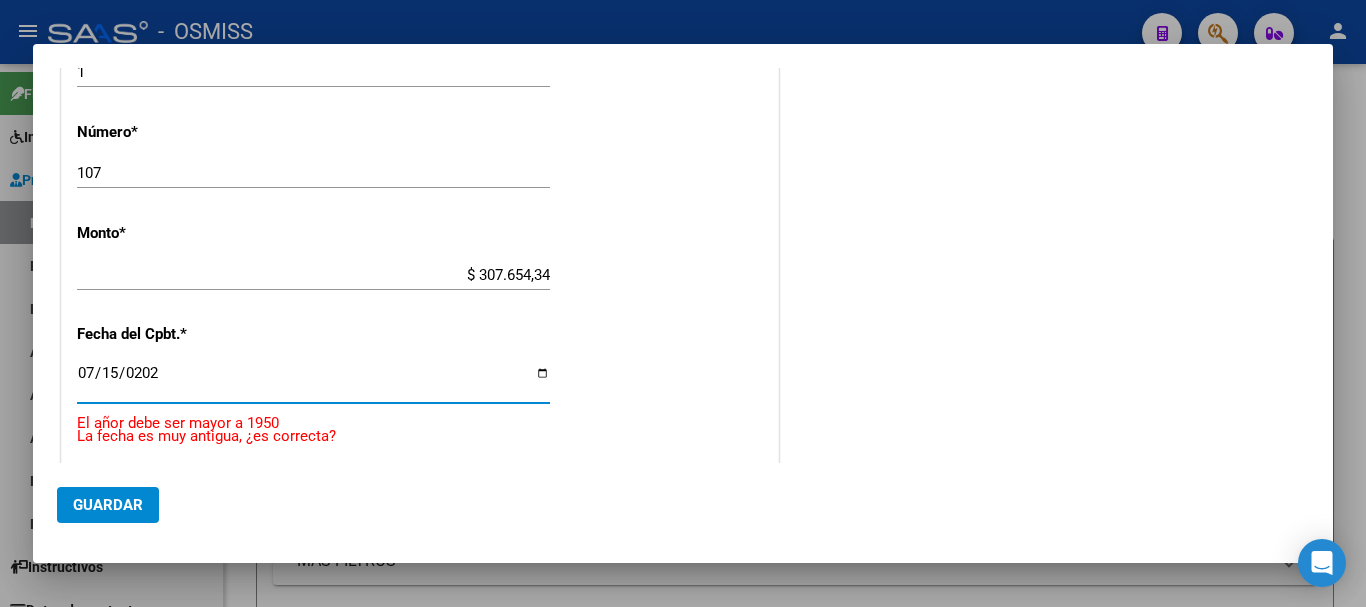 type on "2025-07-15" 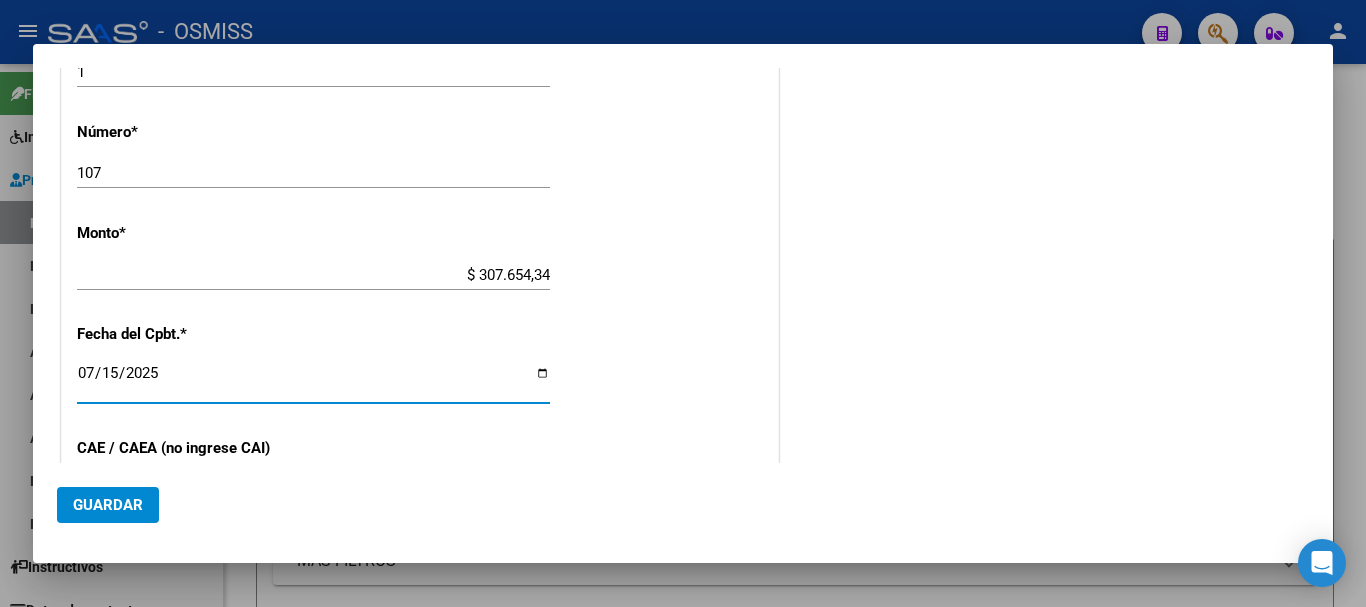 scroll, scrollTop: 1074, scrollLeft: 0, axis: vertical 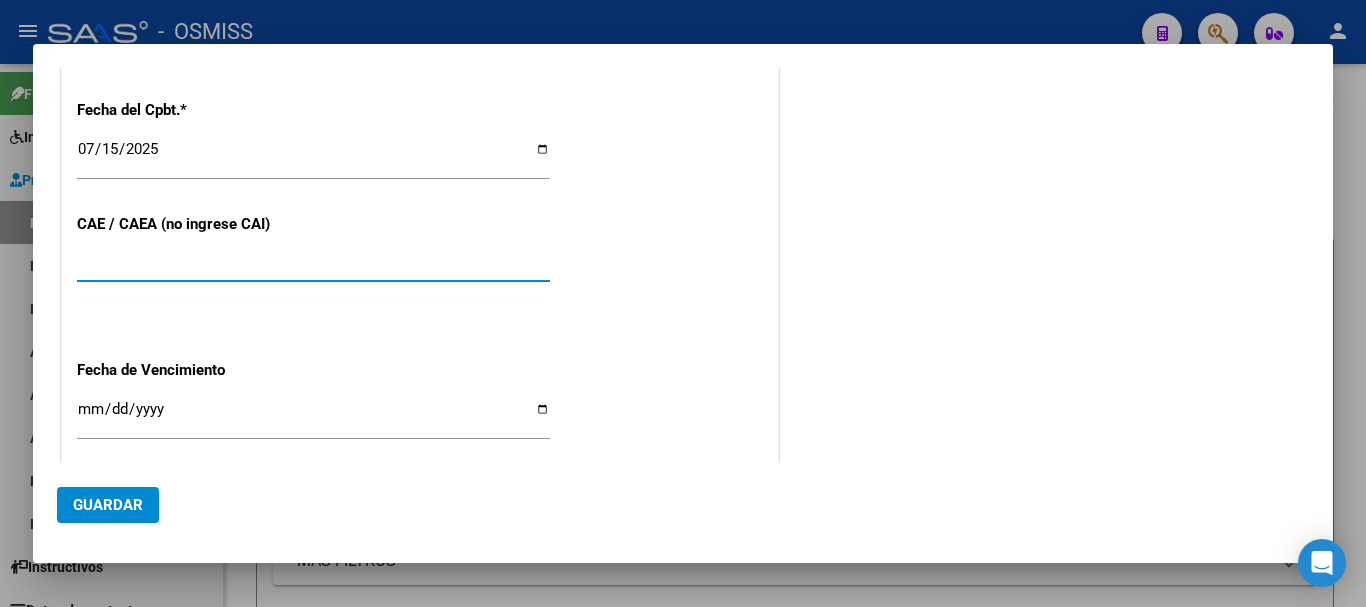 type on "[NUMBER]" 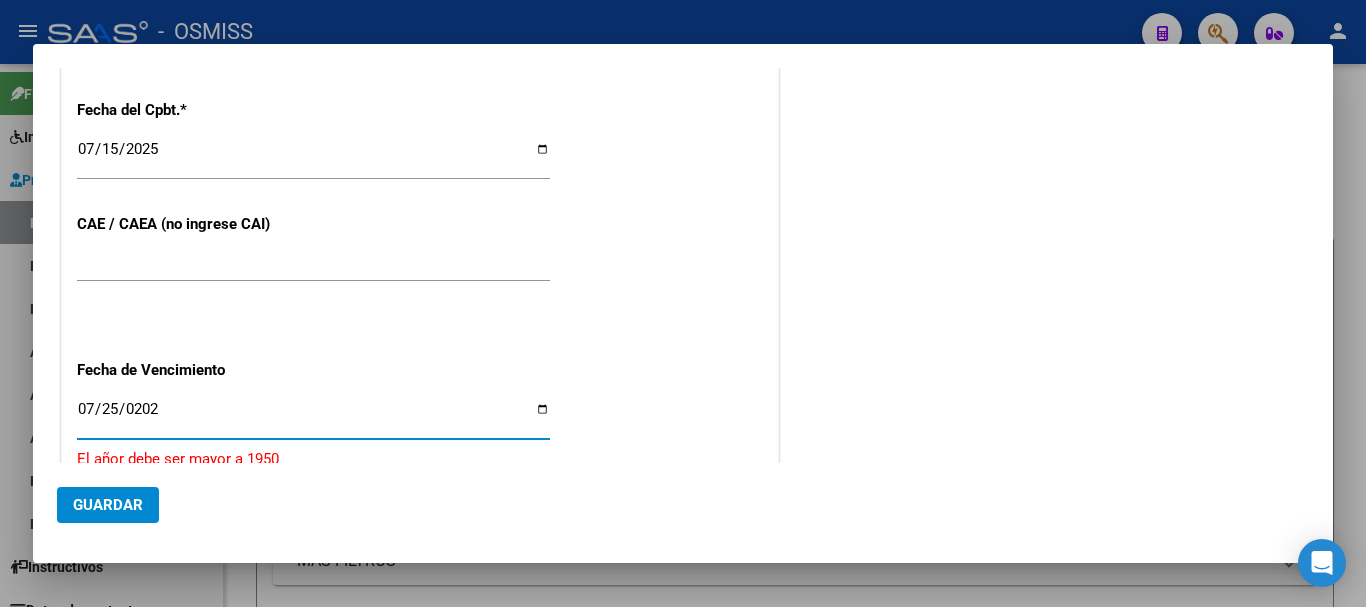 type 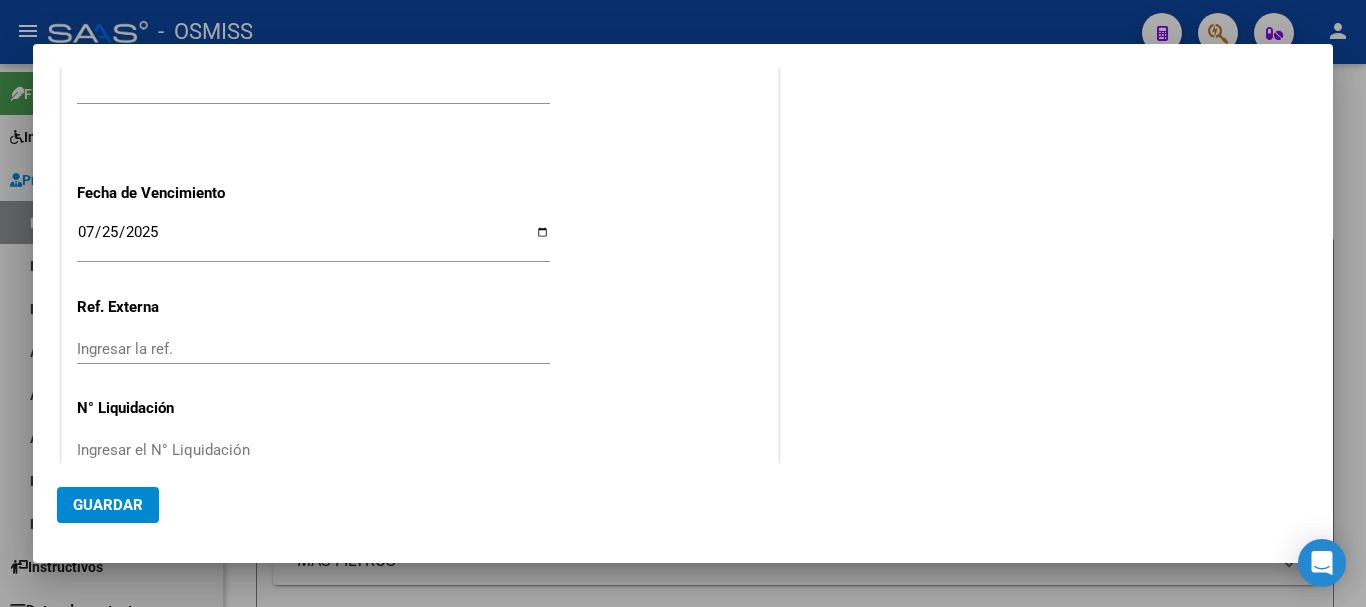 scroll, scrollTop: 1274, scrollLeft: 0, axis: vertical 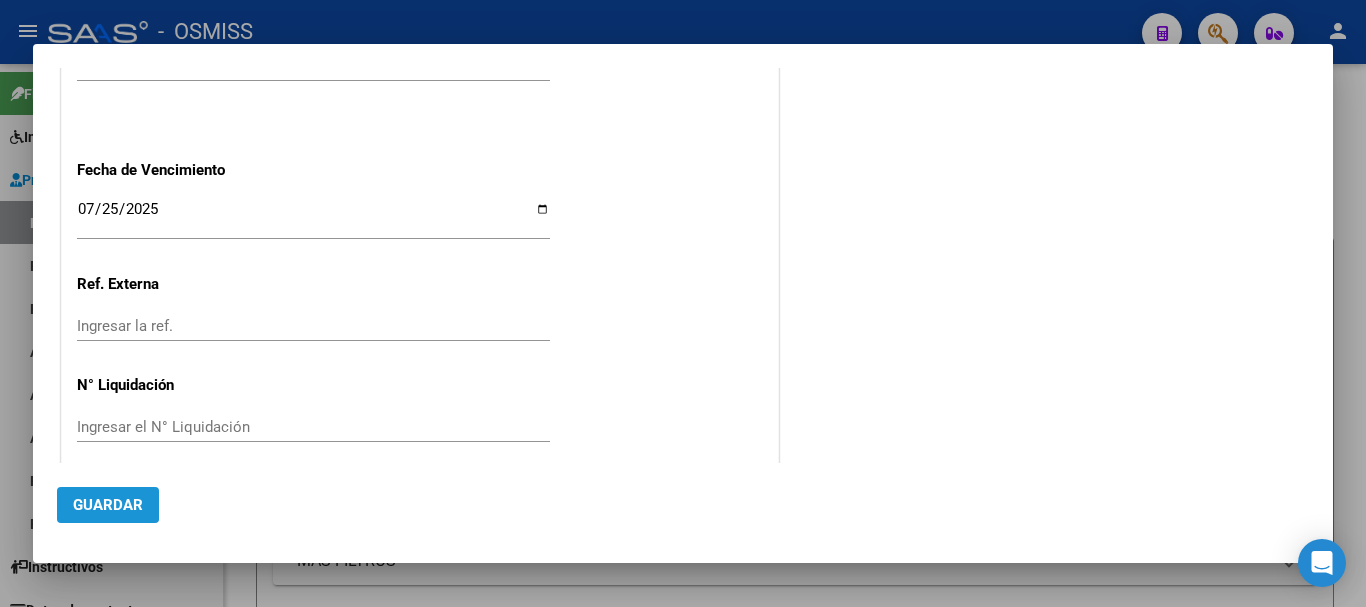 click on "Guardar" 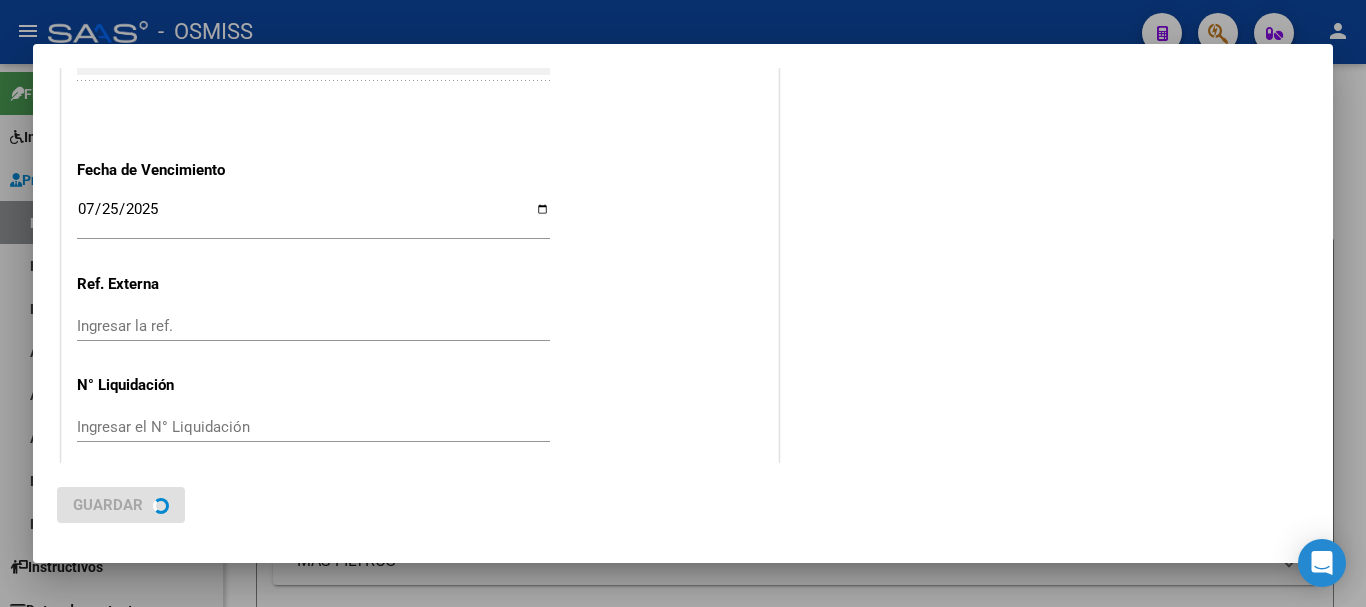 scroll, scrollTop: 0, scrollLeft: 0, axis: both 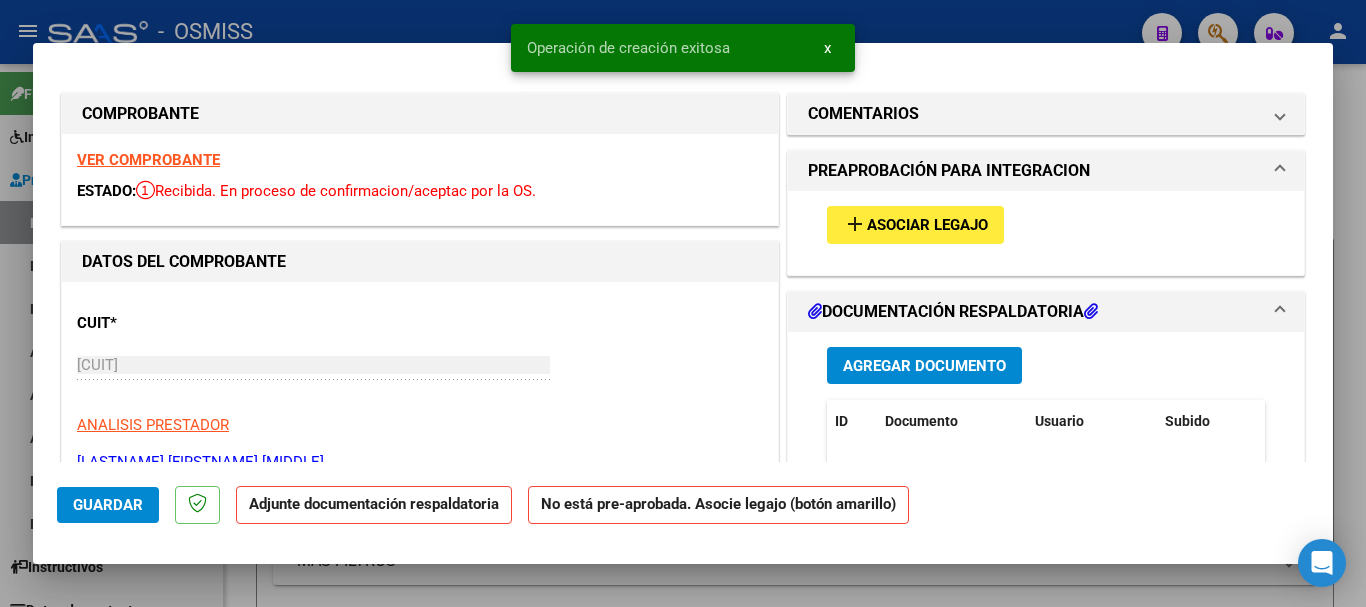 click on "Asociar Legajo" at bounding box center [927, 226] 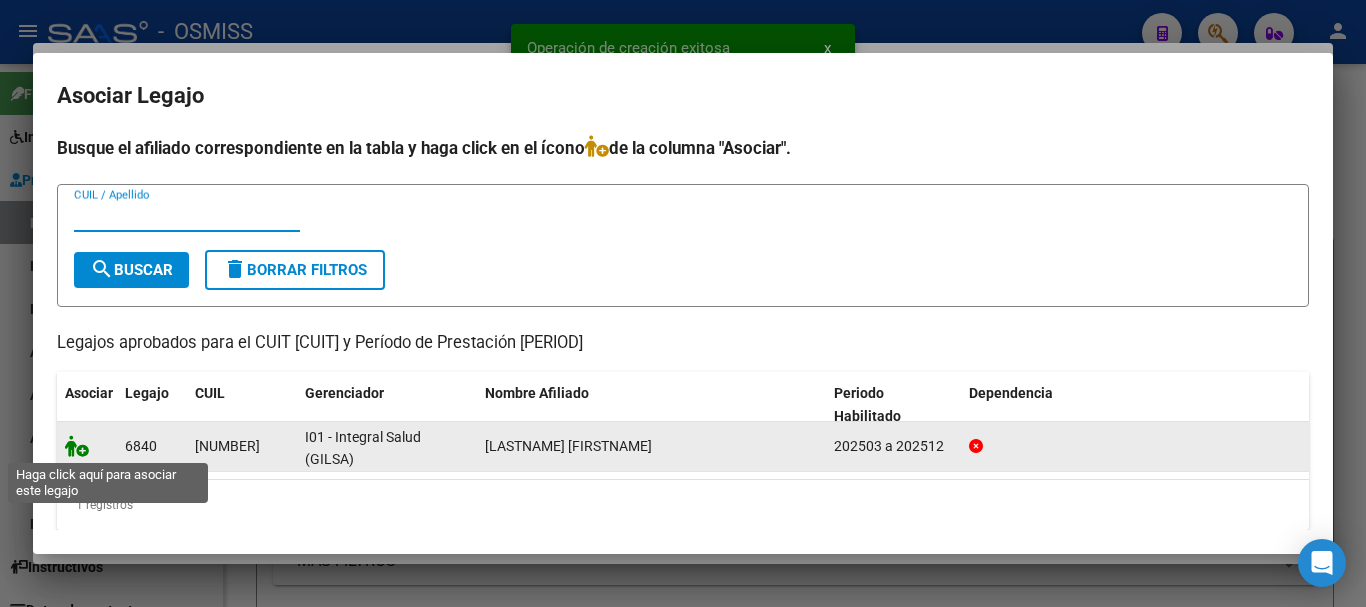 click 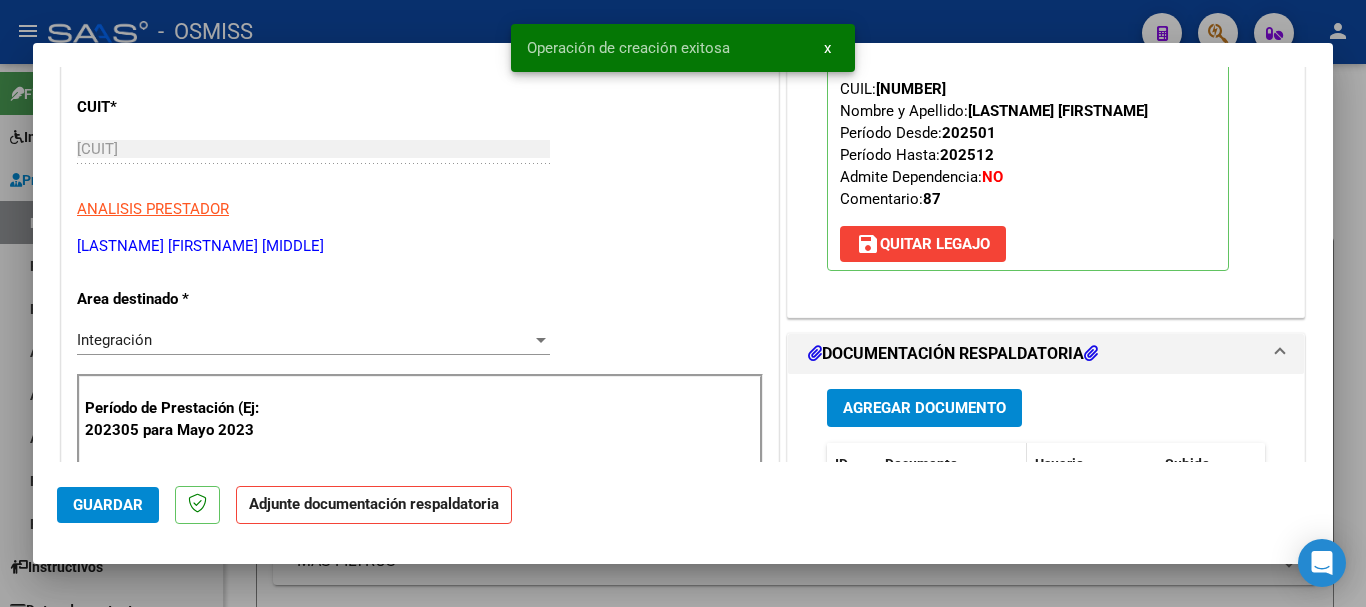 scroll, scrollTop: 400, scrollLeft: 0, axis: vertical 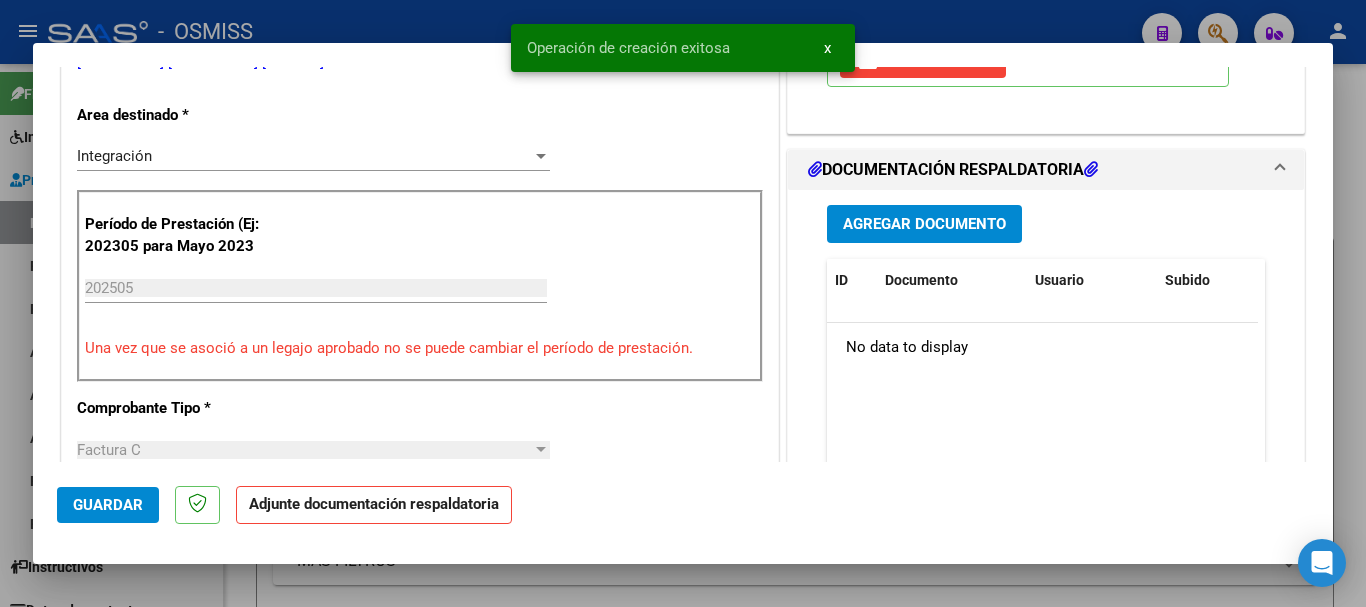 click on "Agregar Documento" at bounding box center (924, 225) 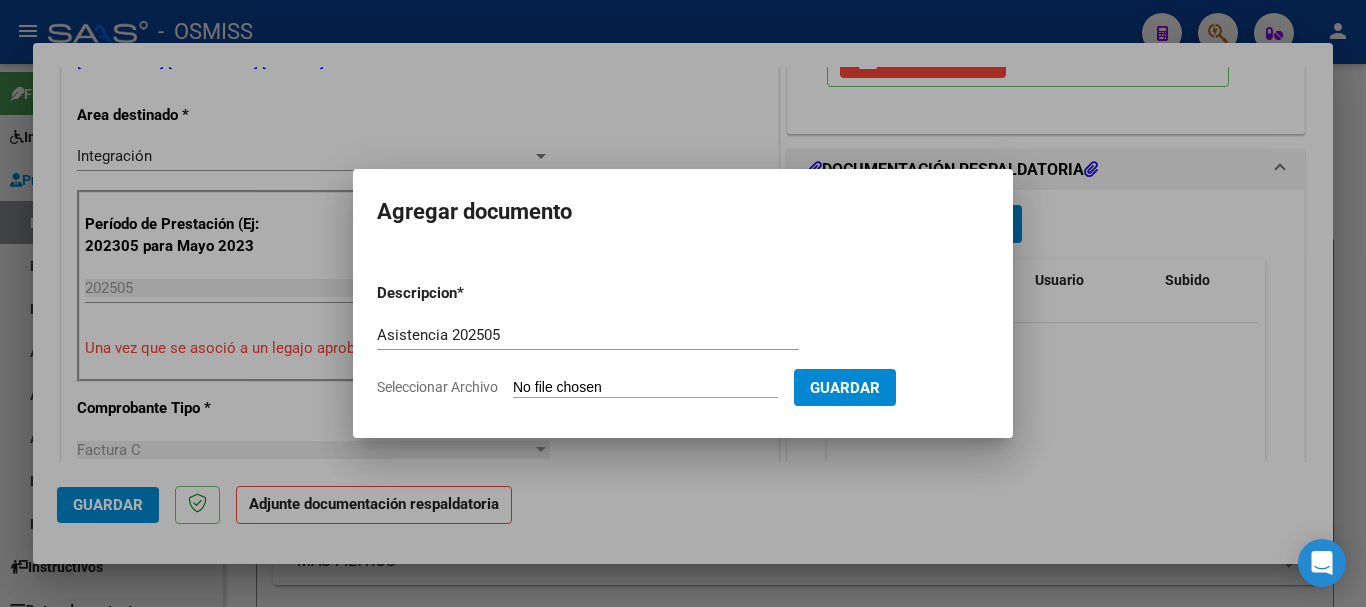 click on "Seleccionar Archivo" at bounding box center [645, 388] 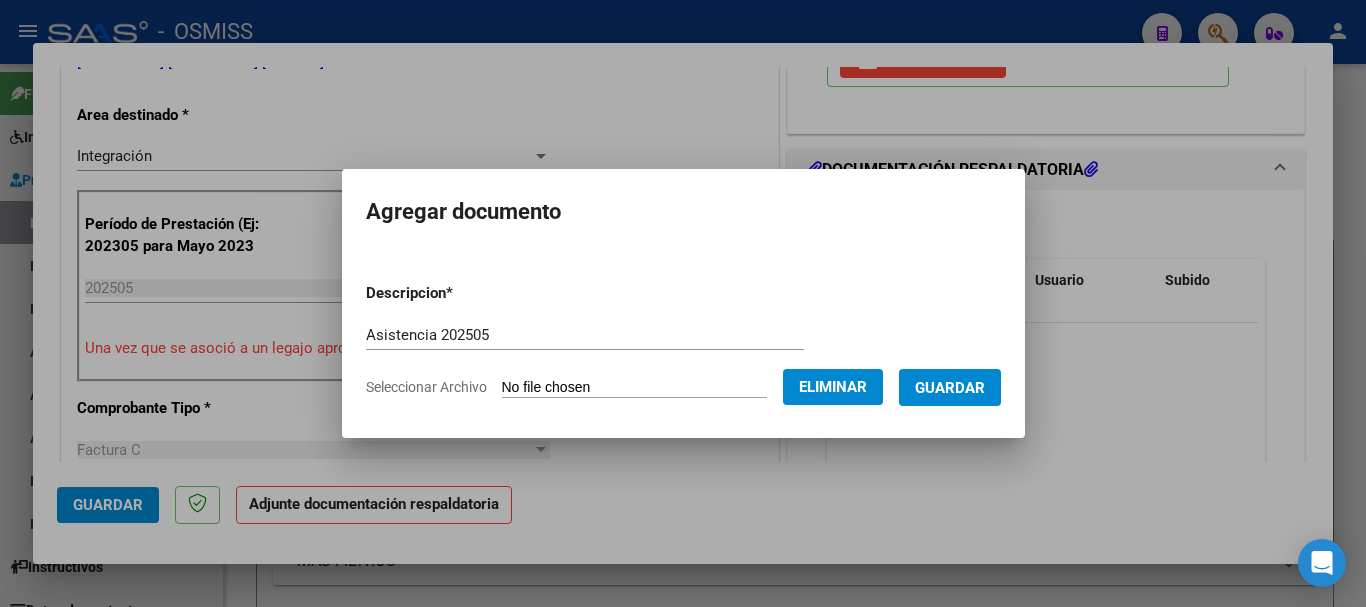 click on "Guardar" at bounding box center [950, 388] 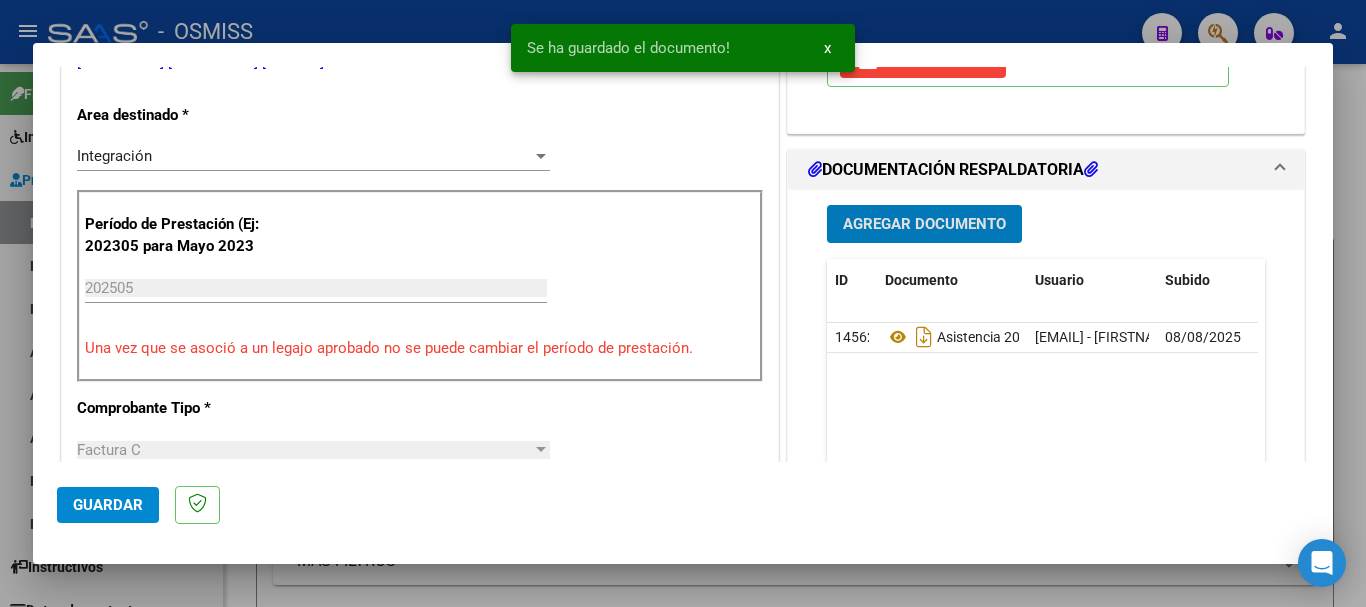 click on "Guardar" 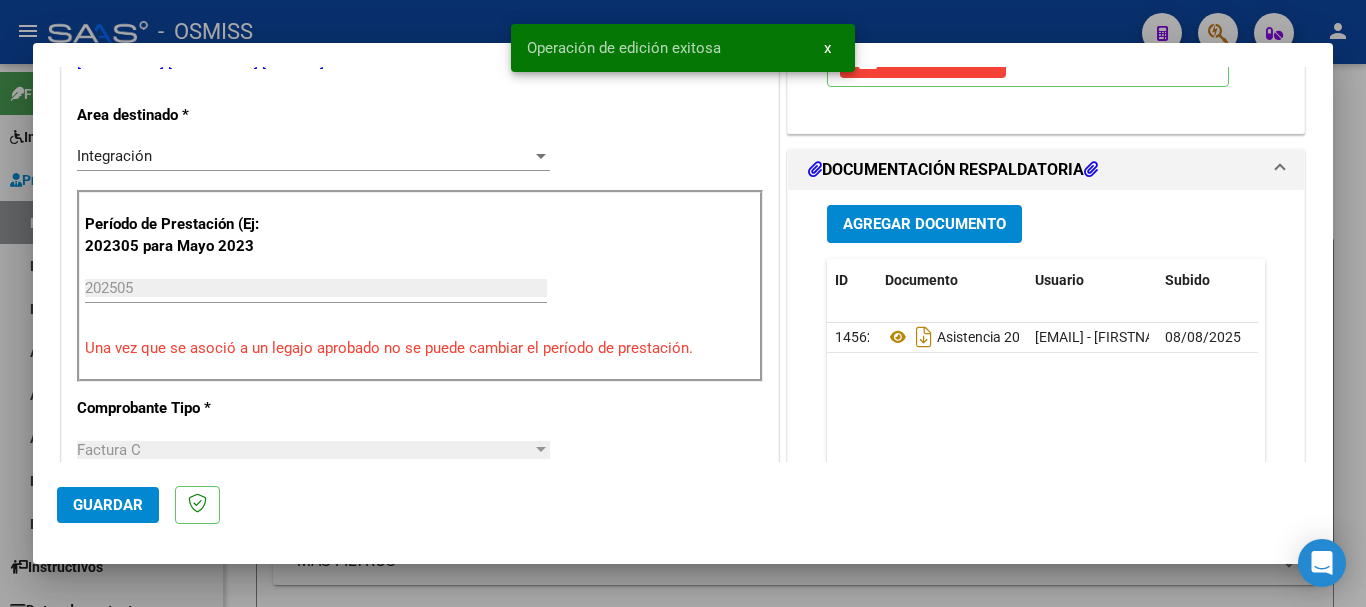 click on "Guardar" 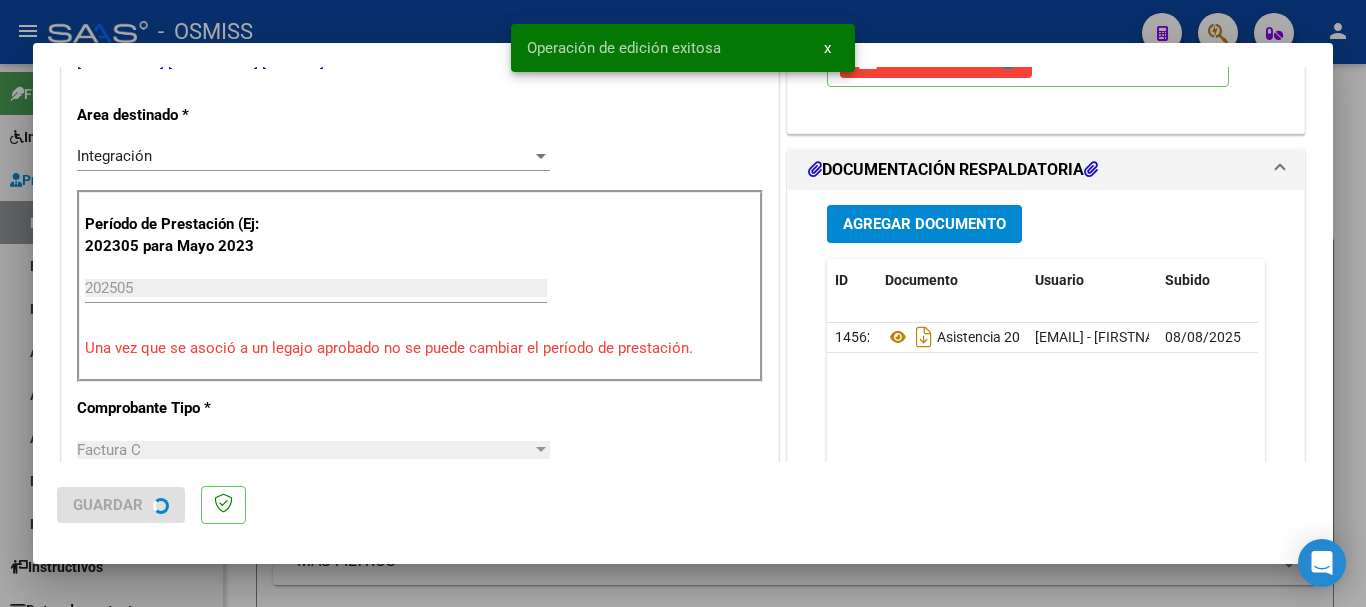 click at bounding box center [683, 303] 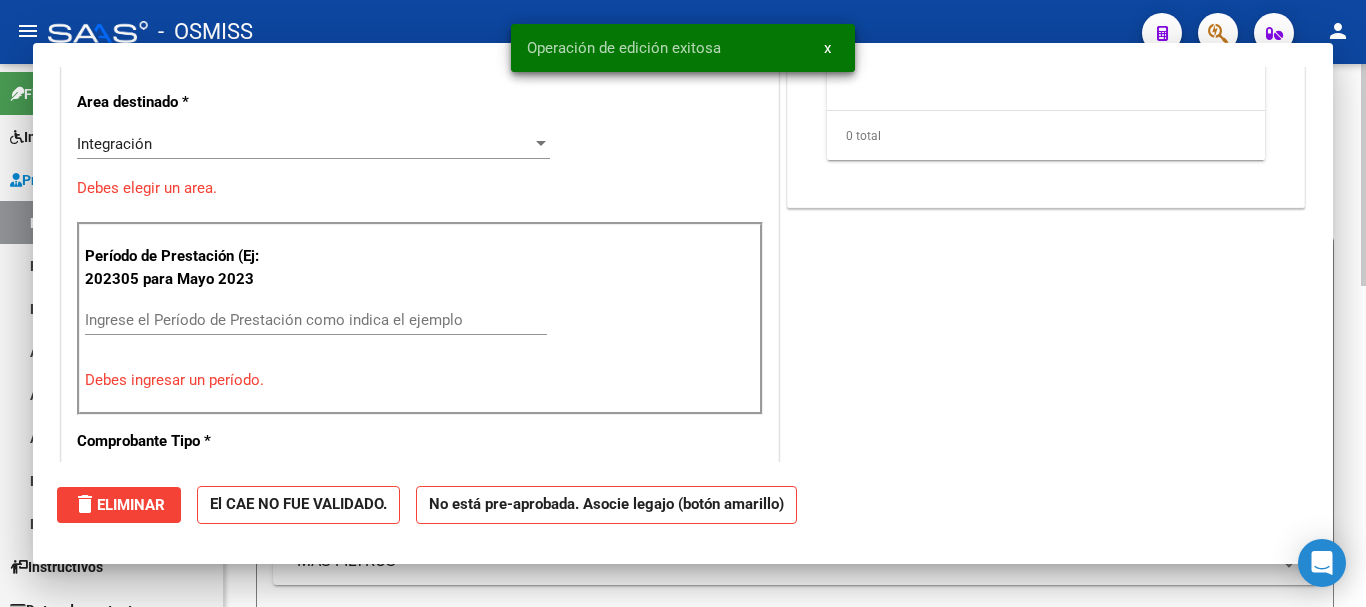 scroll, scrollTop: 0, scrollLeft: 0, axis: both 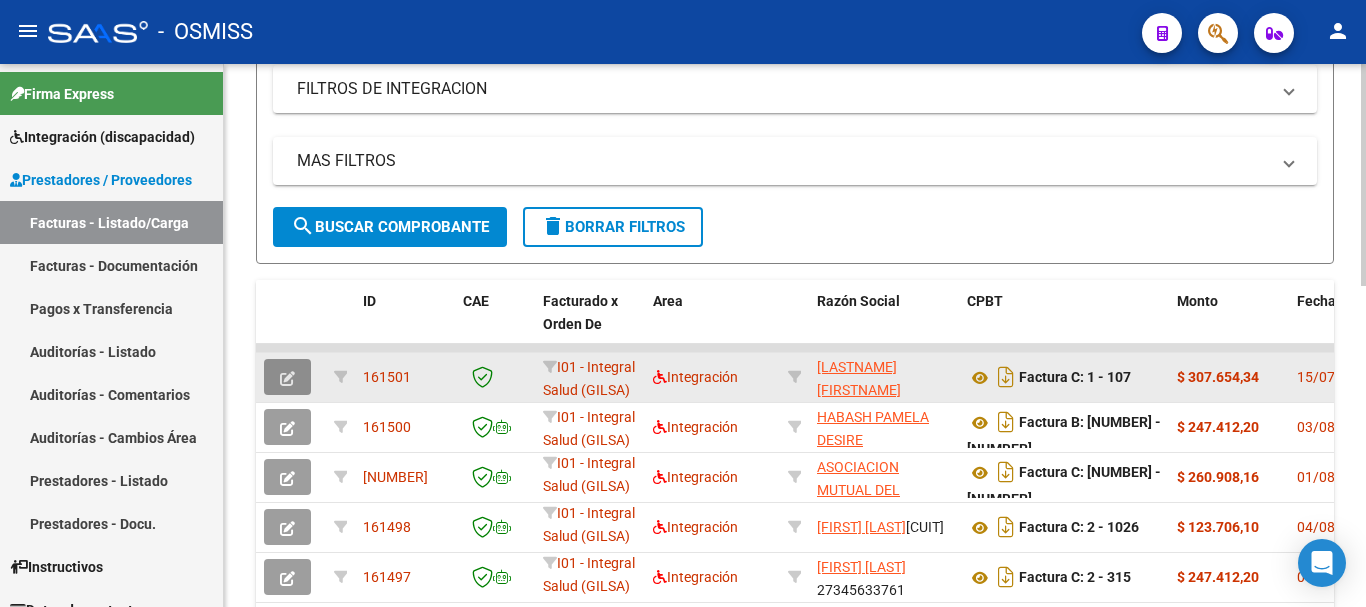 click 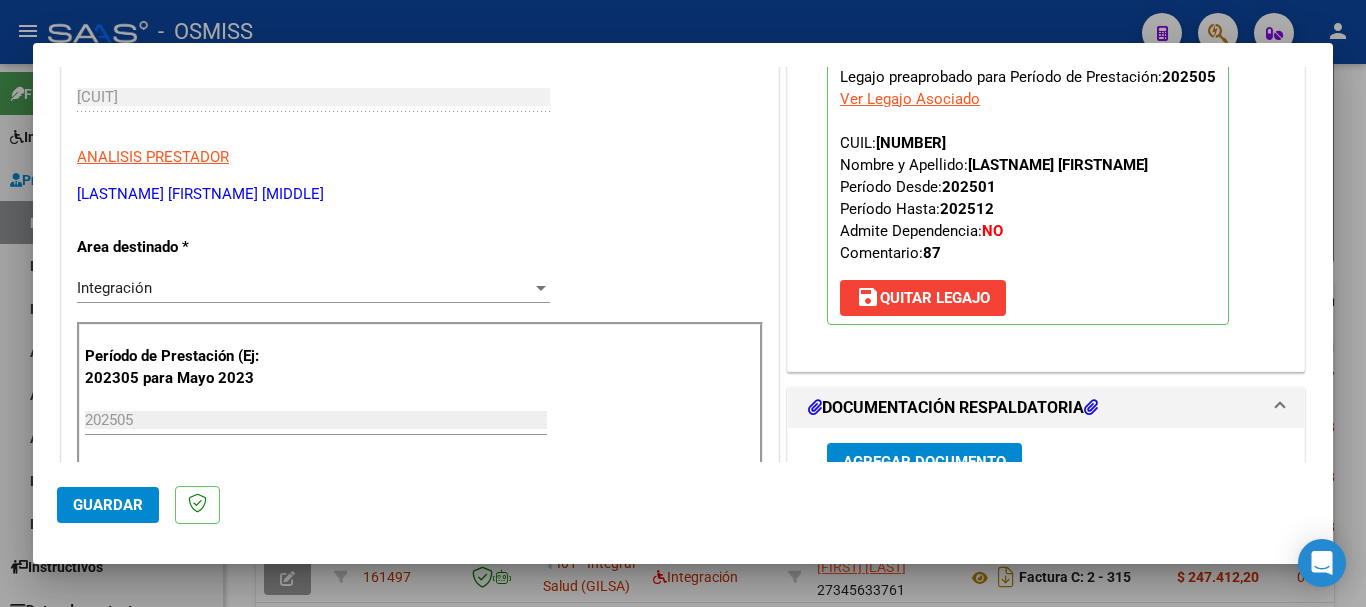 scroll, scrollTop: 400, scrollLeft: 0, axis: vertical 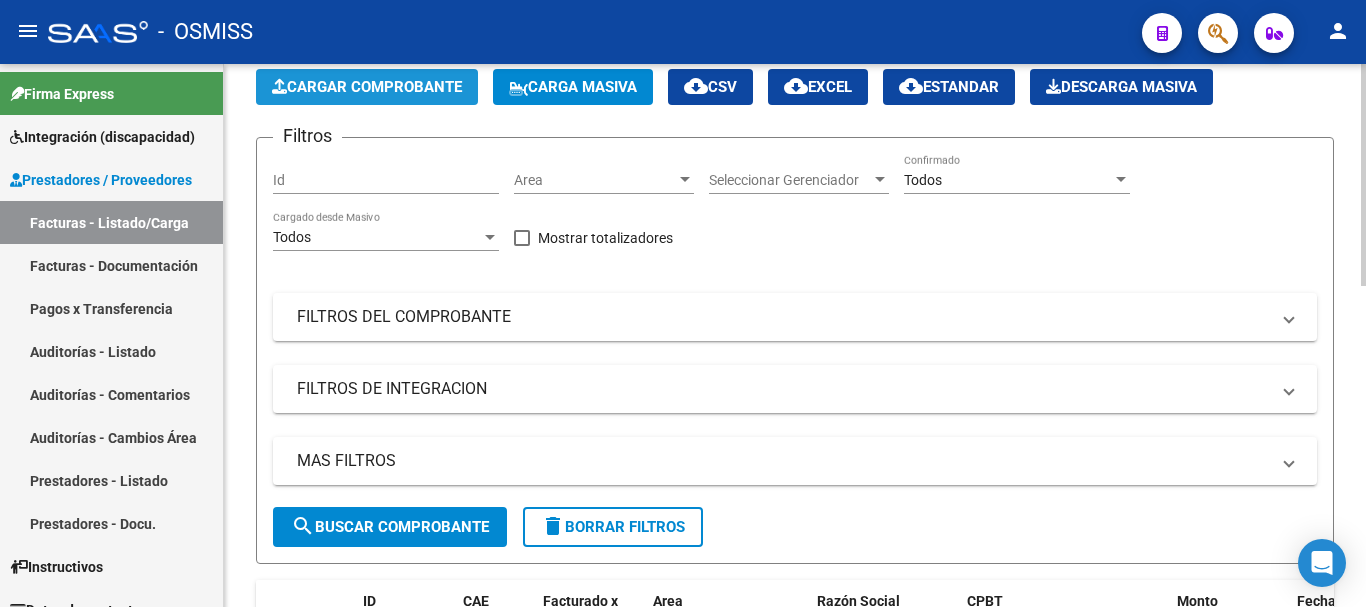 click on "Cargar Comprobante" 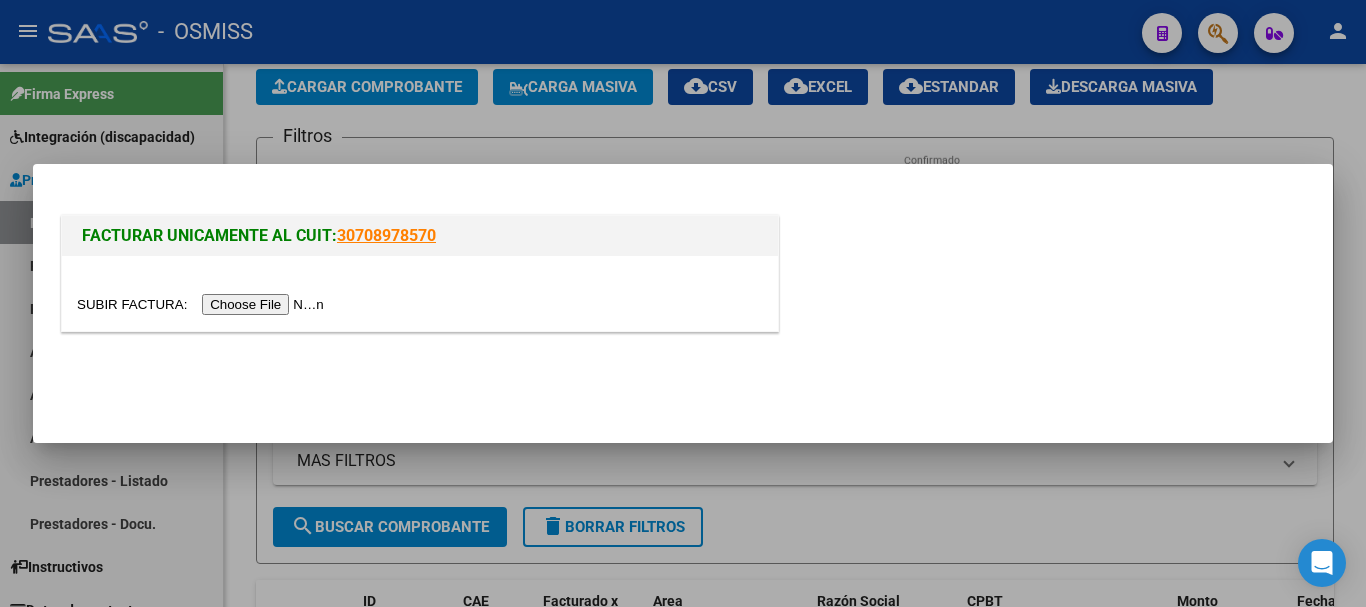 click at bounding box center (203, 304) 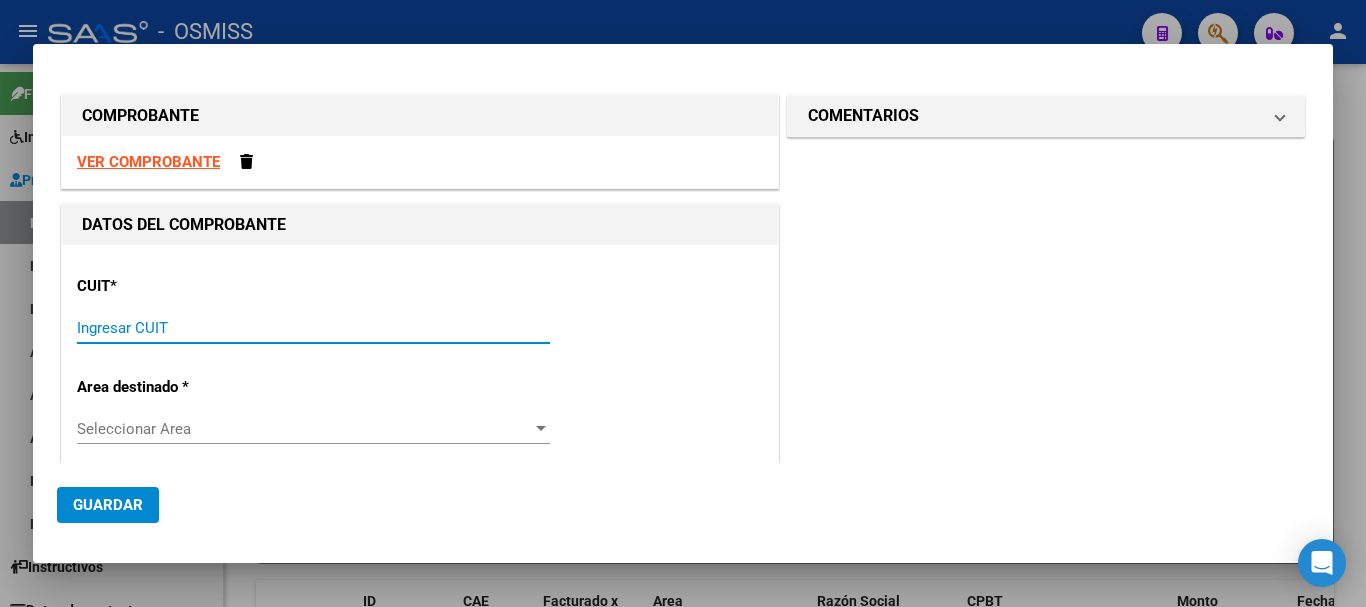 click on "Ingresar CUIT" at bounding box center [313, 328] 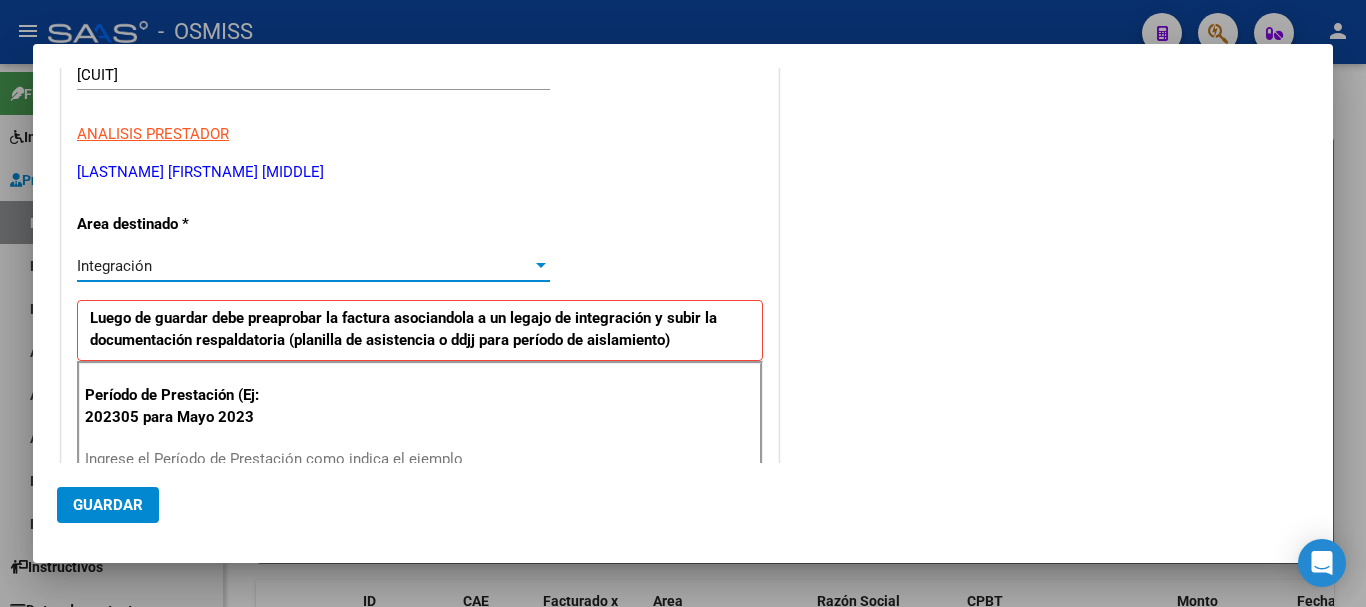 scroll, scrollTop: 258, scrollLeft: 0, axis: vertical 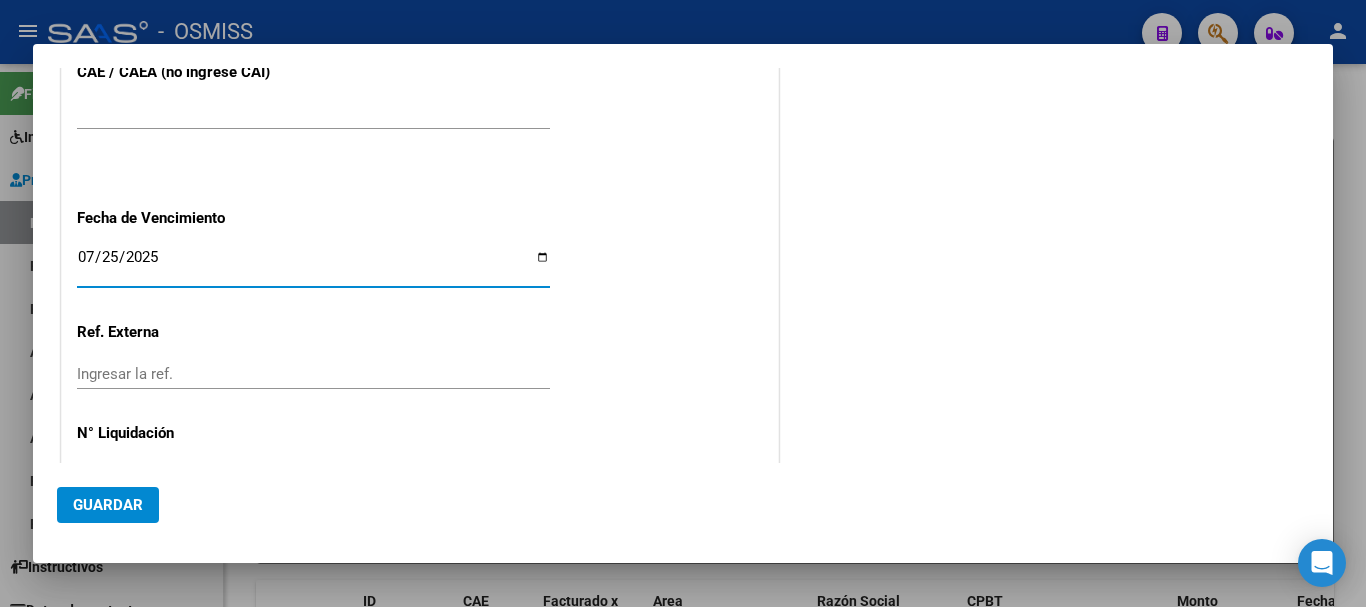 click on "Guardar" 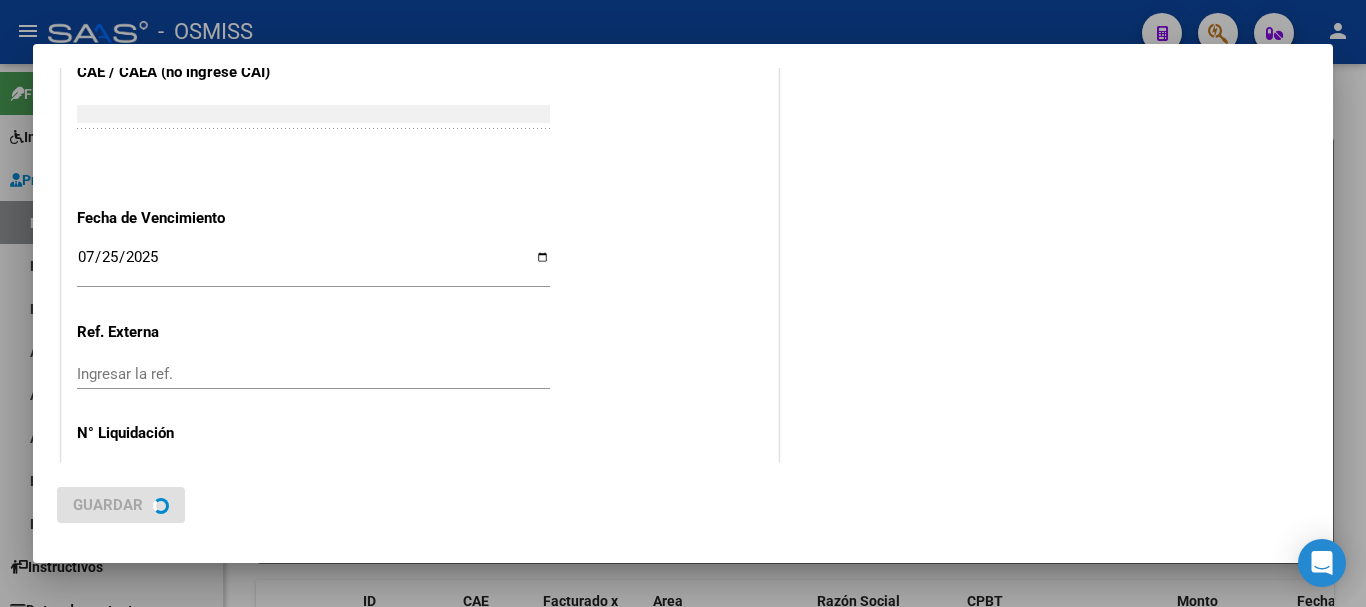 scroll, scrollTop: 0, scrollLeft: 0, axis: both 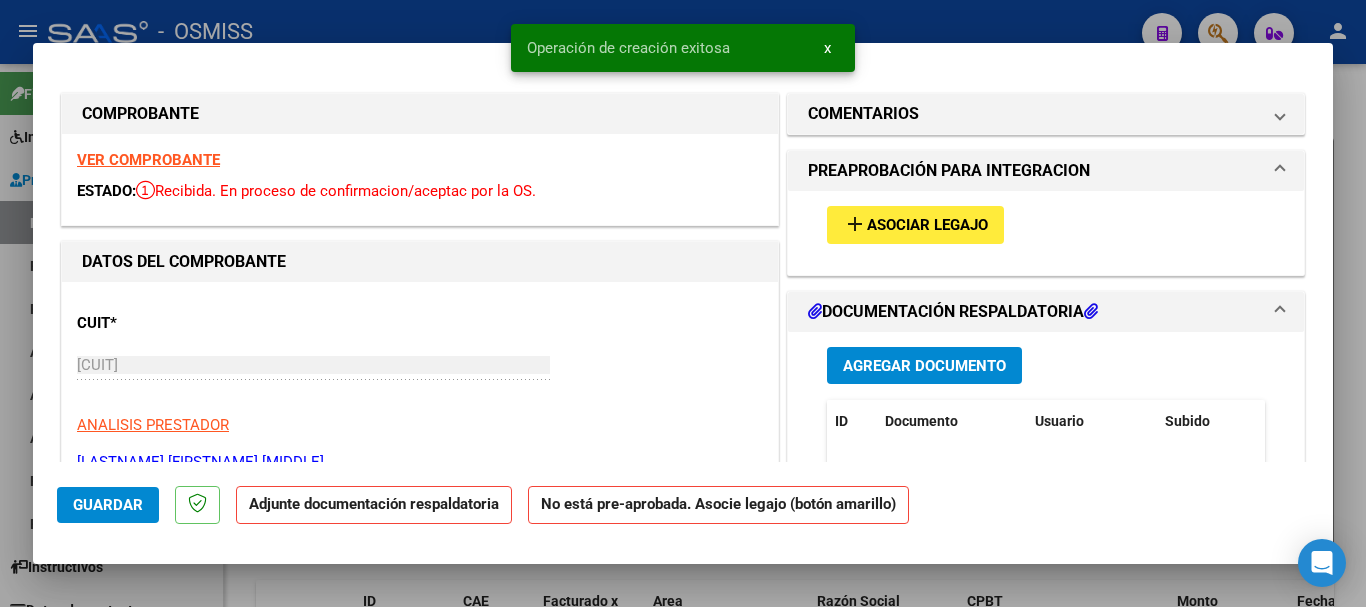 click on "Asociar Legajo" at bounding box center (927, 226) 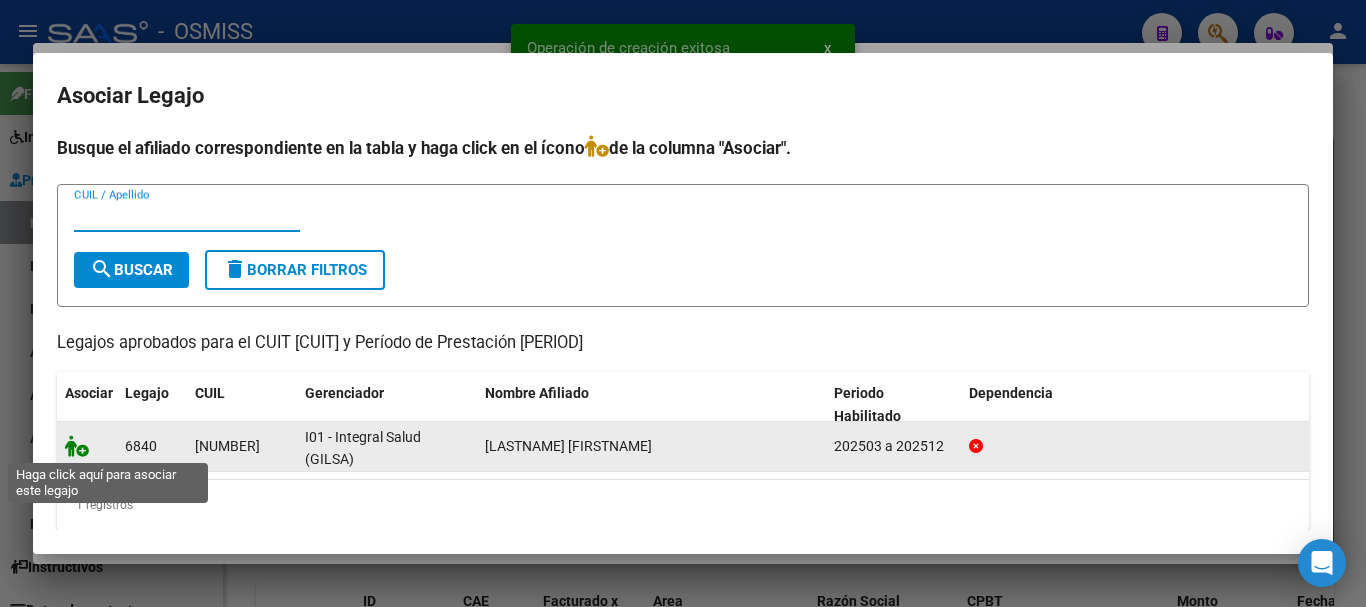 click 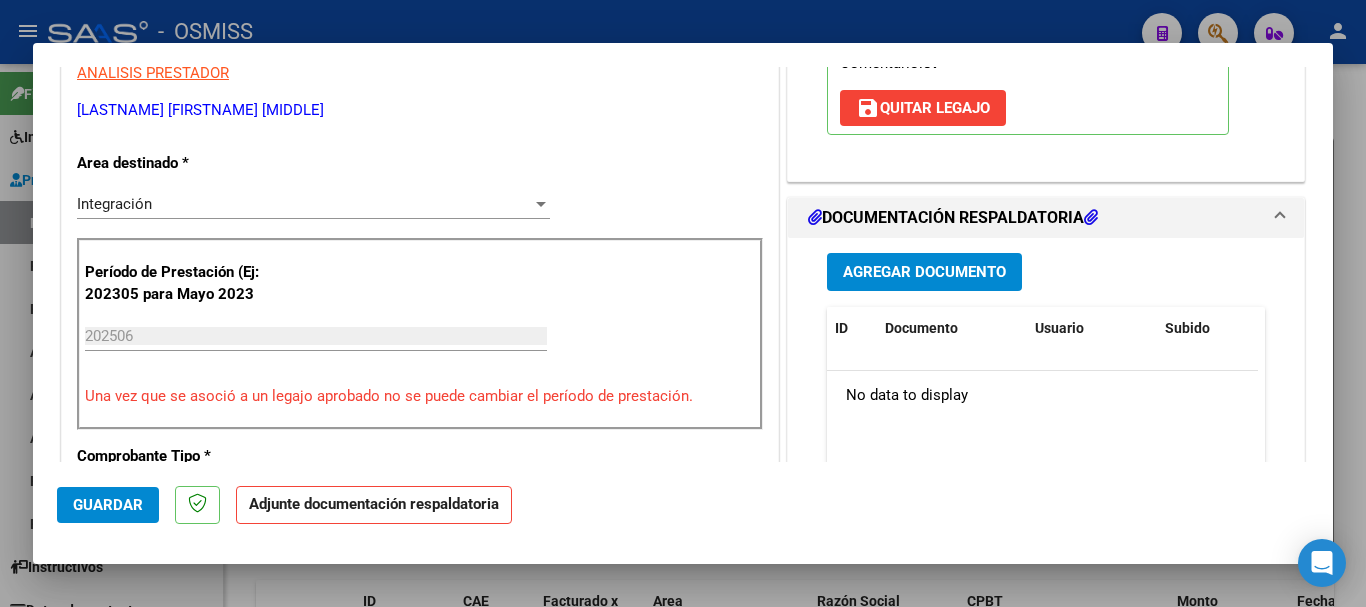 scroll, scrollTop: 400, scrollLeft: 0, axis: vertical 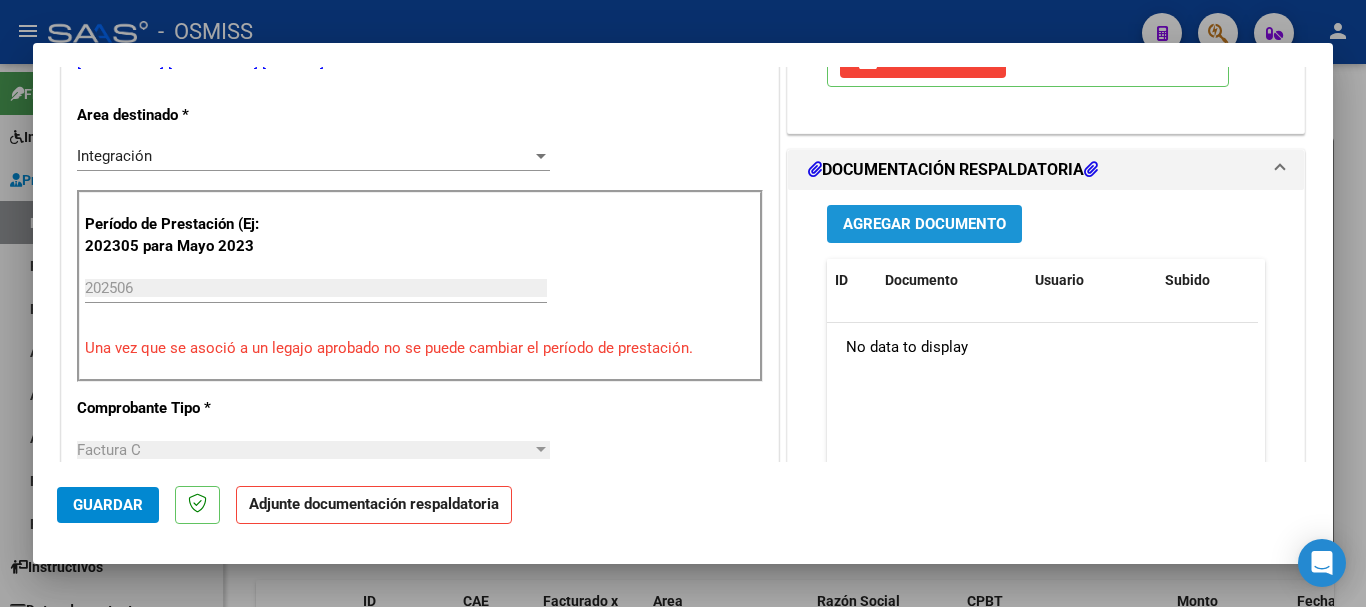 click on "Agregar Documento" at bounding box center [924, 223] 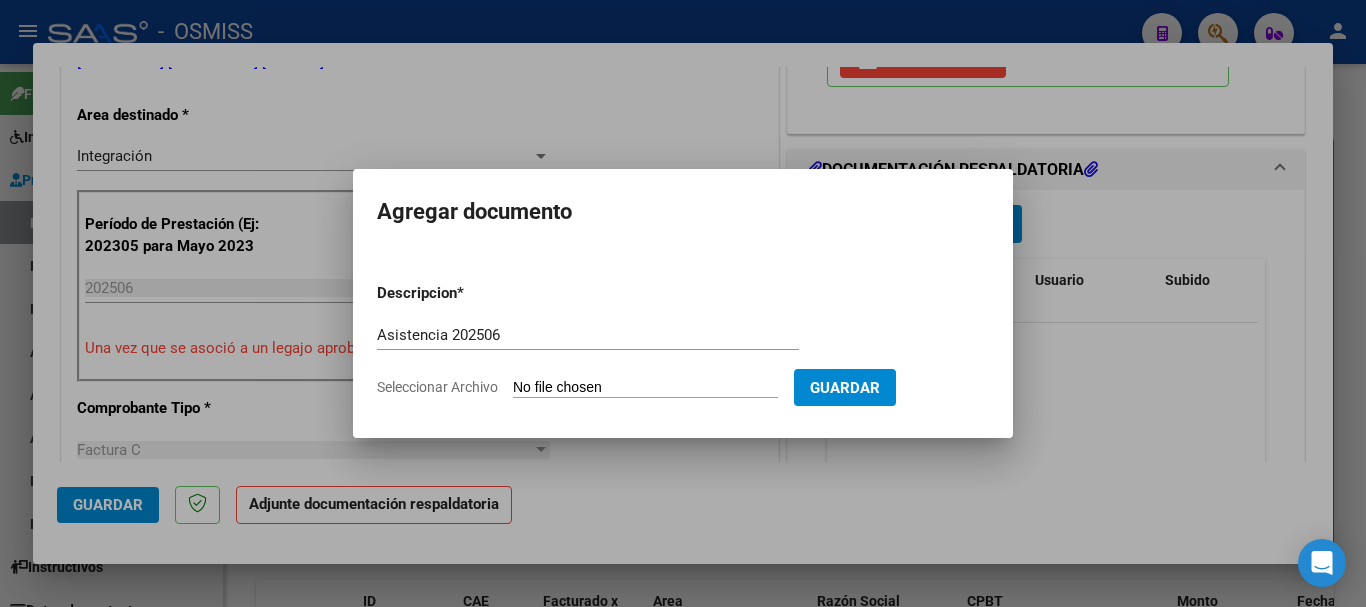 click on "Seleccionar Archivo" at bounding box center [645, 388] 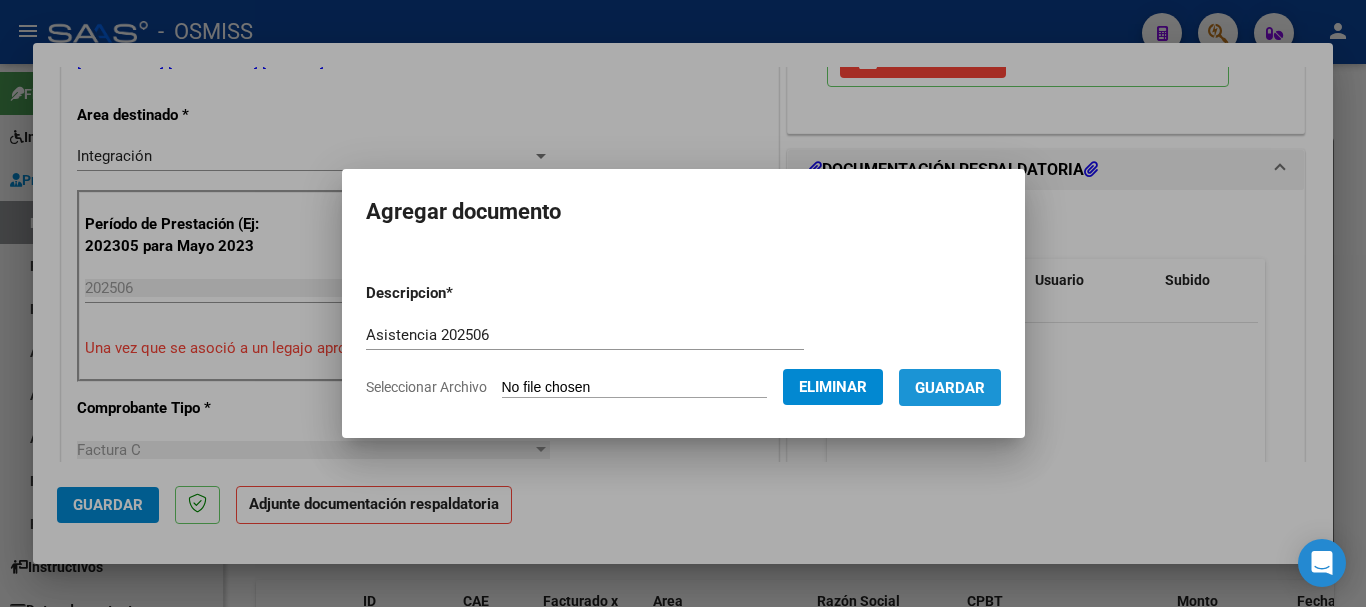 click on "Guardar" at bounding box center (950, 387) 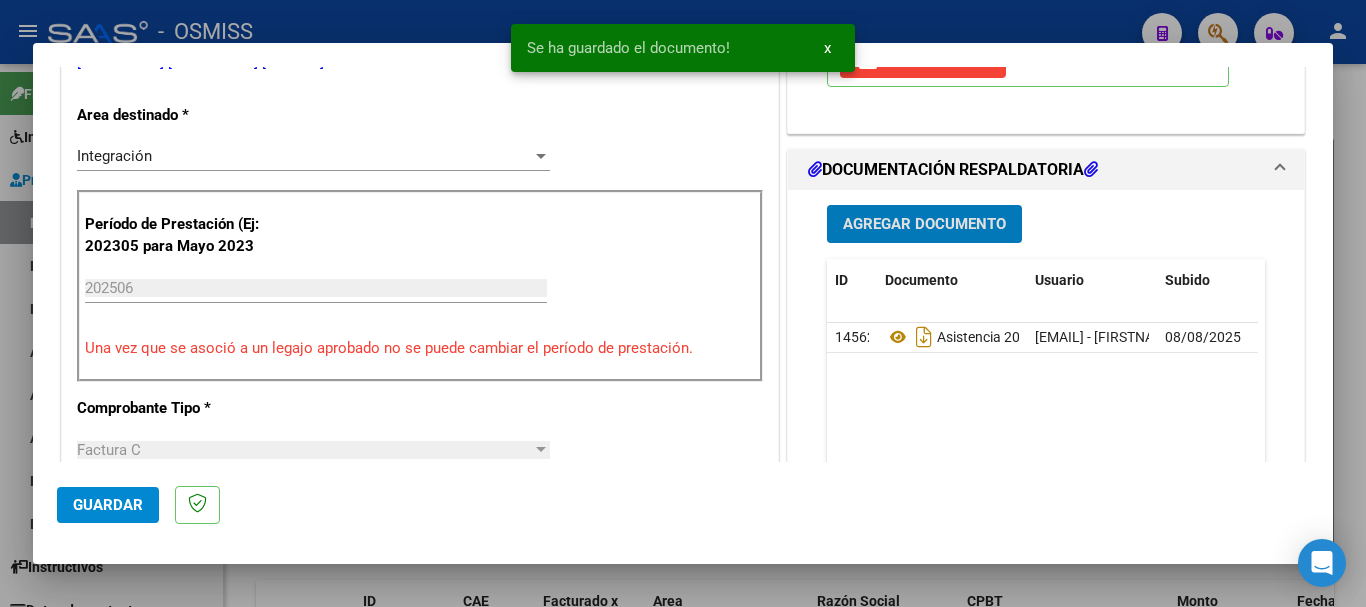 click on "Guardar" 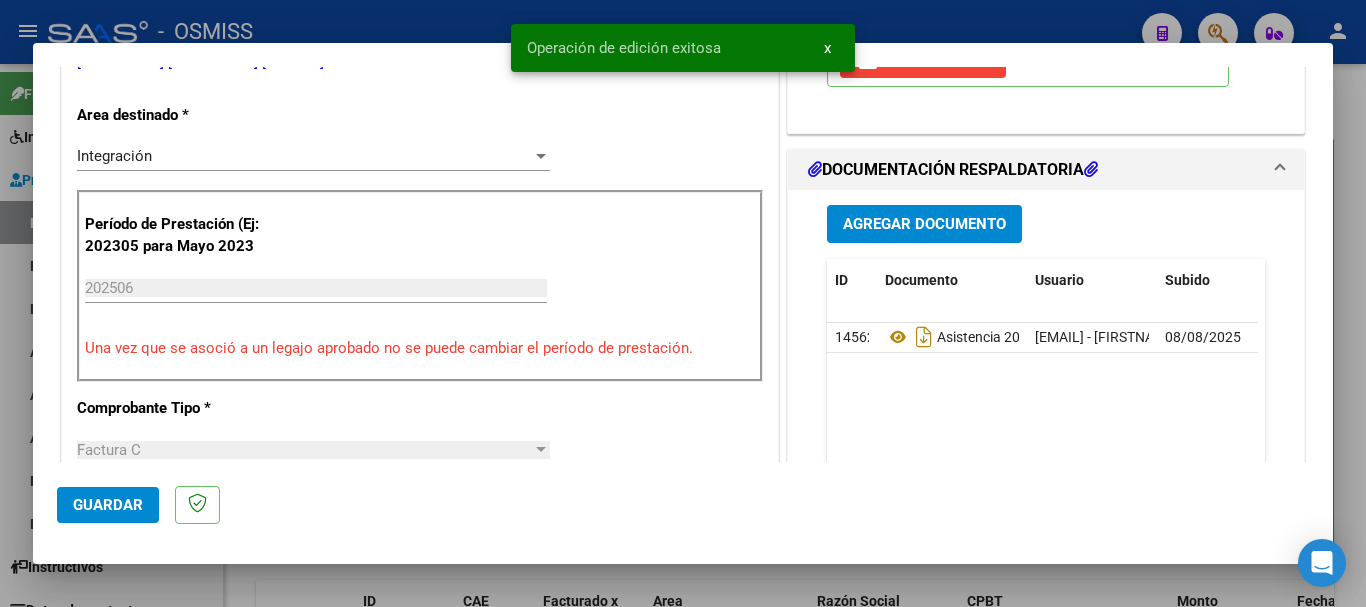 click on "Guardar" 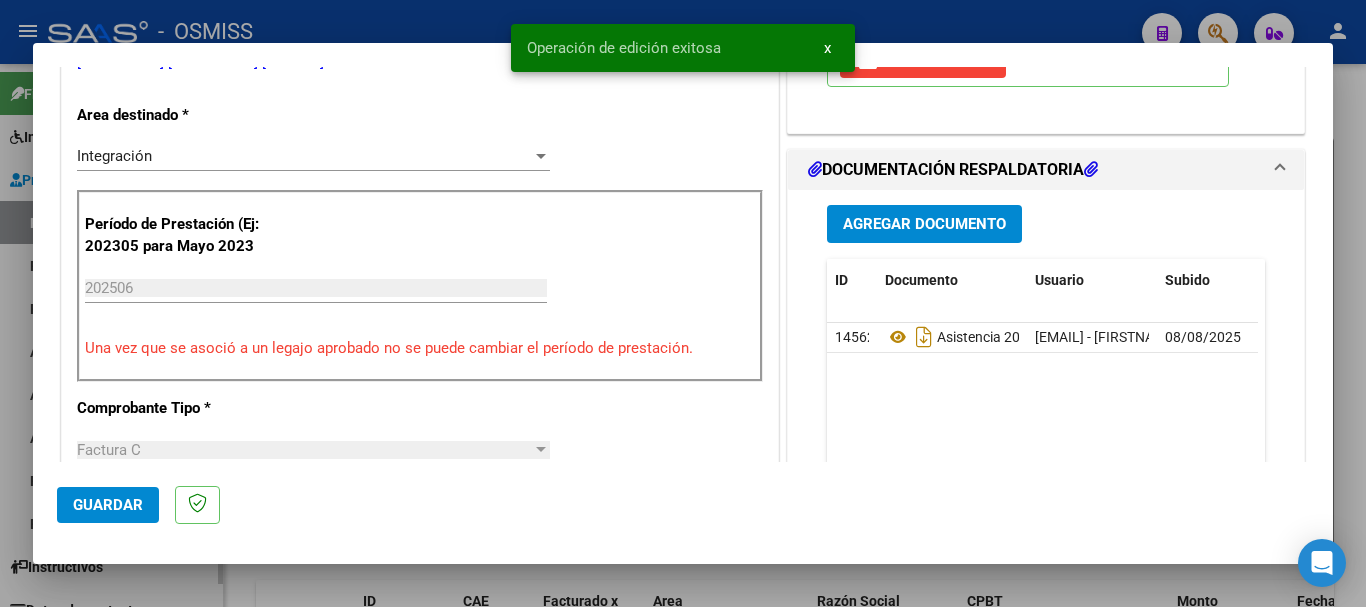 drag, startPoint x: 135, startPoint y: 573, endPoint x: 152, endPoint y: 570, distance: 17.262676 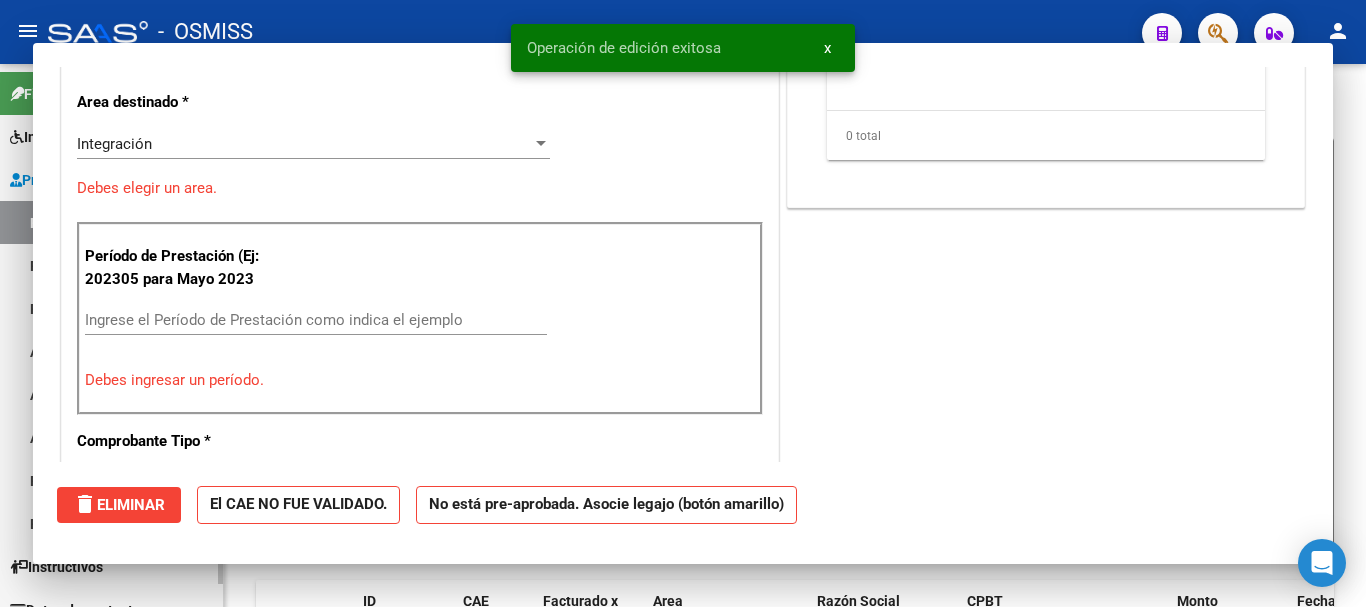 scroll, scrollTop: 0, scrollLeft: 0, axis: both 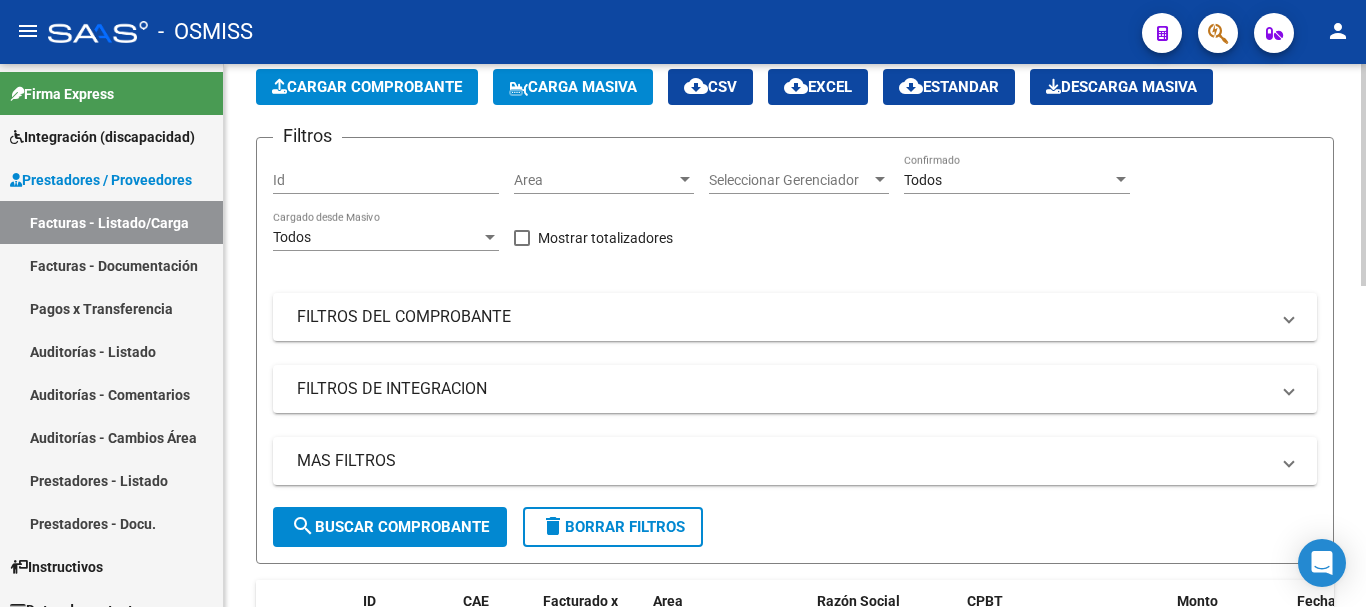 click on "Cargar Comprobante" 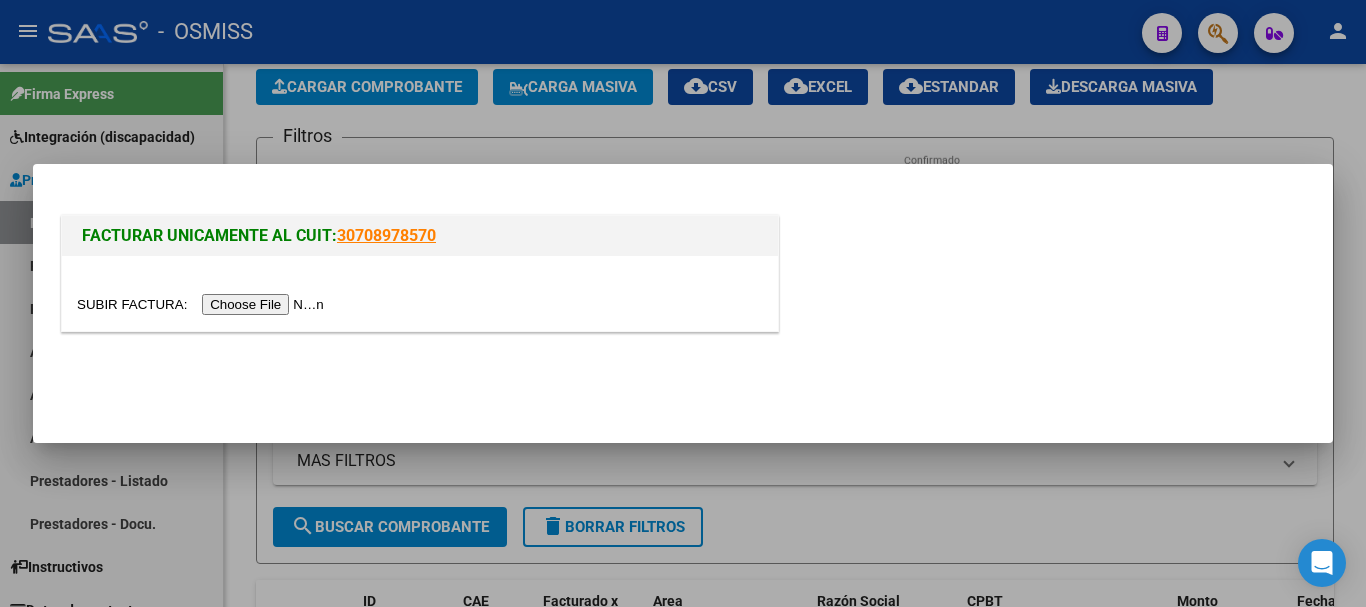 click at bounding box center [203, 304] 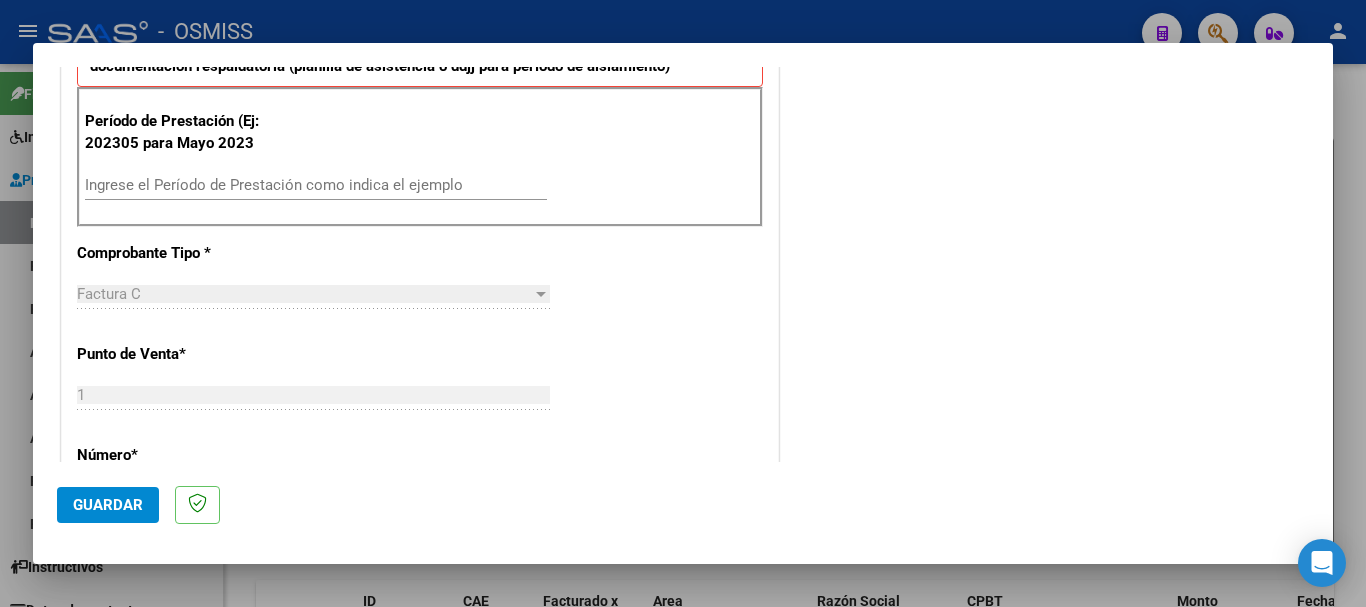 scroll, scrollTop: 600, scrollLeft: 0, axis: vertical 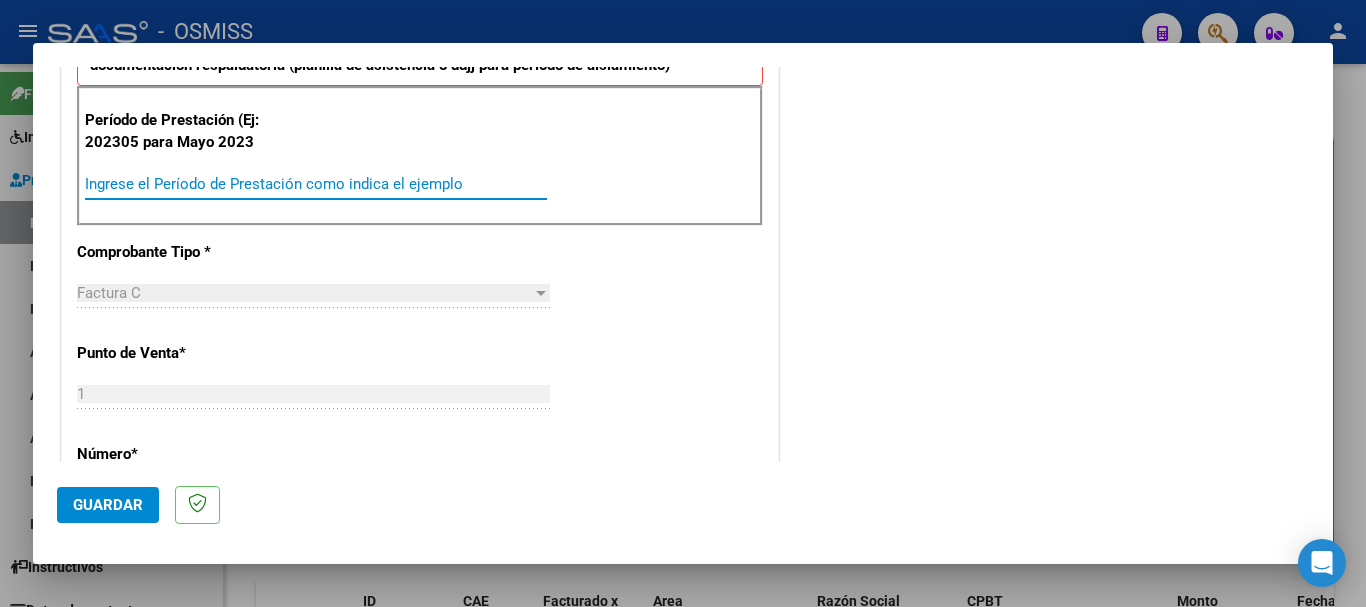 click on "Ingrese el Período de Prestación como indica el ejemplo" at bounding box center [316, 184] 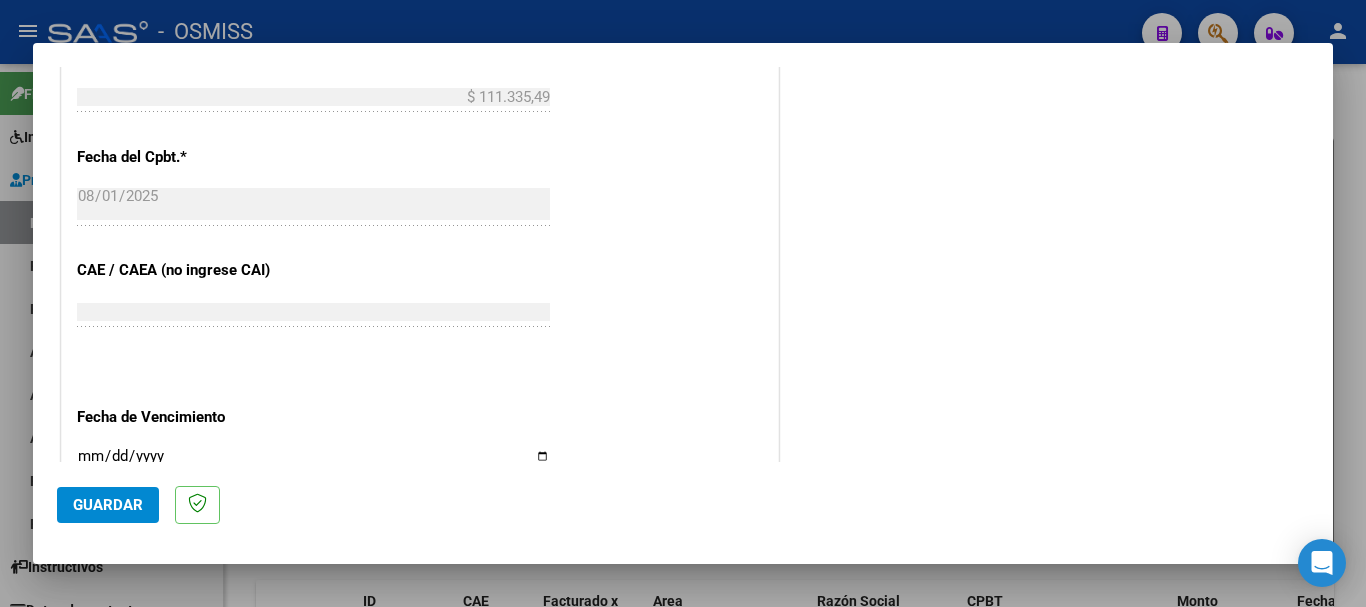 scroll, scrollTop: 1118, scrollLeft: 0, axis: vertical 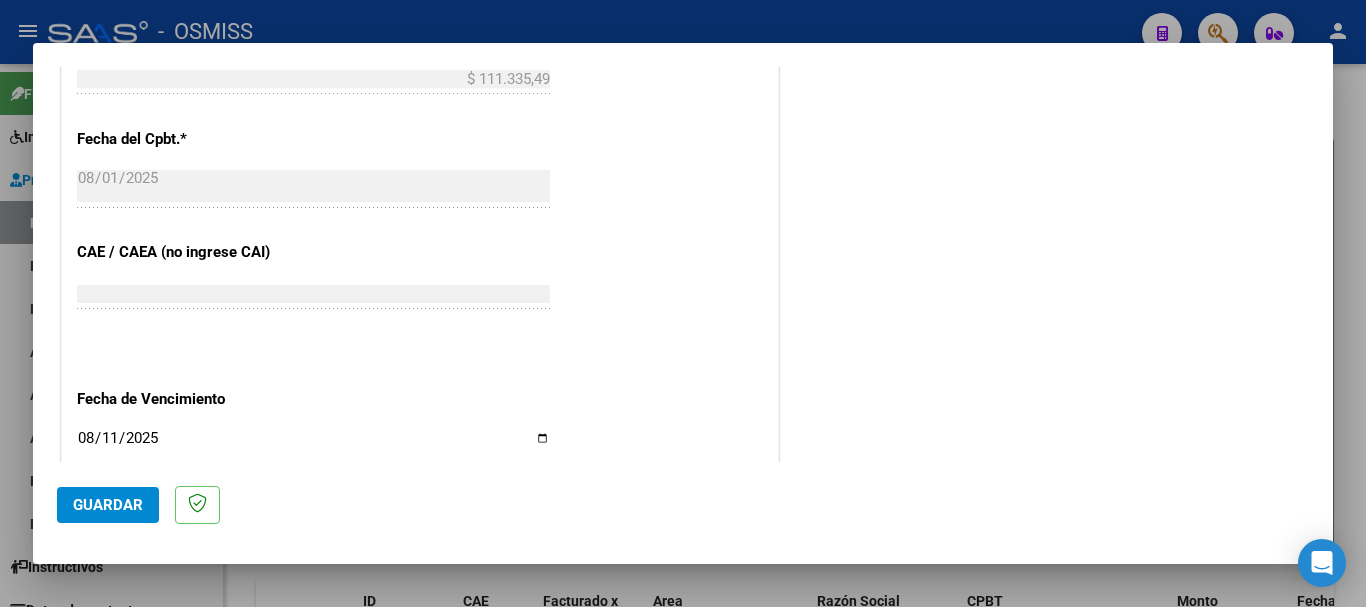 click on "Guardar" 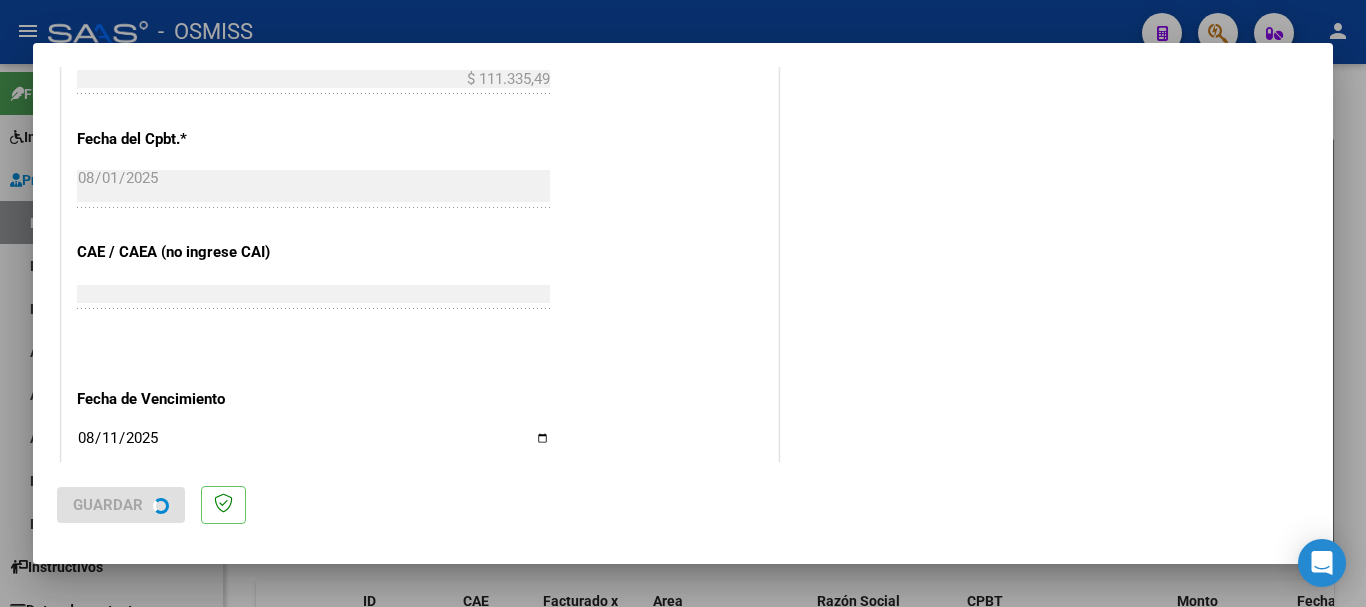 scroll, scrollTop: 0, scrollLeft: 0, axis: both 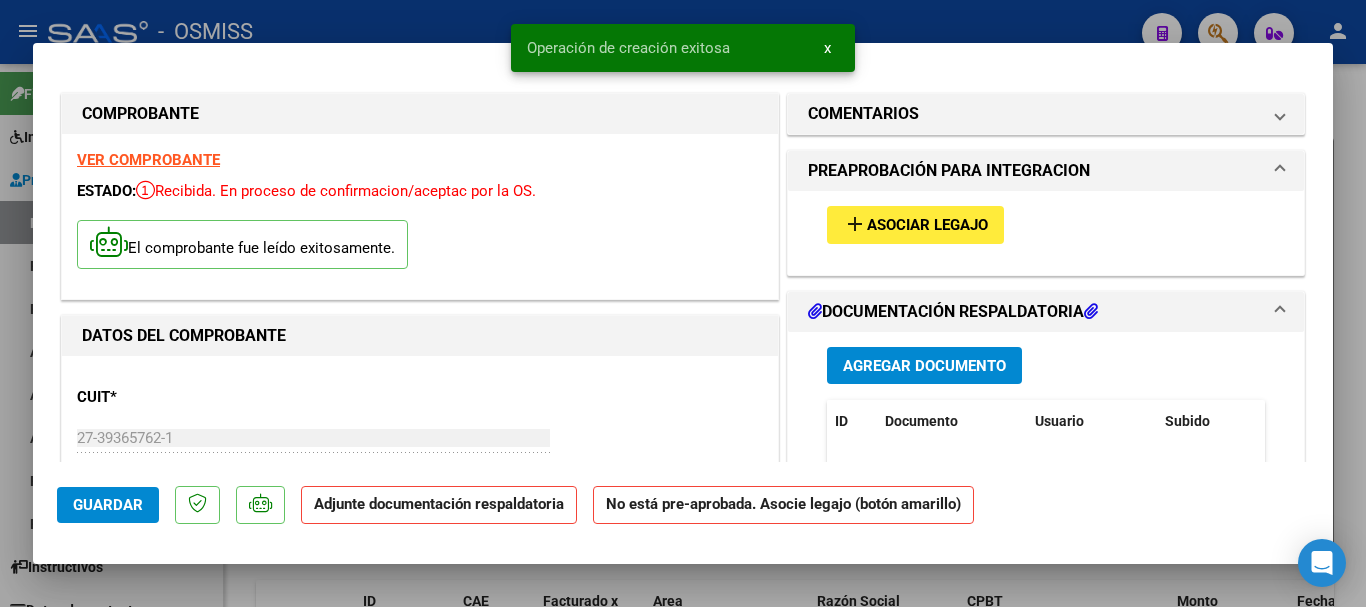click on "Asociar Legajo" at bounding box center [927, 226] 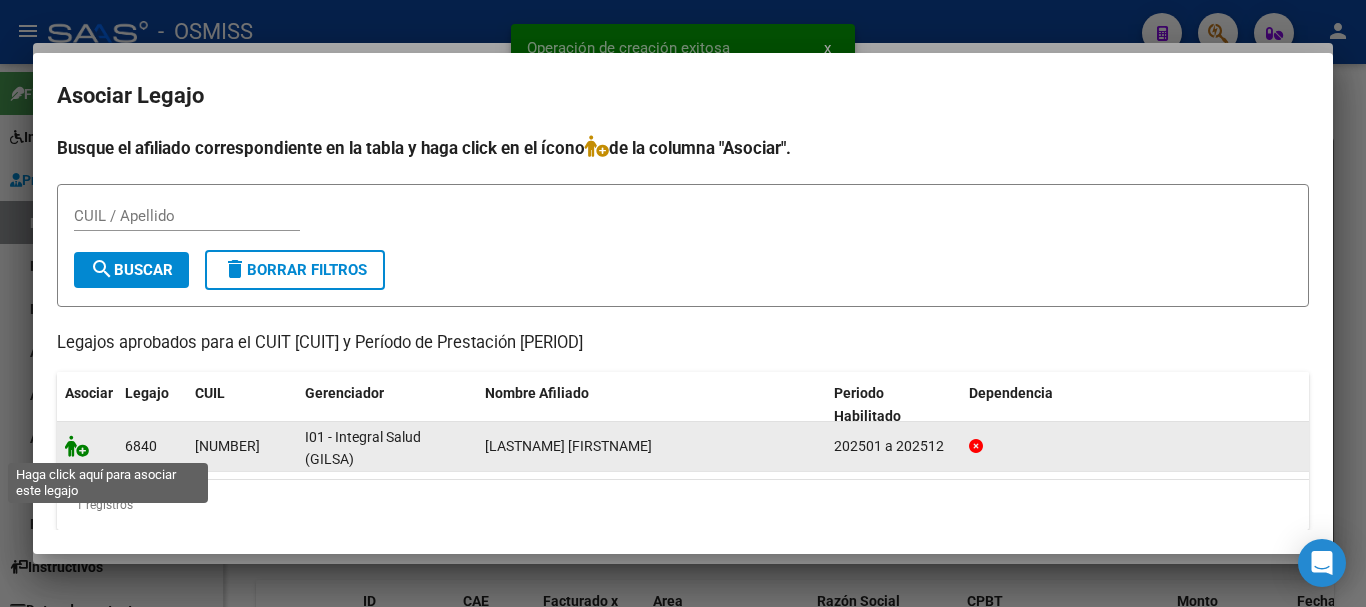 click 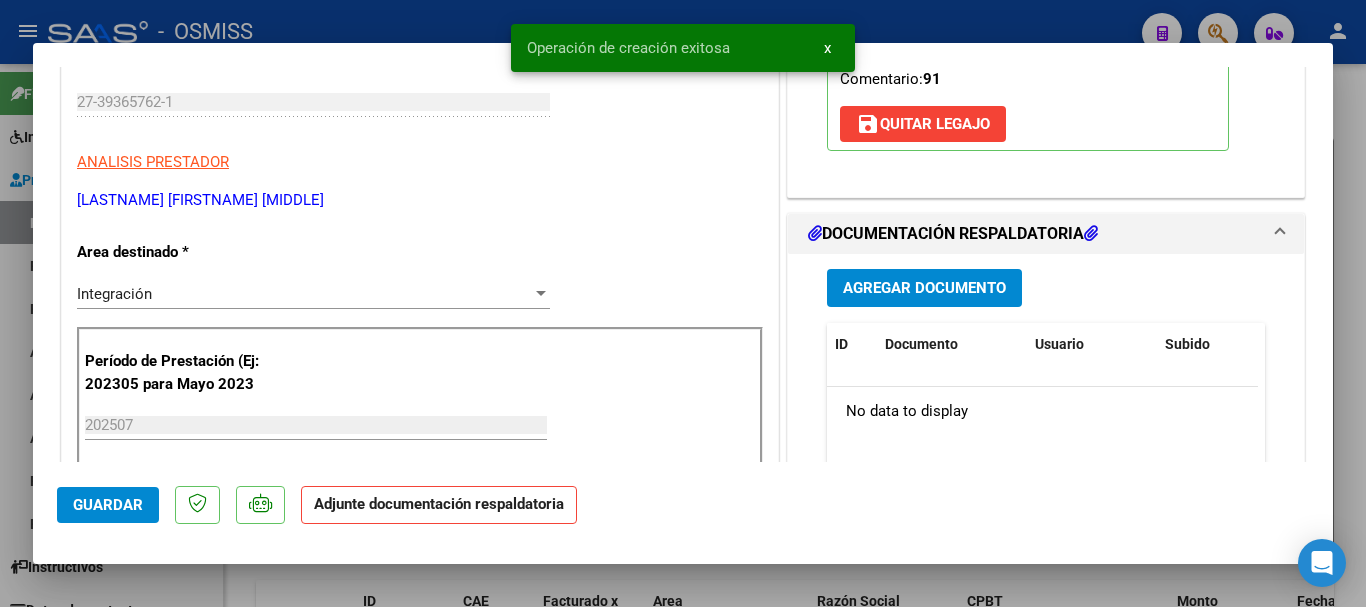 scroll, scrollTop: 400, scrollLeft: 0, axis: vertical 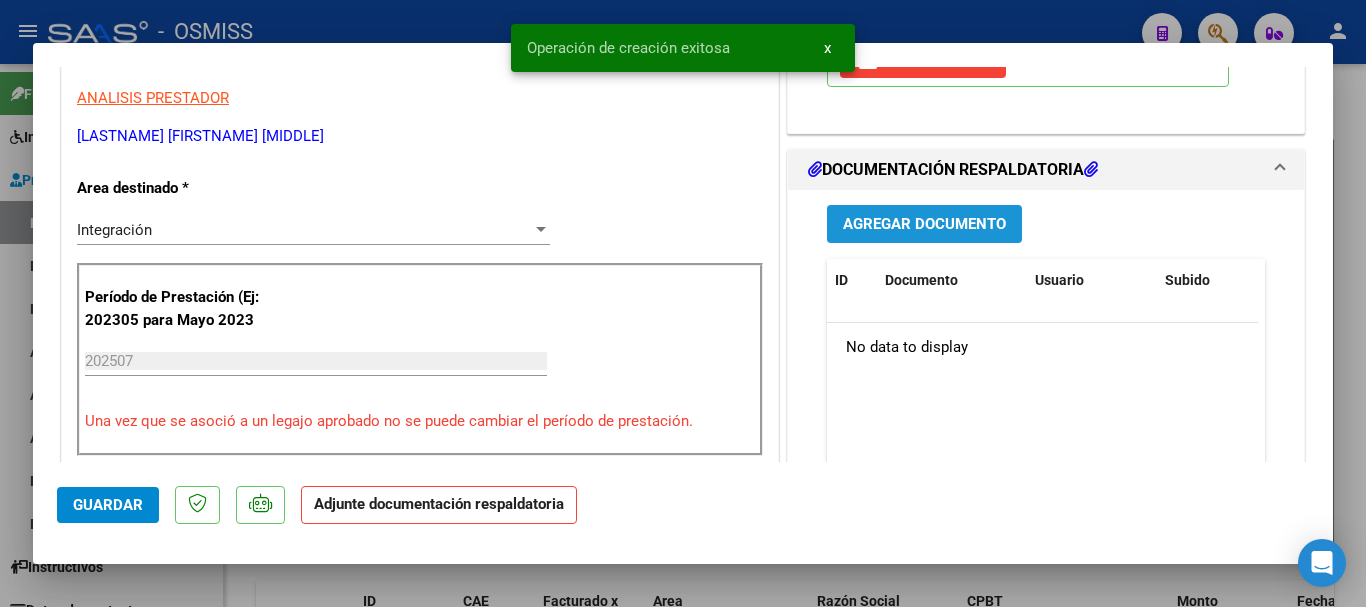 click on "Agregar Documento" at bounding box center (924, 225) 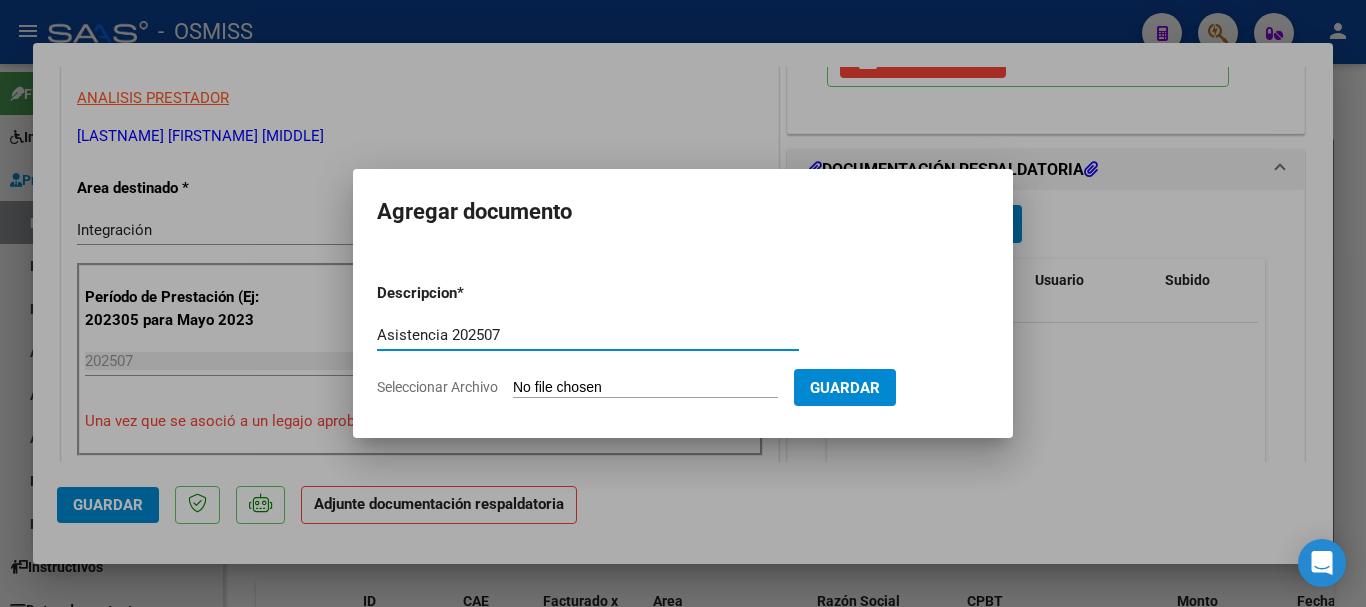 click on "Seleccionar Archivo" at bounding box center [645, 388] 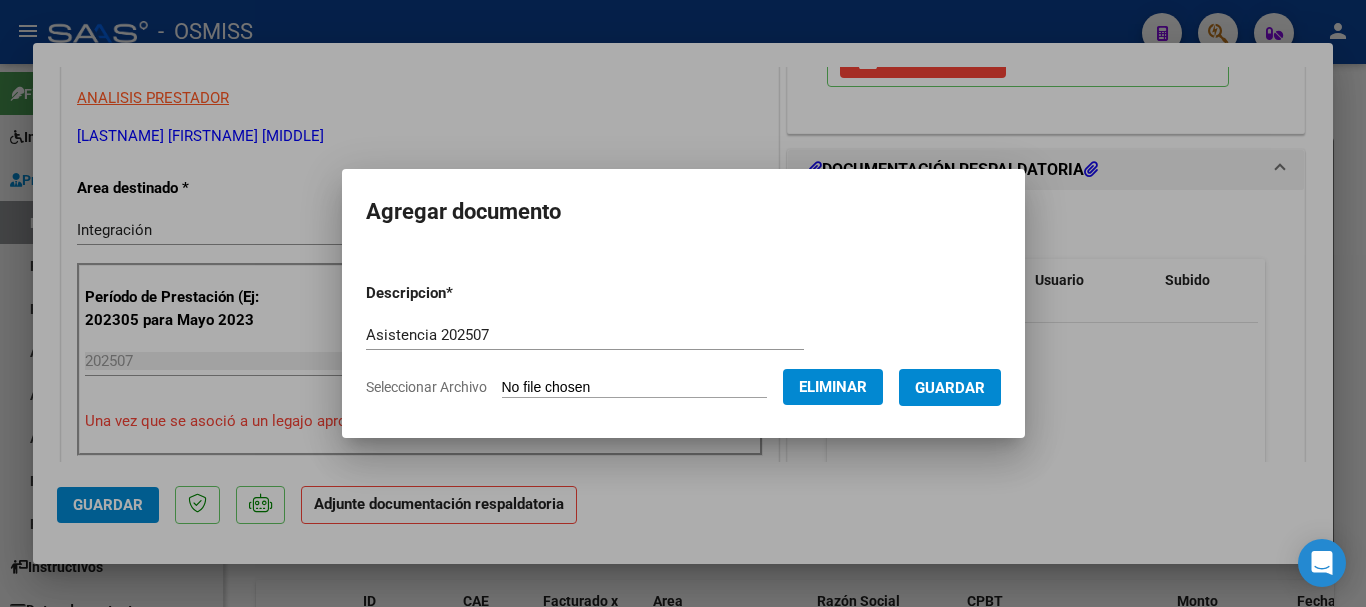 click on "Guardar" at bounding box center (950, 388) 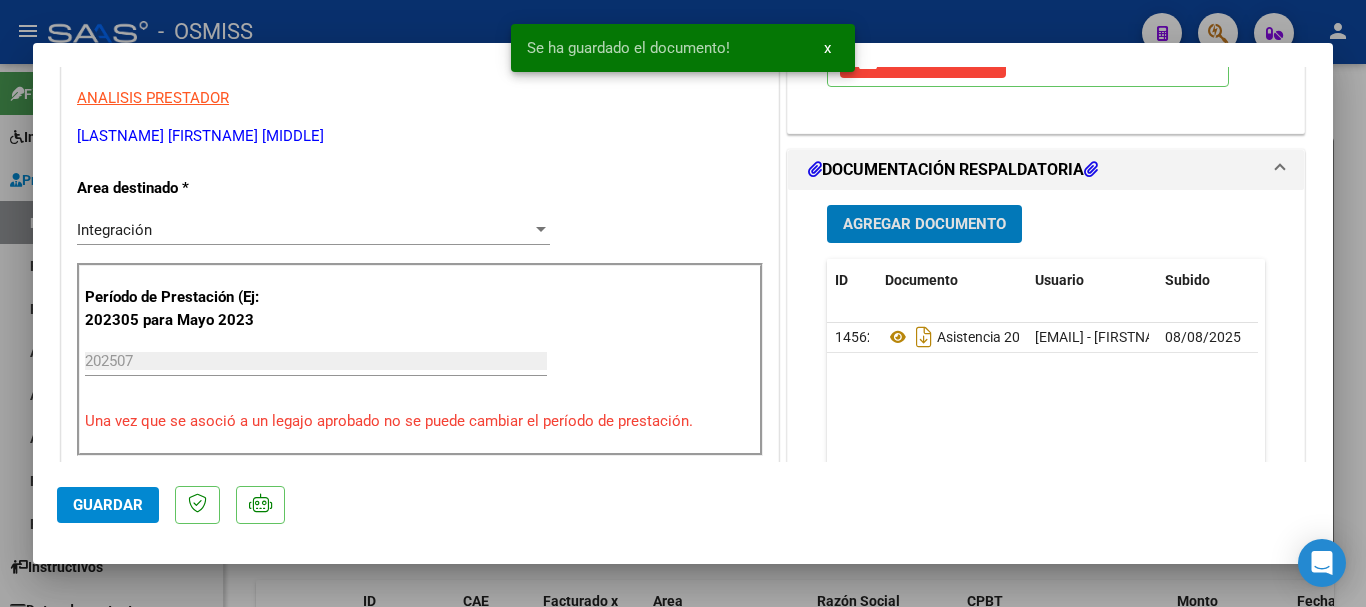 click on "Guardar" 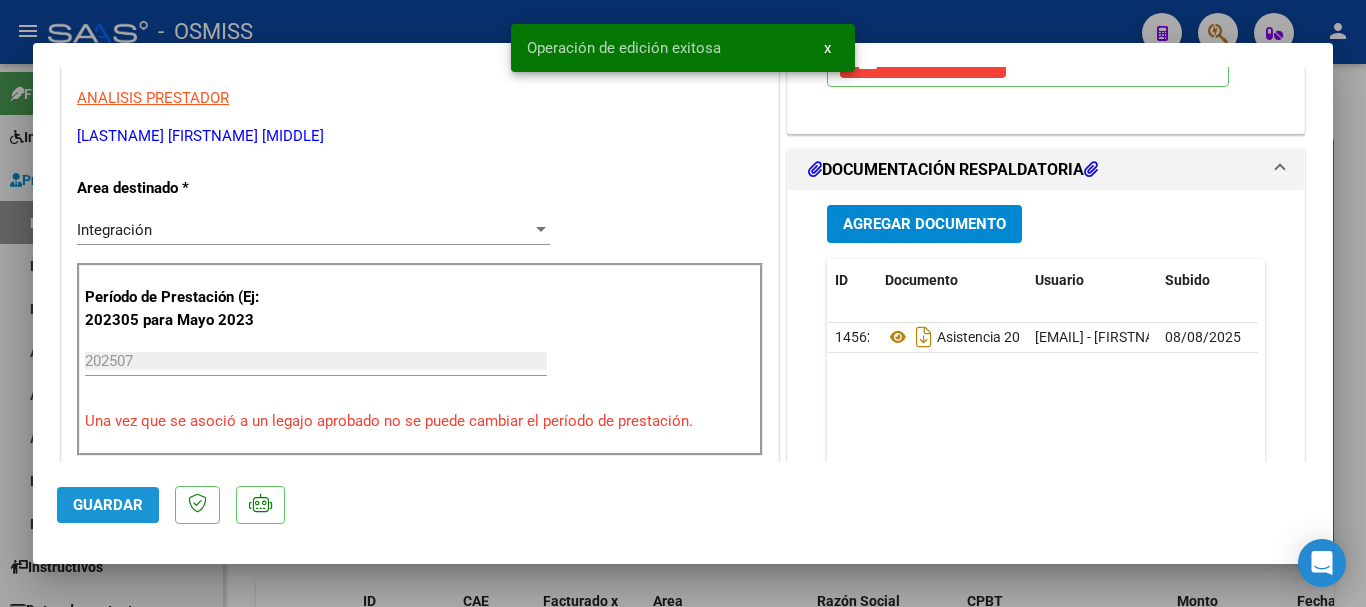 click on "Guardar" 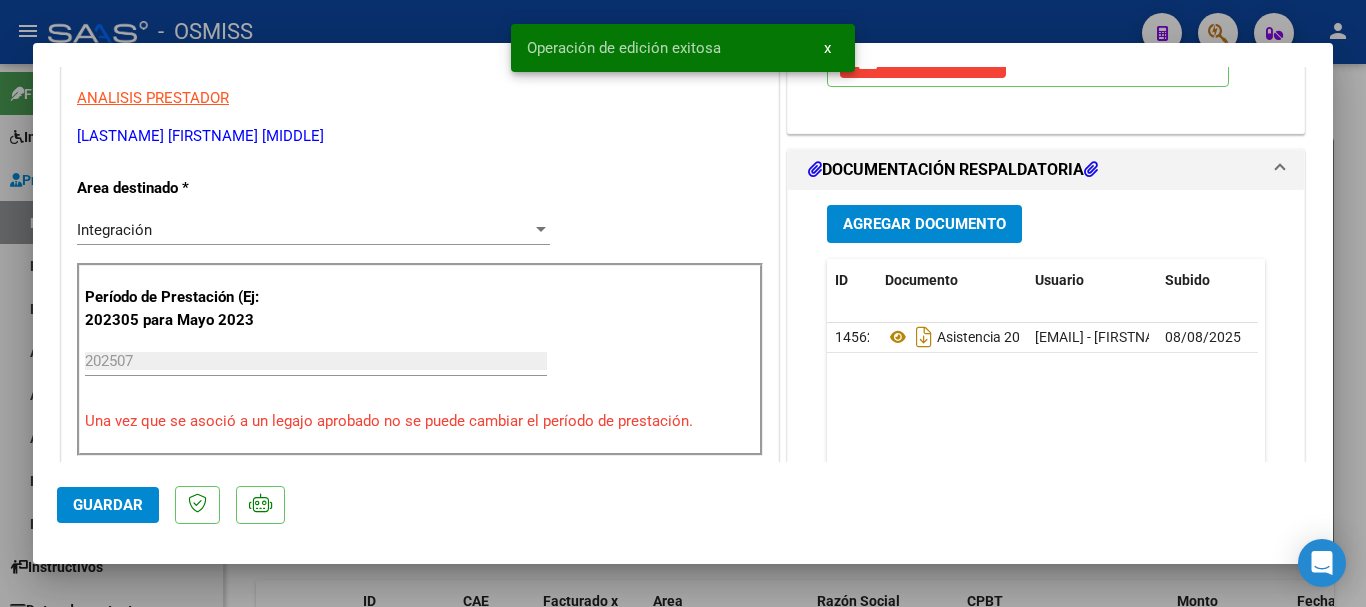 click at bounding box center [683, 303] 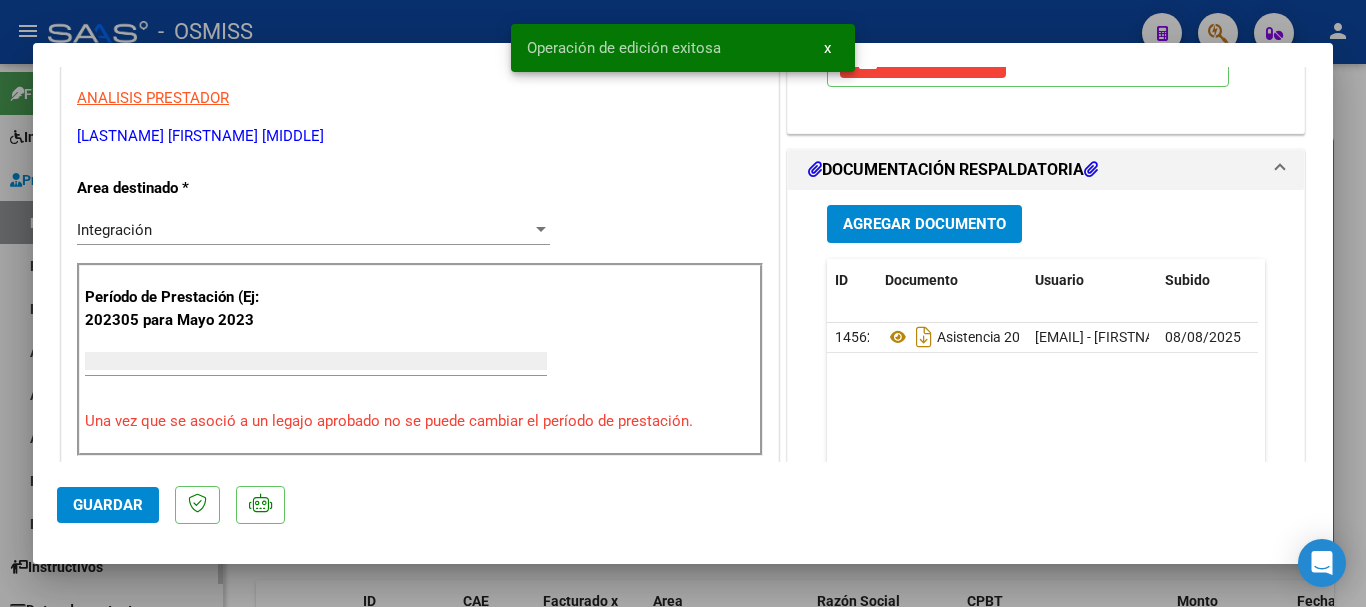 scroll, scrollTop: 0, scrollLeft: 0, axis: both 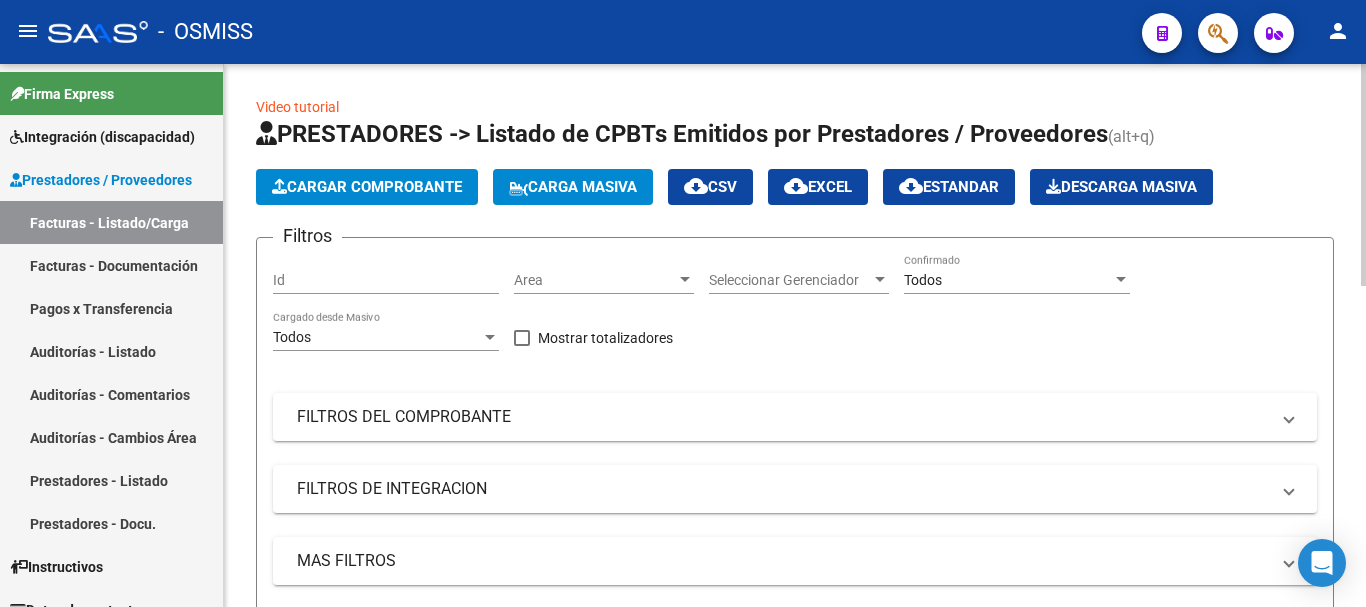 click on "Cargar Comprobante" 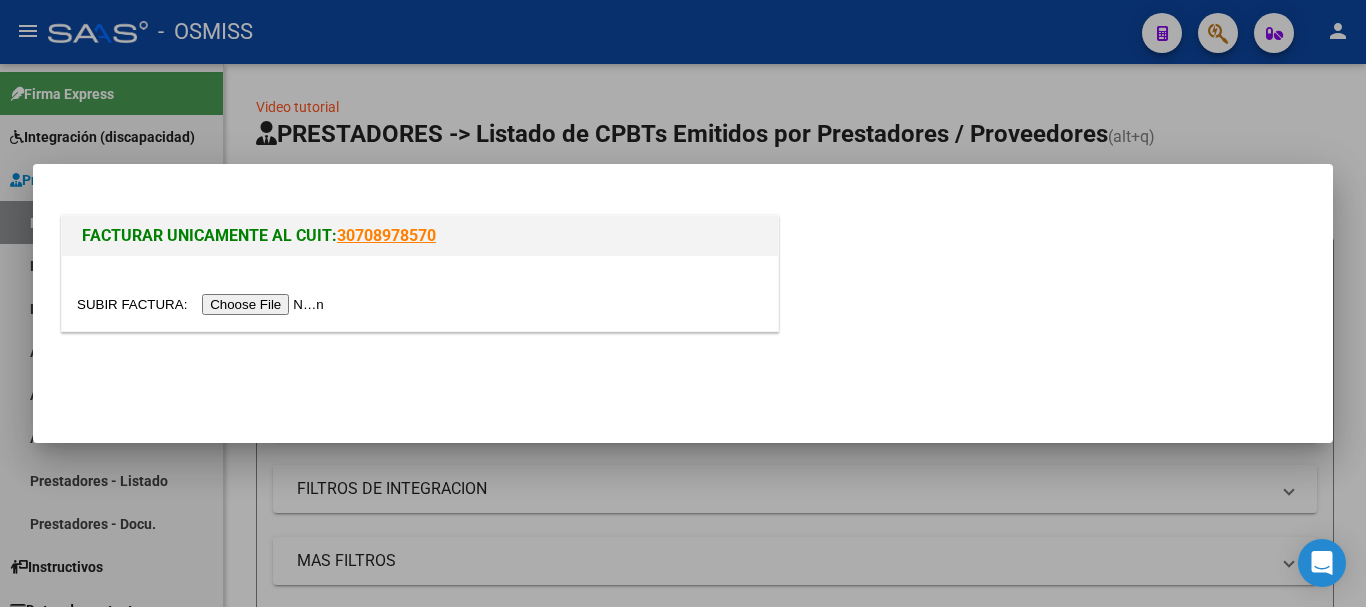 click at bounding box center [203, 304] 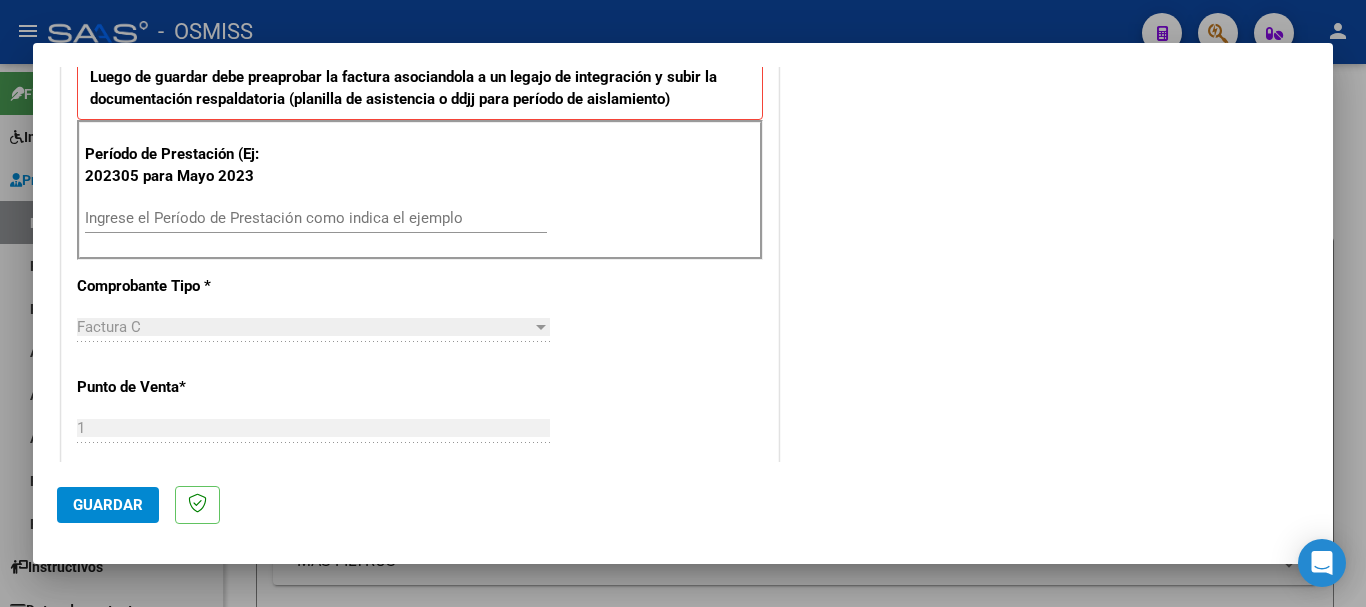 scroll, scrollTop: 600, scrollLeft: 0, axis: vertical 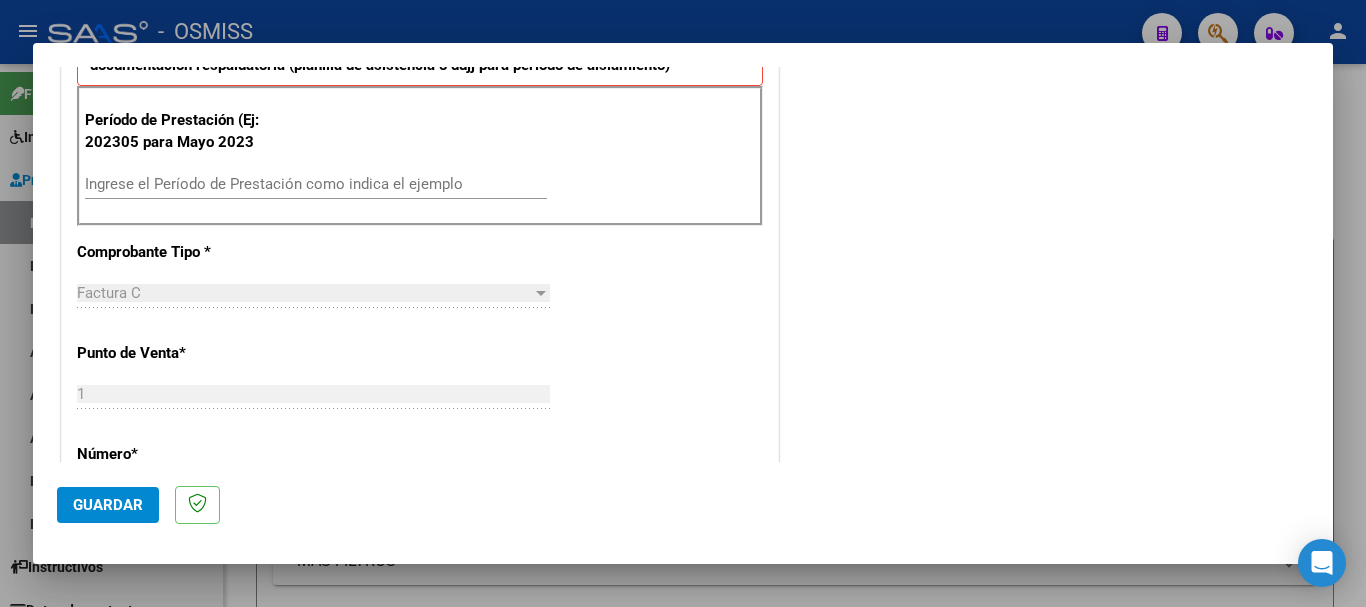 click on "Ingrese el Período de Prestación como indica el ejemplo" at bounding box center [316, 184] 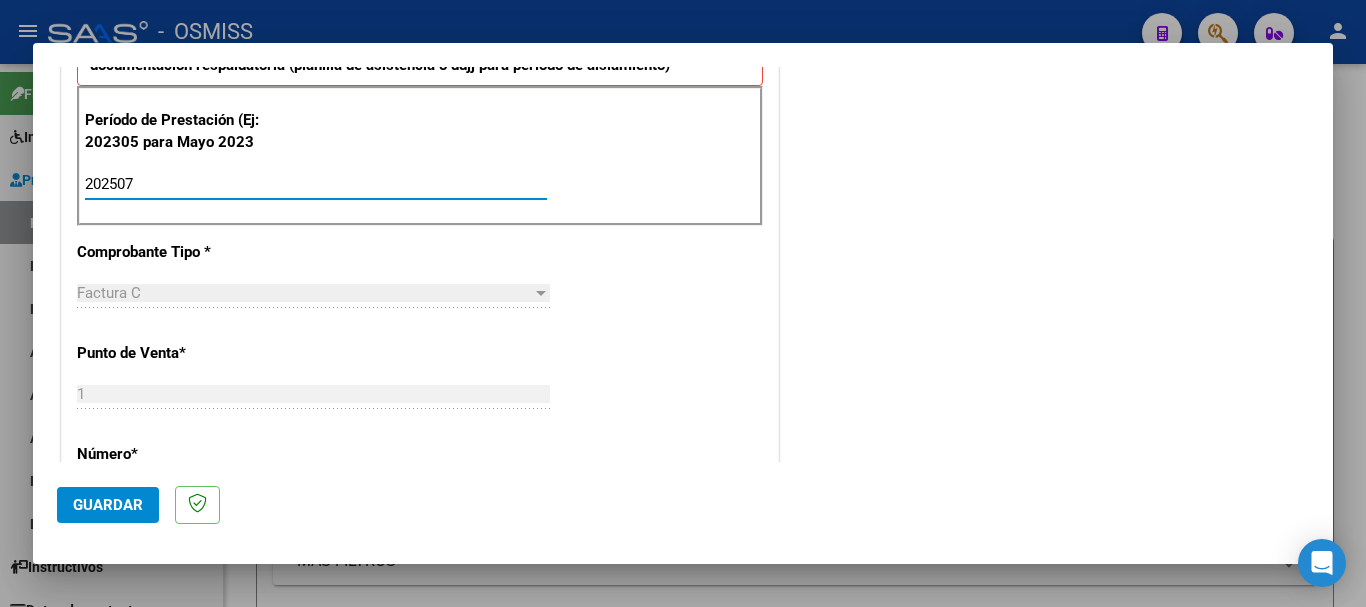 scroll, scrollTop: 1299, scrollLeft: 0, axis: vertical 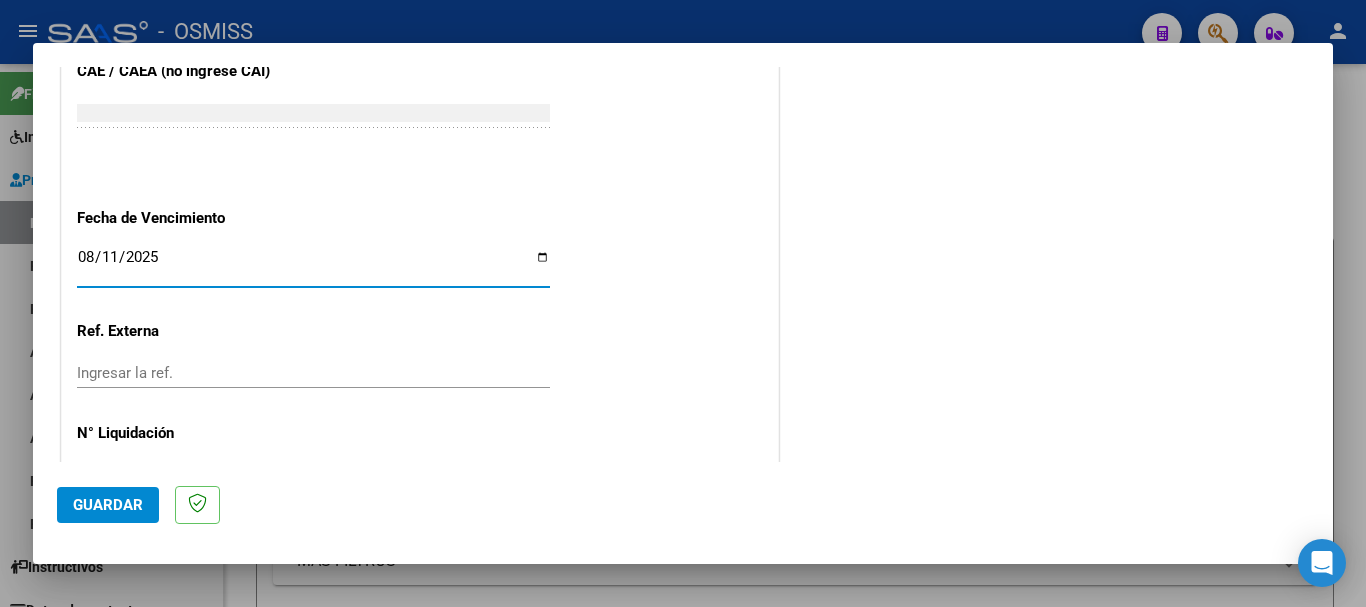 click on "Guardar" 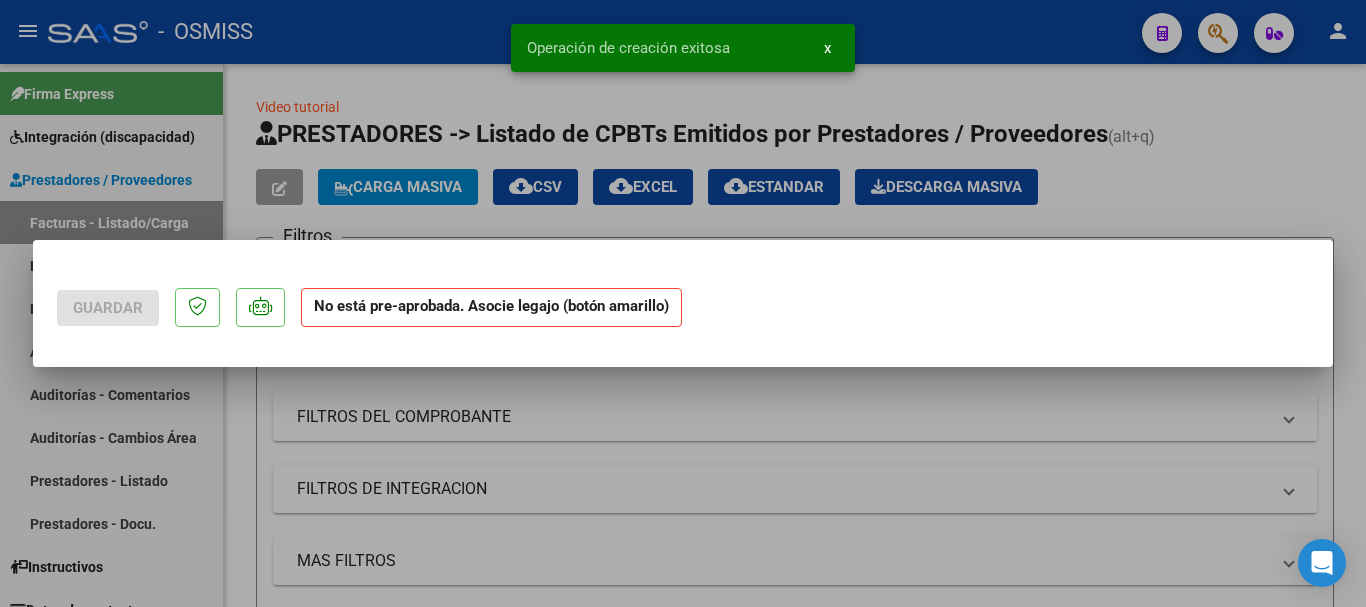 scroll, scrollTop: 0, scrollLeft: 0, axis: both 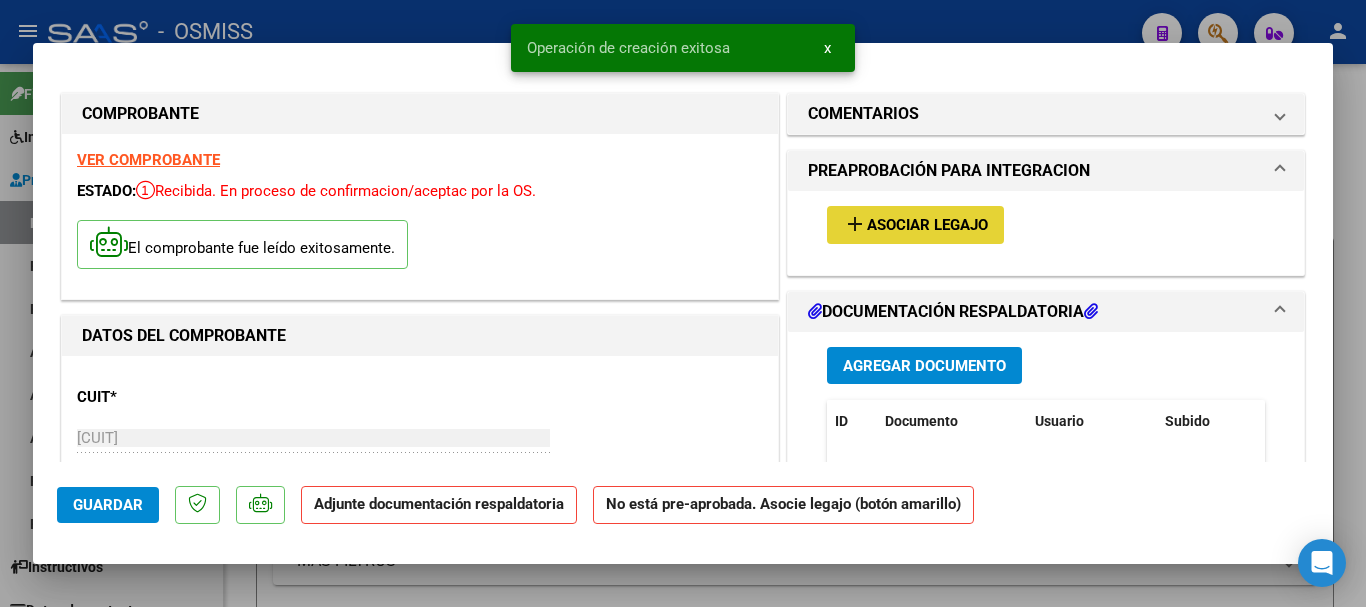 click on "Asociar Legajo" at bounding box center [927, 226] 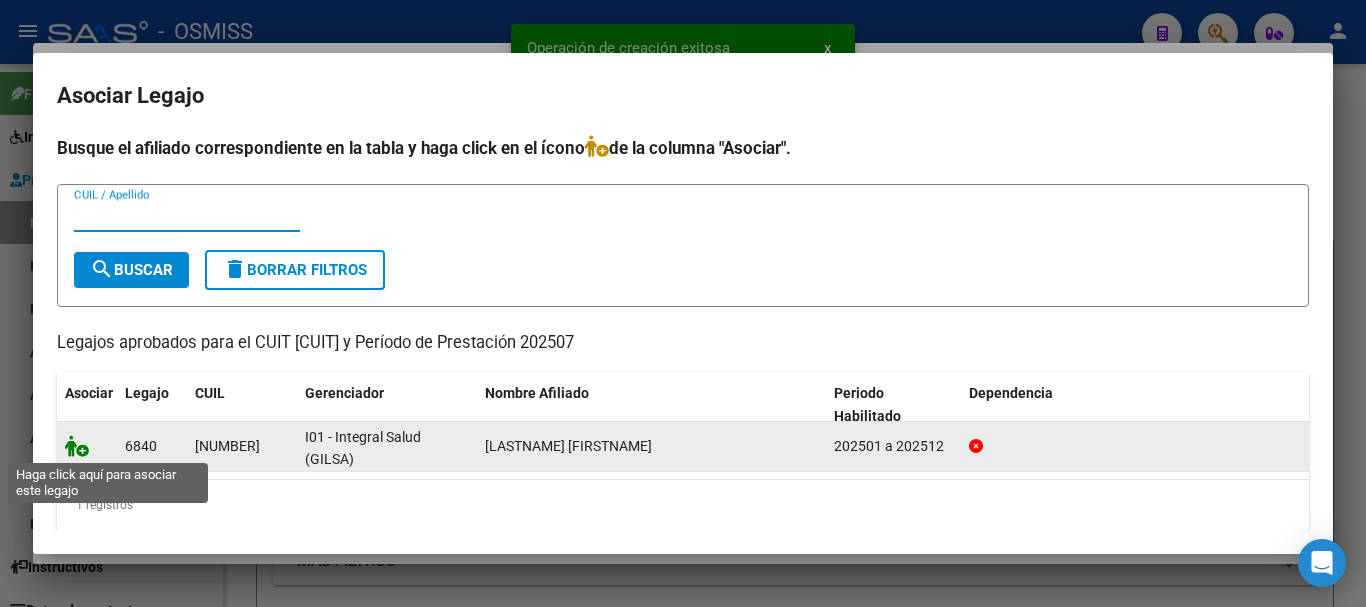 click 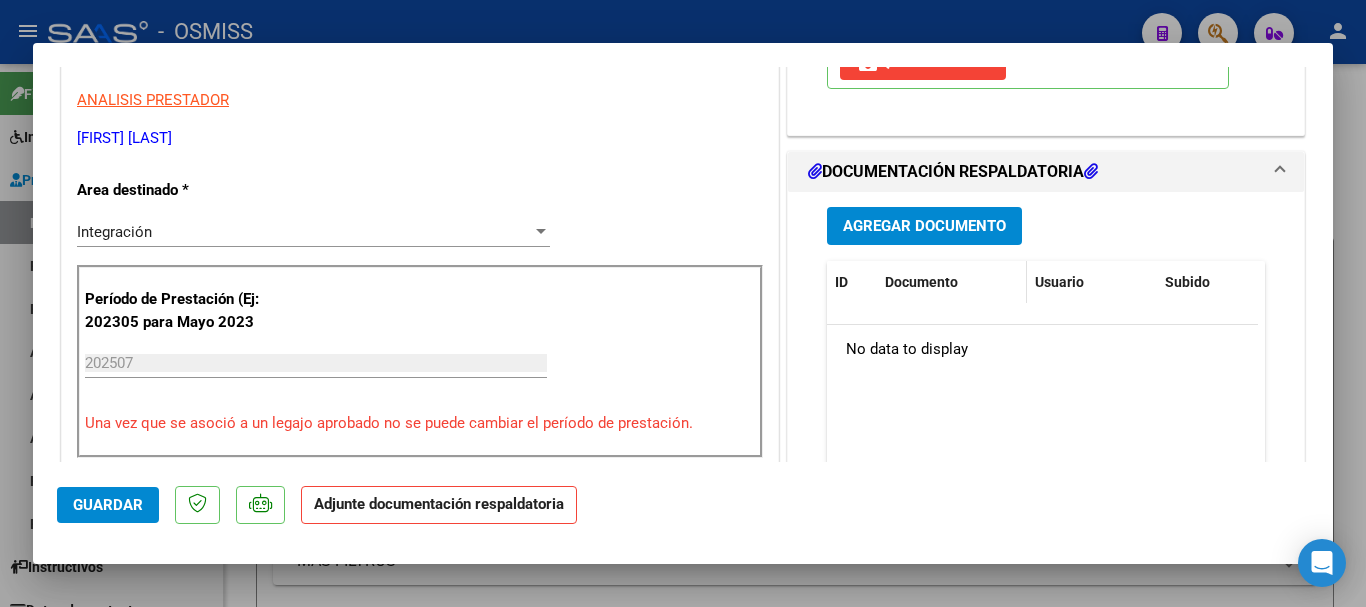 scroll, scrollTop: 400, scrollLeft: 0, axis: vertical 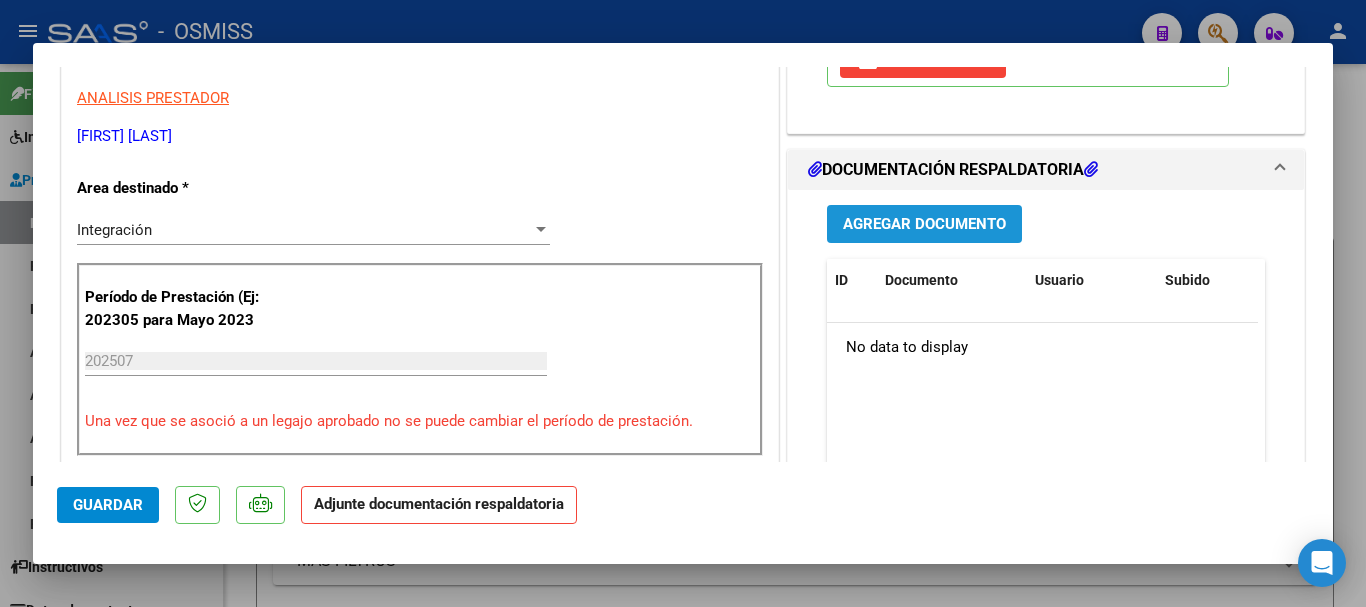 click on "Agregar Documento" at bounding box center (924, 225) 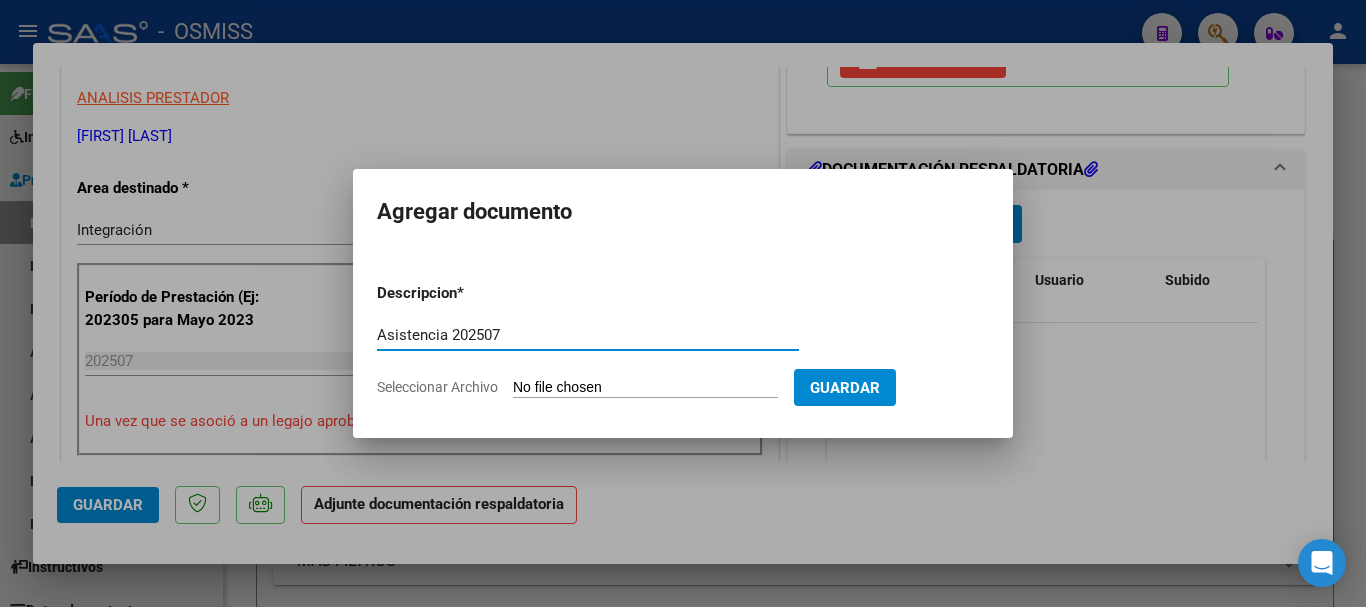 click on "Seleccionar Archivo" at bounding box center [645, 388] 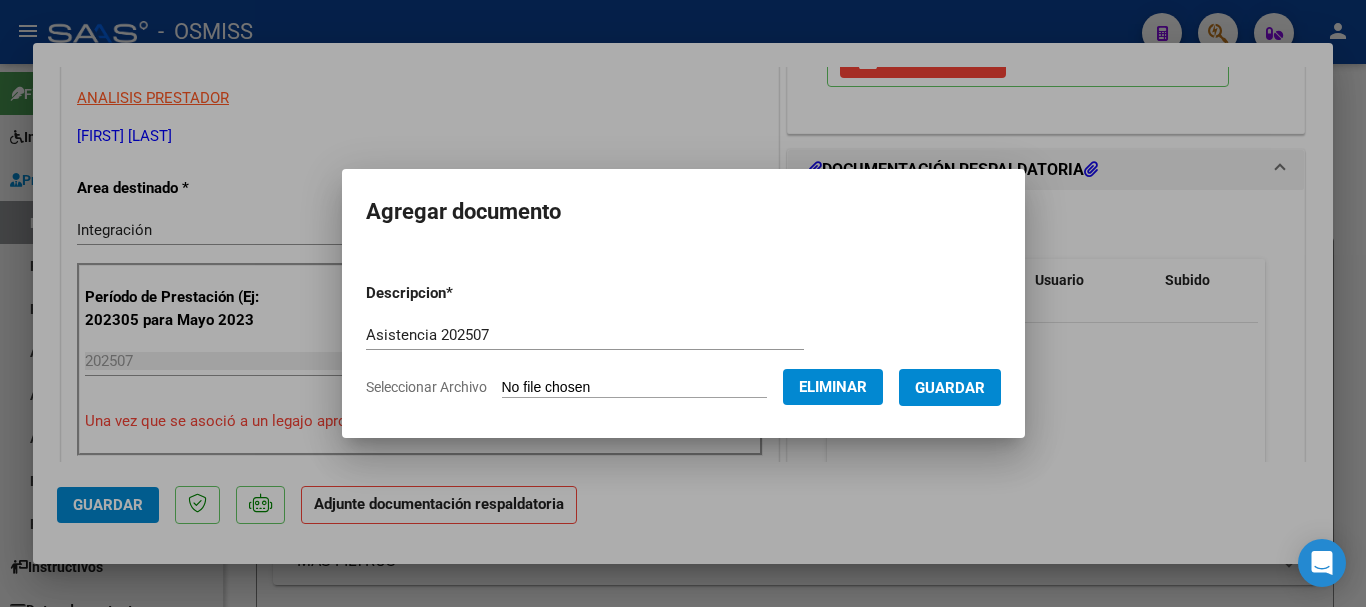 click on "Guardar" at bounding box center (950, 387) 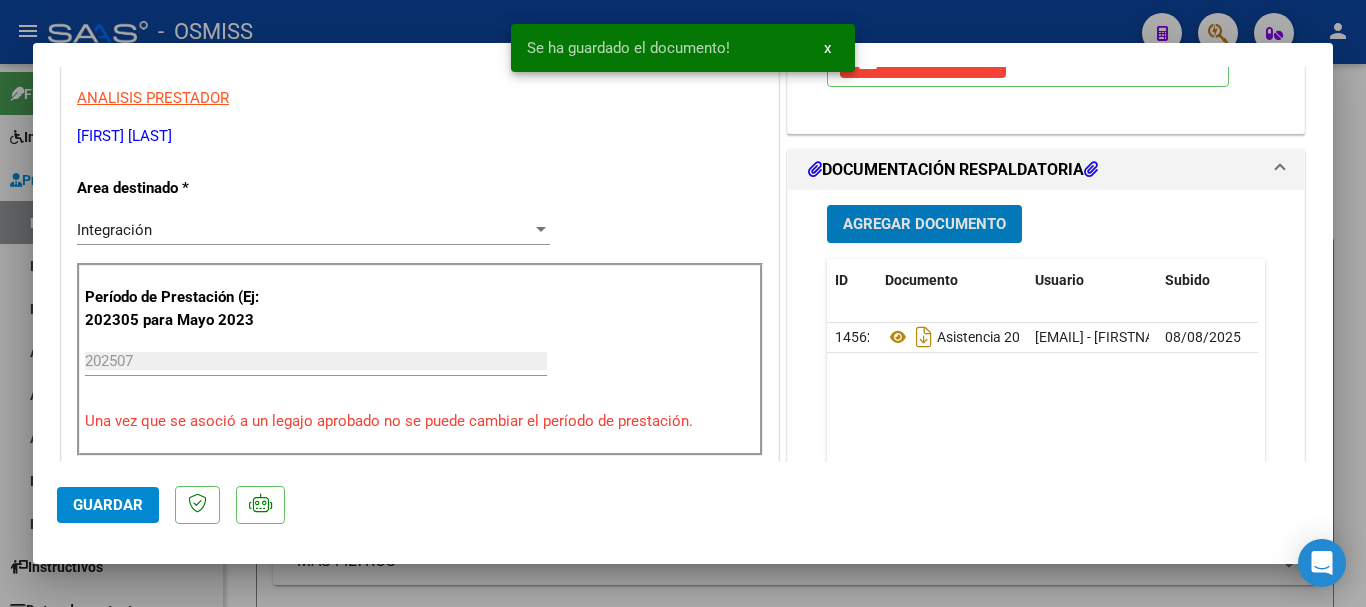 click on "Guardar" 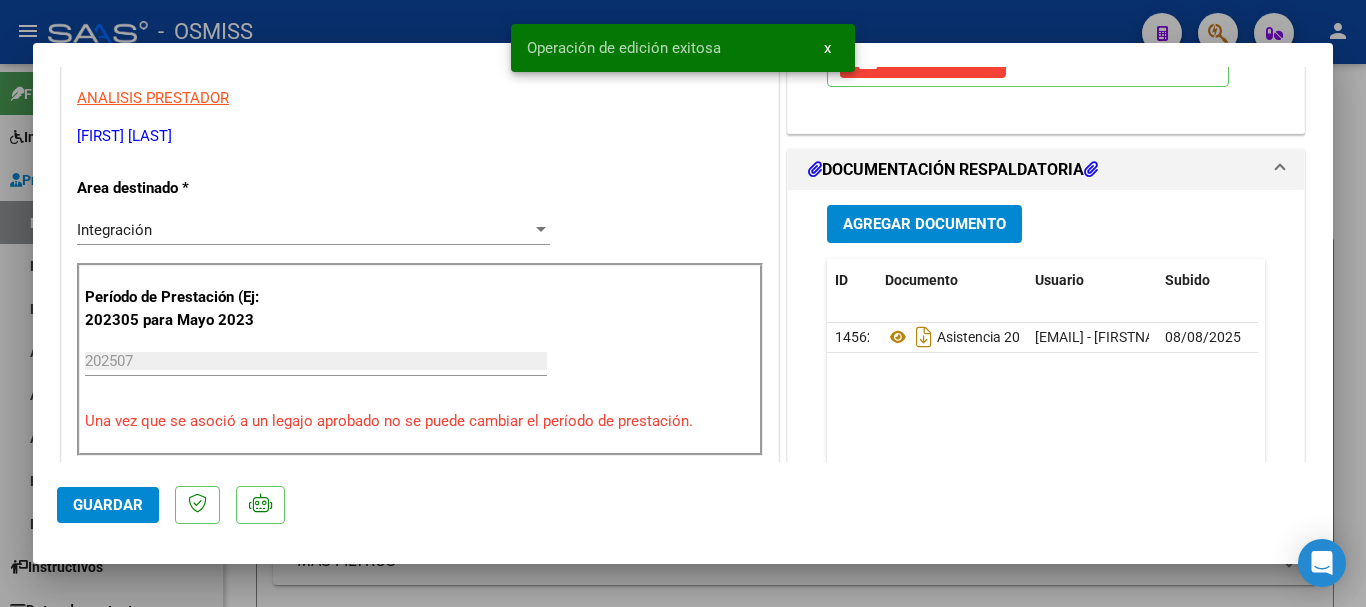 click on "Guardar" 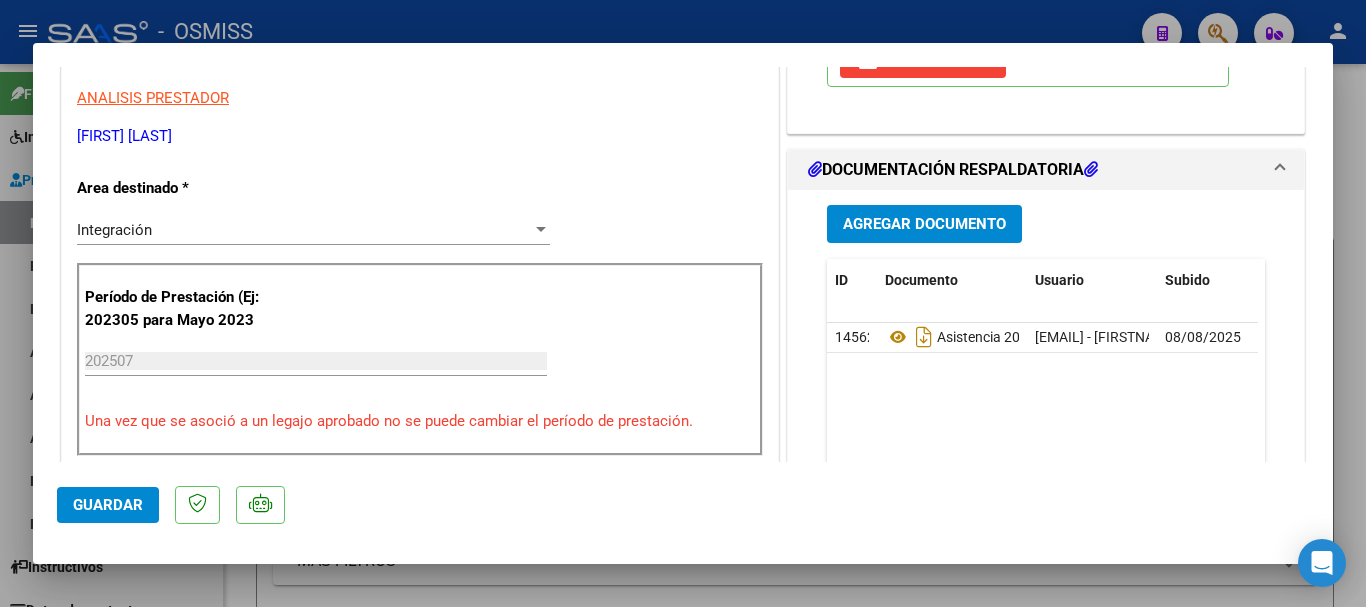 click on "Guardar" 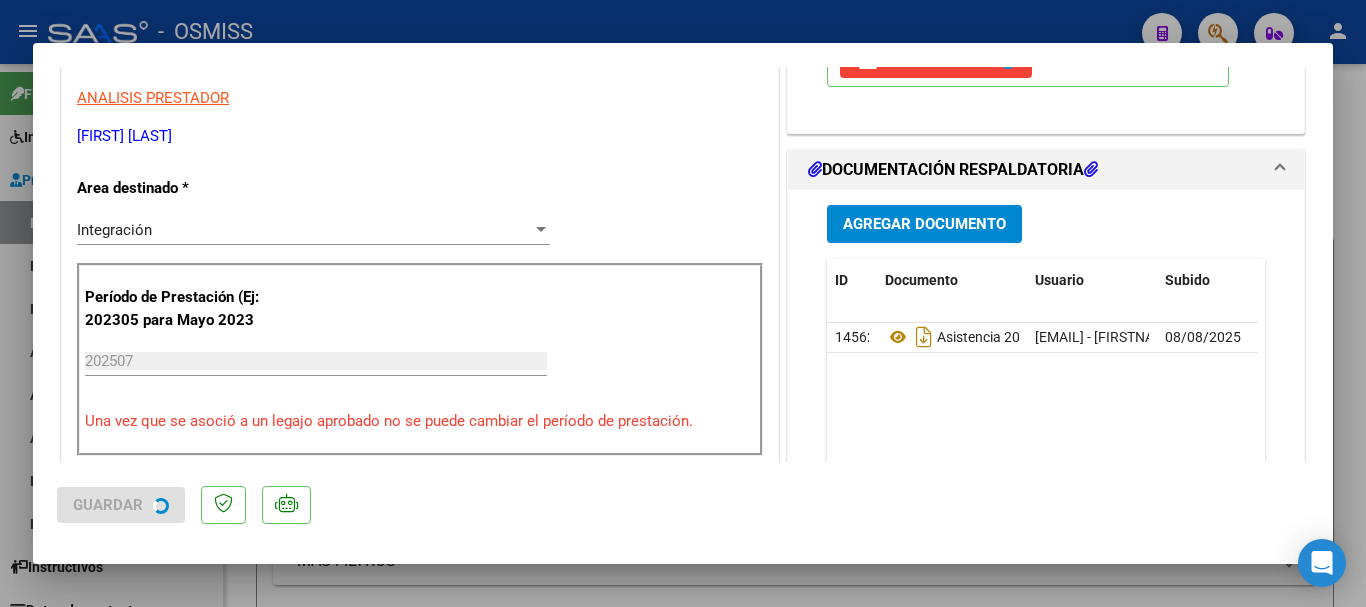 click at bounding box center [683, 303] 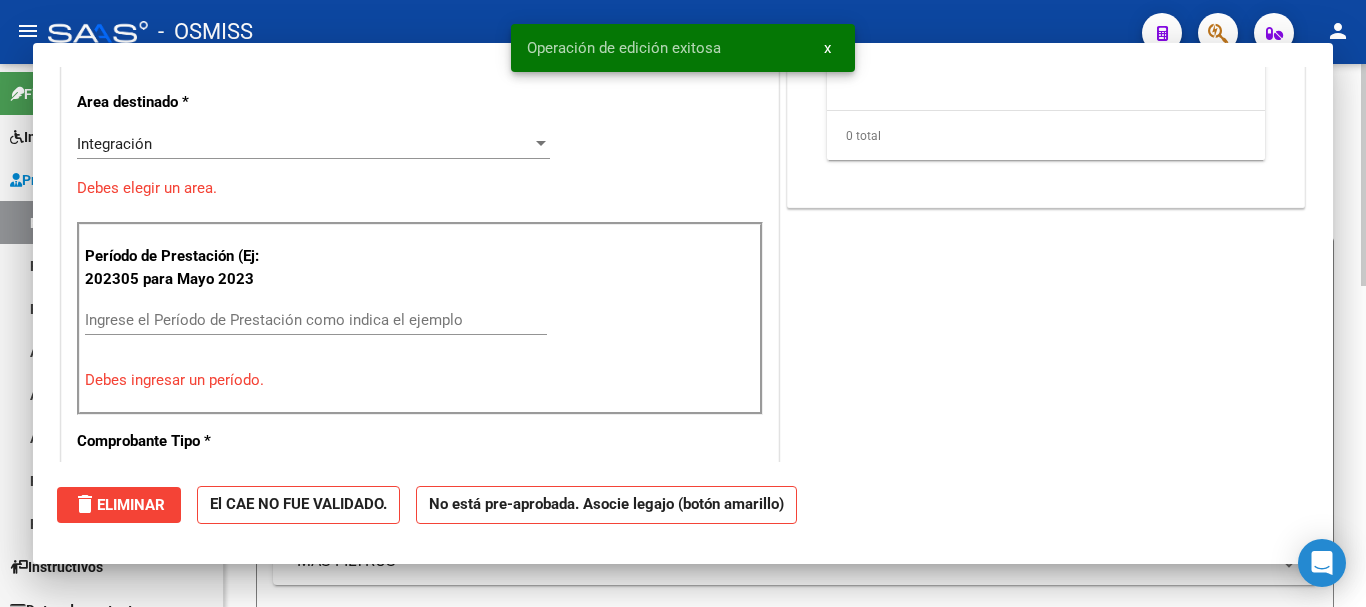 scroll, scrollTop: 339, scrollLeft: 0, axis: vertical 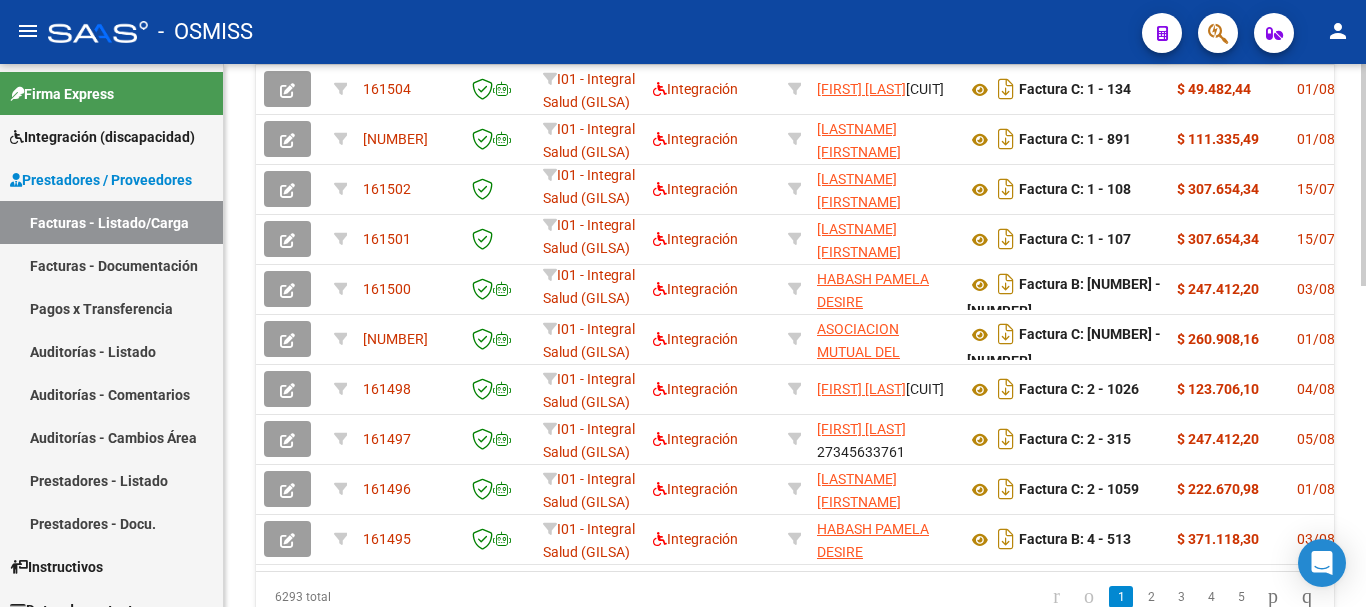 click 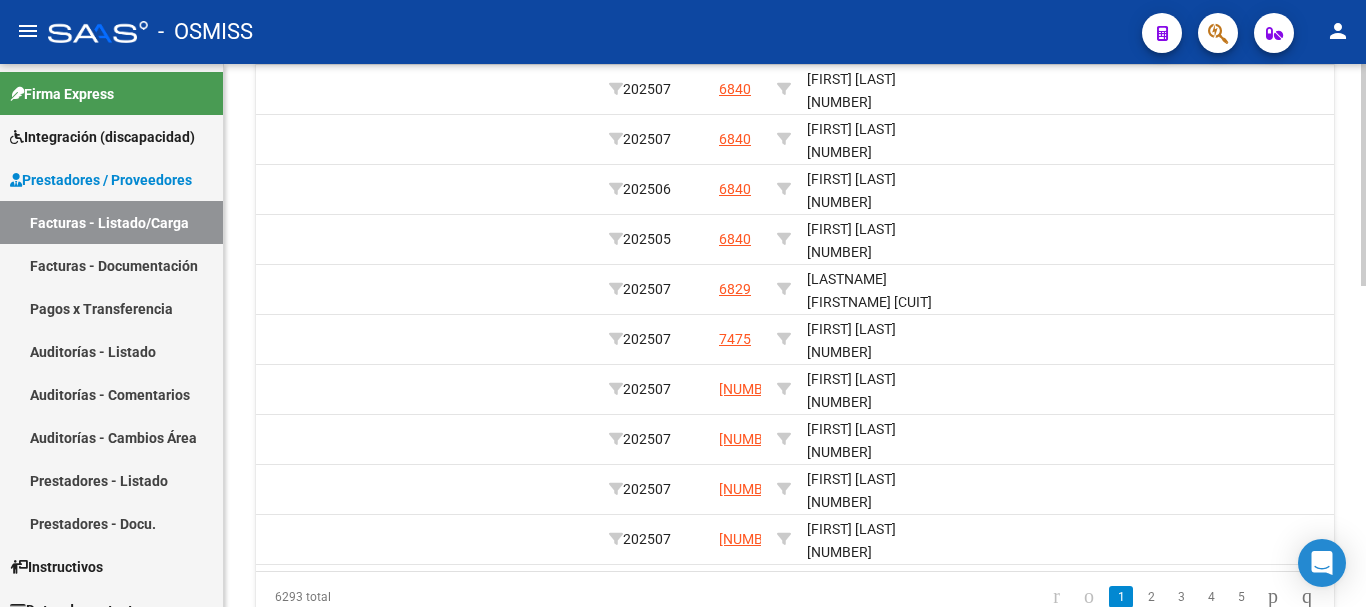 scroll, scrollTop: 0, scrollLeft: 2711, axis: horizontal 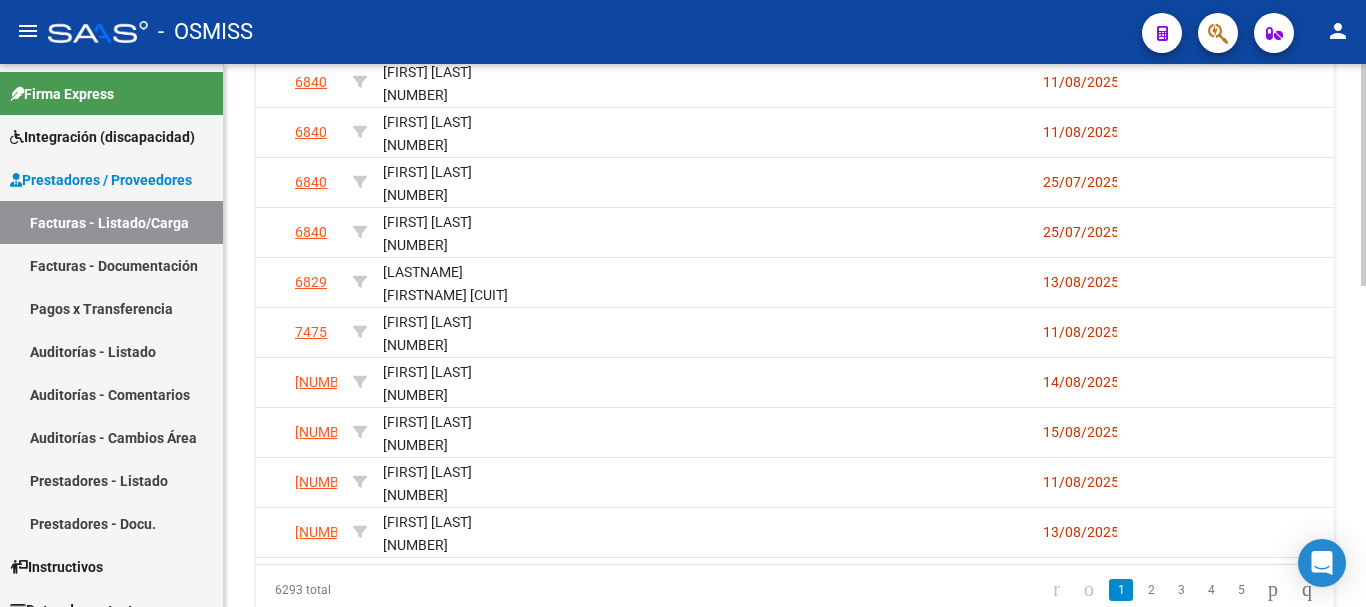 click 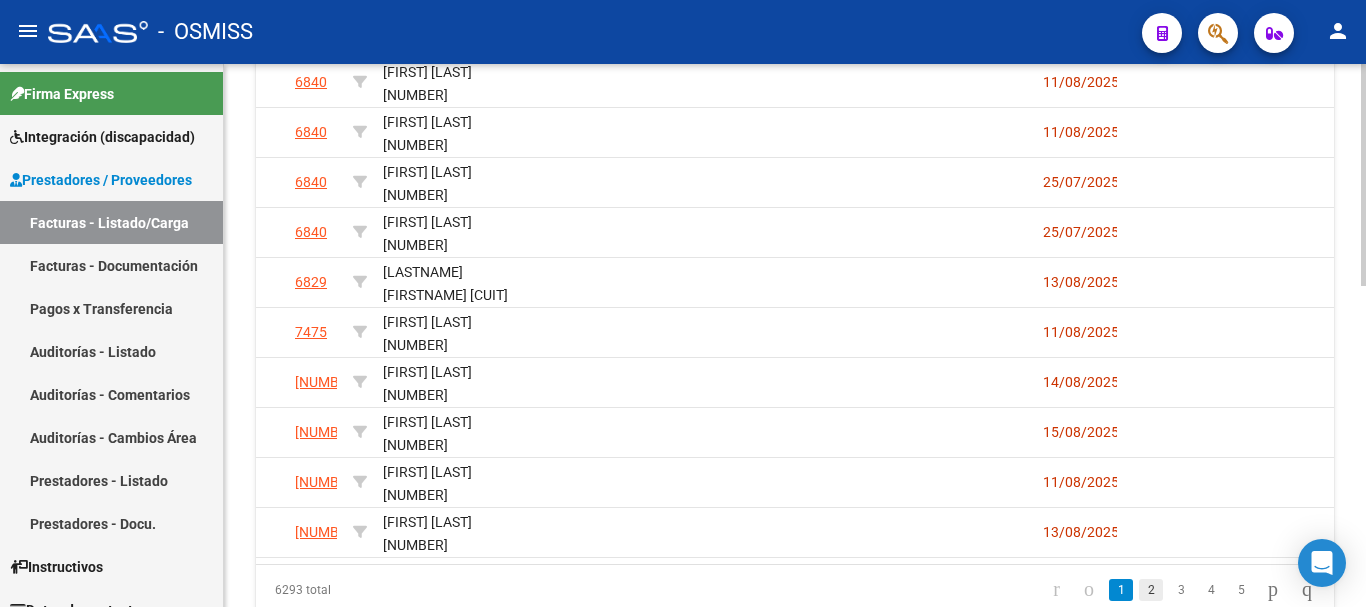 click on "2" 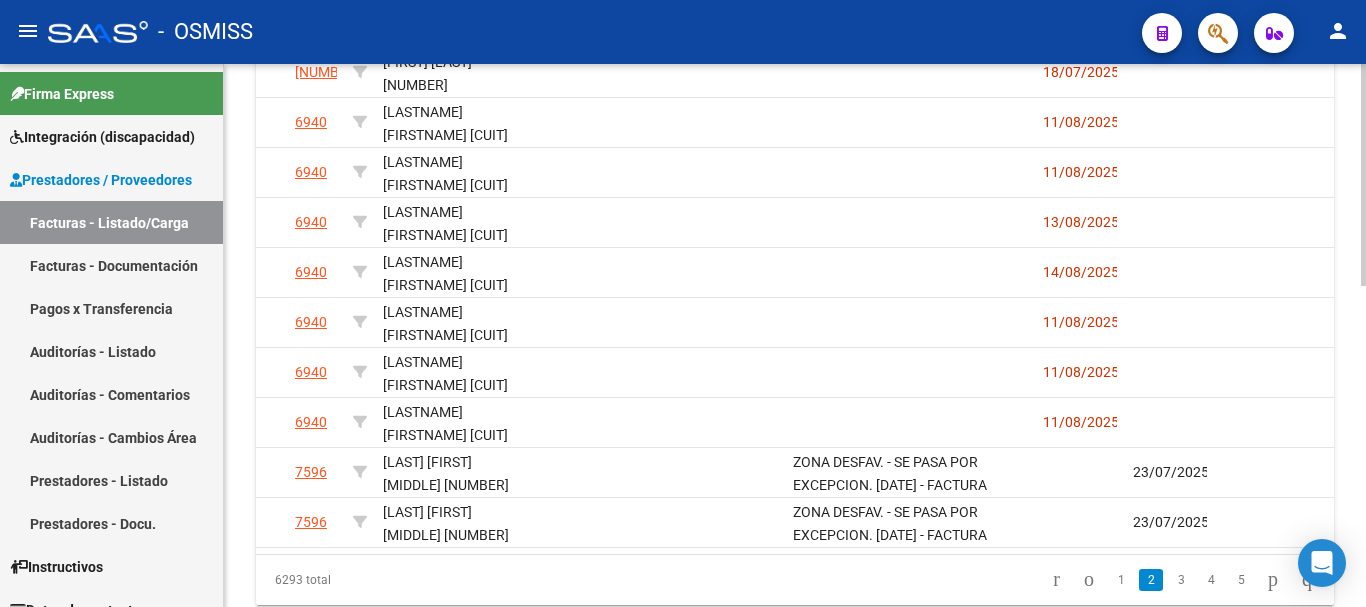 scroll, scrollTop: 707, scrollLeft: 0, axis: vertical 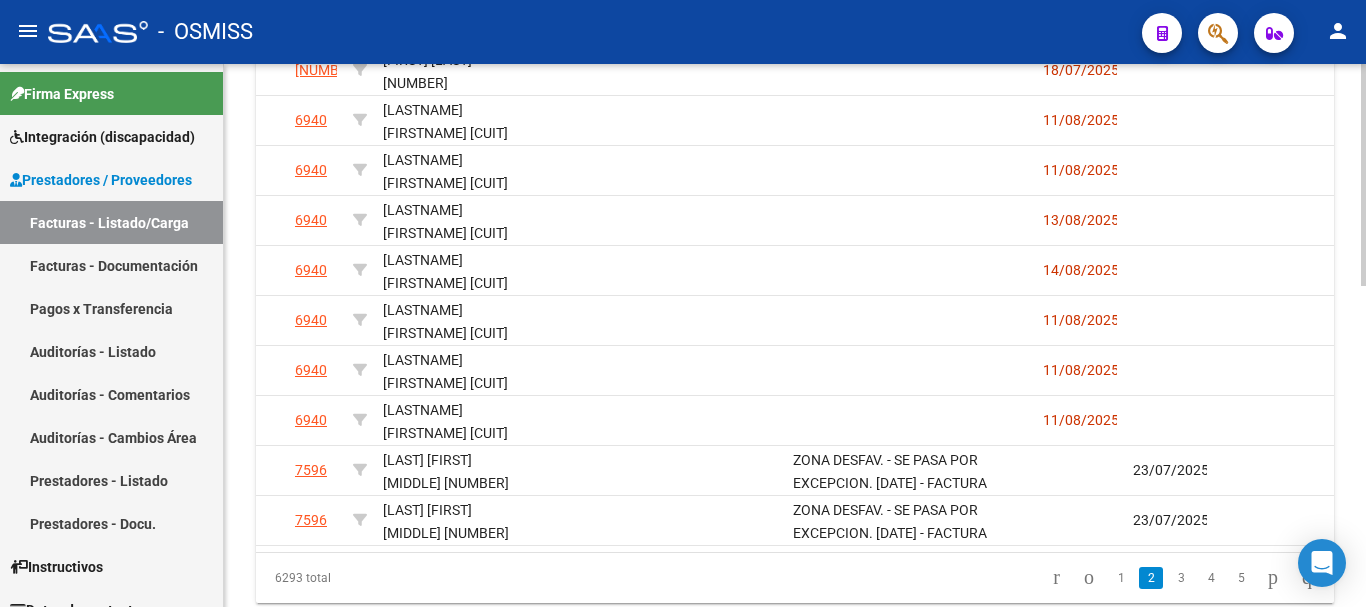 click 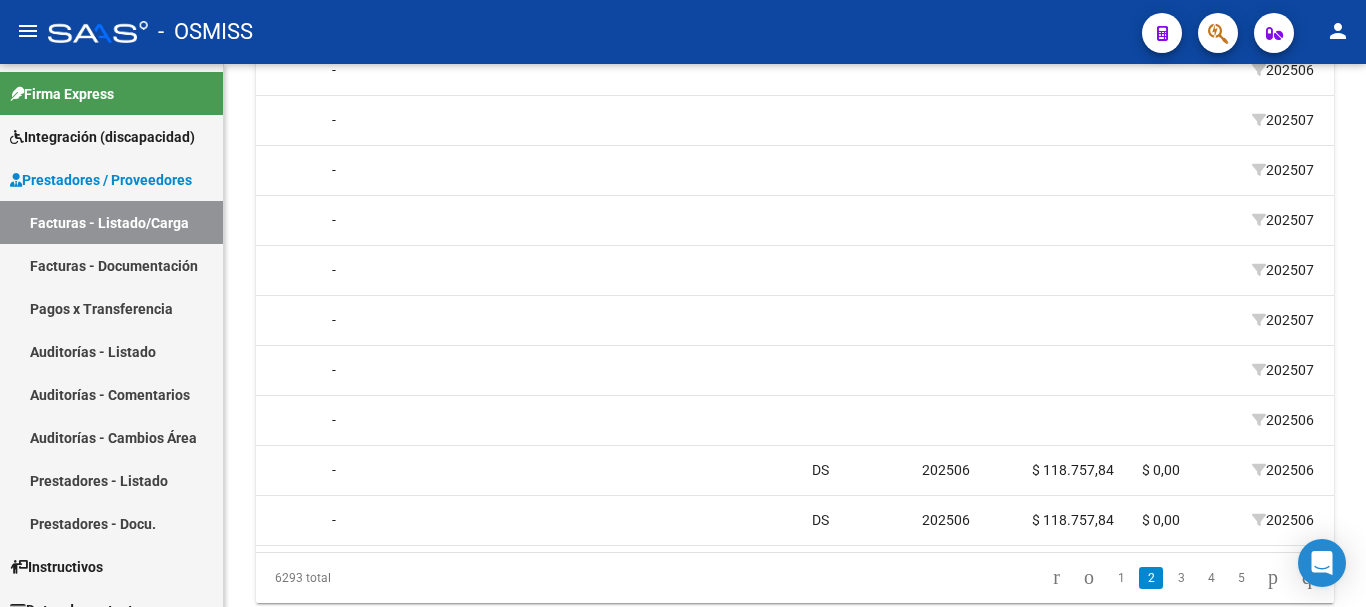 scroll, scrollTop: 0, scrollLeft: 0, axis: both 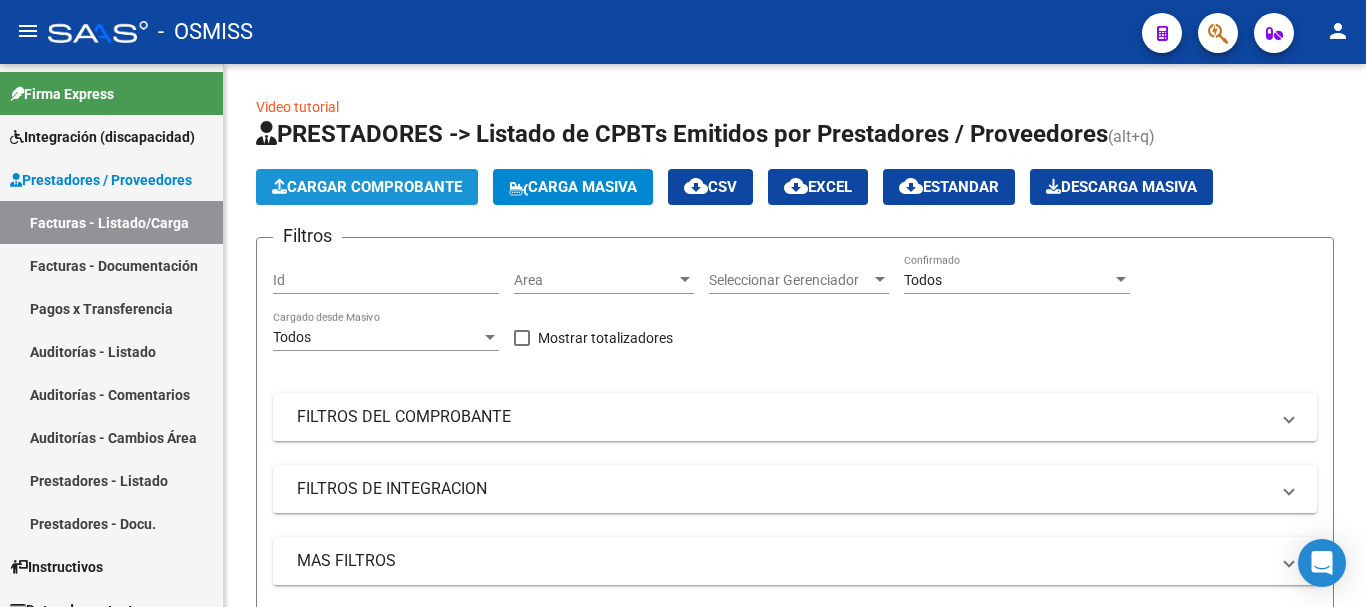 click on "Cargar Comprobante" 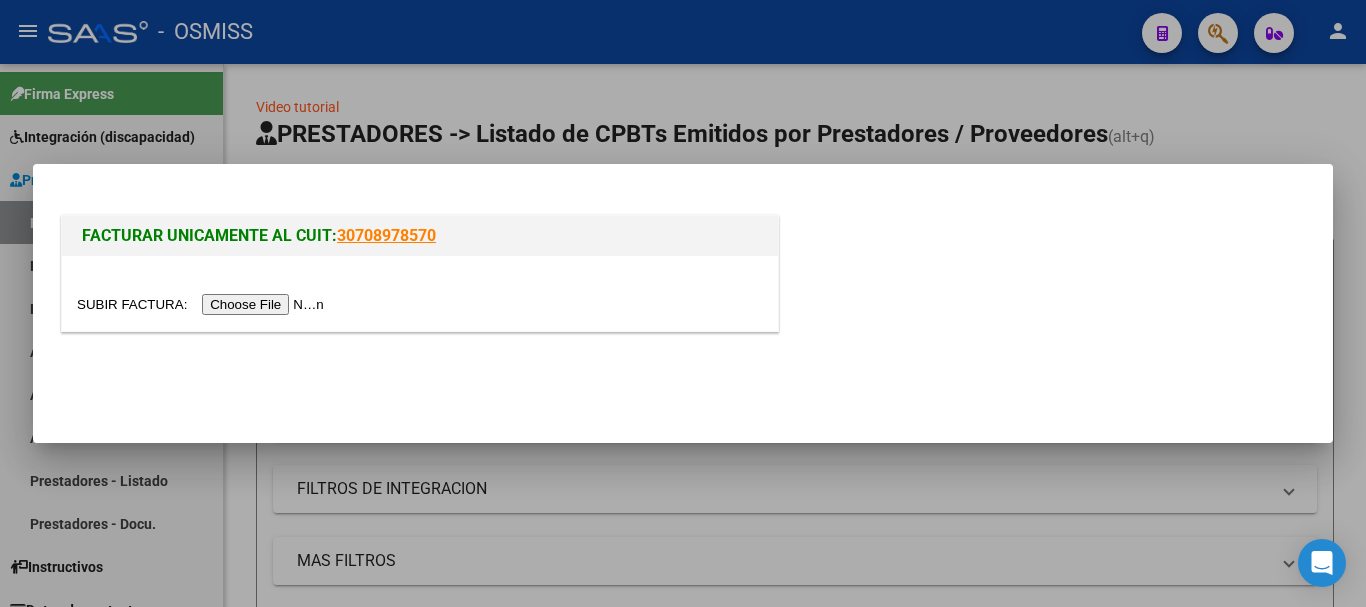 click at bounding box center (203, 304) 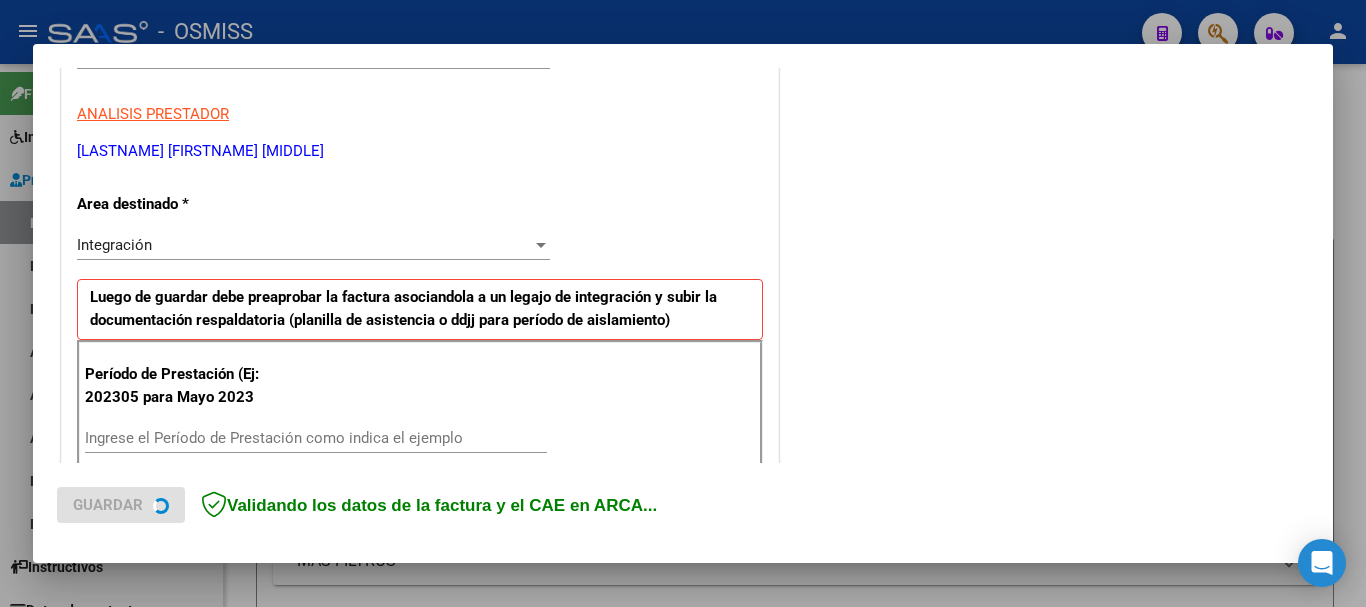 scroll, scrollTop: 400, scrollLeft: 0, axis: vertical 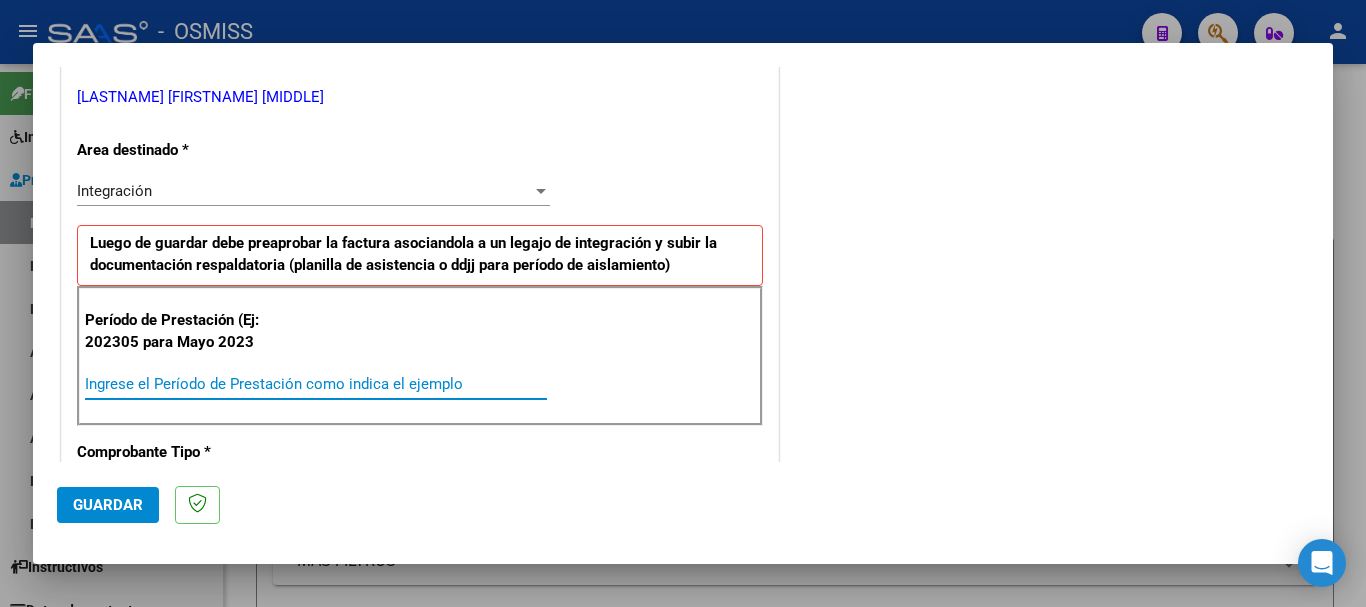 click on "Ingrese el Período de Prestación como indica el ejemplo" at bounding box center (316, 384) 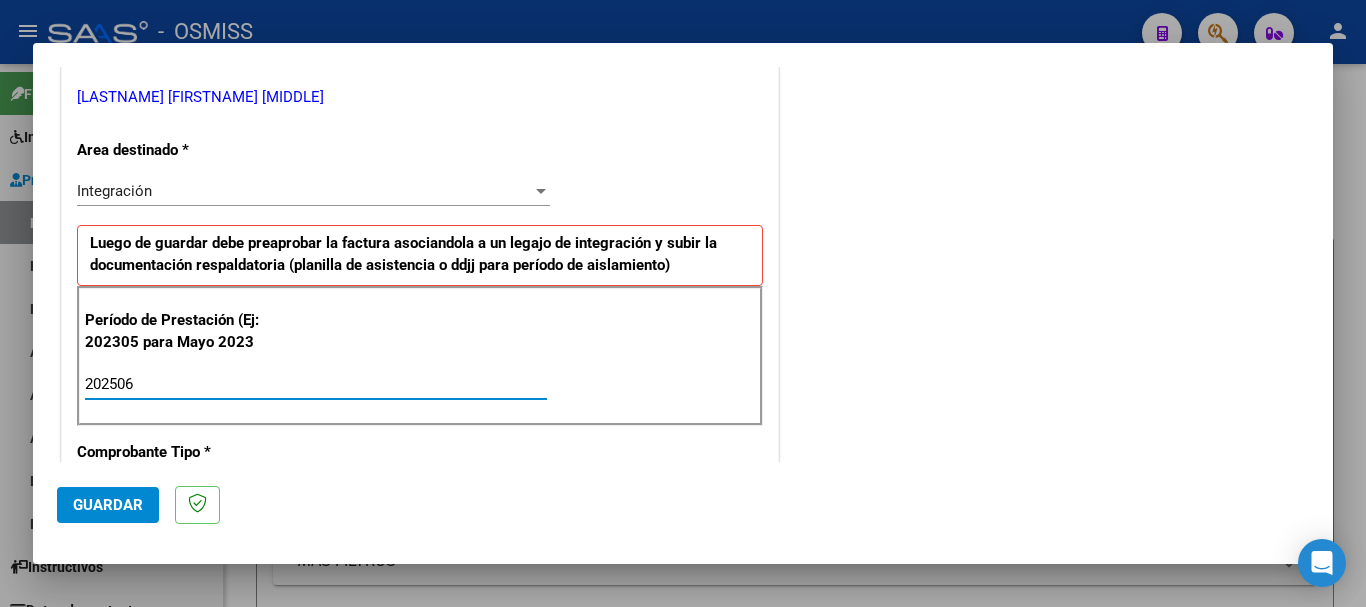 scroll, scrollTop: 1299, scrollLeft: 0, axis: vertical 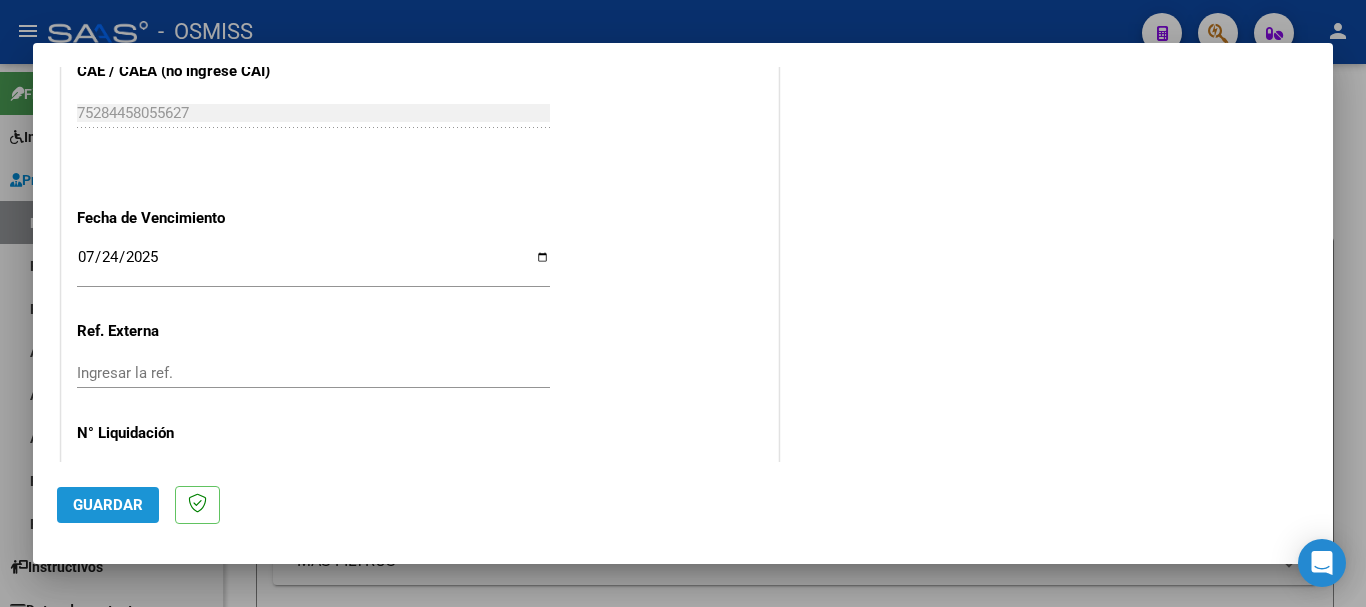 click on "Guardar" 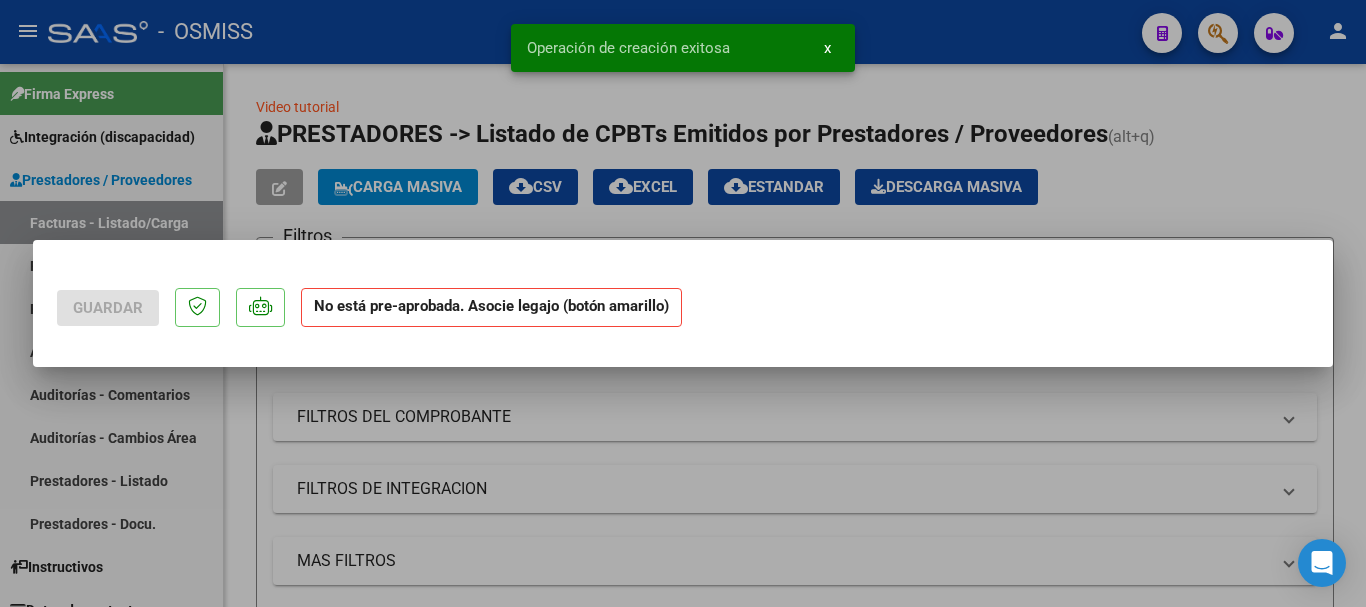 scroll, scrollTop: 0, scrollLeft: 0, axis: both 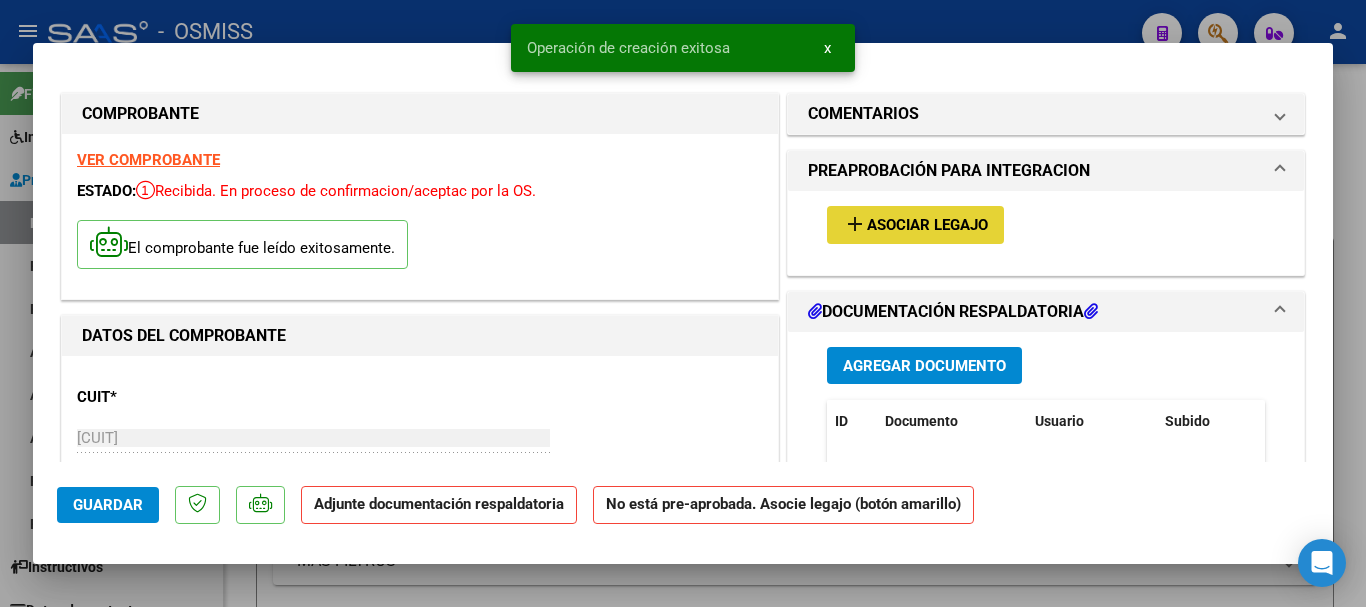 click on "add Asociar Legajo" at bounding box center [915, 224] 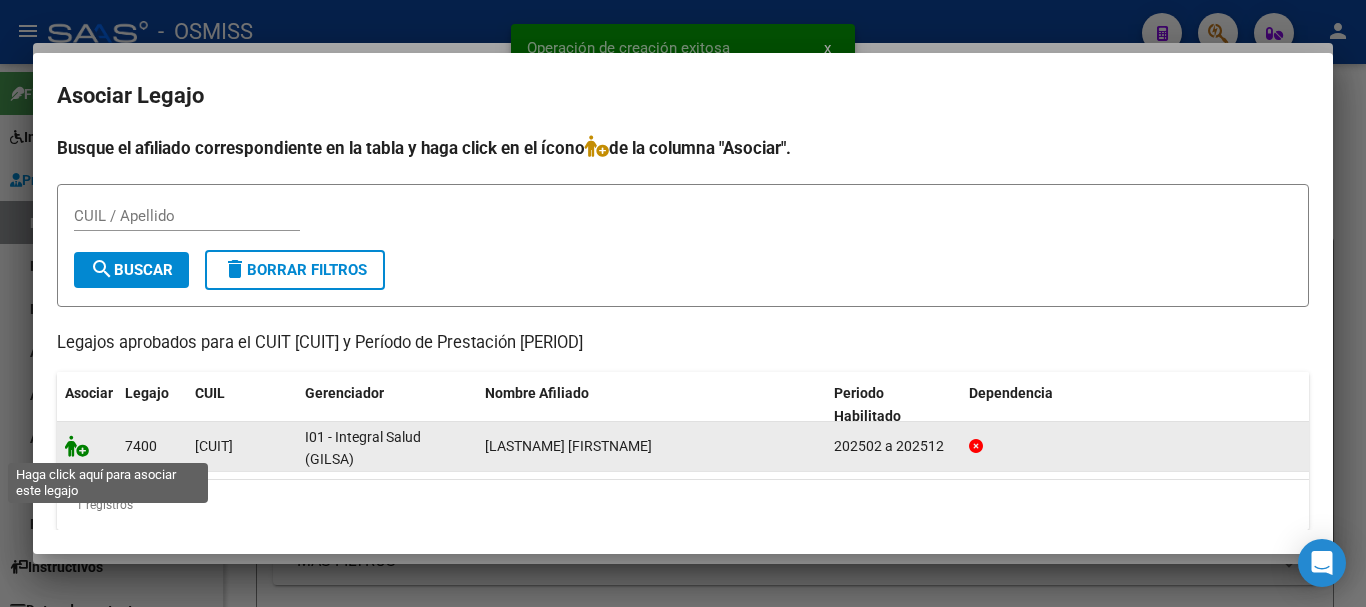 click 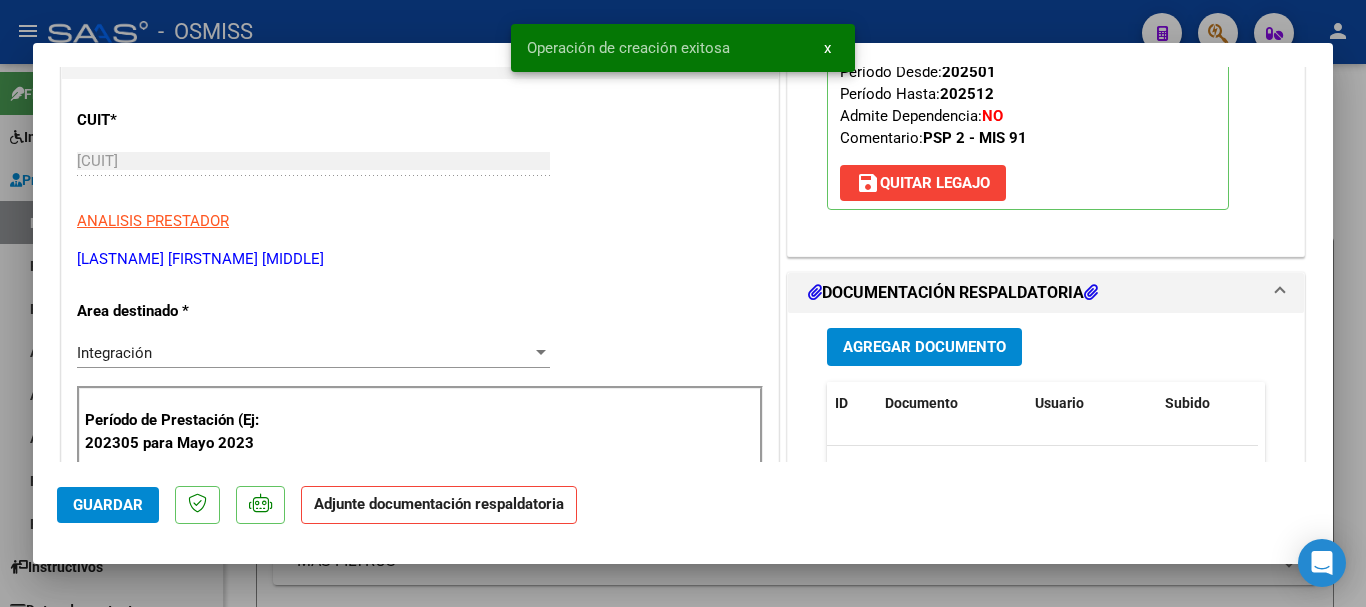 scroll, scrollTop: 400, scrollLeft: 0, axis: vertical 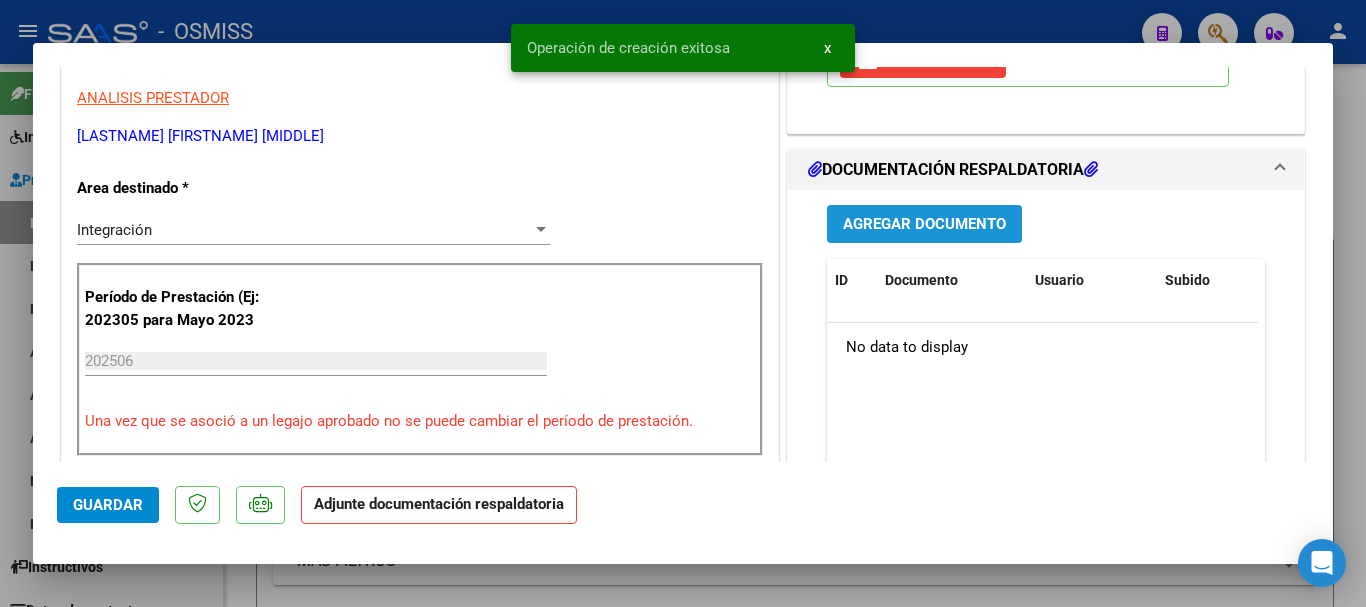 click on "Agregar Documento" at bounding box center (924, 225) 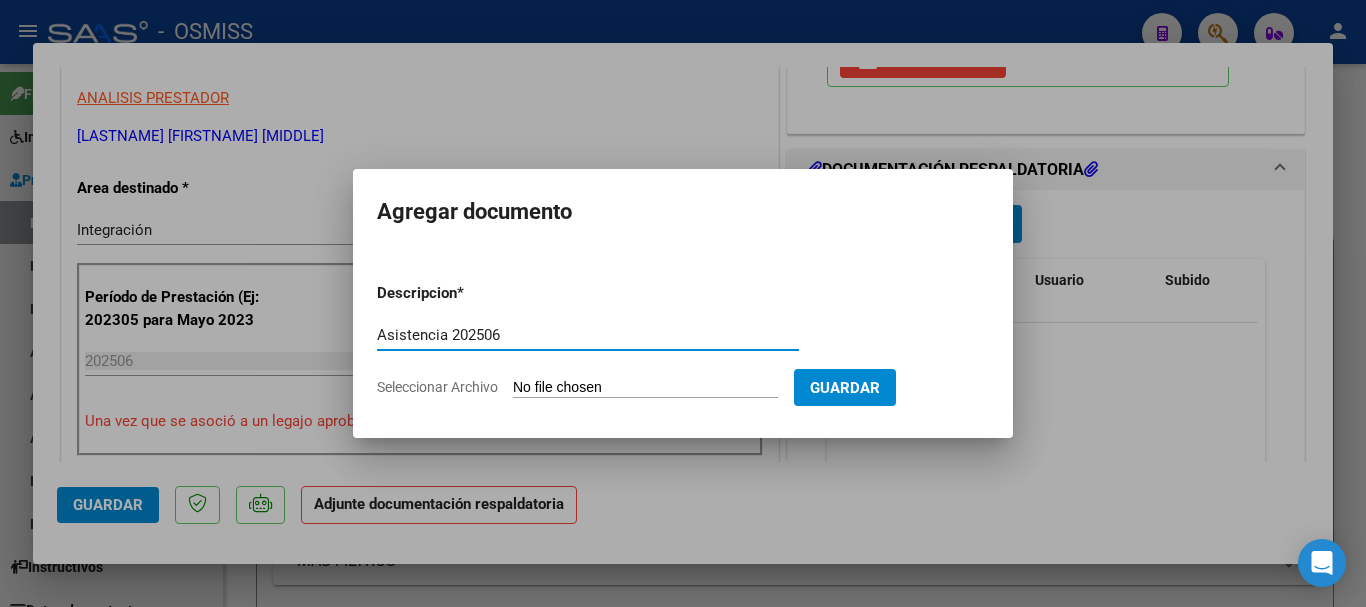 click on "Seleccionar Archivo" at bounding box center [645, 388] 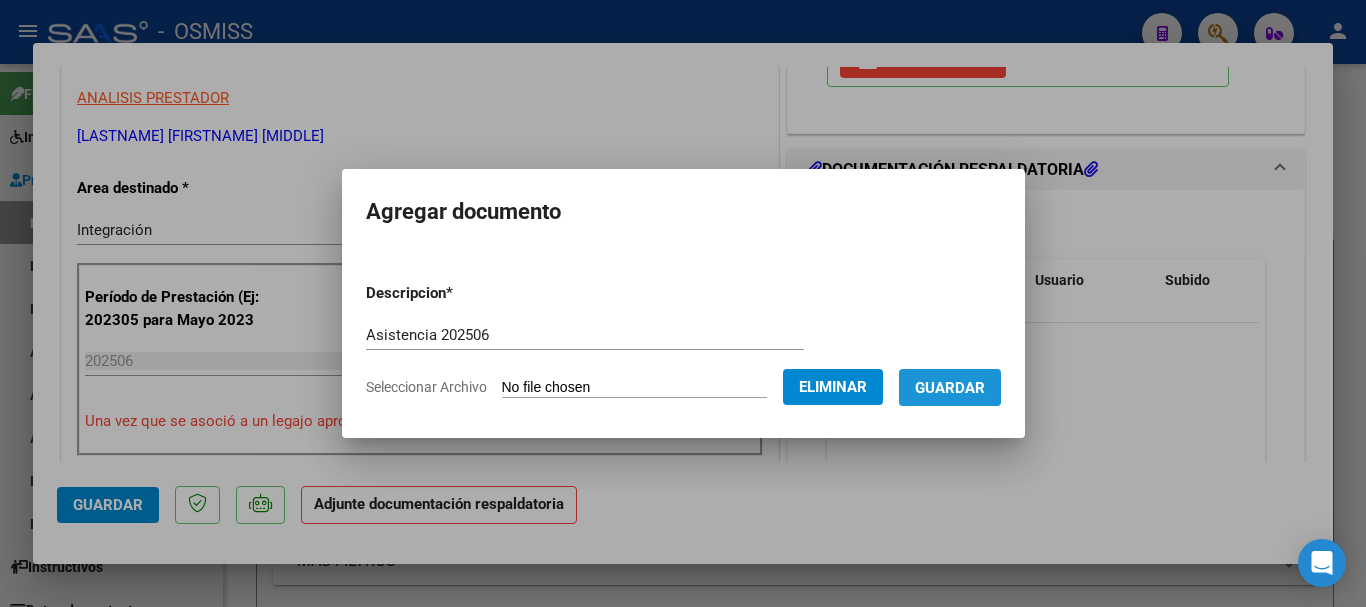 click on "Guardar" at bounding box center [950, 388] 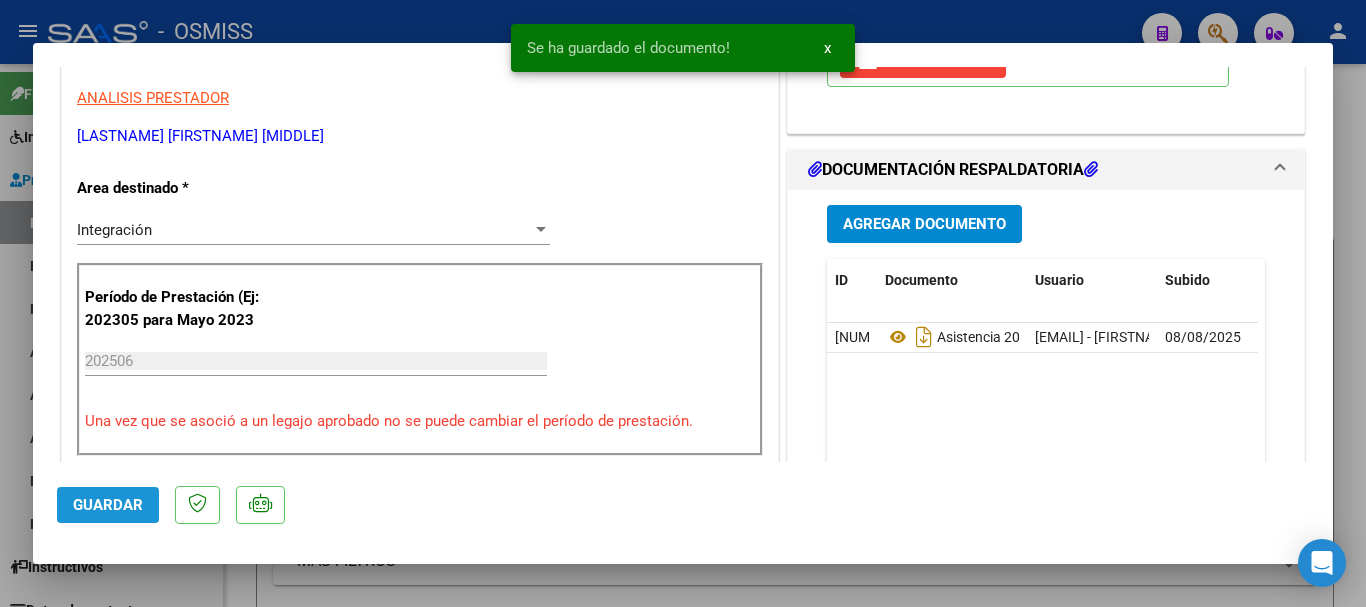 click on "Guardar" 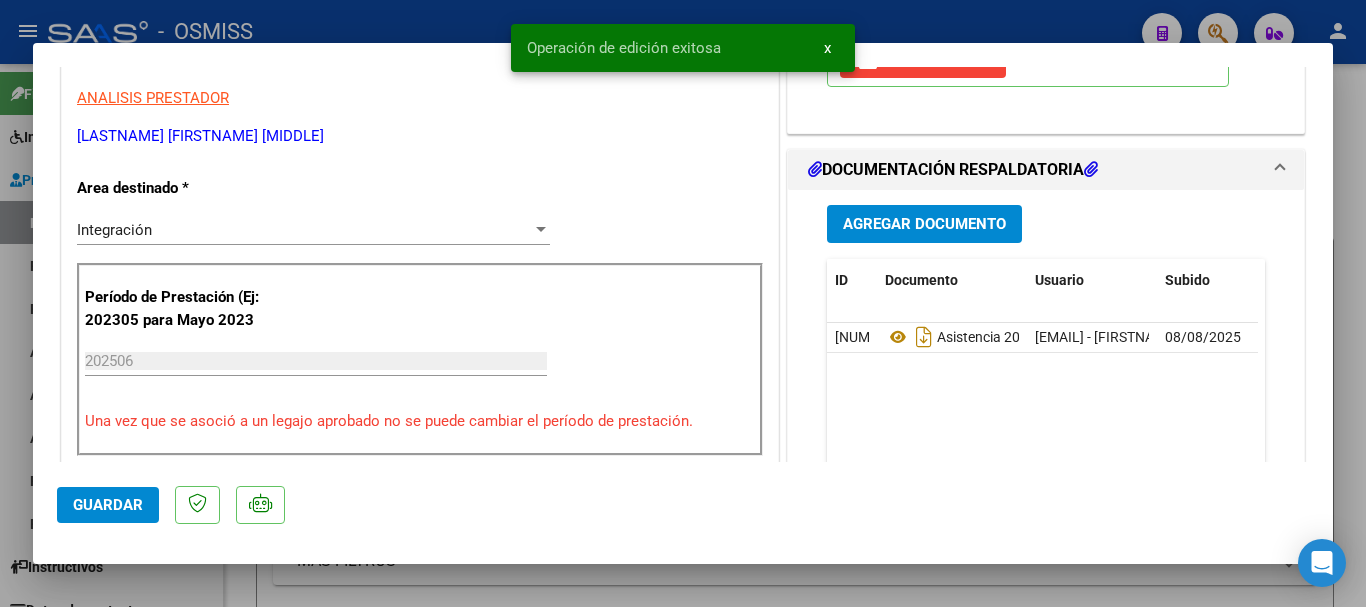 click on "Guardar" 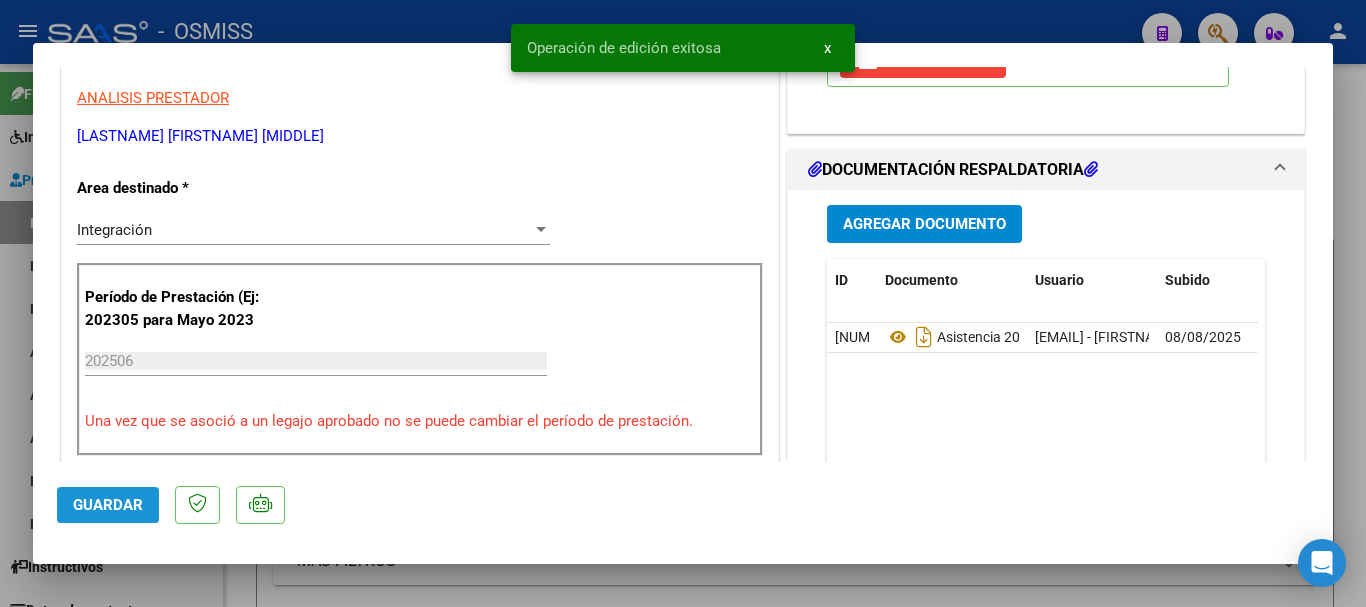 click on "Guardar" 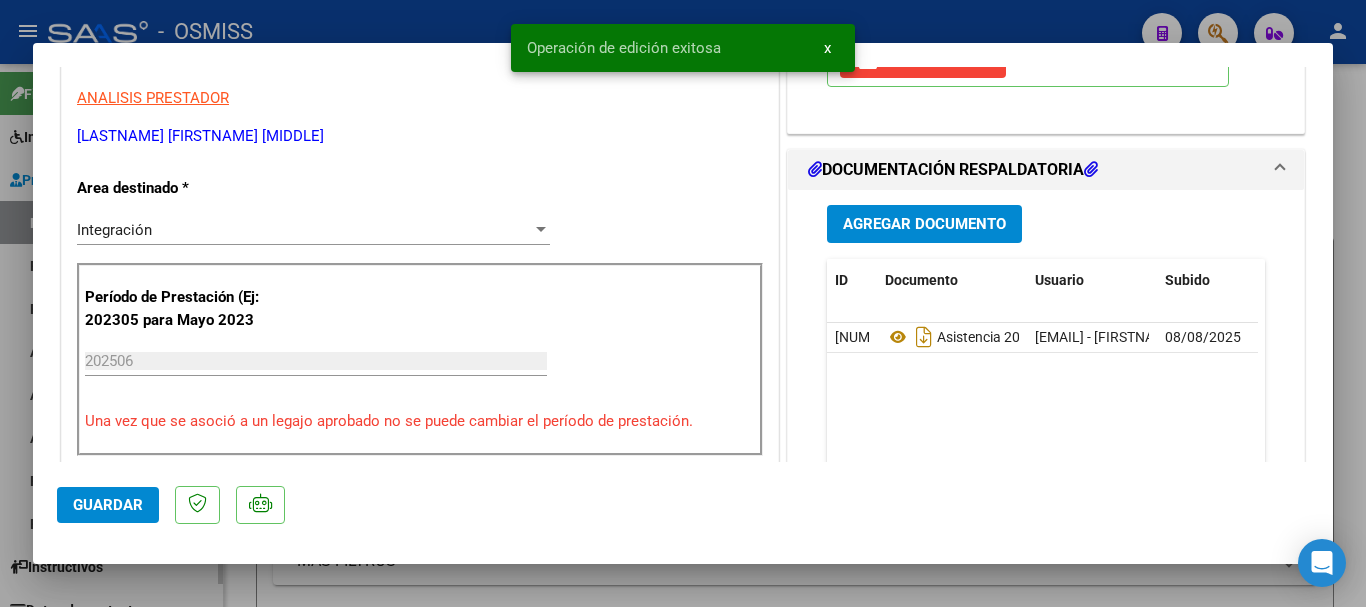 drag, startPoint x: 133, startPoint y: 587, endPoint x: 145, endPoint y: 584, distance: 12.369317 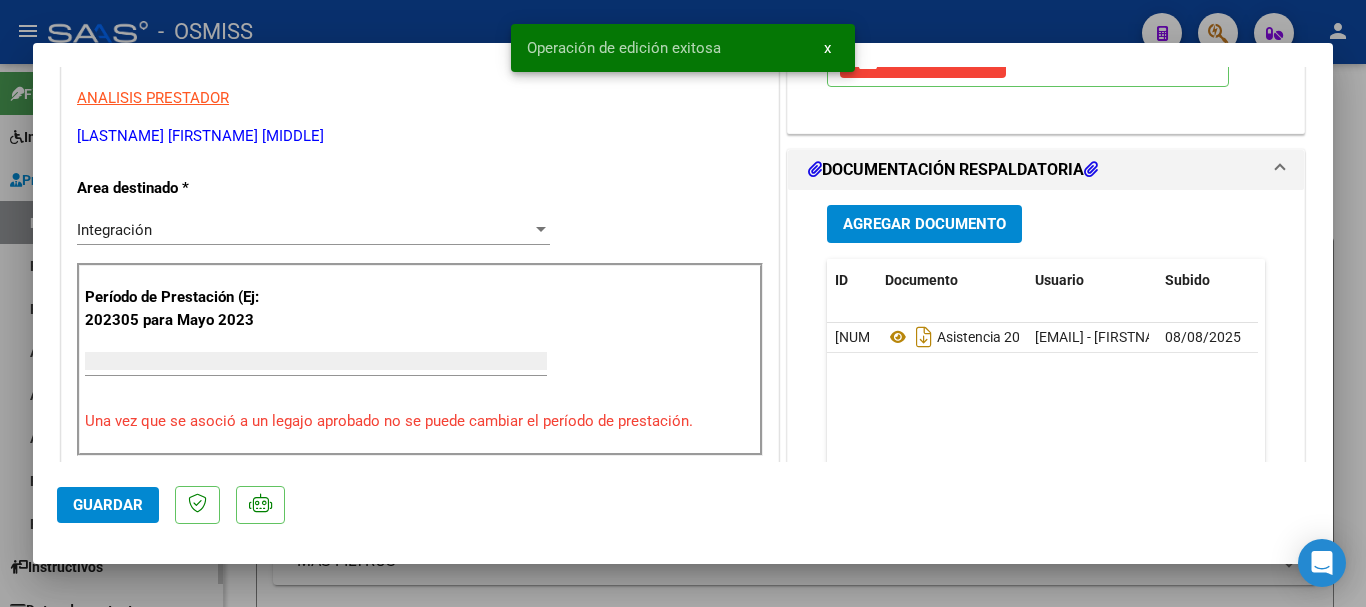scroll, scrollTop: 0, scrollLeft: 0, axis: both 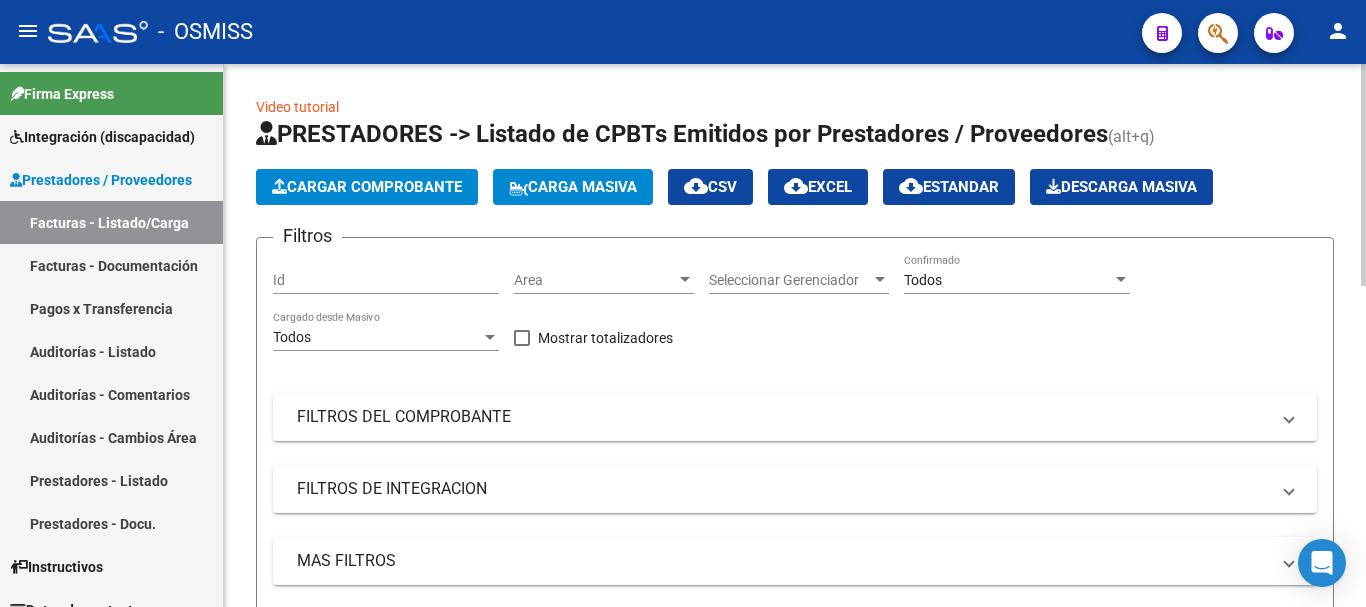 click on "Cargar Comprobante" 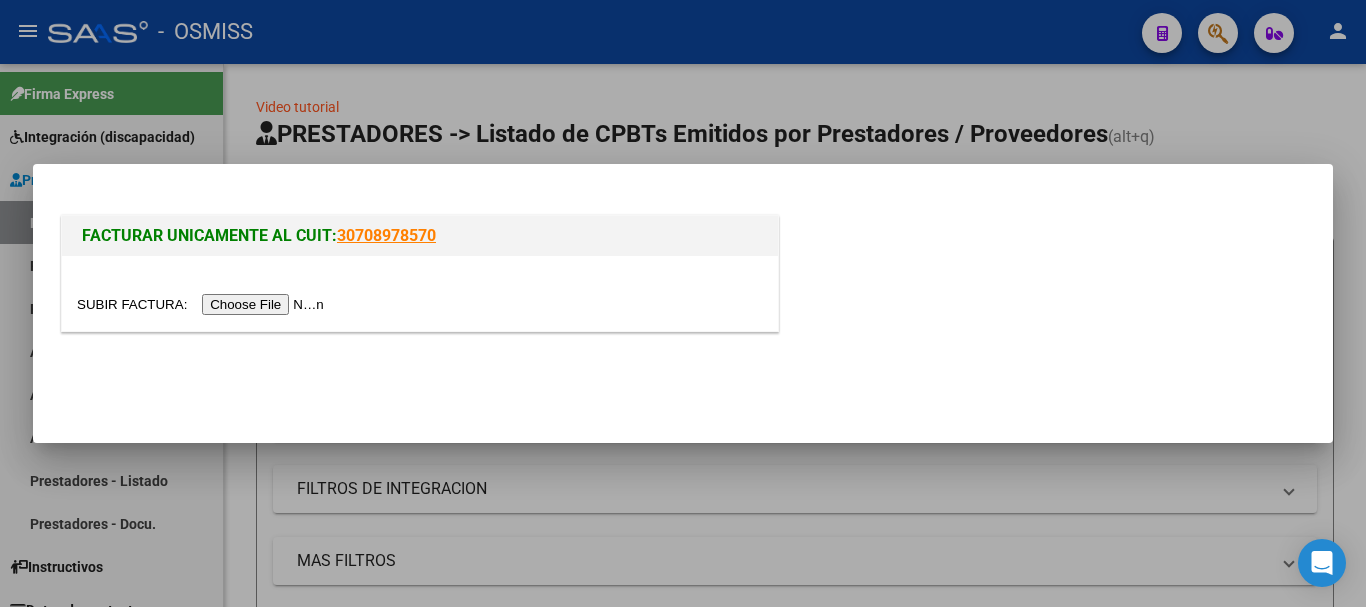 click at bounding box center [420, 293] 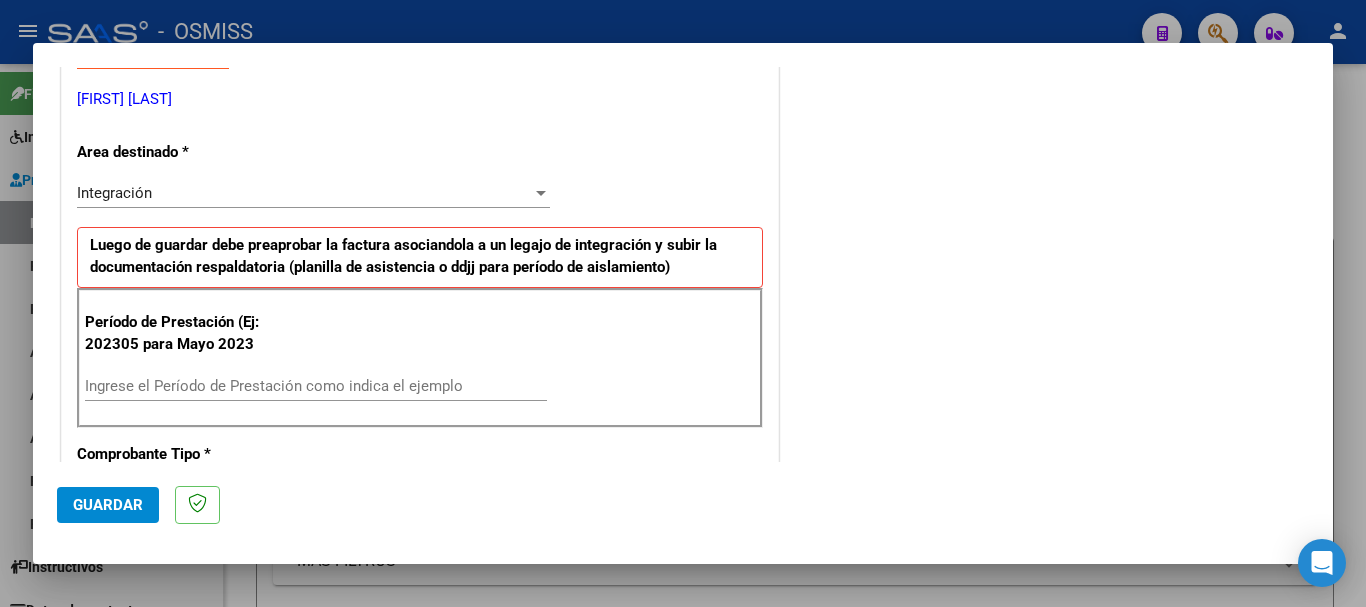 scroll, scrollTop: 400, scrollLeft: 0, axis: vertical 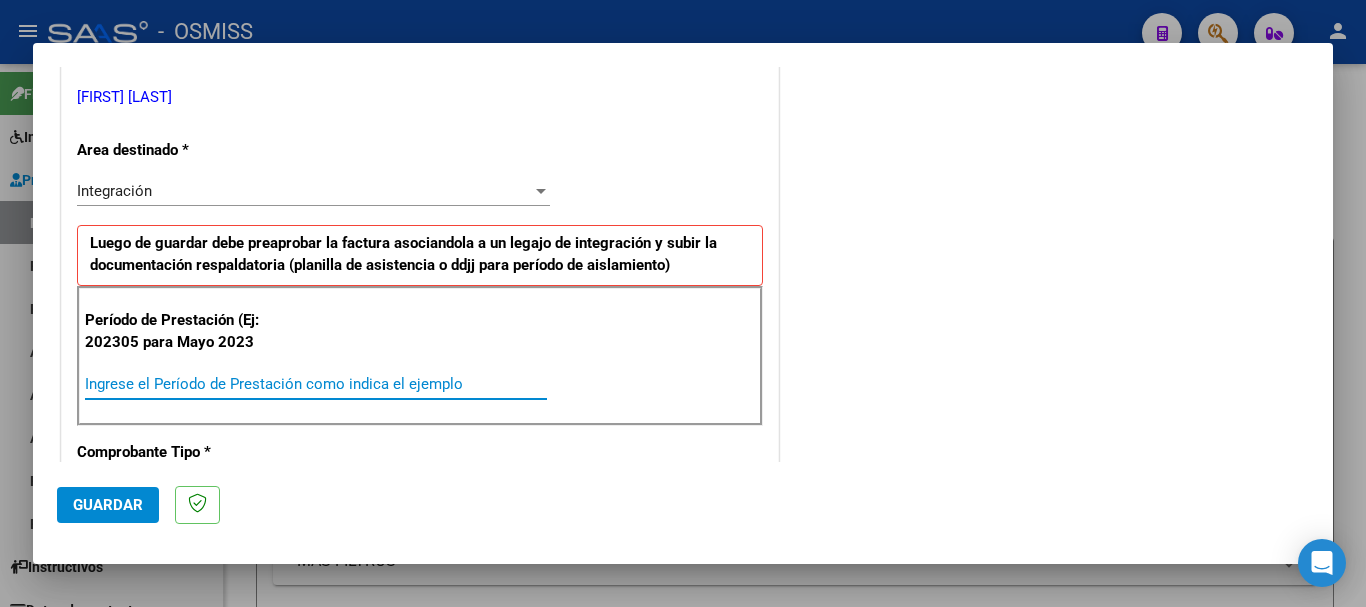 click on "Ingrese el Período de Prestación como indica el ejemplo" at bounding box center [316, 384] 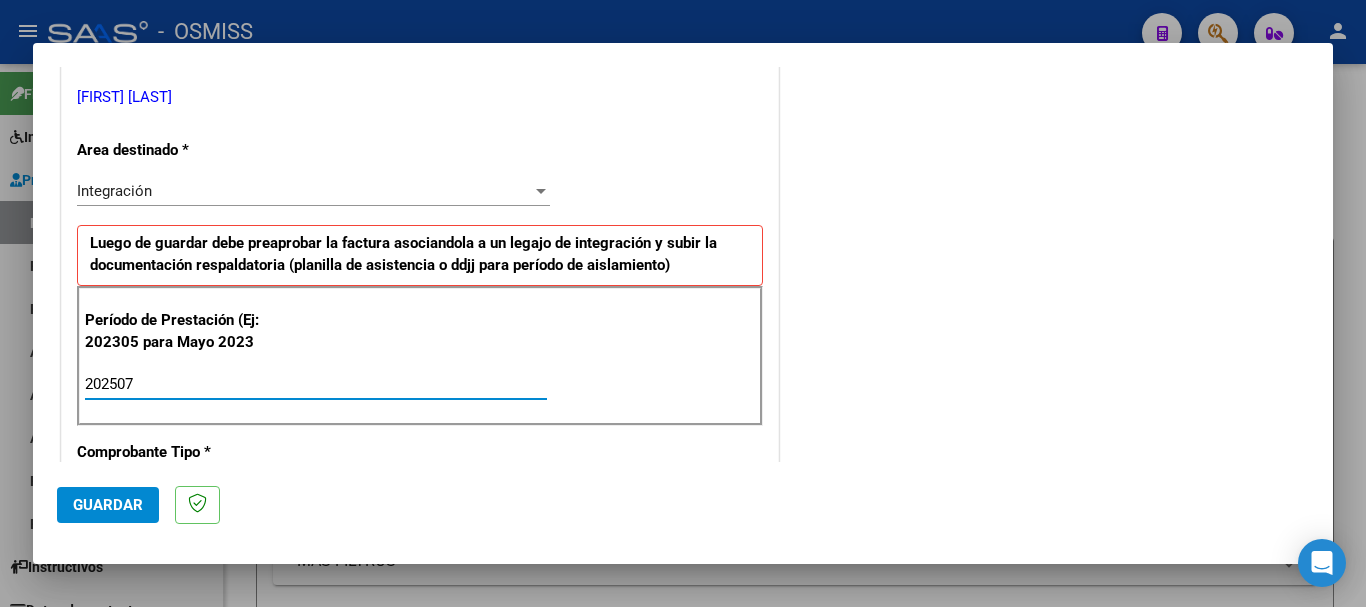 scroll, scrollTop: 1299, scrollLeft: 0, axis: vertical 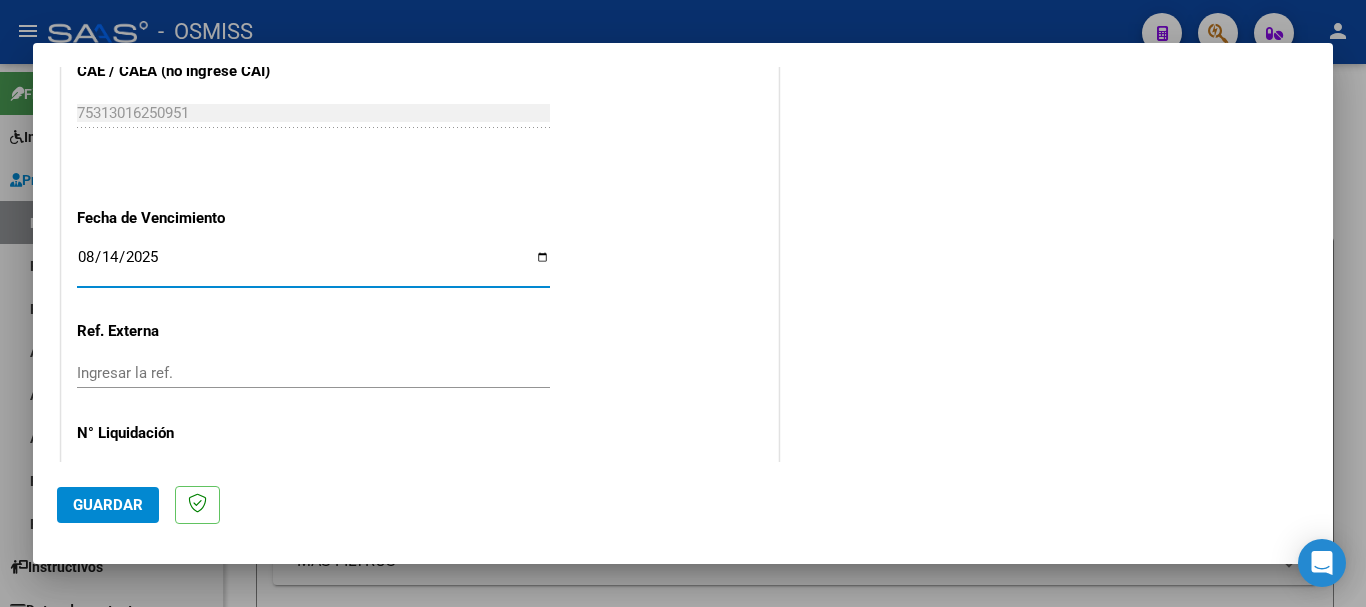 click on "Guardar" 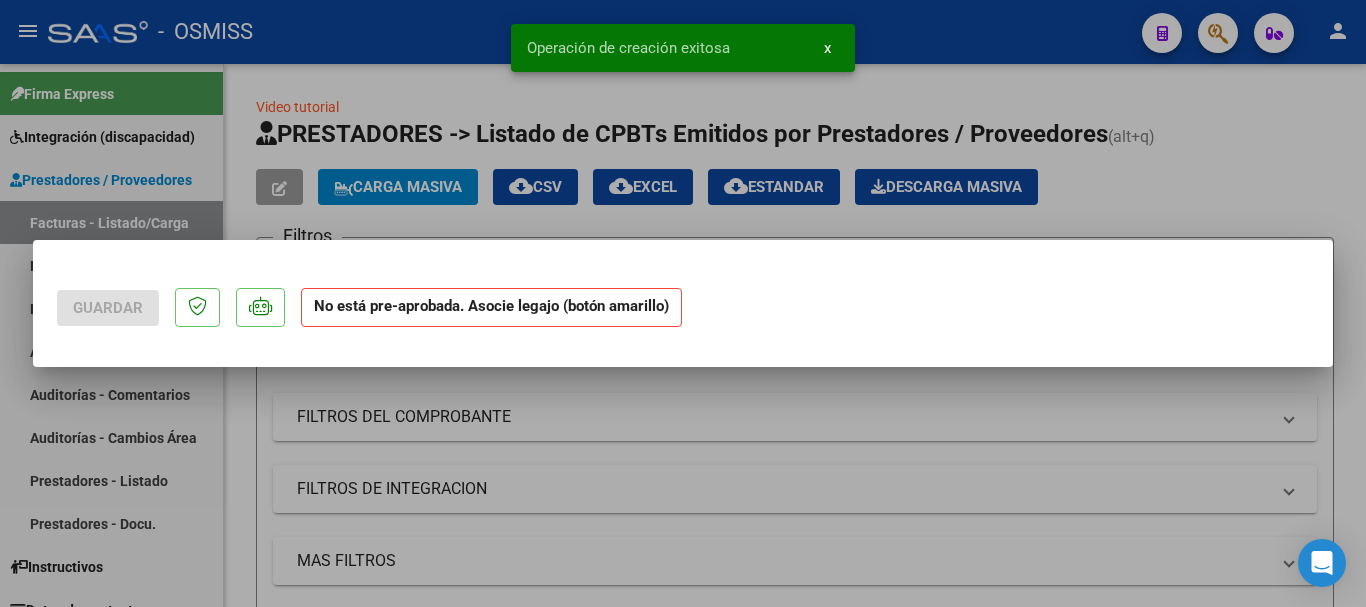 scroll, scrollTop: 0, scrollLeft: 0, axis: both 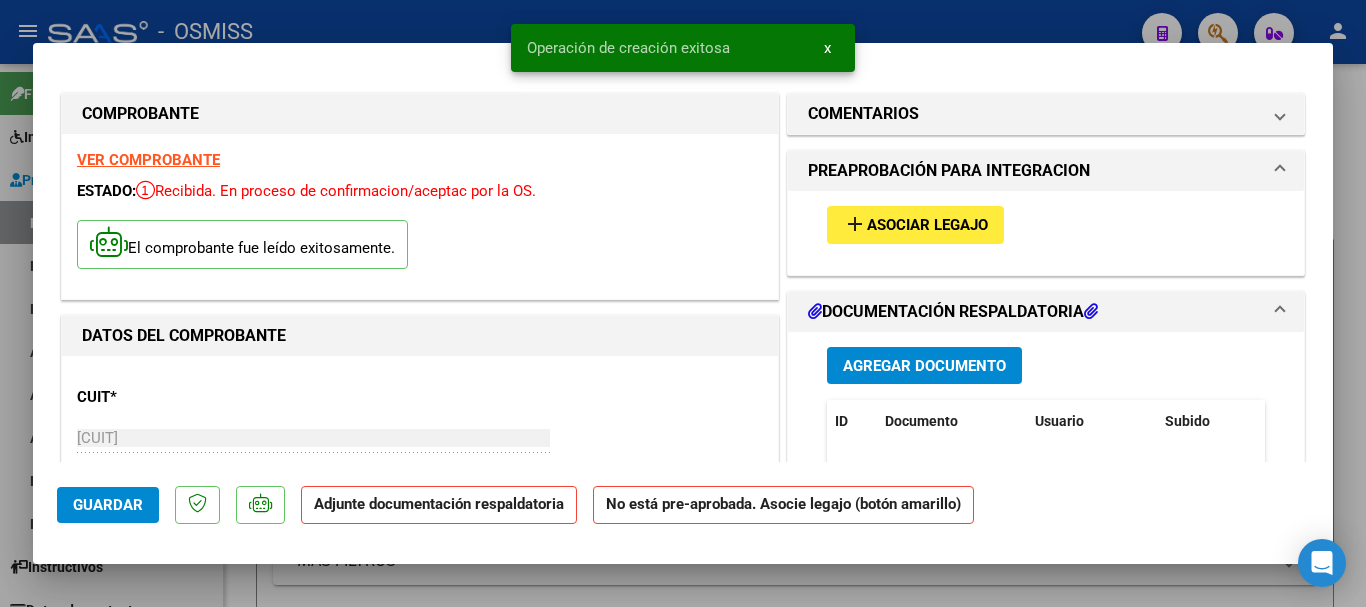 click on "Asociar Legajo" at bounding box center [927, 226] 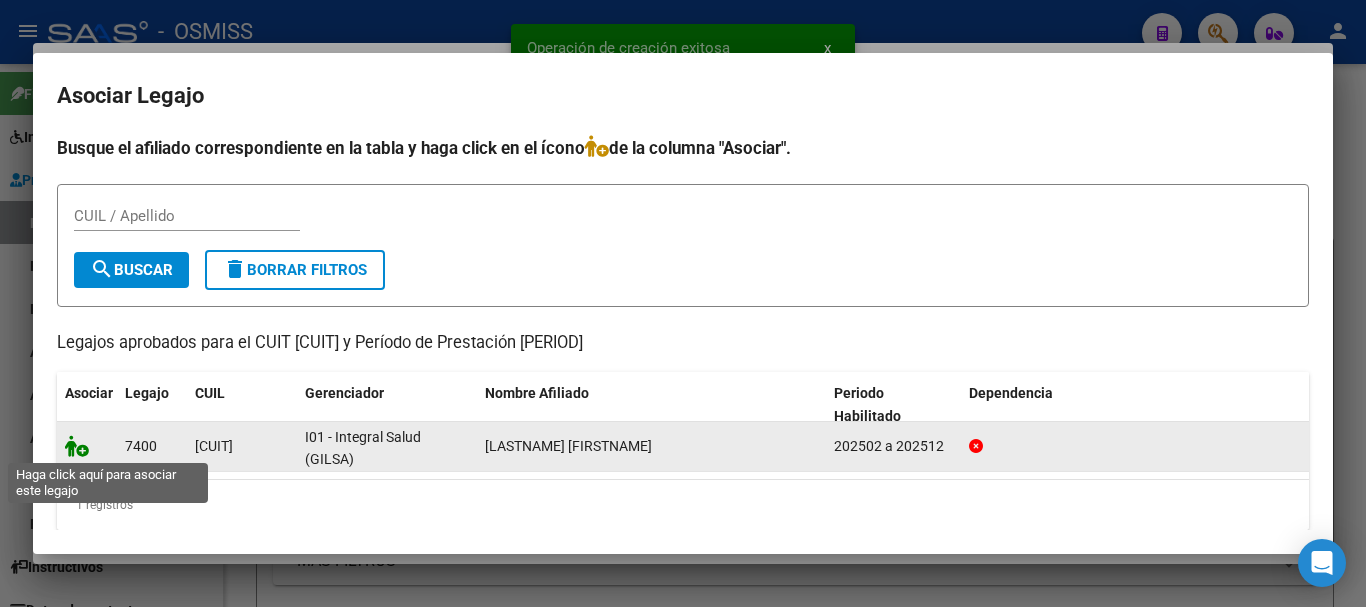 click 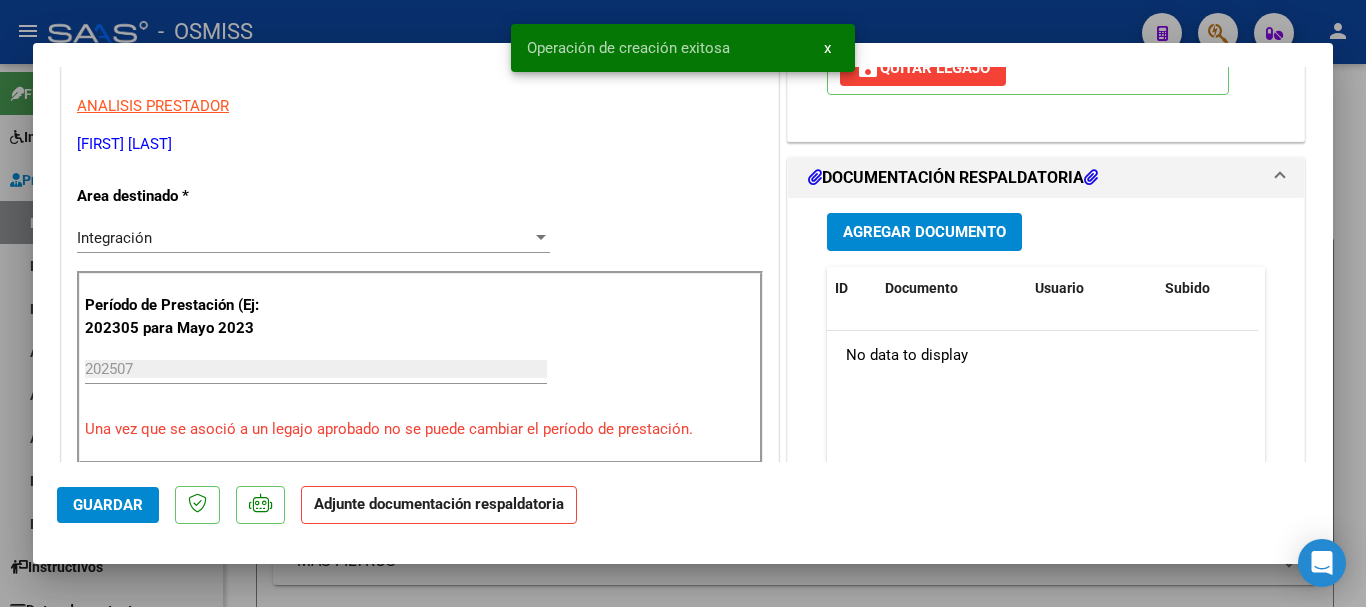 scroll, scrollTop: 400, scrollLeft: 0, axis: vertical 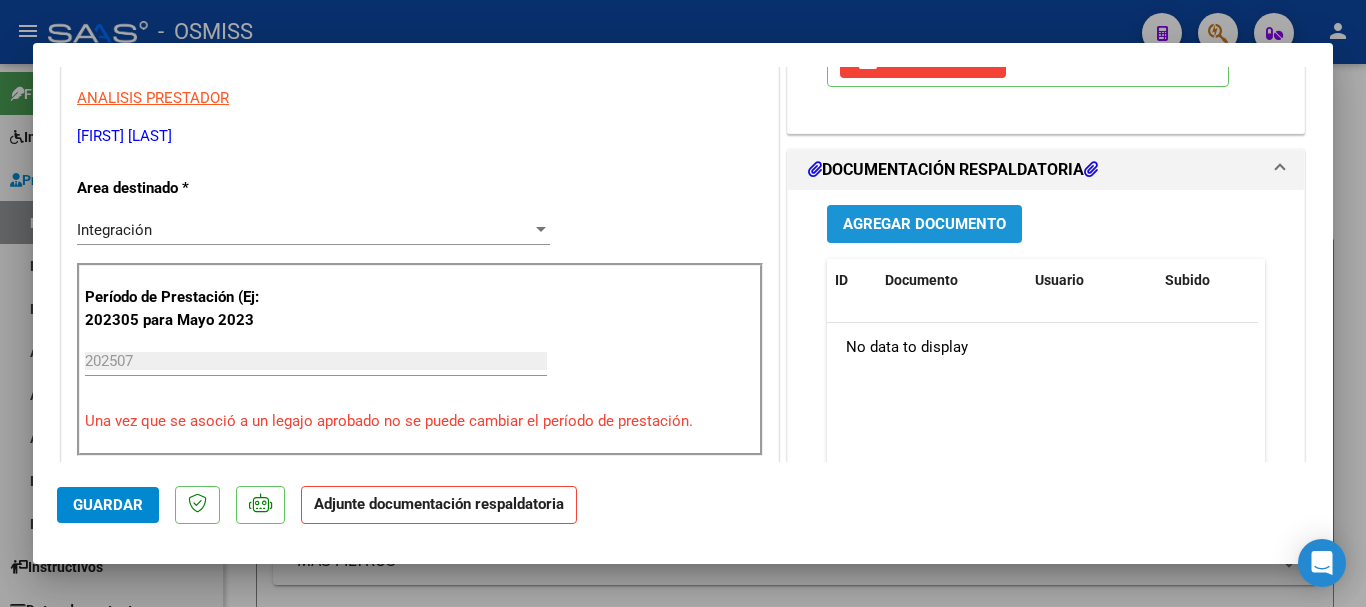 click on "Agregar Documento" at bounding box center (924, 223) 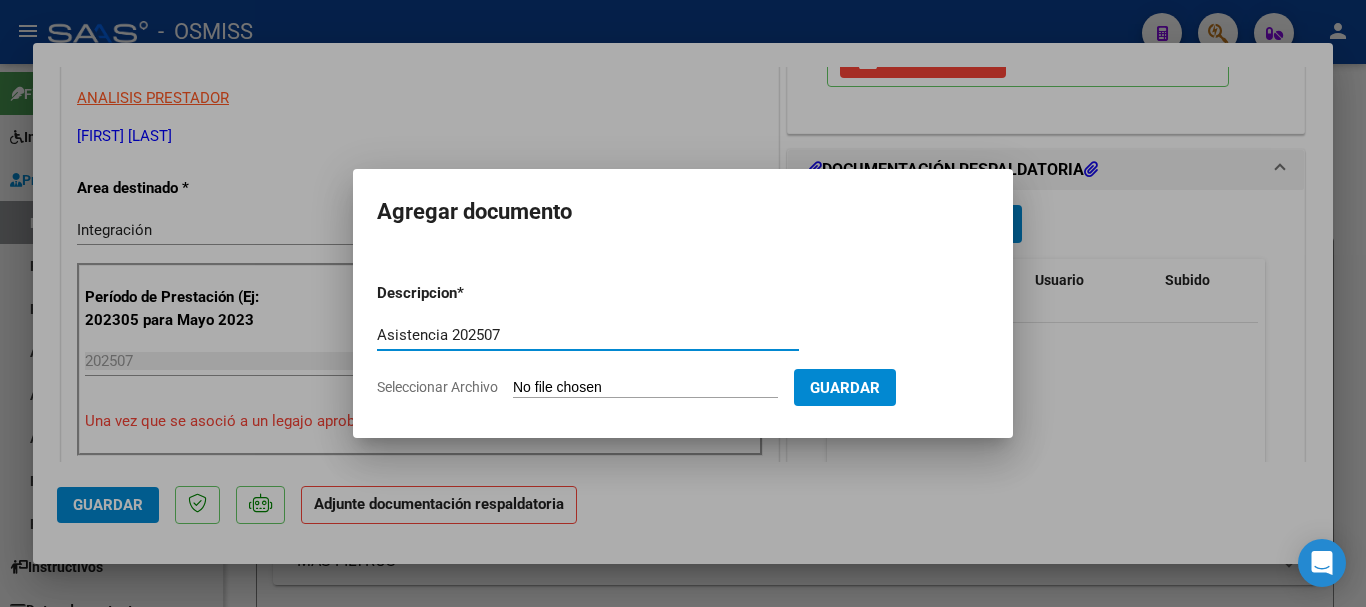 click on "COMPROBANTE VER COMPROBANTE       ESTADO:   Recibida. En proceso de confirmacion/aceptac por la OS.     El comprobante fue leído exitosamente.  DATOS DEL COMPROBANTE CUIT  *   [CUIT] Ingresar CUIT  ANALISIS PRESTADOR  [FIRST] [LAST]  ARCA Padrón ARCA Padrón  Area destinado * Integración Seleccionar Area Período de Prestación (Ej: 202305 para Mayo 2023    202507 Ingrese el Período de Prestación como indica el ejemplo   Una vez que se asoció a un legajo aprobado no se puede cambiar el período de prestación.   Comprobante Tipo * Factura B Seleccionar Tipo Punto de Venta  *   [NUMBER] Ingresar el Nro.  Número  *   [NUMBER] Ingresar el Nro.  Monto  *   $ 61.853,05 Ingresar el monto  Fecha del Cpbt.  *   [DATE] Ingresar la fecha  CAE / CAEA (no ingrese CAI)    [CAE] Ingresar el CAE o CAEA (no ingrese CAI)  Fecha de Vencimiento    [DATE] Ingresar la fecha  Ref. Externa    Ingresar la ref.  N° Liquidación    Ingresar el N° Liquidación  COMENTARIOS 202507 Ver Legajo Asociado ID" at bounding box center (683, 303) 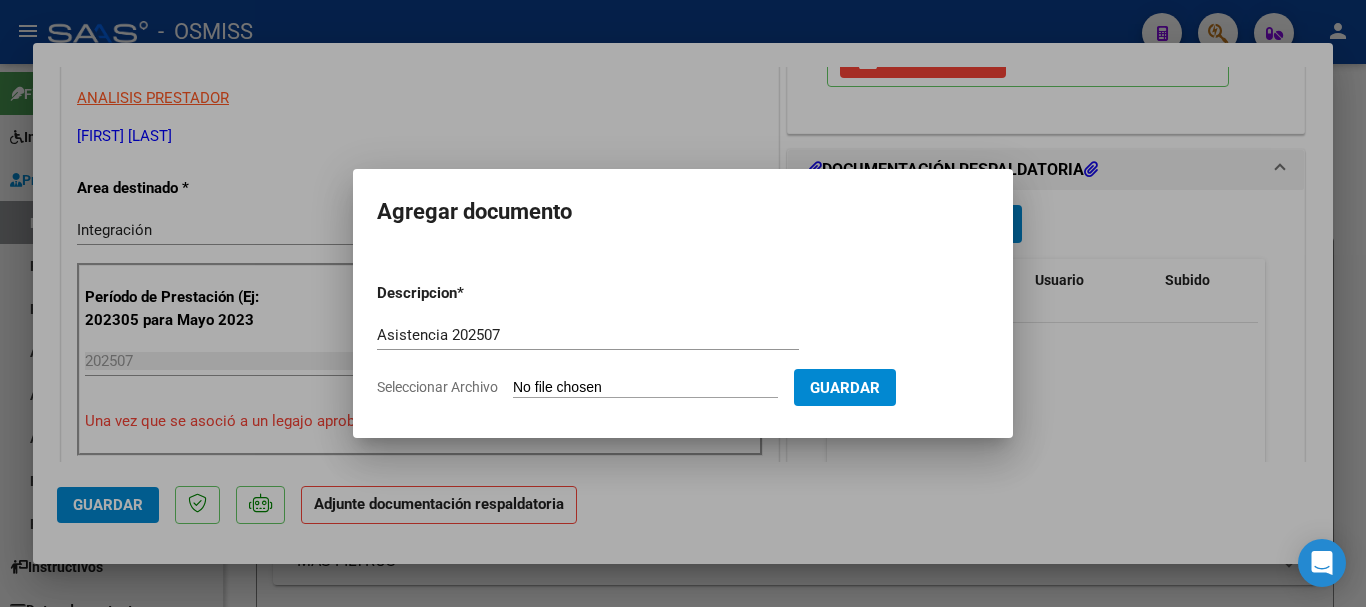 click on "Seleccionar Archivo" at bounding box center (645, 388) 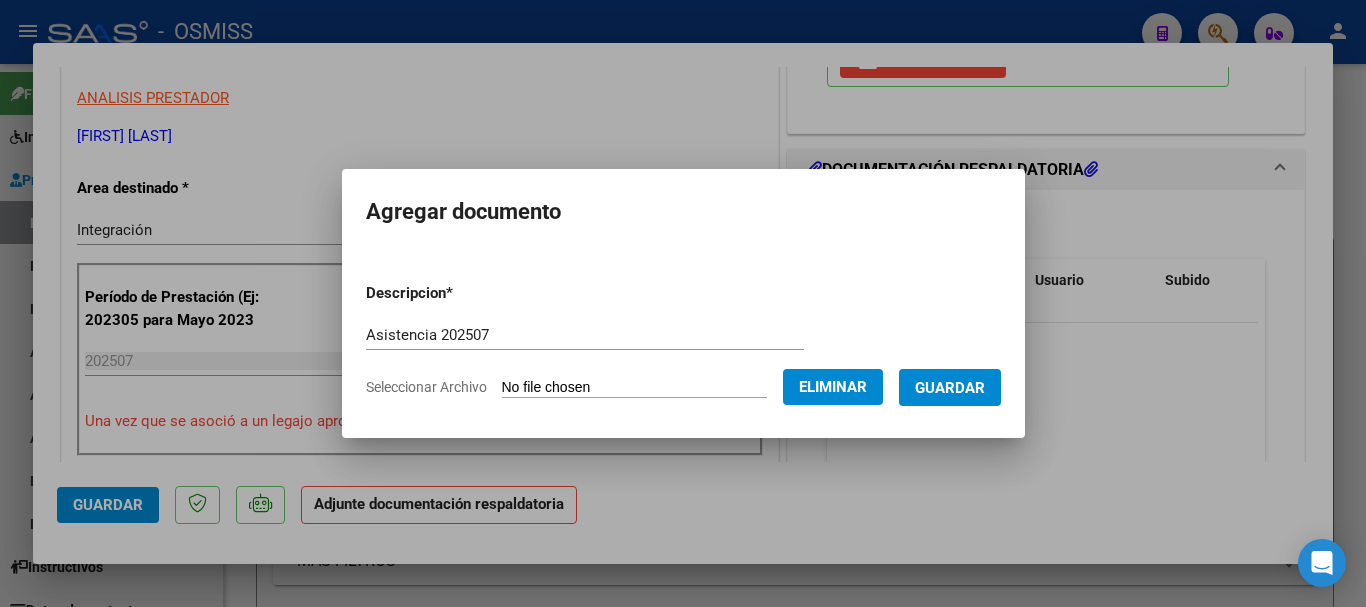 click on "Guardar" at bounding box center [950, 388] 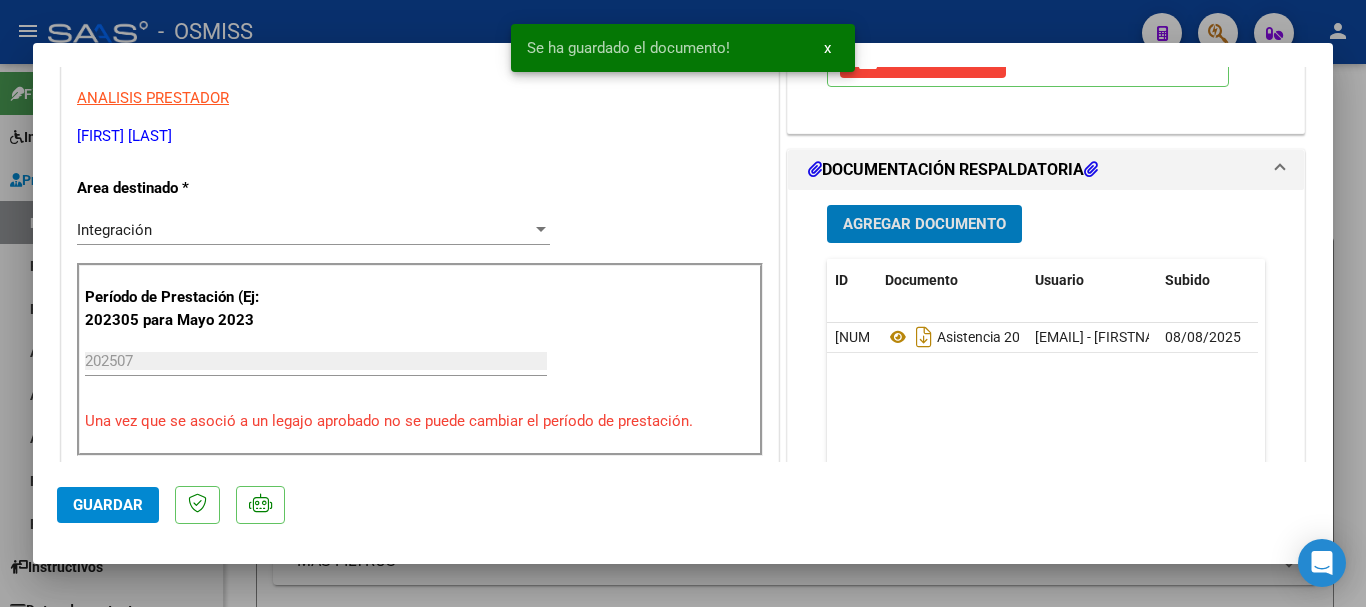 click on "Guardar" 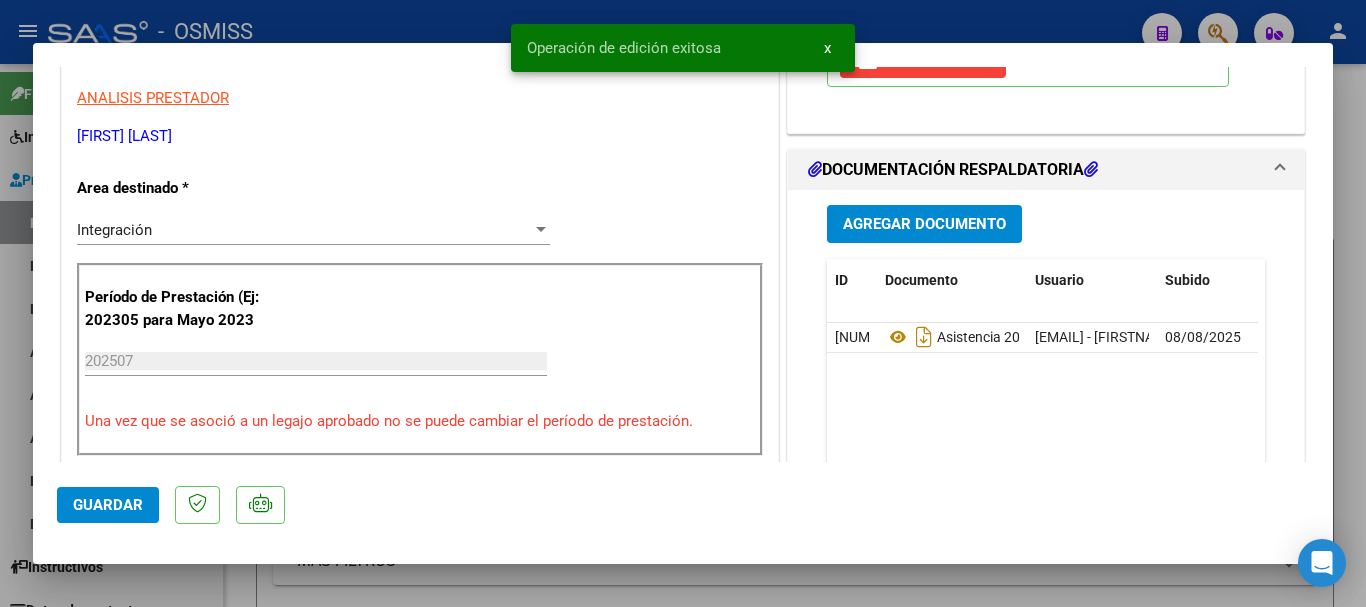 click on "Guardar" 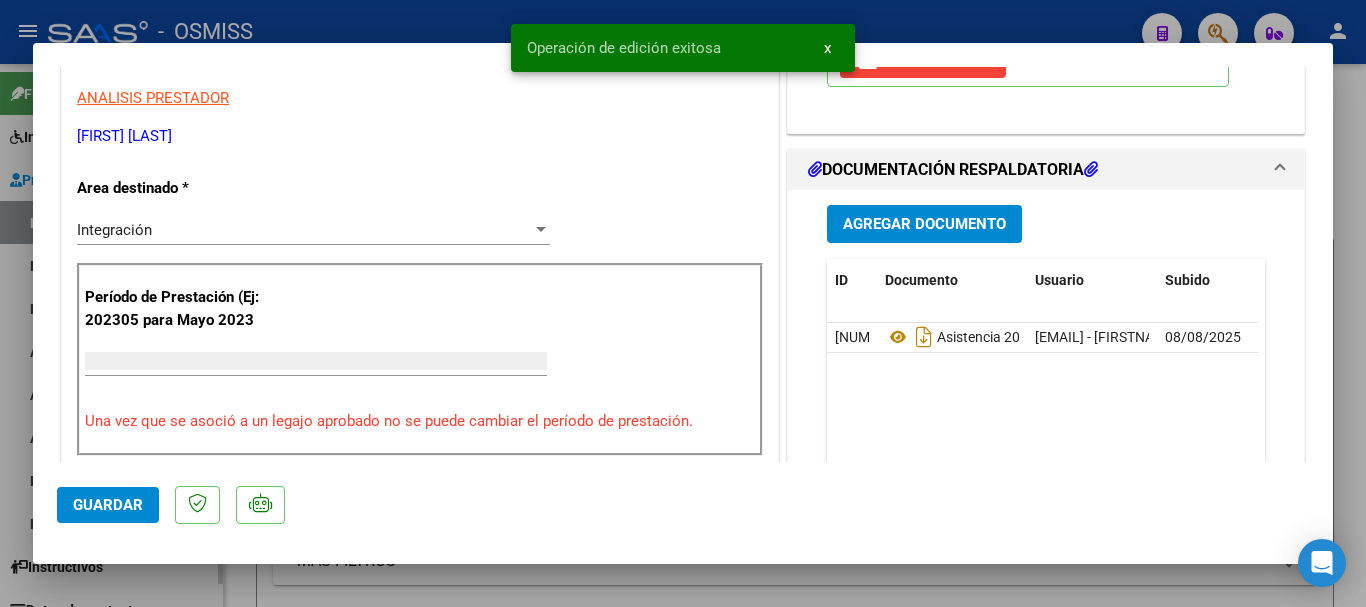 scroll, scrollTop: 0, scrollLeft: 0, axis: both 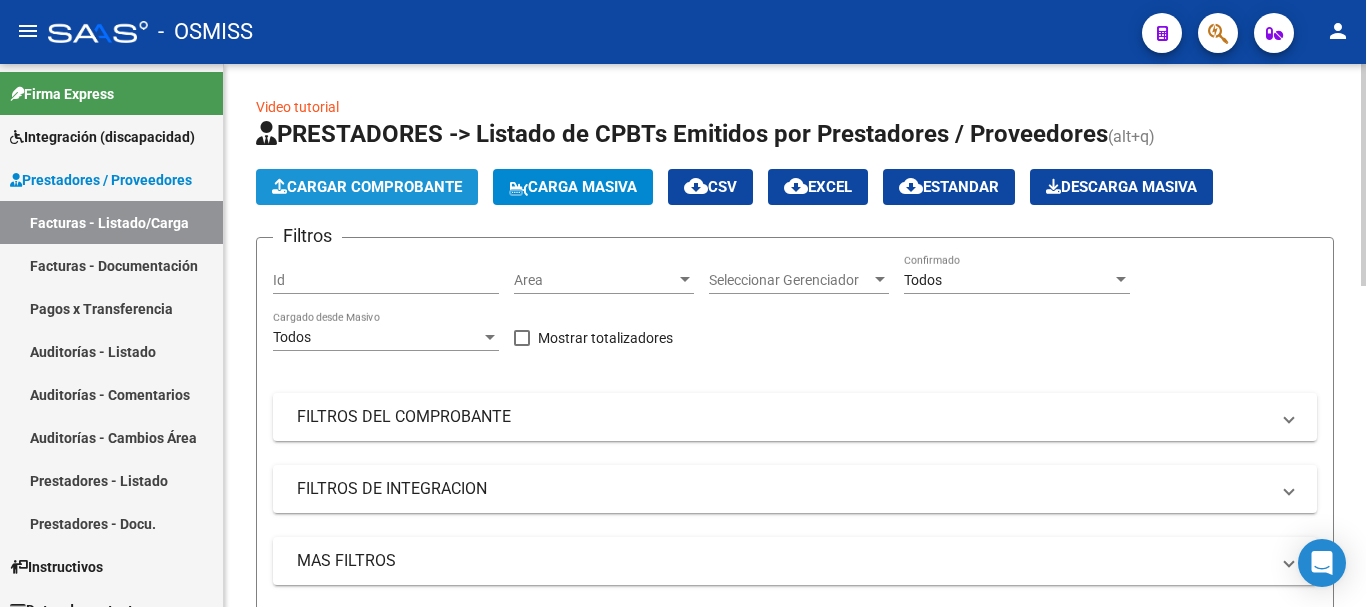 click on "Cargar Comprobante" 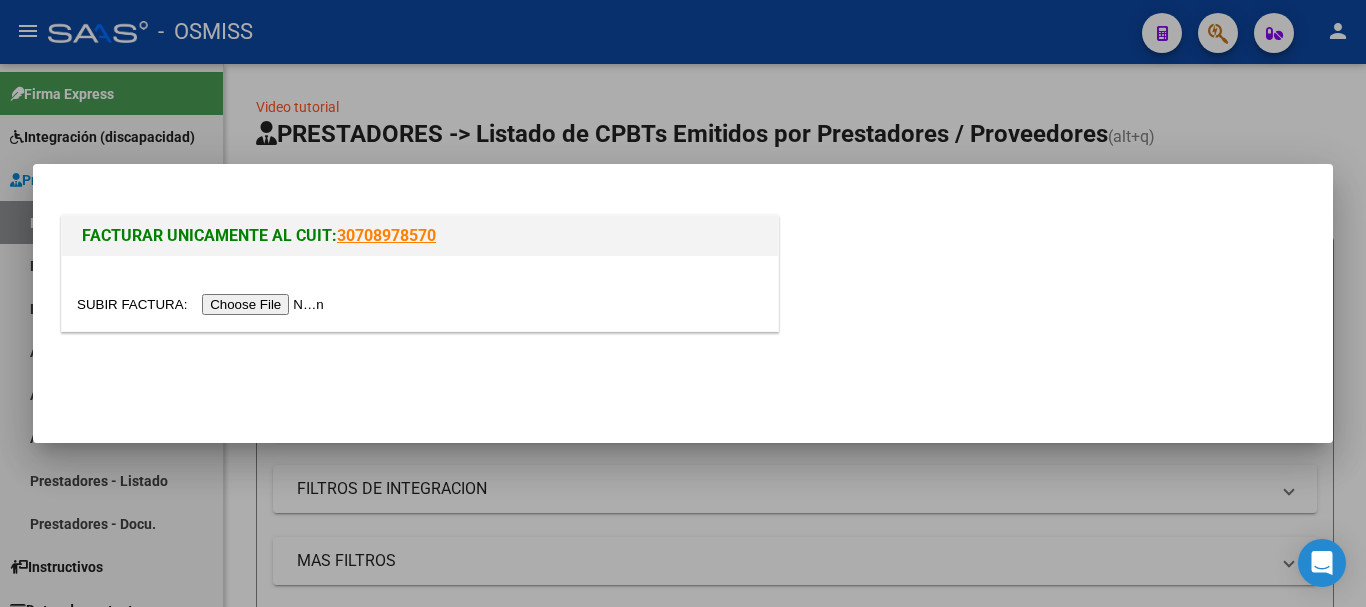click at bounding box center (203, 304) 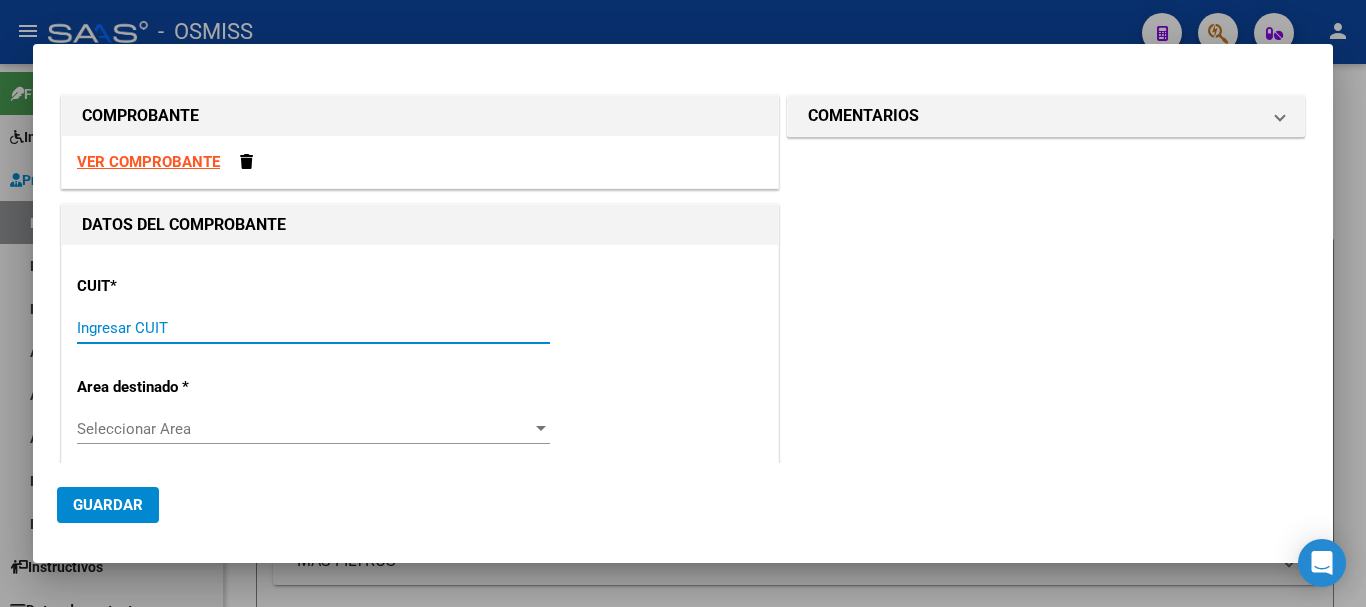 click on "Ingresar CUIT" at bounding box center (313, 328) 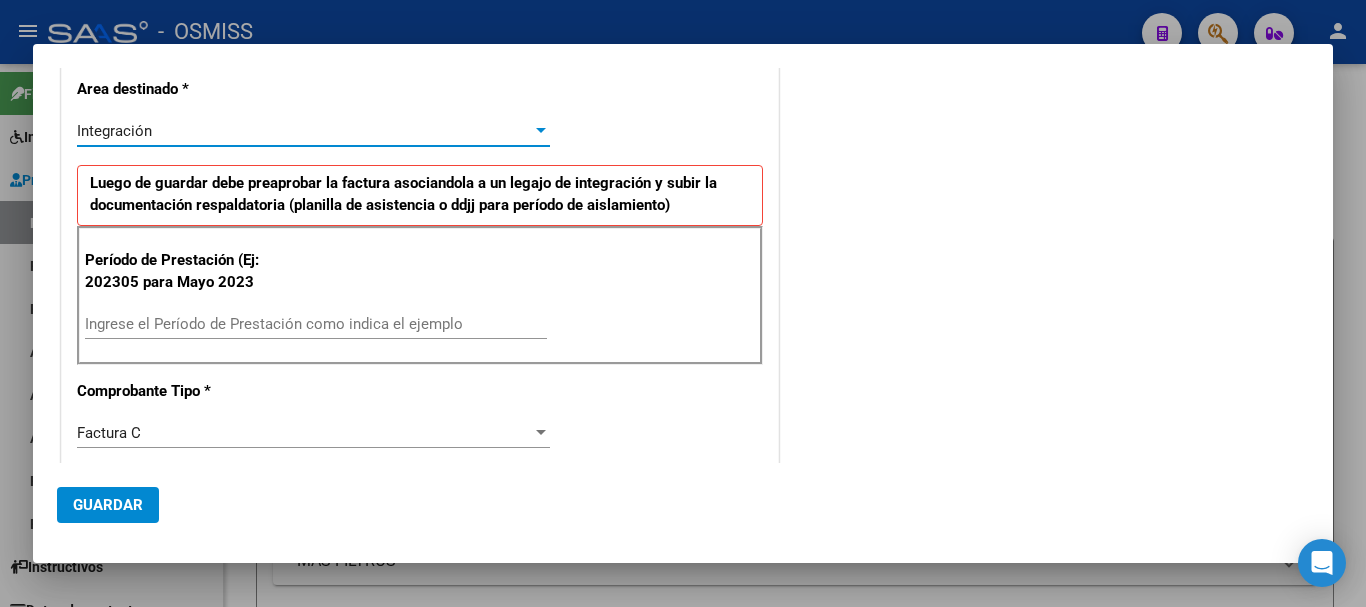 scroll, scrollTop: 416, scrollLeft: 0, axis: vertical 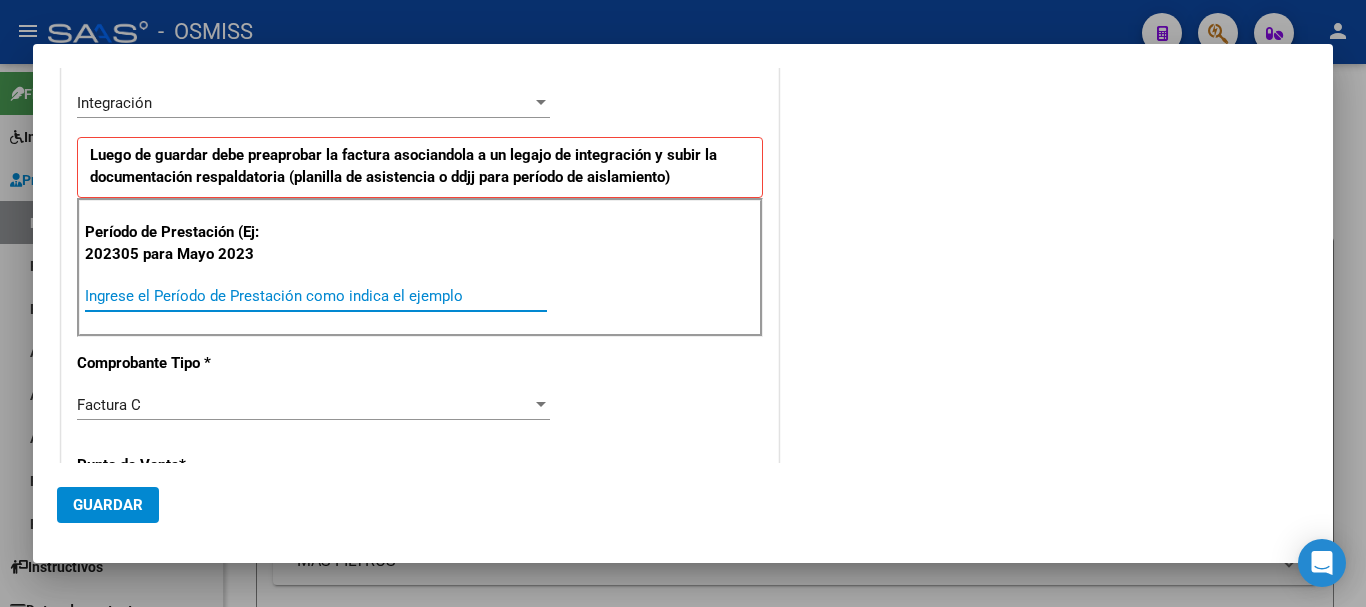 click on "Ingrese el Período de Prestación como indica el ejemplo" at bounding box center [316, 296] 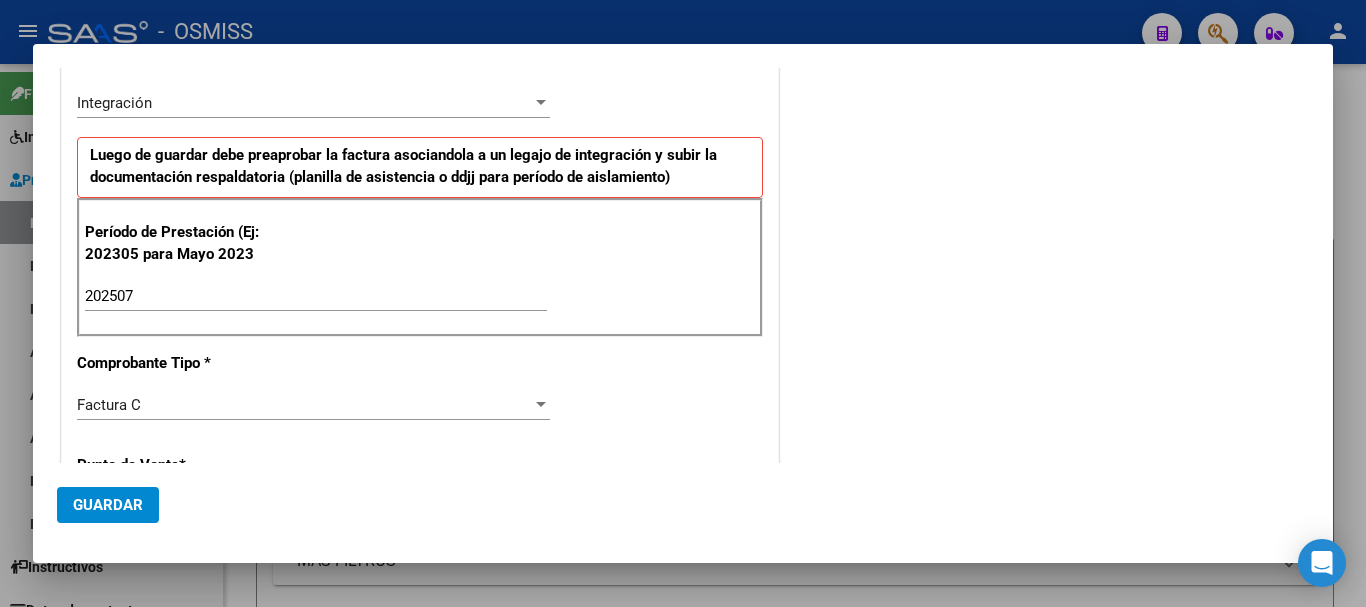 scroll, scrollTop: 657, scrollLeft: 0, axis: vertical 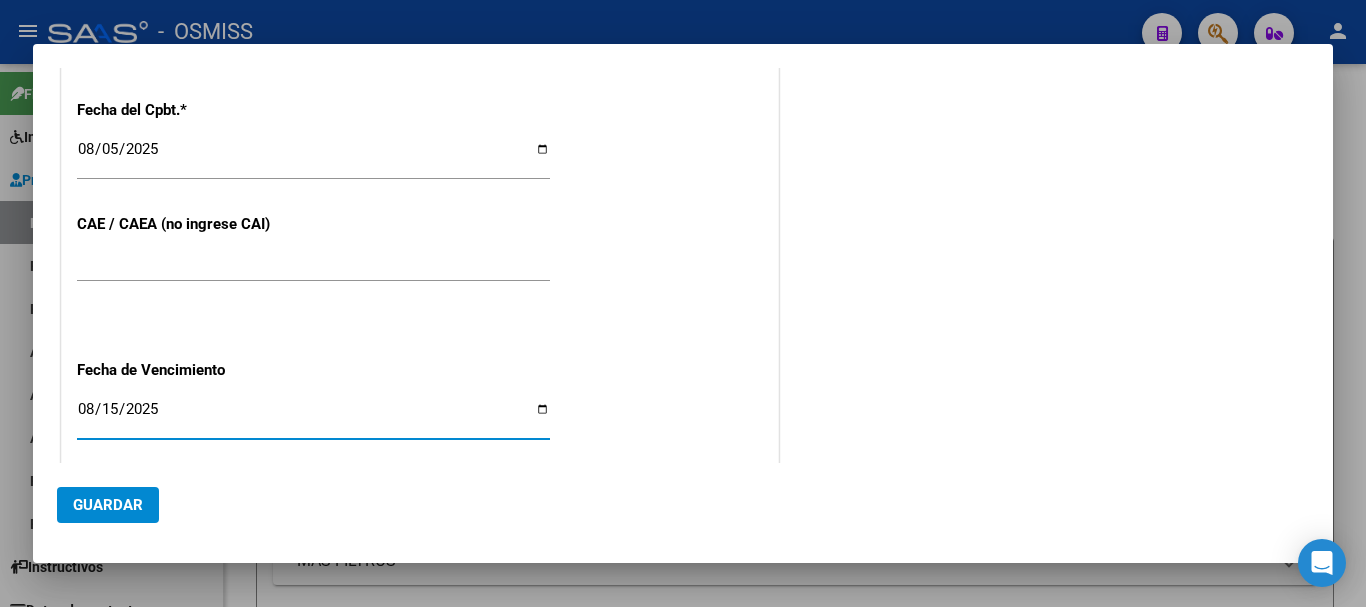 click on "Guardar" 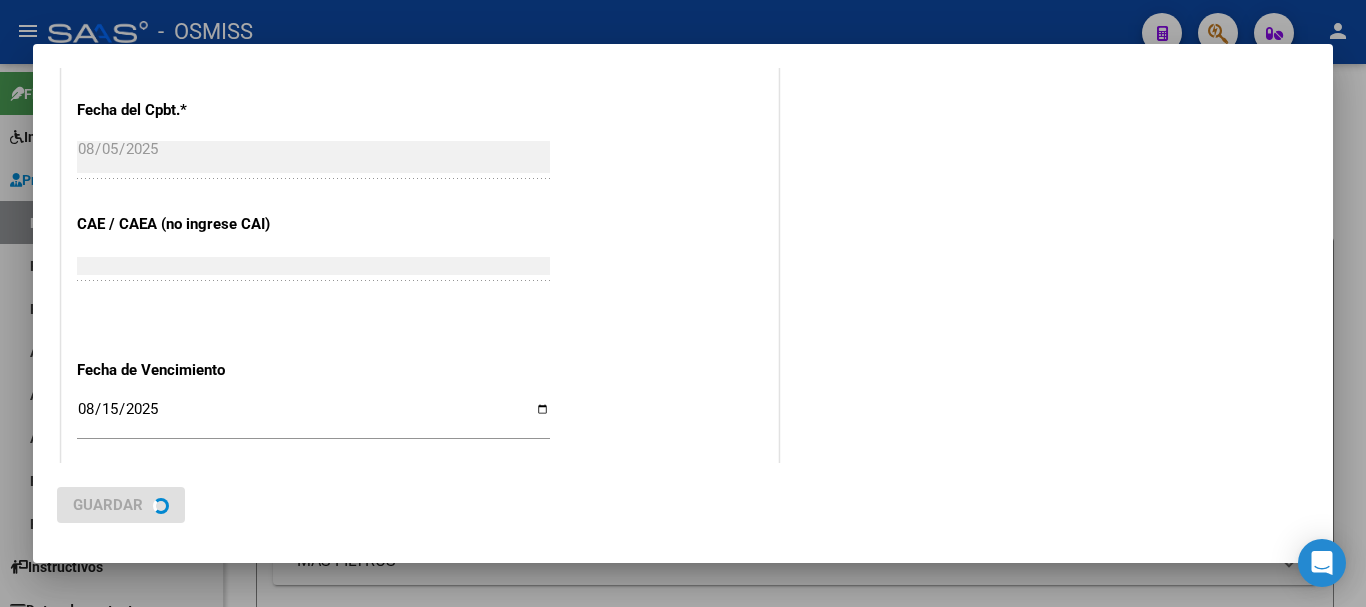 scroll, scrollTop: 0, scrollLeft: 0, axis: both 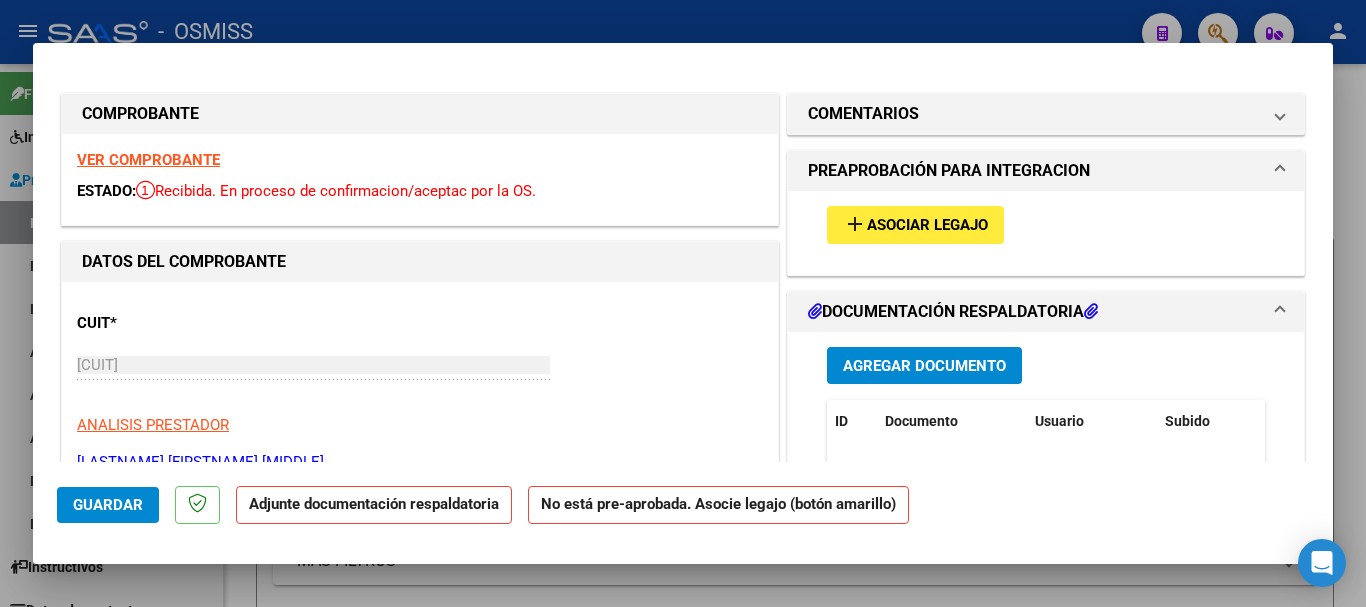 click on "Asociar Legajo" at bounding box center (927, 226) 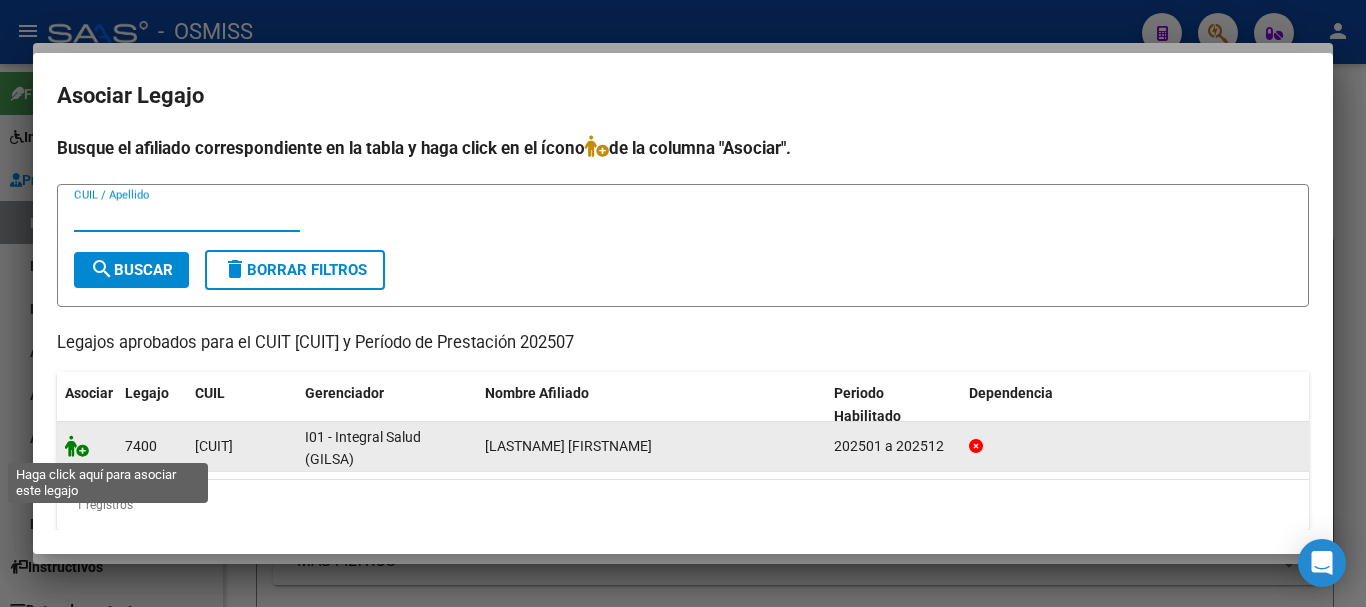 click 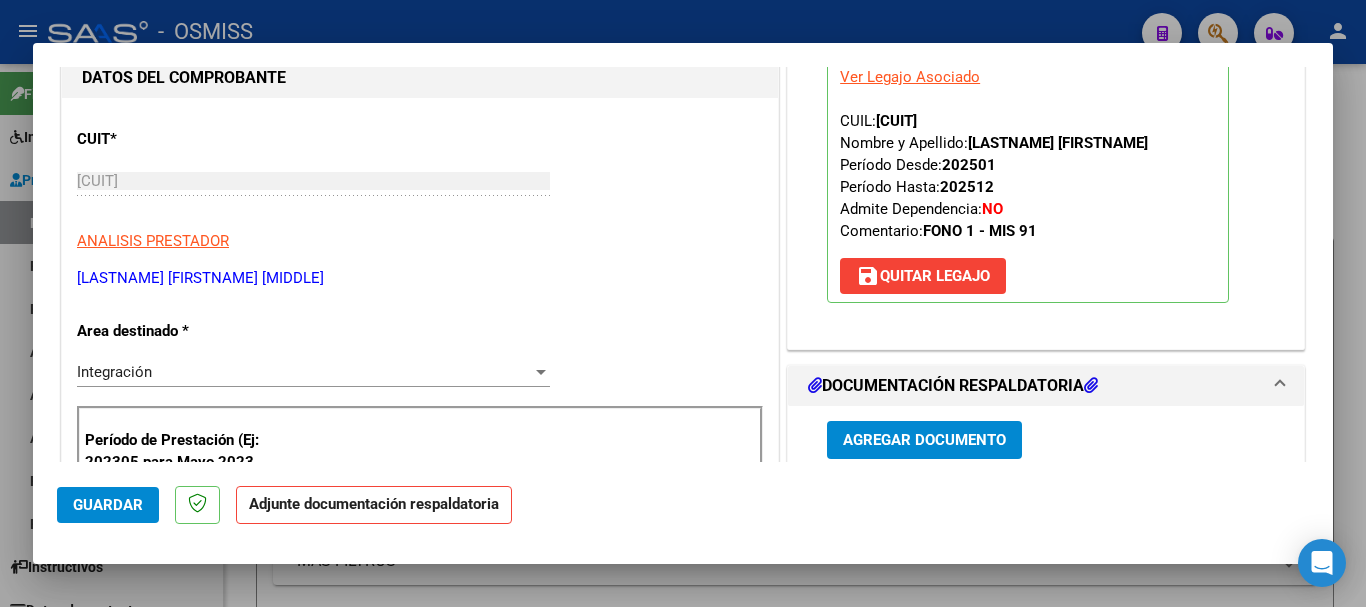 scroll, scrollTop: 200, scrollLeft: 0, axis: vertical 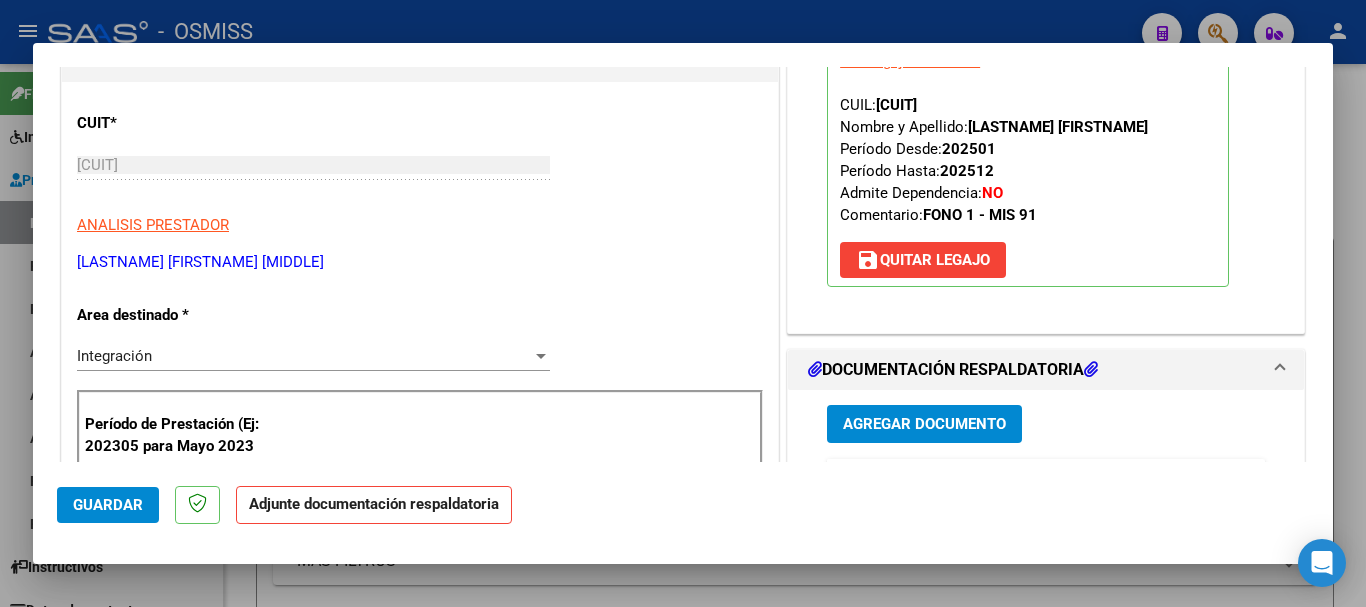 click on "Agregar Documento" at bounding box center [924, 425] 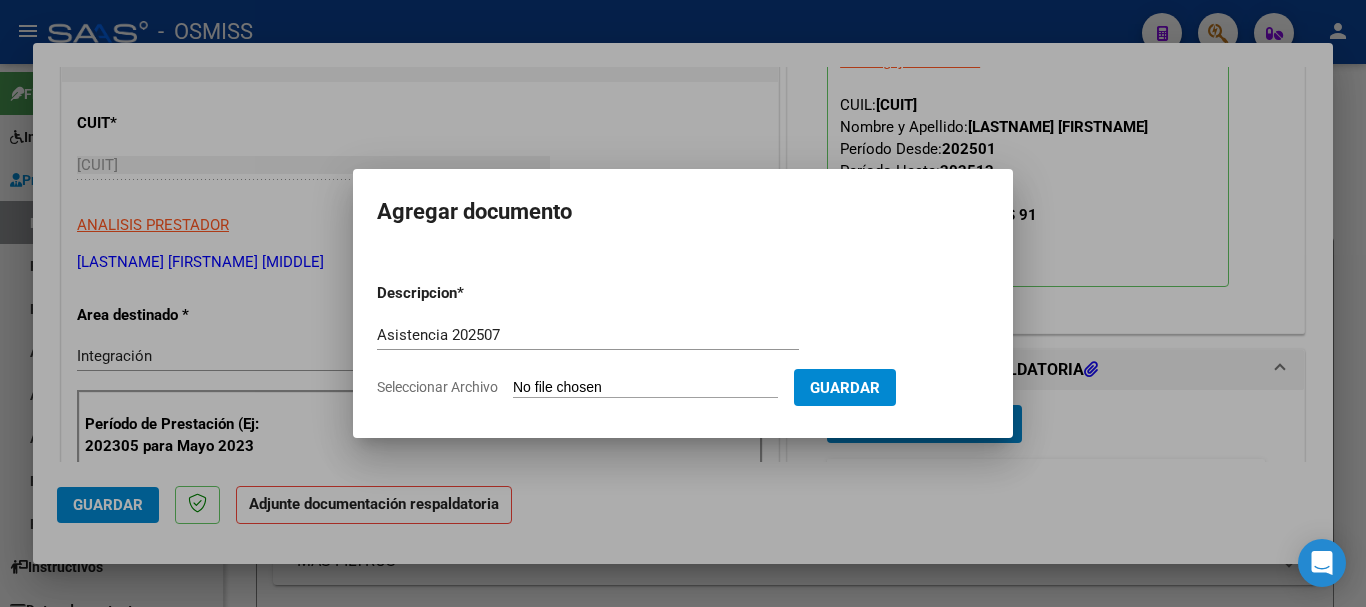 click on "Seleccionar Archivo" at bounding box center (645, 388) 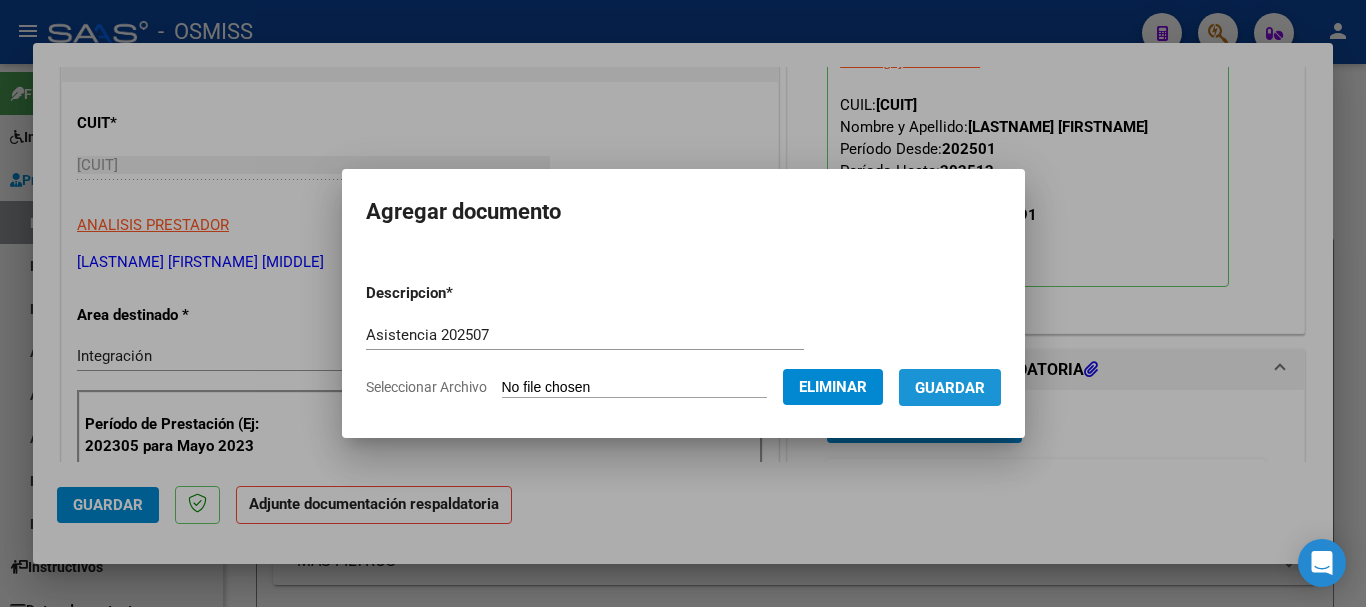 click on "Guardar" at bounding box center (950, 388) 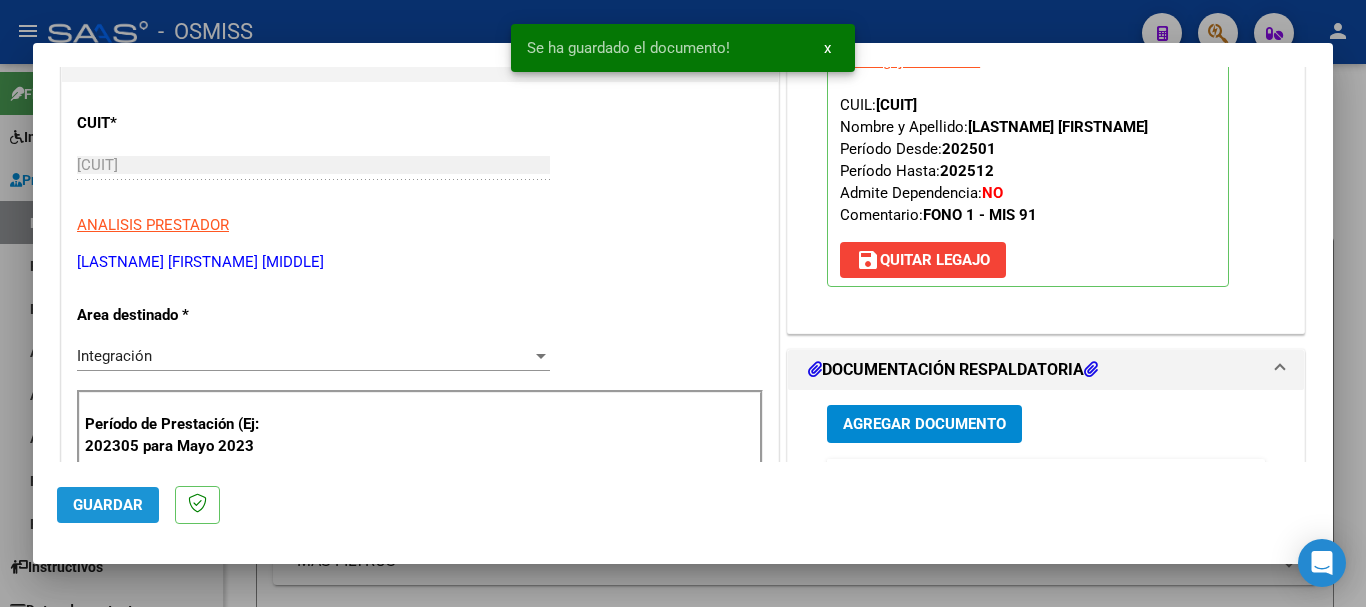 click on "Guardar" 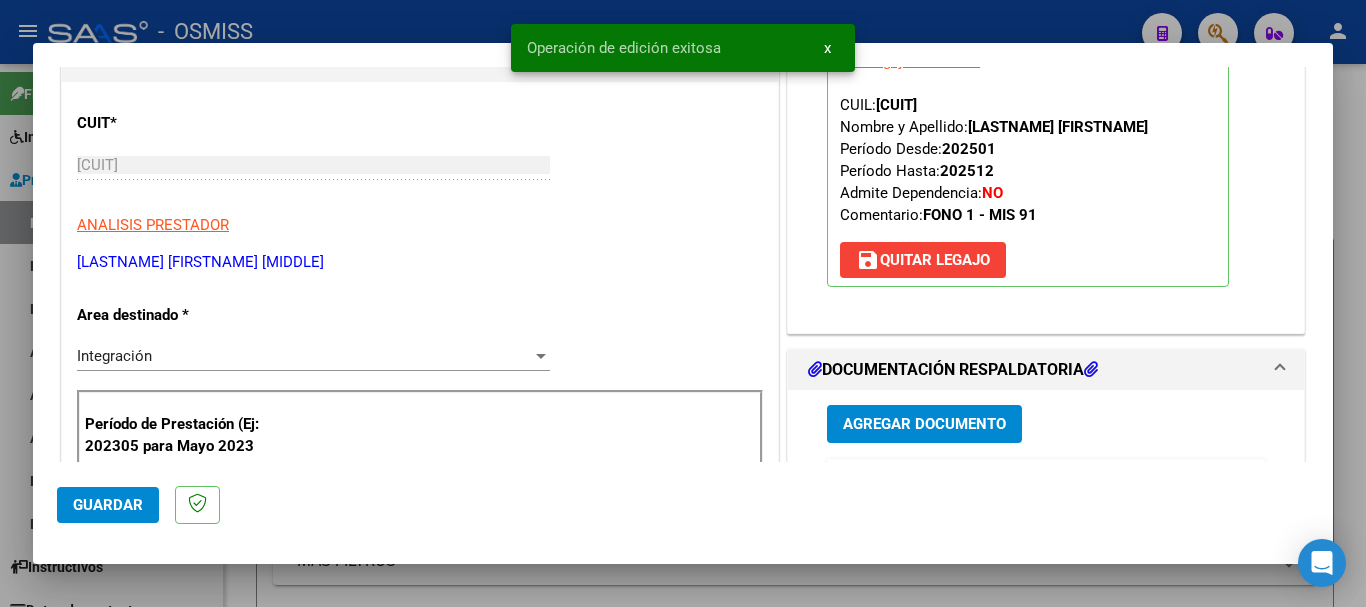 click on "Guardar" 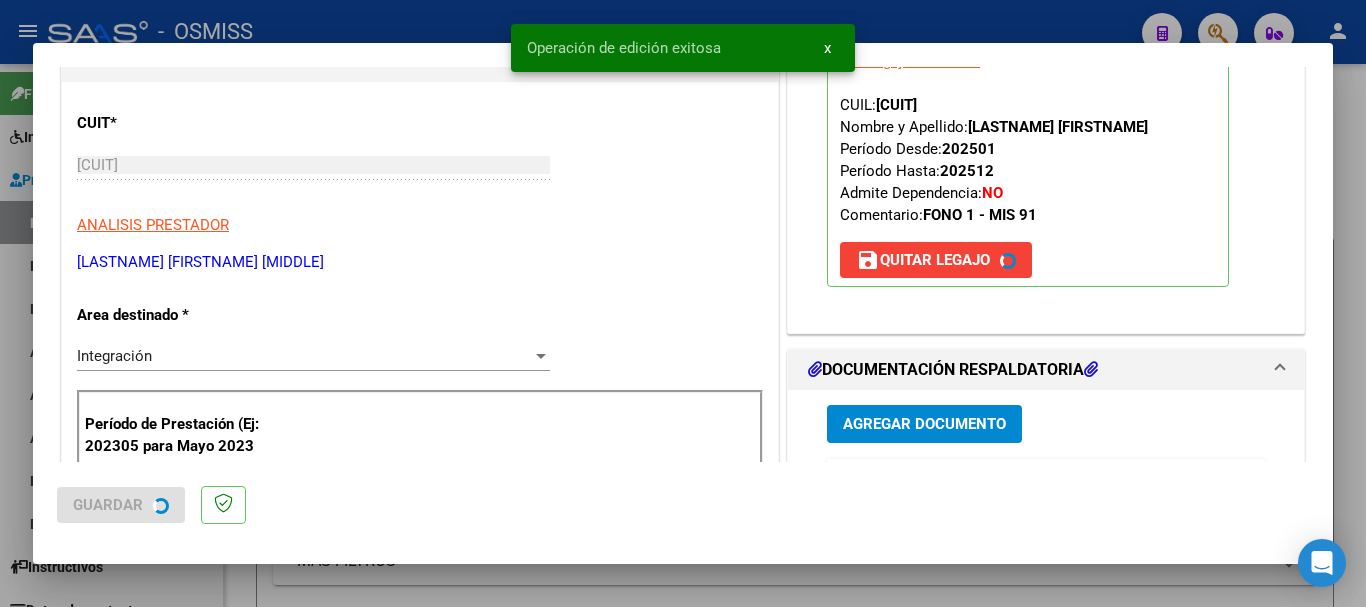 click at bounding box center [683, 303] 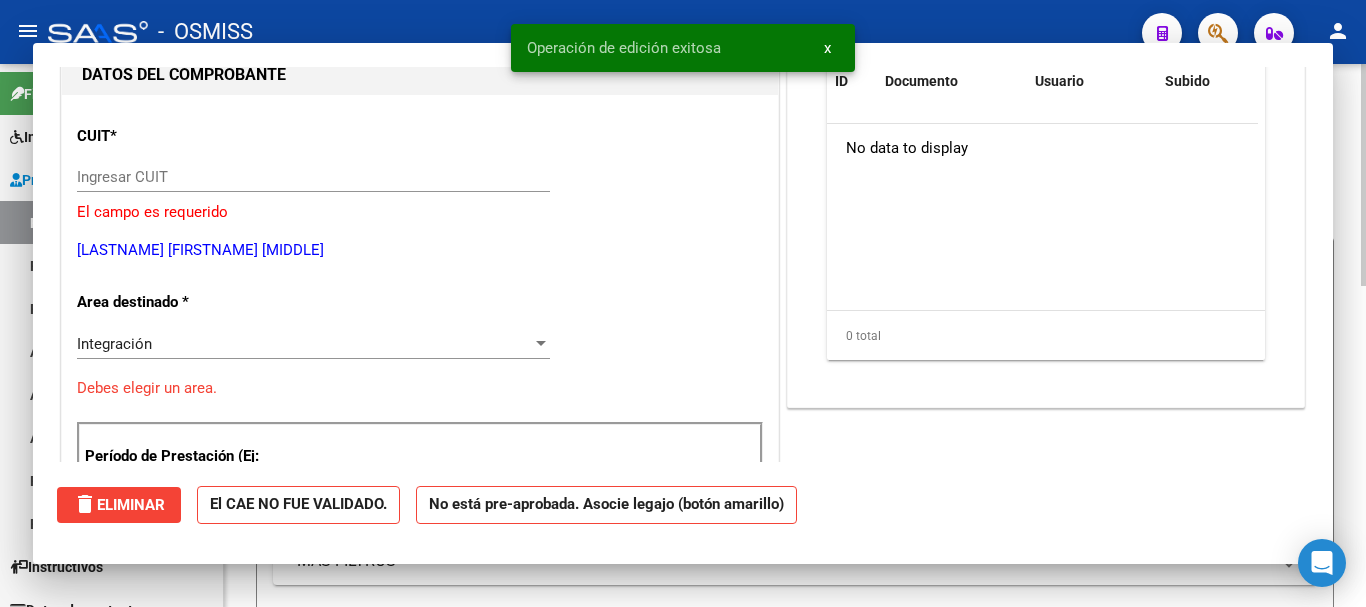 scroll, scrollTop: 0, scrollLeft: 0, axis: both 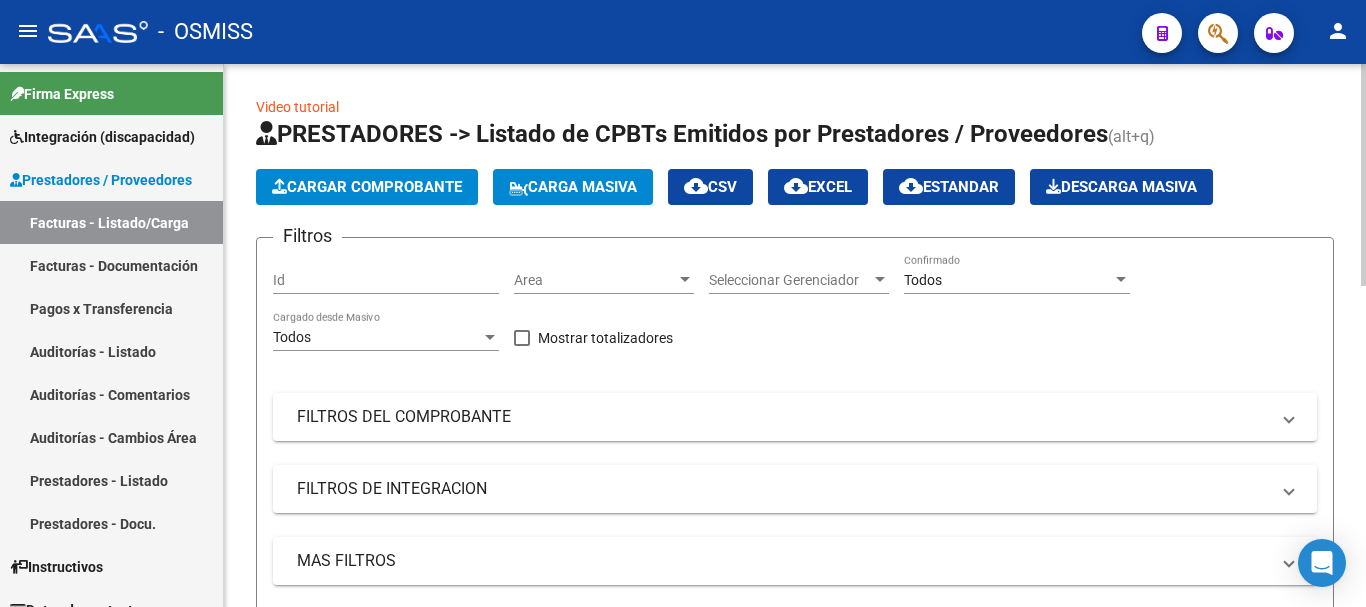 click on "Cargar Comprobante" 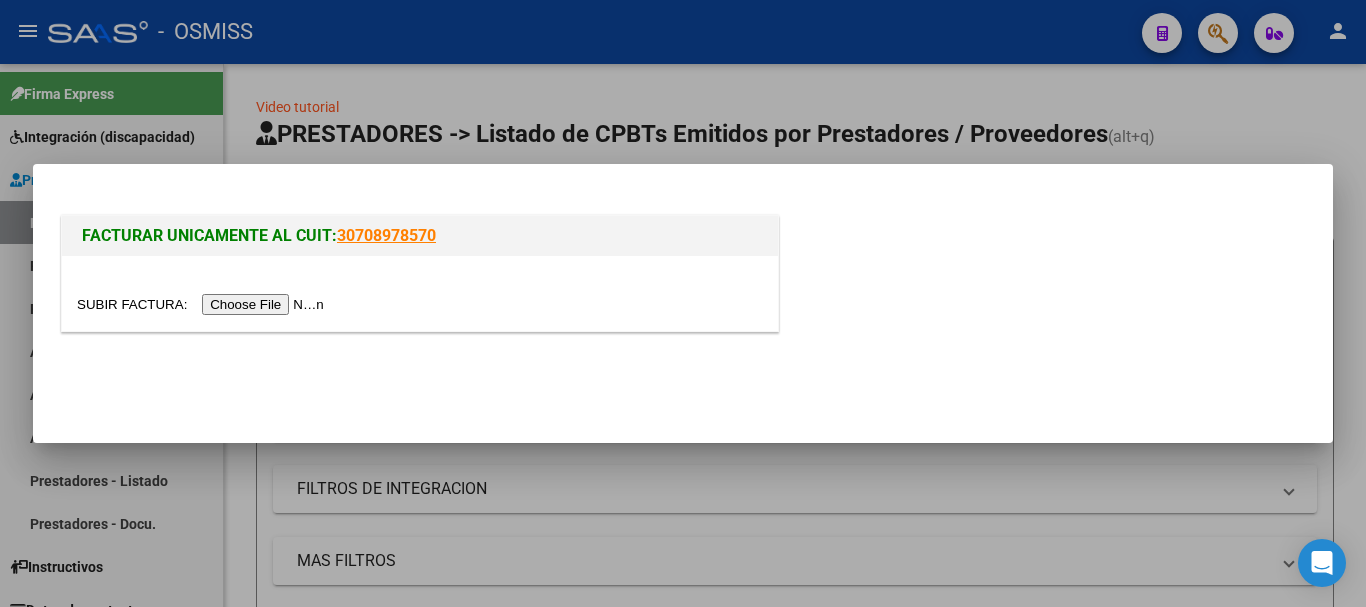 click at bounding box center [203, 304] 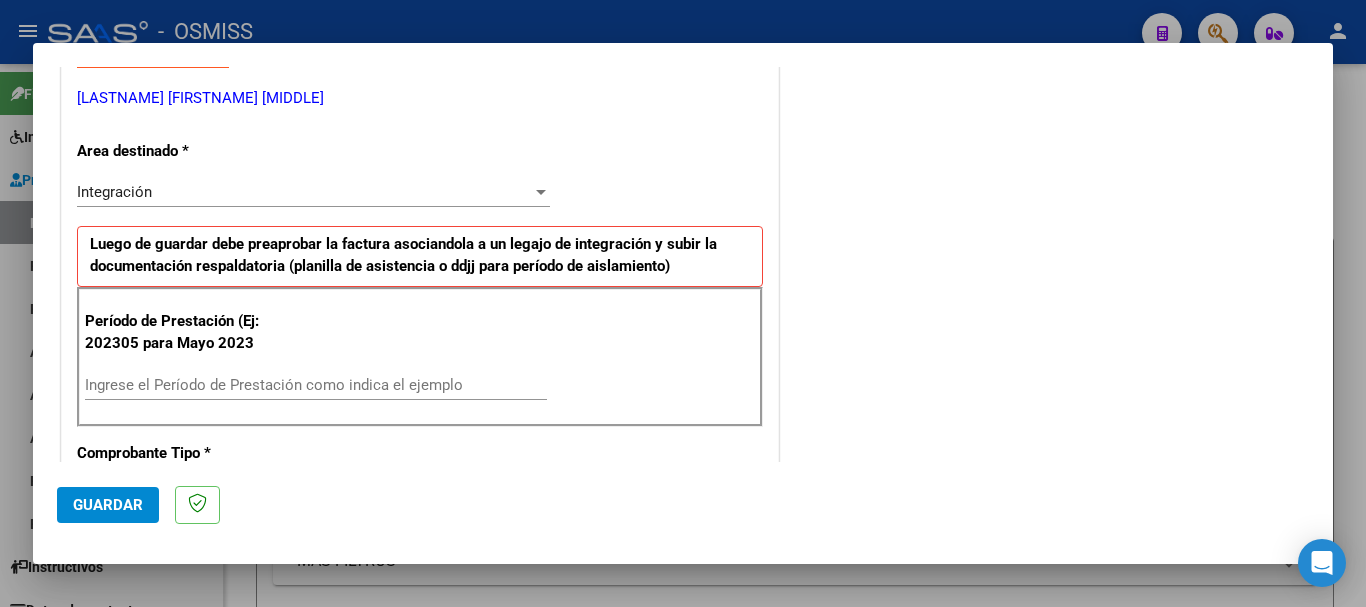 scroll, scrollTop: 400, scrollLeft: 0, axis: vertical 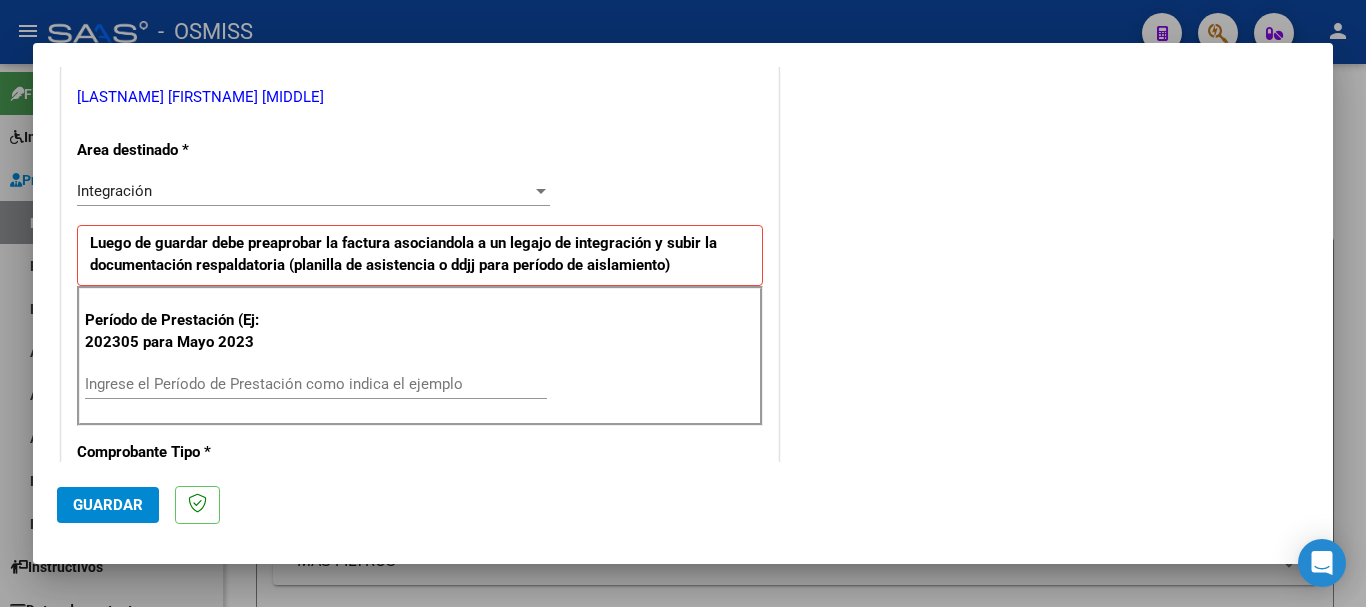 click on "Ingrese el Período de Prestación como indica el ejemplo" at bounding box center [316, 384] 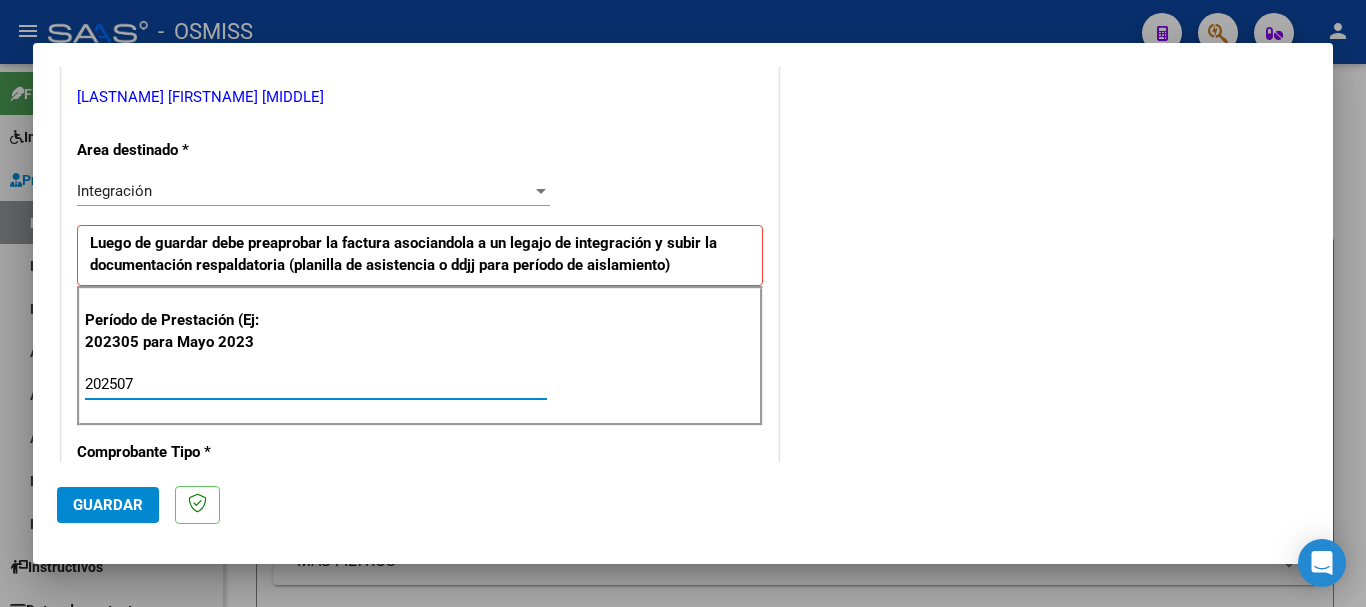 scroll, scrollTop: 1299, scrollLeft: 0, axis: vertical 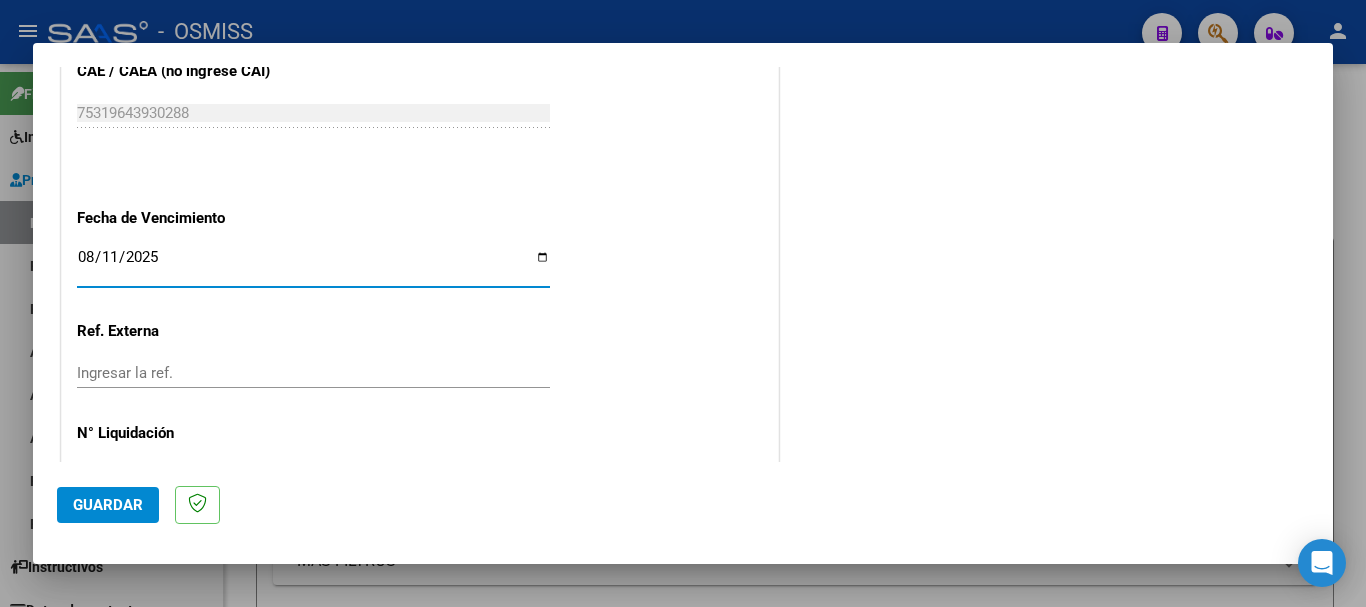 click on "Guardar" 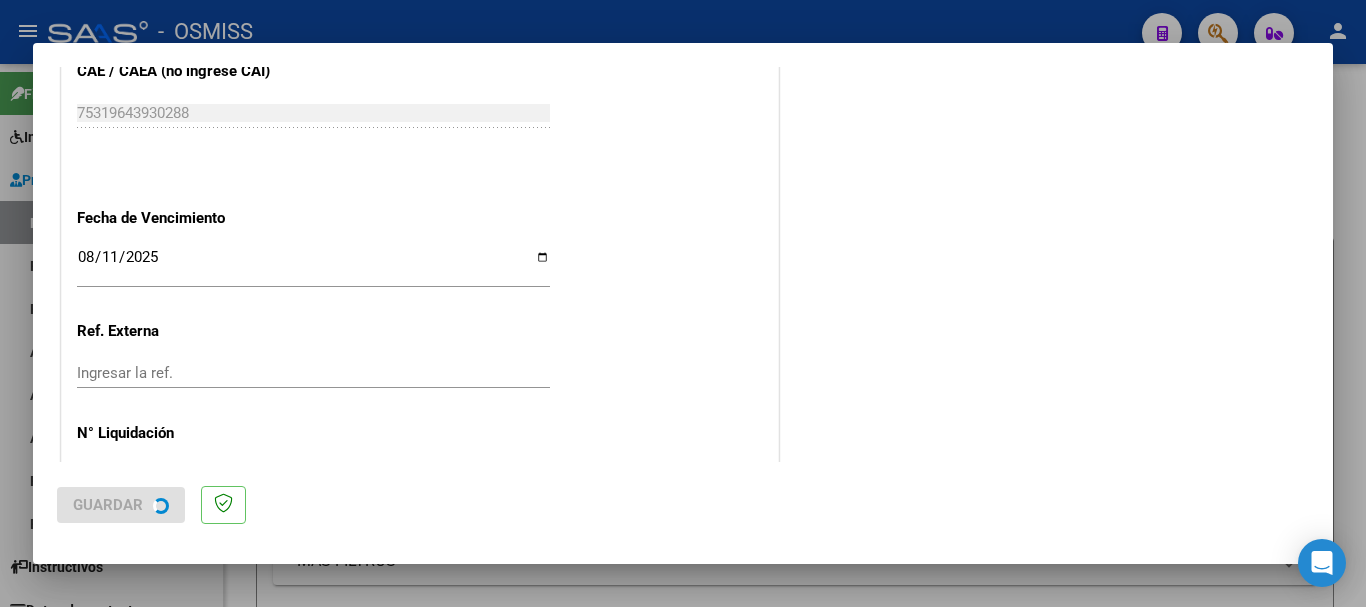 scroll, scrollTop: 0, scrollLeft: 0, axis: both 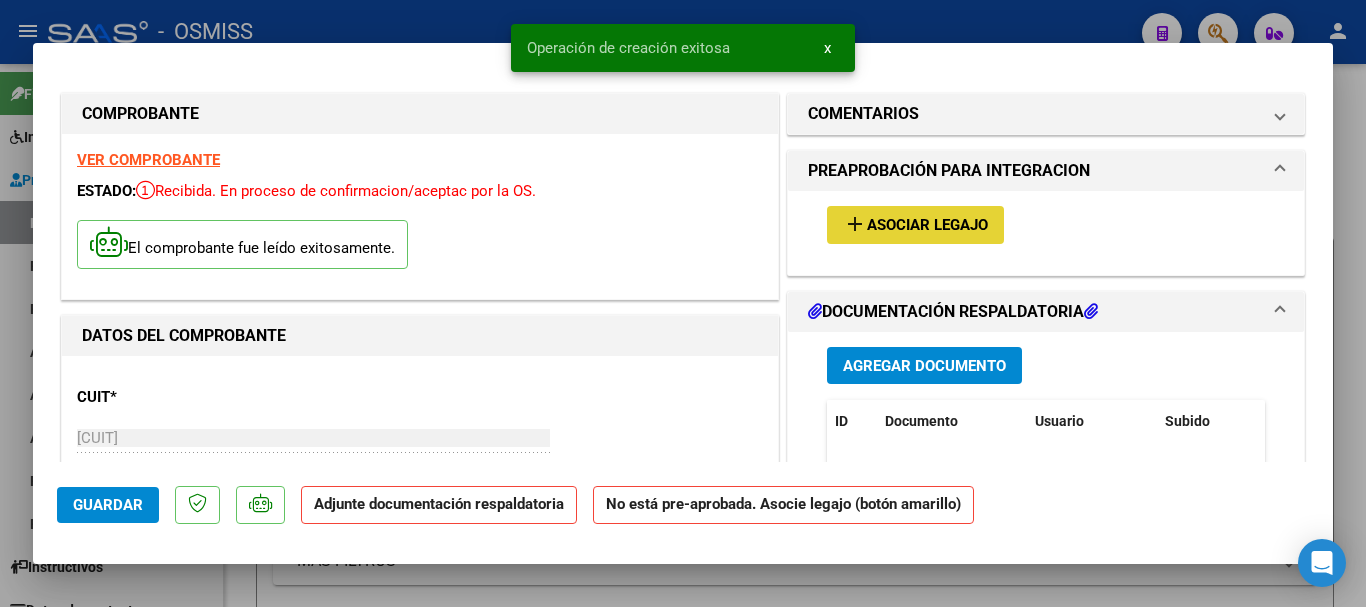 click on "Asociar Legajo" at bounding box center (927, 226) 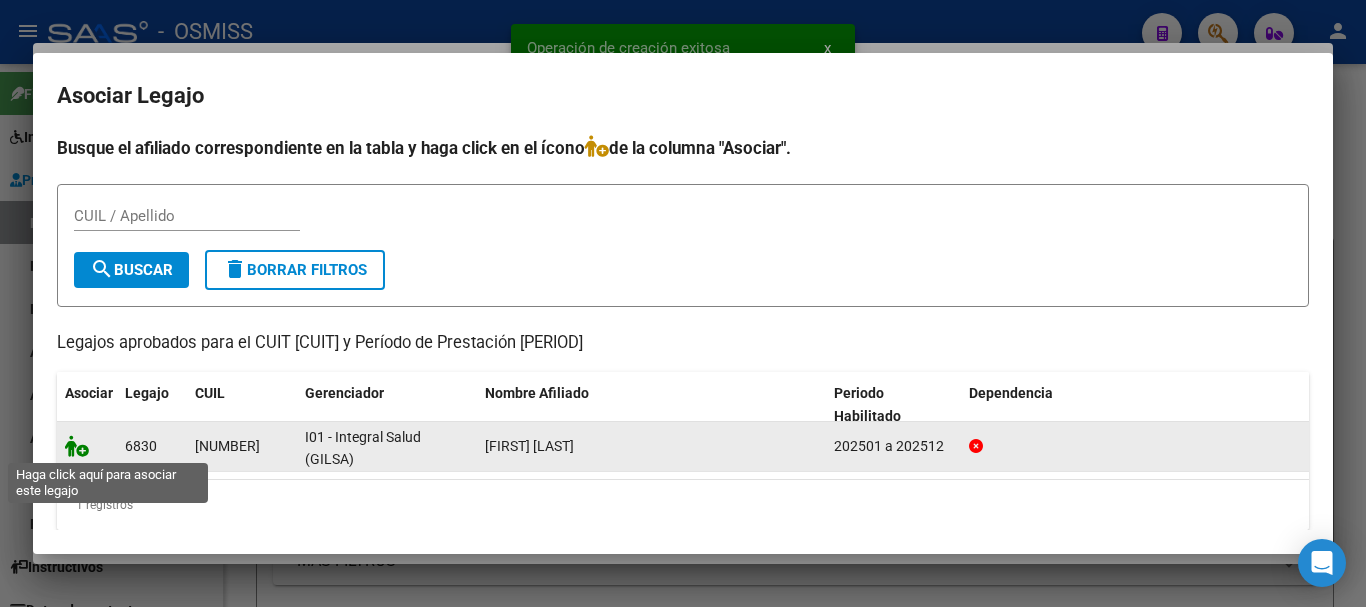 click 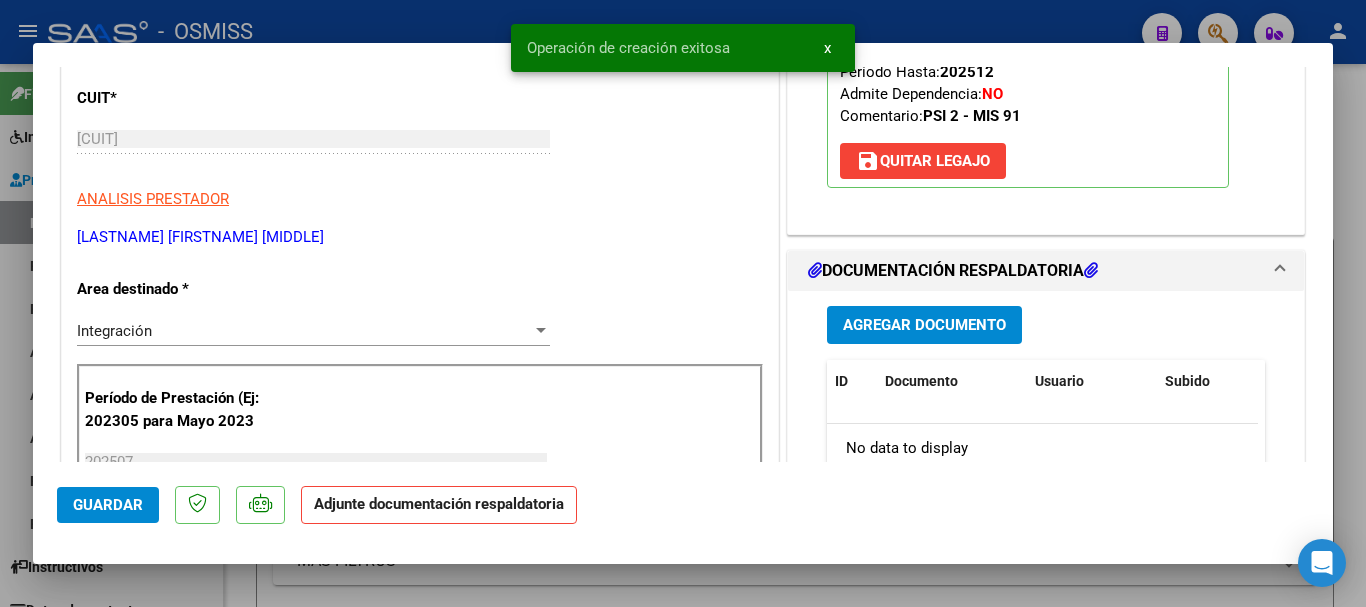 scroll, scrollTop: 300, scrollLeft: 0, axis: vertical 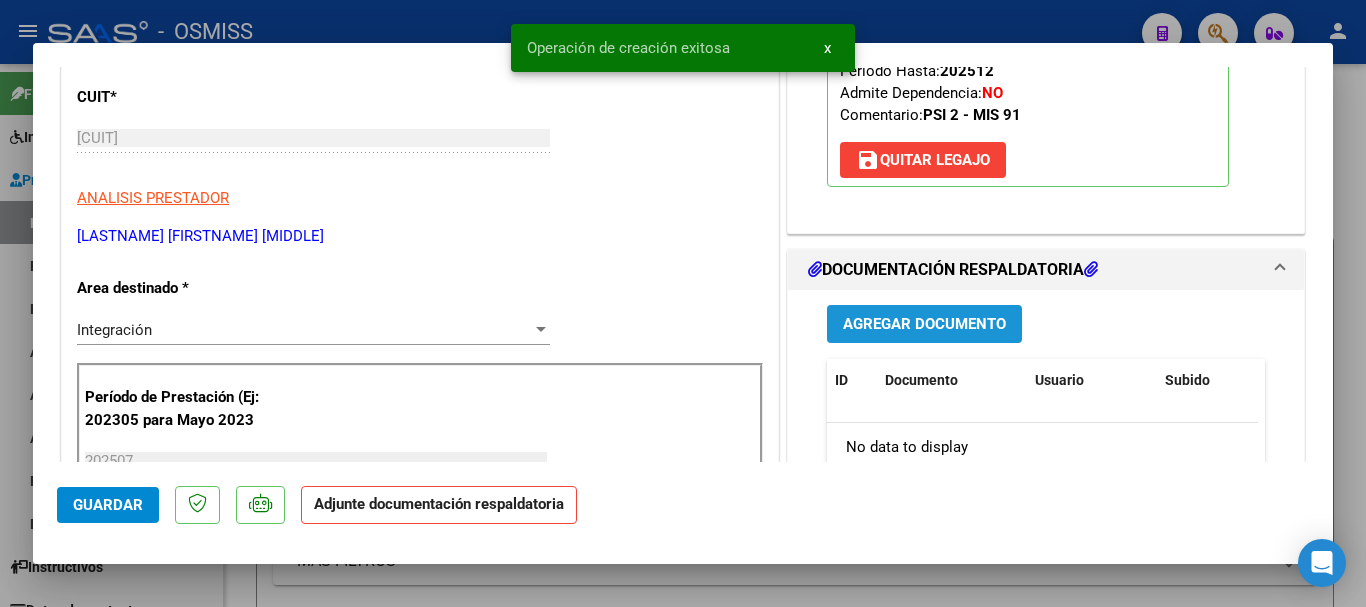 click on "Agregar Documento" at bounding box center [924, 325] 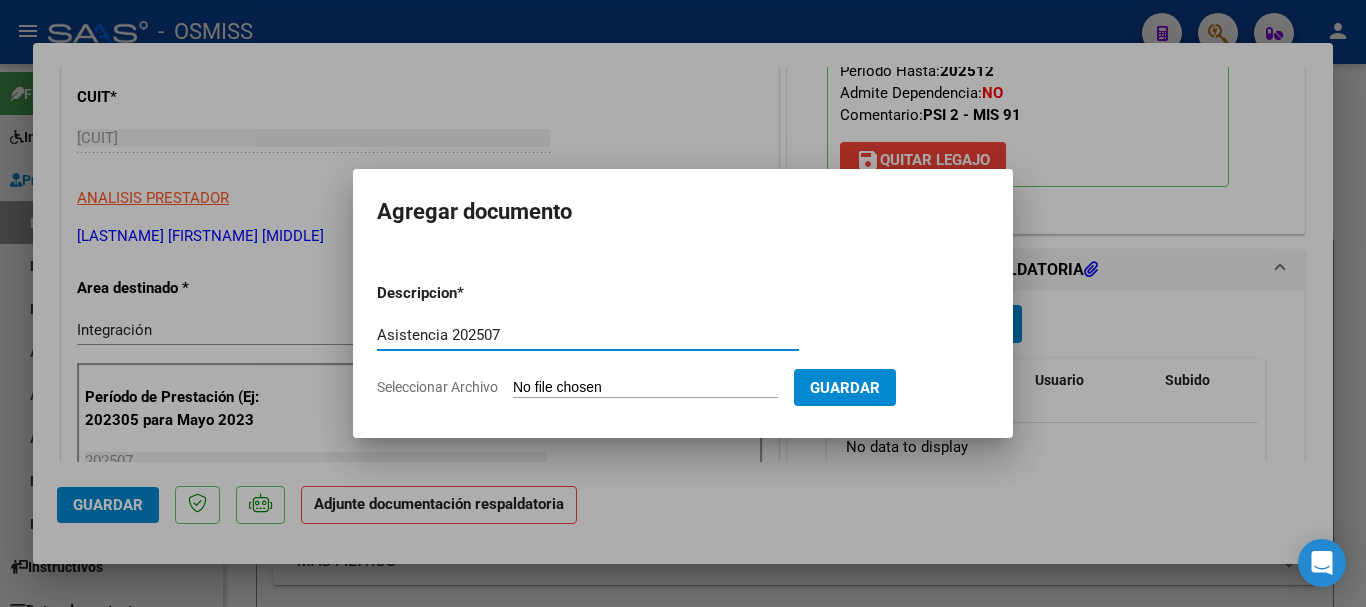 click on "Descripcion  *   Asistencia 202507 Escriba aquí una descripcion  Seleccionar Archivo Guardar" at bounding box center (683, 340) 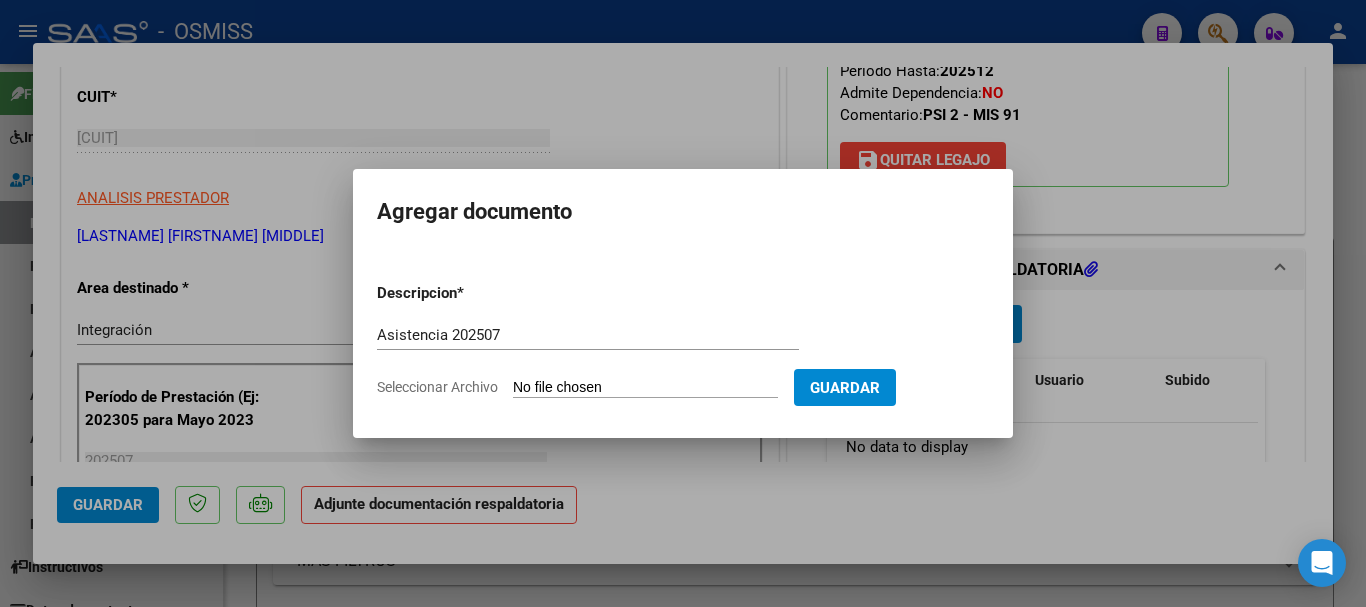click on "Seleccionar Archivo" at bounding box center [645, 388] 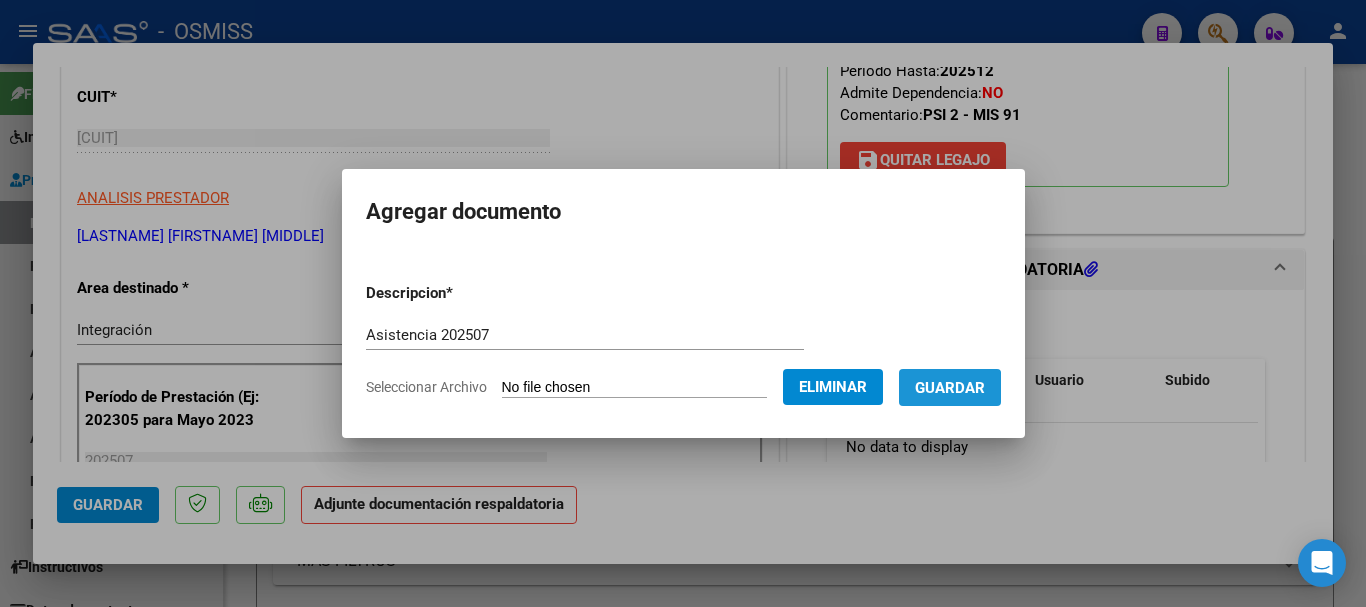 click on "Guardar" at bounding box center (950, 388) 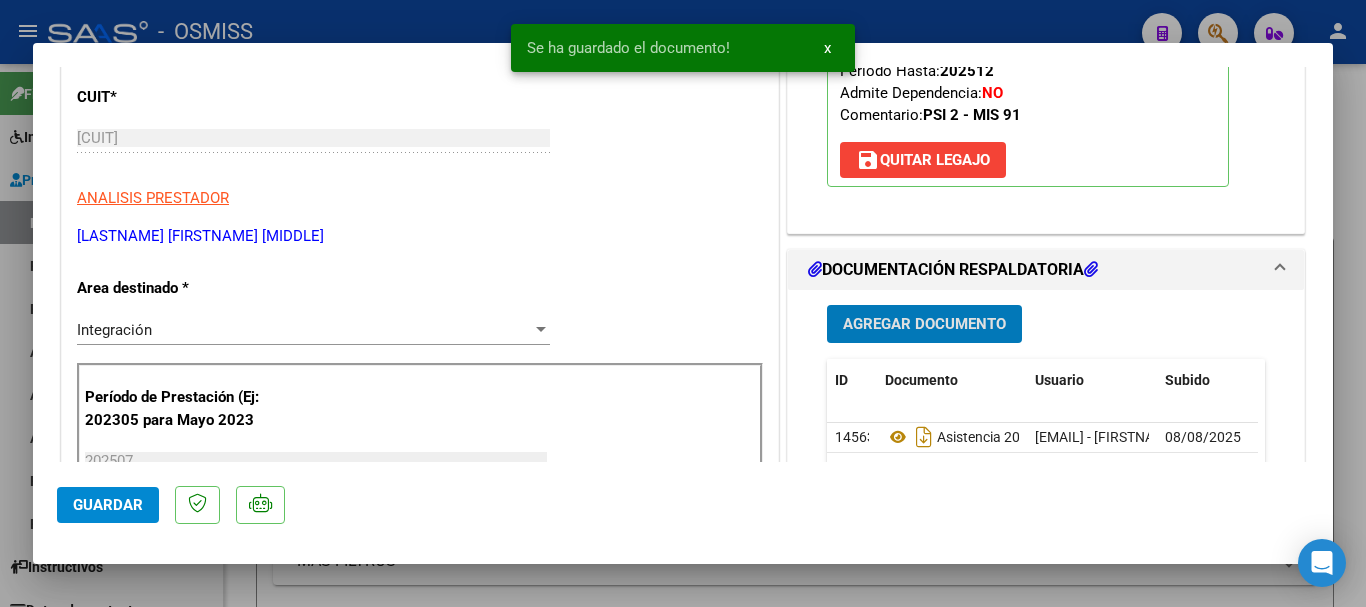 click on "Guardar" 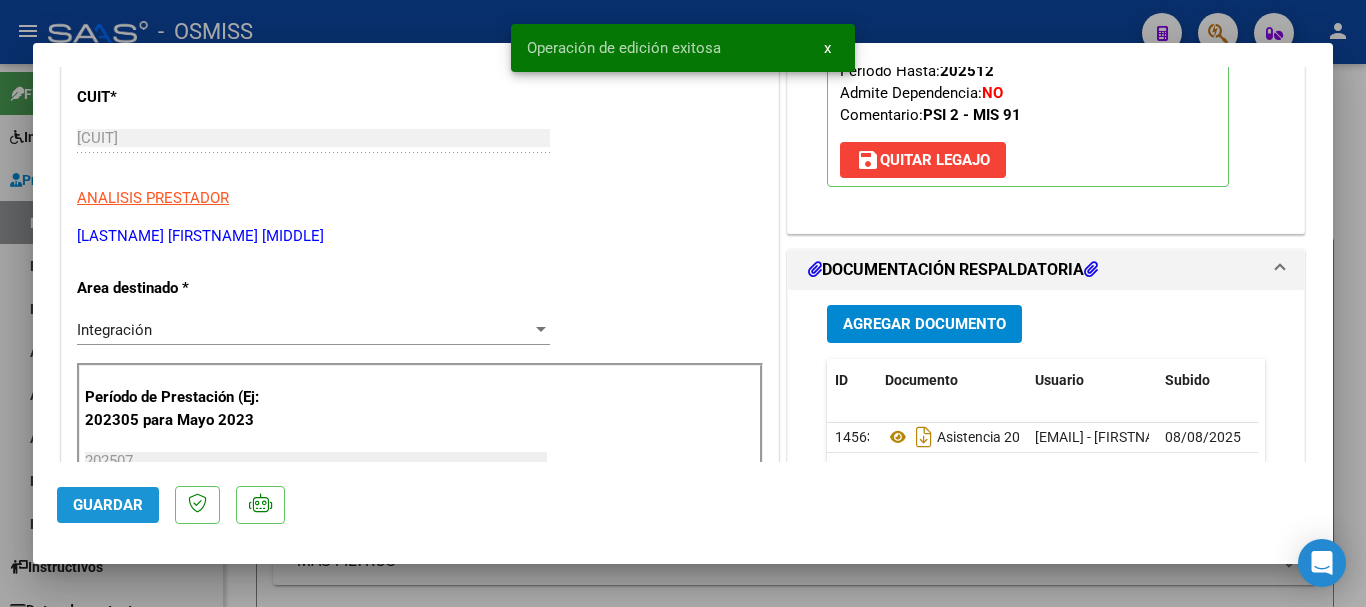click on "Guardar" 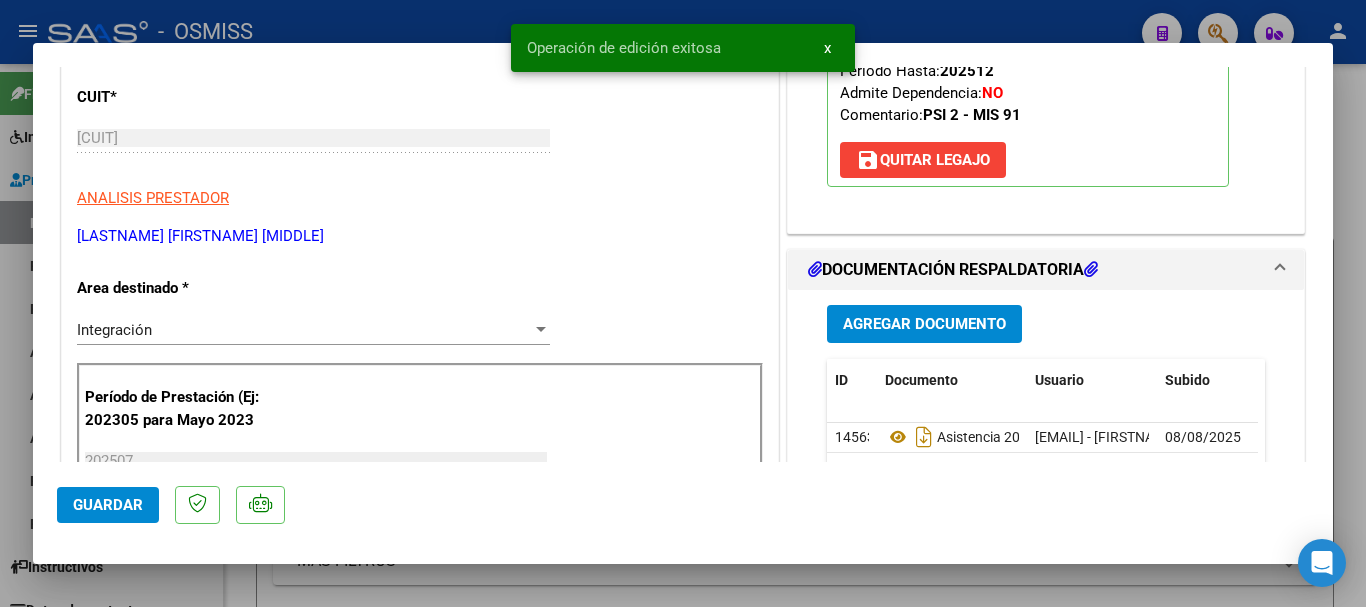 click at bounding box center [683, 303] 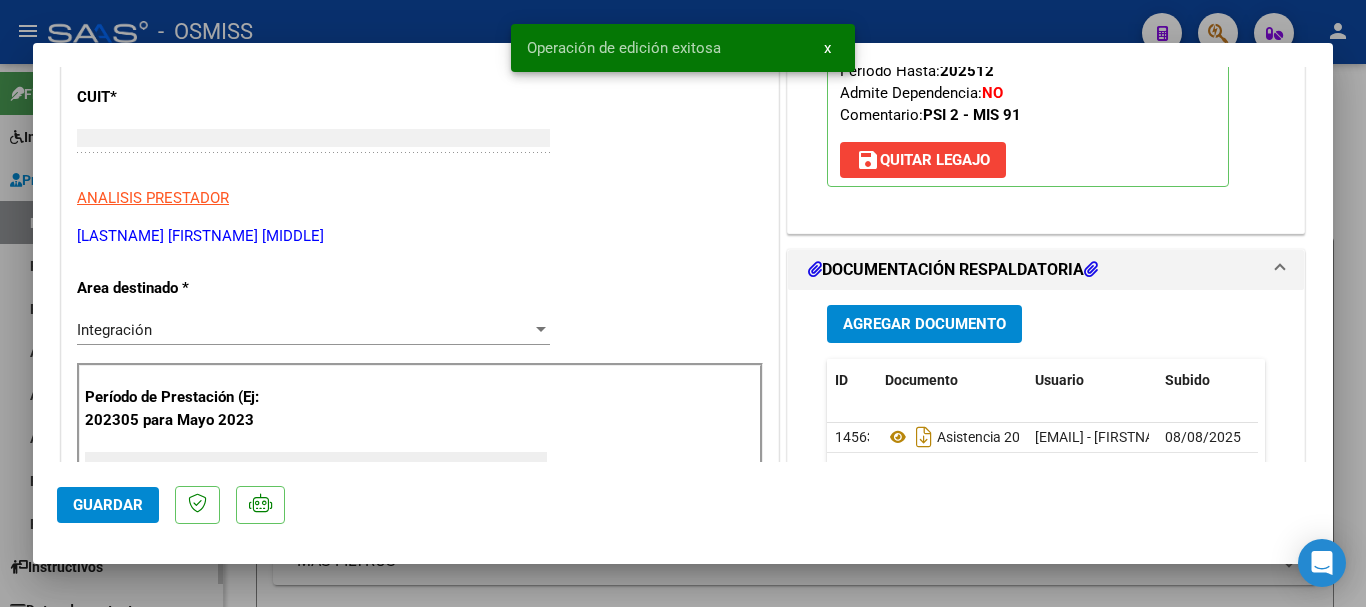 scroll, scrollTop: 0, scrollLeft: 0, axis: both 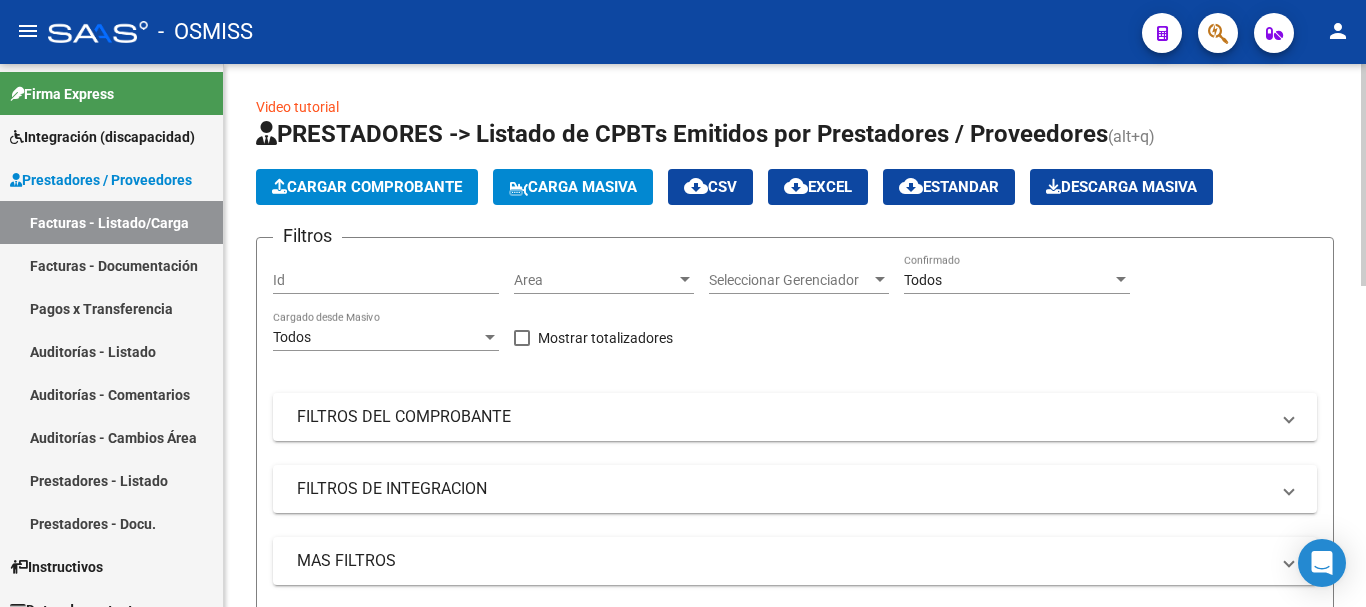 click on "Cargar Comprobante" 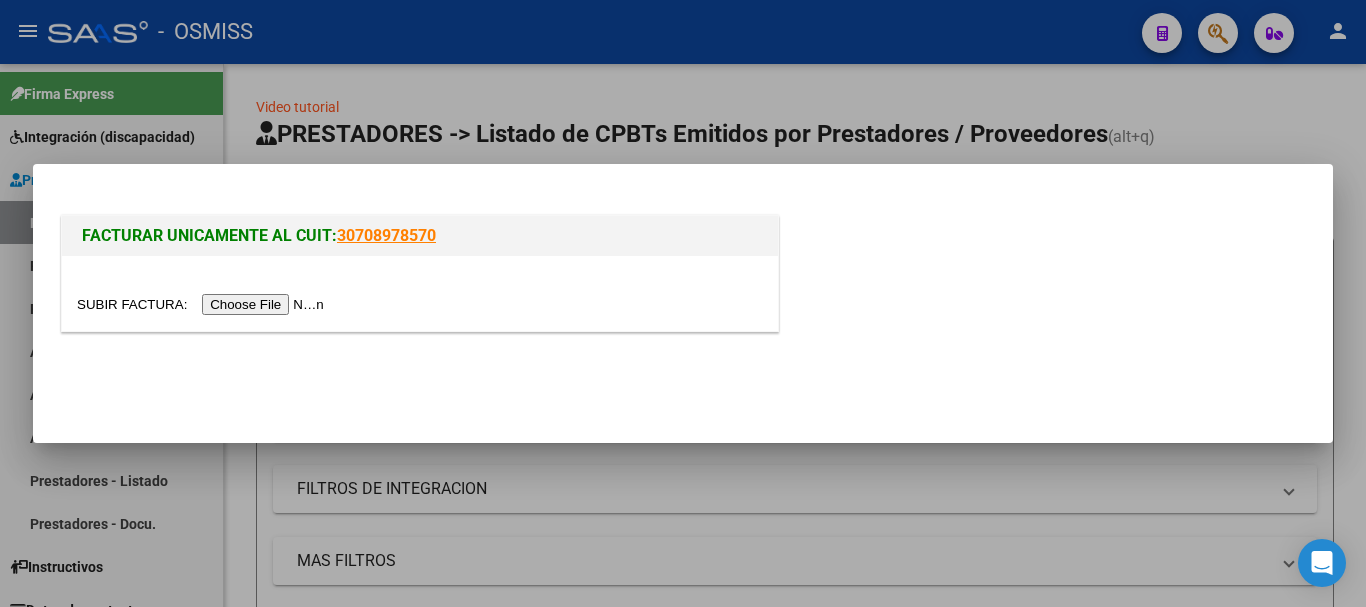 click at bounding box center [203, 304] 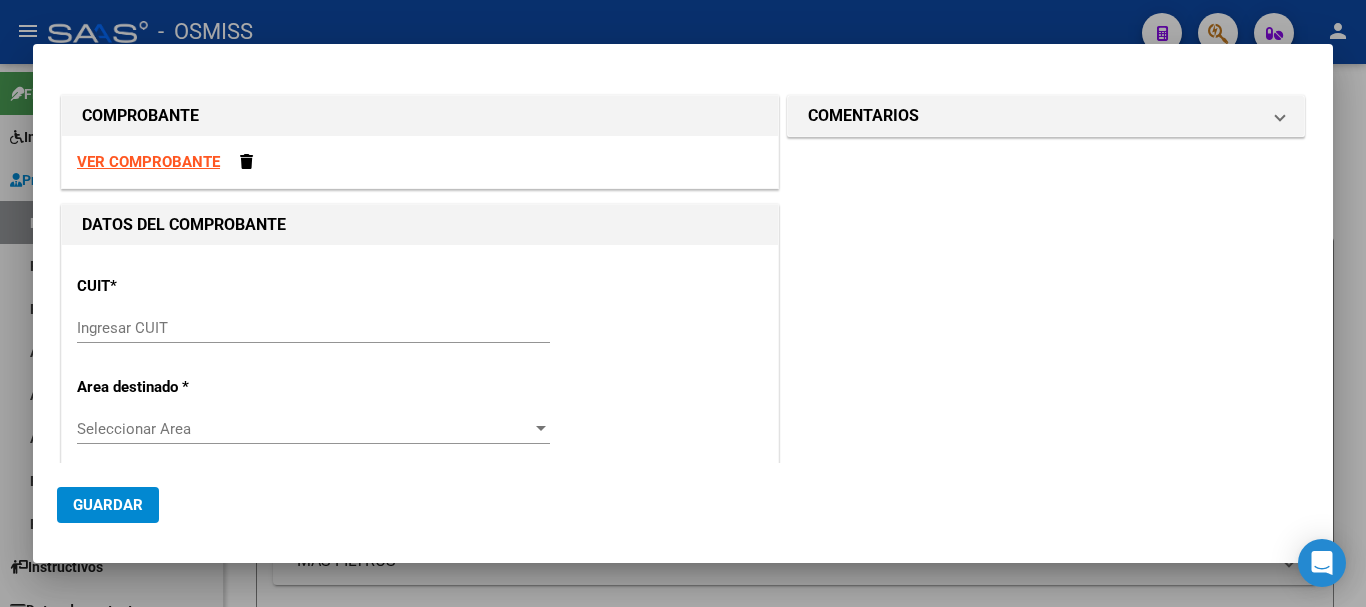 click on "Ingresar CUIT" at bounding box center (313, 328) 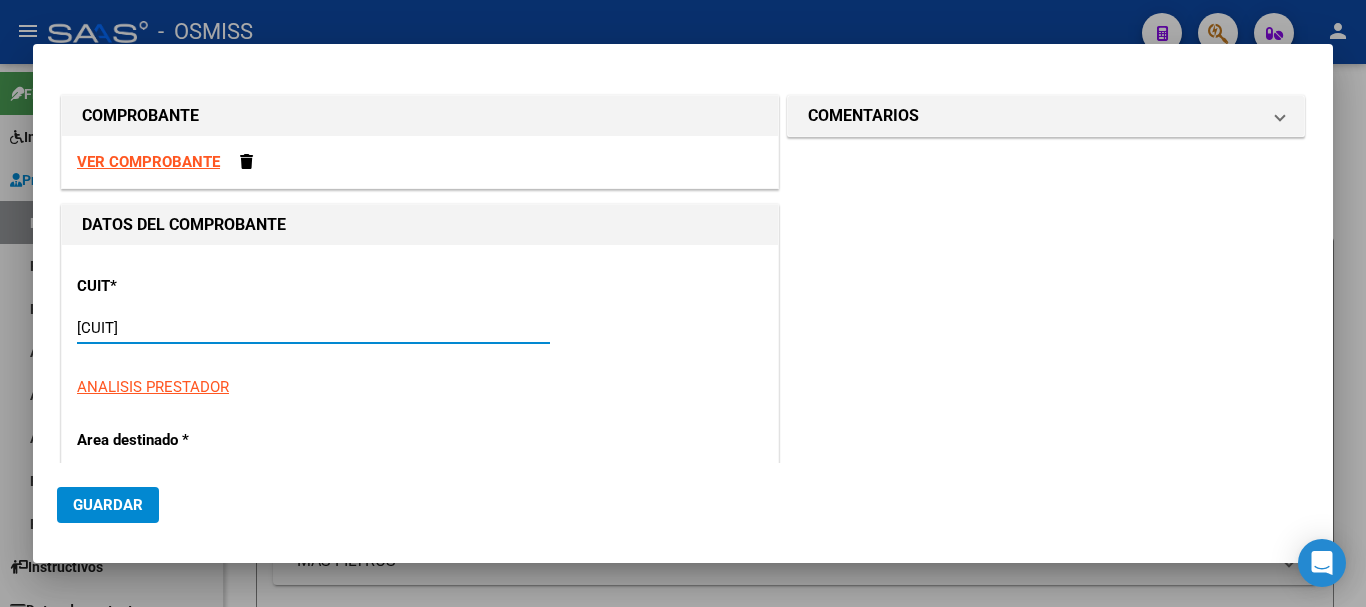scroll, scrollTop: 216, scrollLeft: 0, axis: vertical 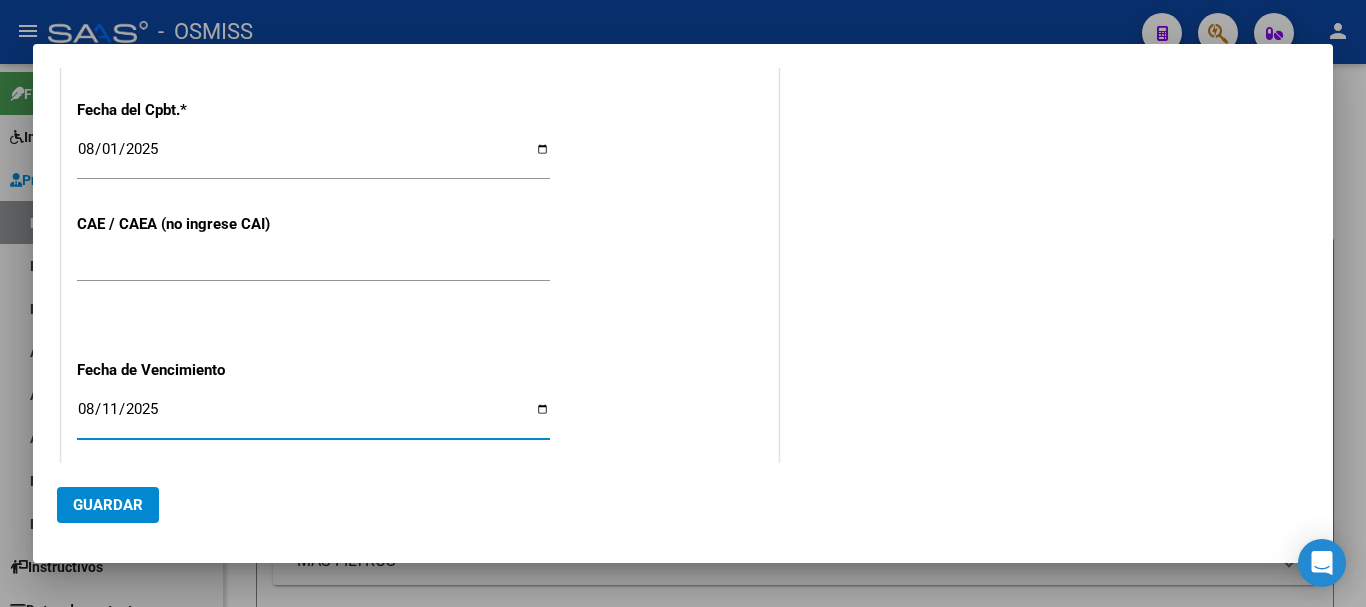 click on "Guardar" 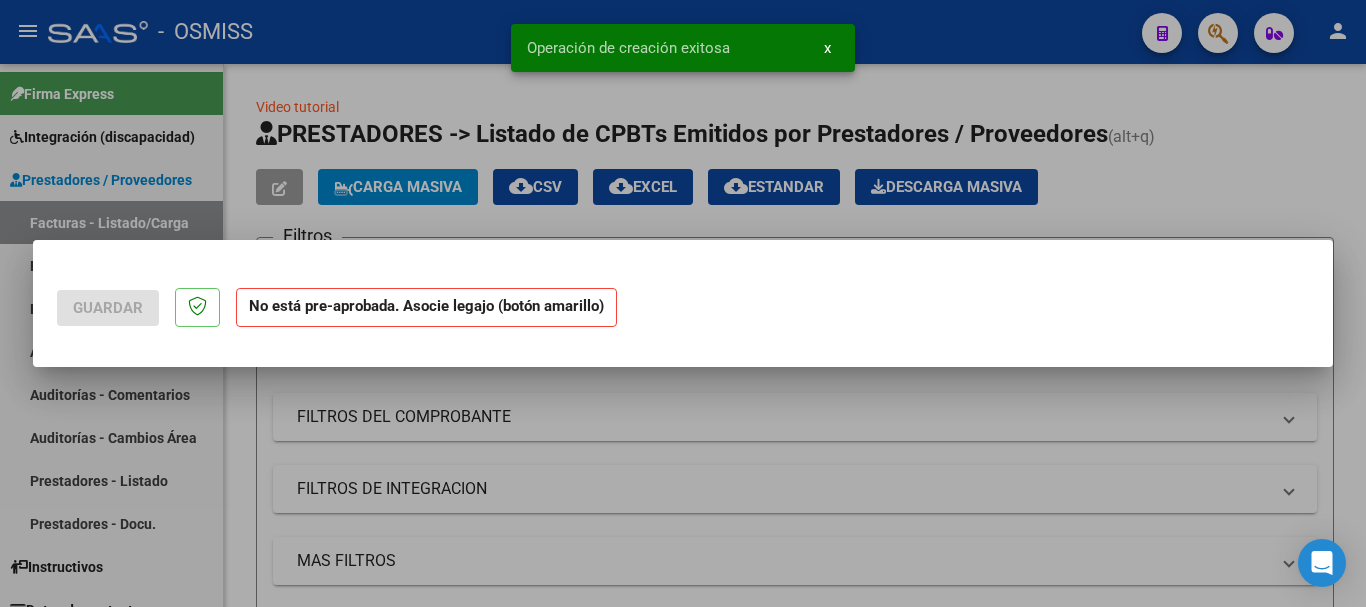 scroll, scrollTop: 0, scrollLeft: 0, axis: both 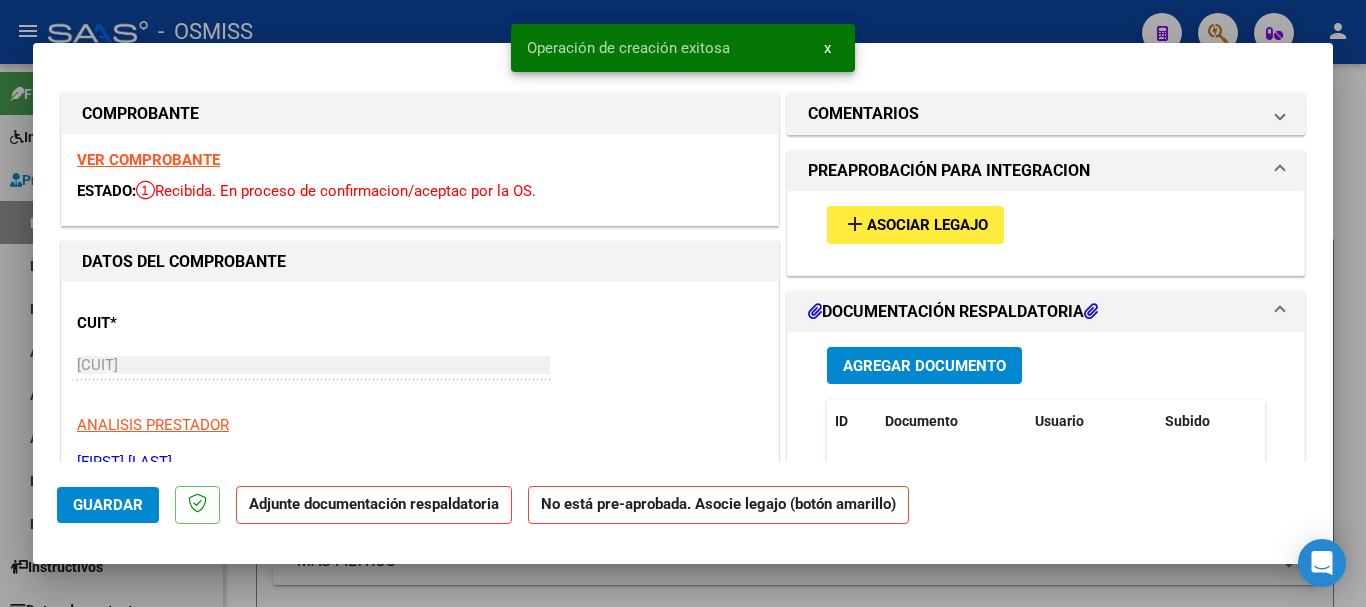 click on "Asociar Legajo" at bounding box center [927, 226] 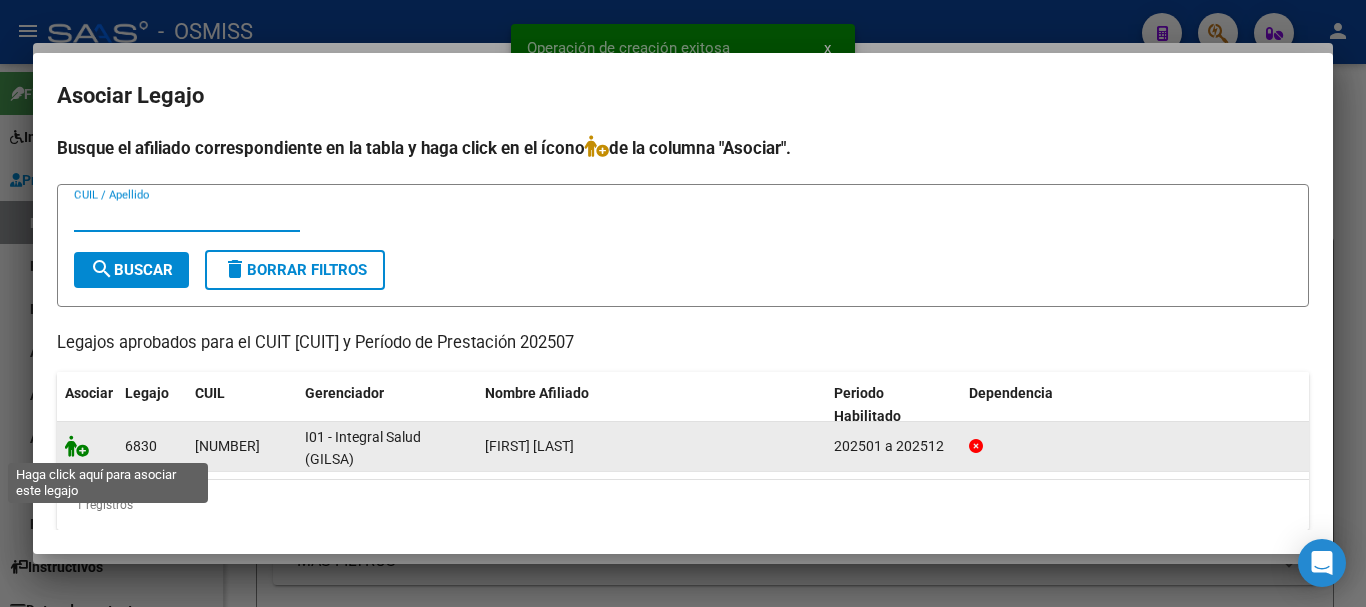 click 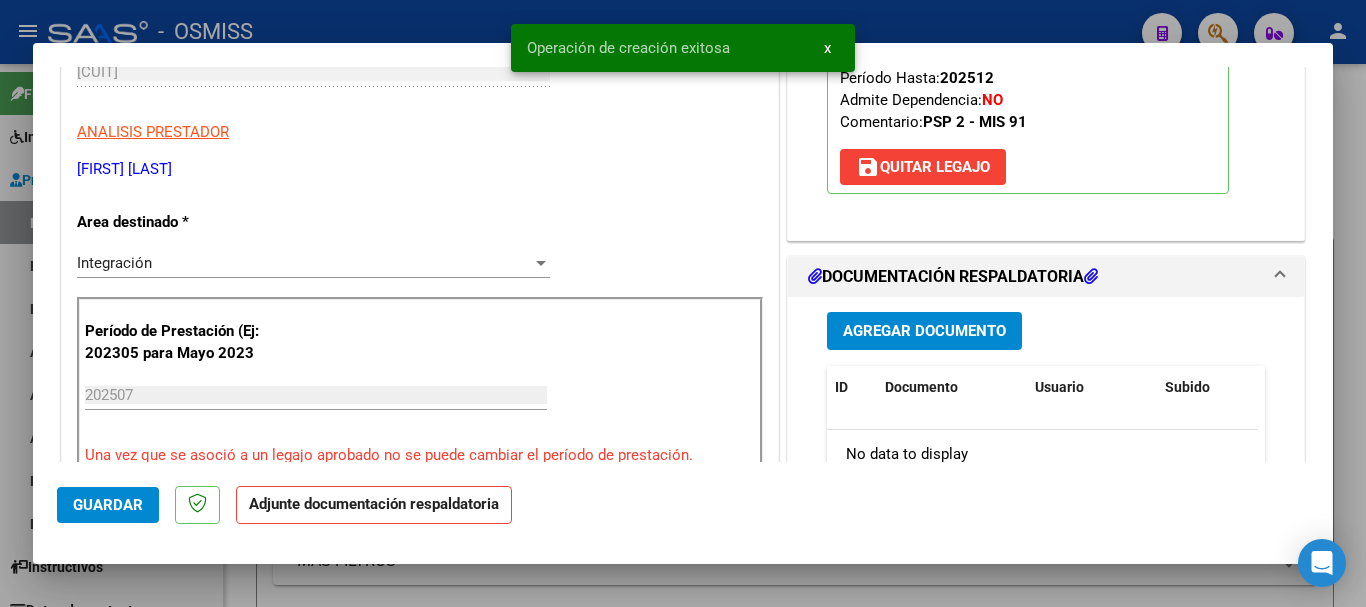 scroll, scrollTop: 300, scrollLeft: 0, axis: vertical 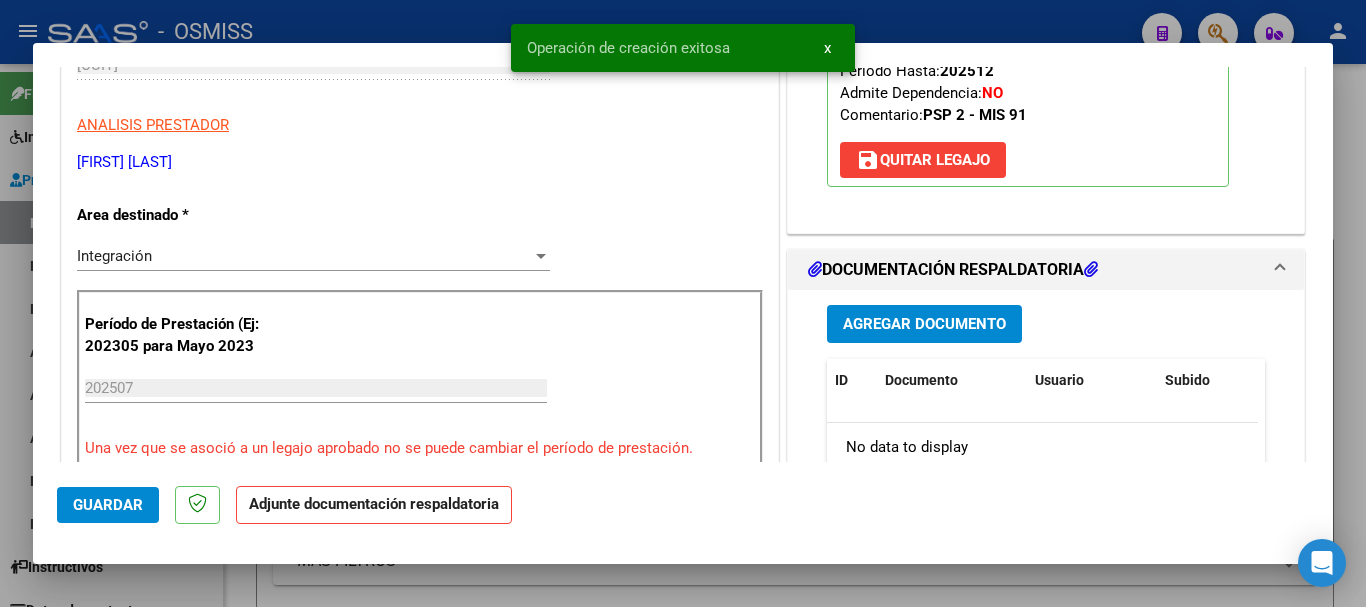 click on "Agregar Documento" at bounding box center [924, 325] 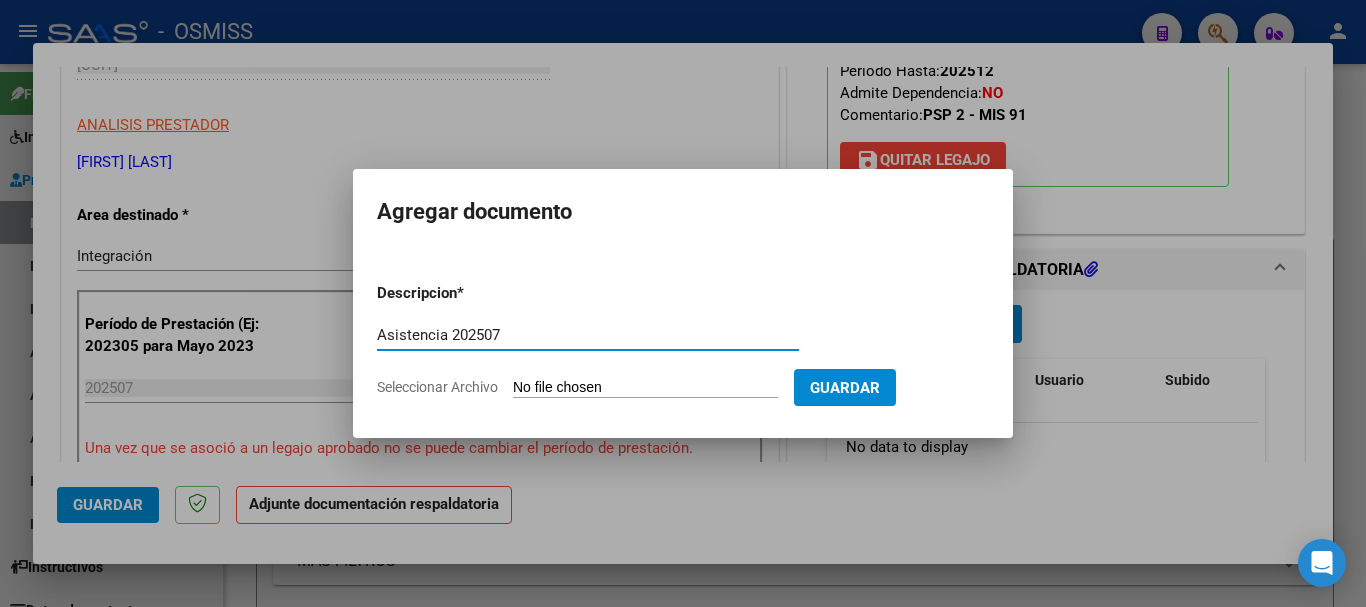 click on "Seleccionar Archivo" at bounding box center [645, 388] 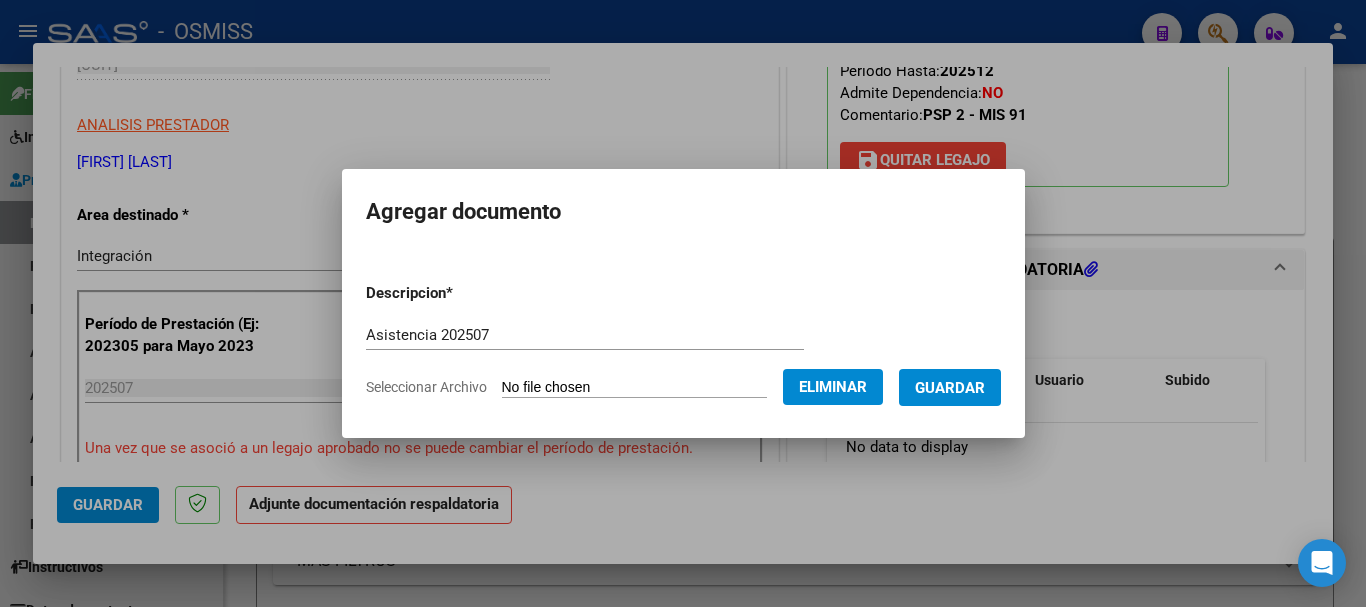 click on "Guardar" at bounding box center [950, 388] 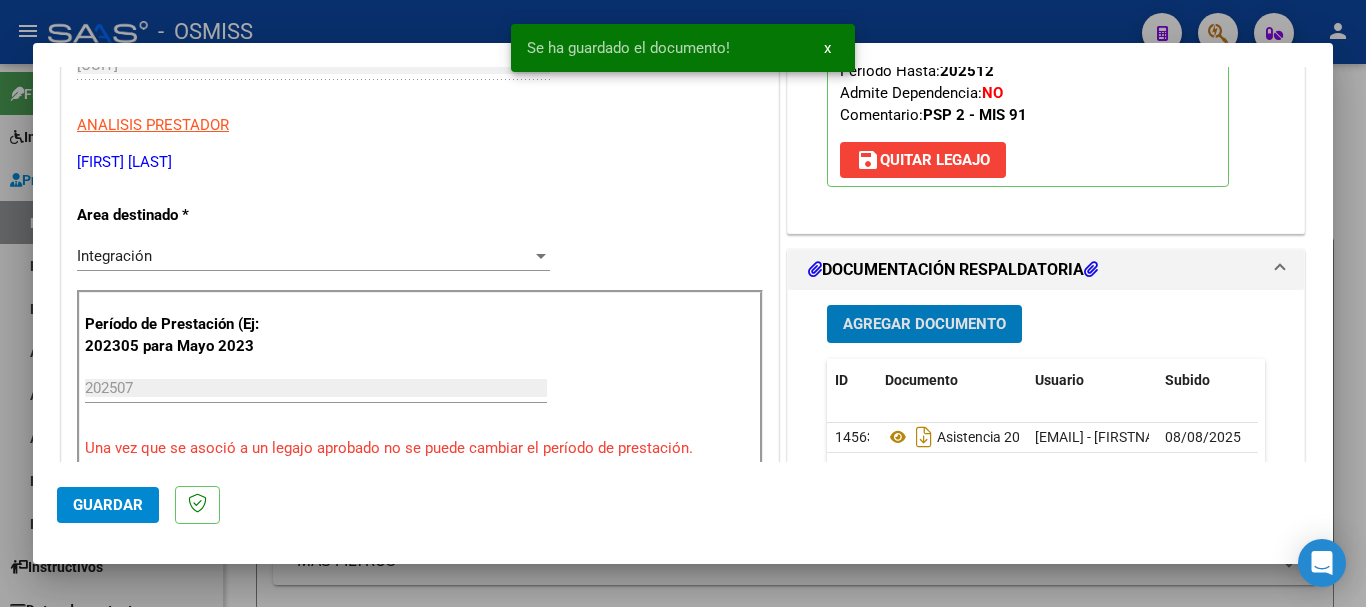click on "Guardar" 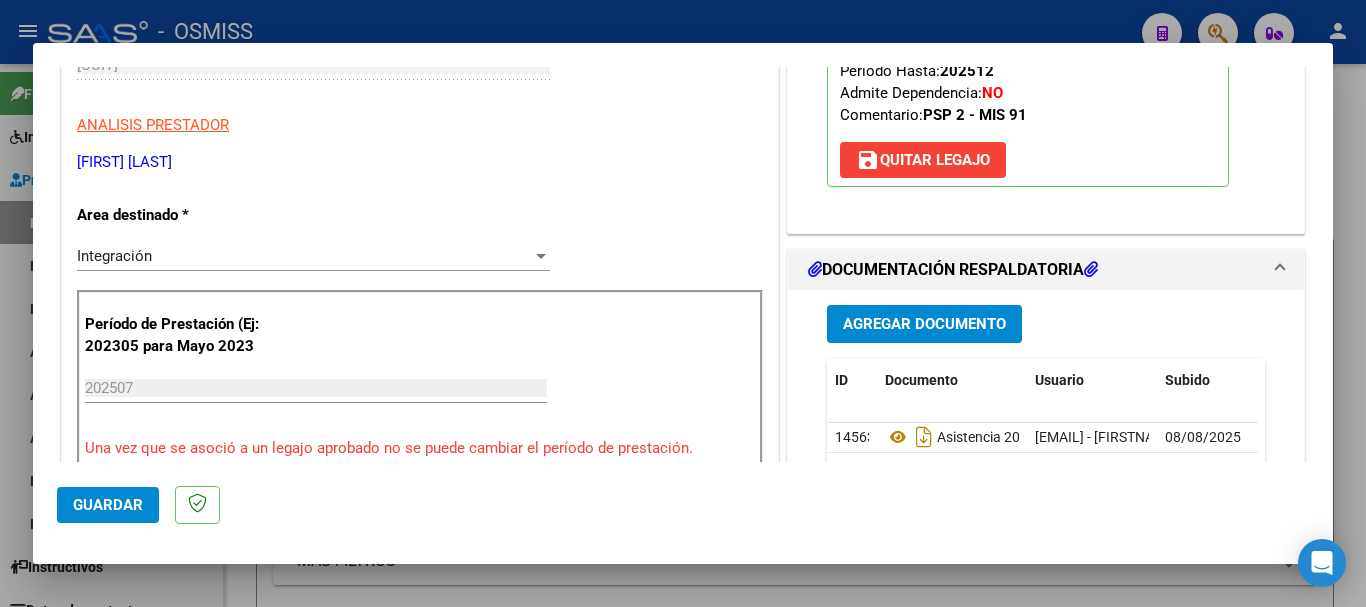 click on "Guardar" 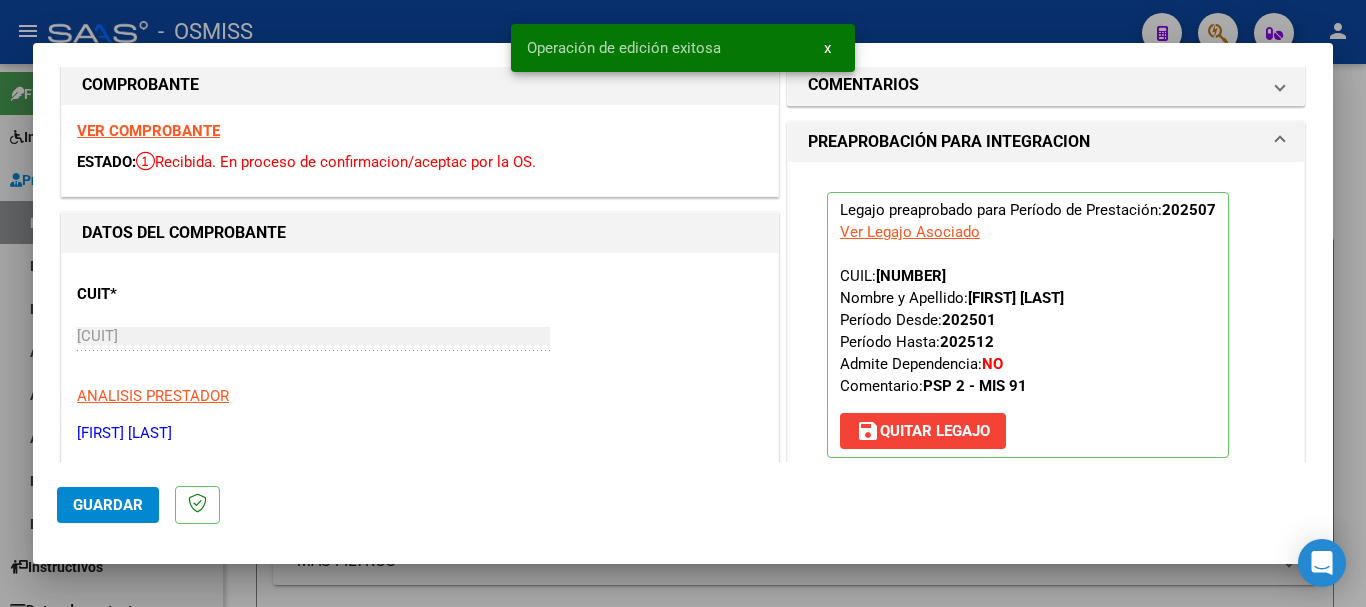 scroll, scrollTop: 0, scrollLeft: 0, axis: both 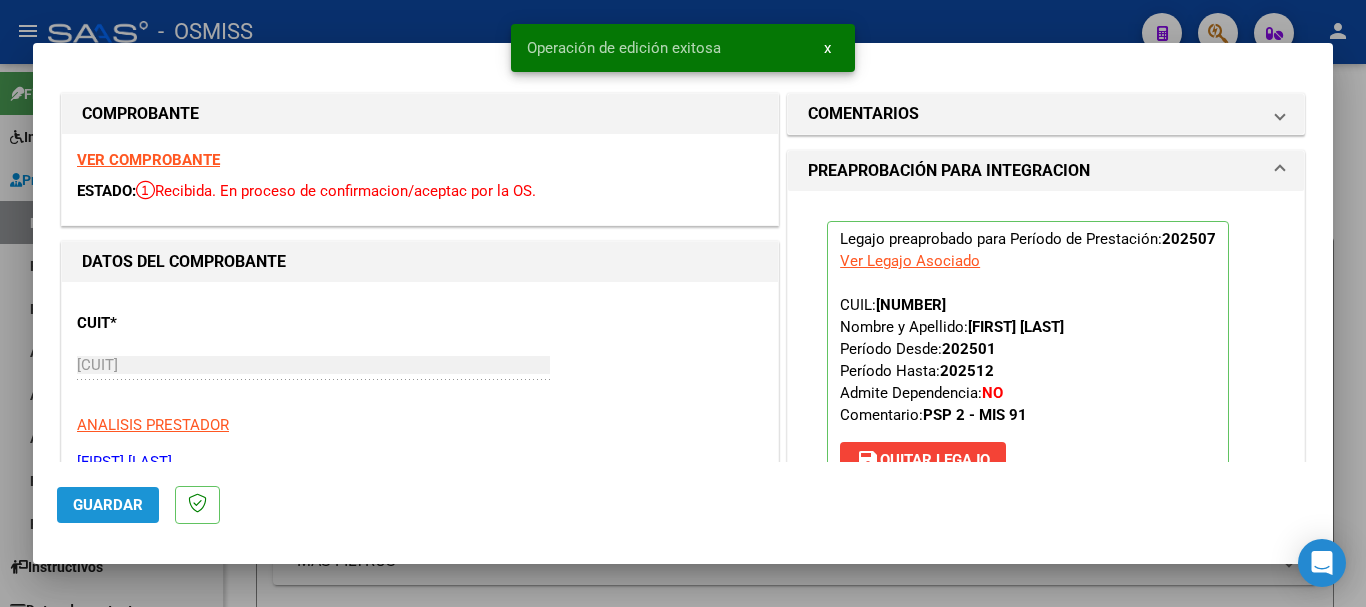click on "Guardar" 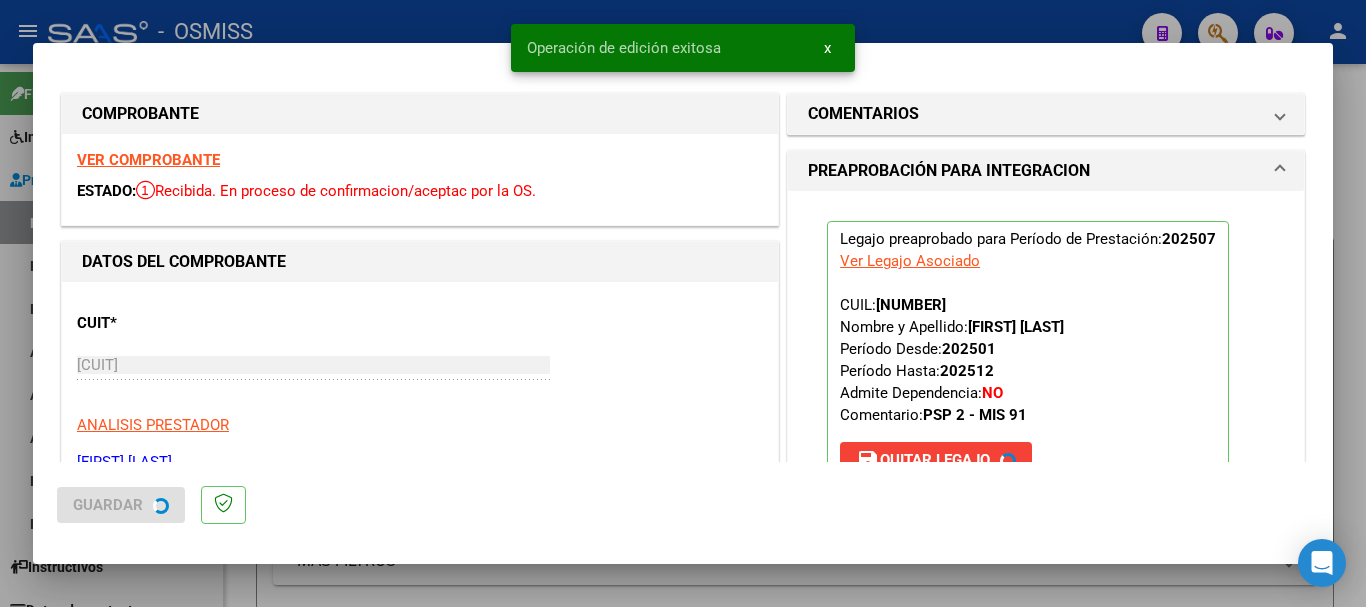 click at bounding box center (683, 303) 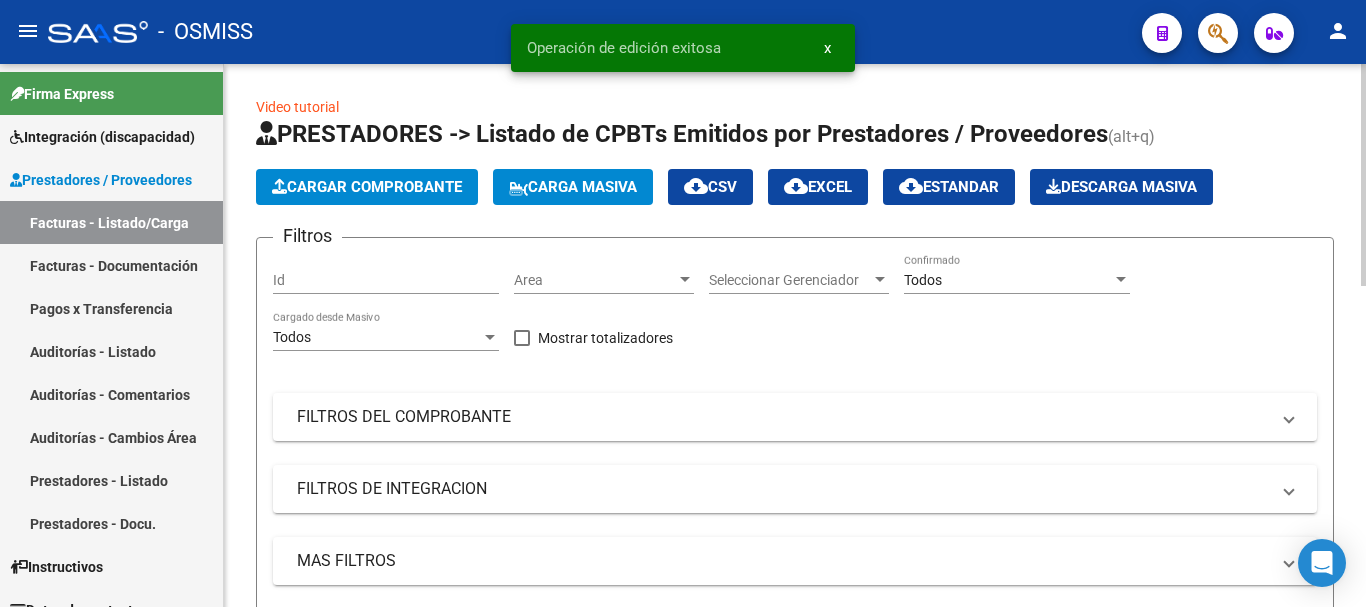 scroll, scrollTop: 26, scrollLeft: 0, axis: vertical 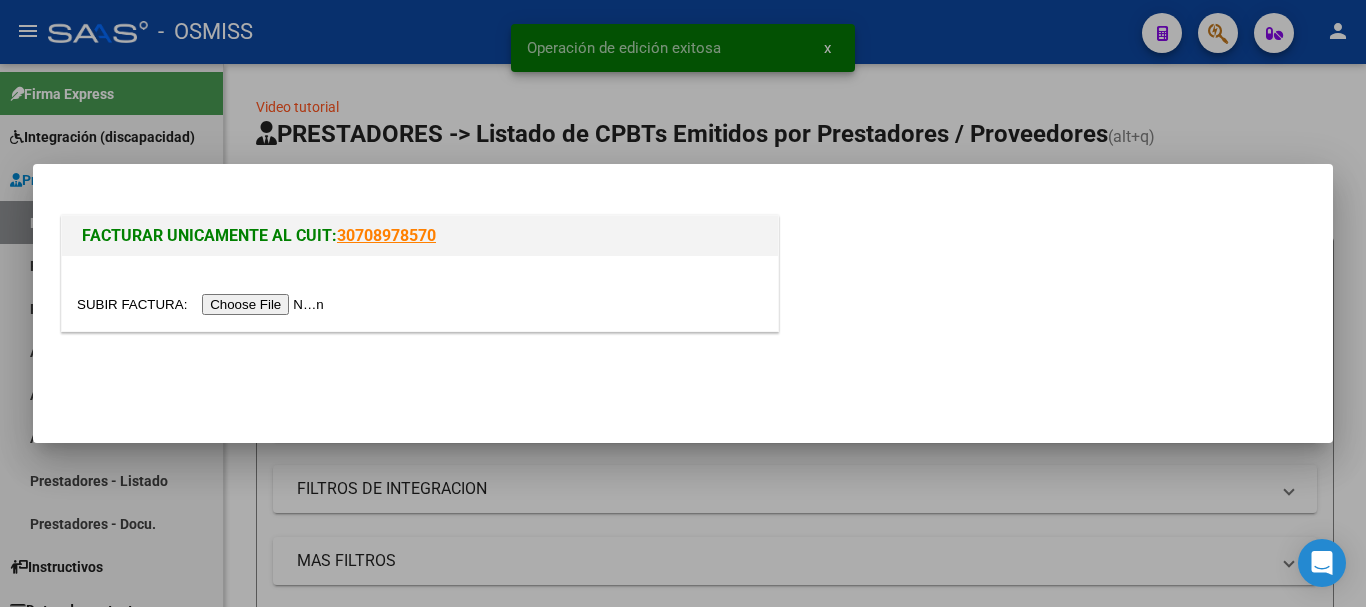 click at bounding box center [203, 304] 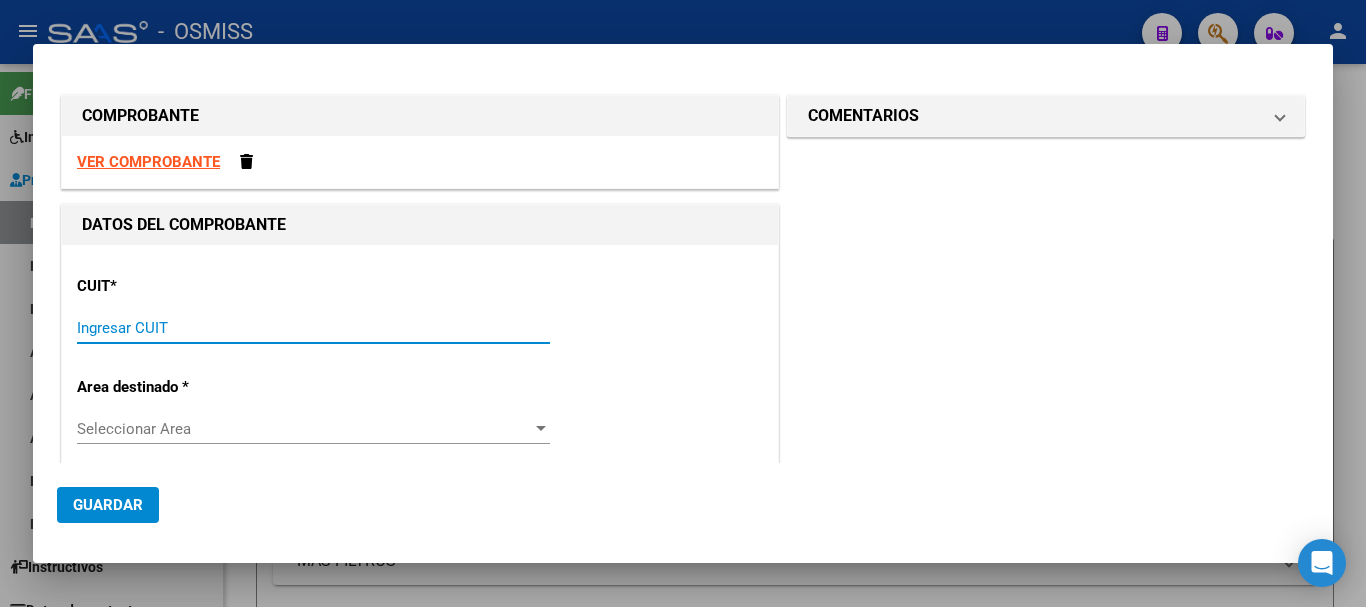 click on "Ingresar CUIT" at bounding box center (313, 328) 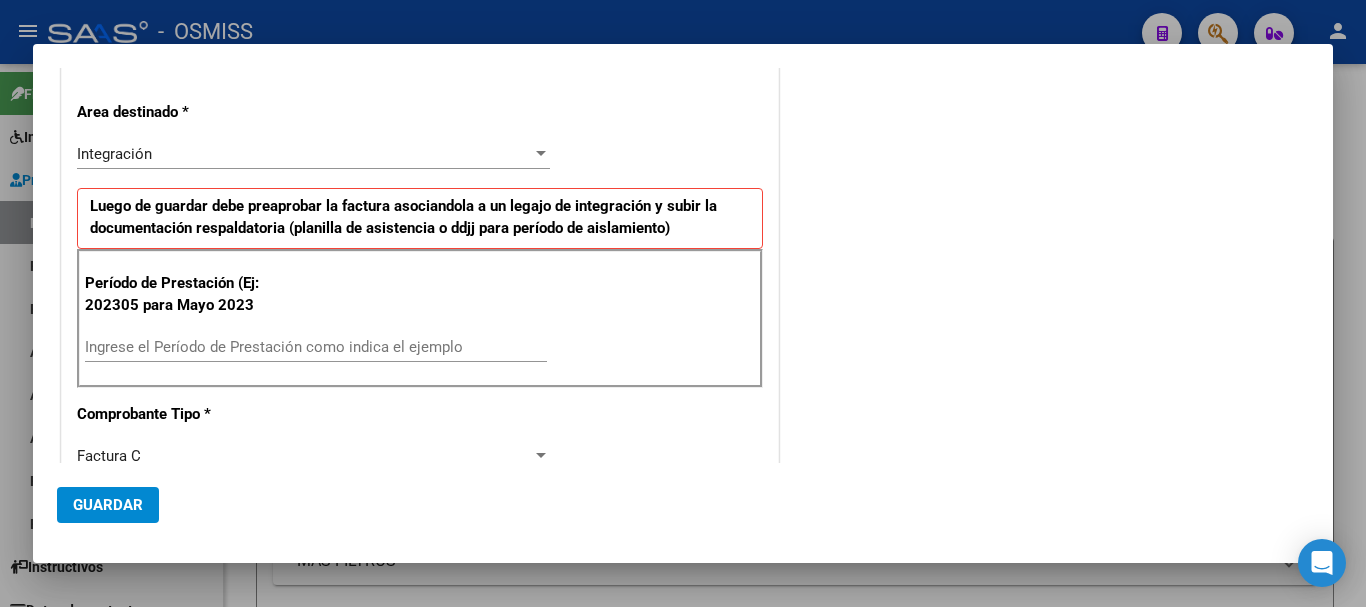 scroll, scrollTop: 400, scrollLeft: 0, axis: vertical 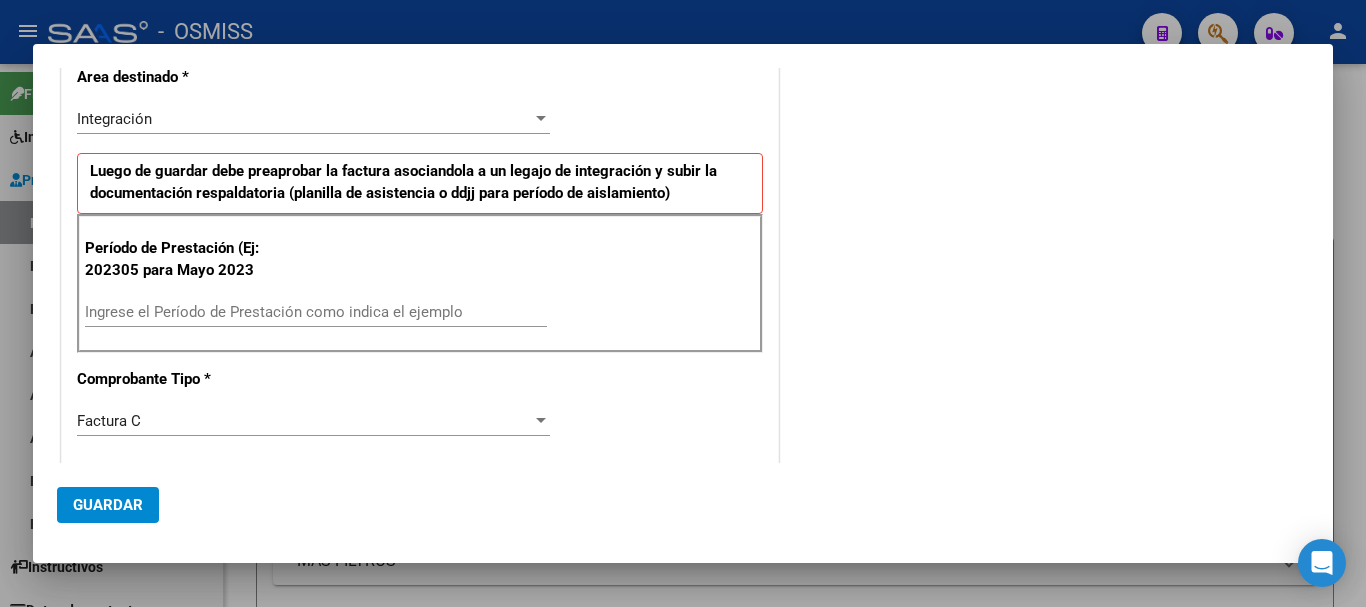 click on "Ingrese el Período de Prestación como indica el ejemplo" at bounding box center [316, 312] 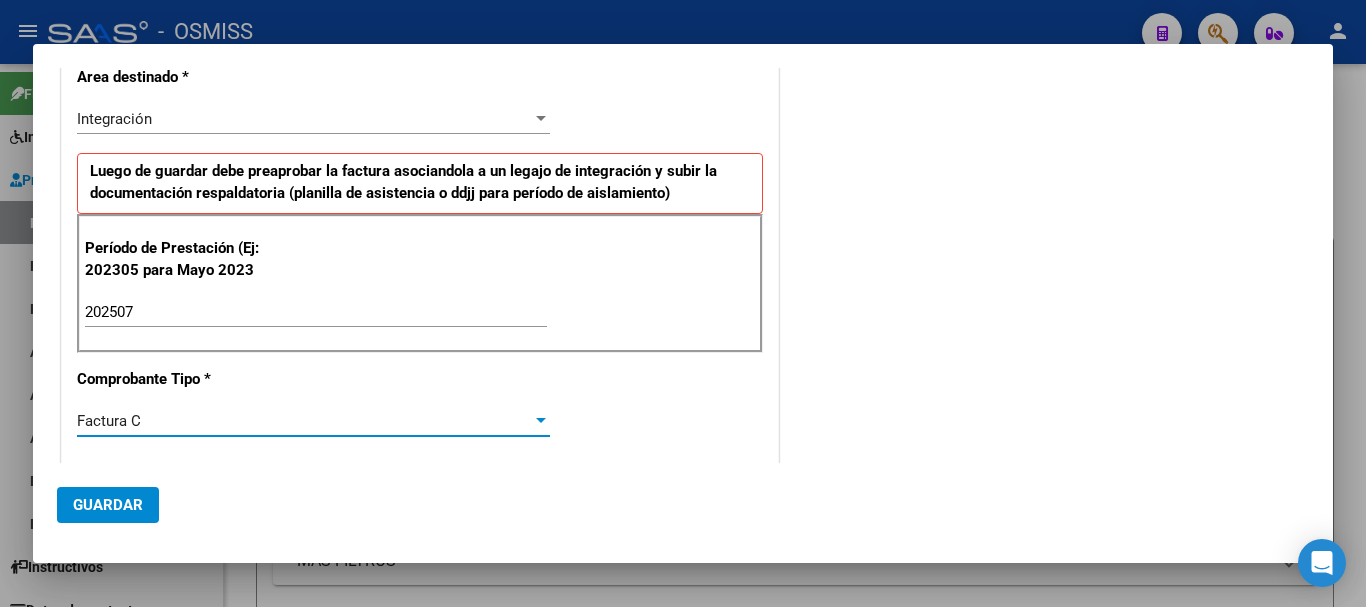 scroll, scrollTop: 657, scrollLeft: 0, axis: vertical 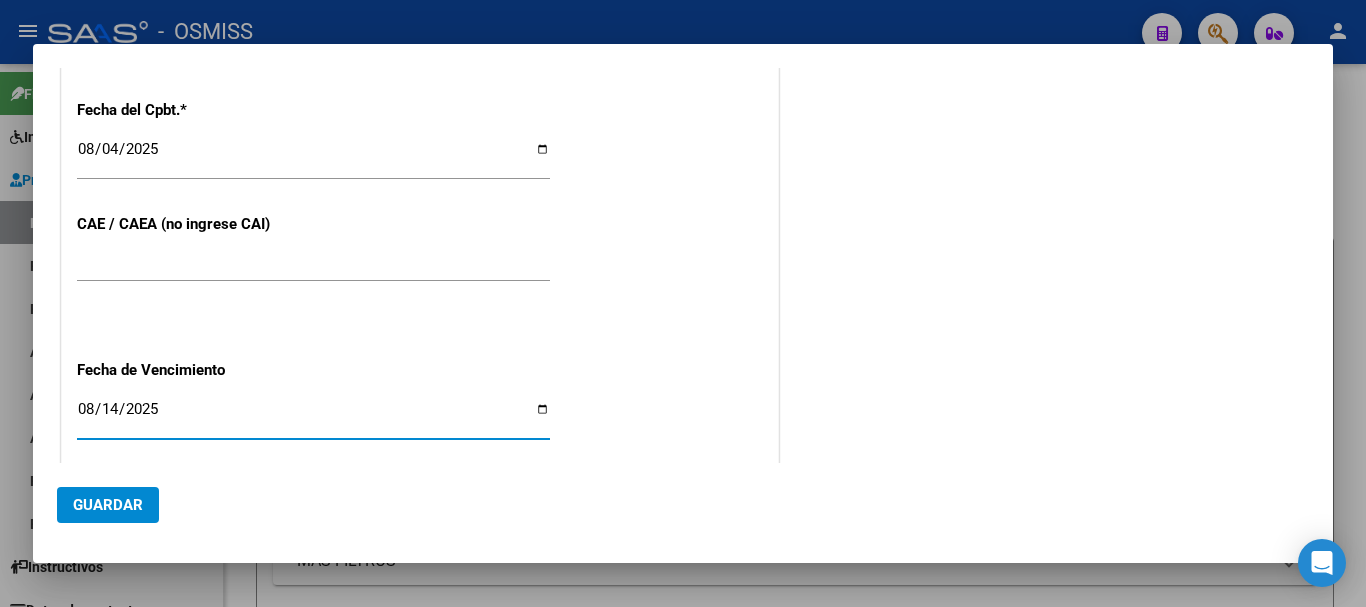click on "Guardar" 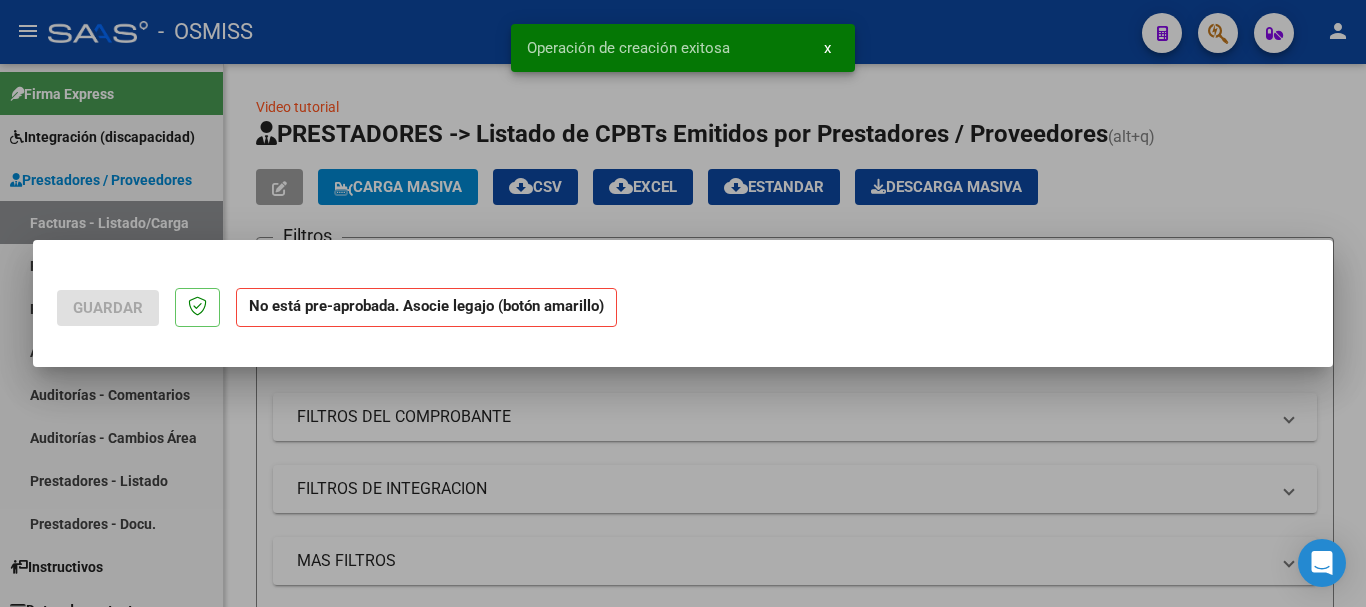 scroll, scrollTop: 0, scrollLeft: 0, axis: both 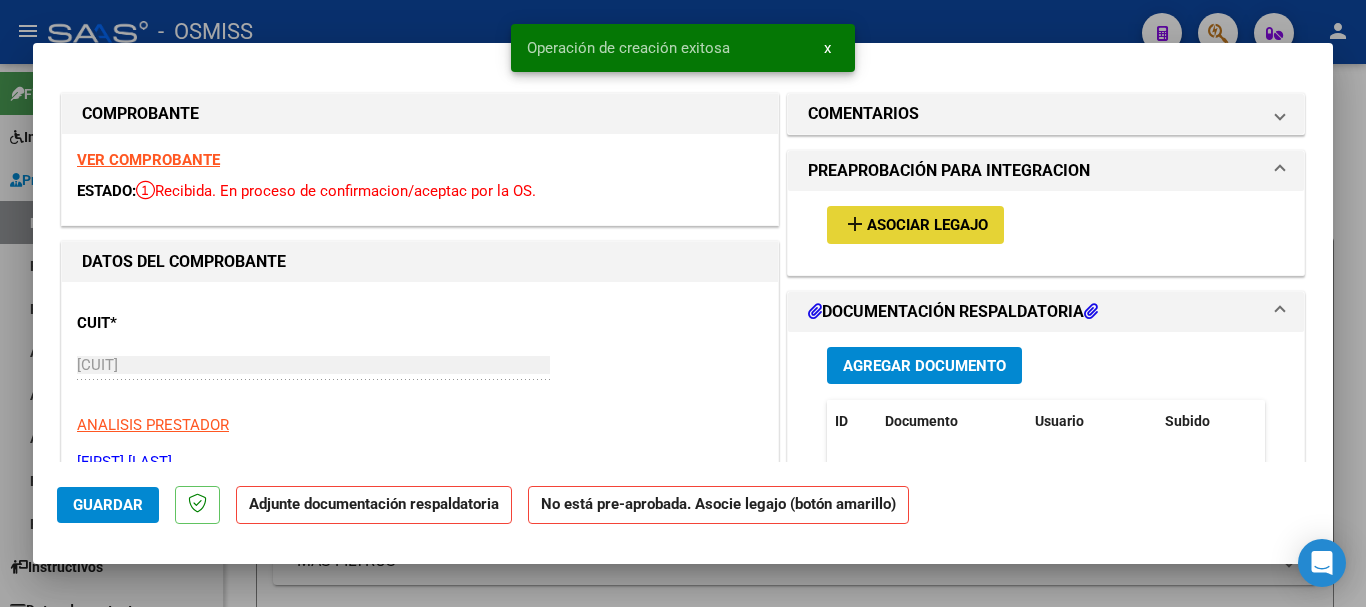 click on "add Asociar Legajo" at bounding box center [915, 224] 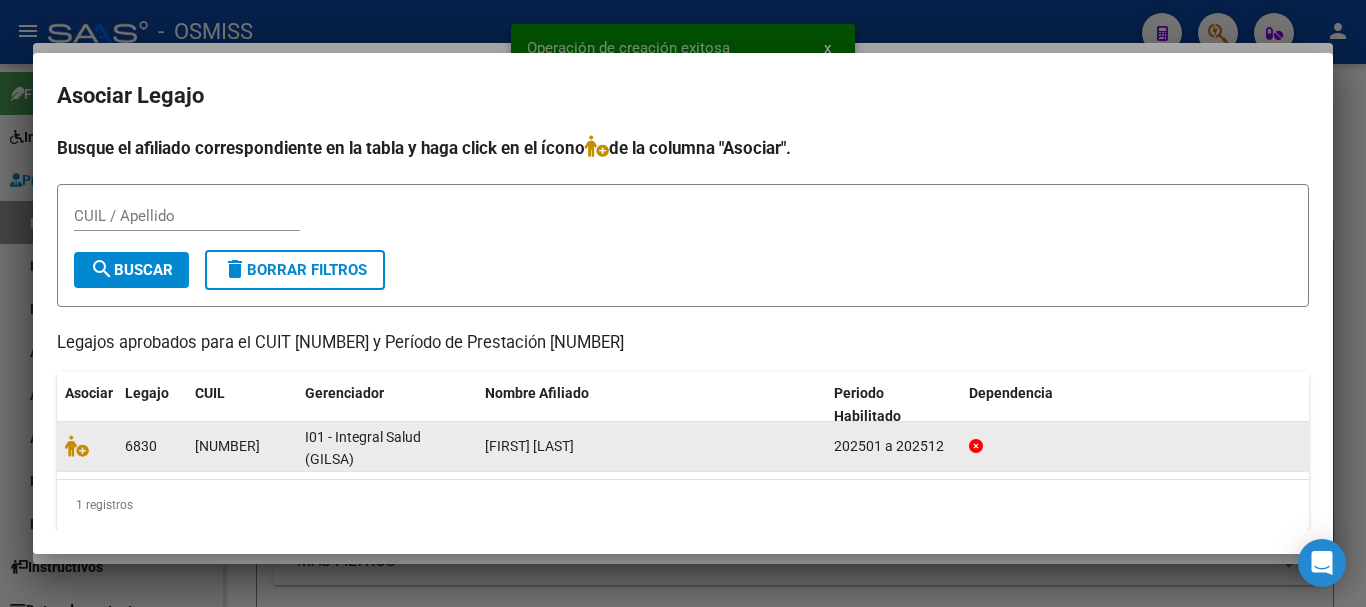 drag, startPoint x: 76, startPoint y: 463, endPoint x: 75, endPoint y: 448, distance: 15.033297 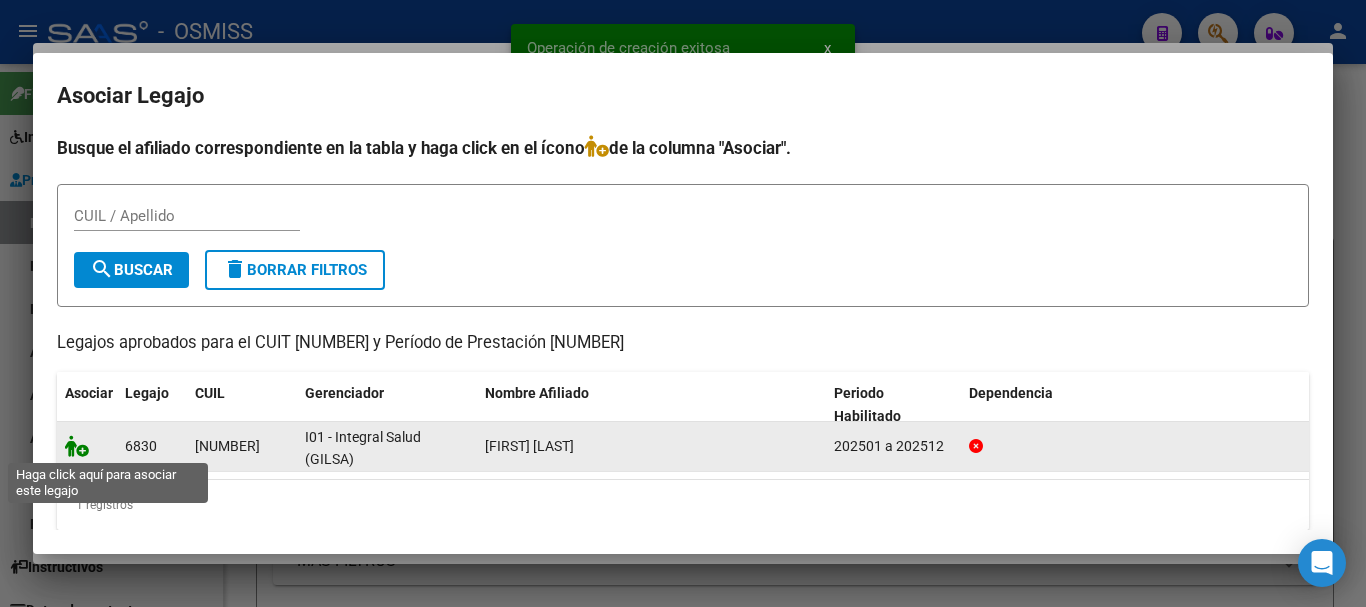 click 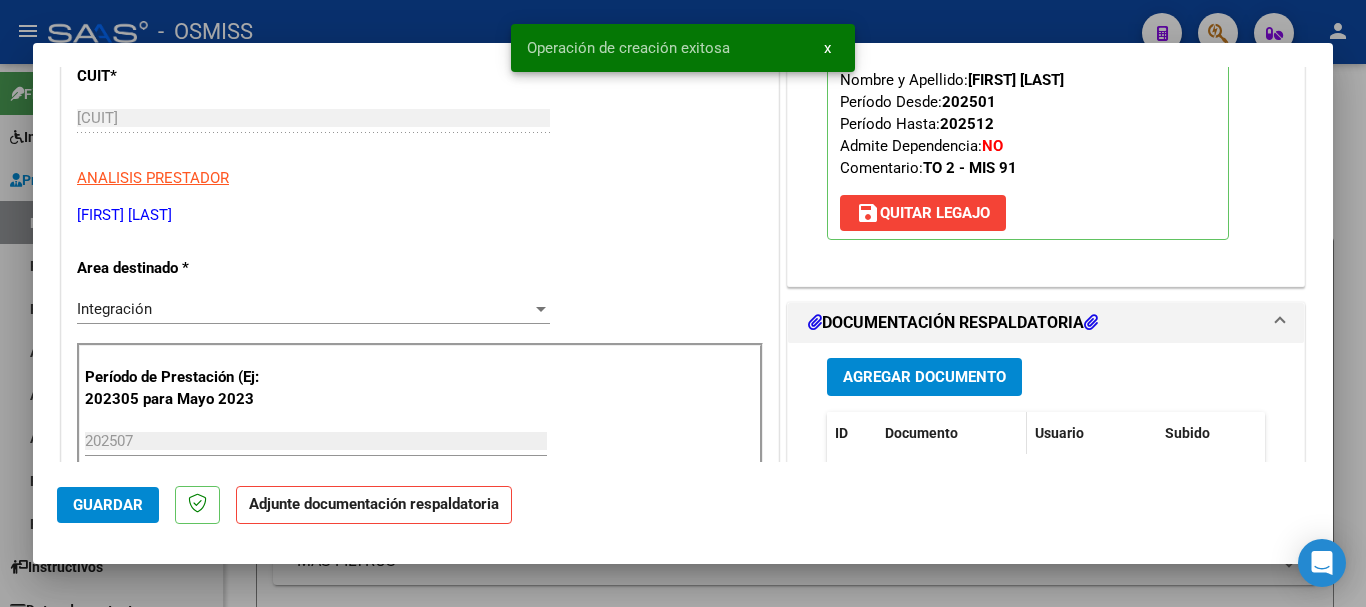 scroll, scrollTop: 300, scrollLeft: 0, axis: vertical 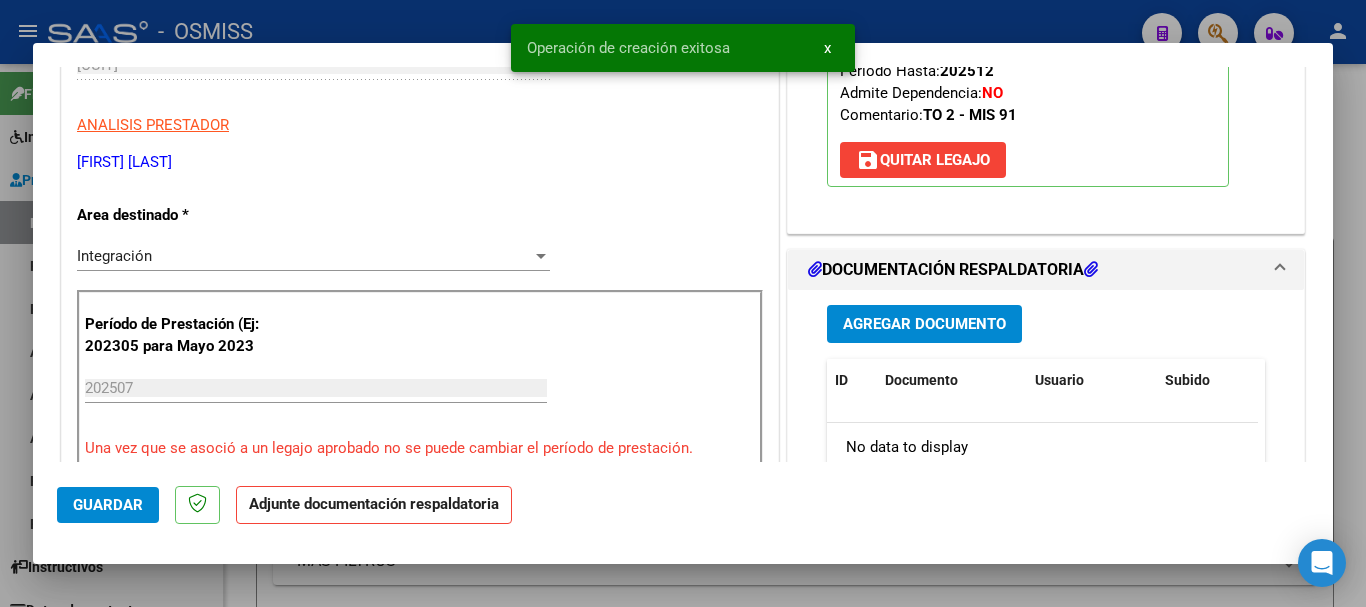 click on "Agregar Documento" at bounding box center [924, 325] 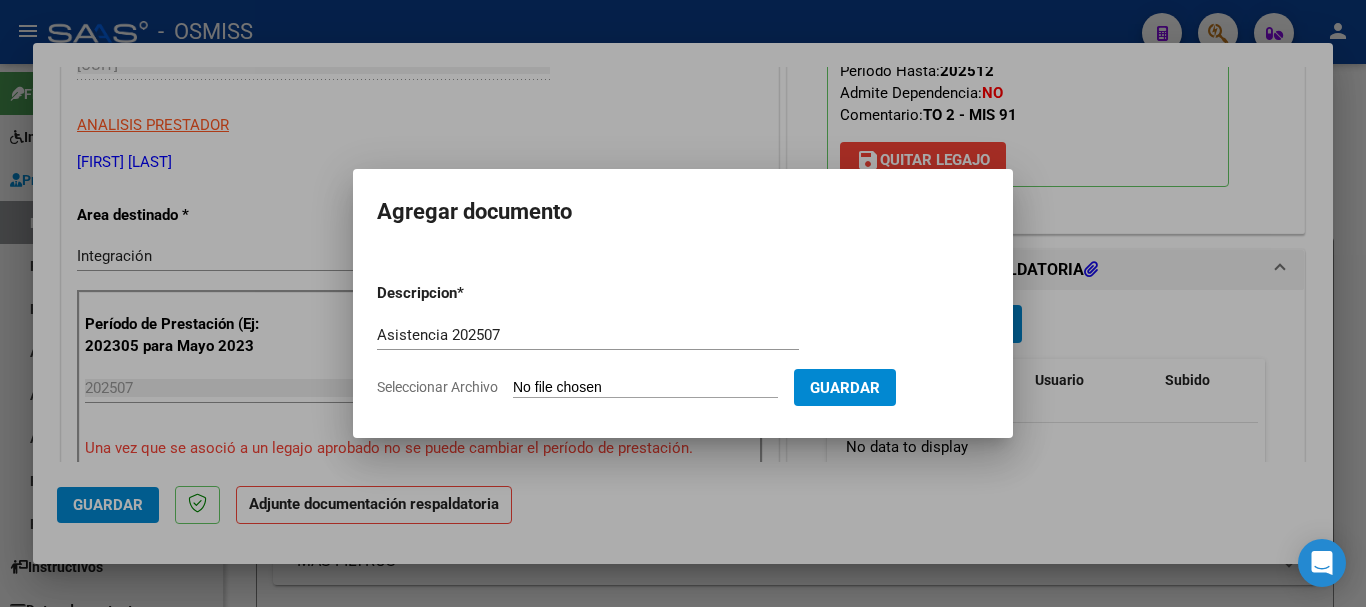 click on "Seleccionar Archivo" at bounding box center [645, 388] 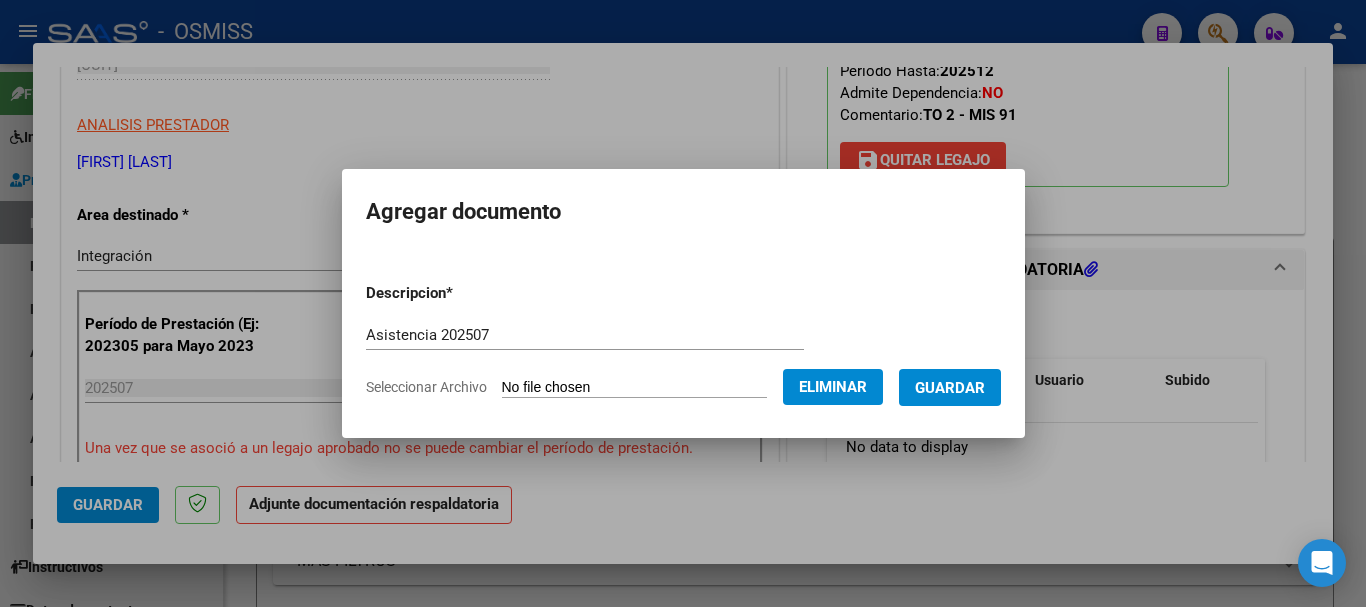 click on "Guardar" at bounding box center (950, 388) 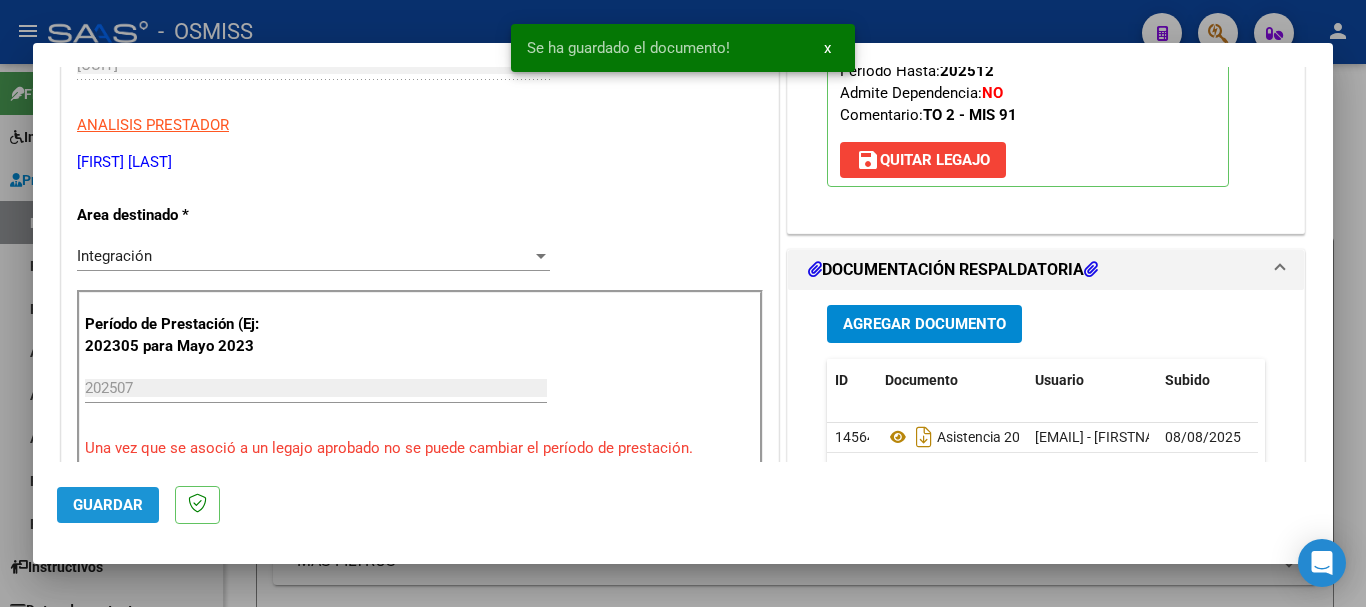 click on "Guardar" 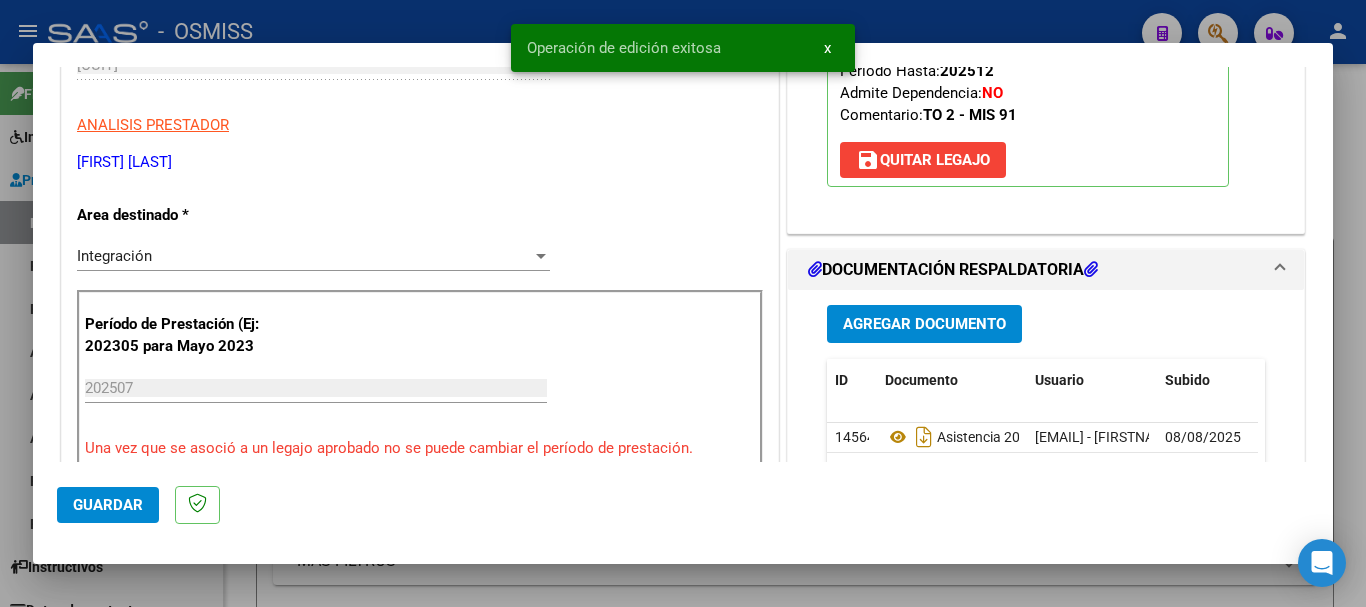 click on "Guardar" 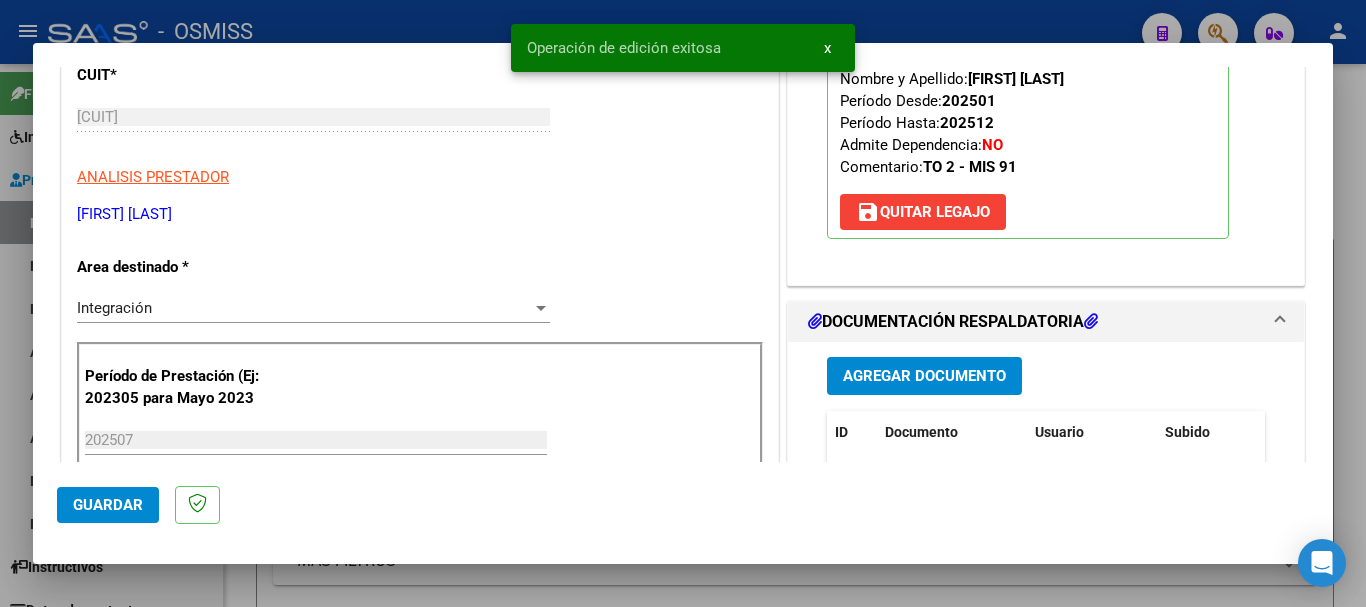 scroll, scrollTop: 200, scrollLeft: 0, axis: vertical 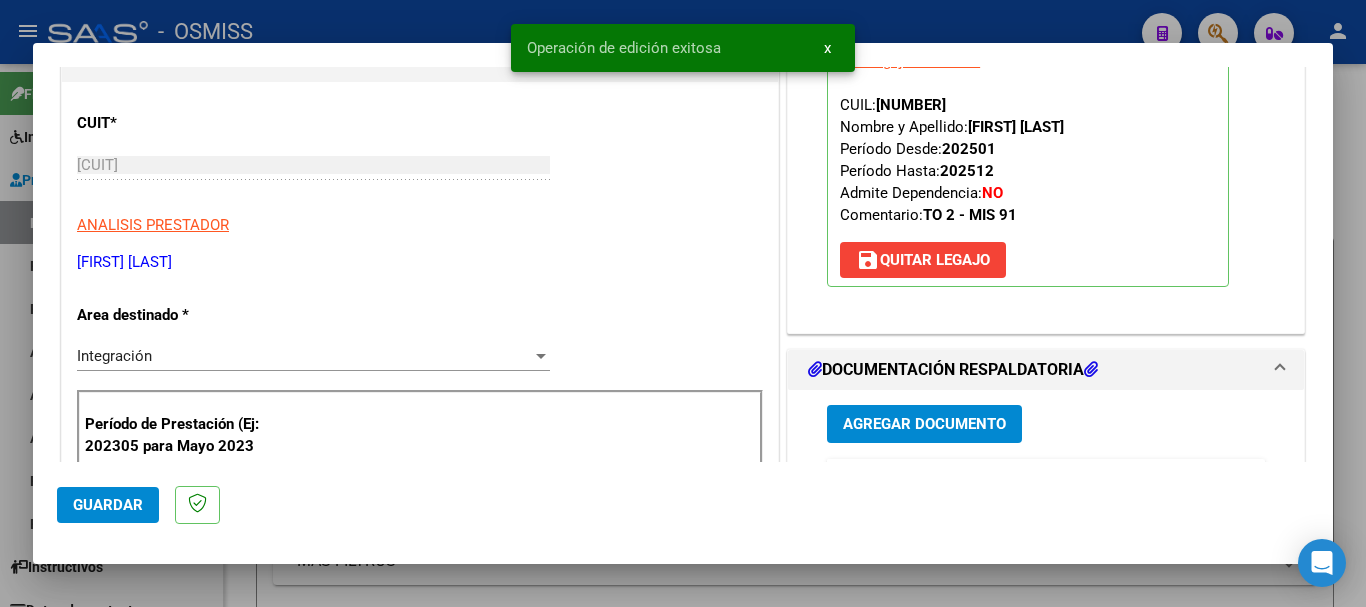 click on "Guardar" 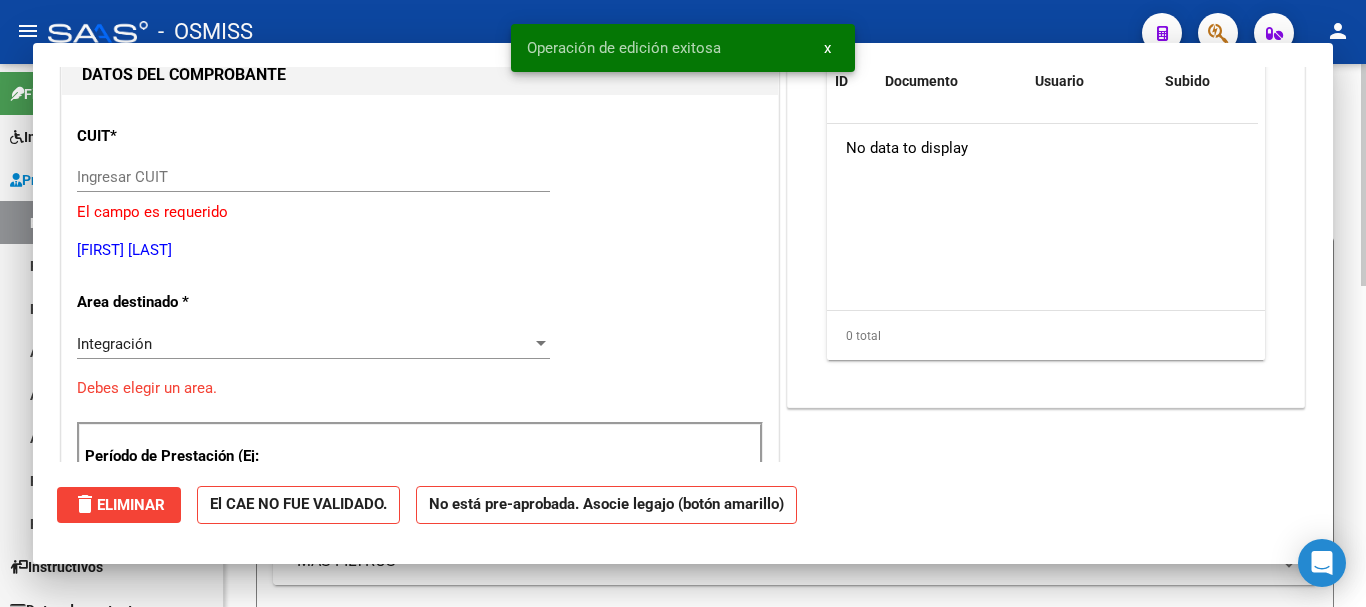 scroll, scrollTop: 0, scrollLeft: 0, axis: both 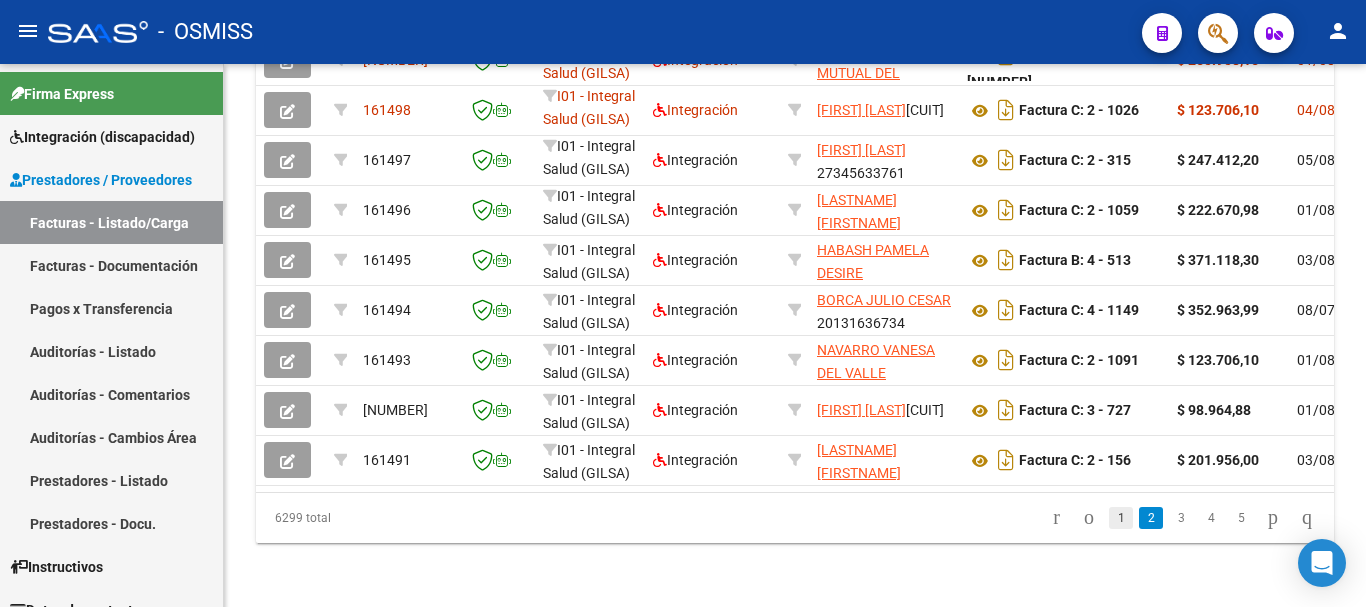 click on "1" 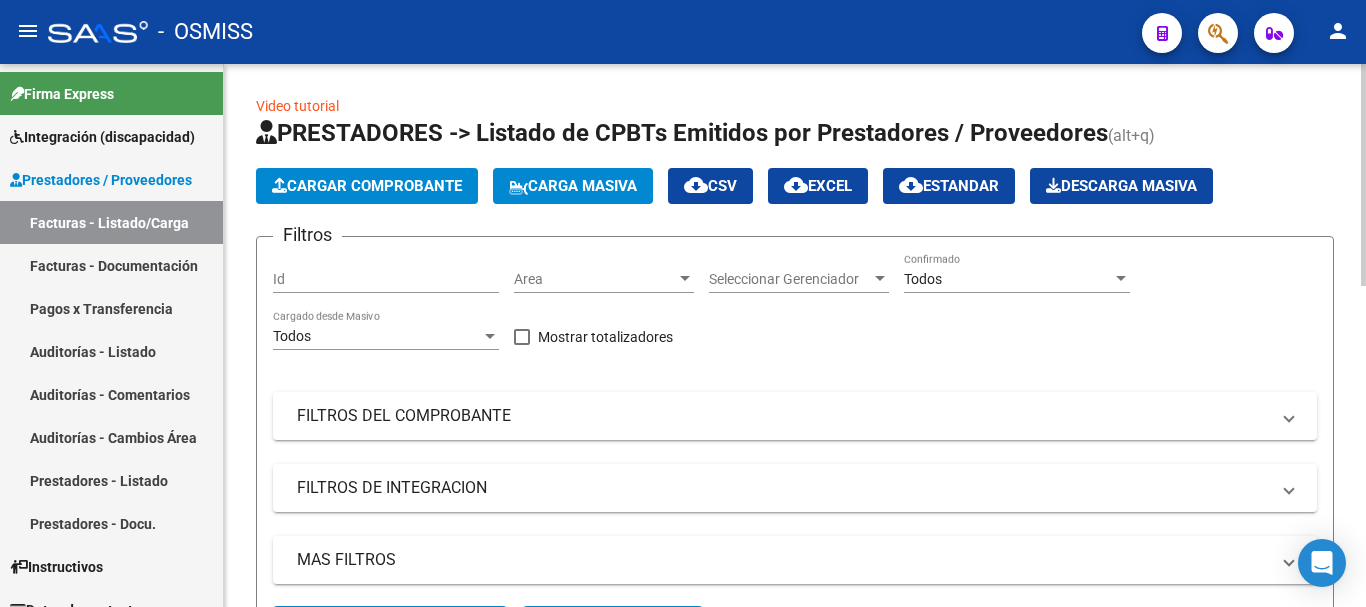 scroll, scrollTop: 0, scrollLeft: 0, axis: both 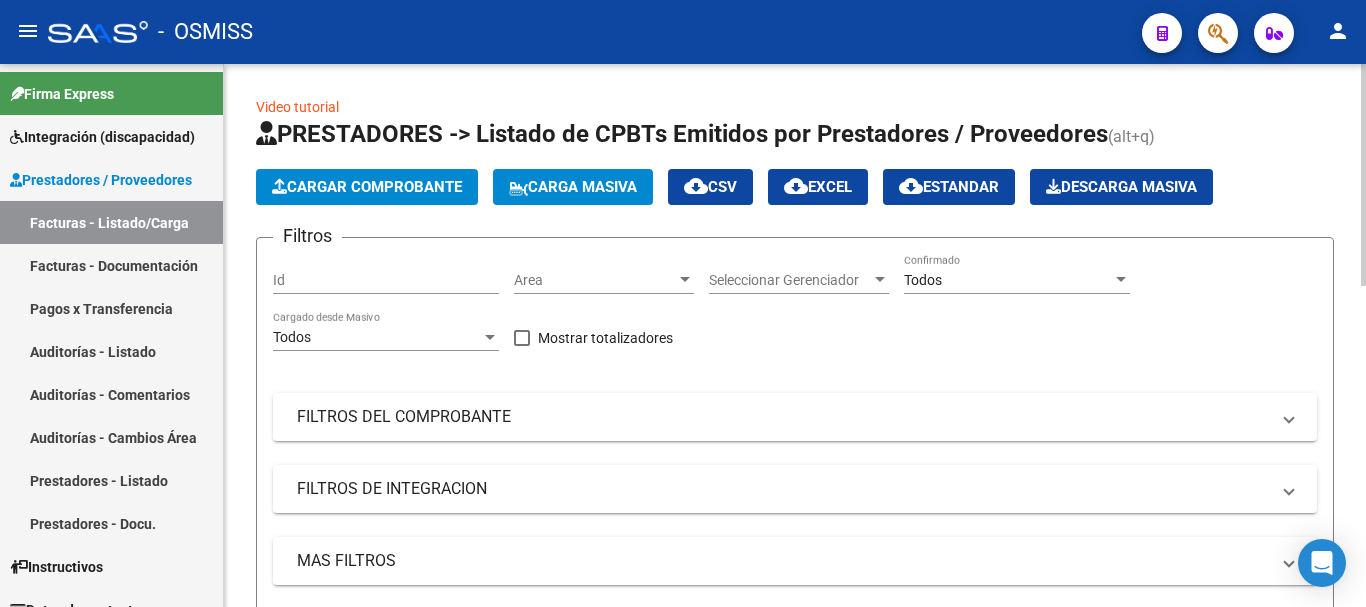 click on "Cargar Comprobante" 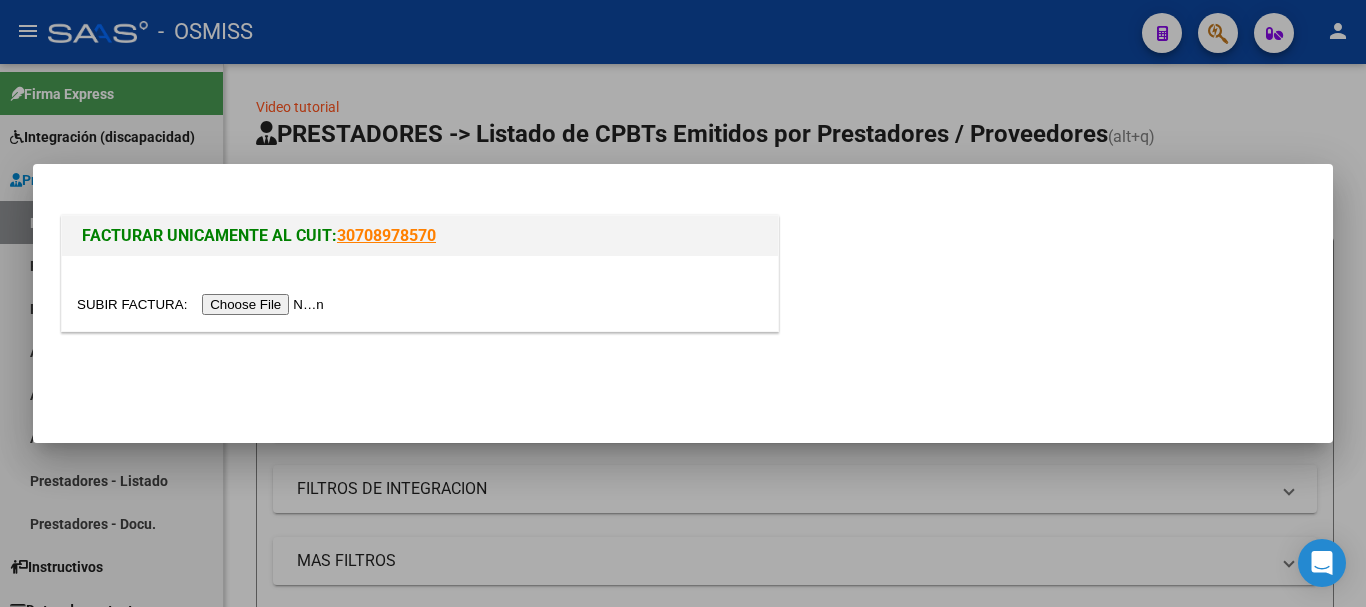 click at bounding box center (203, 304) 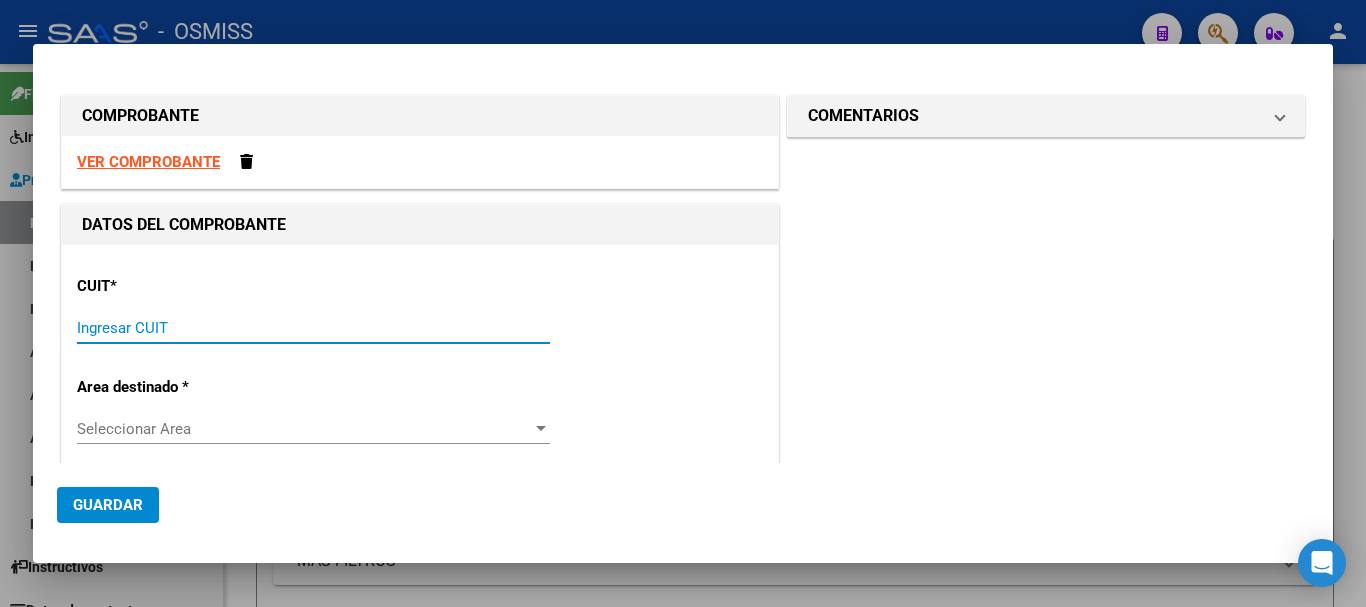 drag, startPoint x: 147, startPoint y: 334, endPoint x: 153, endPoint y: 314, distance: 20.880613 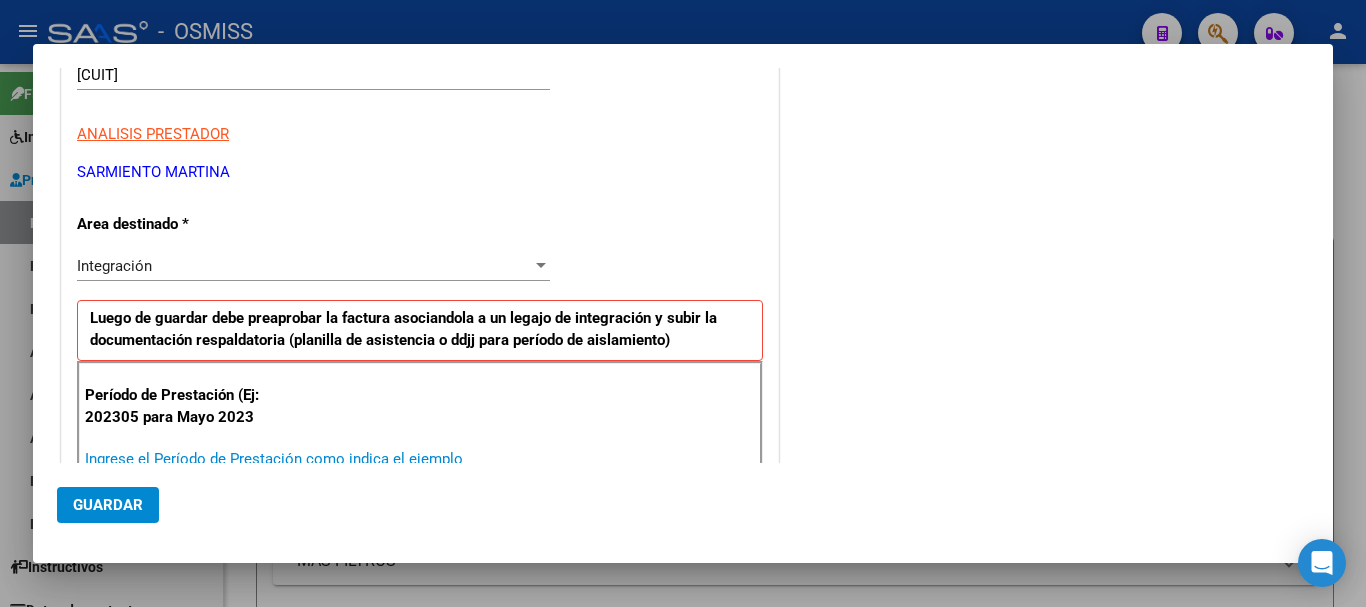 scroll, scrollTop: 258, scrollLeft: 0, axis: vertical 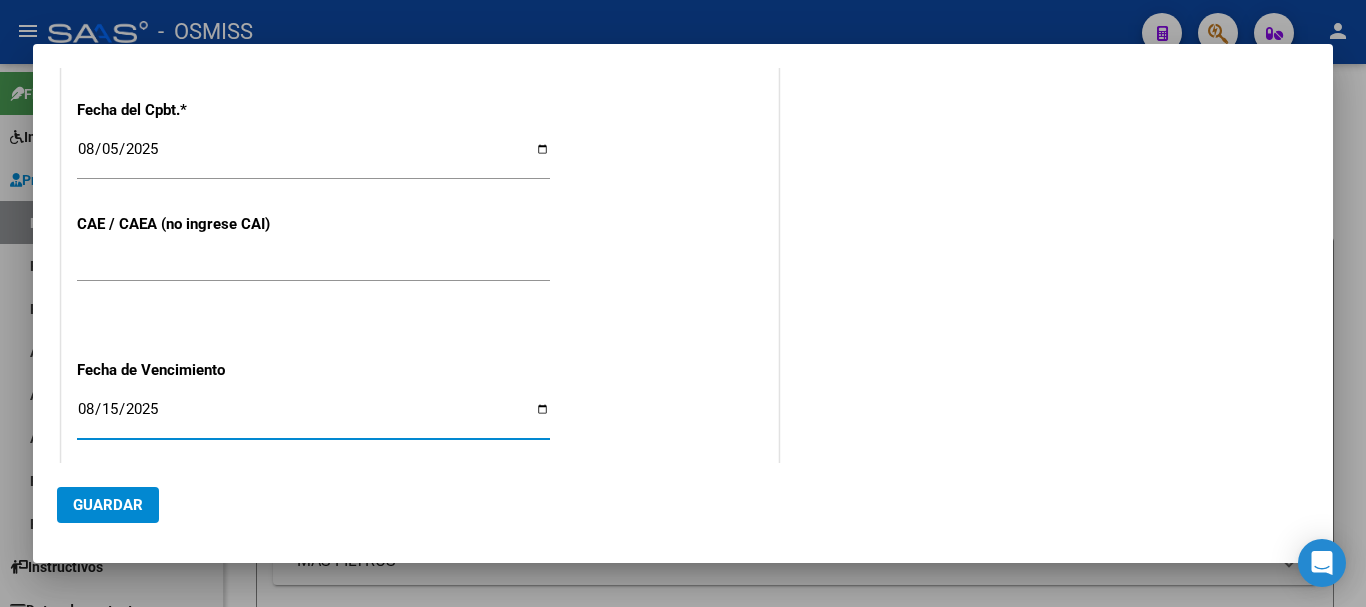 click on "Guardar" 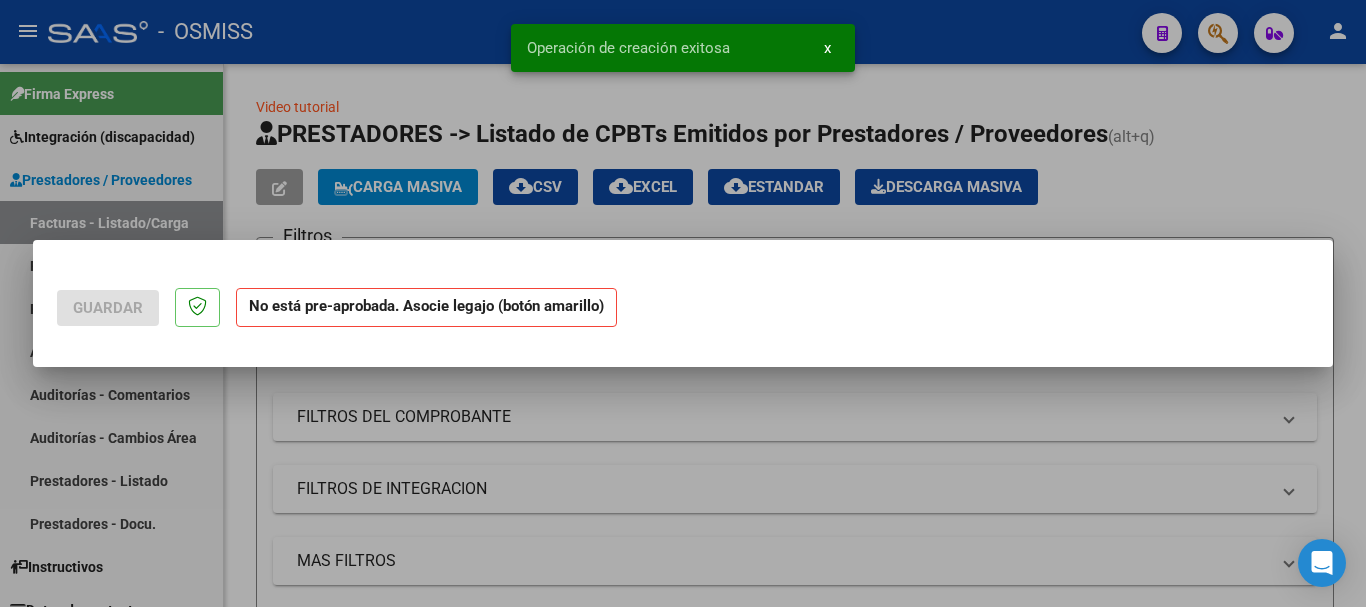 scroll, scrollTop: 0, scrollLeft: 0, axis: both 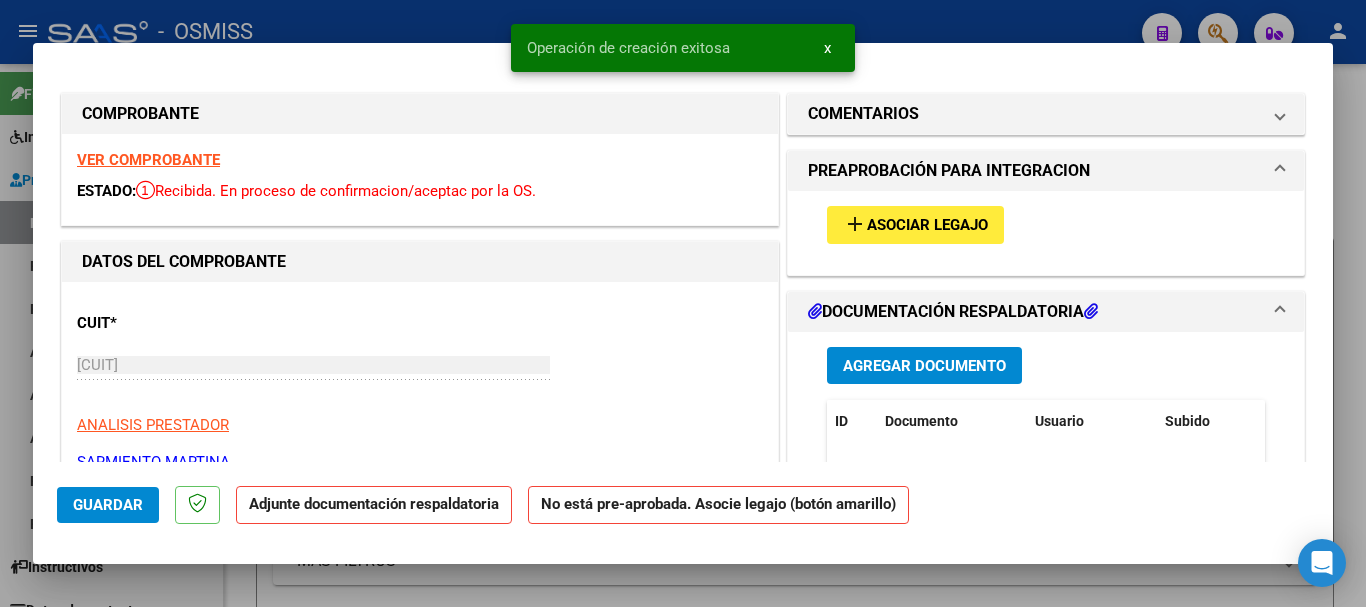 click on "Asociar Legajo" at bounding box center (927, 226) 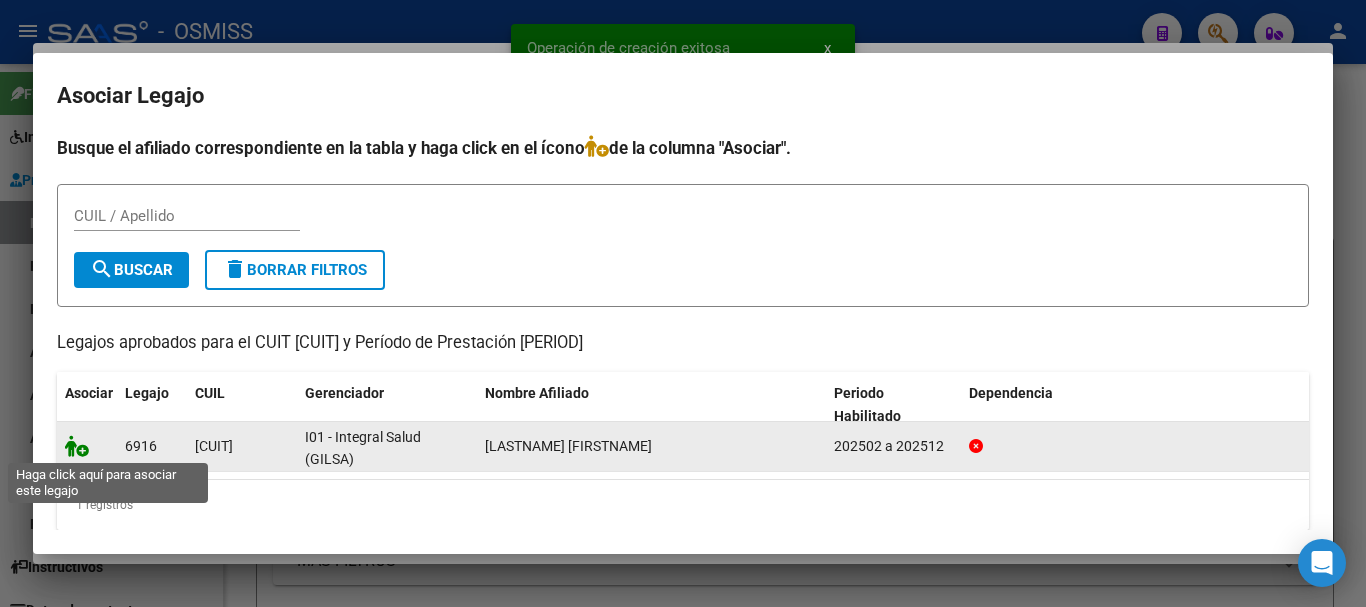 click 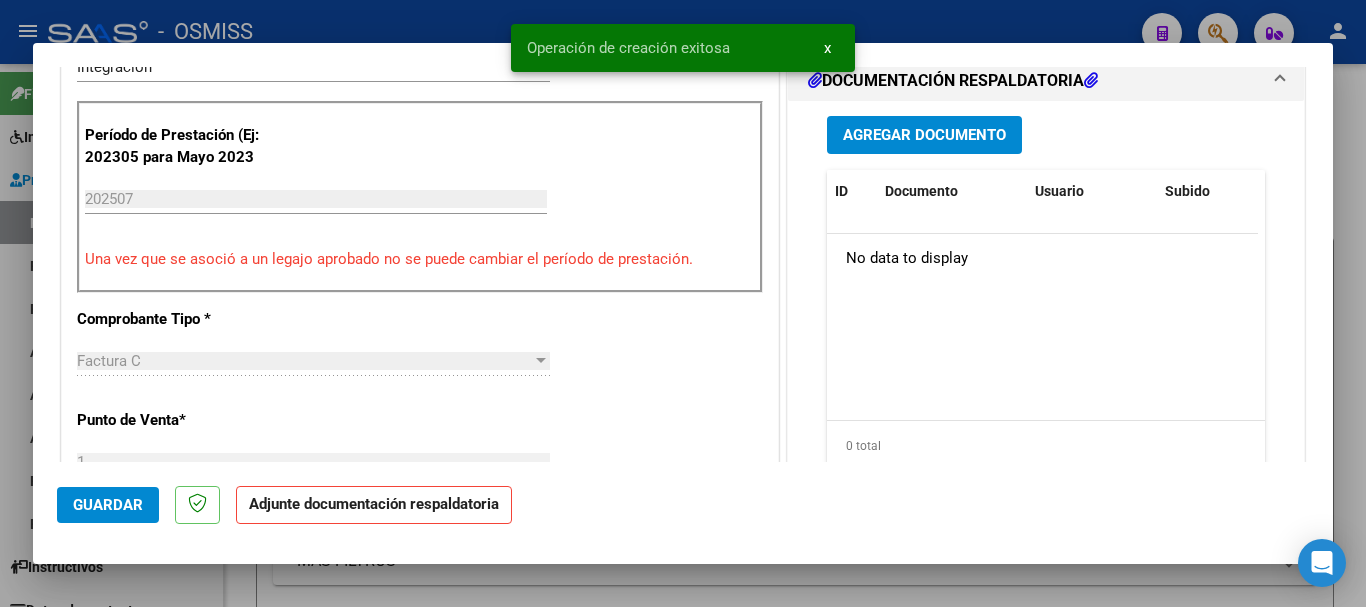 scroll, scrollTop: 500, scrollLeft: 0, axis: vertical 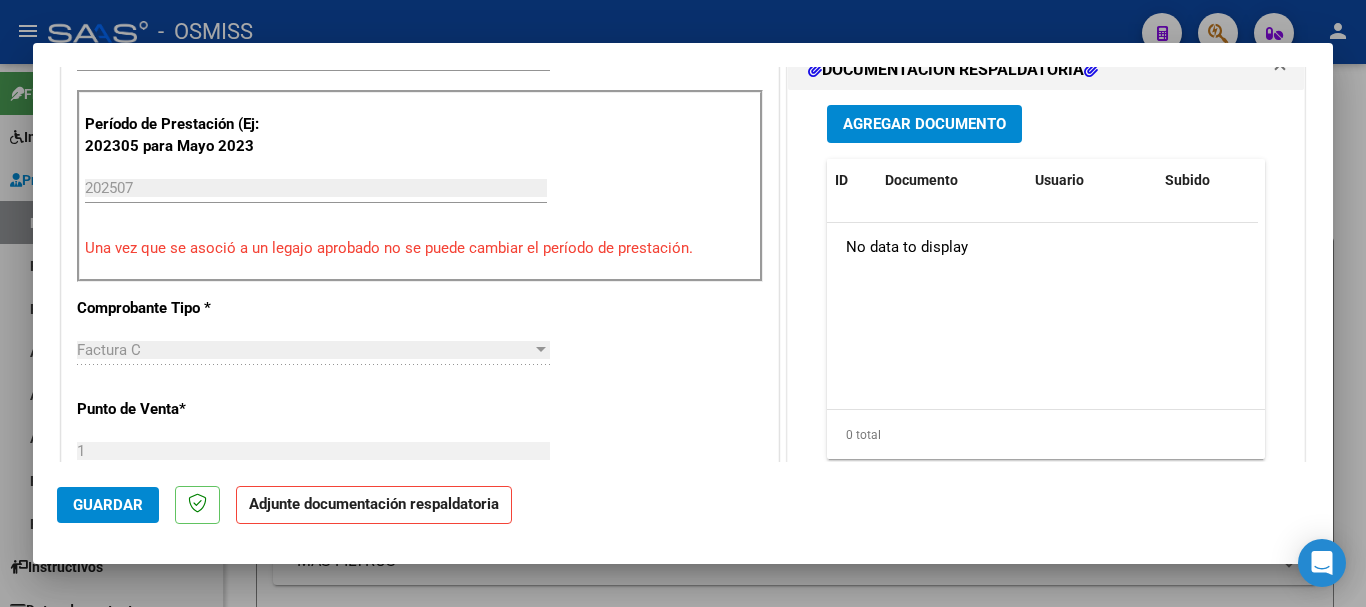 click on "Agregar Documento" at bounding box center [924, 125] 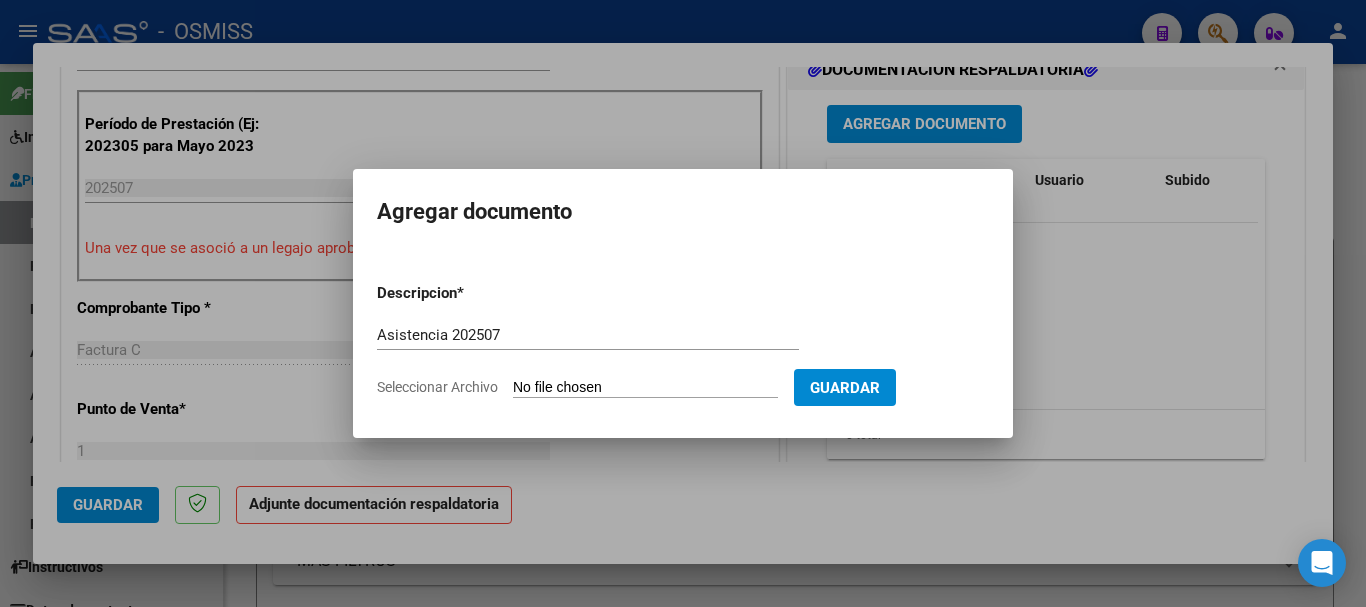 click on "Seleccionar Archivo" at bounding box center [645, 388] 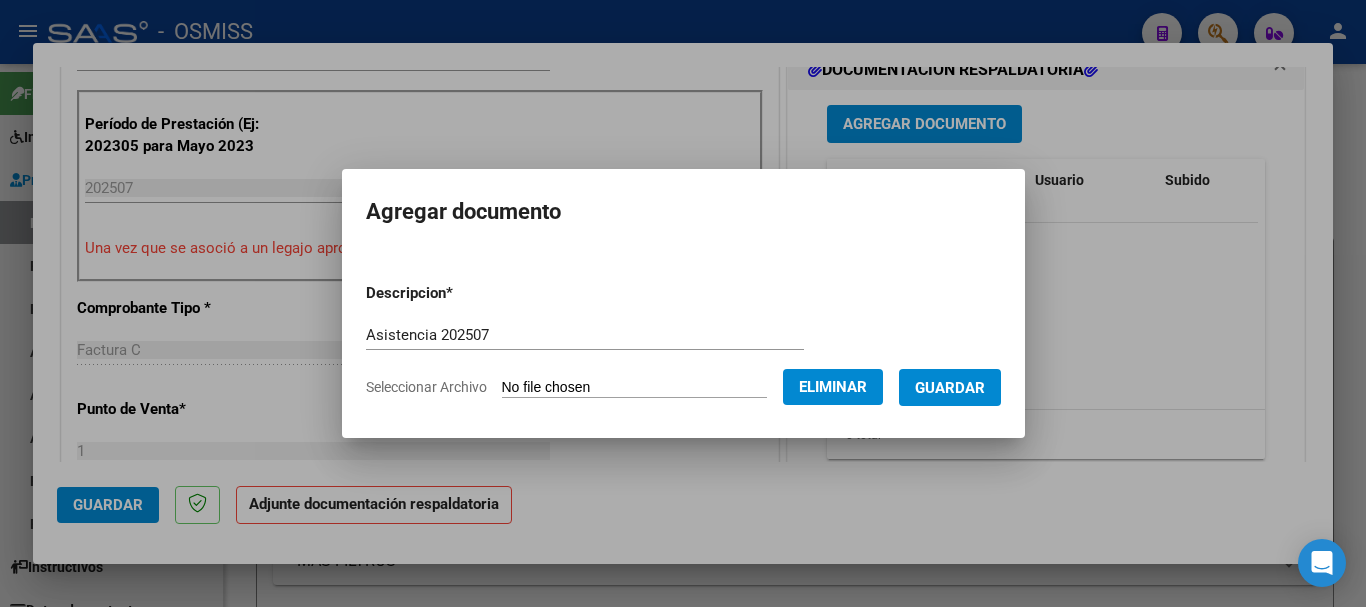 click on "Guardar" at bounding box center (950, 388) 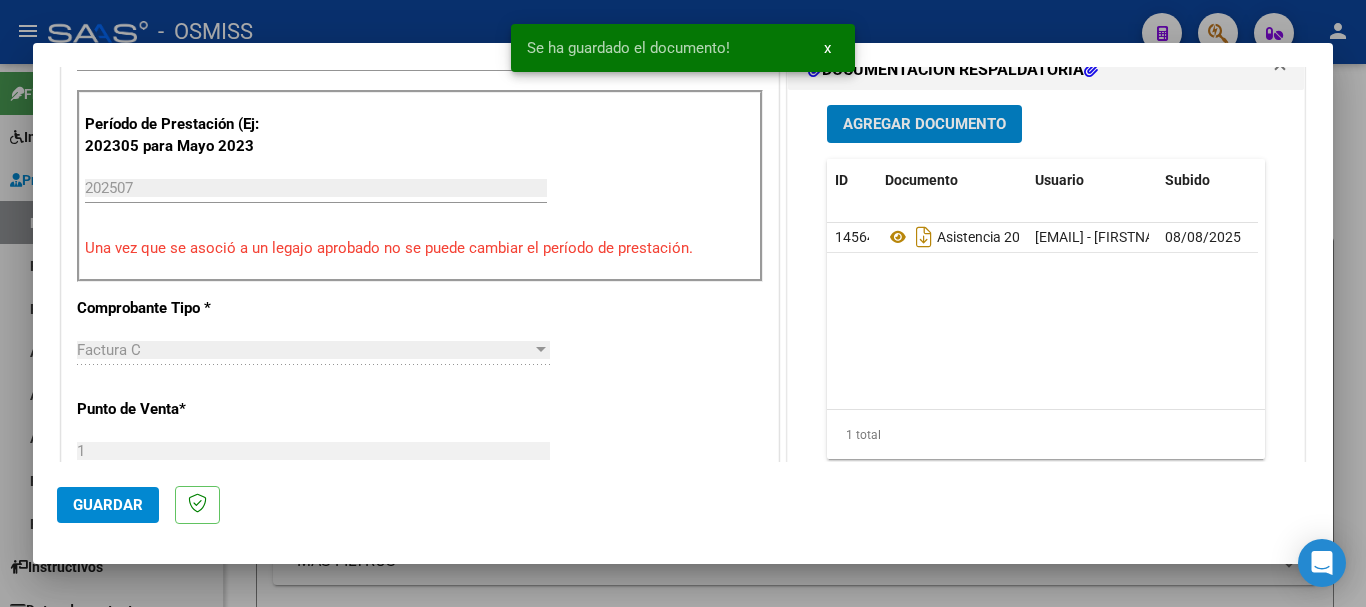 click on "Guardar" 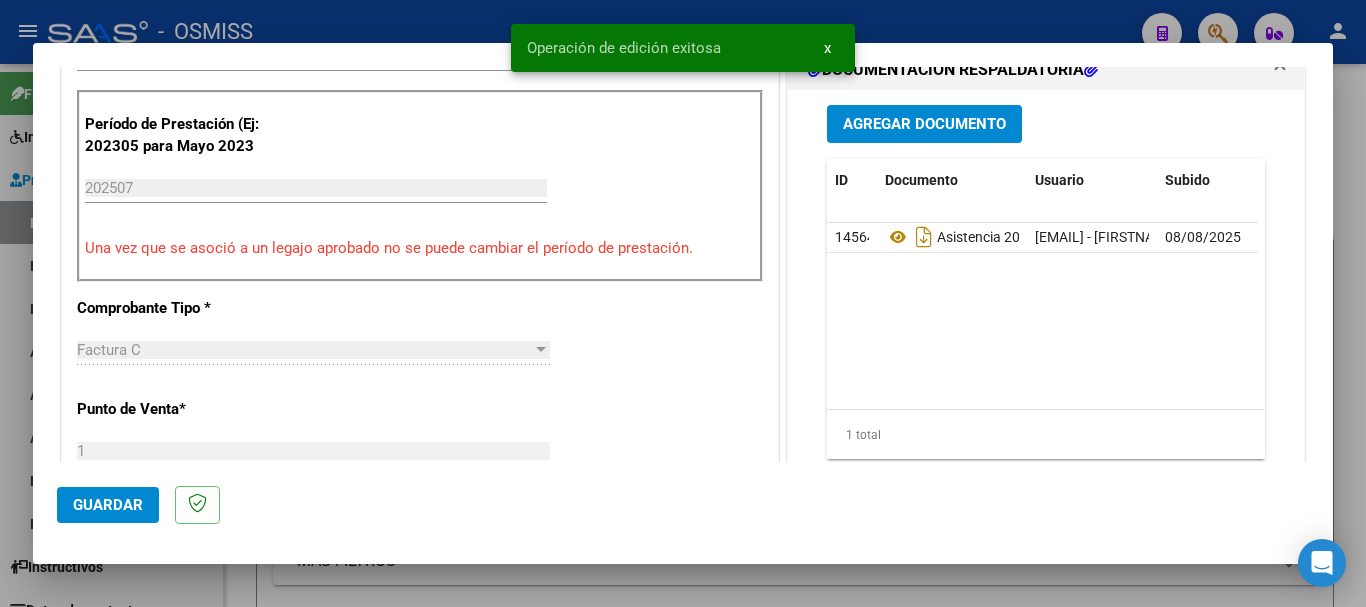 click on "Guardar" 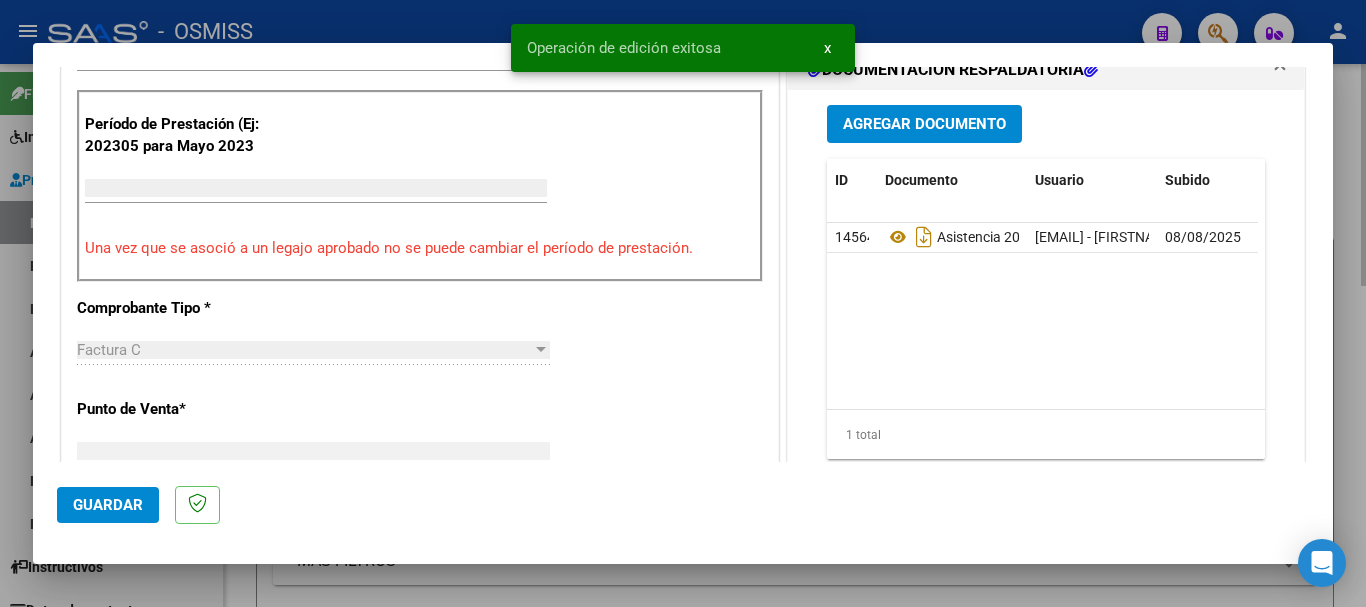 scroll, scrollTop: 487, scrollLeft: 0, axis: vertical 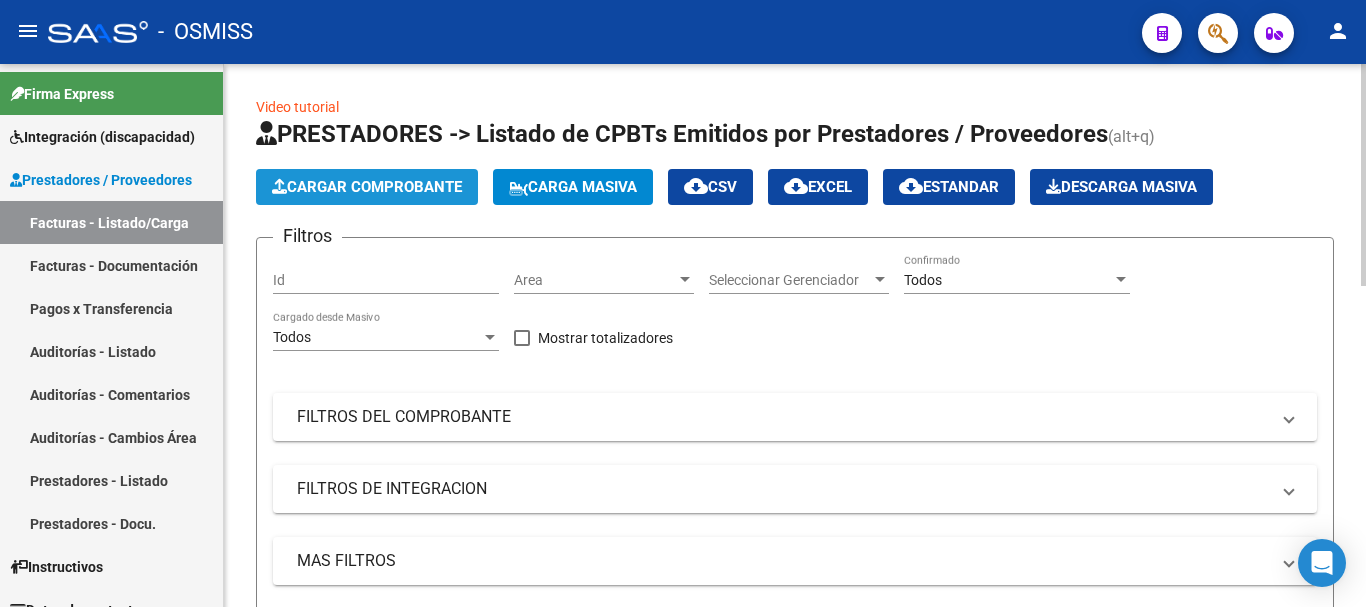 click on "Cargar Comprobante" 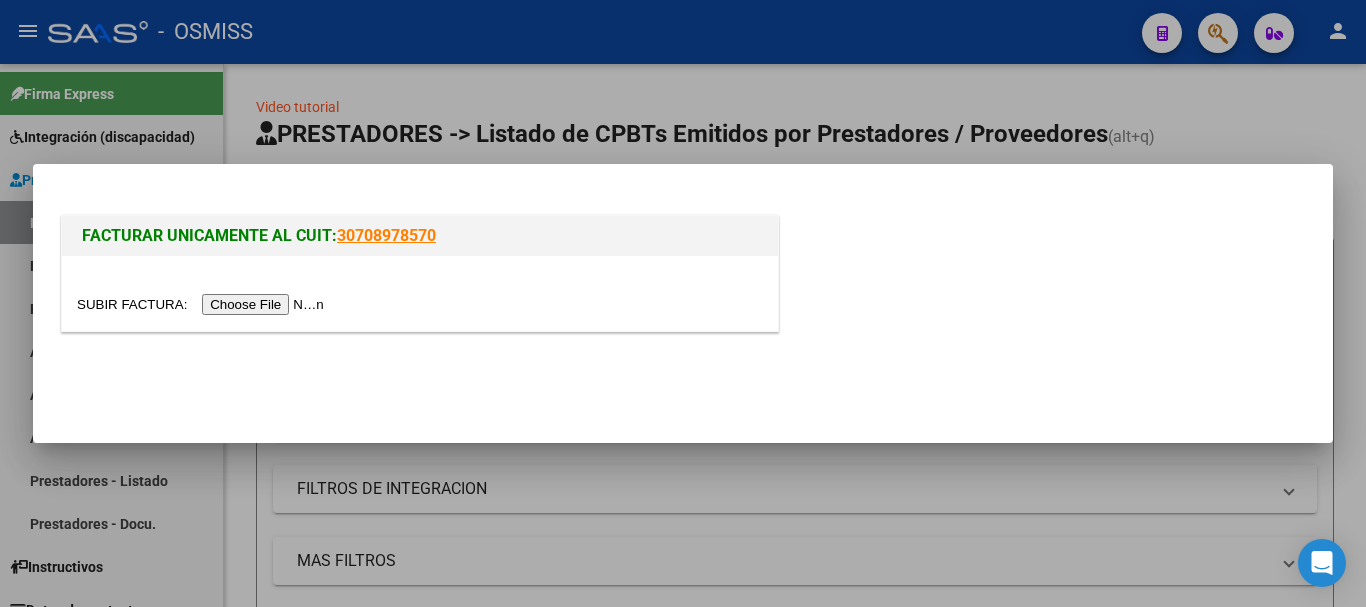 click at bounding box center (203, 304) 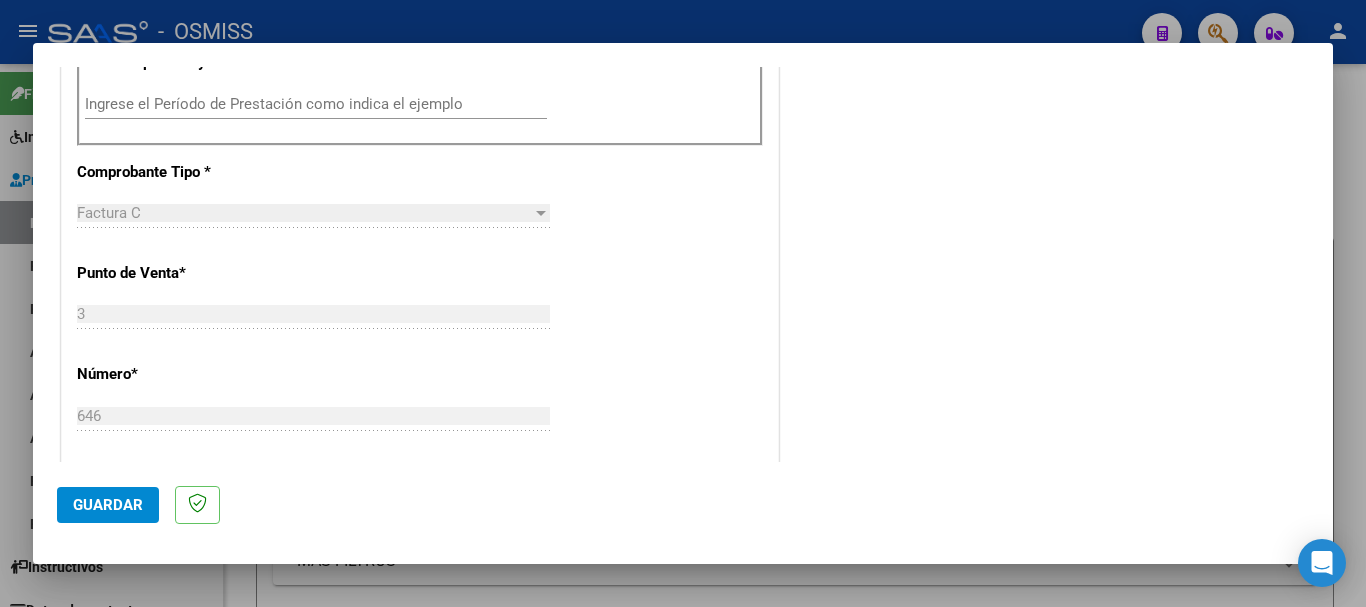 scroll, scrollTop: 700, scrollLeft: 0, axis: vertical 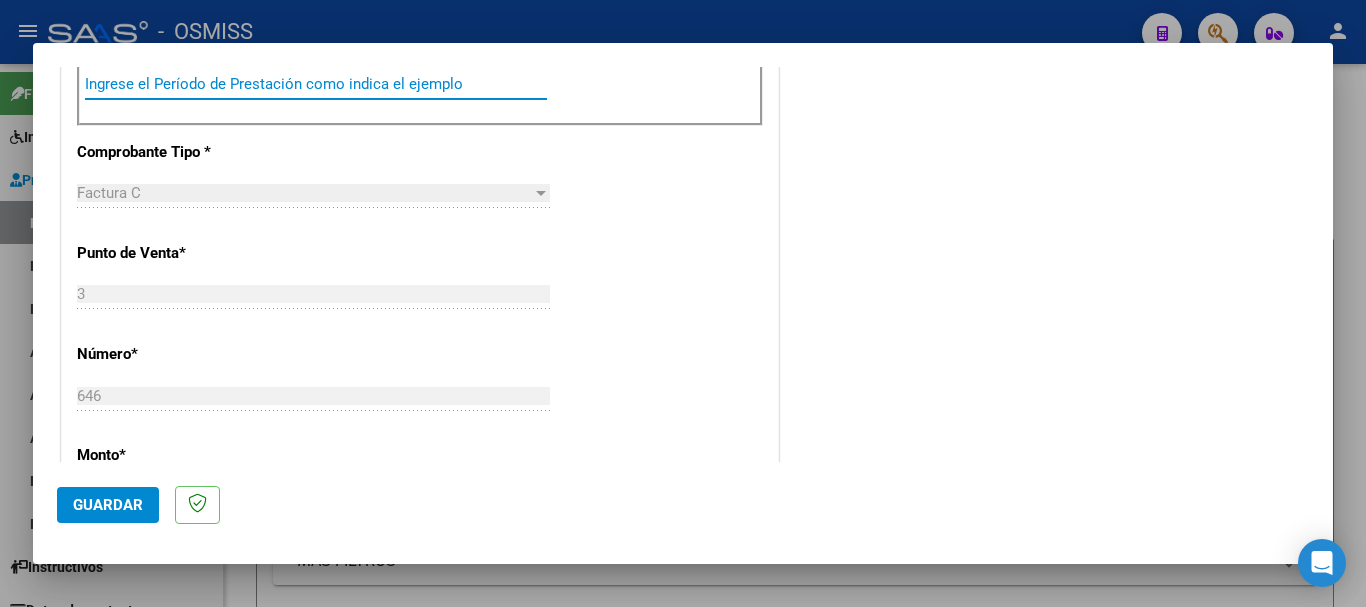 click on "Ingrese el Período de Prestación como indica el ejemplo" at bounding box center [316, 84] 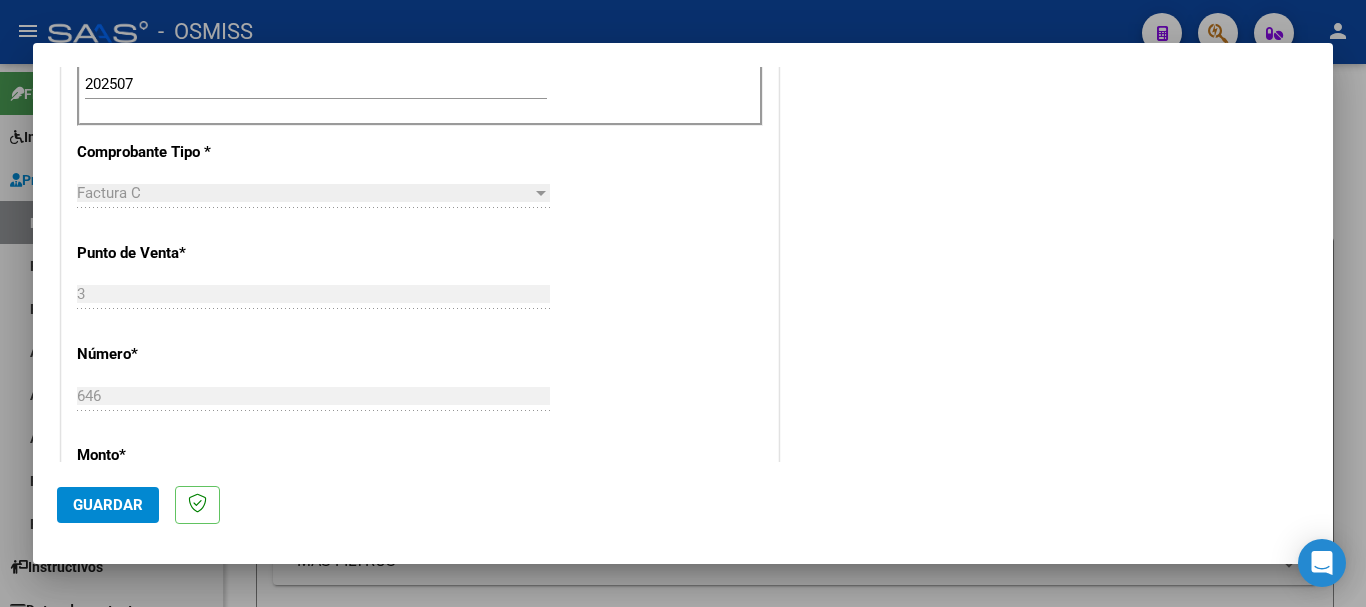 scroll, scrollTop: 1299, scrollLeft: 0, axis: vertical 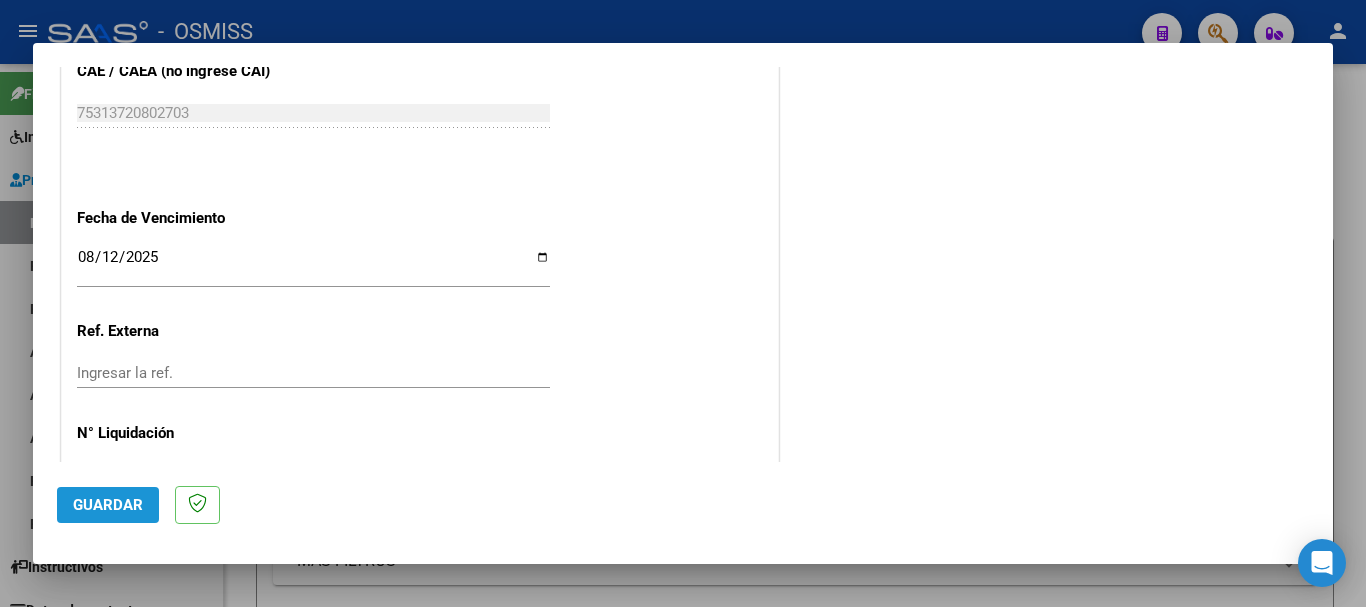 click on "Guardar" 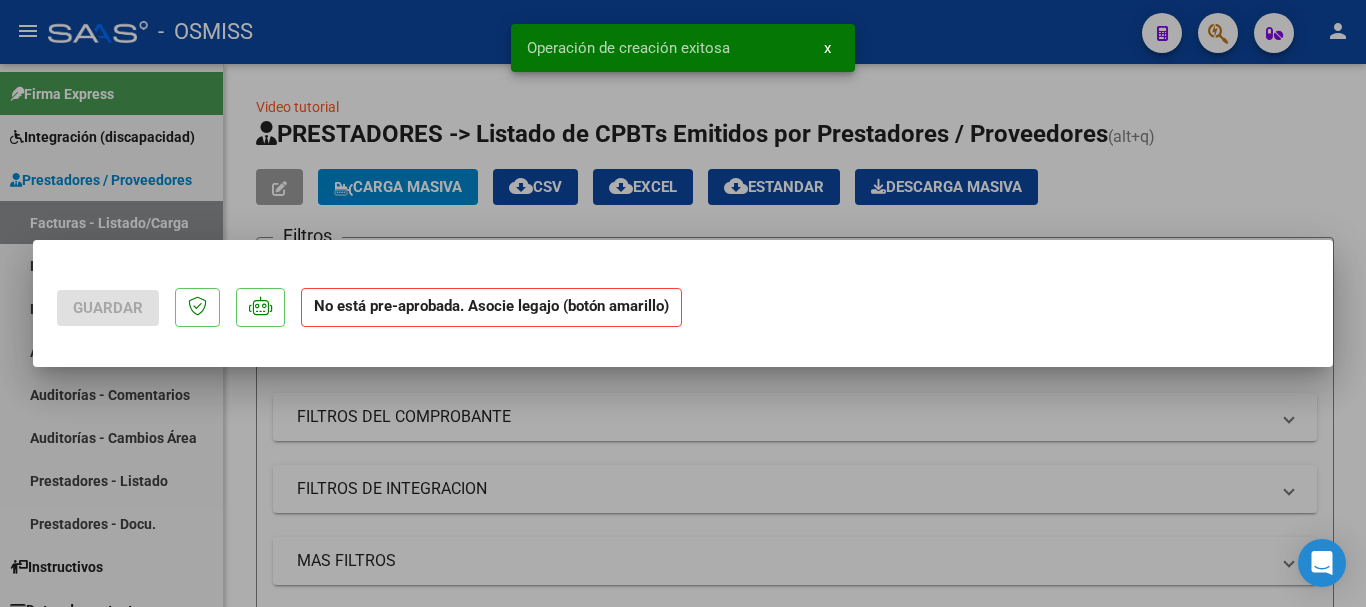 scroll, scrollTop: 0, scrollLeft: 0, axis: both 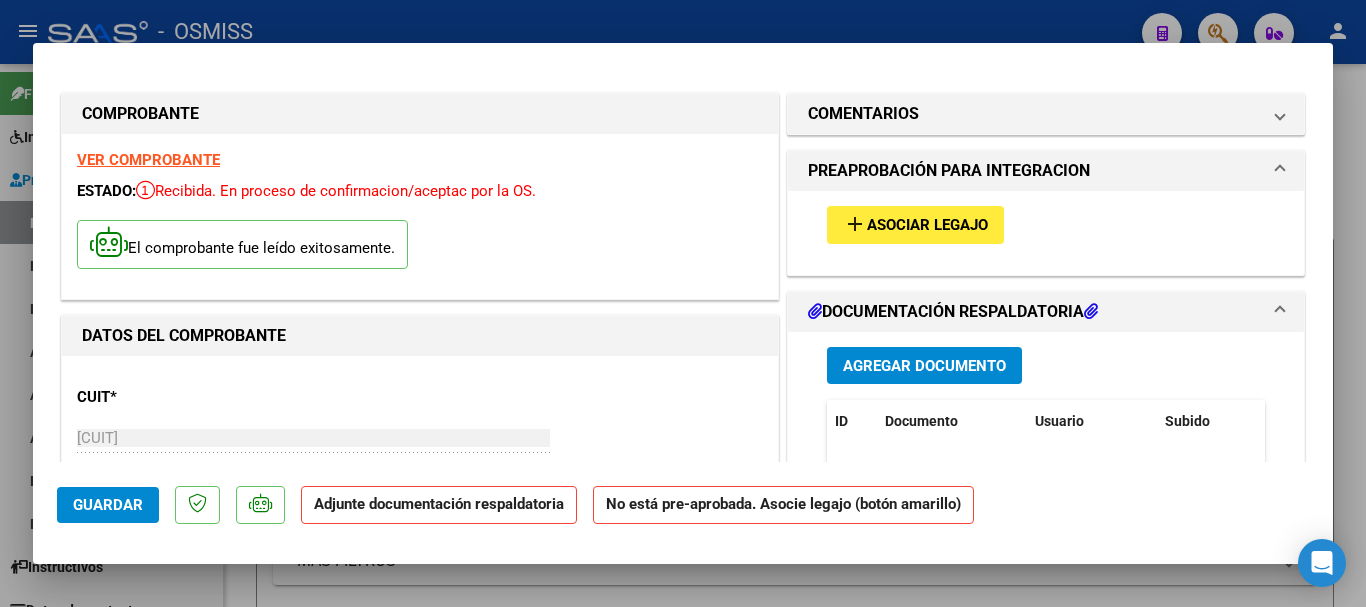 click on "Asociar Legajo" at bounding box center [927, 226] 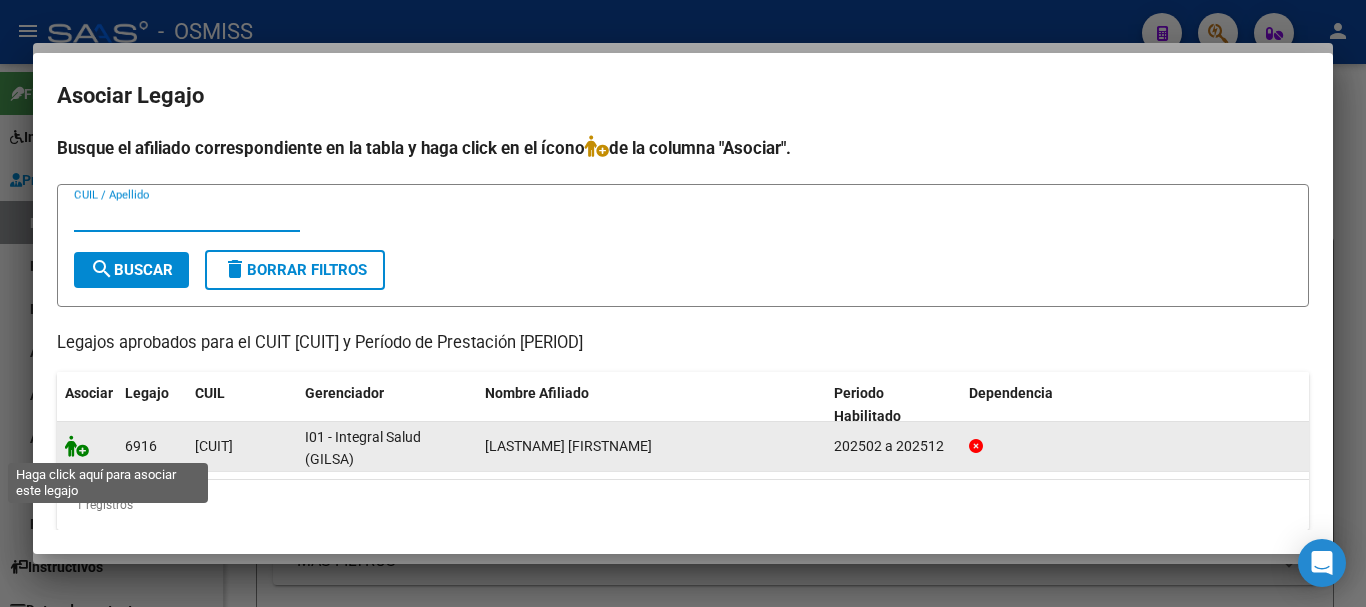 click 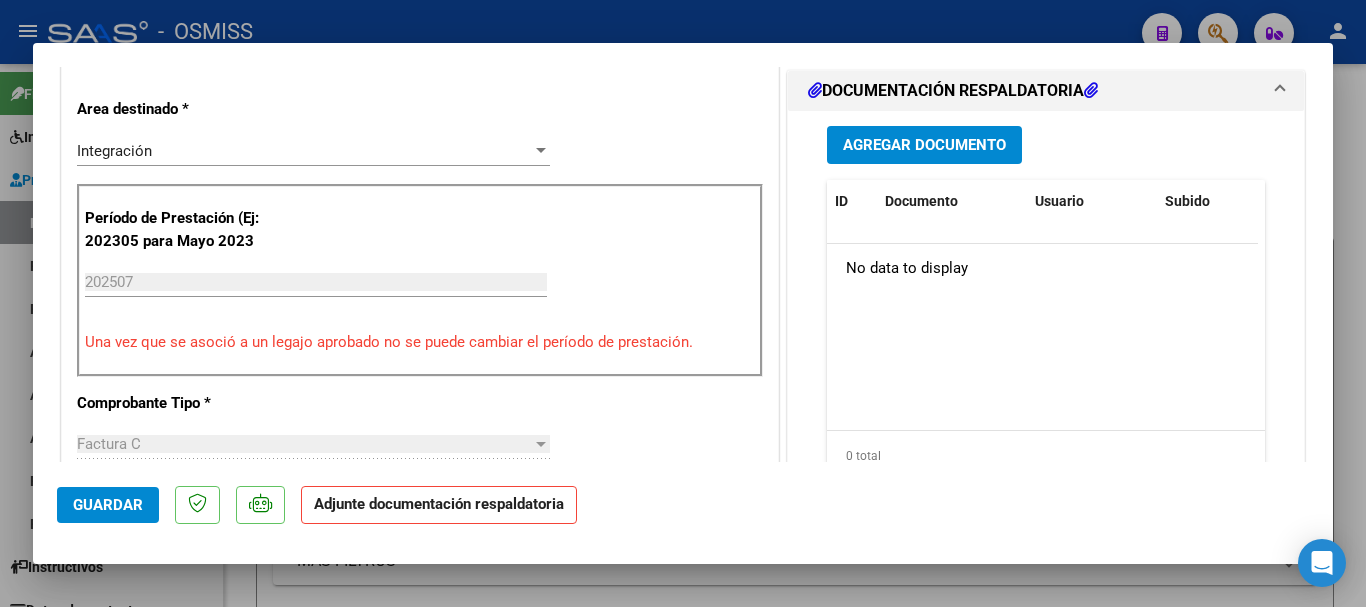 scroll, scrollTop: 500, scrollLeft: 0, axis: vertical 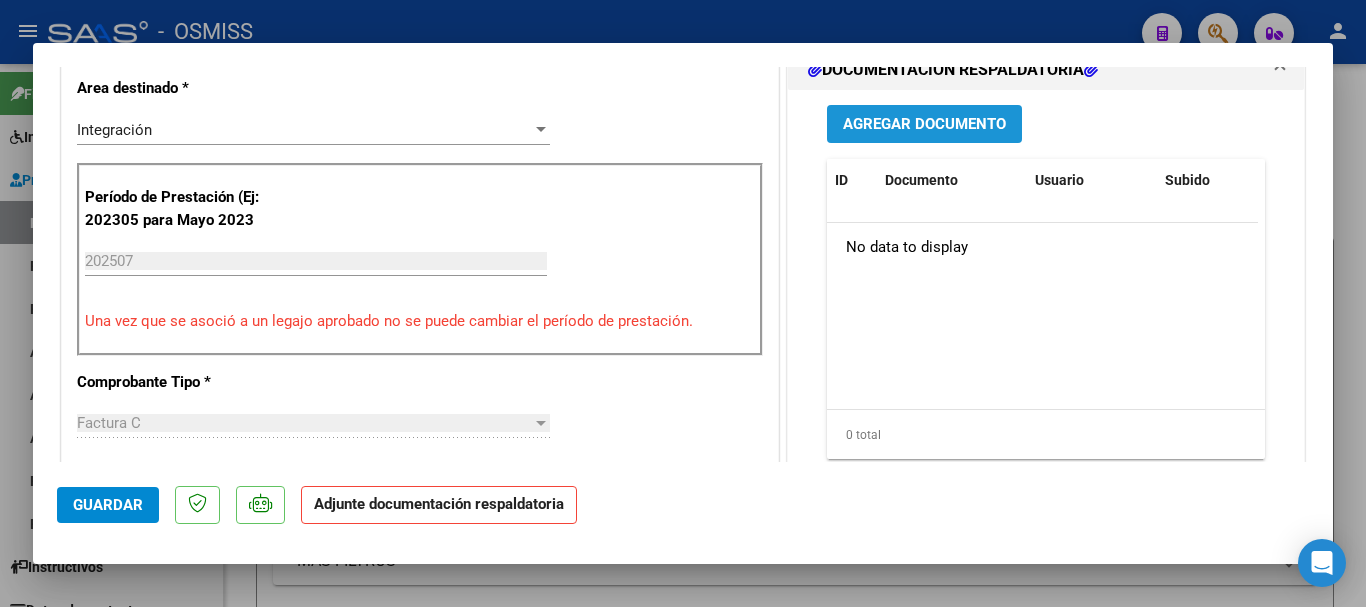 click on "Agregar Documento" at bounding box center (924, 125) 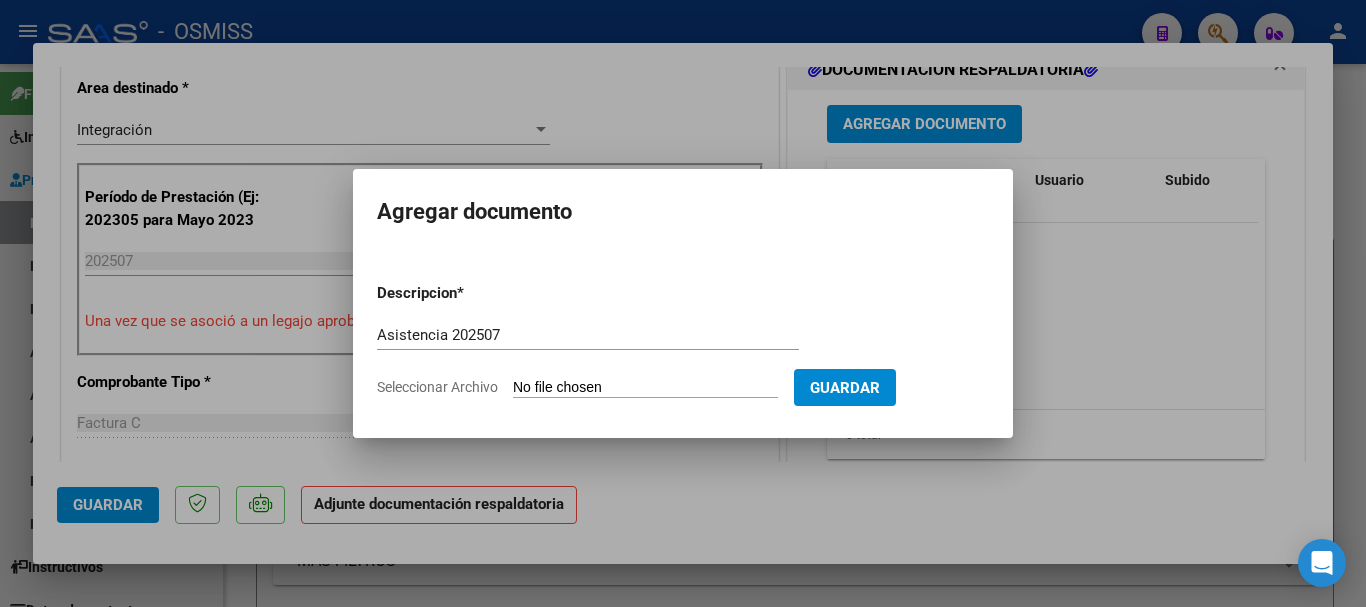 click on "Seleccionar Archivo" at bounding box center [645, 388] 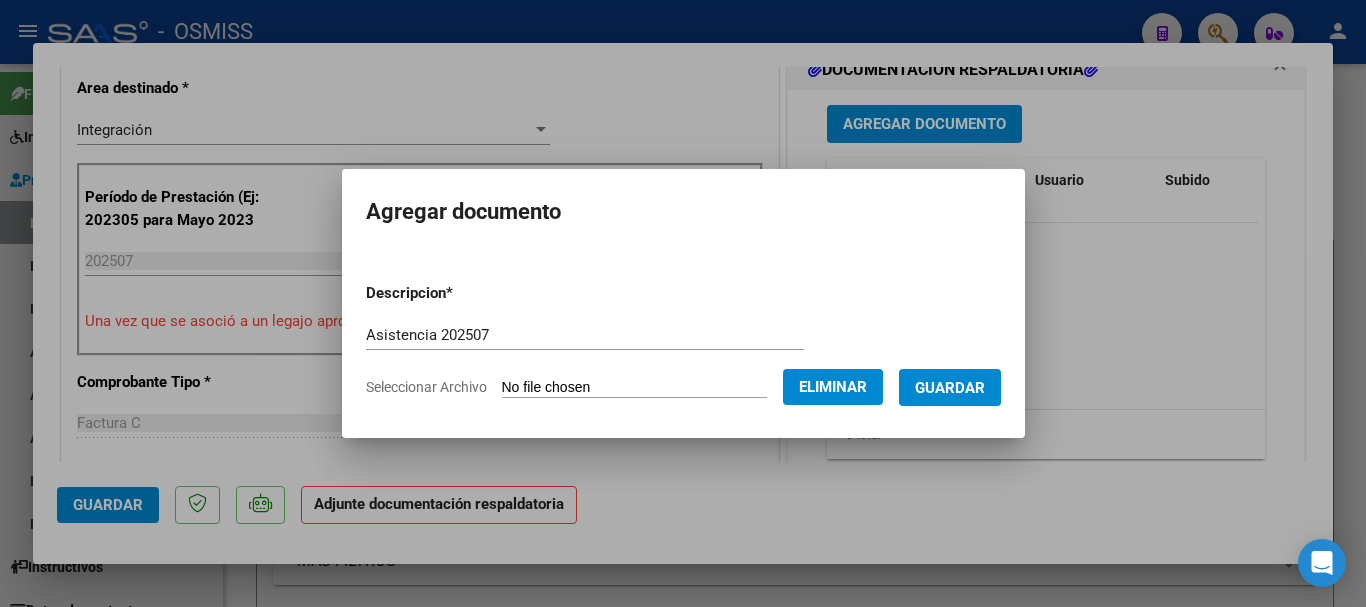 drag, startPoint x: 989, startPoint y: 398, endPoint x: 769, endPoint y: 396, distance: 220.0091 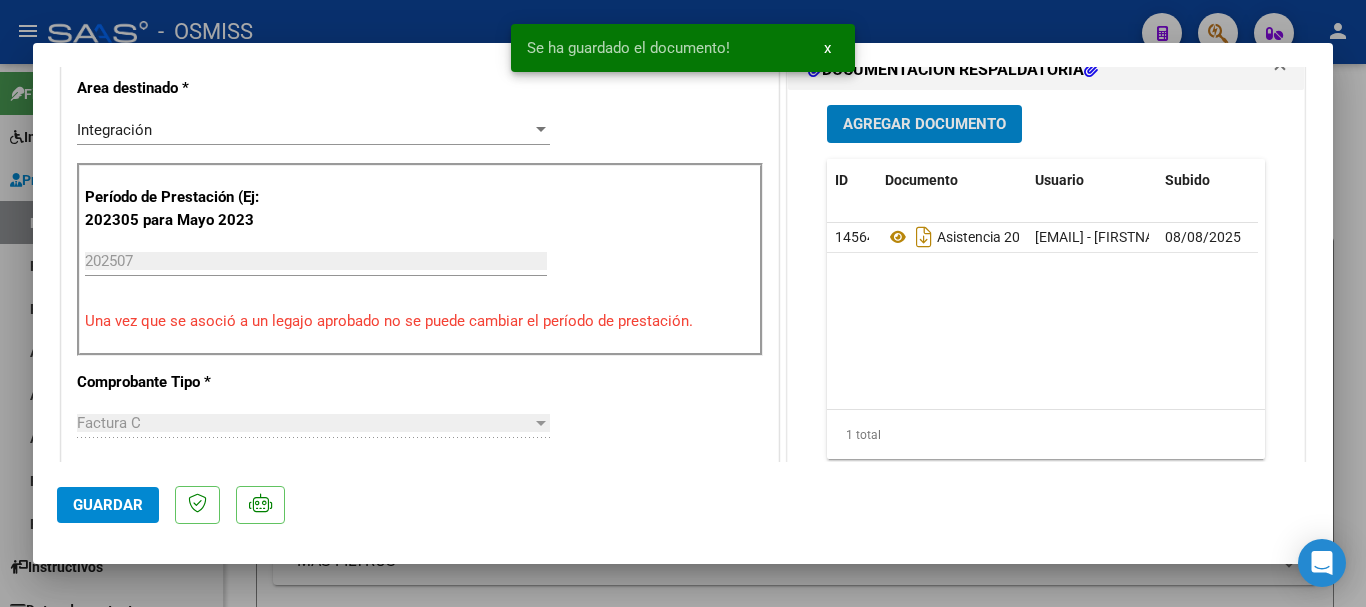 click on "Guardar" 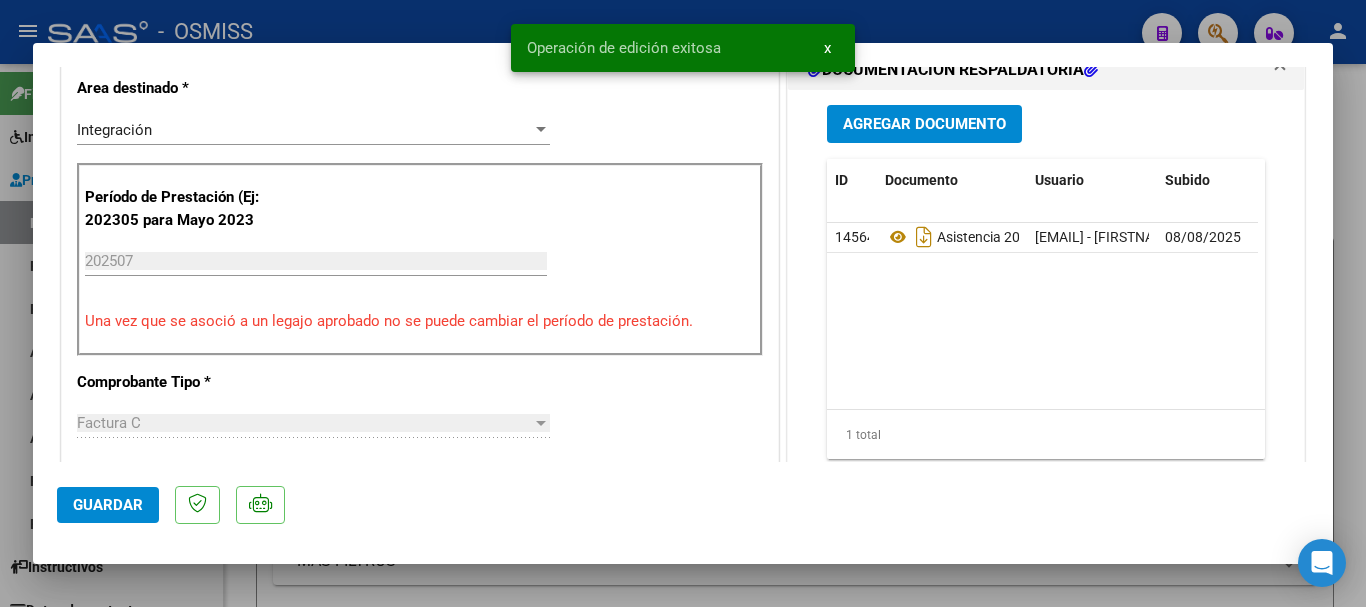 click on "Guardar" 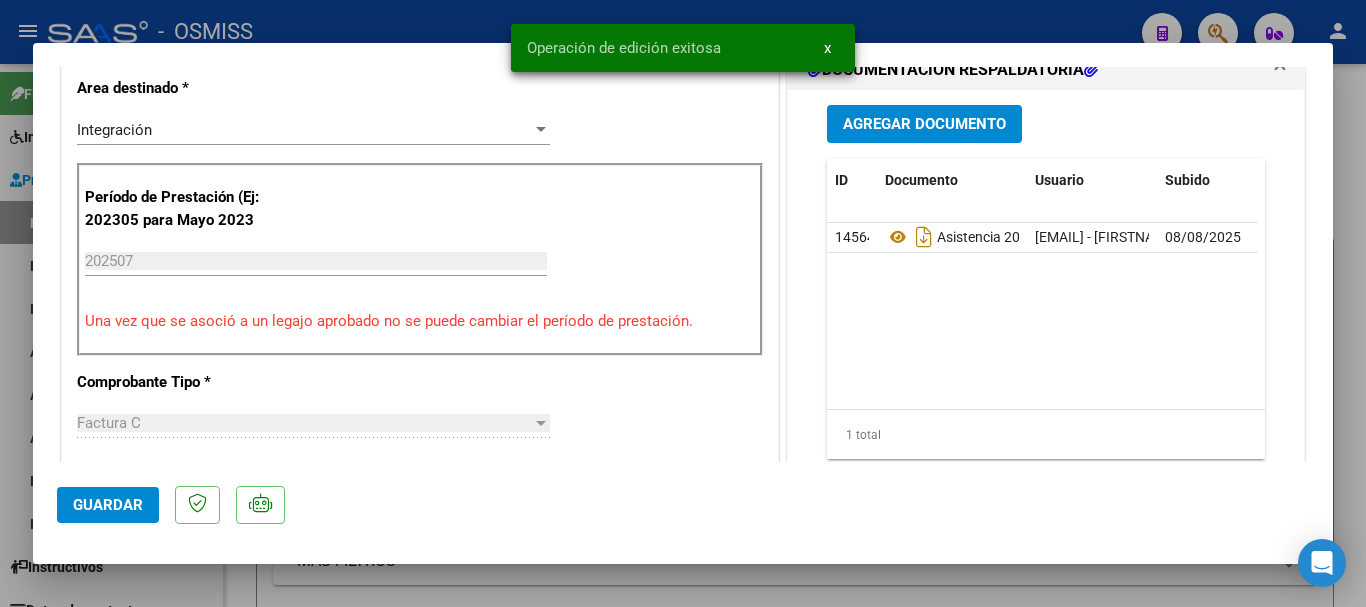 click at bounding box center [683, 303] 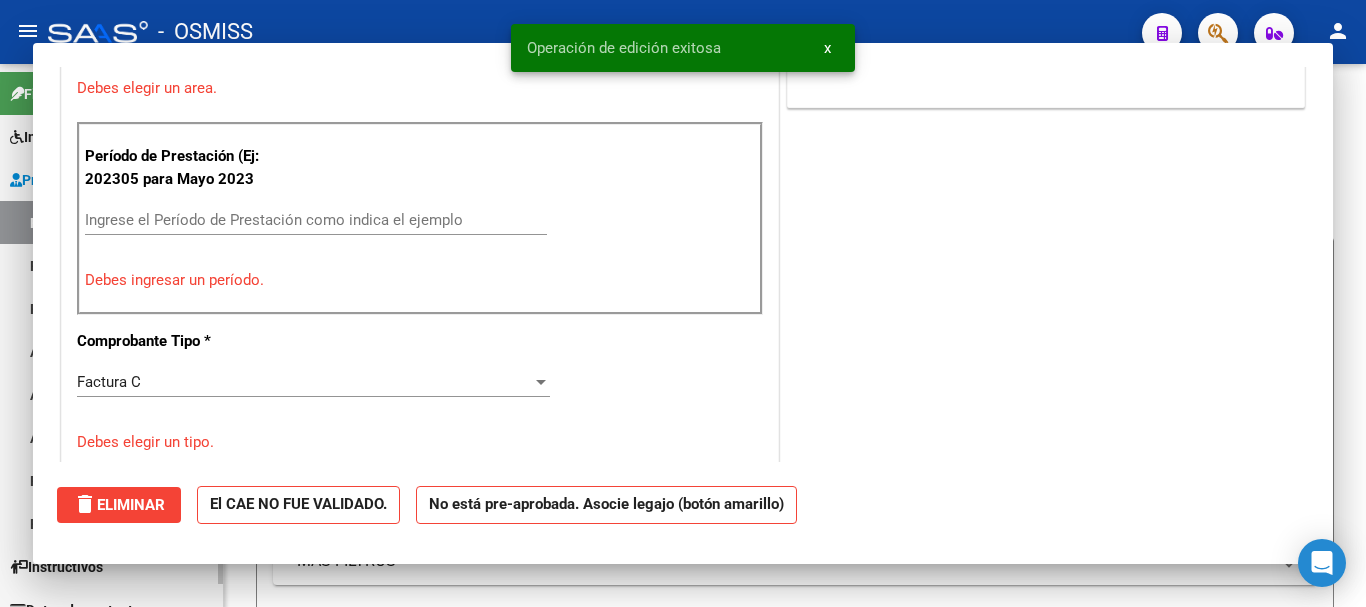 scroll, scrollTop: 414, scrollLeft: 0, axis: vertical 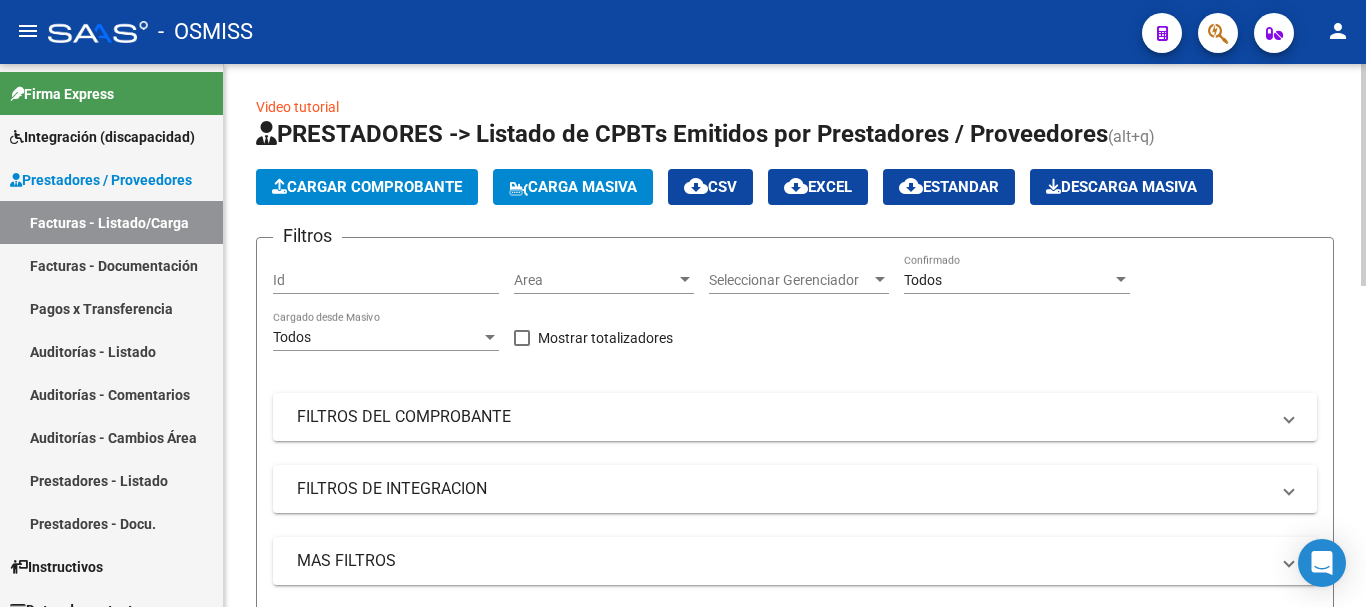 click on "Cargar Comprobante" 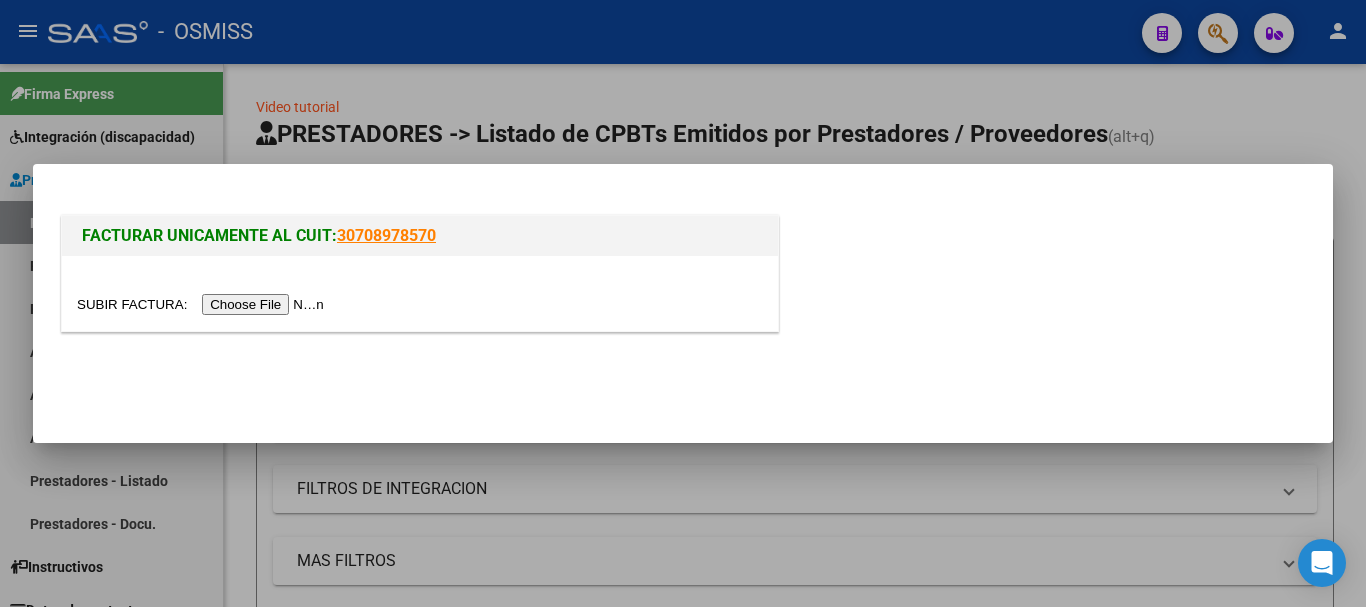 click at bounding box center [203, 304] 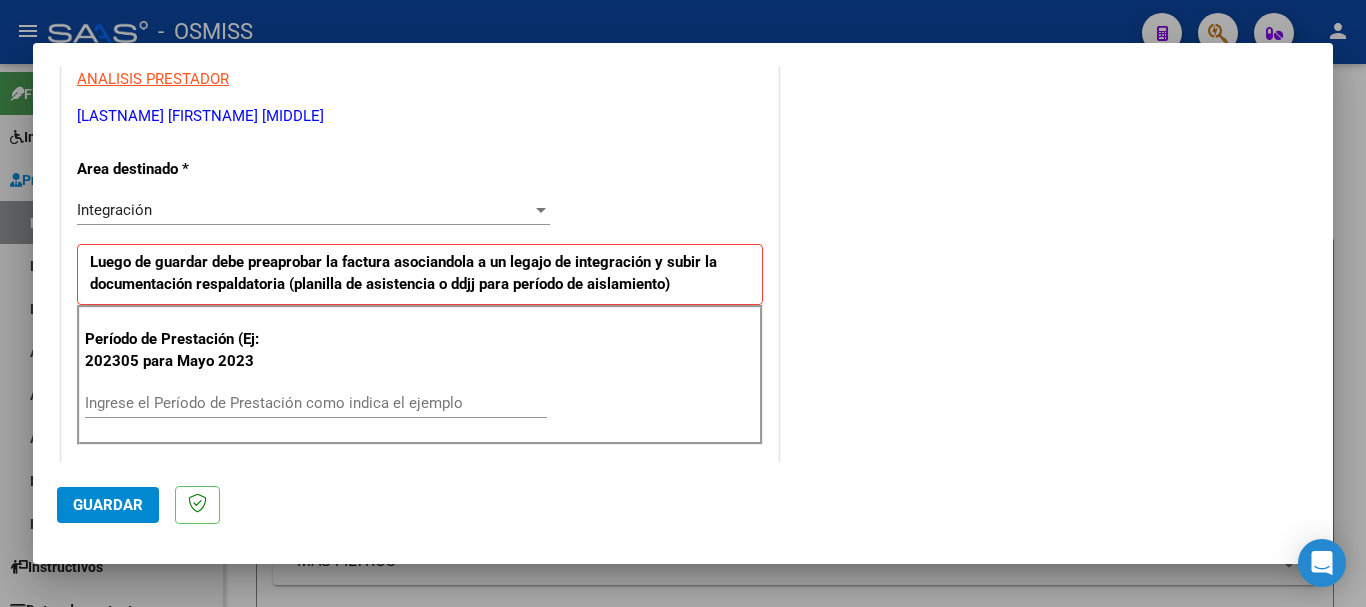 scroll, scrollTop: 400, scrollLeft: 0, axis: vertical 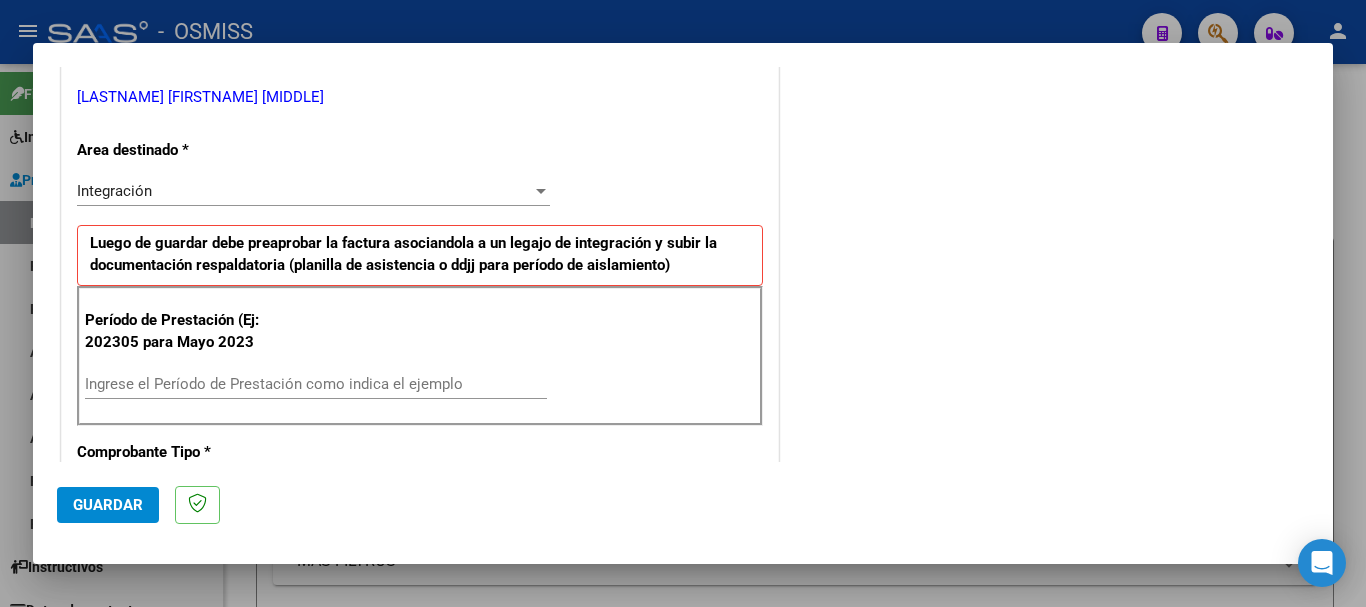 click on "Ingrese el Período de Prestación como indica el ejemplo" at bounding box center [316, 384] 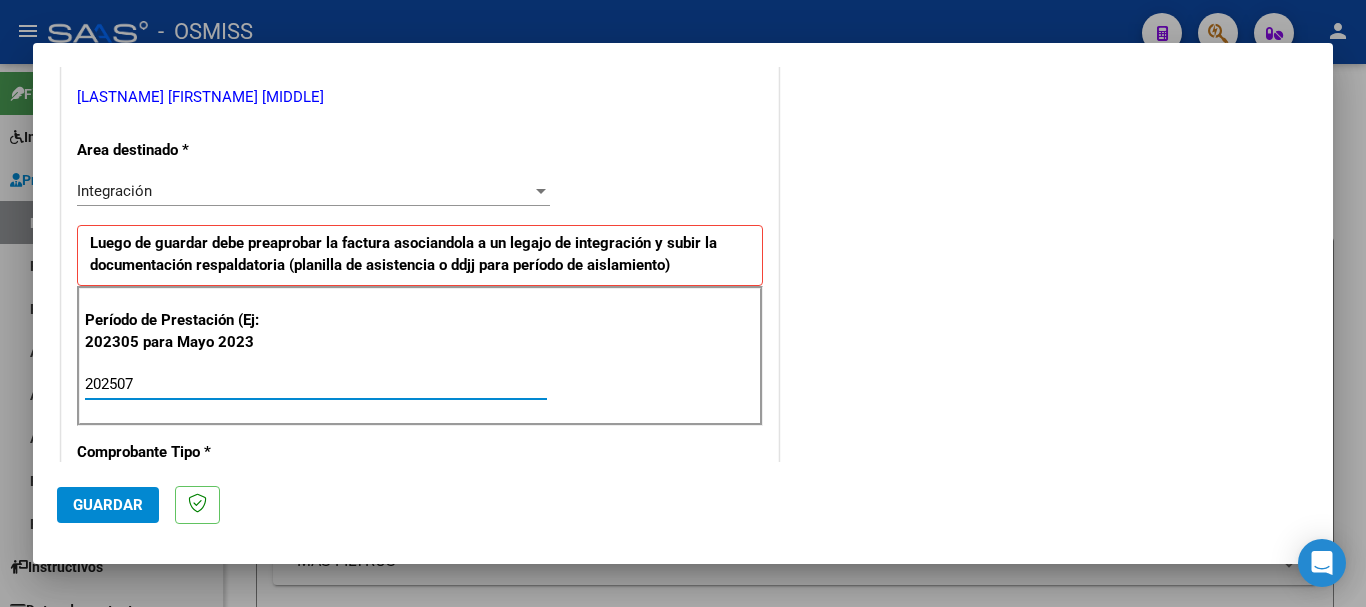 scroll, scrollTop: 1299, scrollLeft: 0, axis: vertical 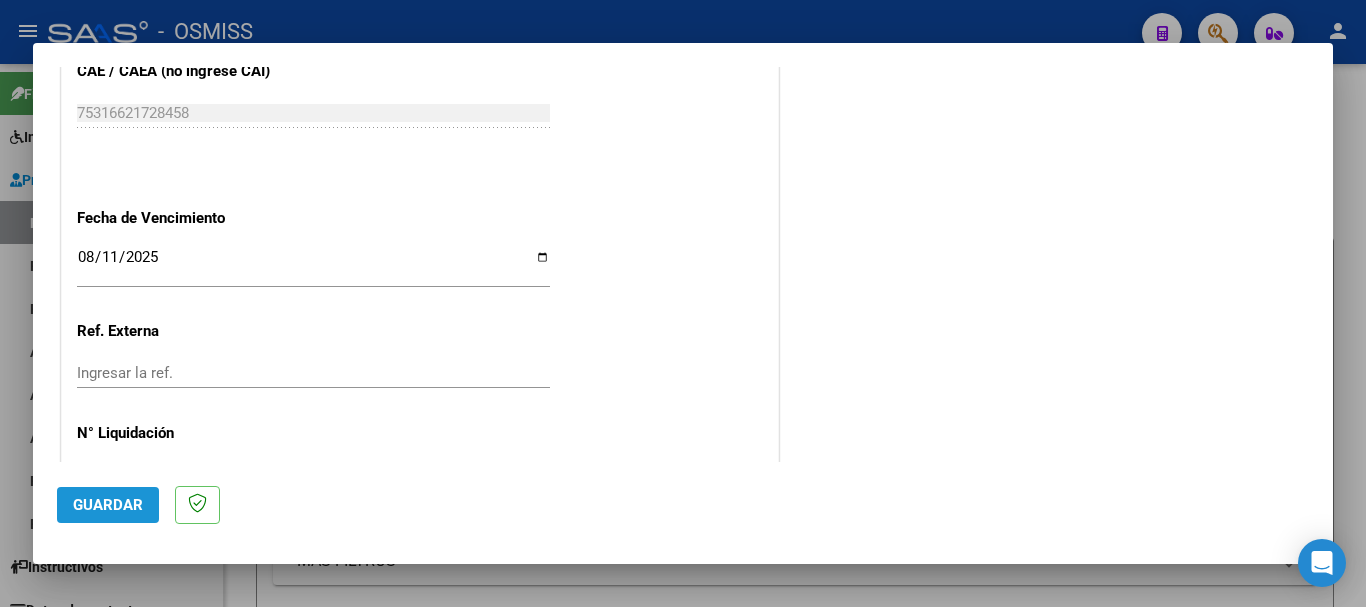 click on "Guardar" 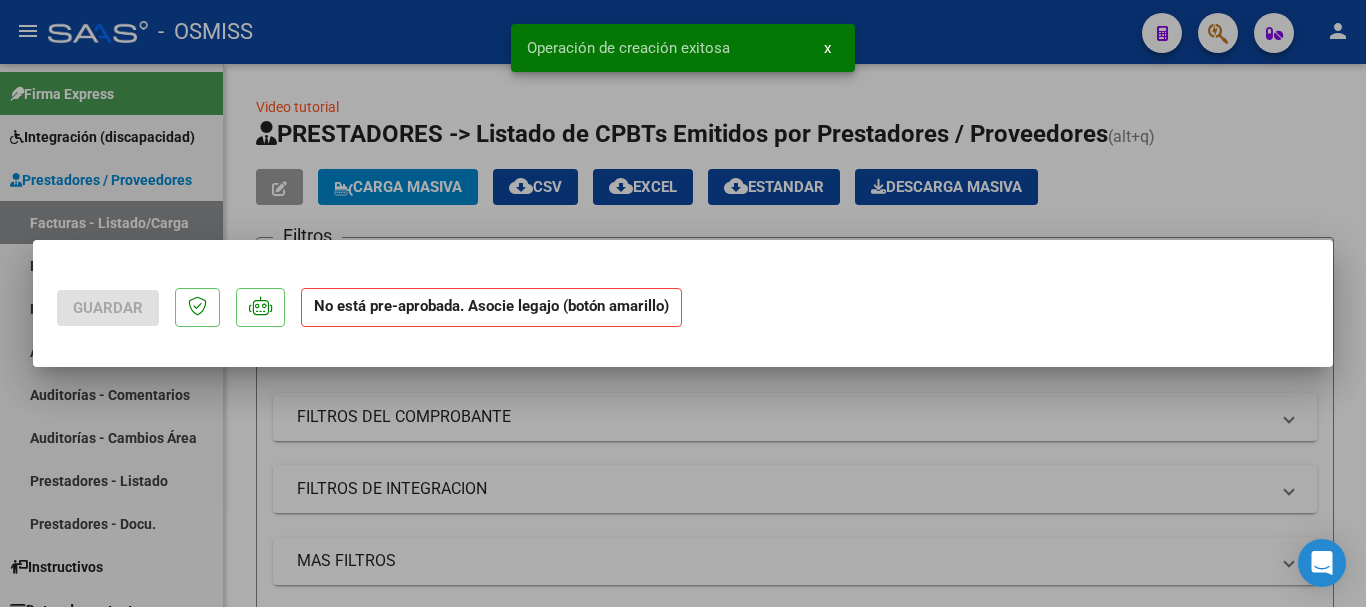 scroll, scrollTop: 0, scrollLeft: 0, axis: both 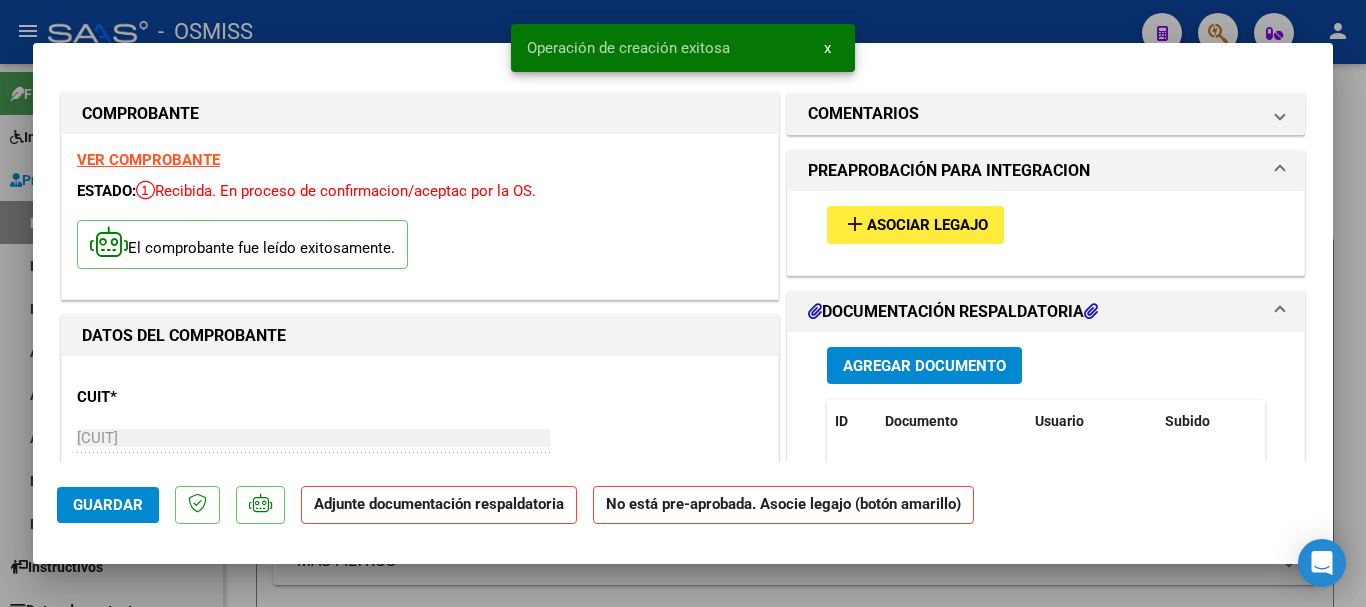 click on "Asociar Legajo" at bounding box center [927, 226] 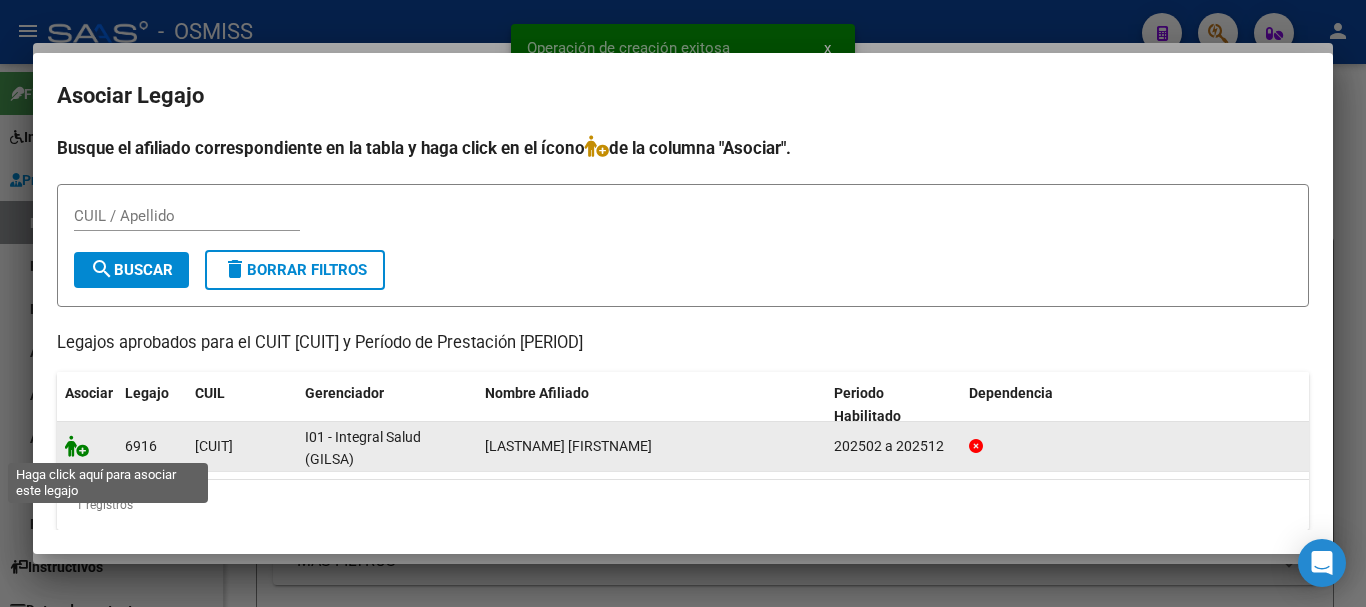 click 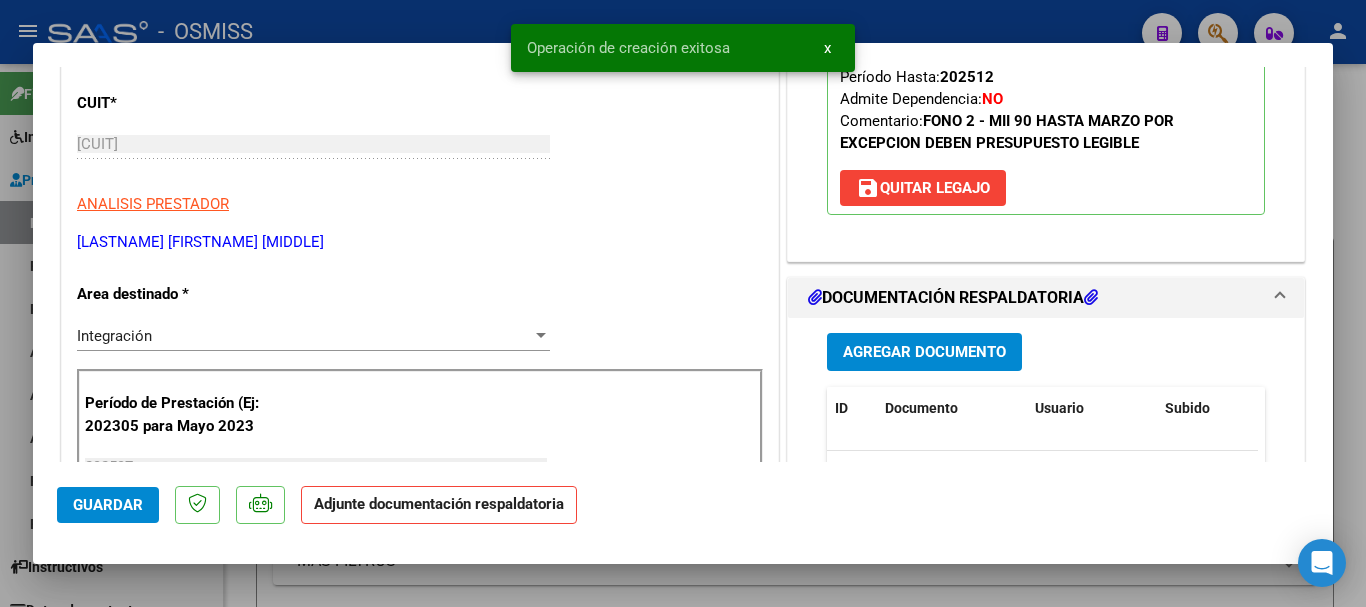 scroll, scrollTop: 300, scrollLeft: 0, axis: vertical 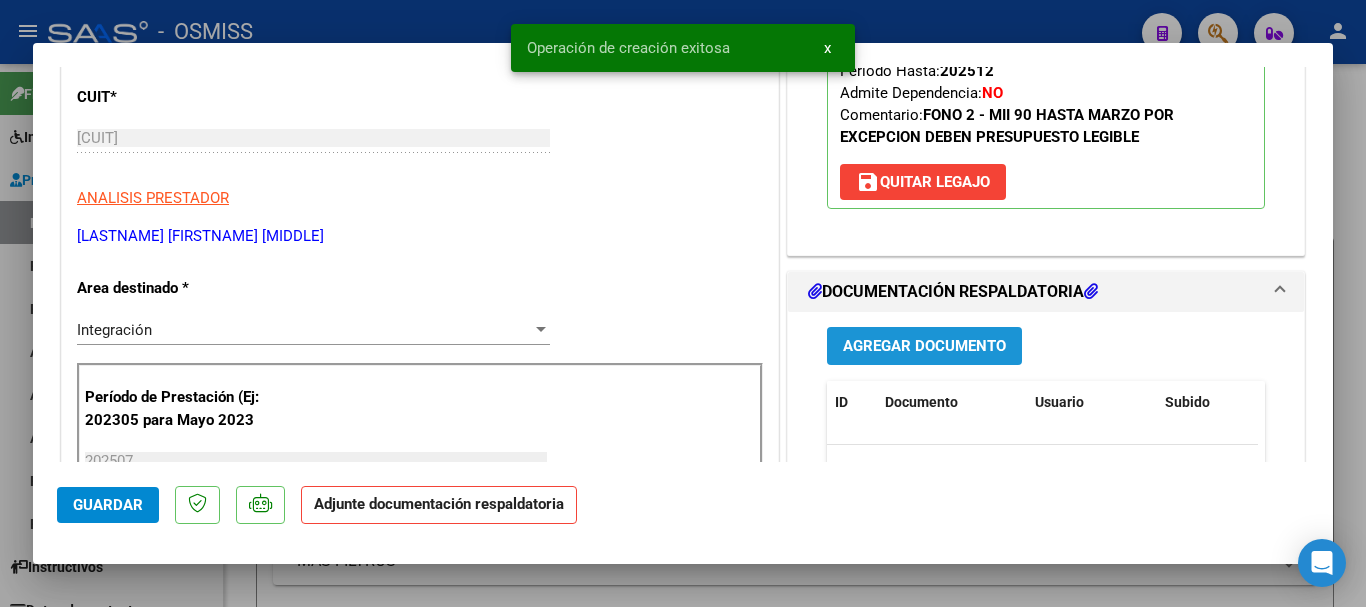 click on "Agregar Documento" at bounding box center (924, 347) 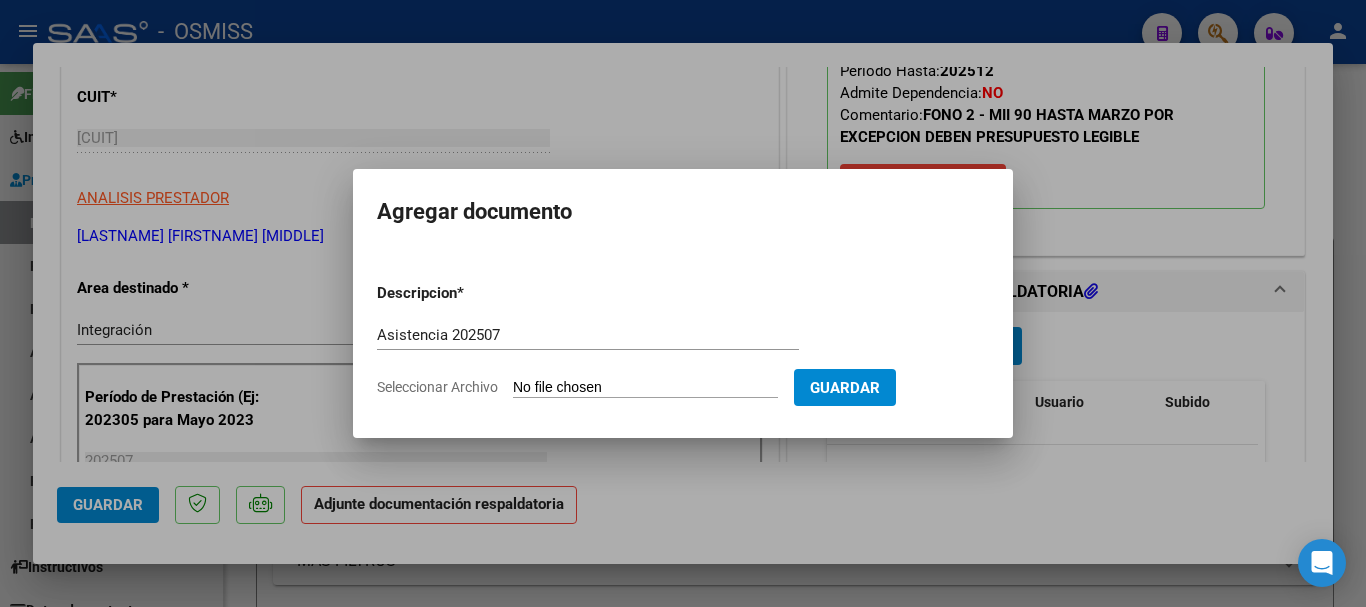 click on "Seleccionar Archivo" at bounding box center (645, 388) 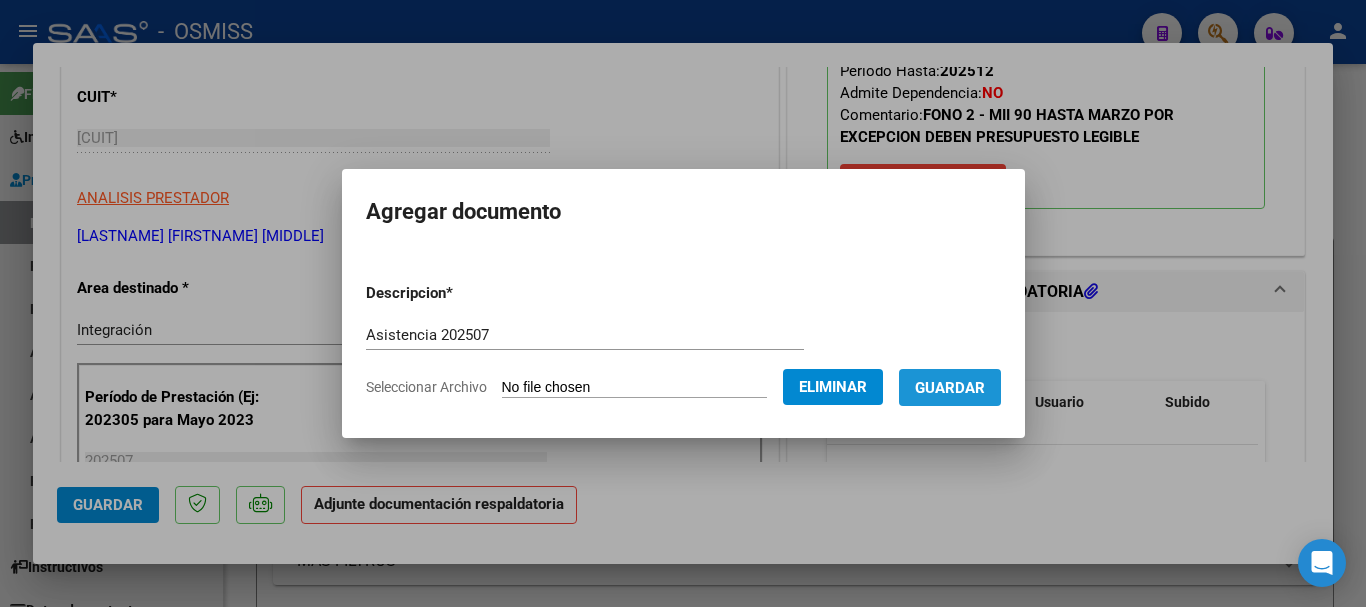 click on "Guardar" at bounding box center [950, 388] 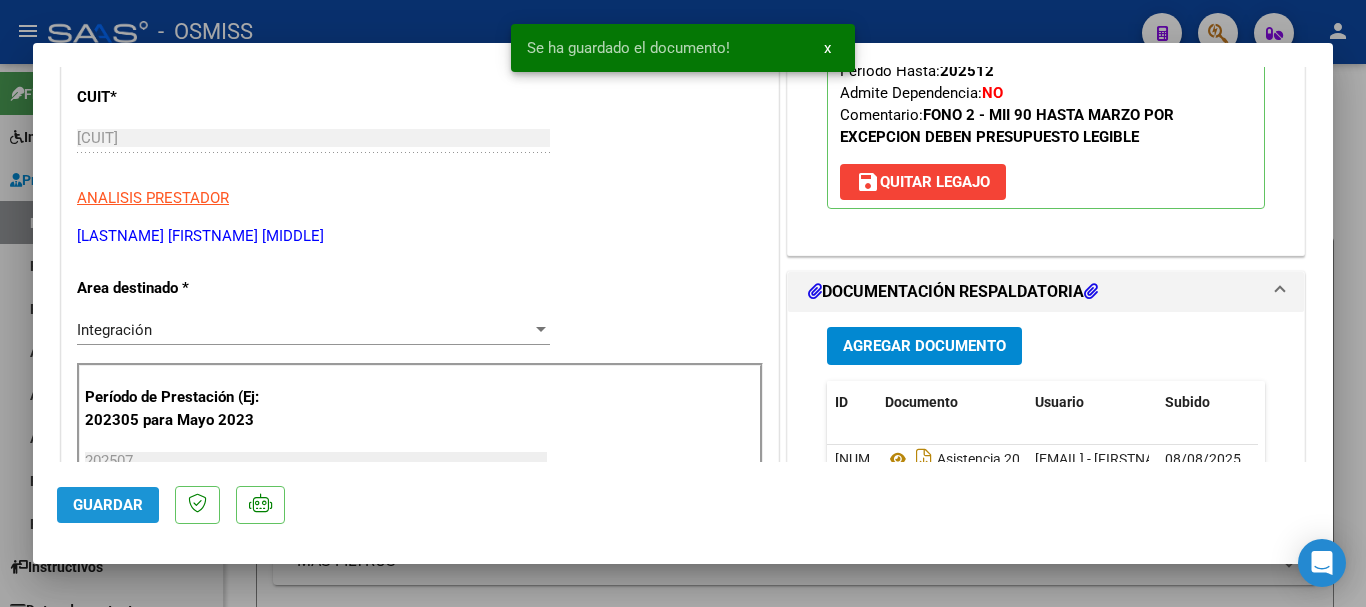 click on "Guardar" 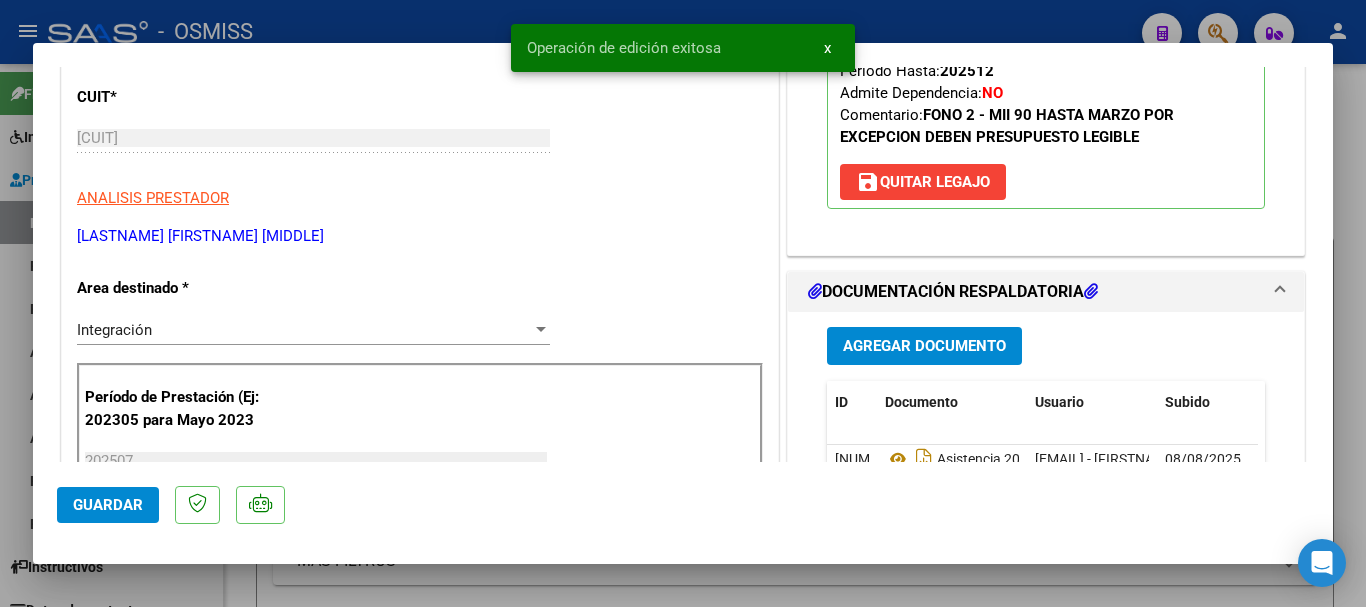 click on "Guardar" 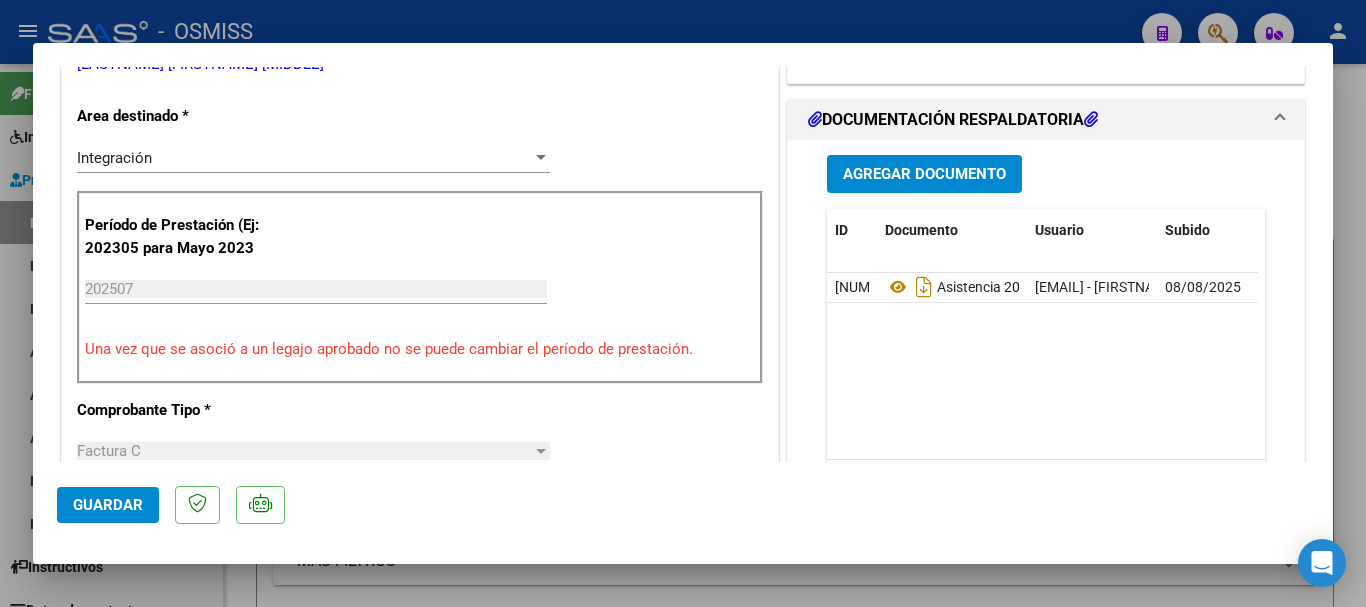 scroll, scrollTop: 500, scrollLeft: 0, axis: vertical 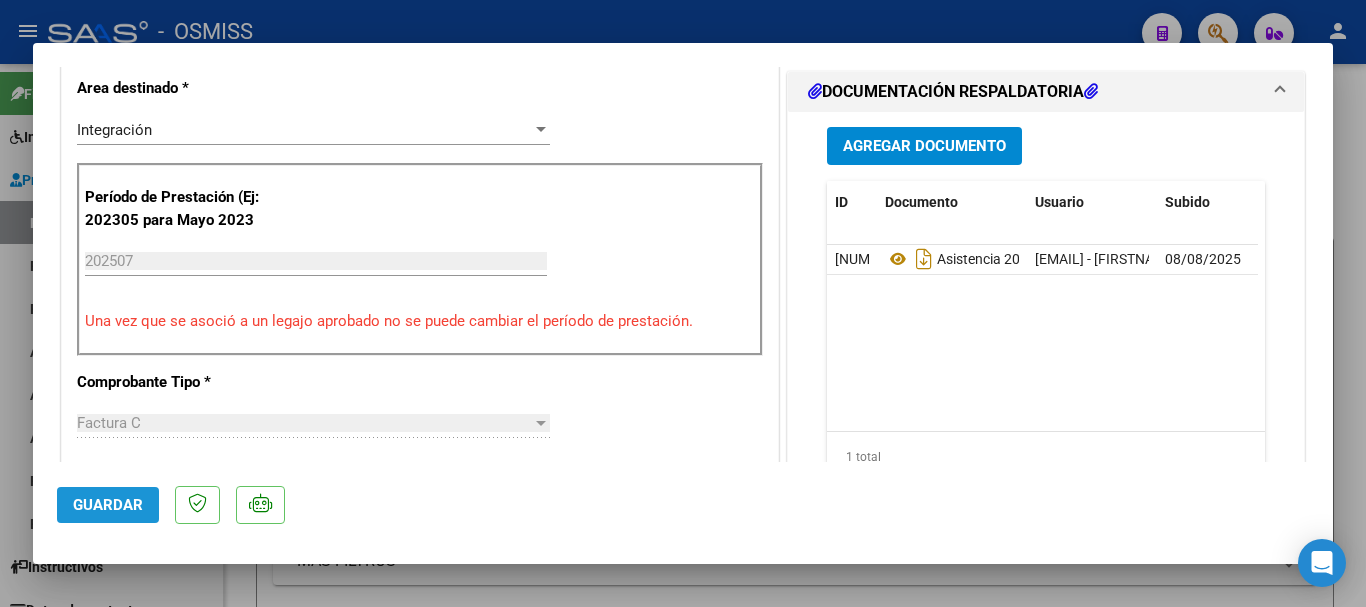 click on "Guardar" 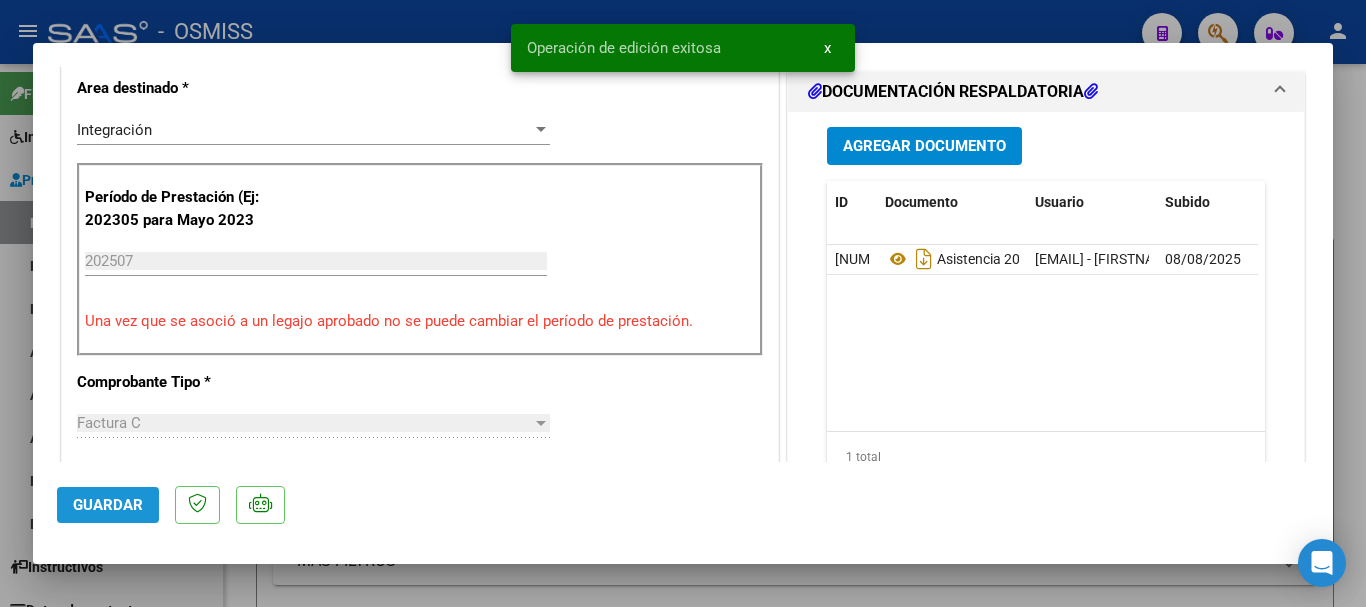 click on "Guardar" 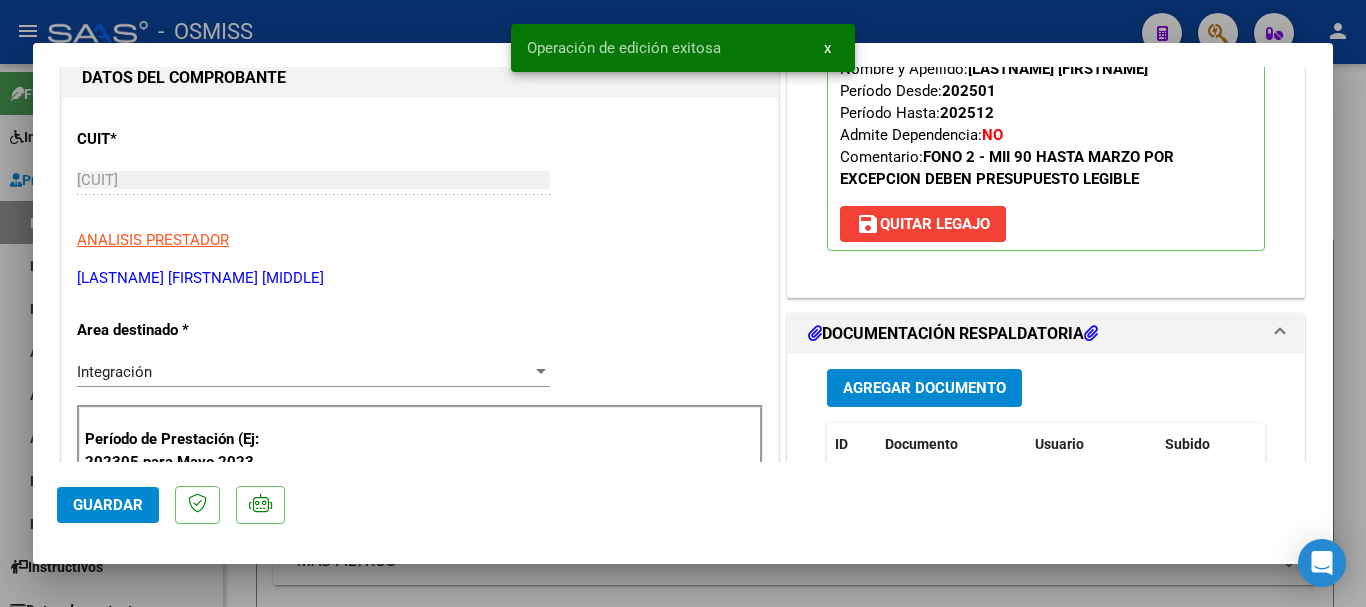 scroll, scrollTop: 200, scrollLeft: 0, axis: vertical 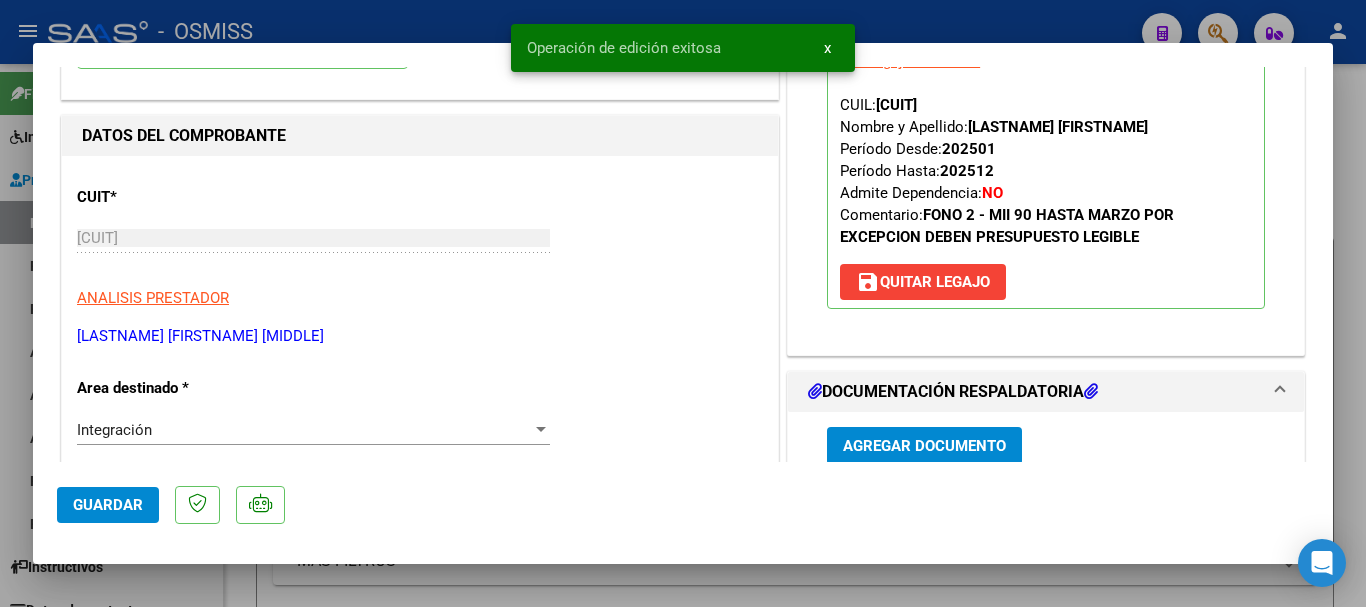 click at bounding box center (683, 303) 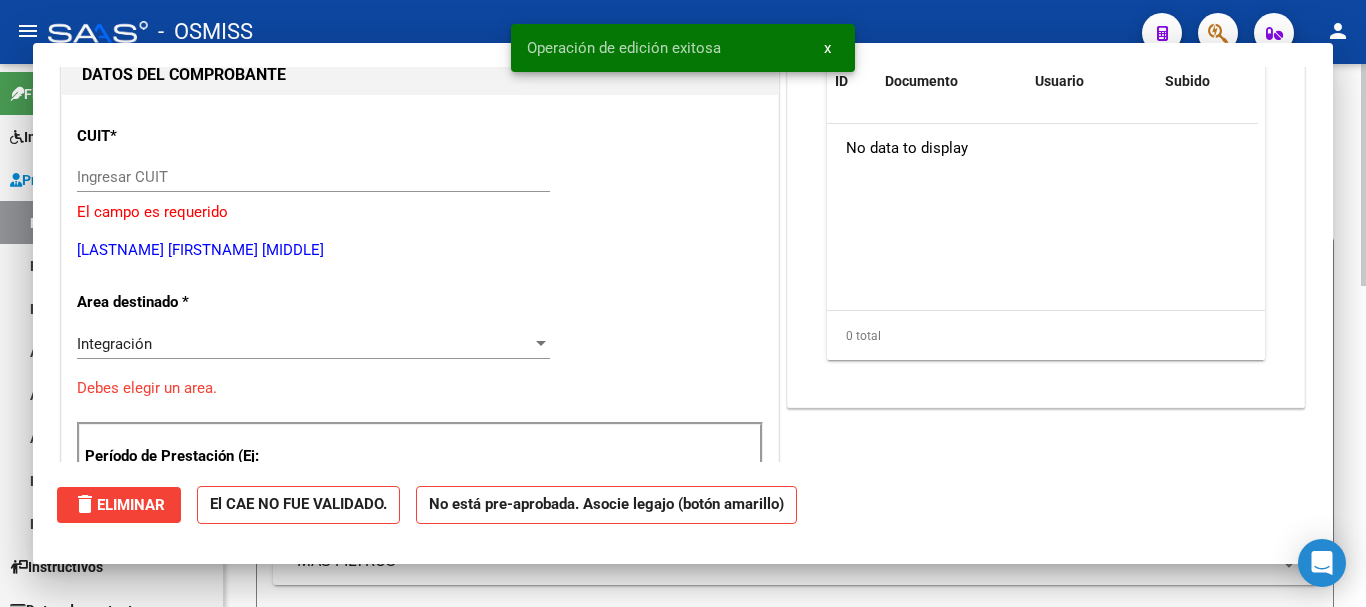scroll, scrollTop: 0, scrollLeft: 0, axis: both 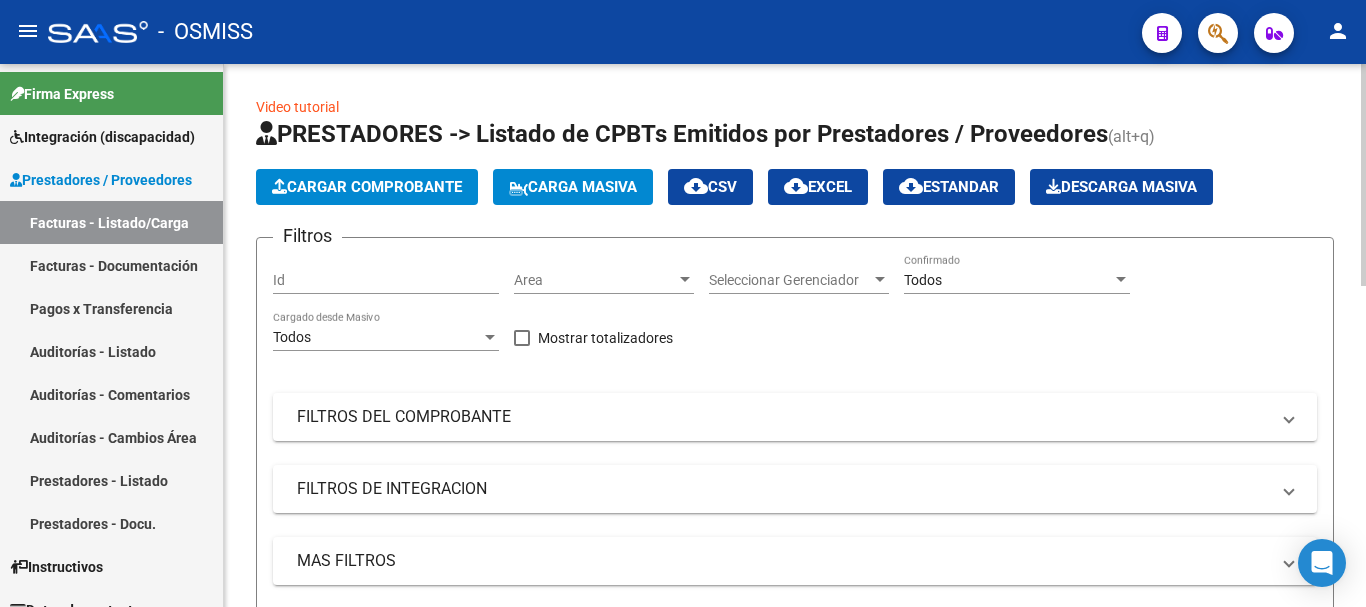 click on "Cargar Comprobante" 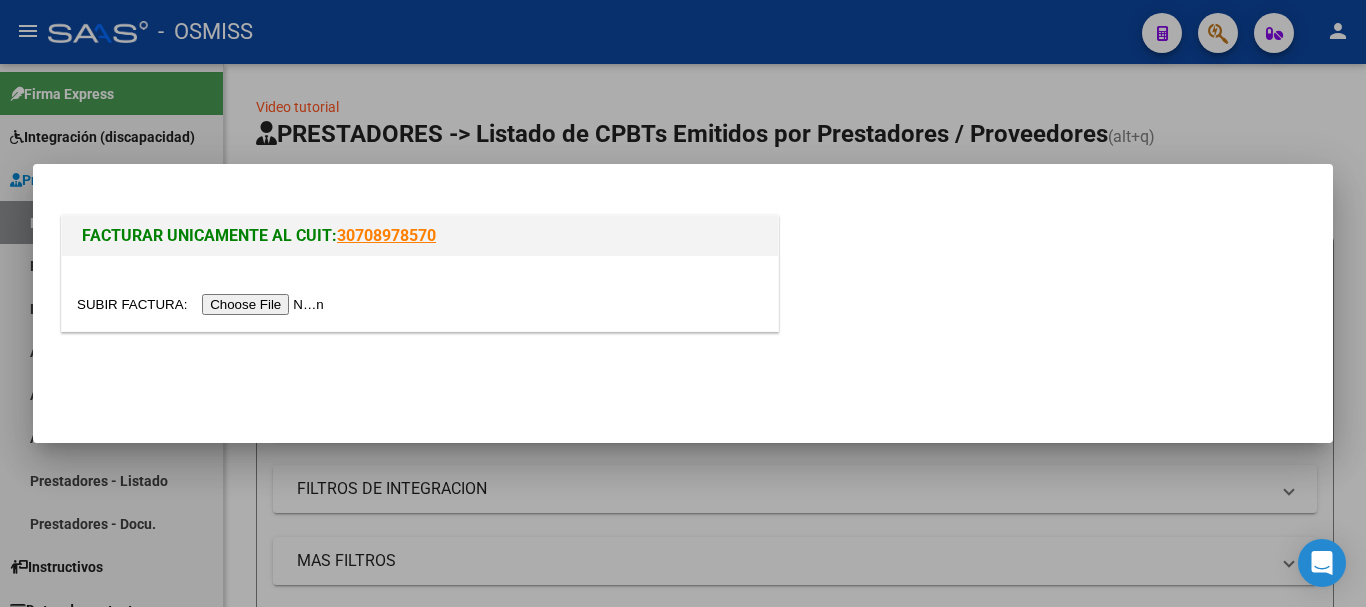 click at bounding box center [203, 304] 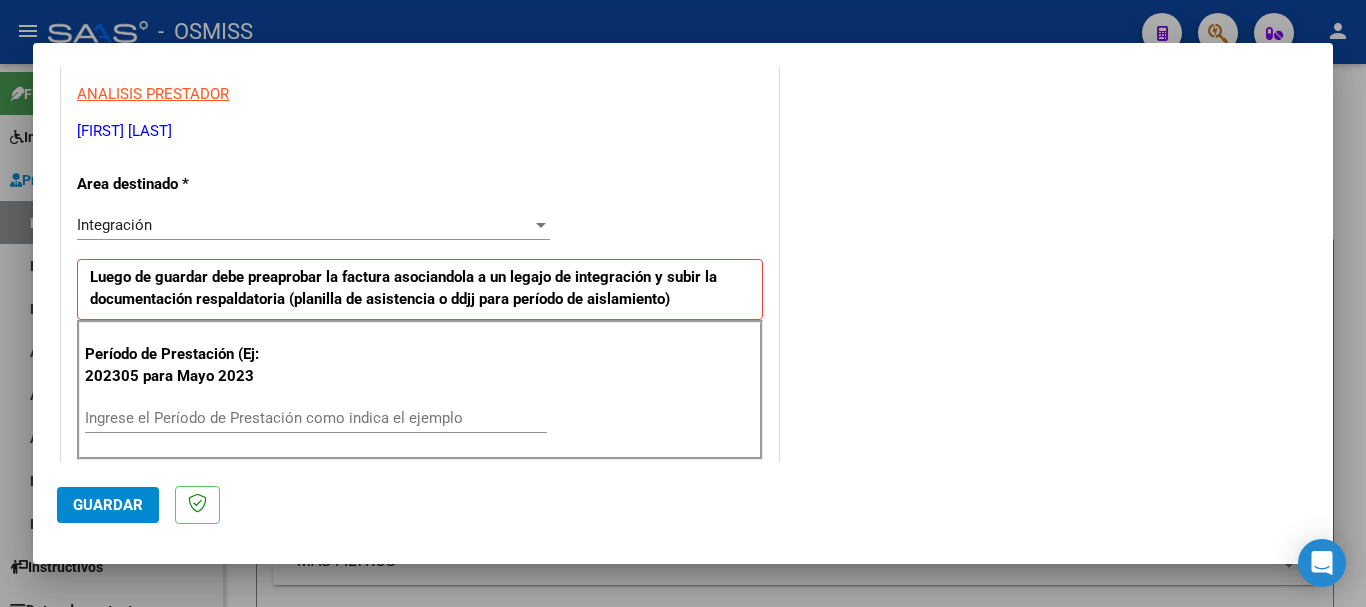 scroll, scrollTop: 500, scrollLeft: 0, axis: vertical 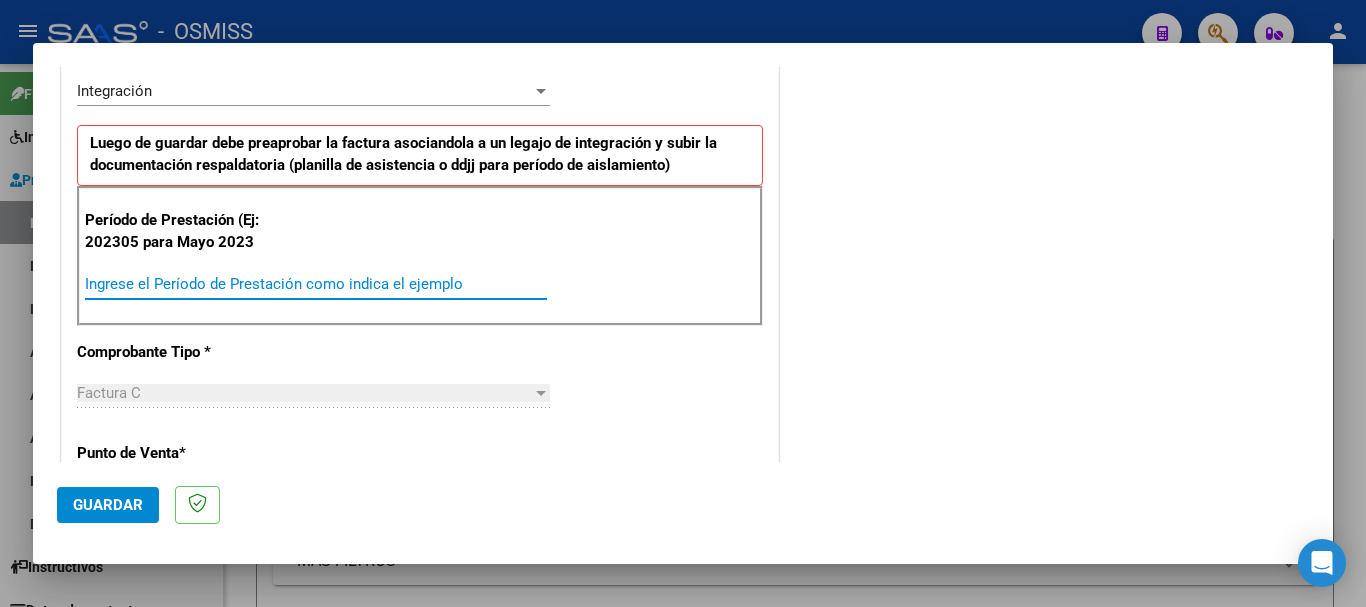 drag, startPoint x: 245, startPoint y: 288, endPoint x: 250, endPoint y: 279, distance: 10.29563 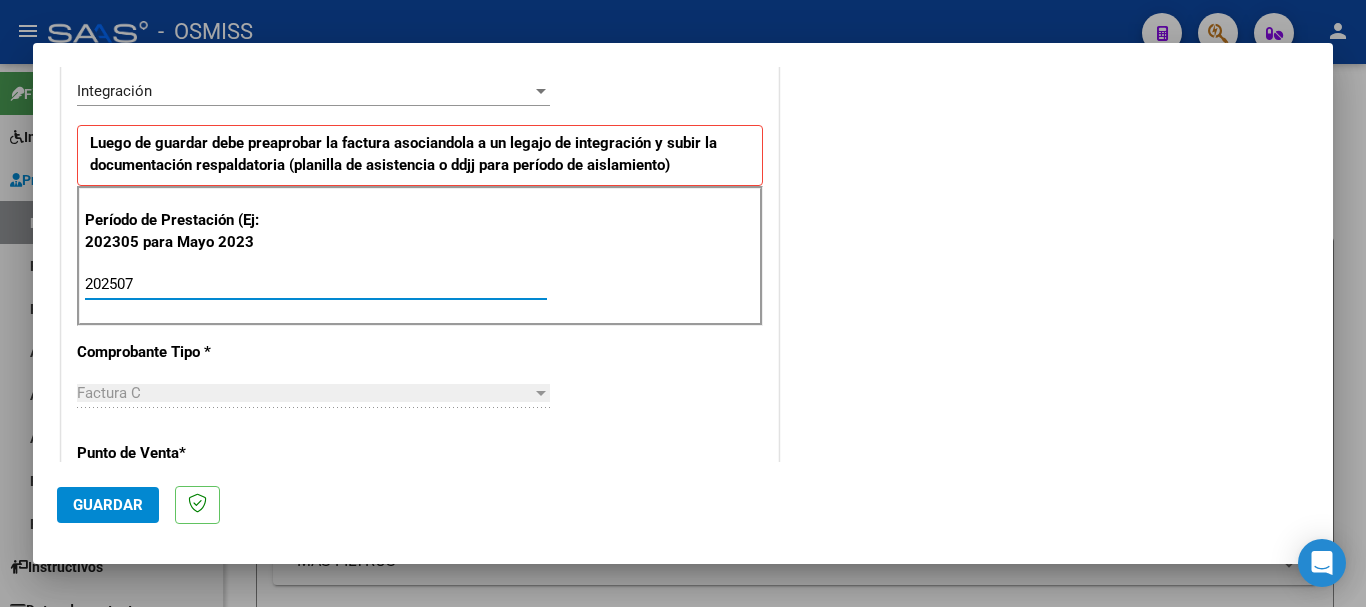 scroll, scrollTop: 1299, scrollLeft: 0, axis: vertical 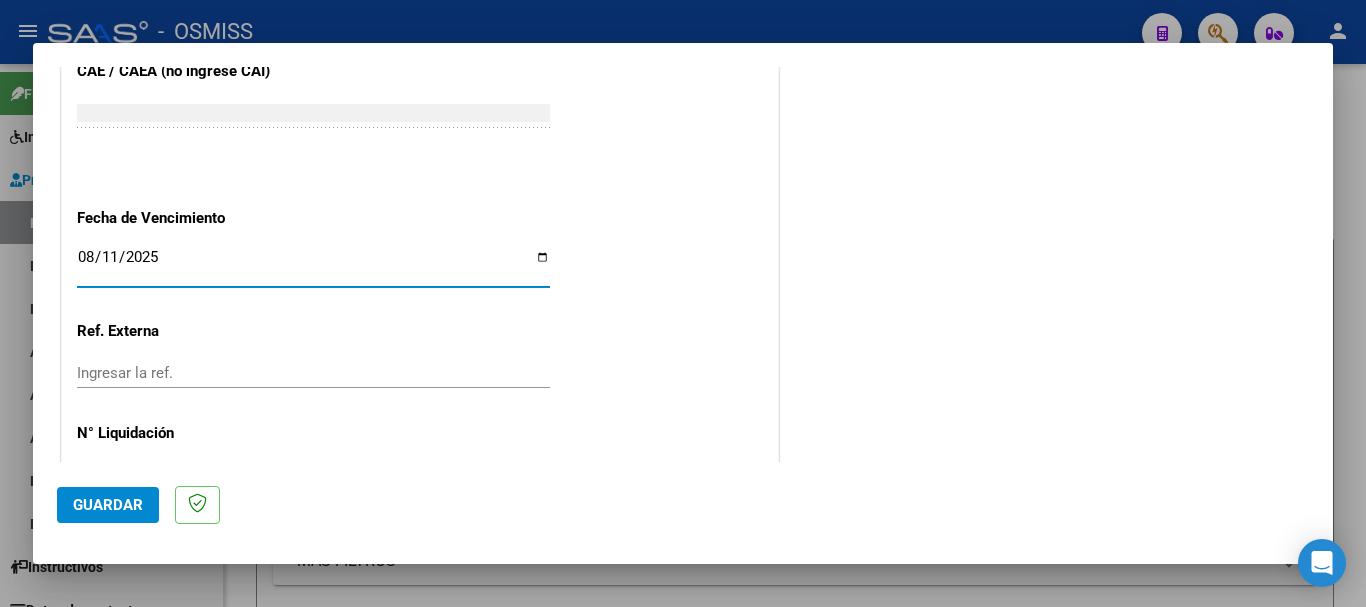 click on "Guardar" 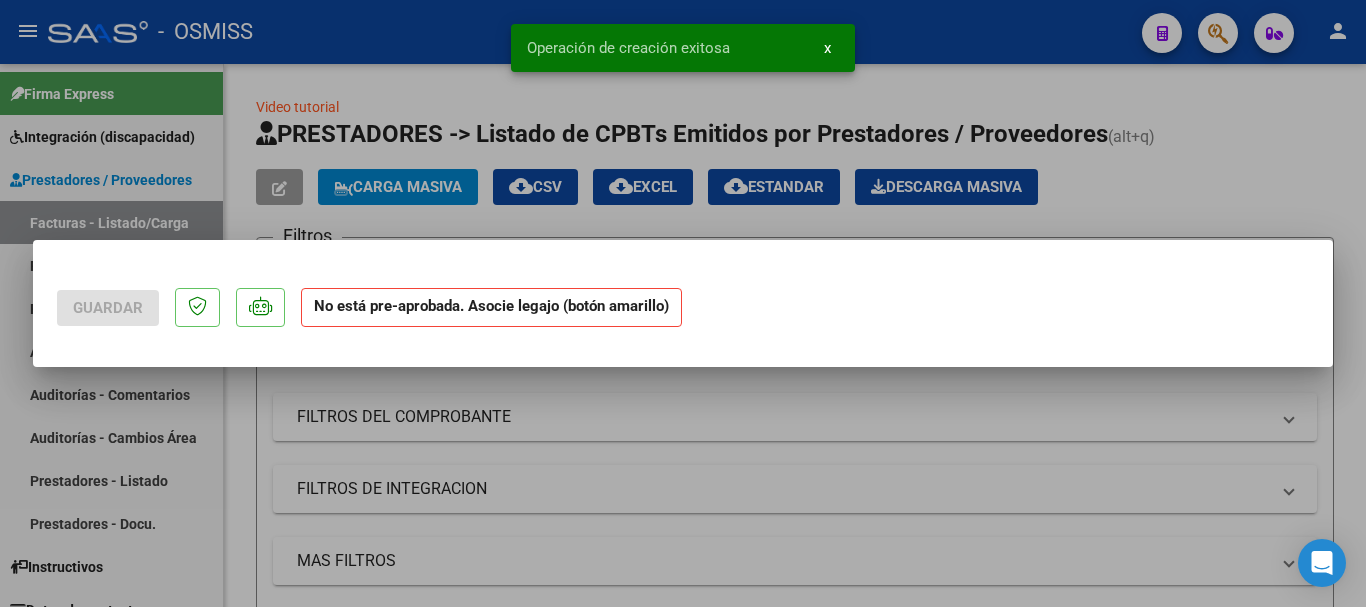 scroll, scrollTop: 0, scrollLeft: 0, axis: both 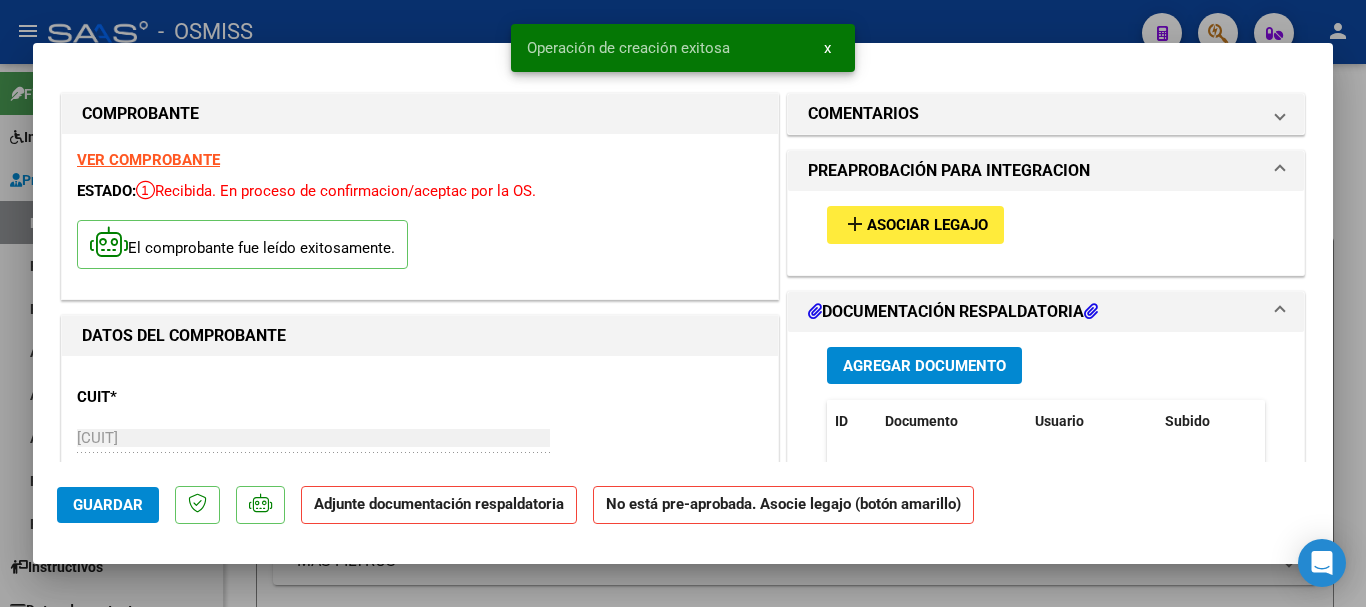 click on "add Asociar Legajo" at bounding box center [915, 224] 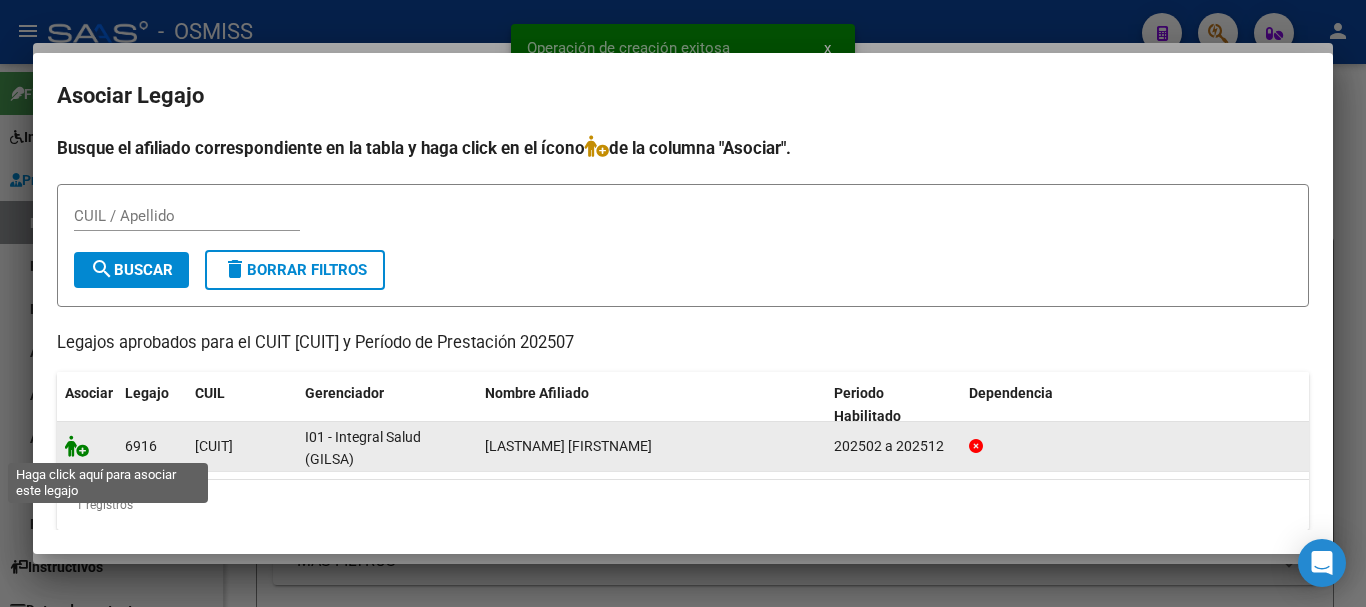 click 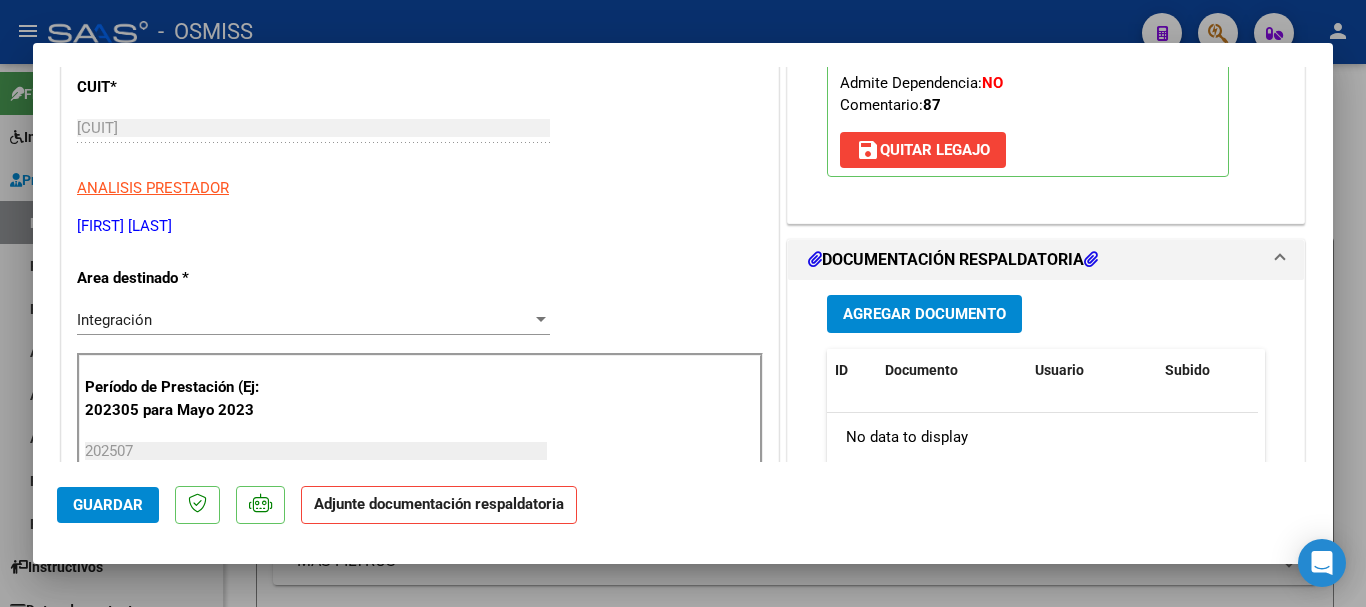 scroll, scrollTop: 400, scrollLeft: 0, axis: vertical 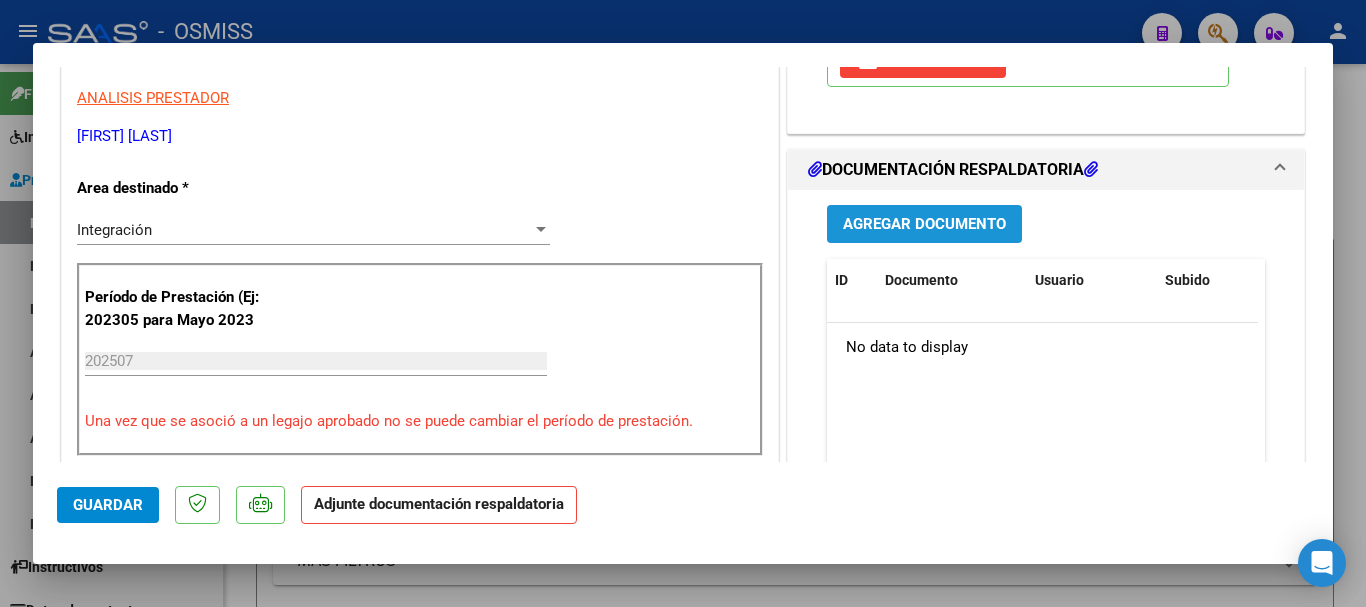 click on "Agregar Documento" at bounding box center [924, 225] 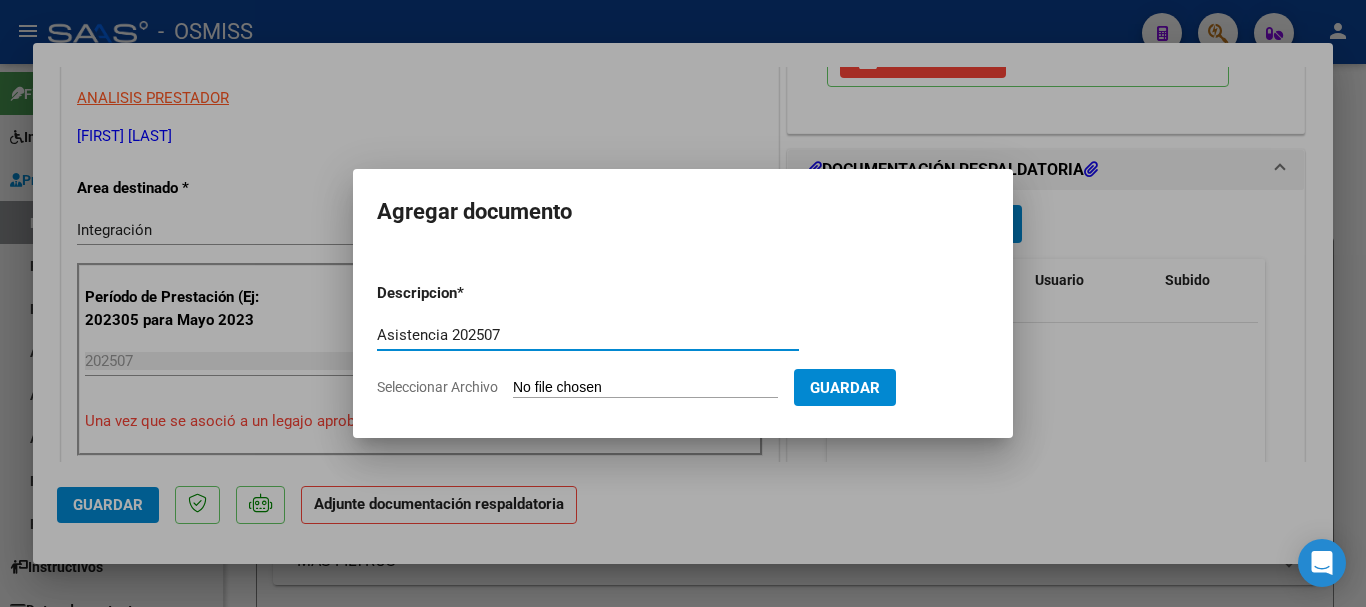 click on "Seleccionar Archivo" at bounding box center (645, 388) 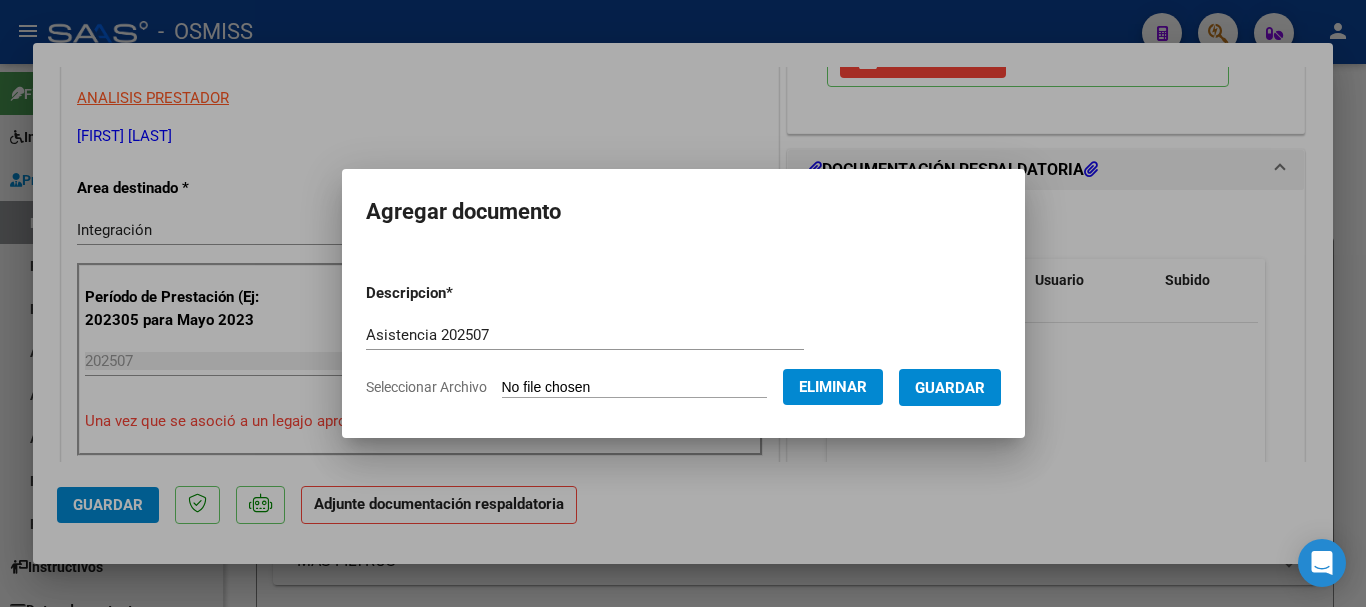 click on "Guardar" at bounding box center (950, 388) 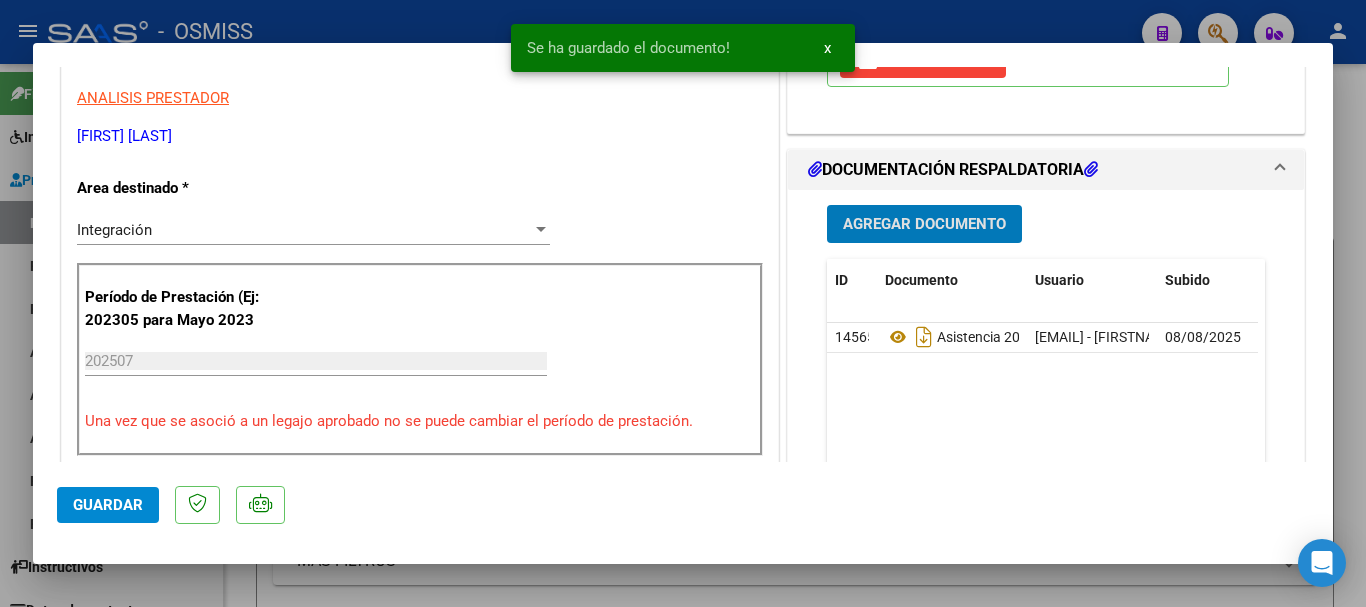 click on "Guardar" 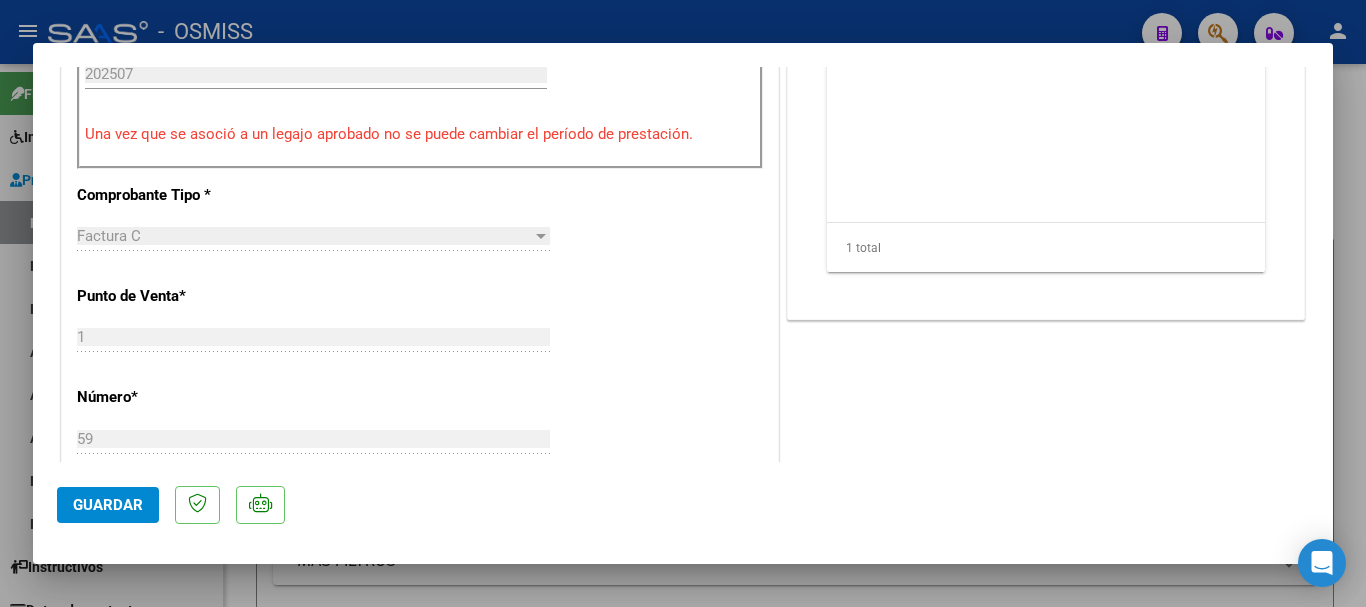scroll, scrollTop: 700, scrollLeft: 0, axis: vertical 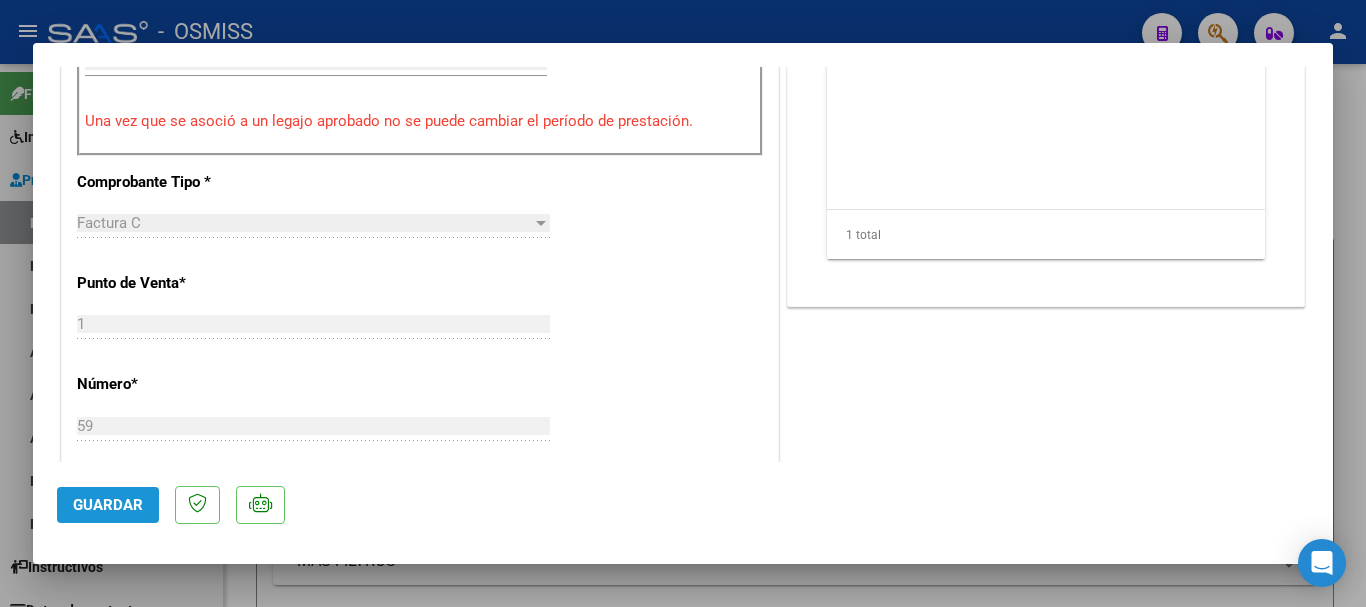 click on "Guardar" 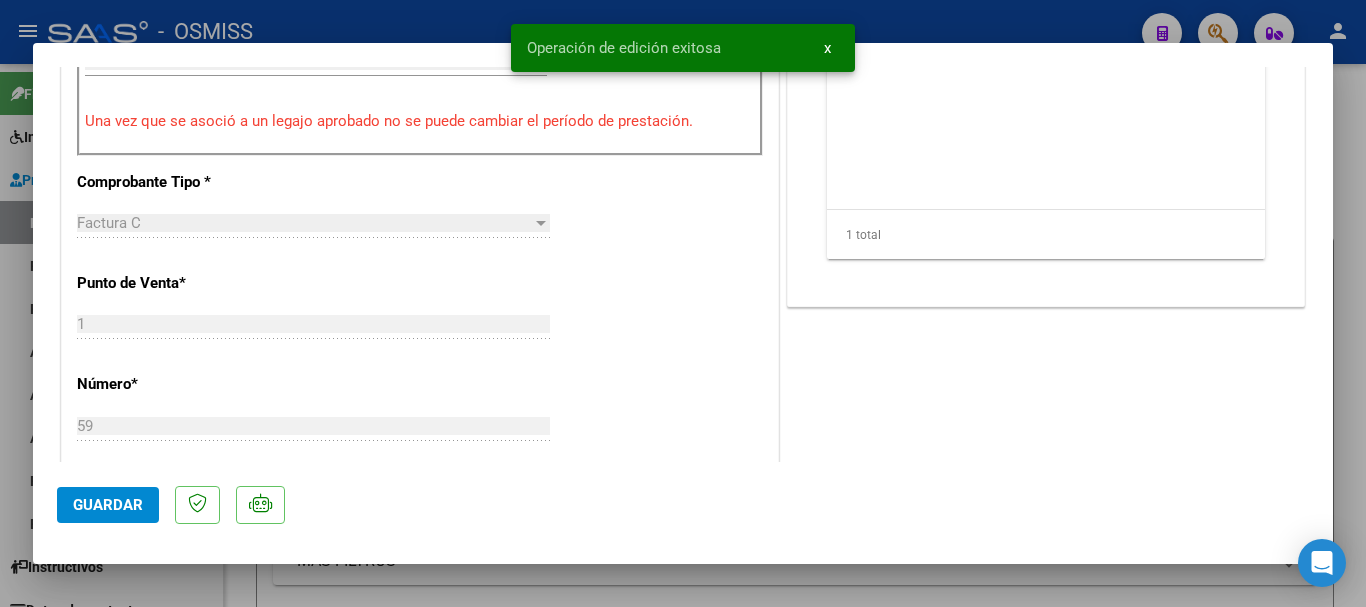 click at bounding box center [683, 303] 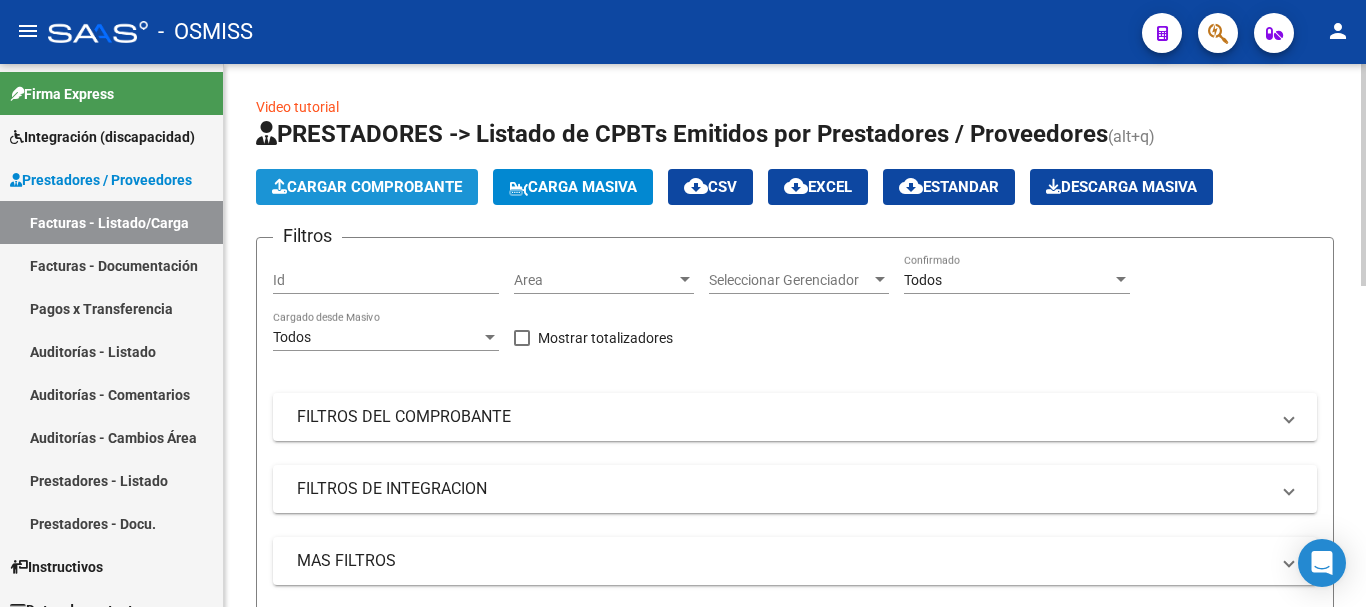 click on "Cargar Comprobante" 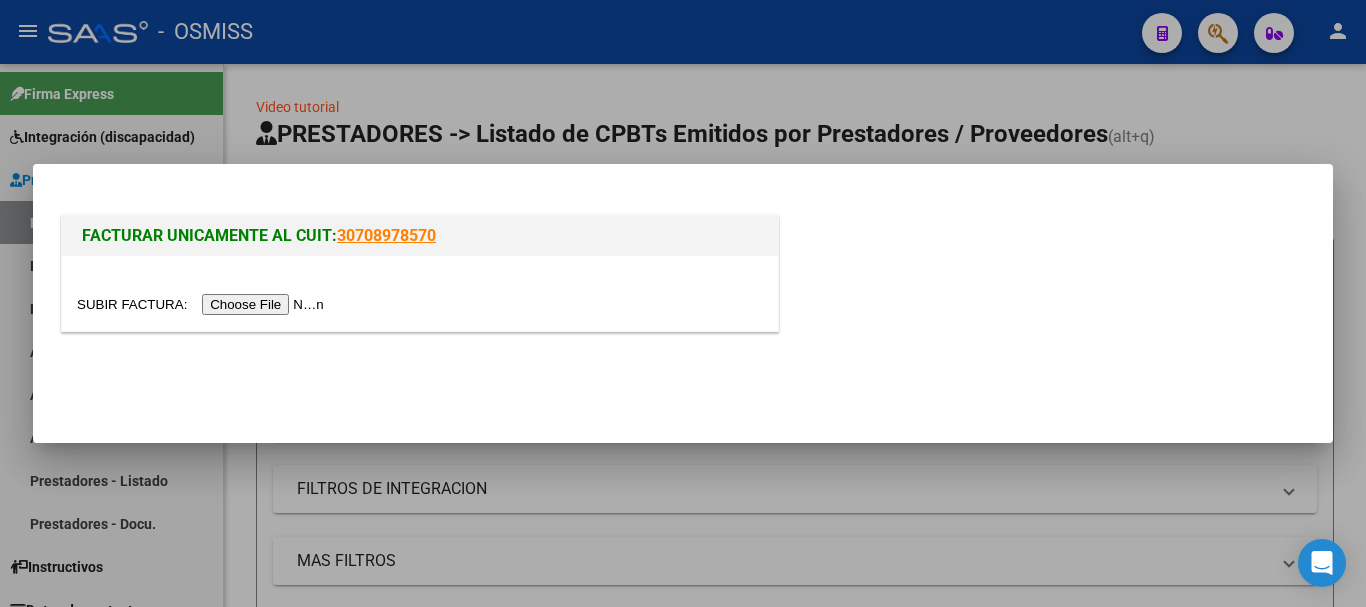 click at bounding box center (203, 304) 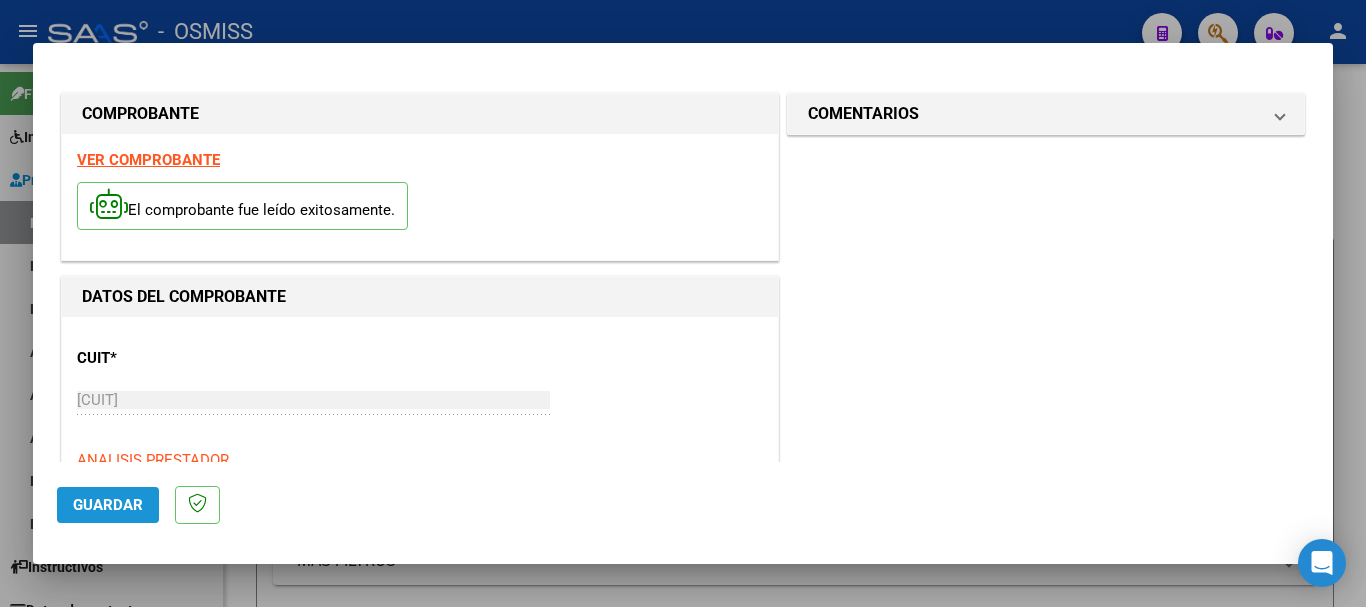 click on "Guardar" 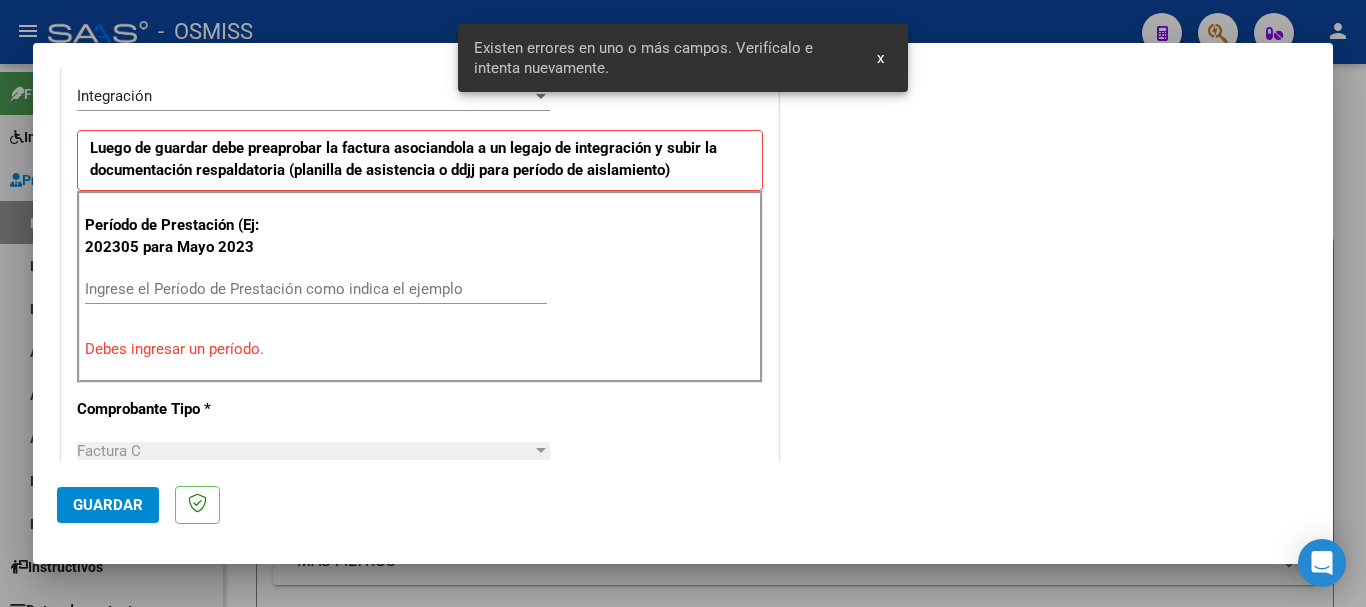scroll, scrollTop: 499, scrollLeft: 0, axis: vertical 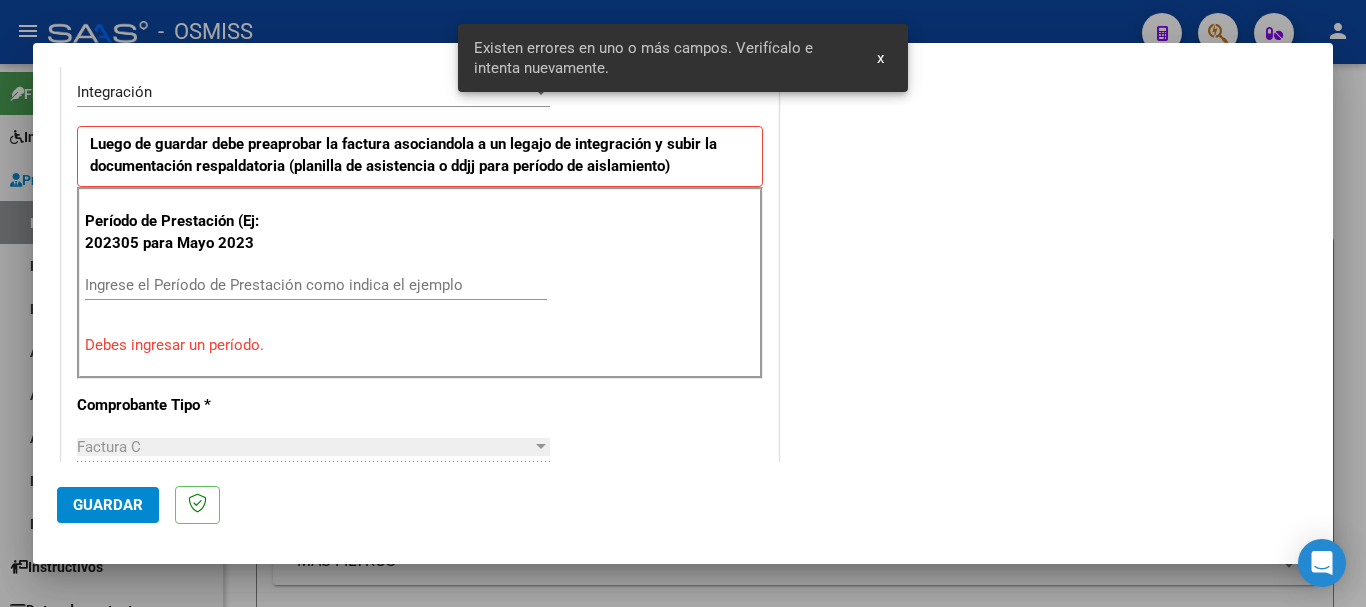 click on "Ingrese el Período de Prestación como indica el ejemplo" at bounding box center [316, 285] 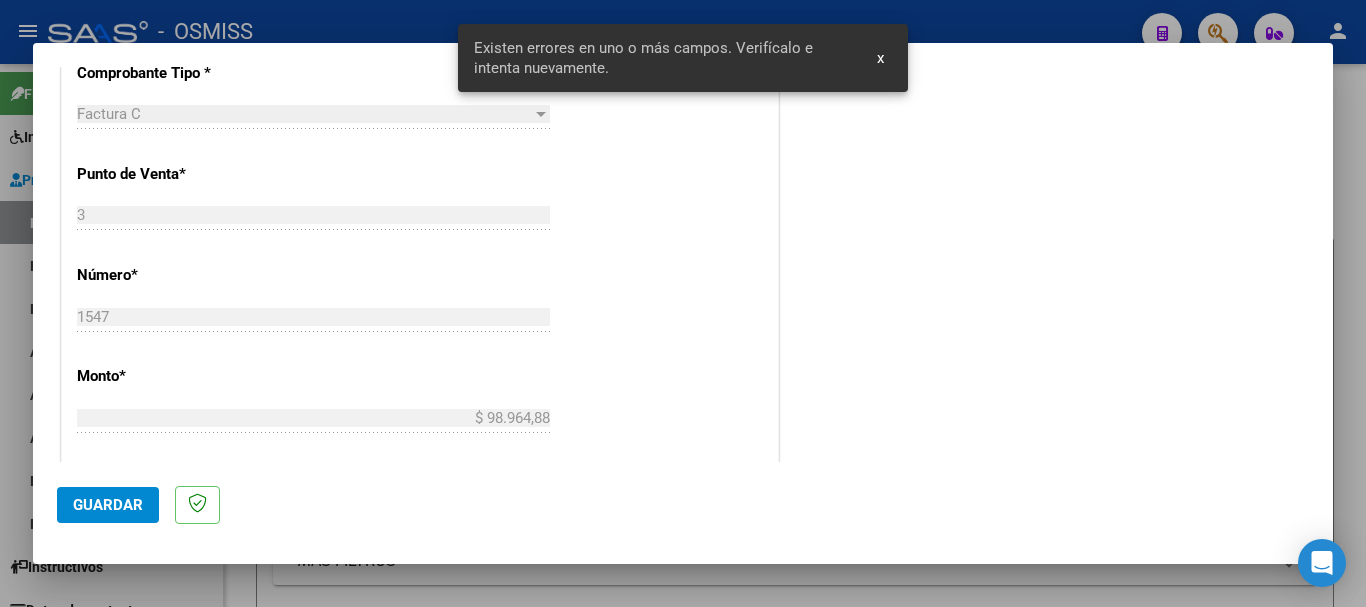 scroll, scrollTop: 799, scrollLeft: 0, axis: vertical 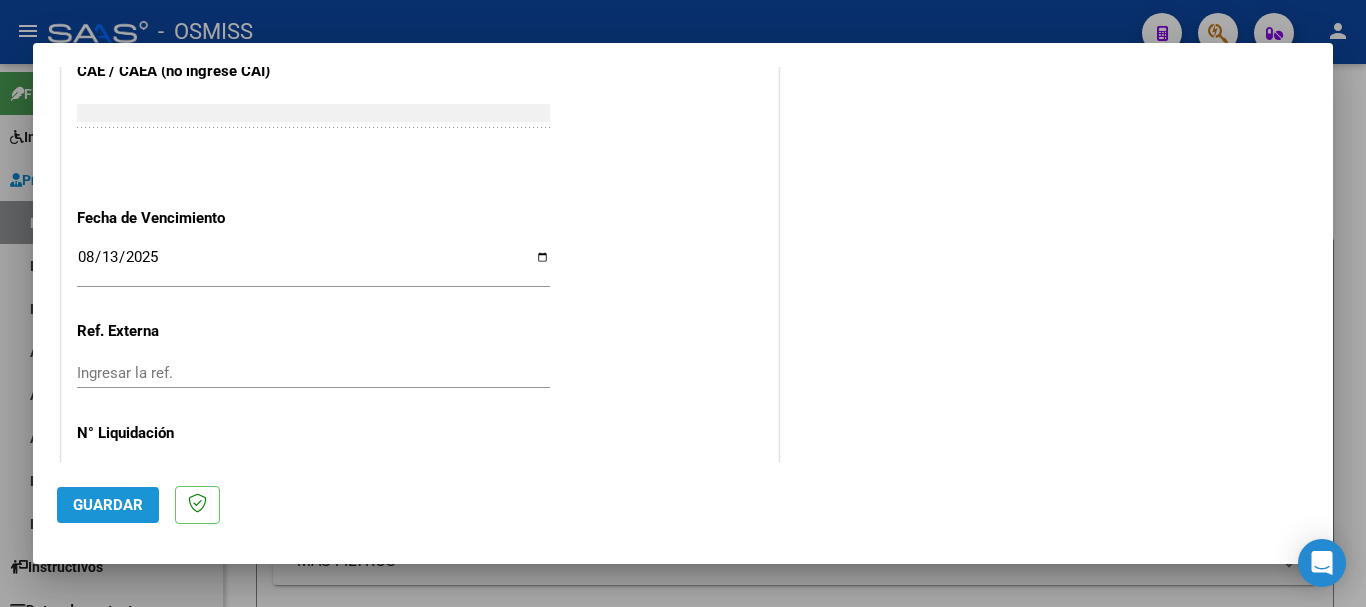 click on "Guardar" 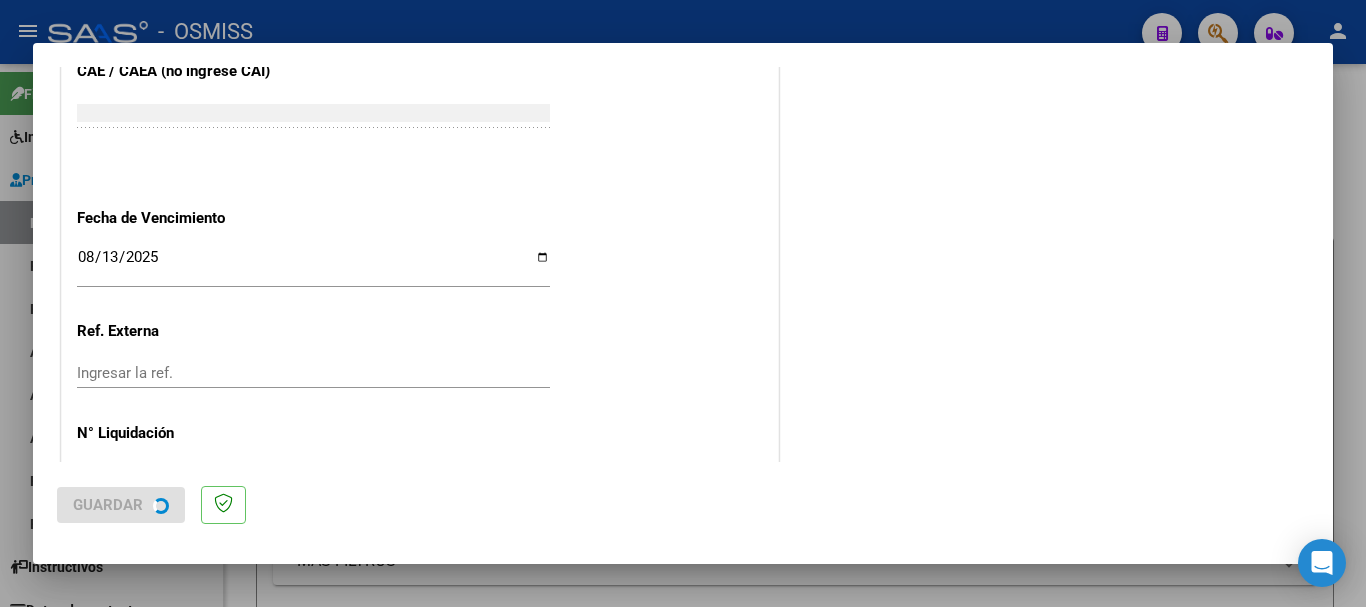 scroll, scrollTop: 0, scrollLeft: 0, axis: both 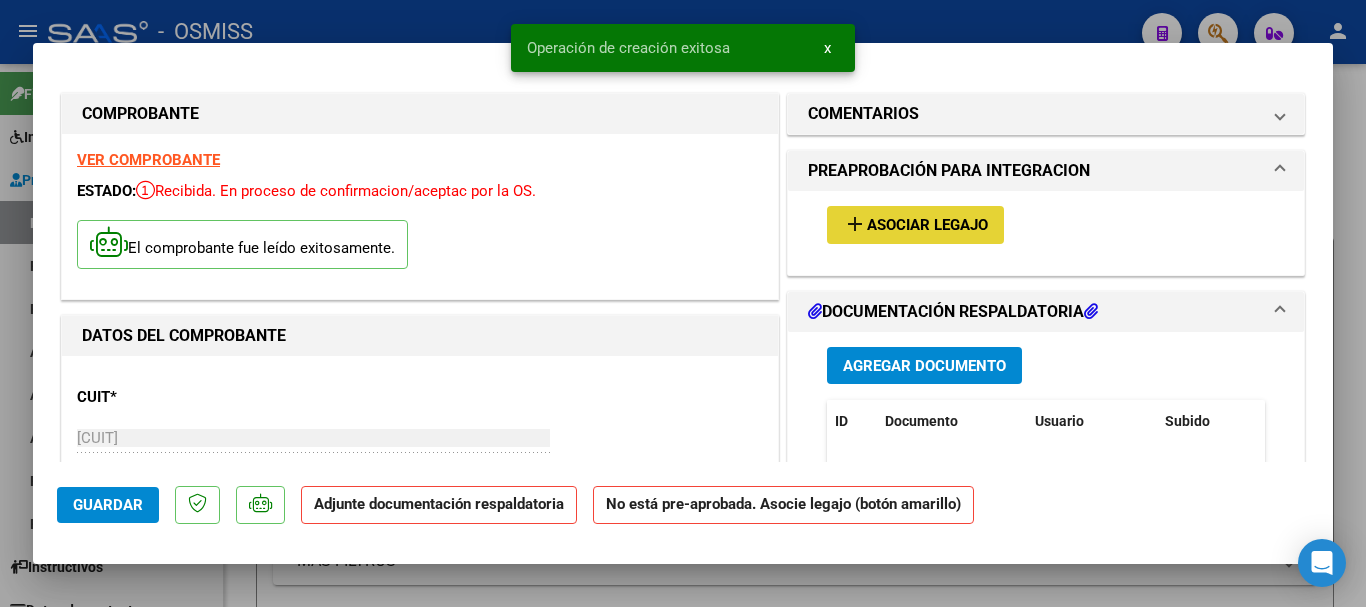 click on "Asociar Legajo" at bounding box center [927, 226] 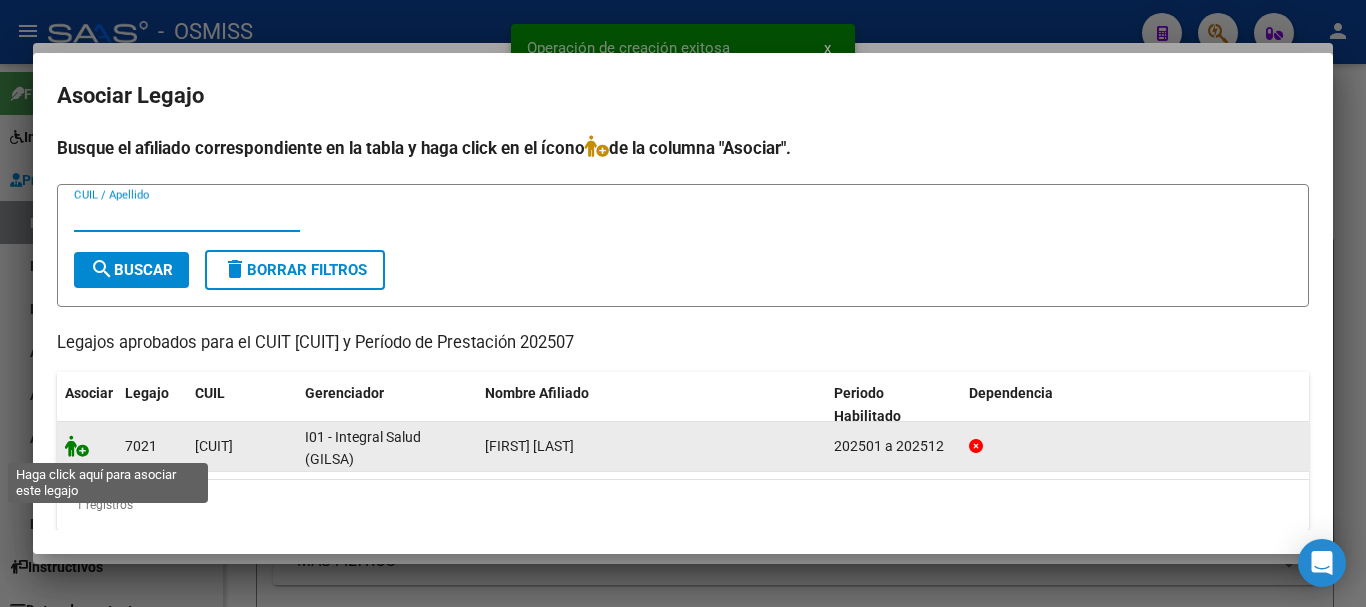 click 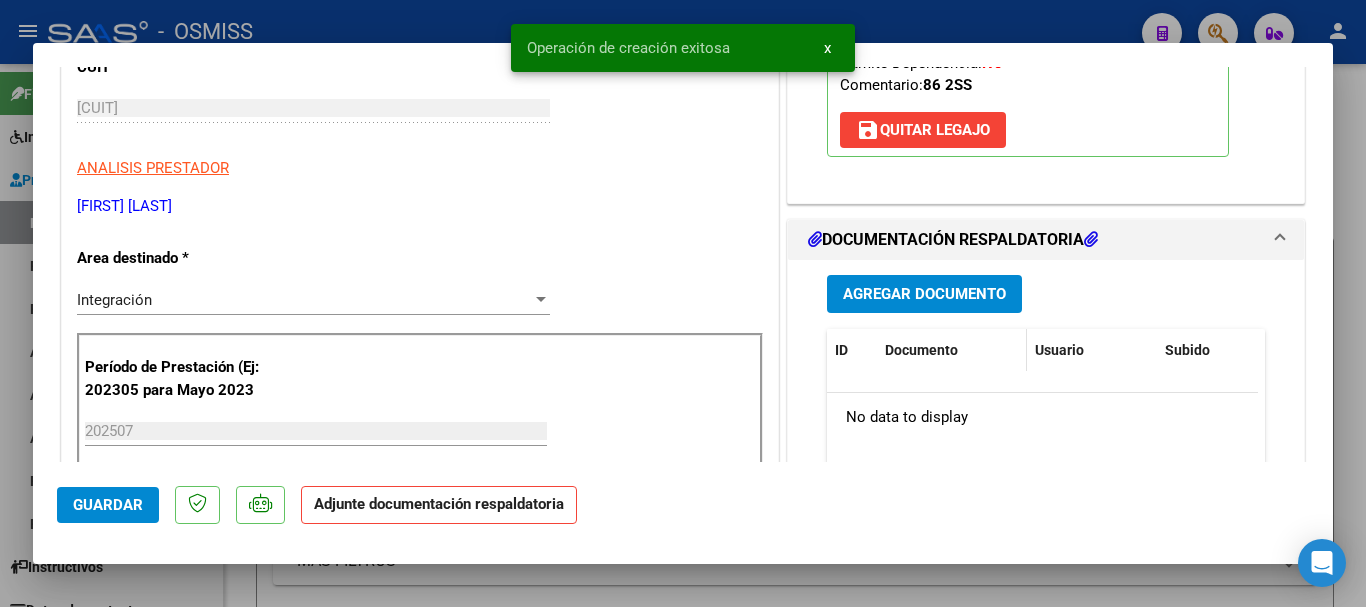 scroll, scrollTop: 400, scrollLeft: 0, axis: vertical 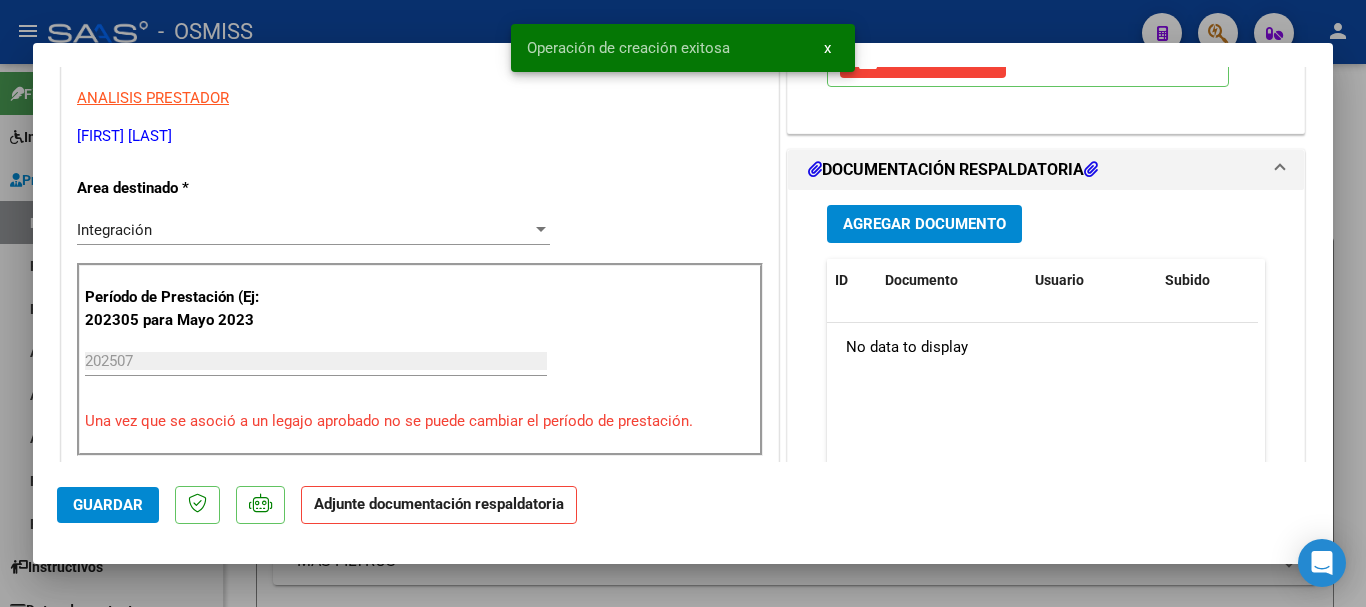 click on "Agregar Documento" at bounding box center (924, 225) 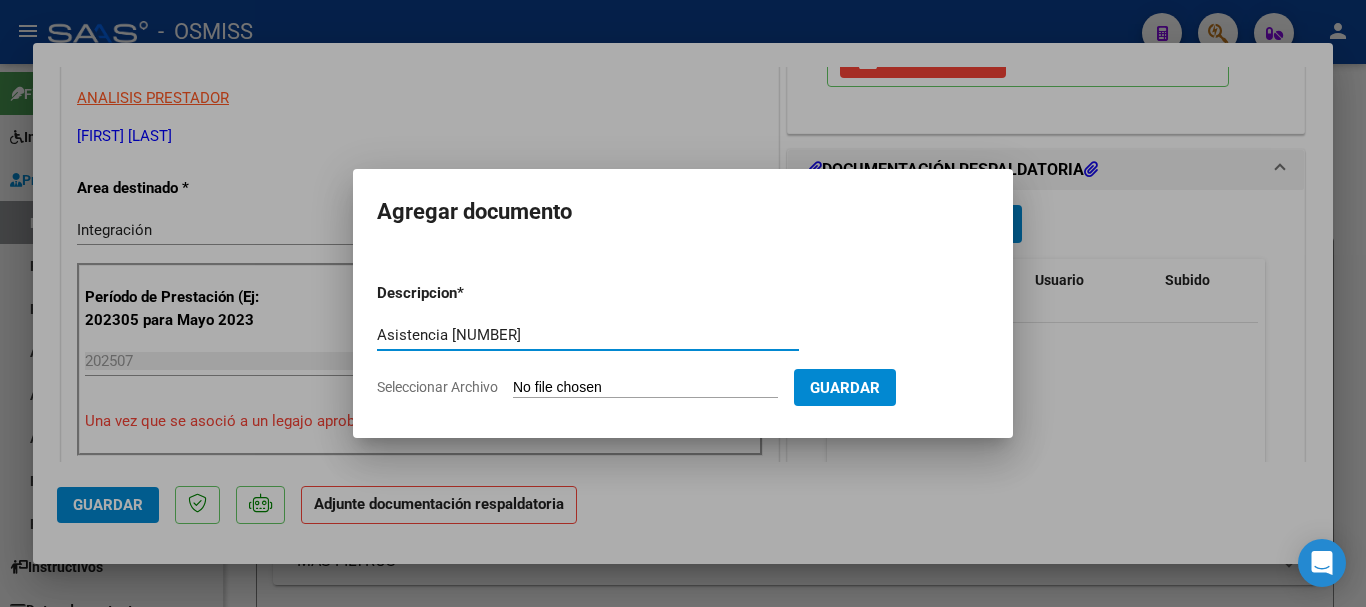 click on "Seleccionar Archivo" at bounding box center [645, 388] 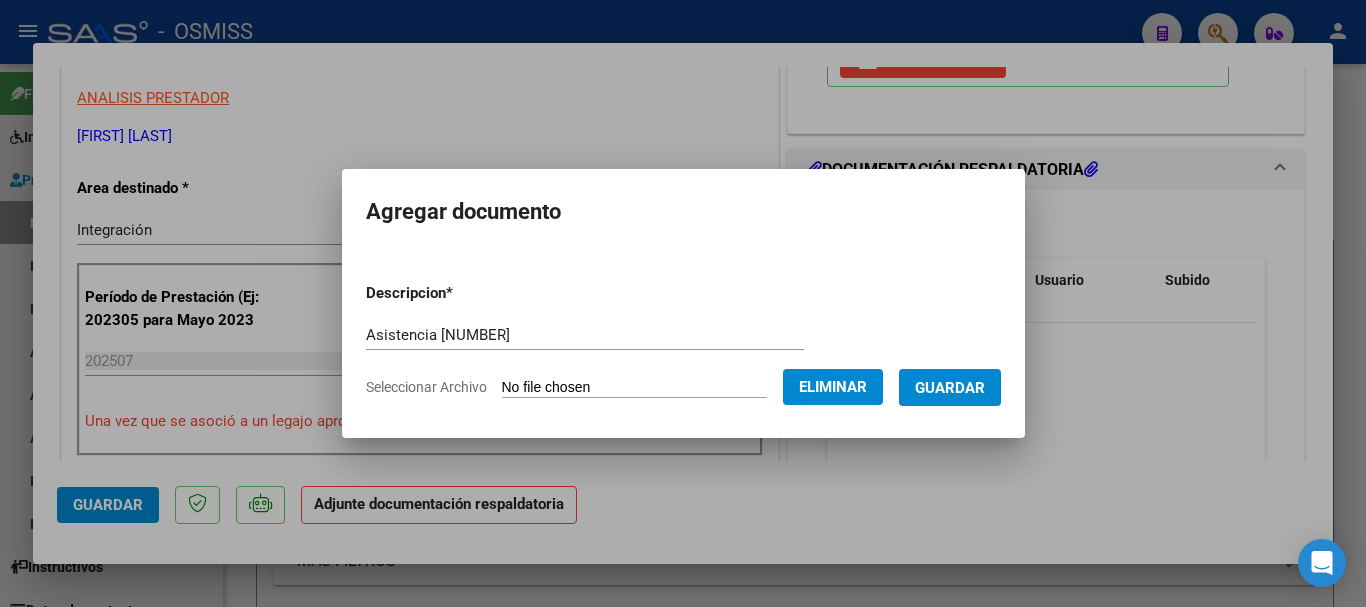 click on "Guardar" at bounding box center (950, 388) 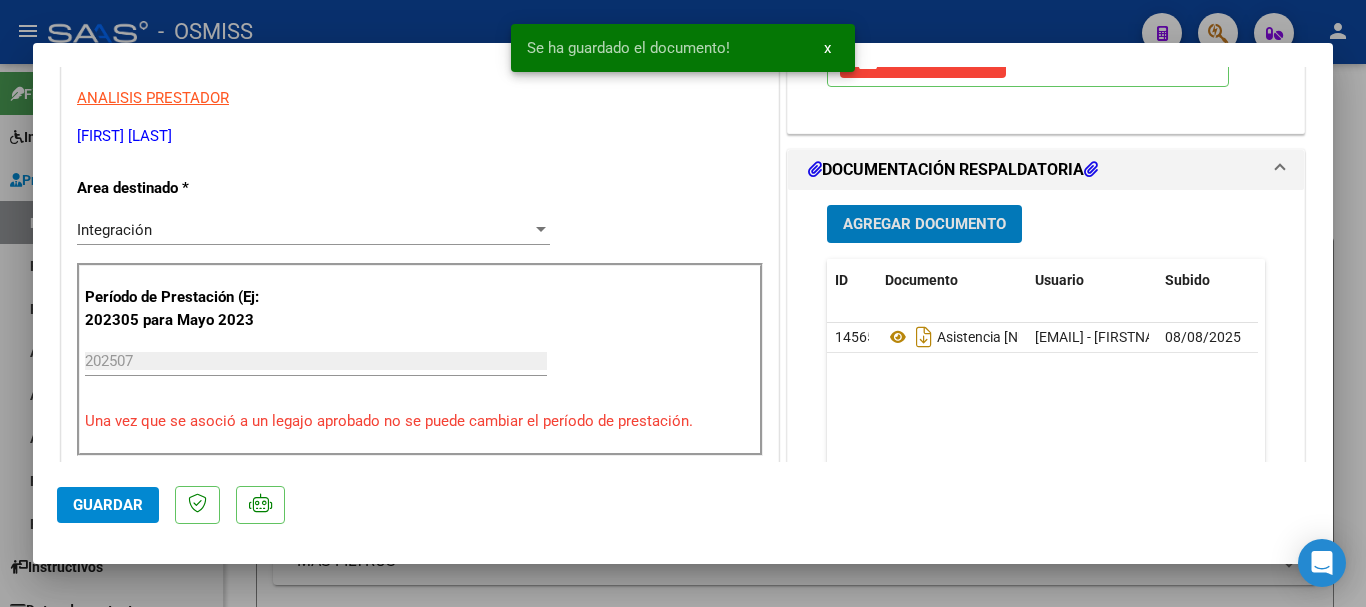 click on "Guardar" 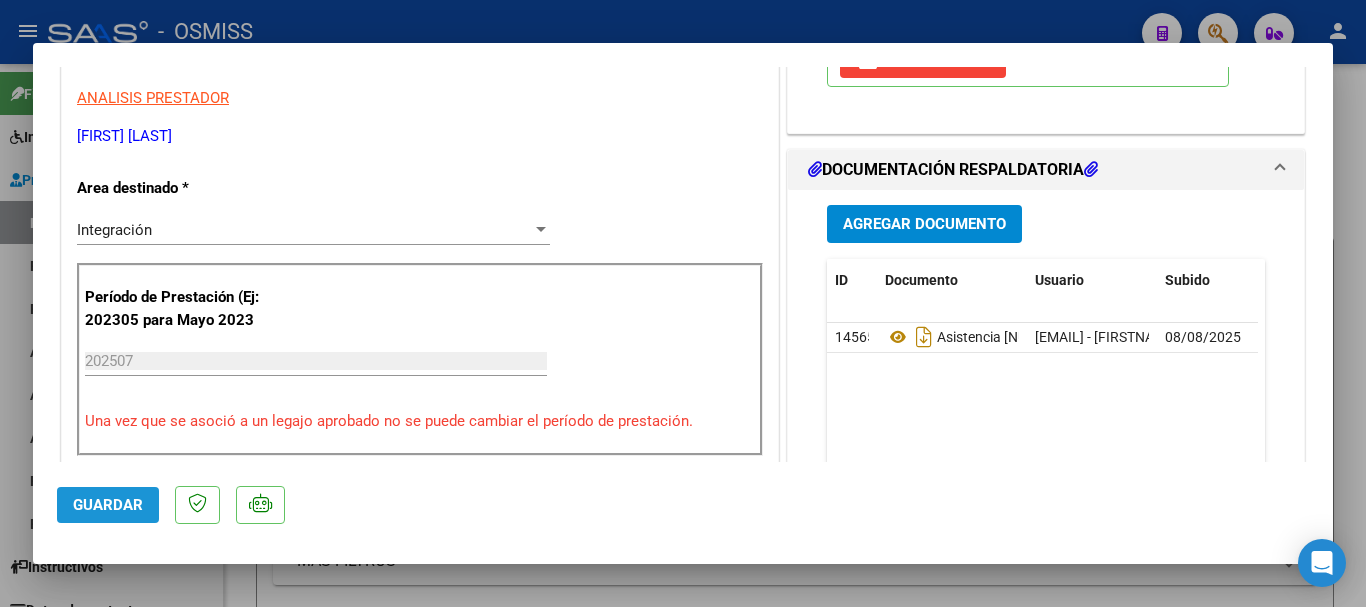 click on "Guardar" 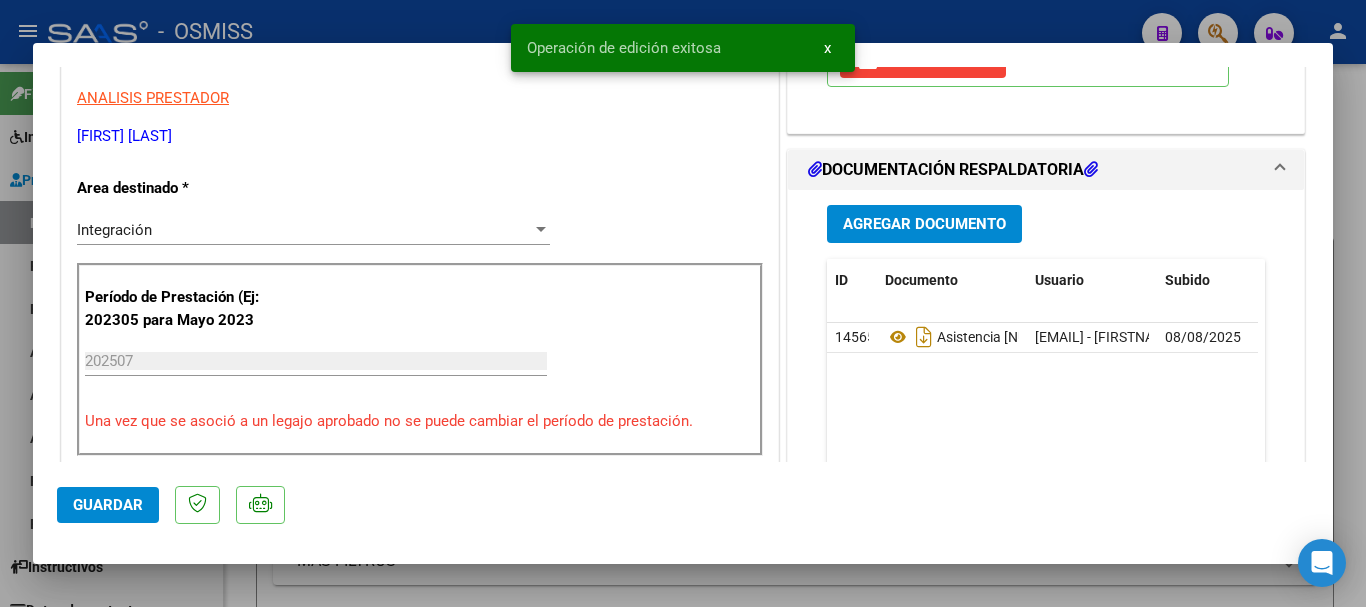 click at bounding box center (683, 303) 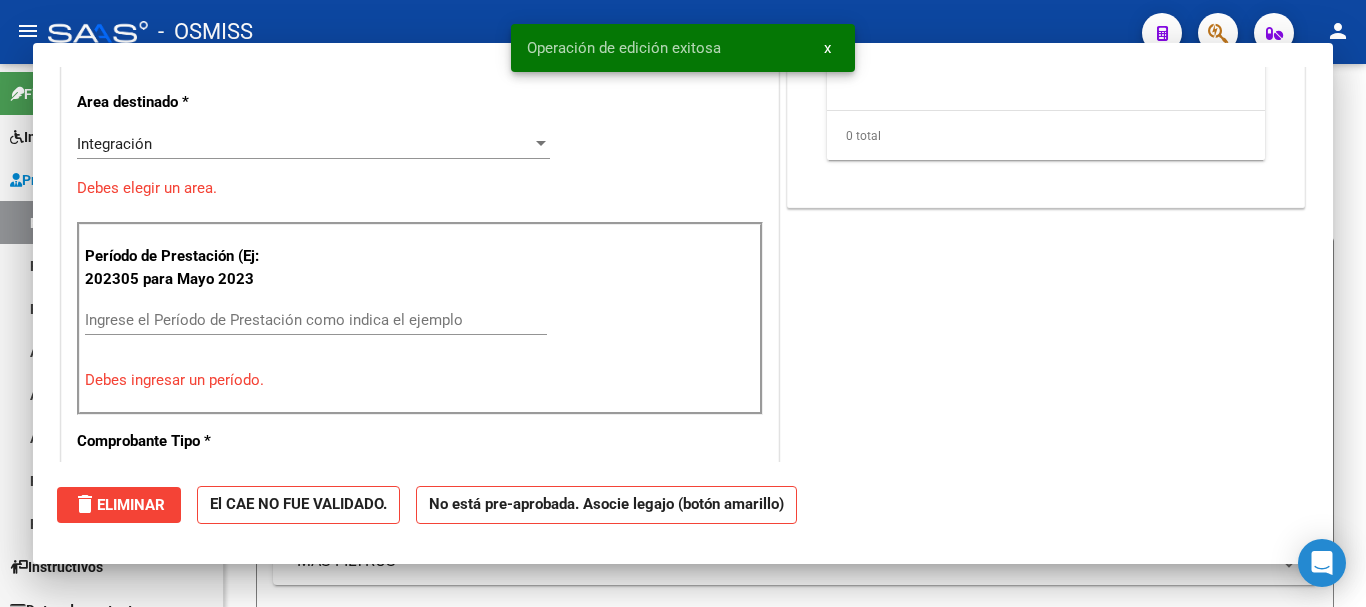 scroll, scrollTop: 339, scrollLeft: 0, axis: vertical 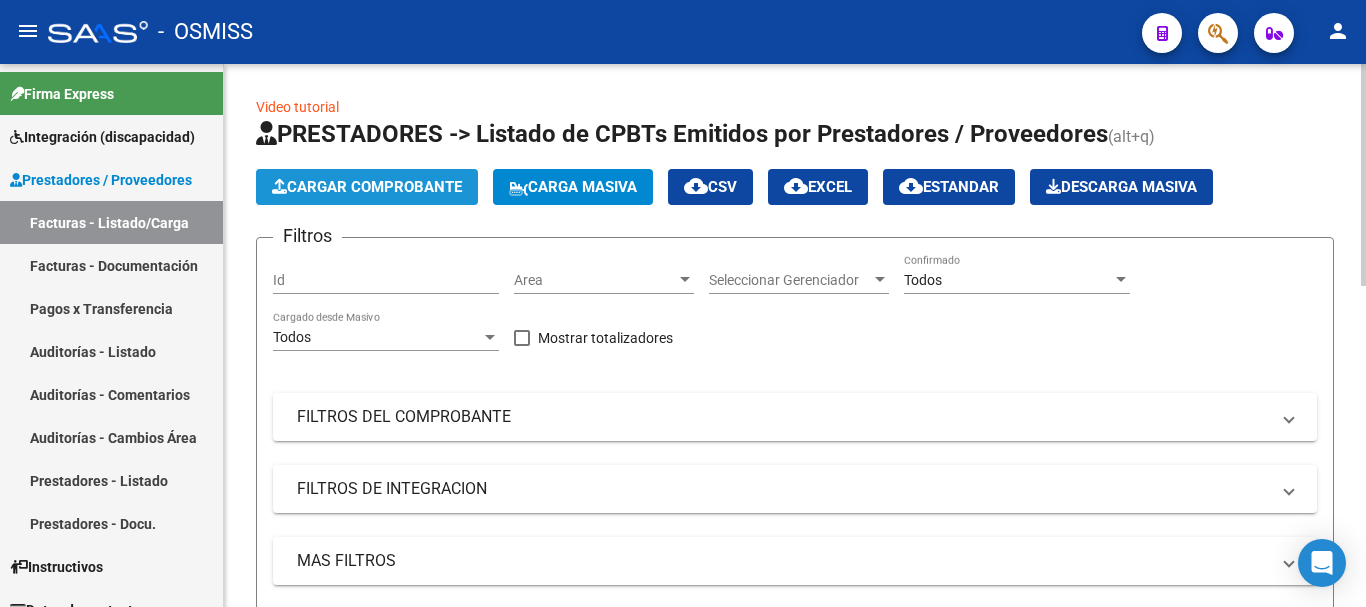 click on "Cargar Comprobante" 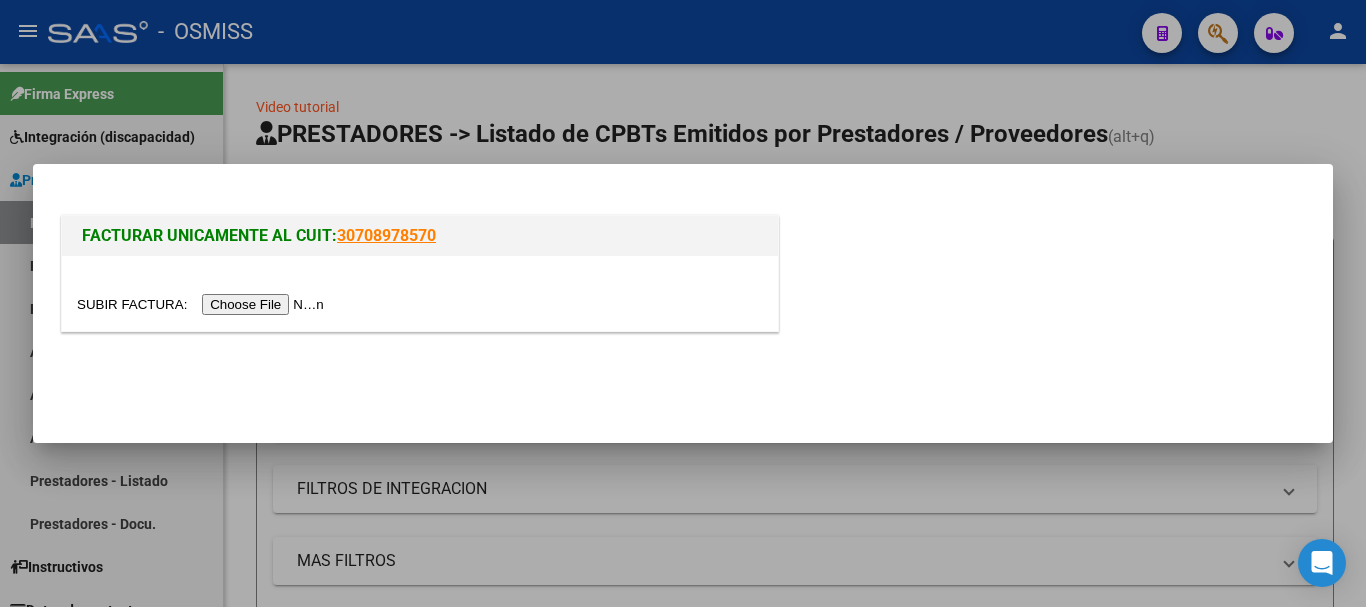 click at bounding box center (203, 304) 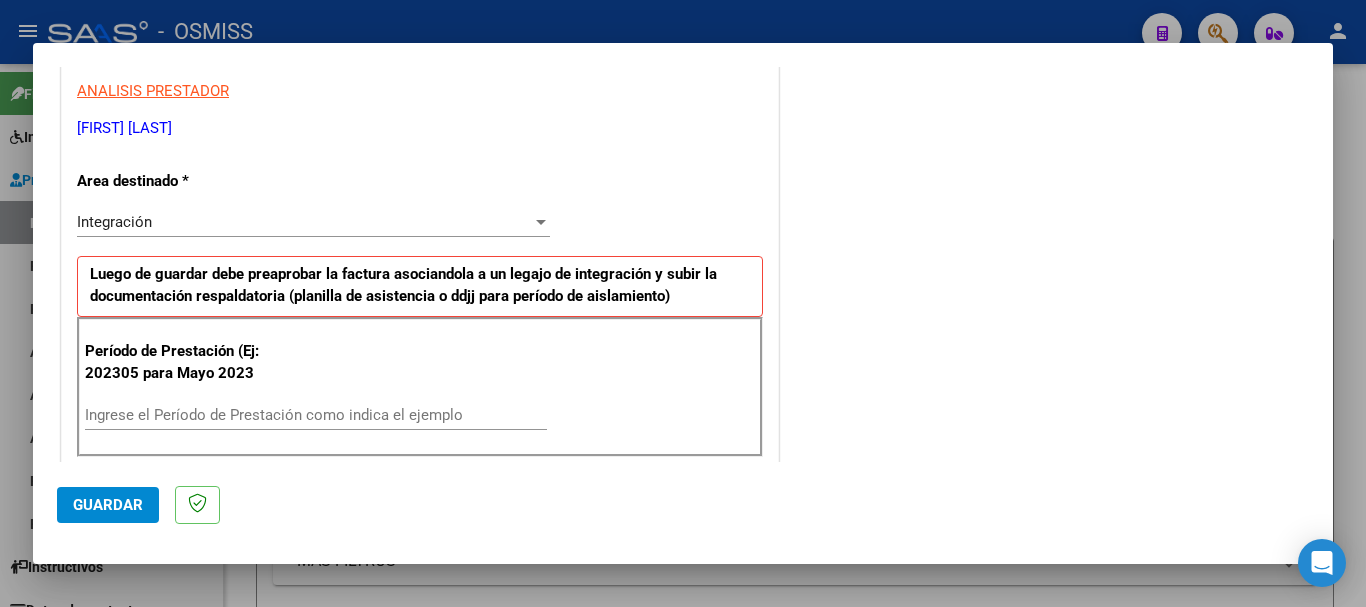 scroll, scrollTop: 500, scrollLeft: 0, axis: vertical 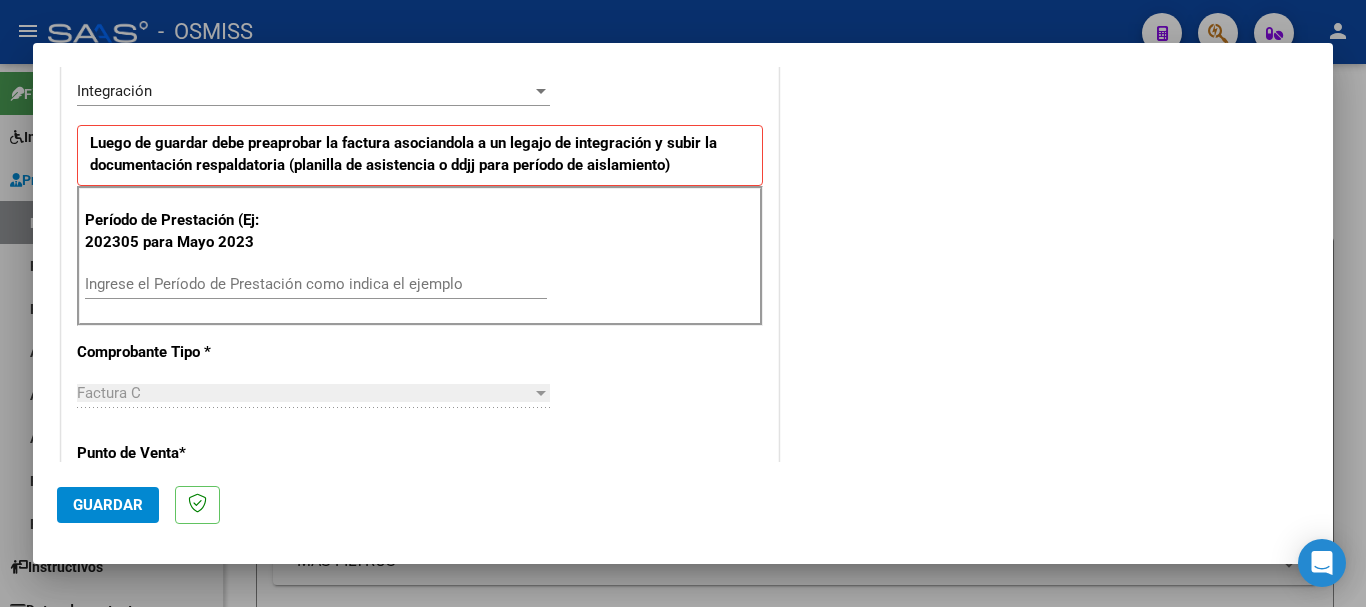 click on "Ingrese el Período de Prestación como indica el ejemplo" at bounding box center (316, 284) 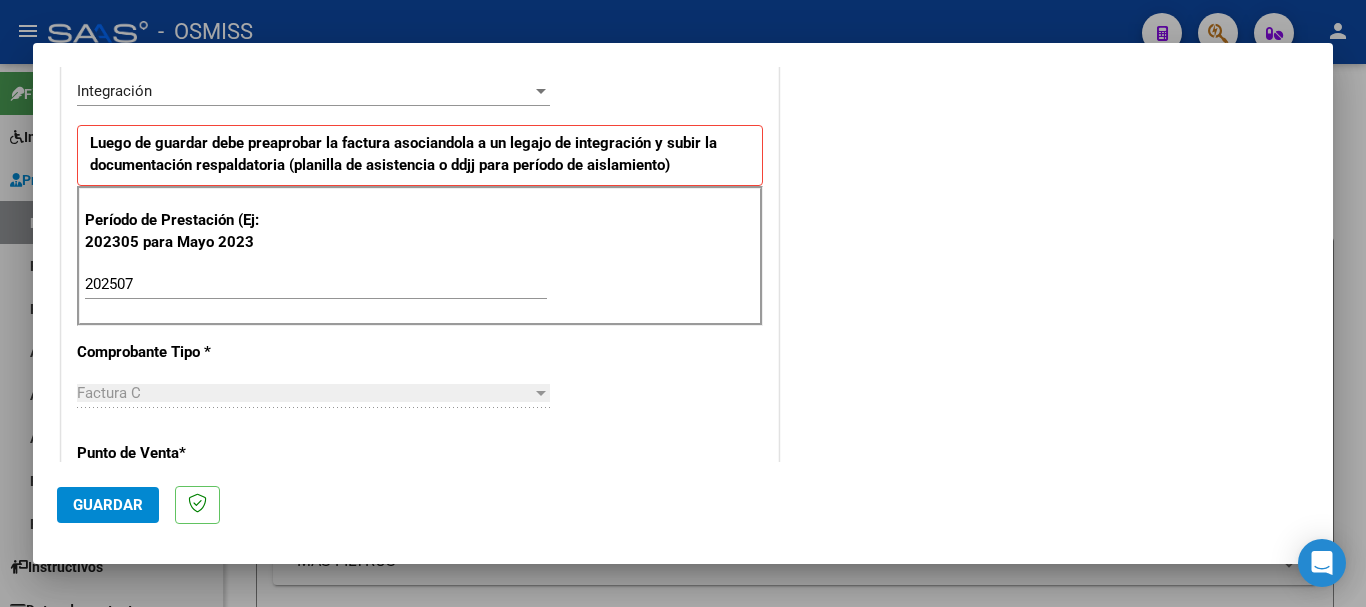 scroll, scrollTop: 1299, scrollLeft: 0, axis: vertical 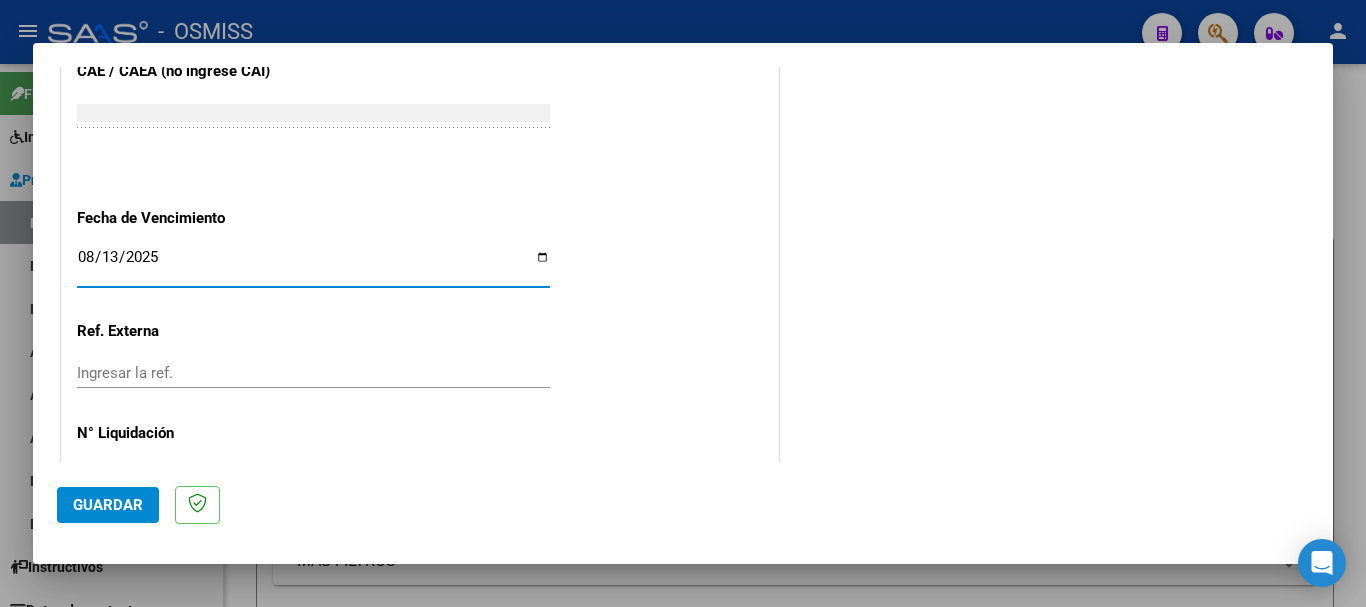 click on "Guardar" 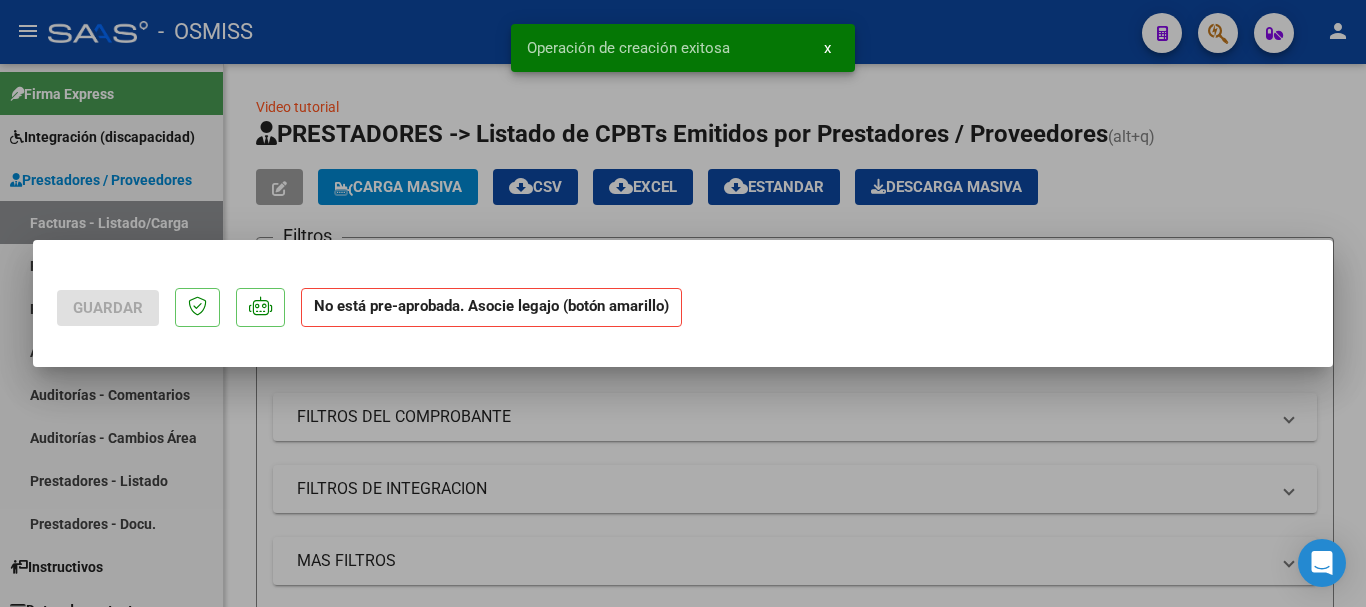 scroll, scrollTop: 0, scrollLeft: 0, axis: both 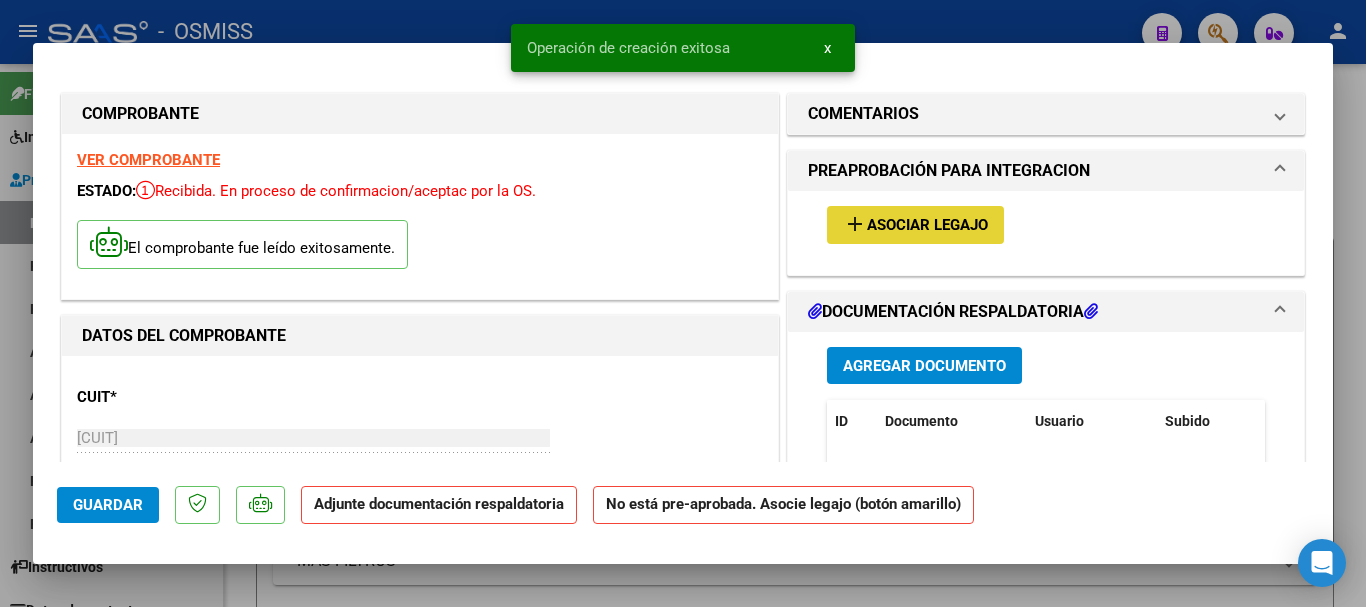 click on "Asociar Legajo" at bounding box center (927, 226) 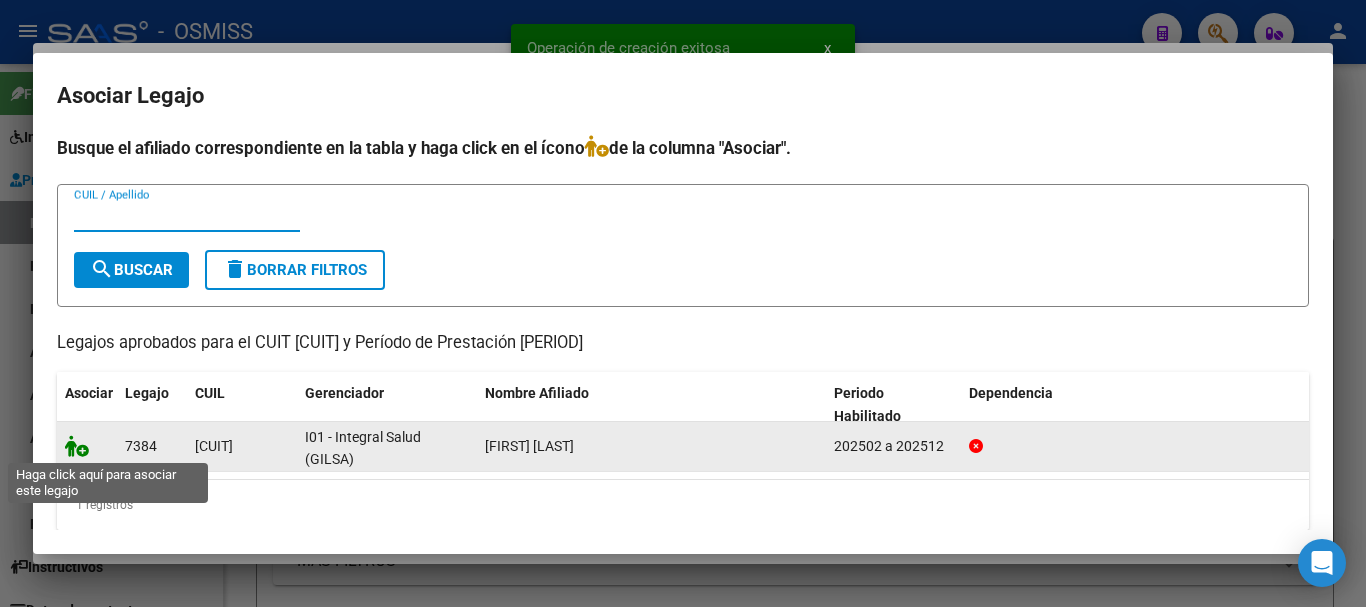 click 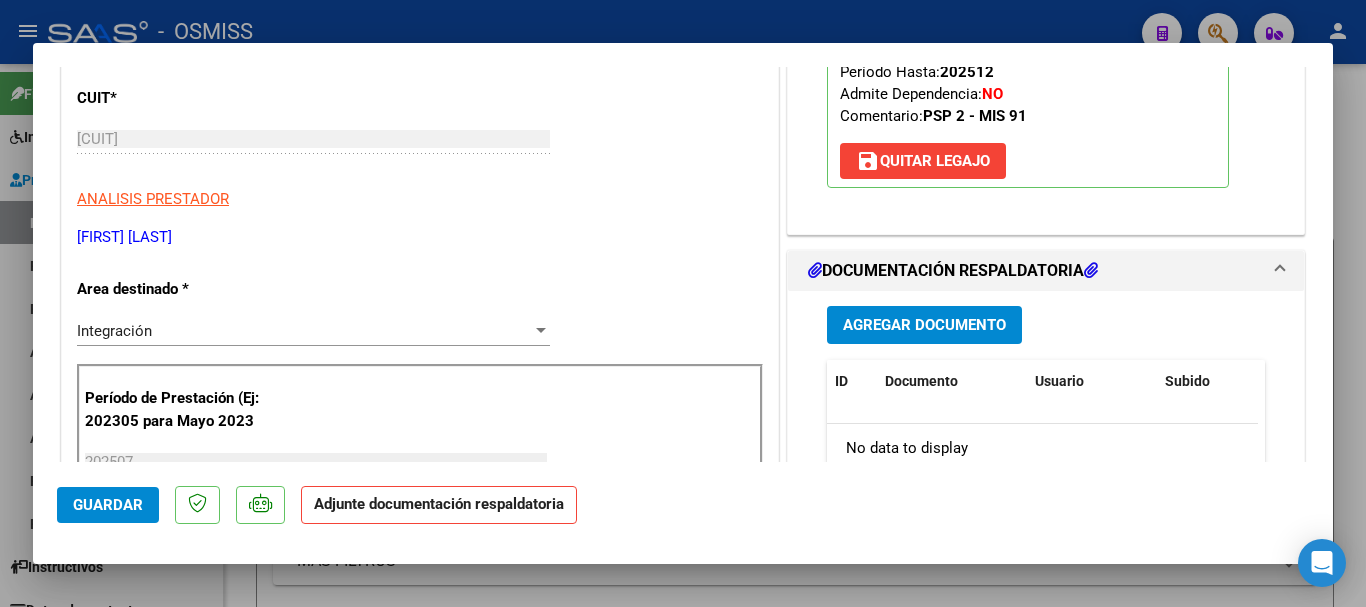 scroll, scrollTop: 300, scrollLeft: 0, axis: vertical 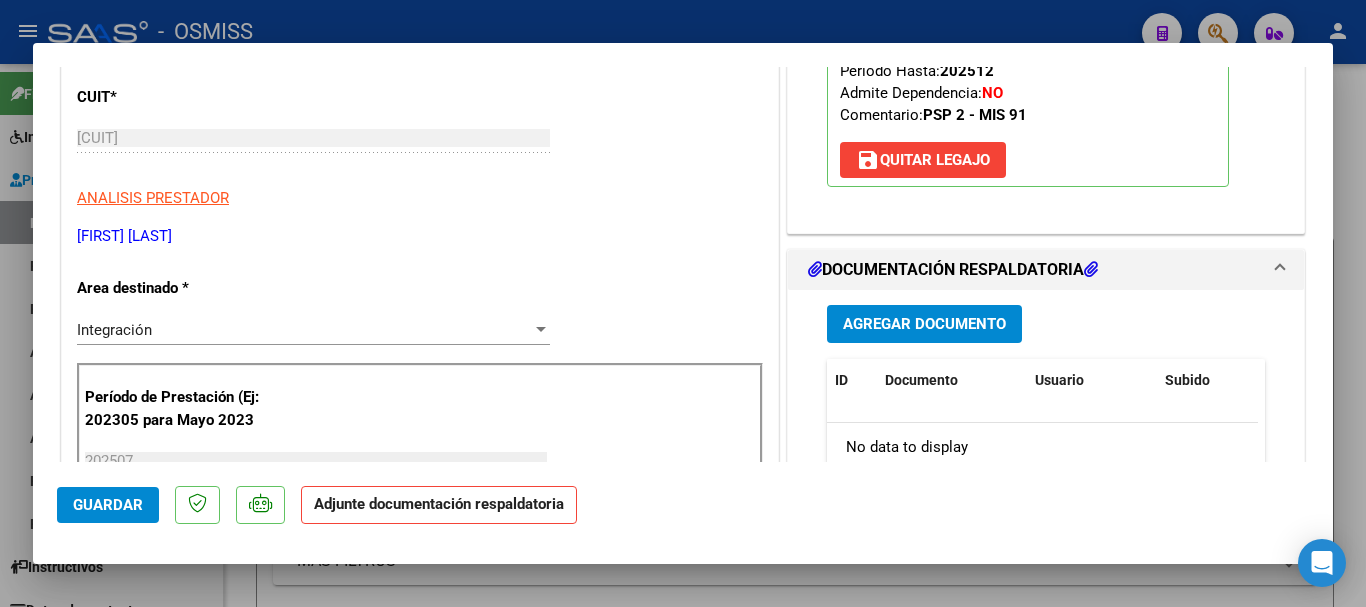 click on "Agregar Documento" at bounding box center (924, 325) 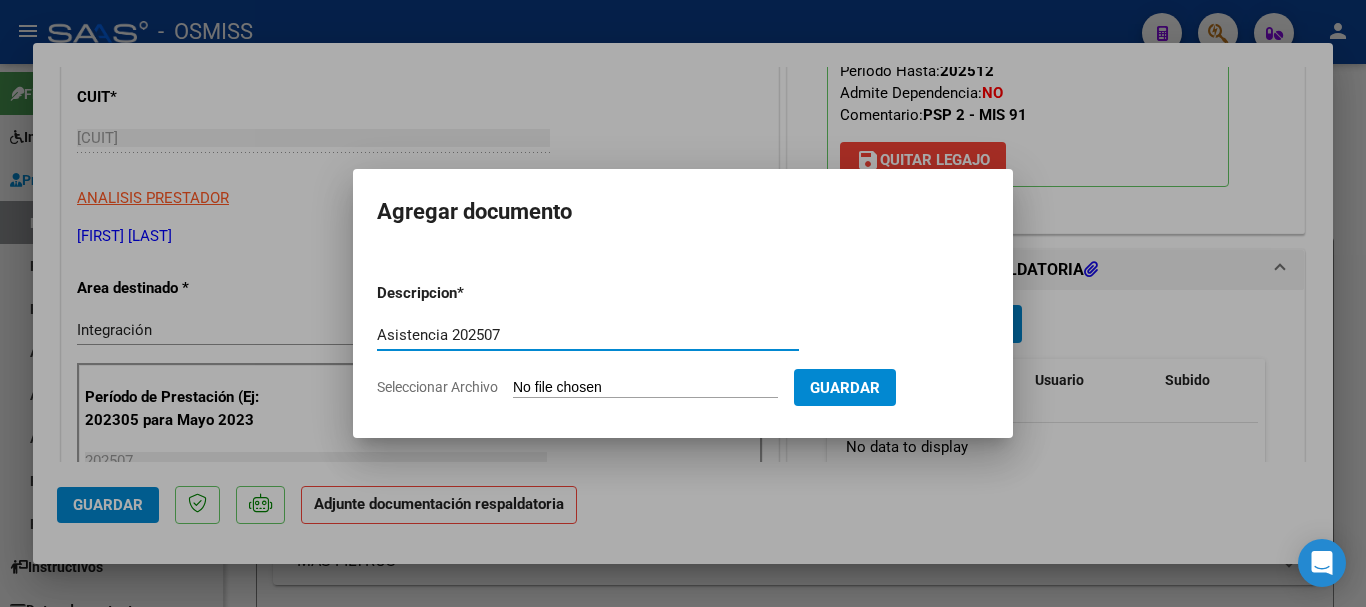 click on "Seleccionar Archivo" at bounding box center (645, 388) 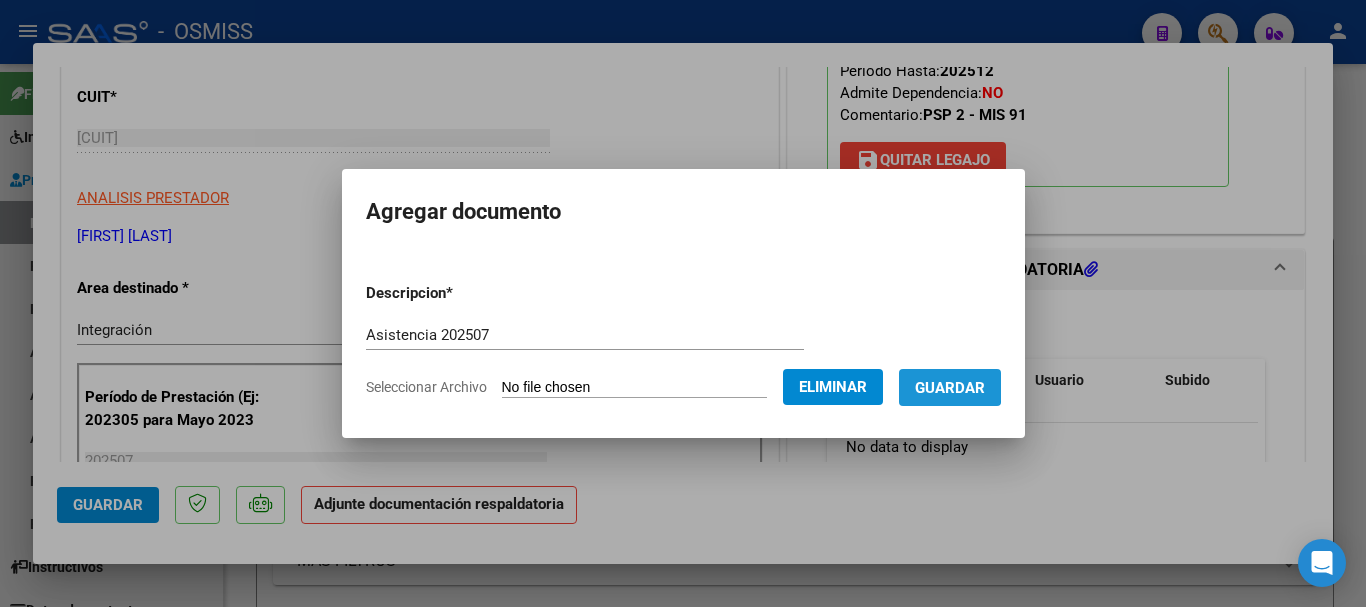 click on "Guardar" at bounding box center [950, 388] 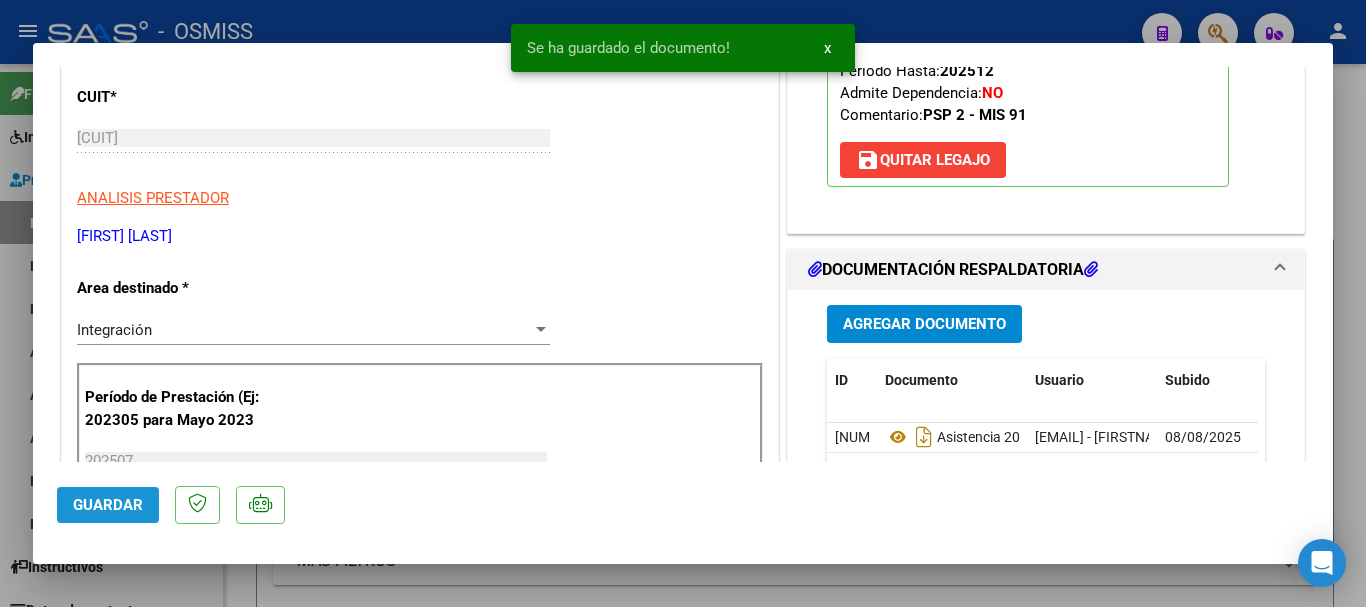click on "Guardar" 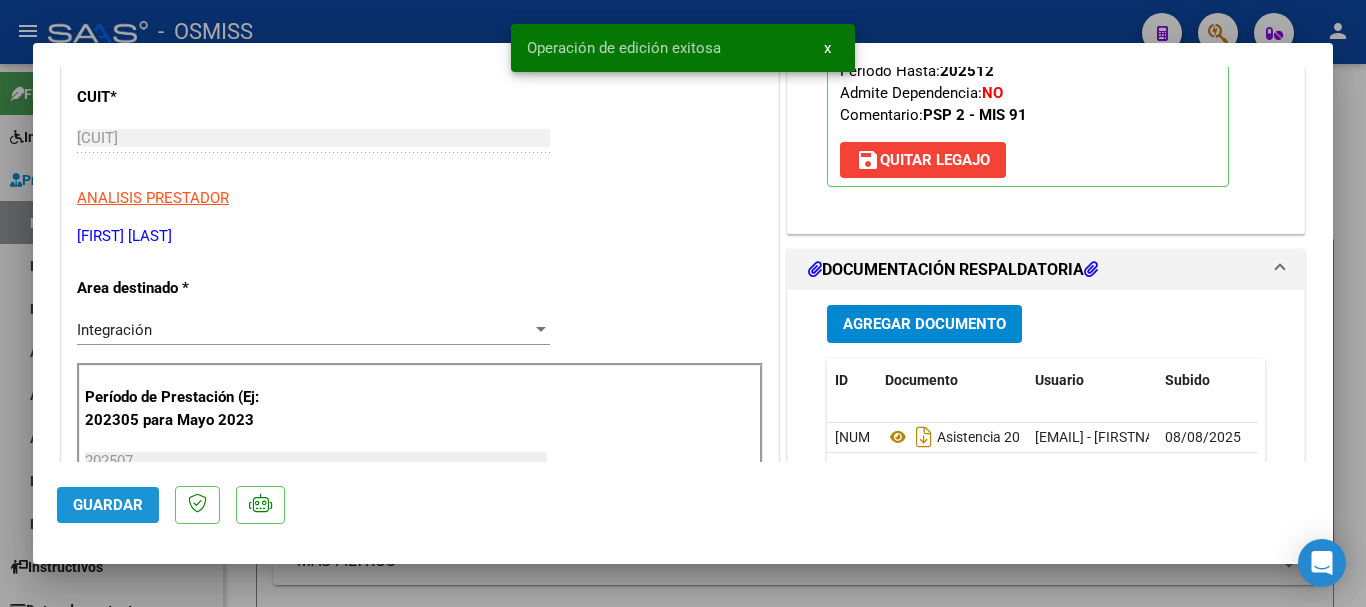 click on "Guardar" 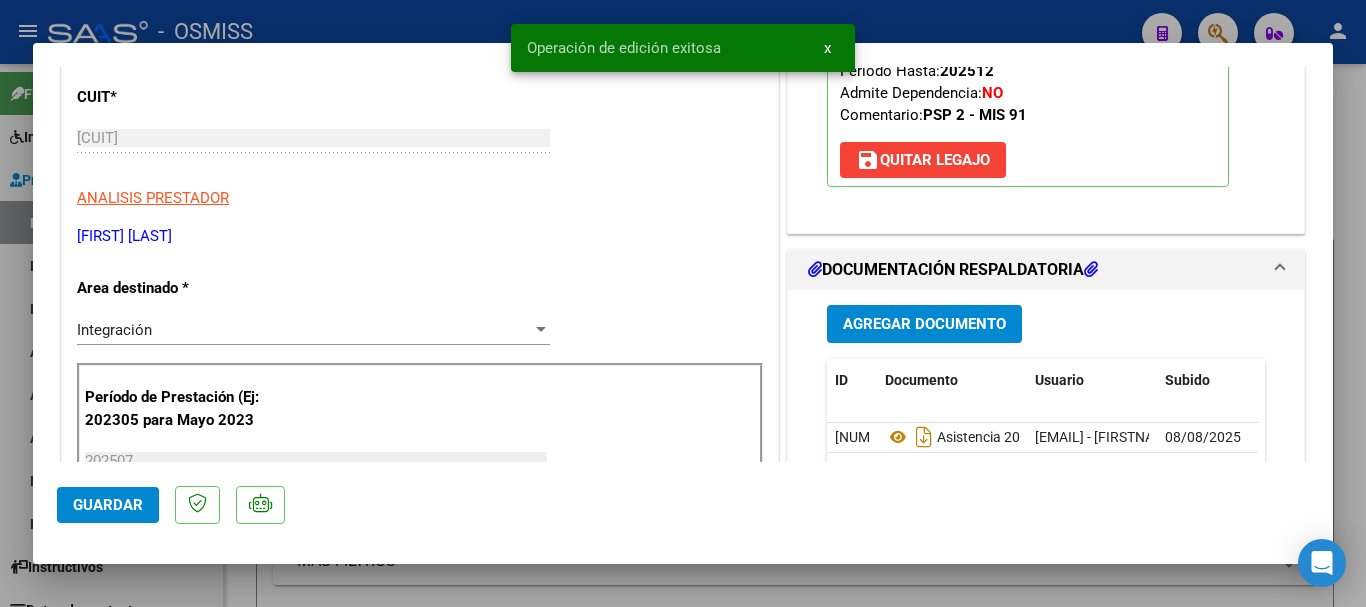 click at bounding box center [683, 303] 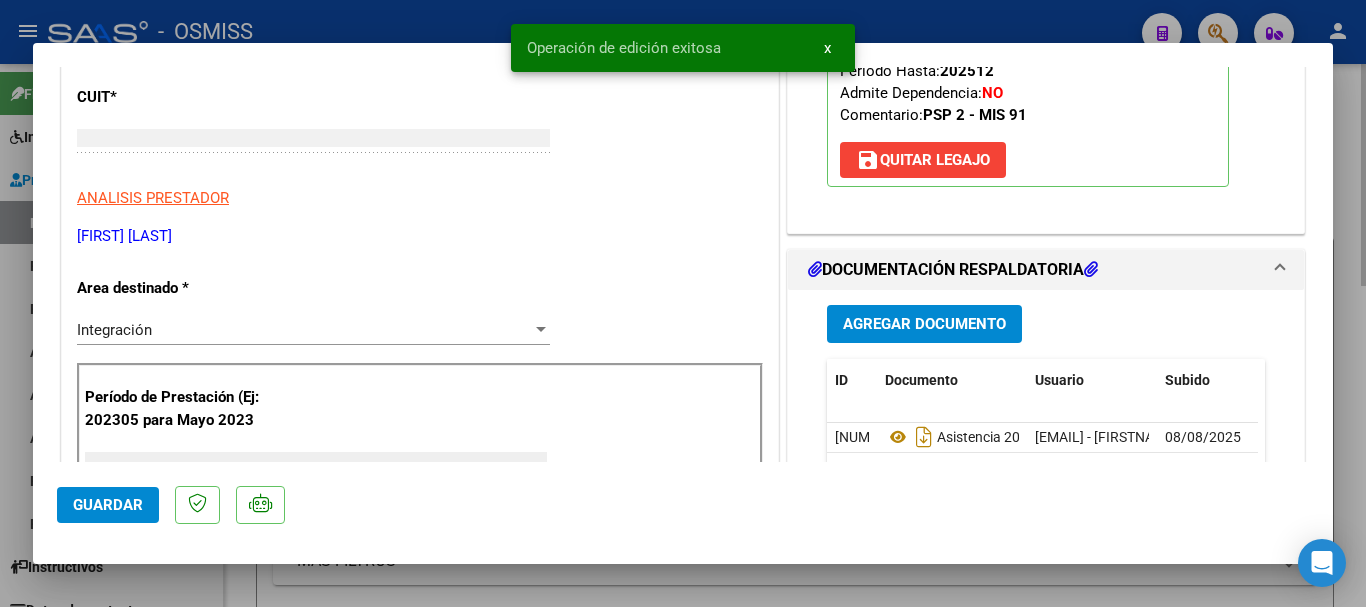 scroll, scrollTop: 239, scrollLeft: 0, axis: vertical 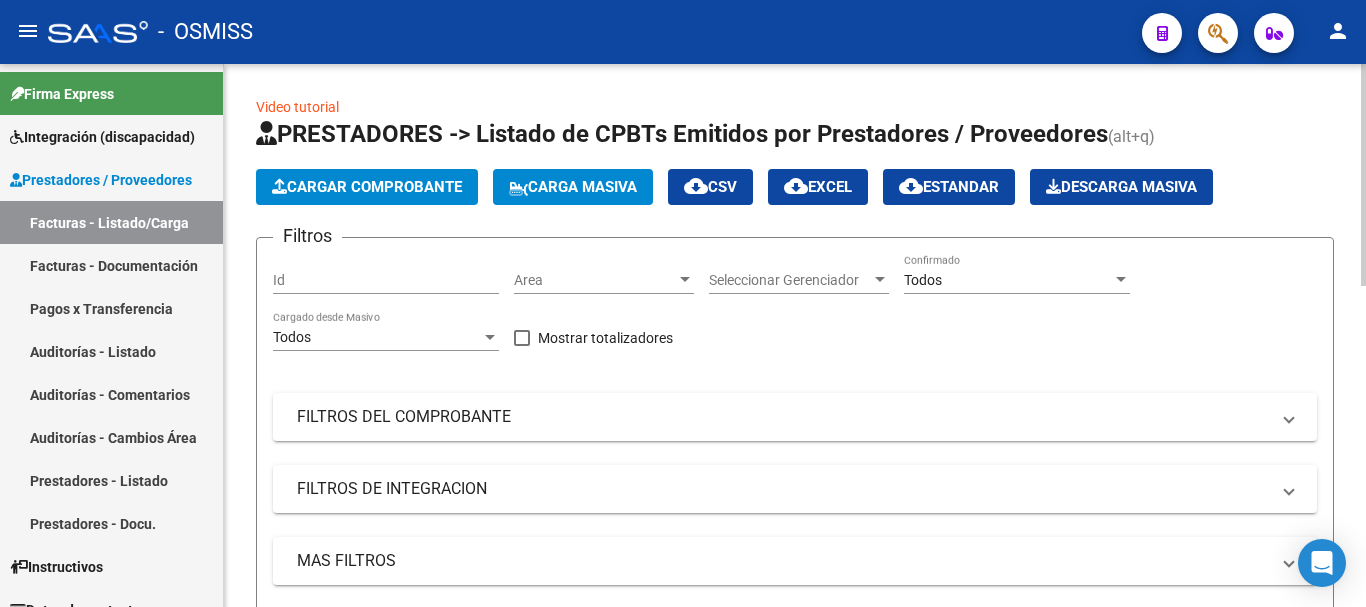 click on "Cargar Comprobante" 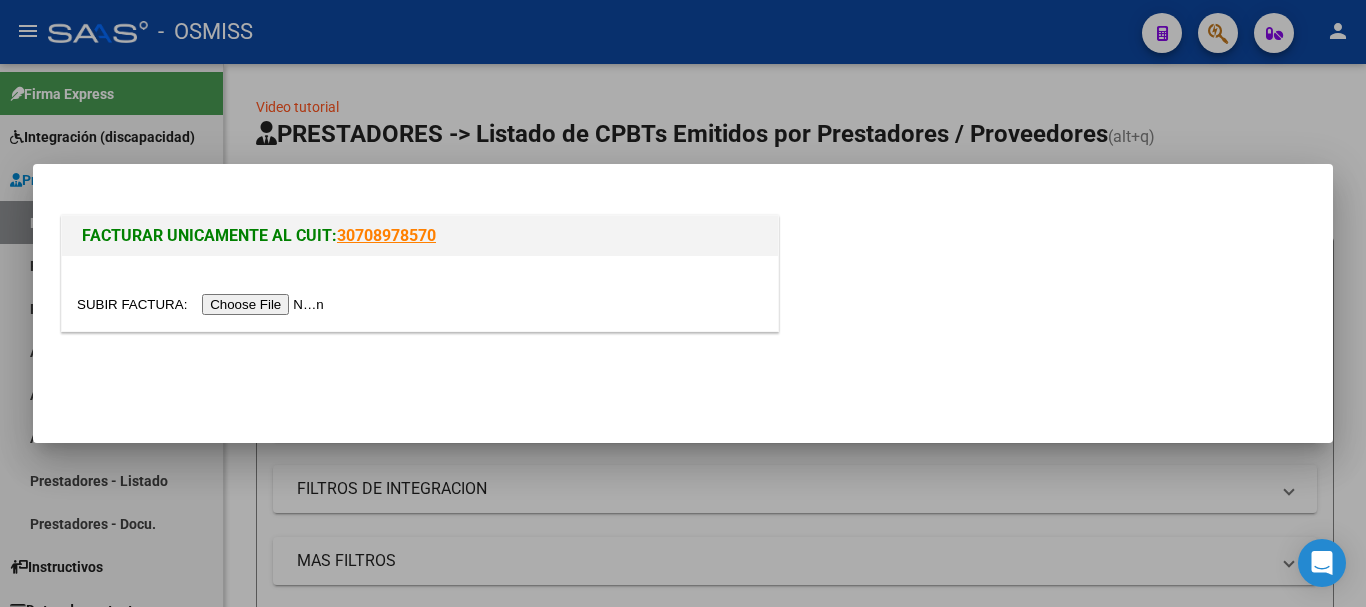 click at bounding box center (203, 304) 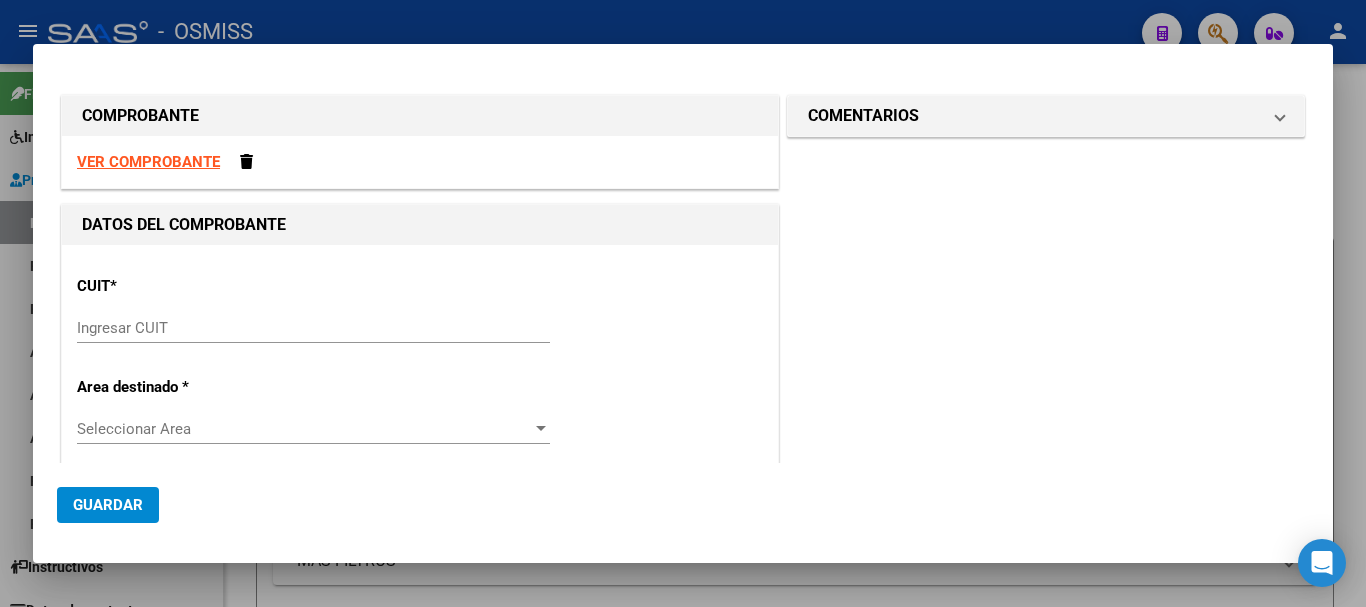 click on "Ingresar CUIT" at bounding box center (313, 328) 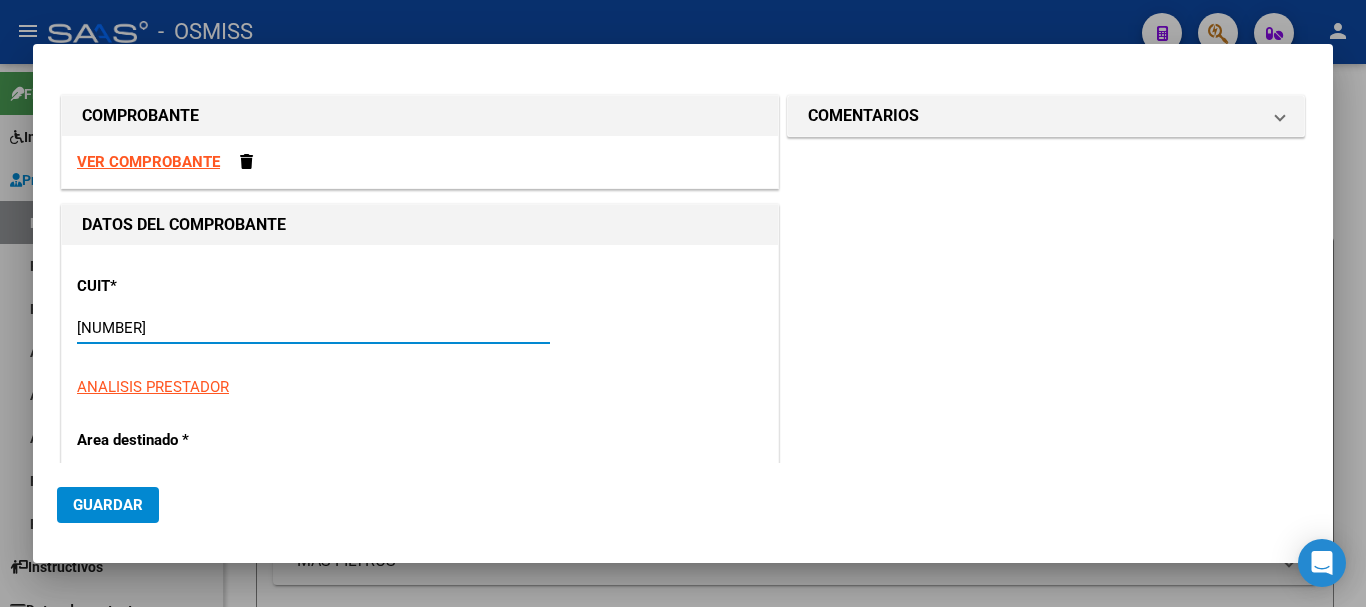 scroll, scrollTop: 216, scrollLeft: 0, axis: vertical 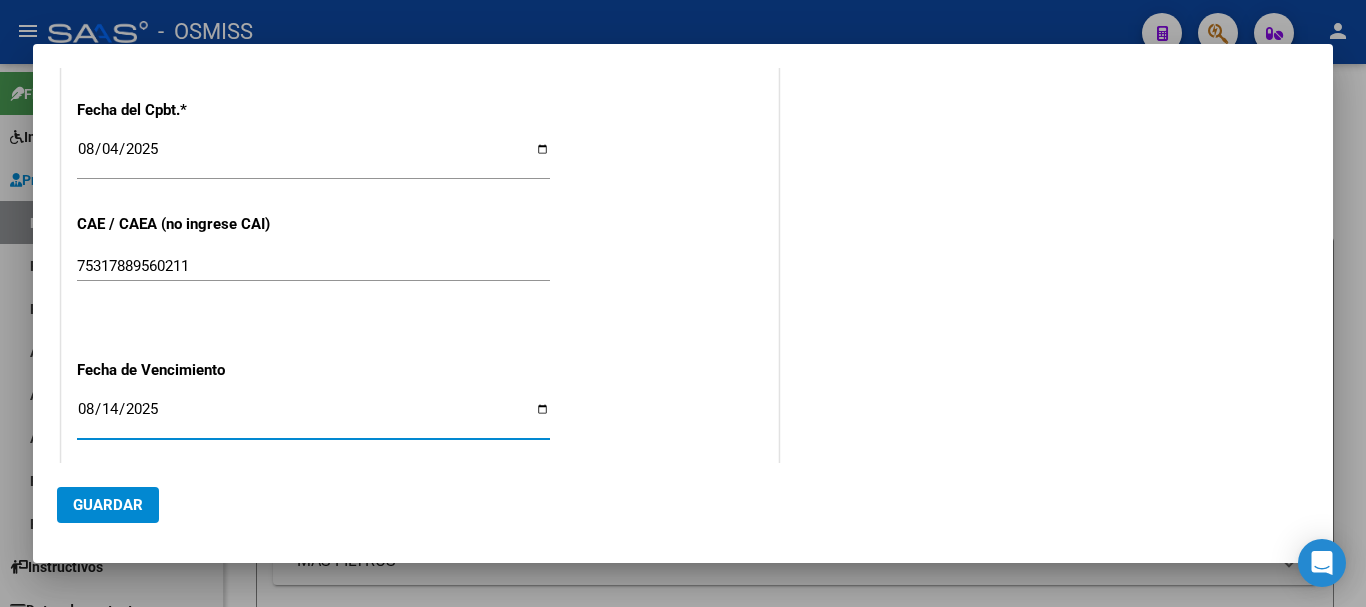 click on "Guardar" 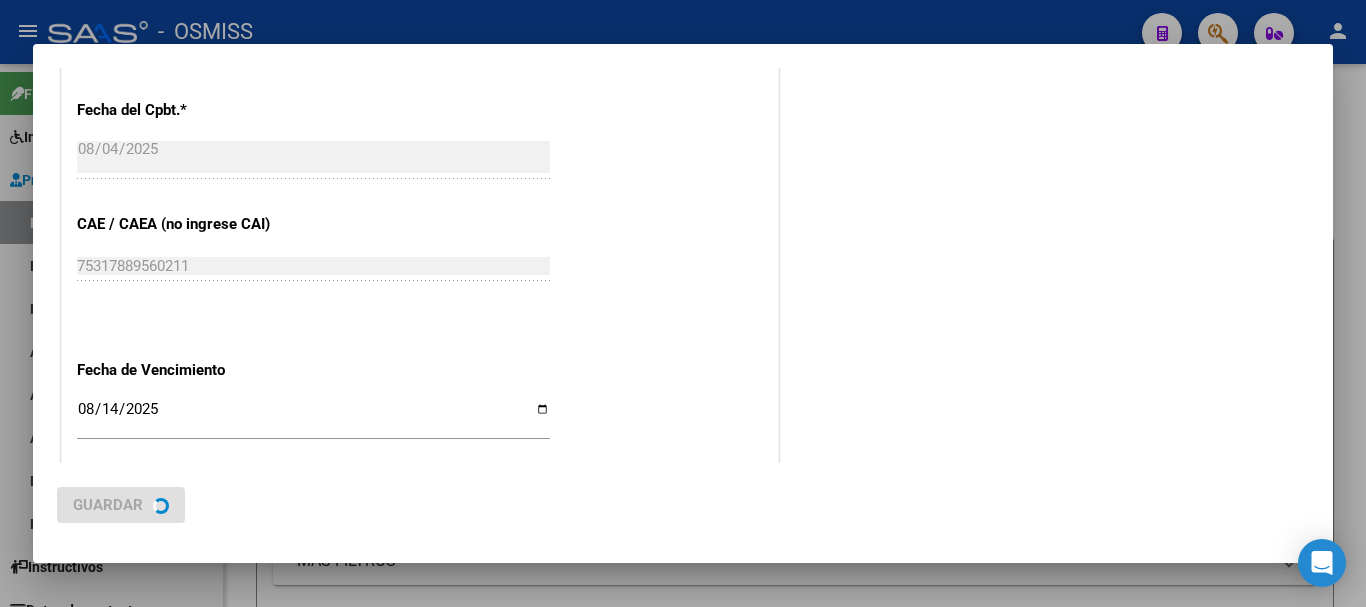 scroll, scrollTop: 0, scrollLeft: 0, axis: both 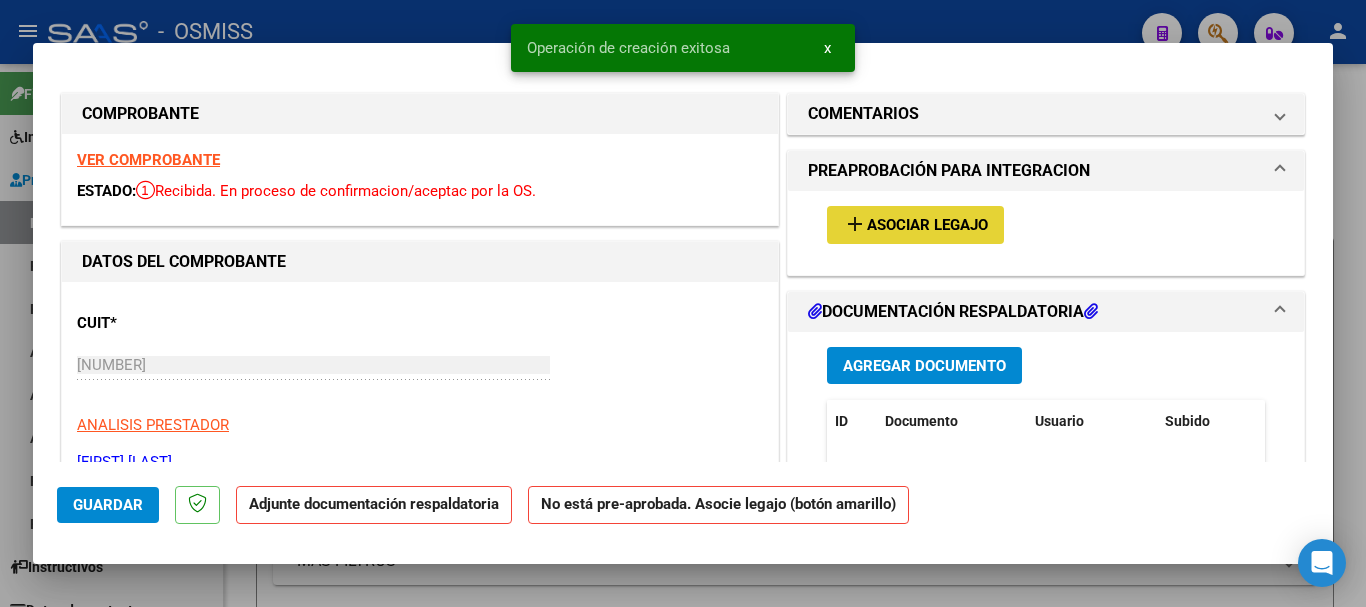 click on "add Asociar Legajo" at bounding box center (915, 224) 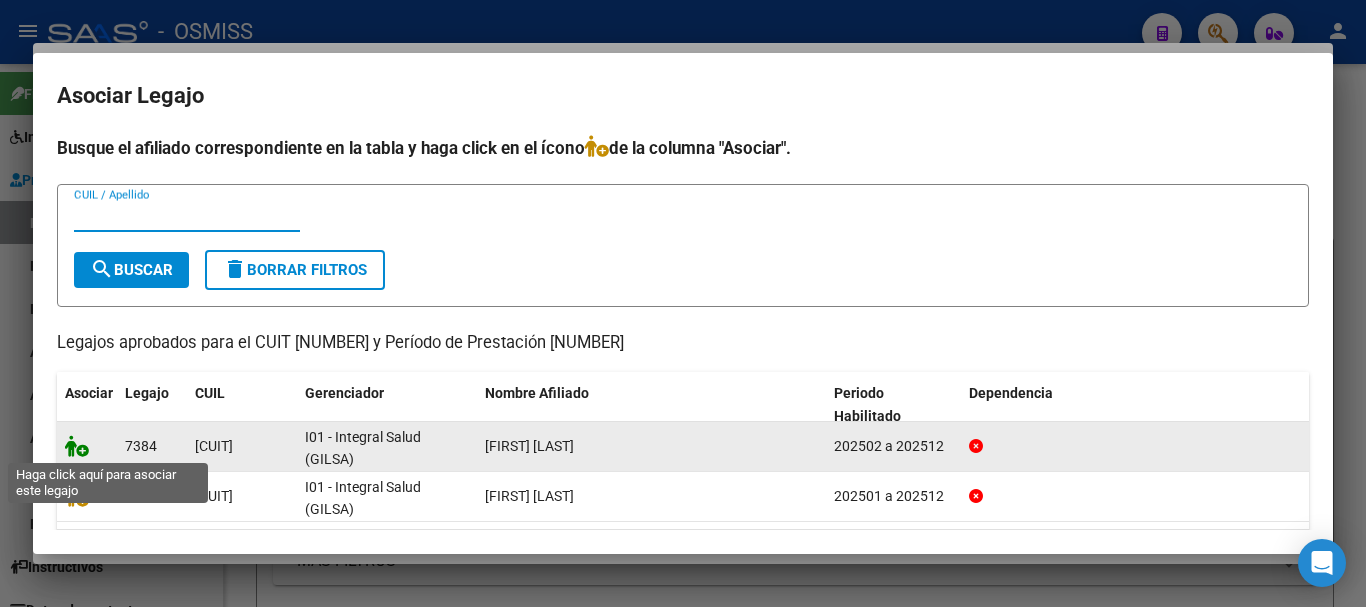 click 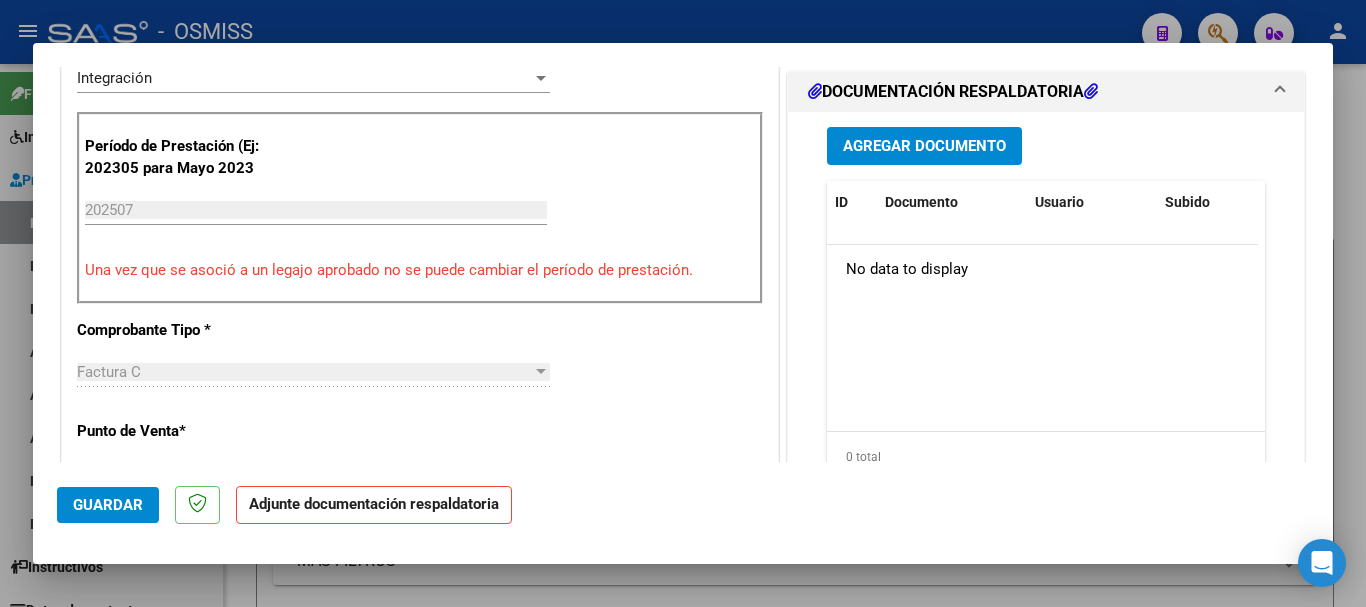 scroll, scrollTop: 400, scrollLeft: 0, axis: vertical 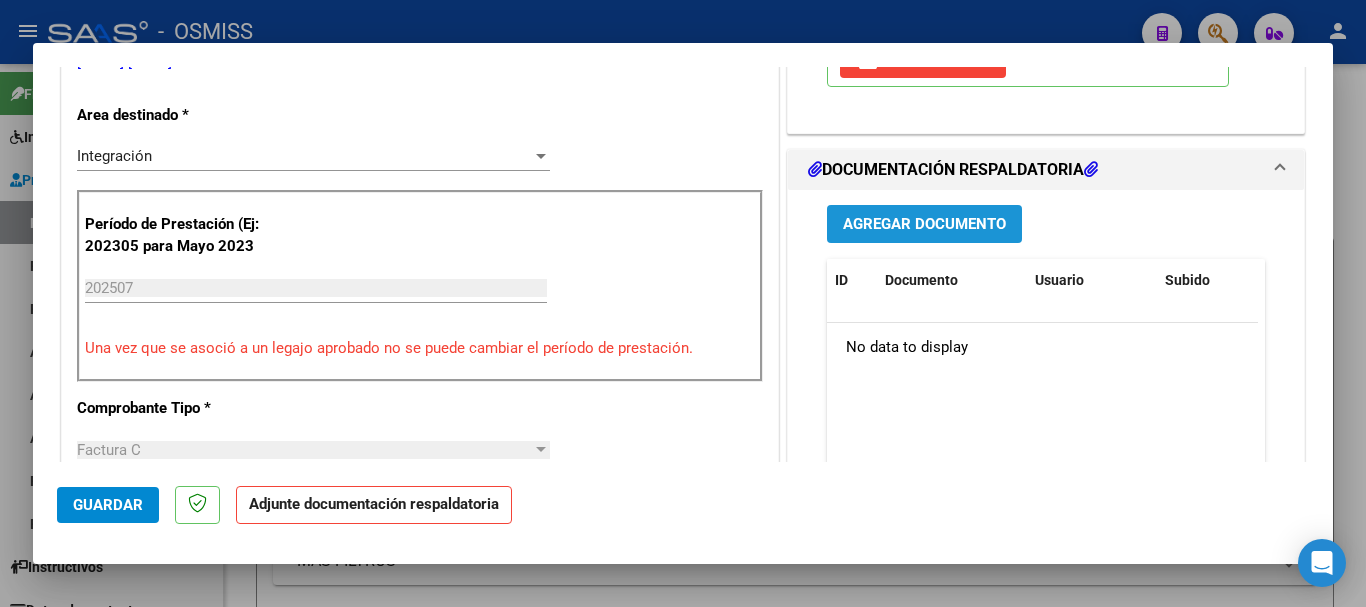 click on "Agregar Documento" at bounding box center [924, 223] 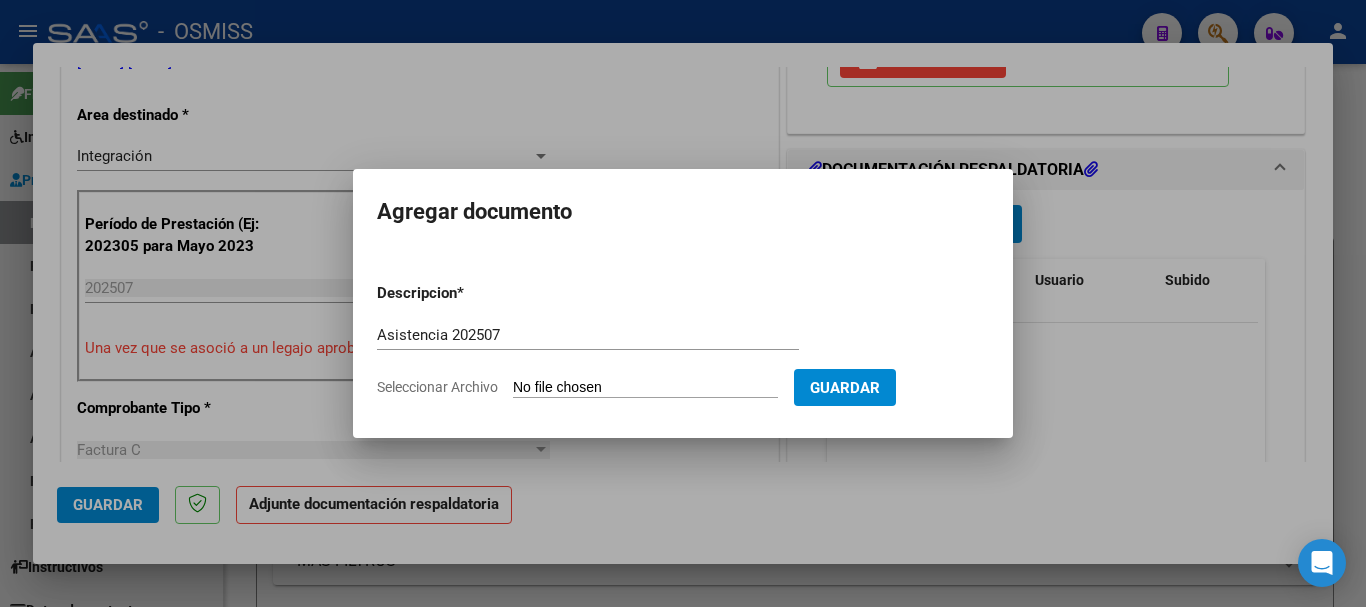 click on "Seleccionar Archivo" at bounding box center [645, 388] 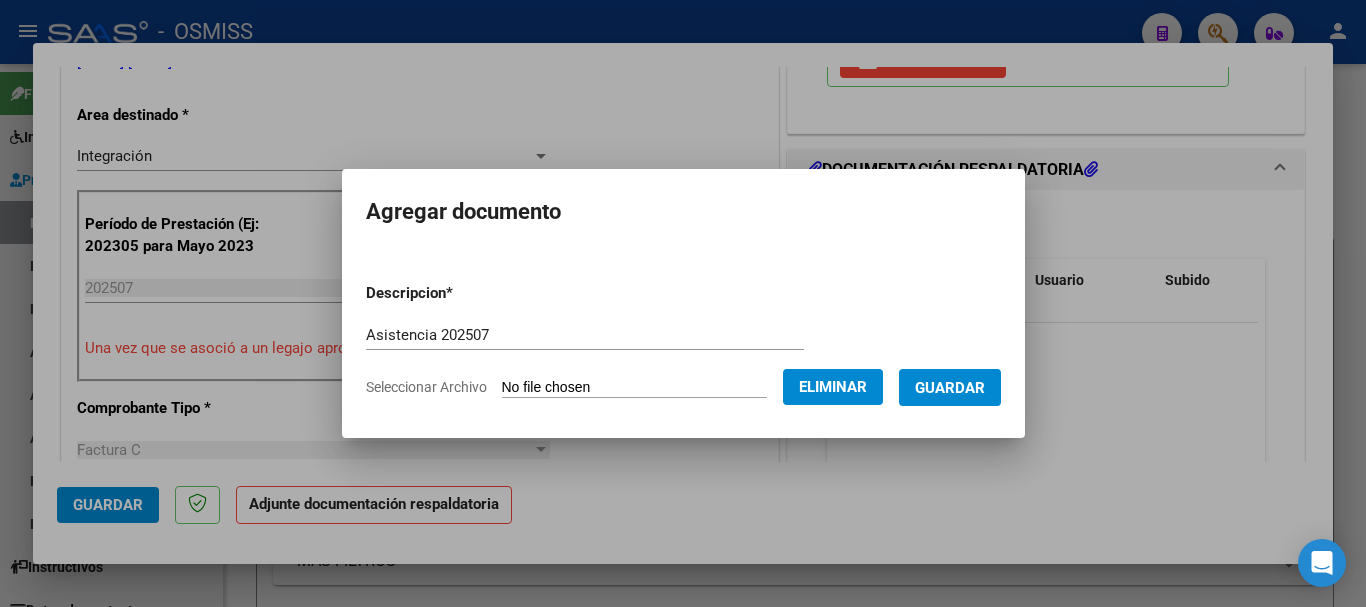 click on "Guardar" at bounding box center (950, 388) 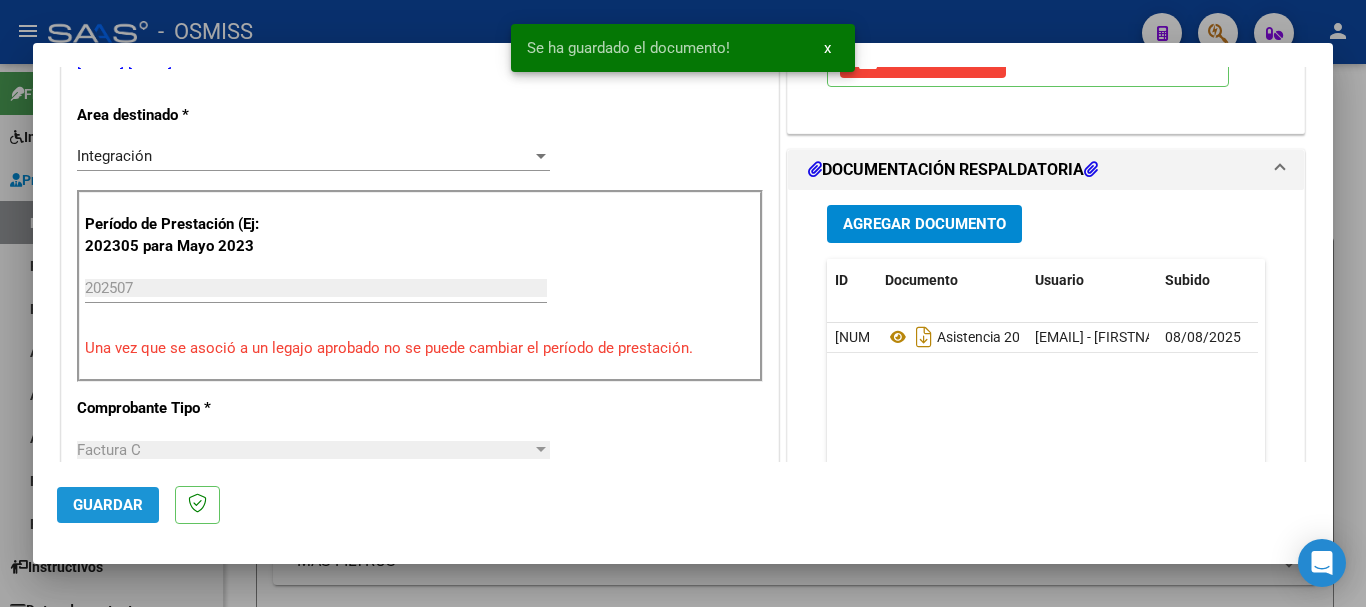 click on "Guardar" 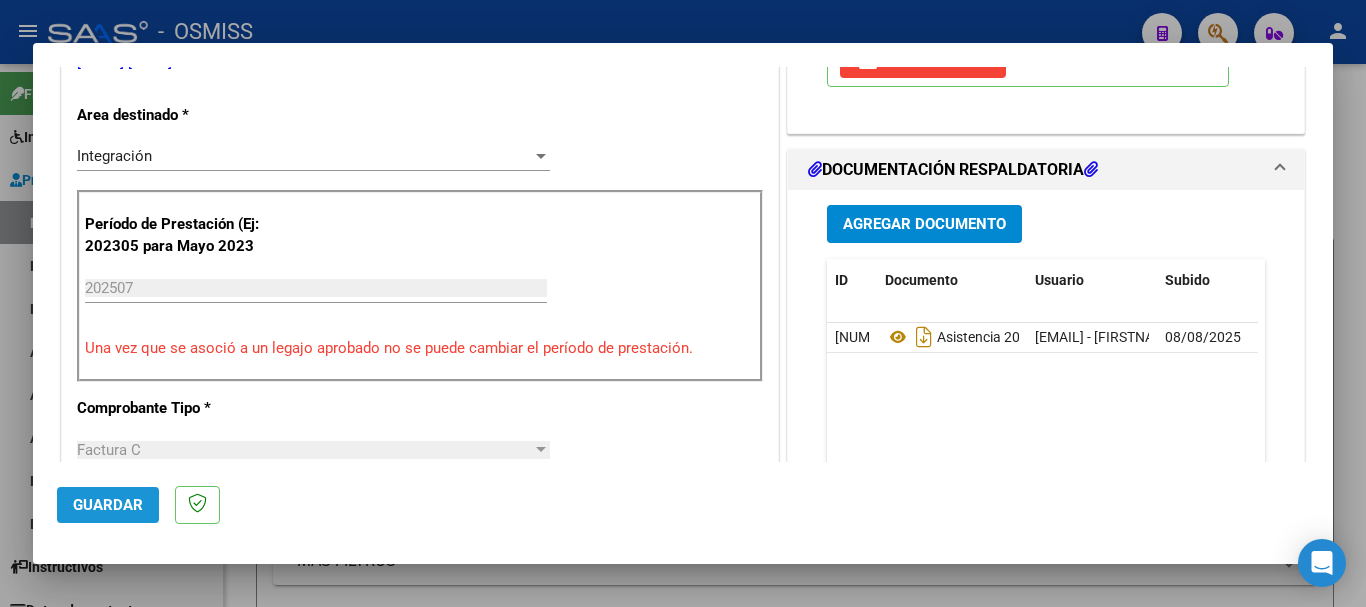 click on "Guardar" 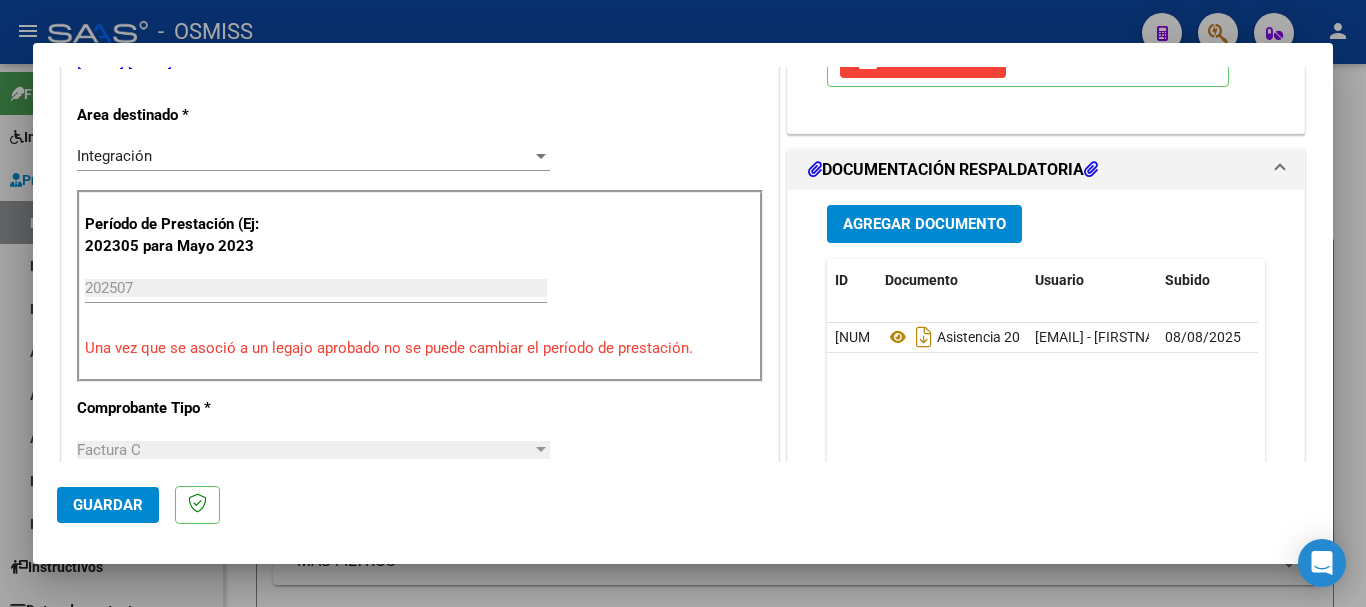 click at bounding box center [683, 303] 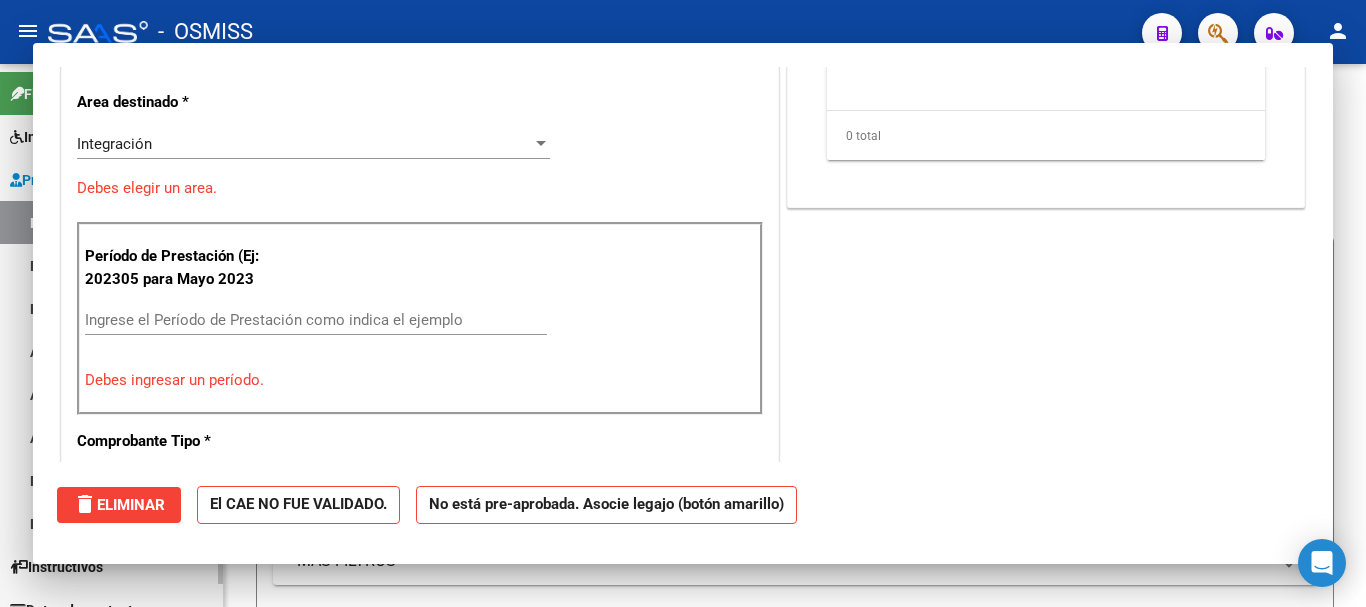 scroll, scrollTop: 0, scrollLeft: 0, axis: both 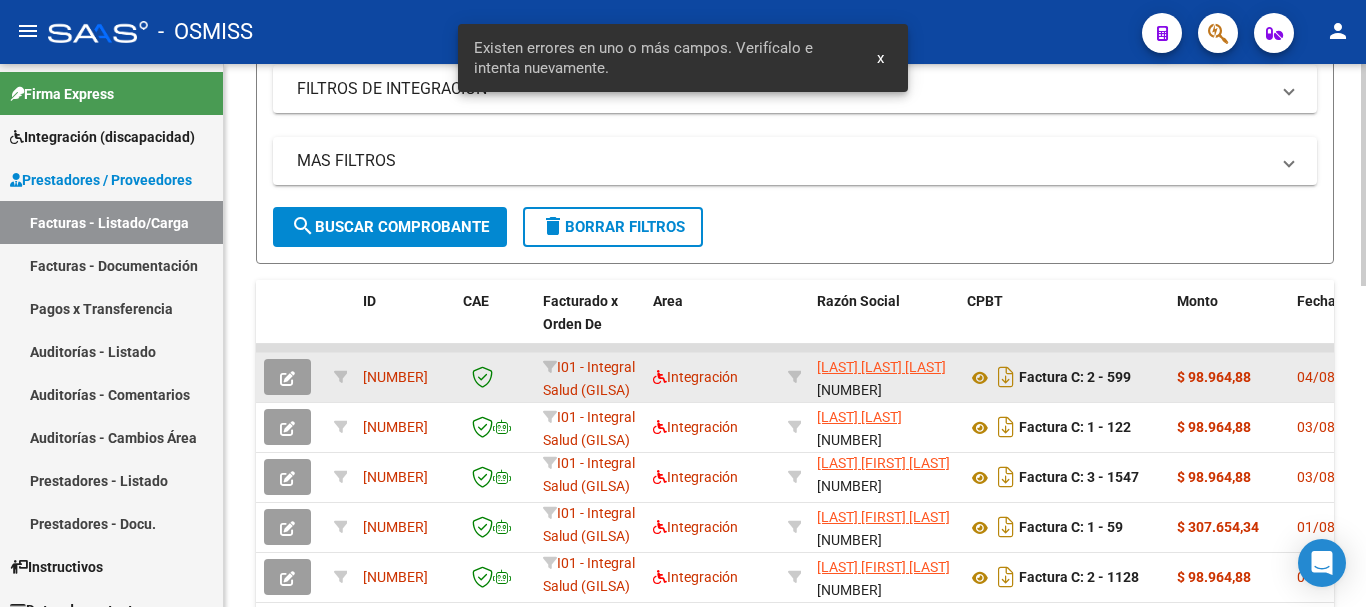 click 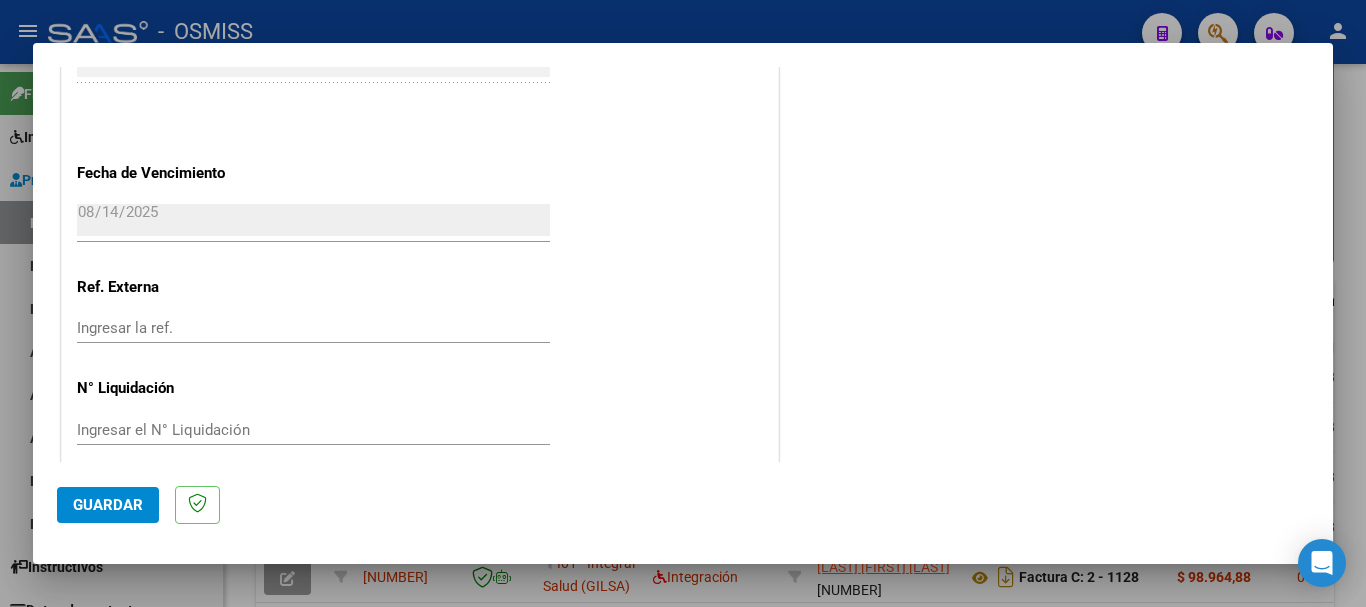 scroll, scrollTop: 1321, scrollLeft: 0, axis: vertical 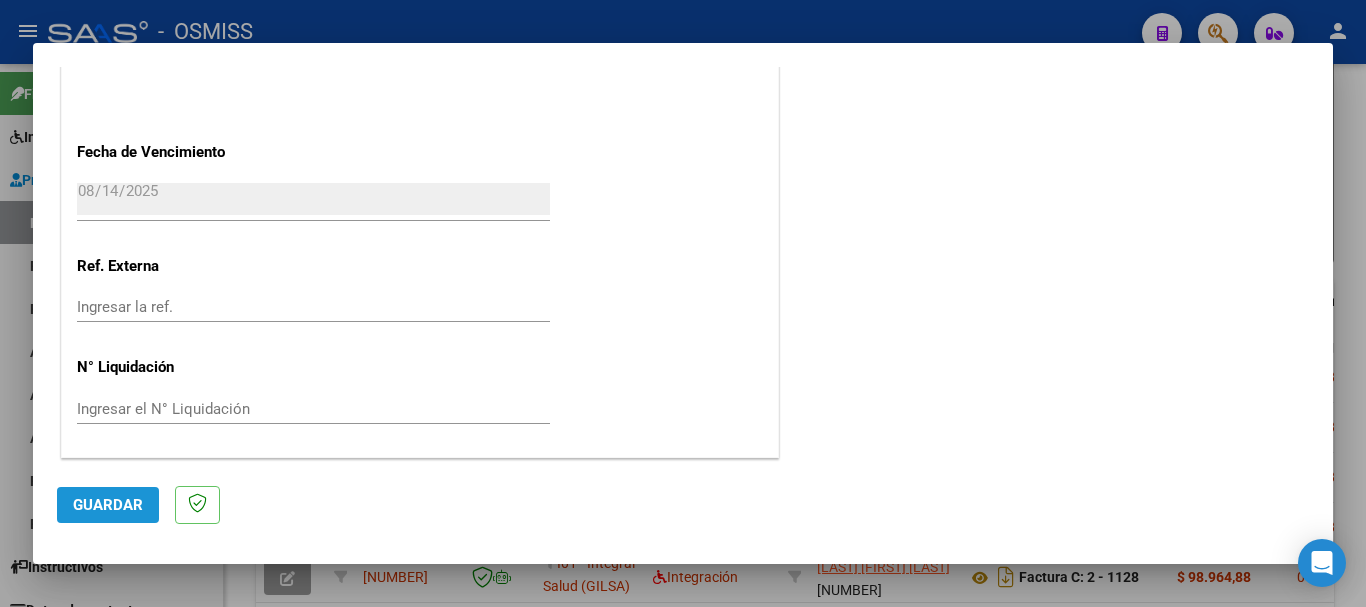 click on "Guardar" 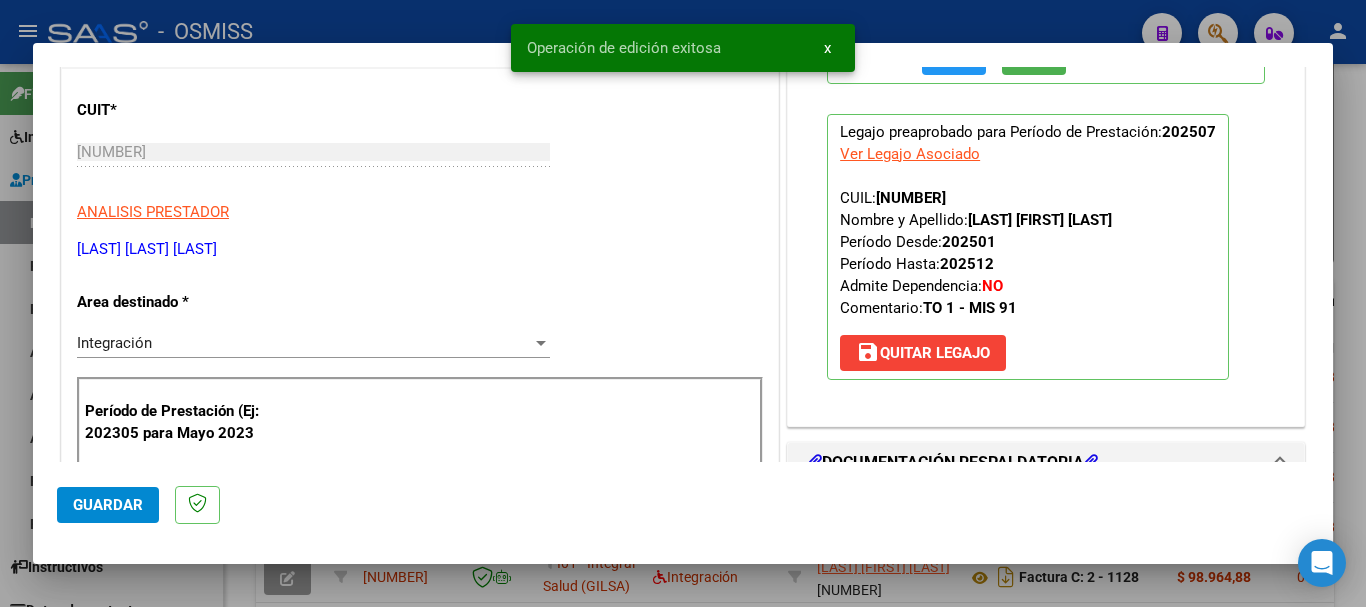 scroll, scrollTop: 21, scrollLeft: 0, axis: vertical 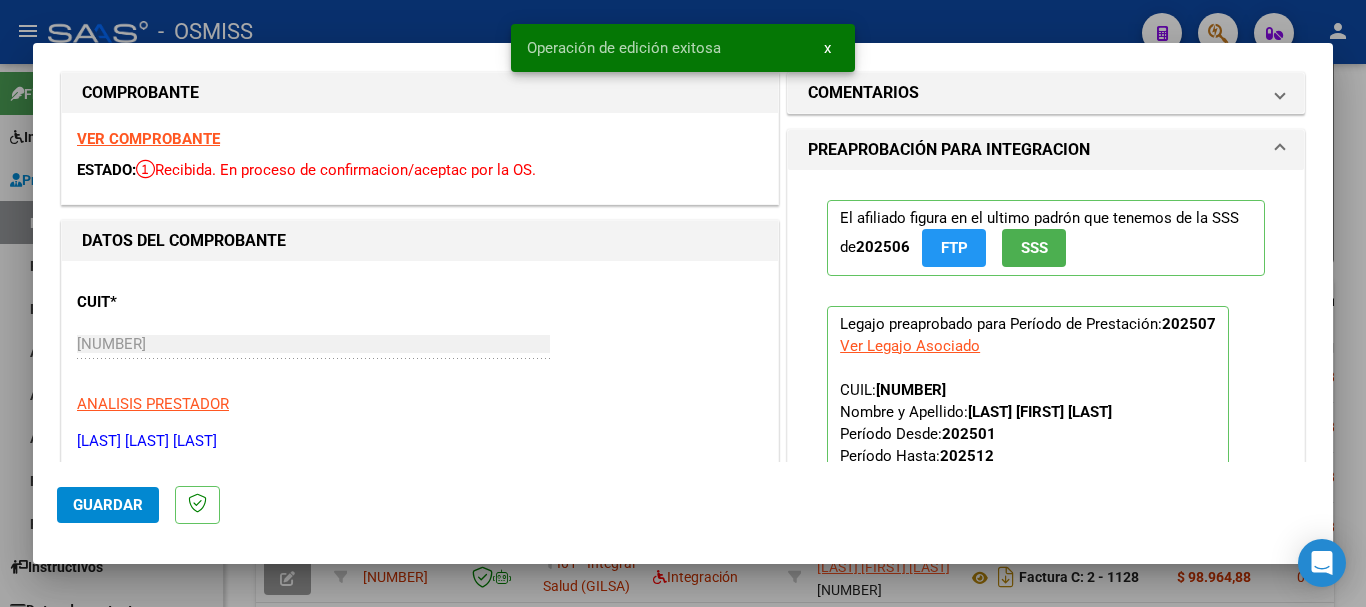 type 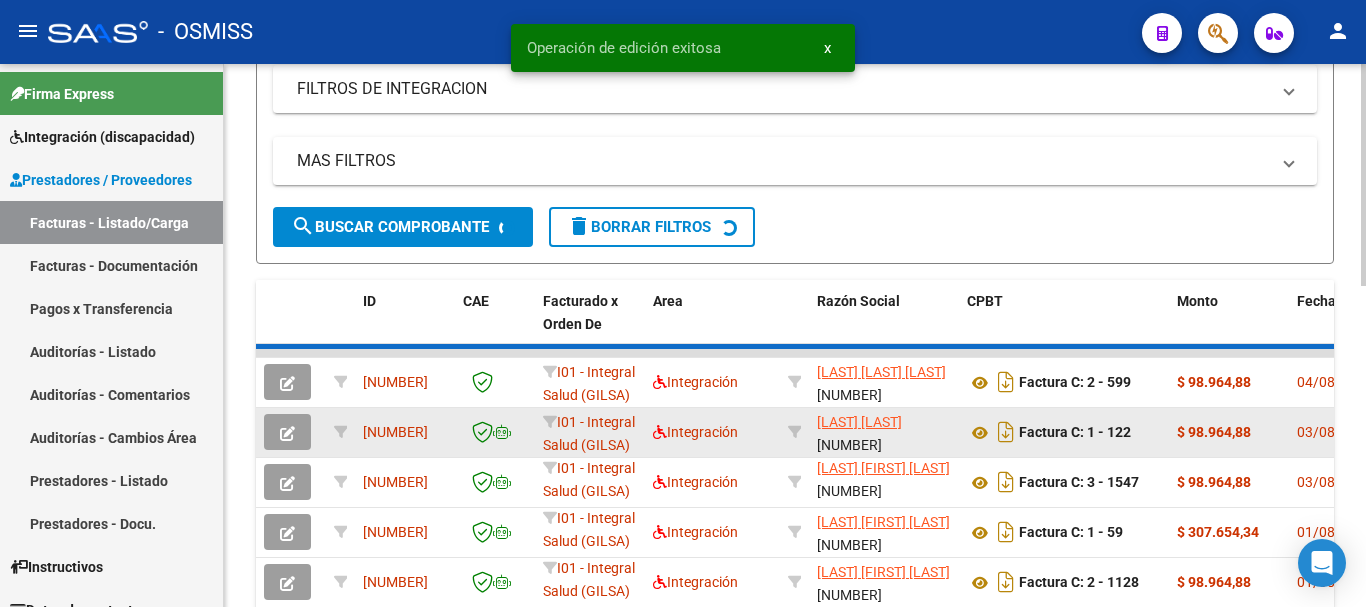 scroll, scrollTop: 4, scrollLeft: 0, axis: vertical 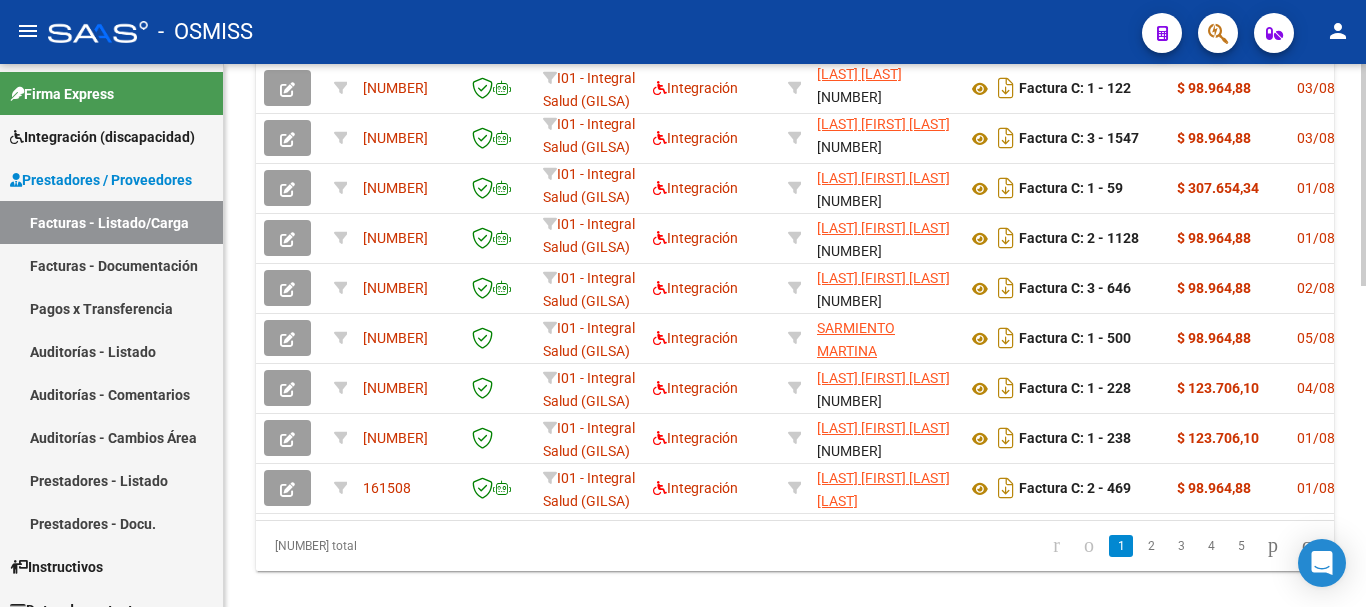 click 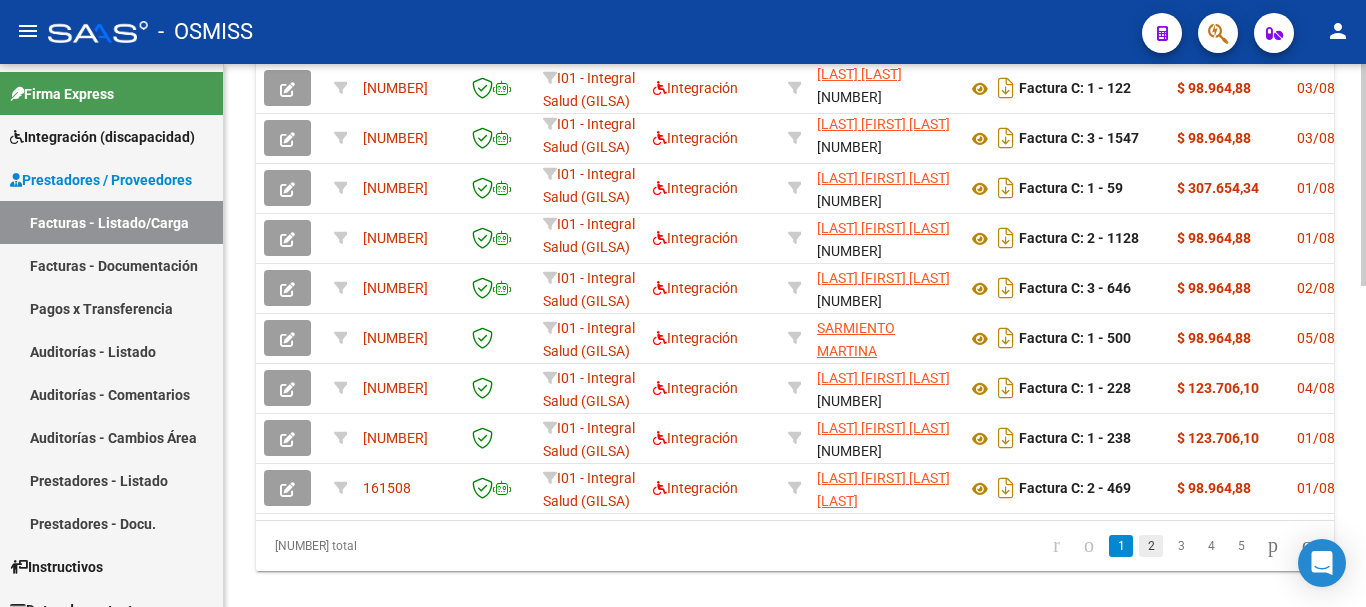 click on "2" 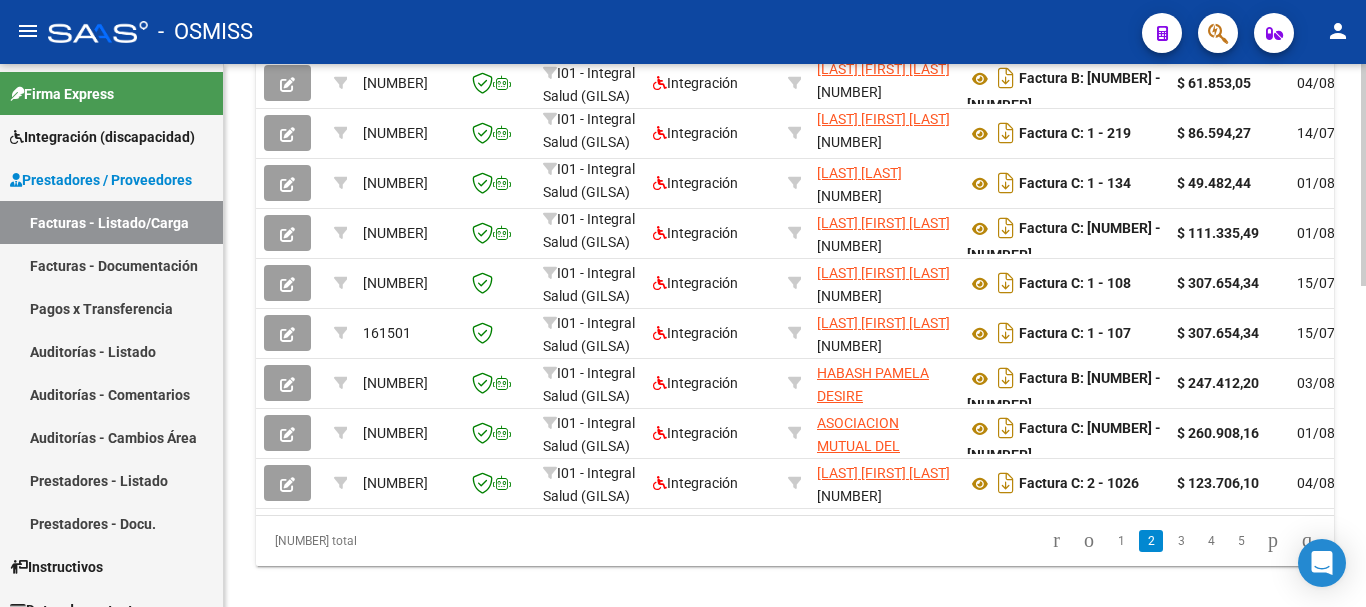 scroll, scrollTop: 739, scrollLeft: 0, axis: vertical 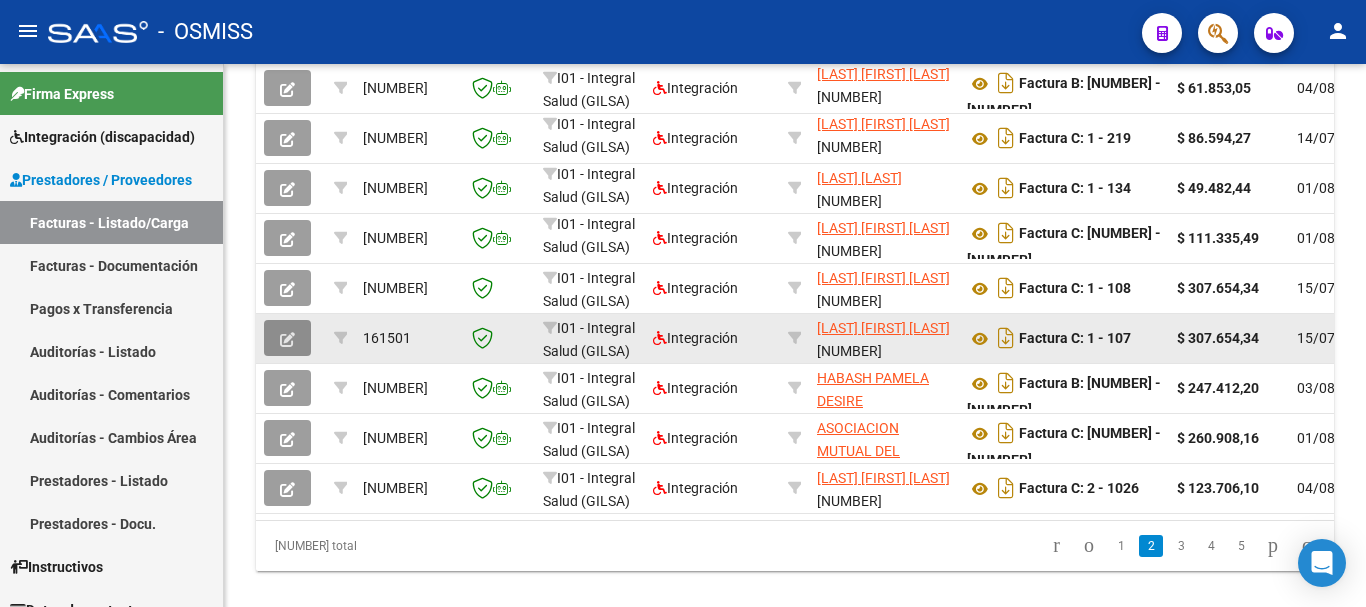 click 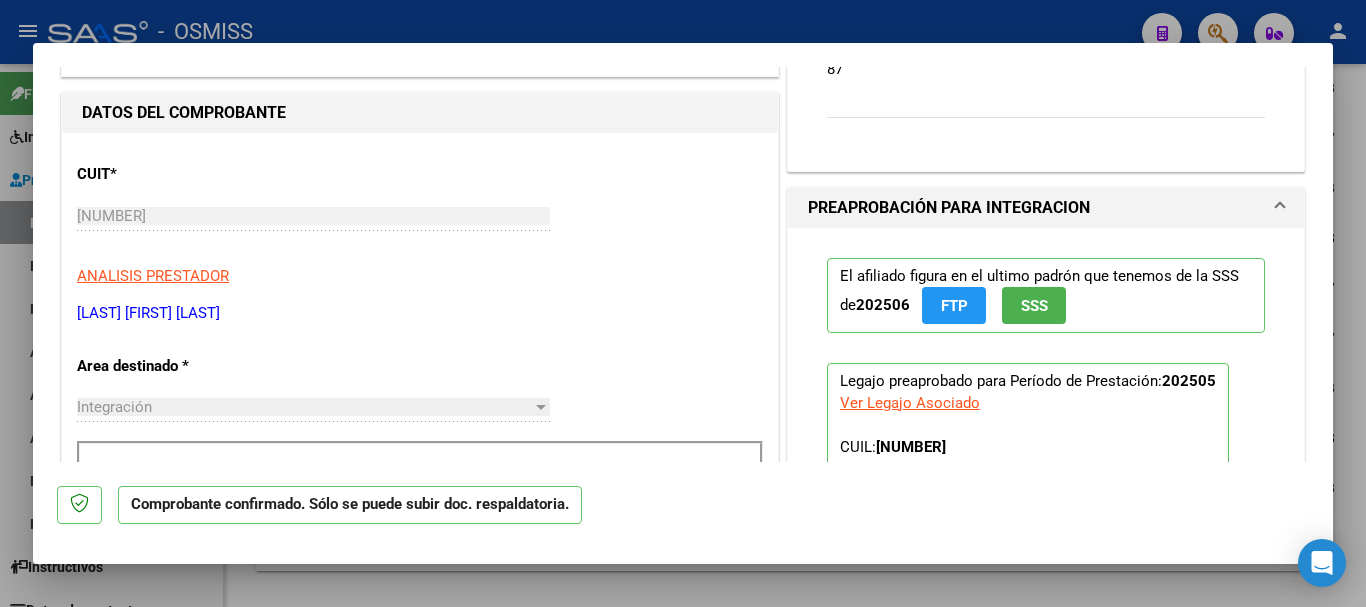 scroll, scrollTop: 0, scrollLeft: 0, axis: both 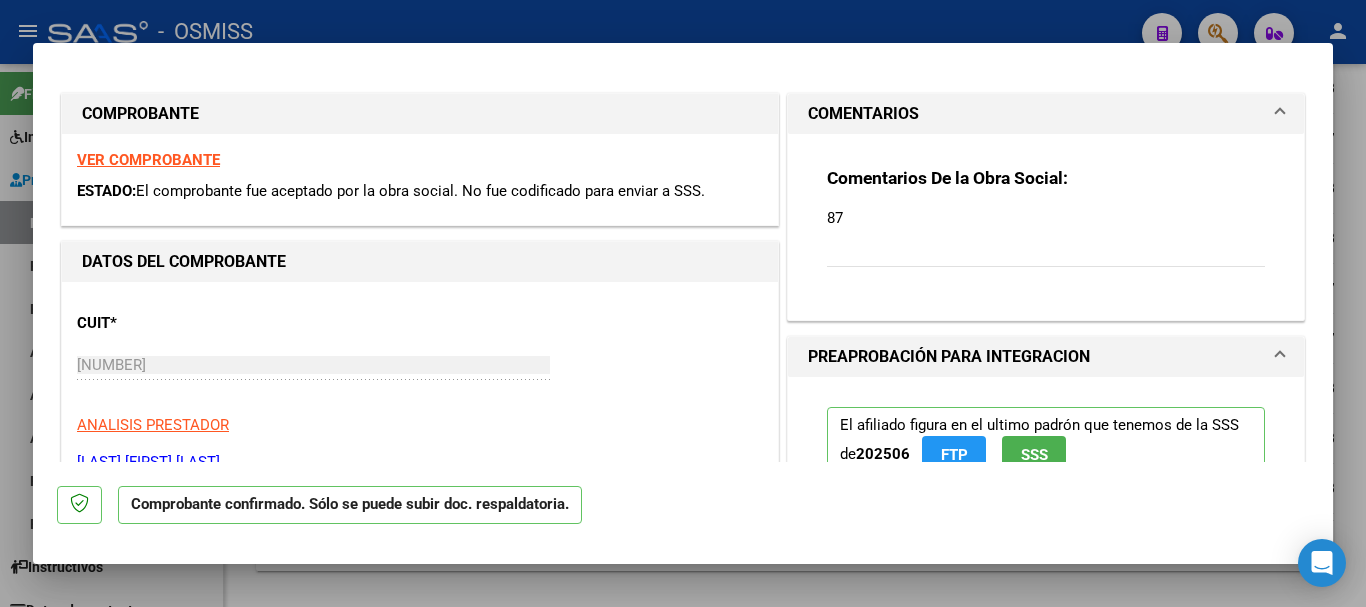 click on "COMENTARIOS" at bounding box center [863, 114] 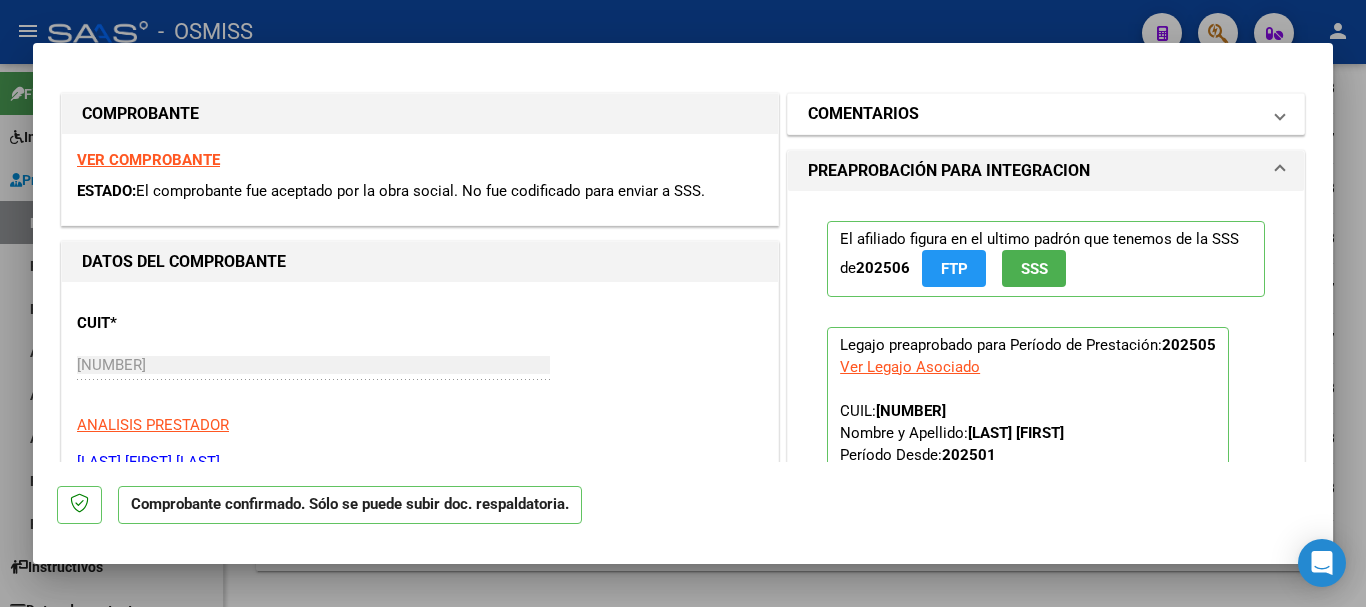 click on "COMENTARIOS" at bounding box center [863, 114] 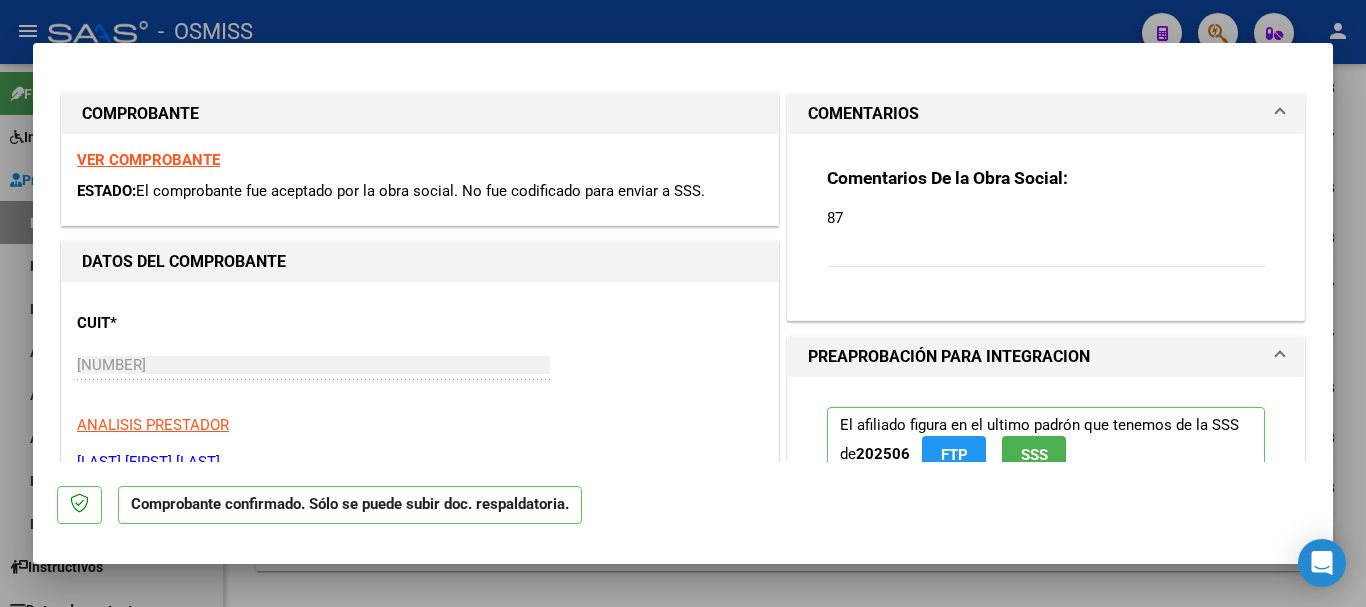 type 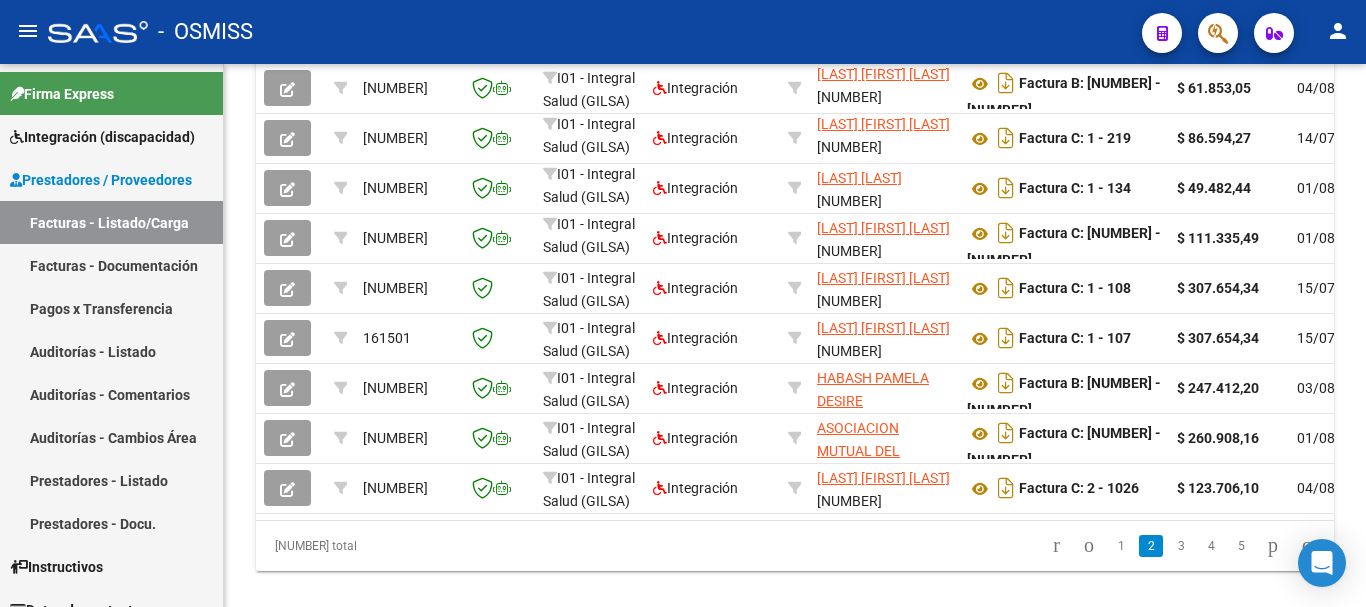 scroll, scrollTop: 739, scrollLeft: 0, axis: vertical 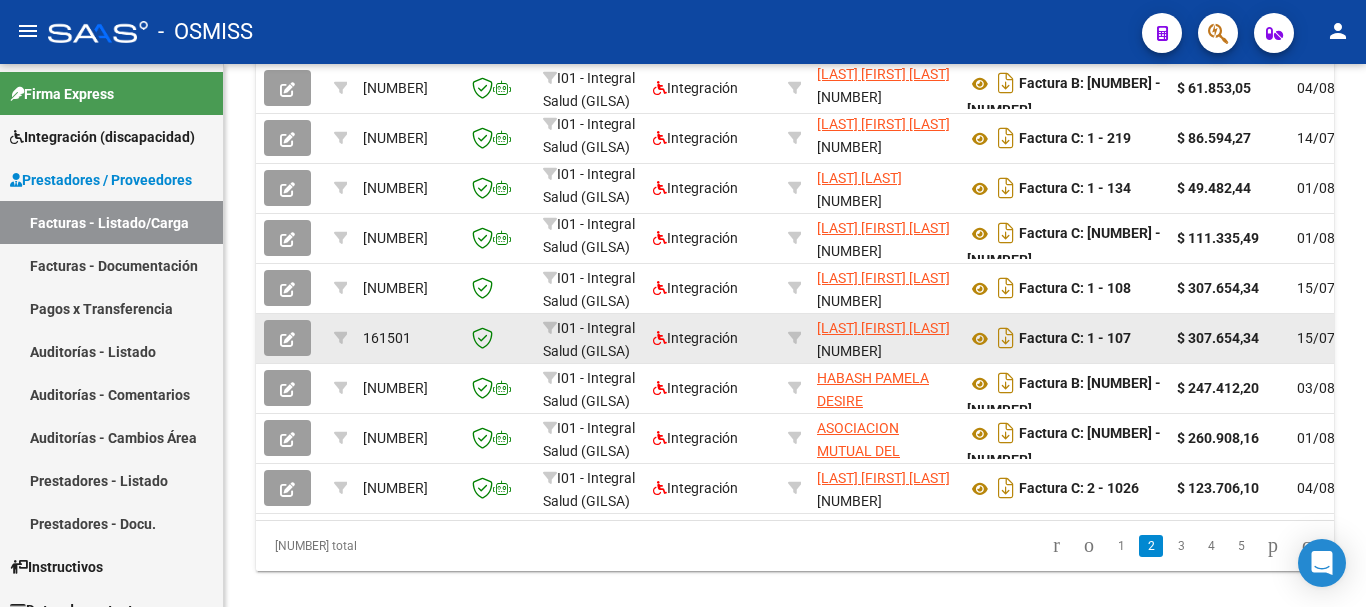 click 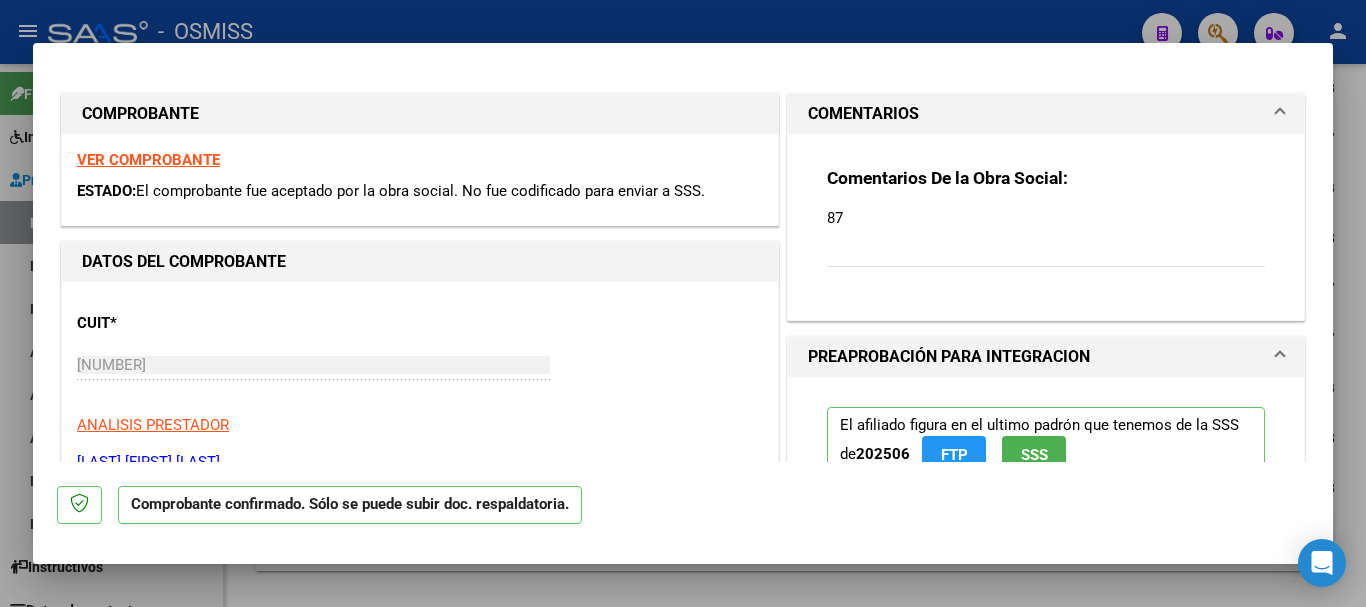 click on "COMENTARIOS" at bounding box center [1034, 114] 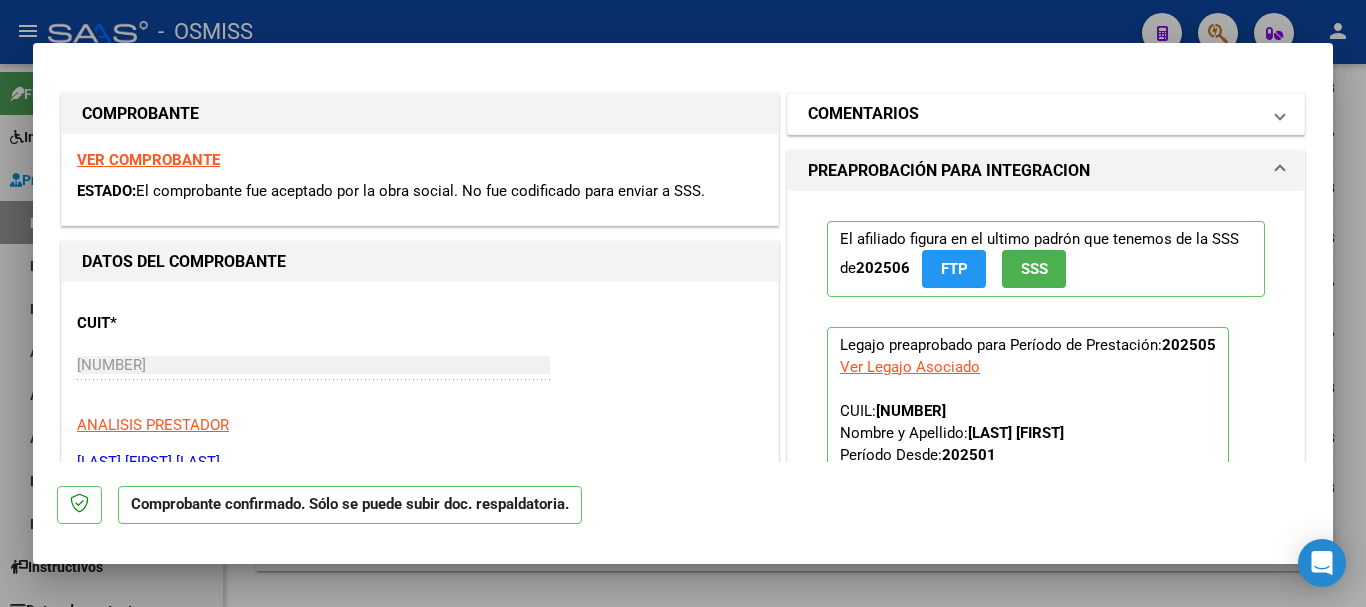 click on "COMENTARIOS" at bounding box center [863, 114] 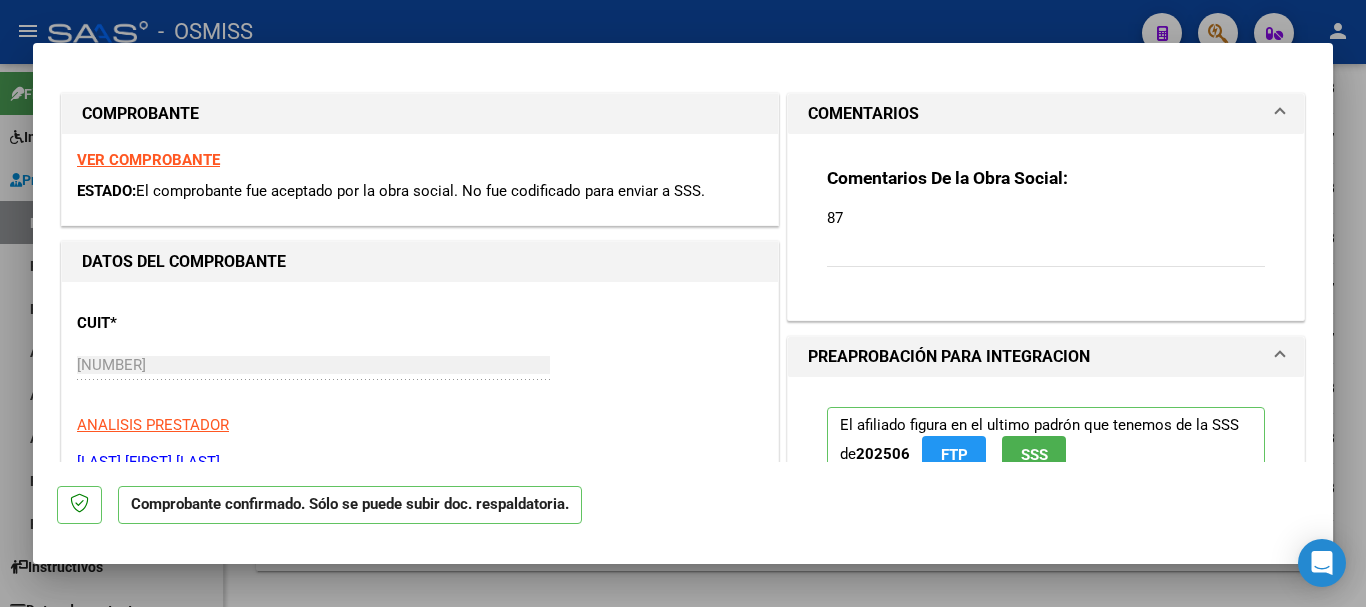 click on "87" at bounding box center (1046, 218) 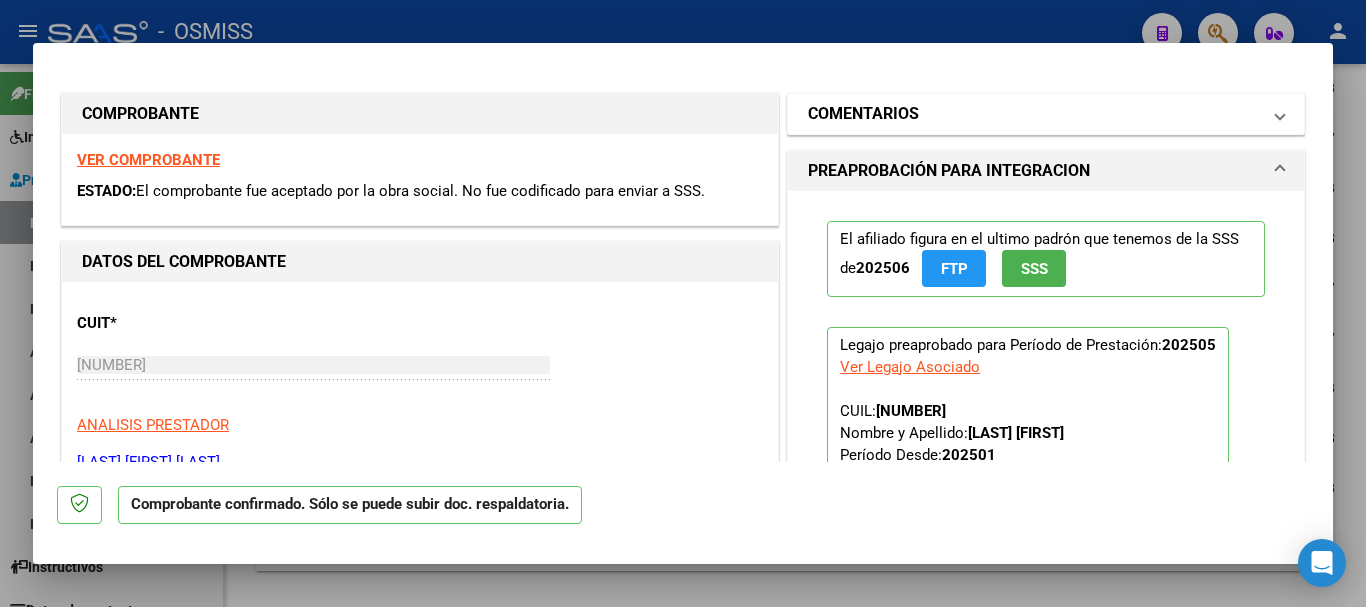 click on "COMENTARIOS" at bounding box center (1034, 114) 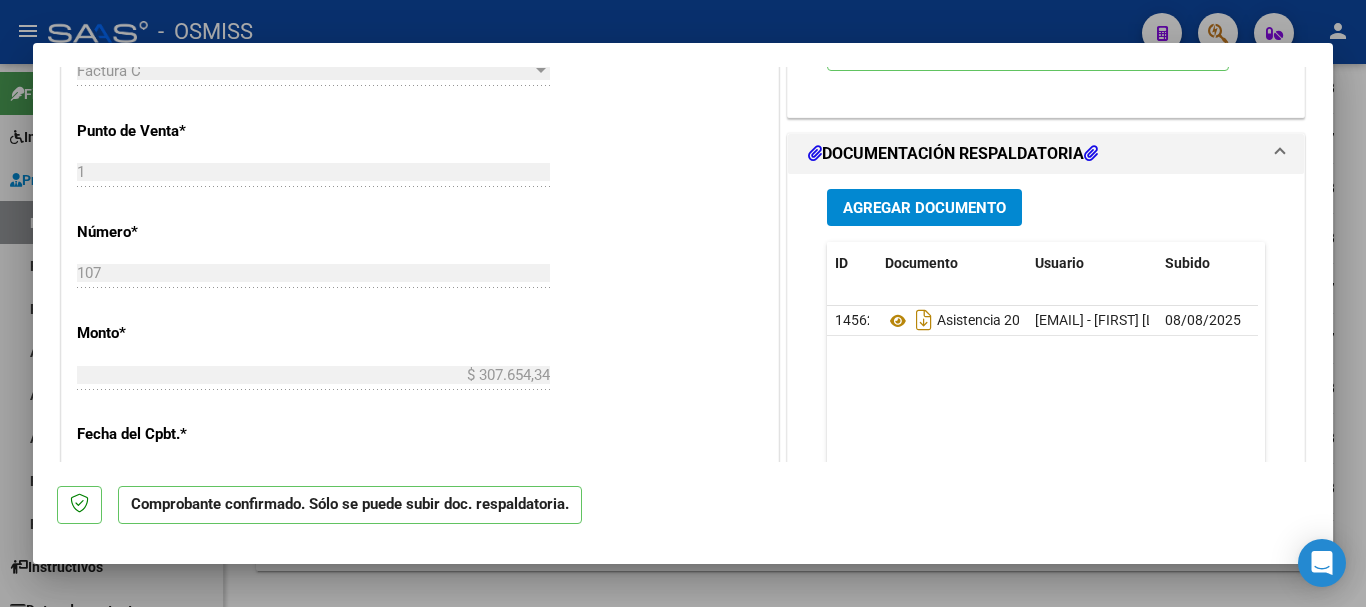 scroll, scrollTop: 700, scrollLeft: 0, axis: vertical 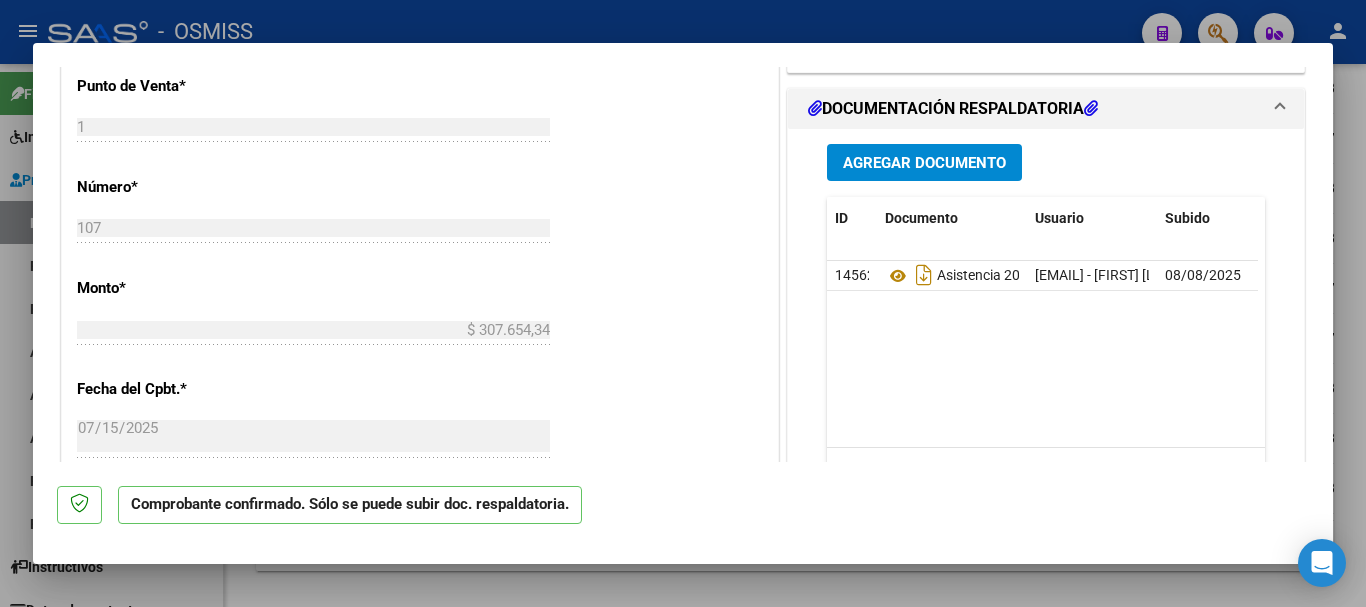 type 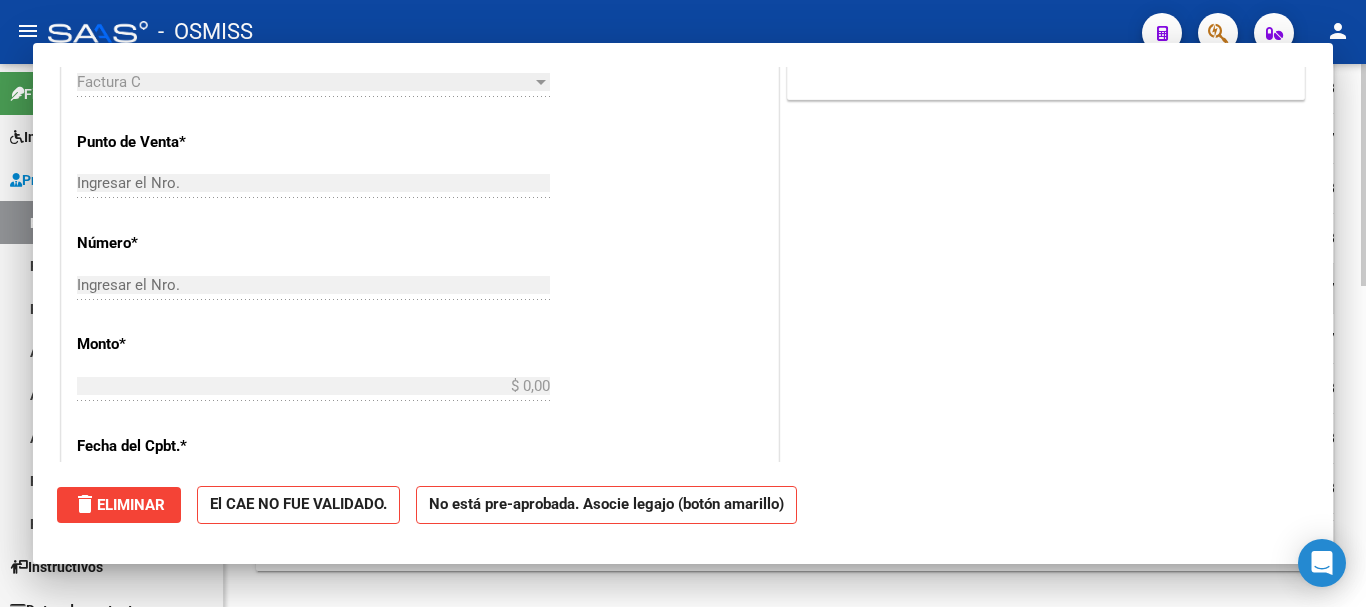 scroll, scrollTop: 0, scrollLeft: 0, axis: both 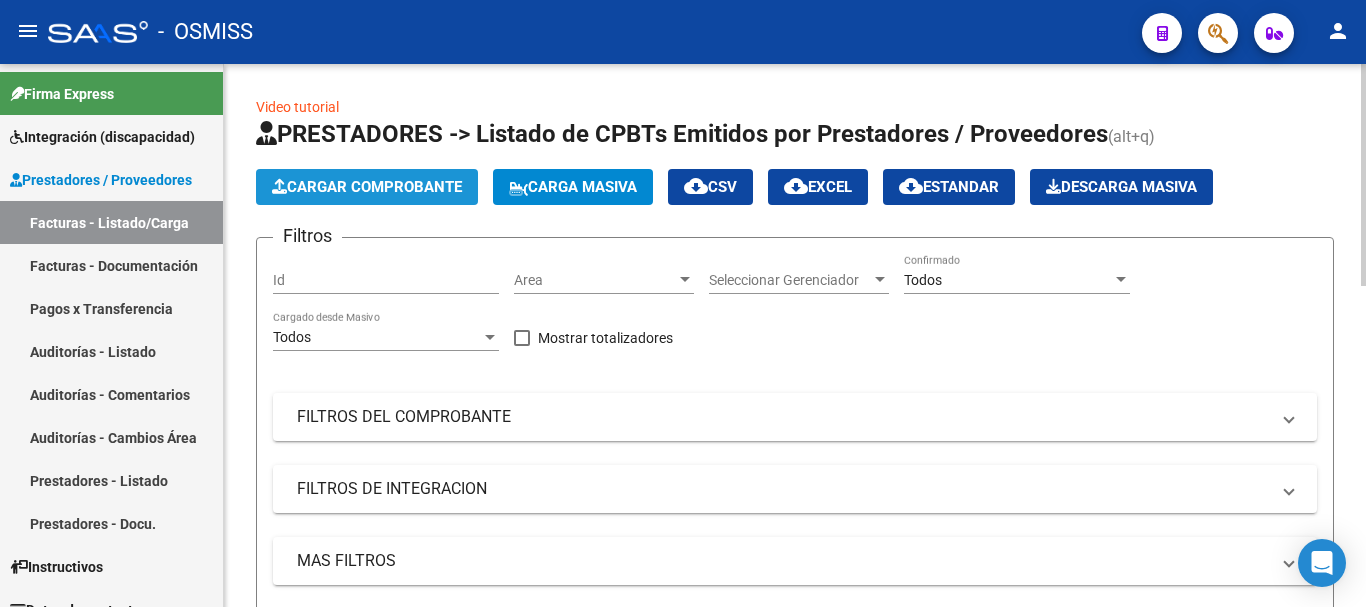 click on "Cargar Comprobante" 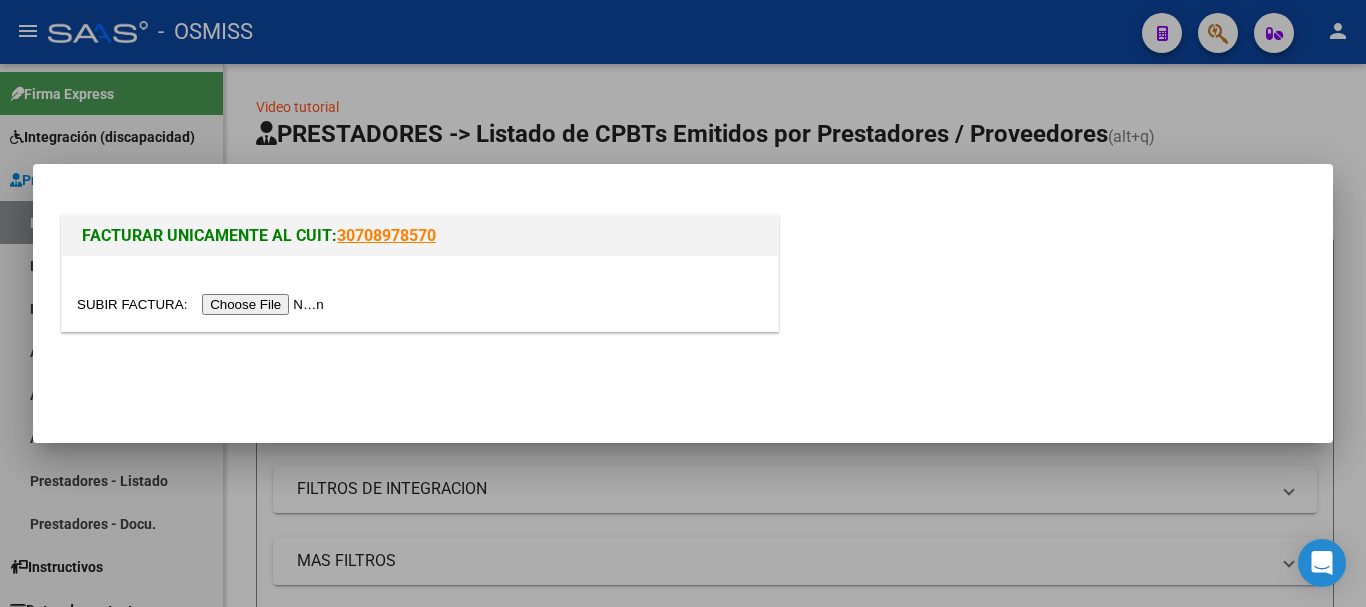click at bounding box center (203, 304) 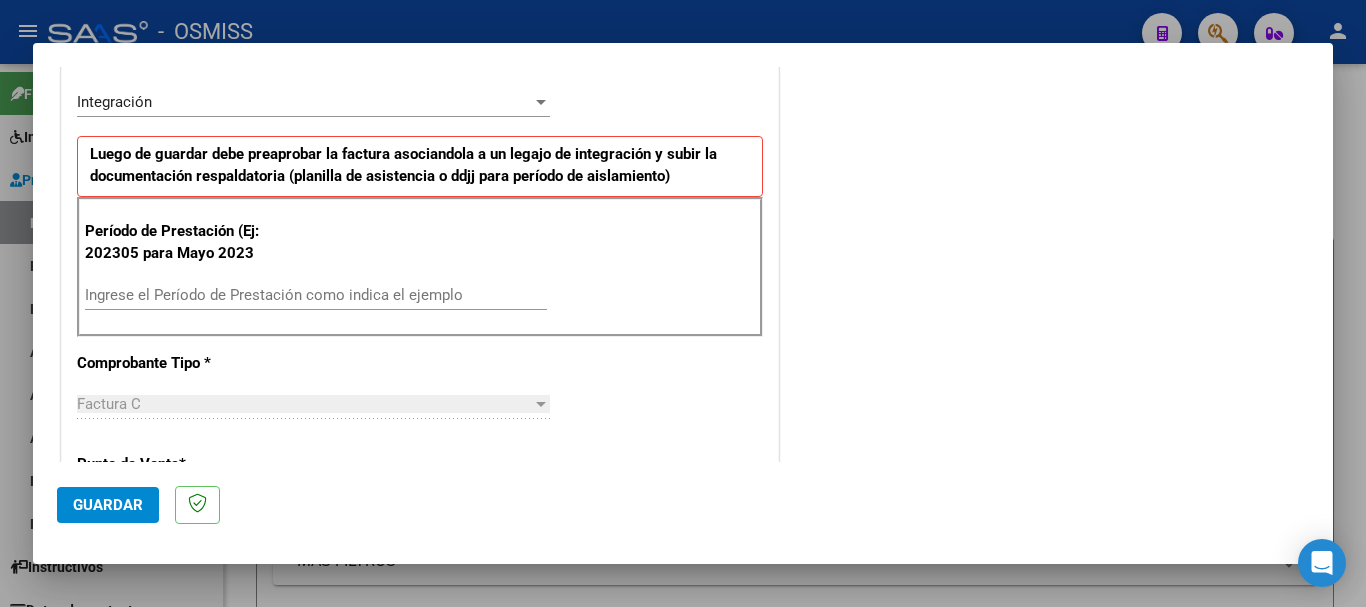 scroll, scrollTop: 600, scrollLeft: 0, axis: vertical 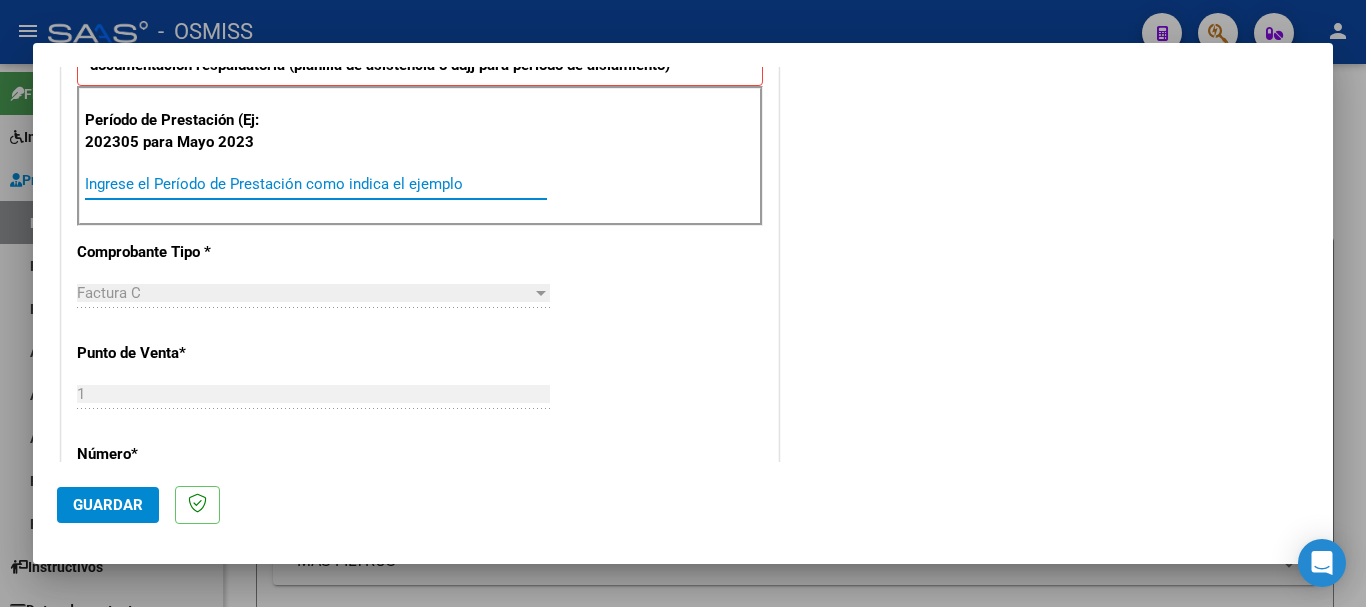 click on "Ingrese el Período de Prestación como indica el ejemplo" at bounding box center (316, 184) 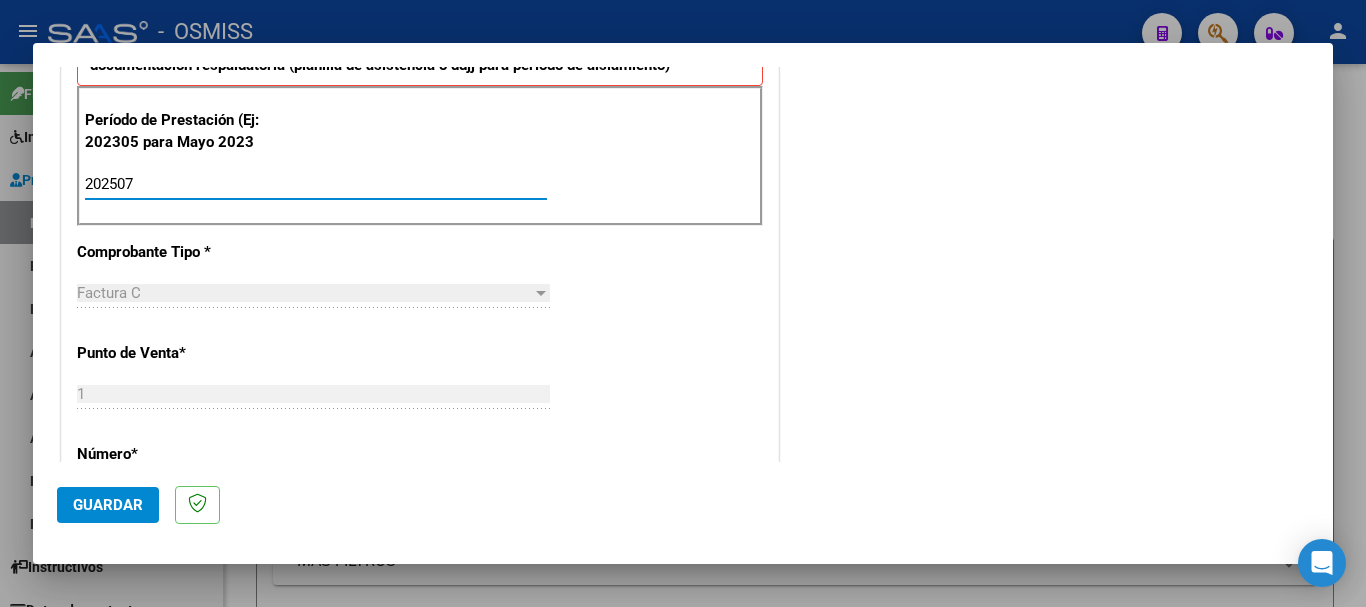 type on "202507" 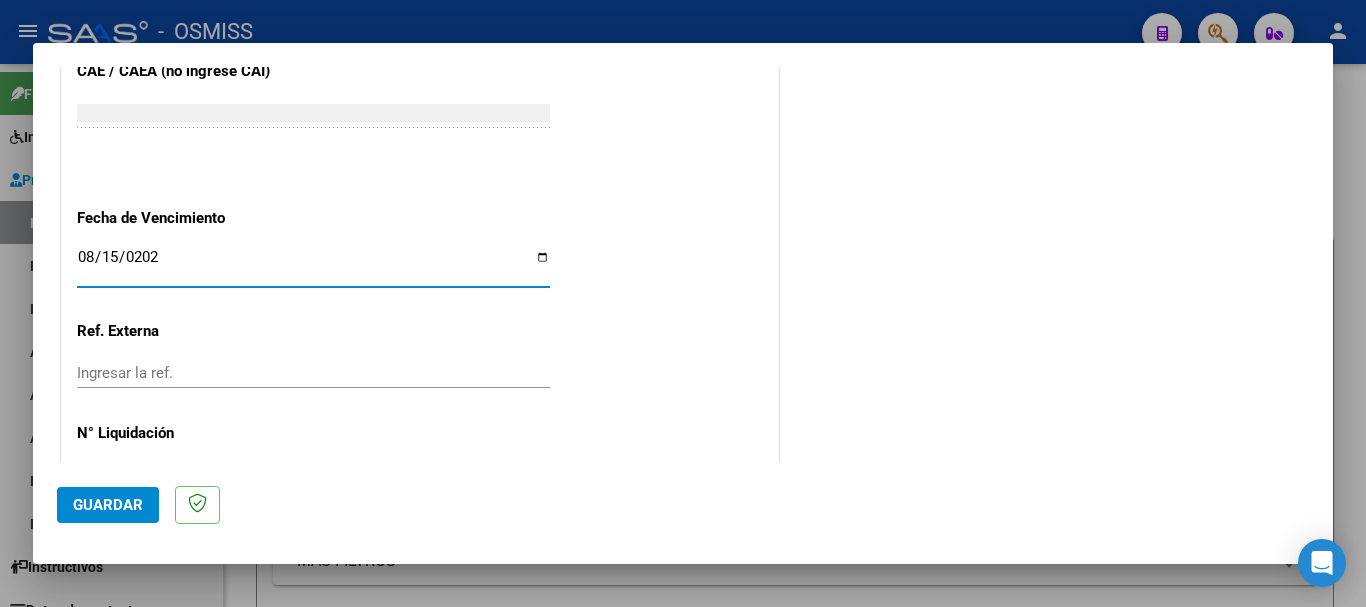 type on "2025-08-15" 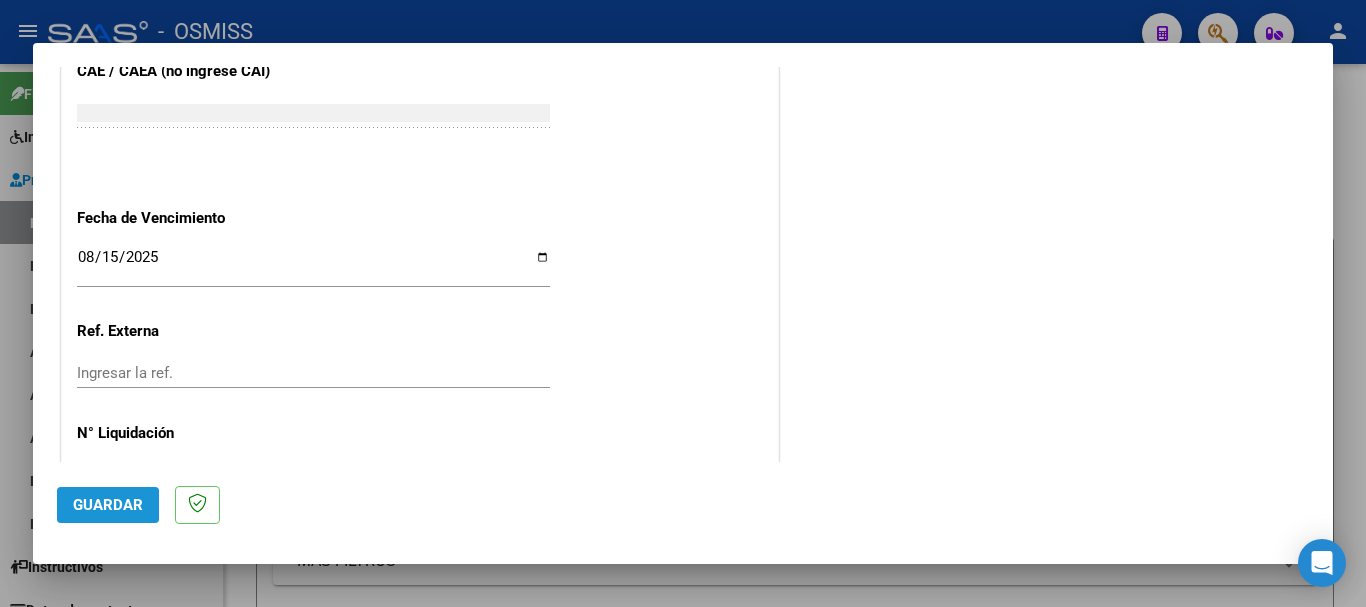 click on "Guardar" 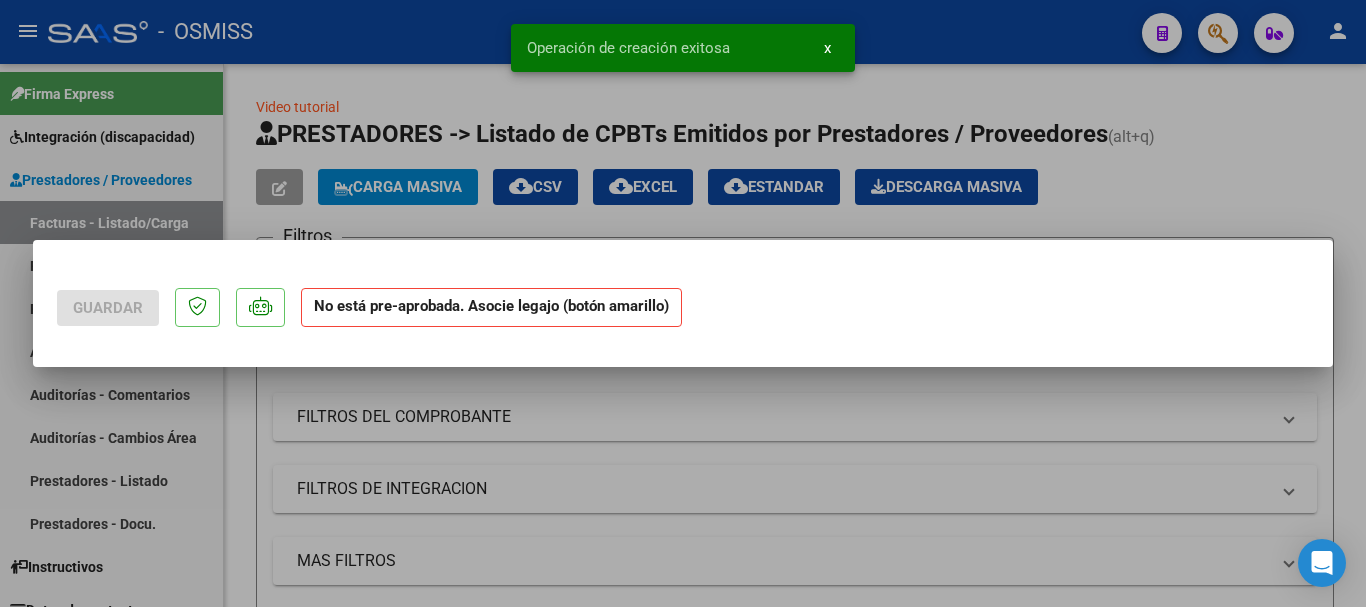 scroll, scrollTop: 0, scrollLeft: 0, axis: both 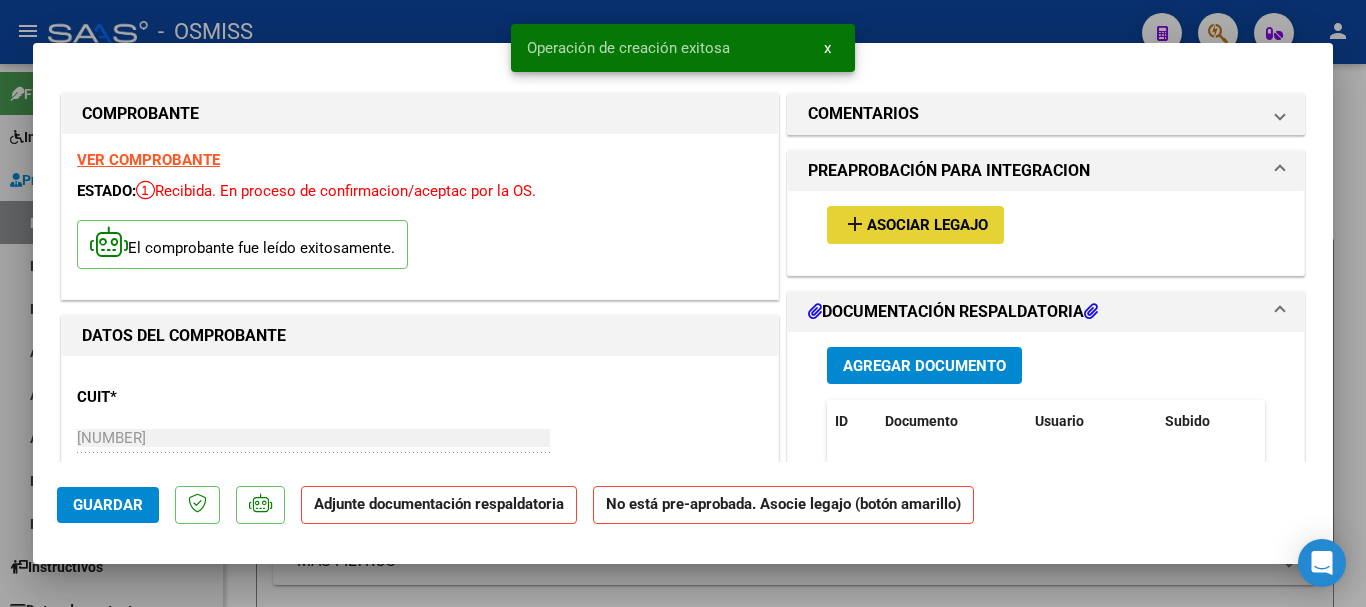 click on "Asociar Legajo" at bounding box center (927, 226) 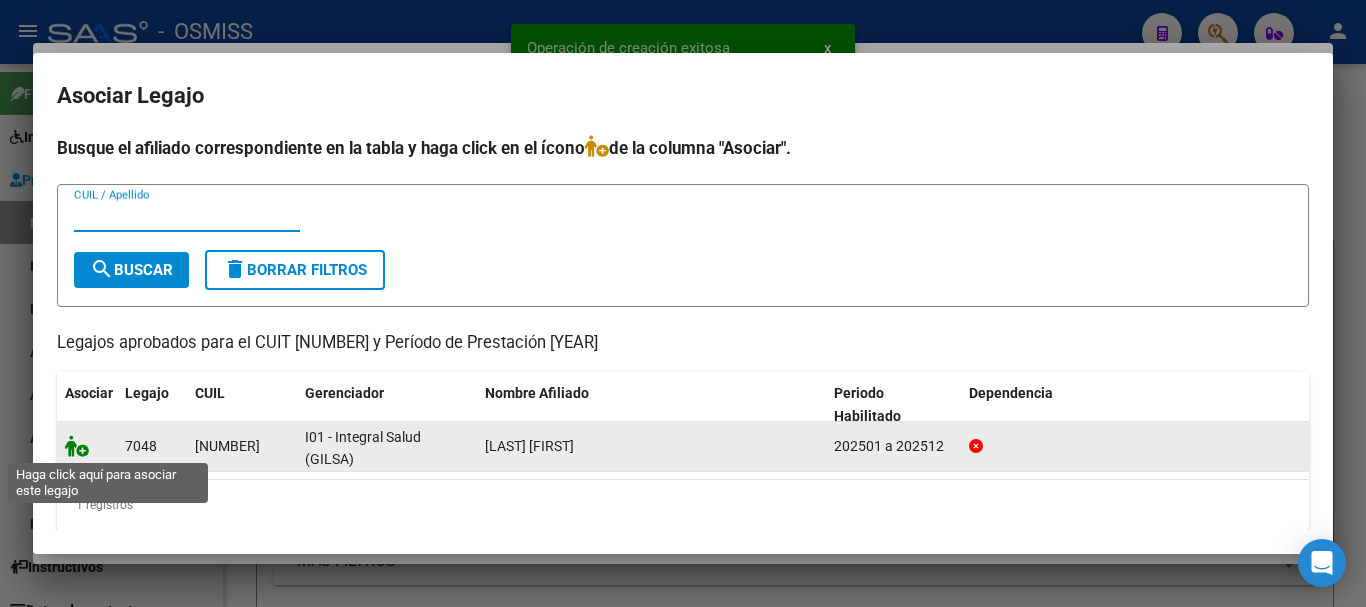 click 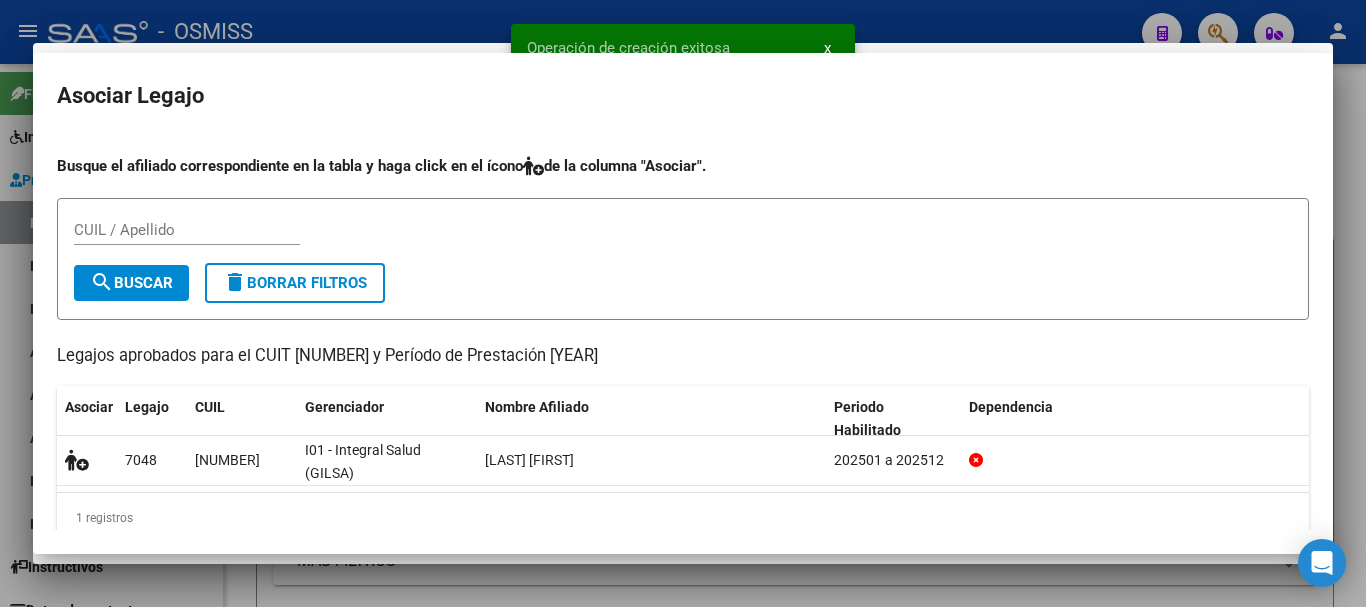 scroll, scrollTop: 0, scrollLeft: 0, axis: both 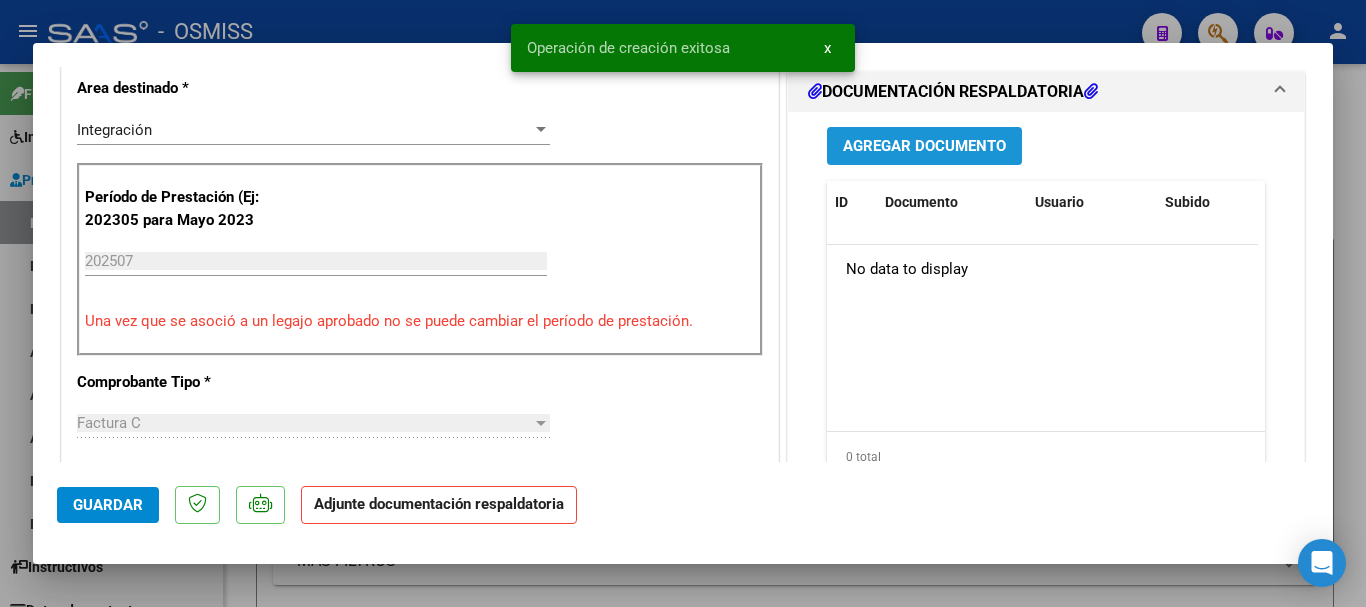 click on "Agregar Documento" at bounding box center (924, 145) 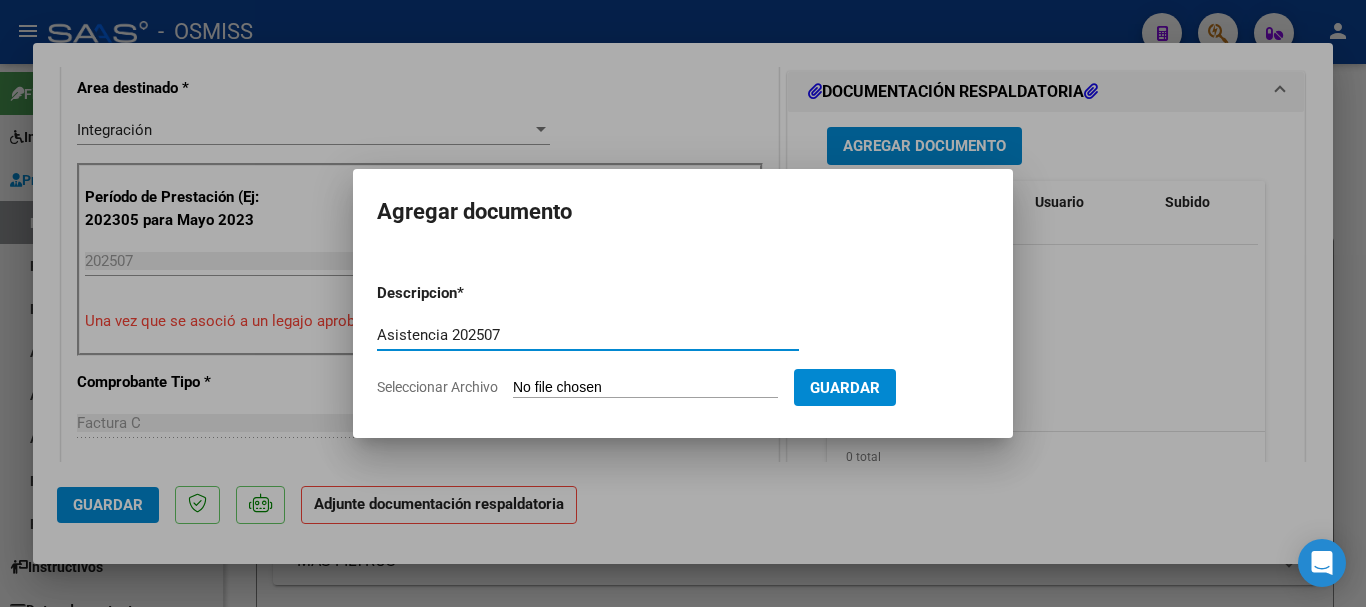 type on "Asistencia 202507" 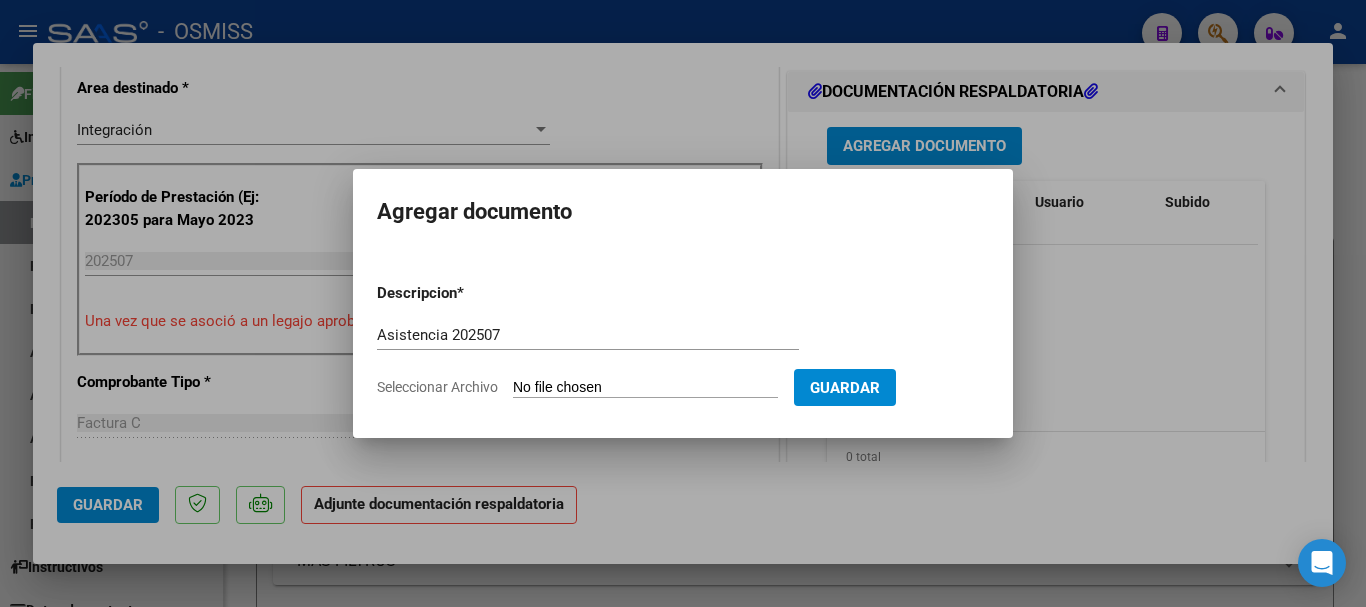 type on "C:\fakepath\De Marco. Asistencia 202507.pdf" 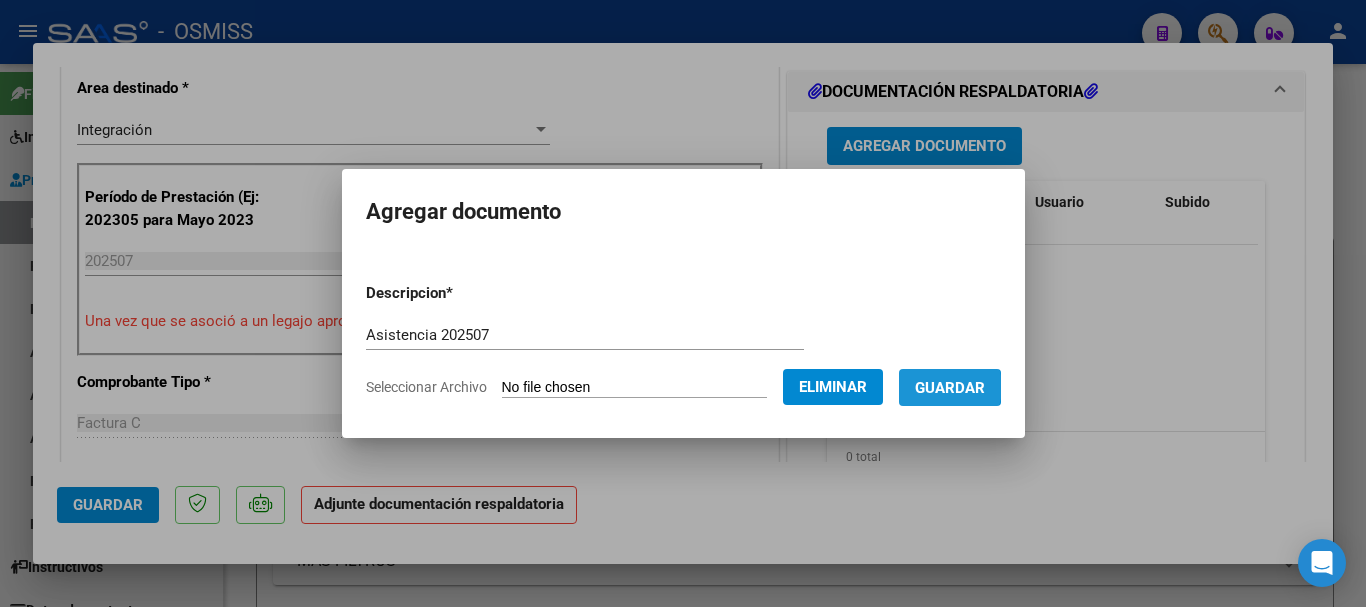 click on "Guardar" at bounding box center [950, 388] 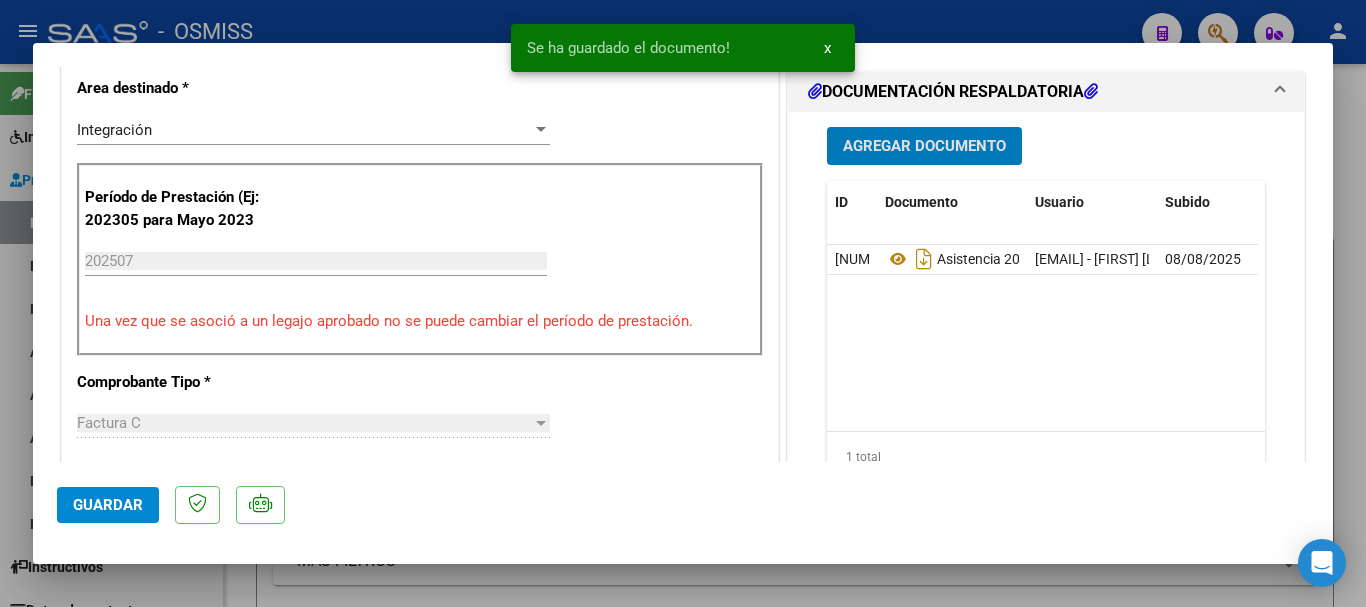 click on "Guardar" 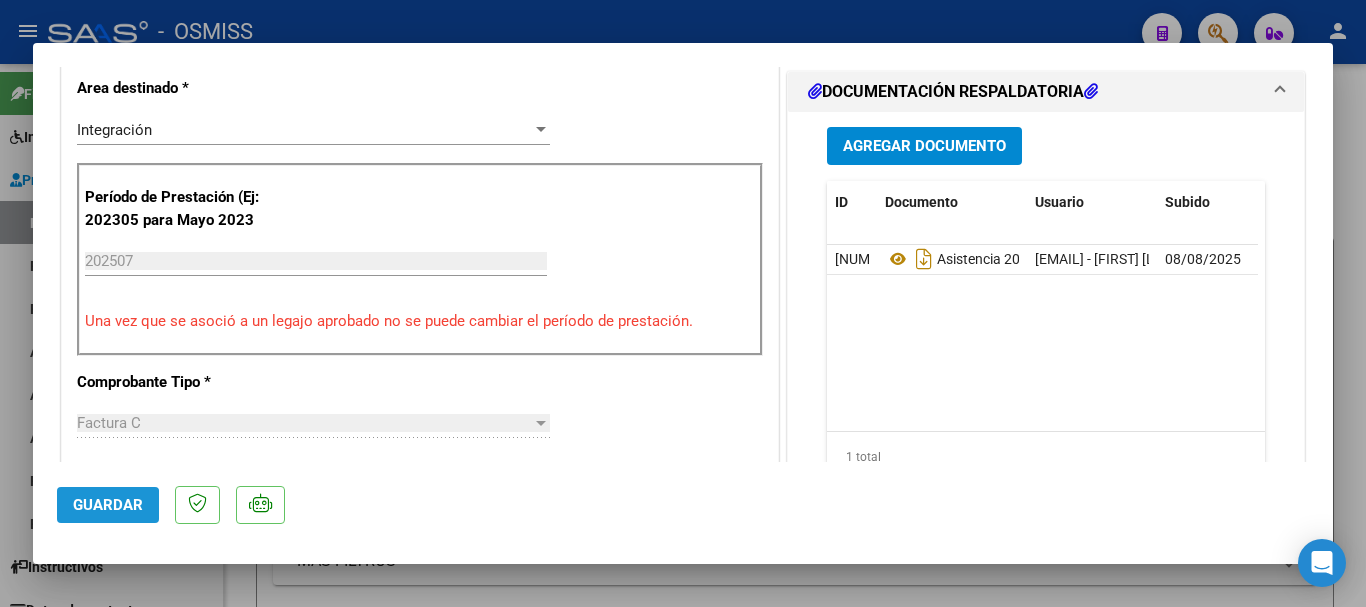 click on "Guardar" 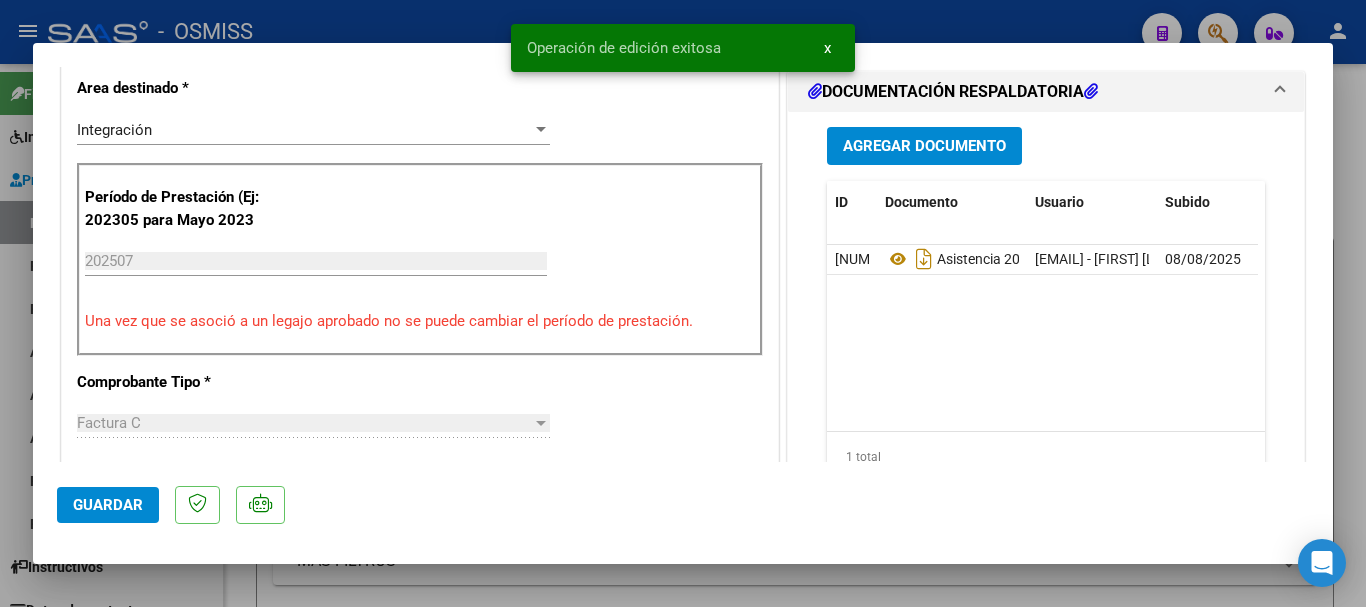 click at bounding box center [683, 303] 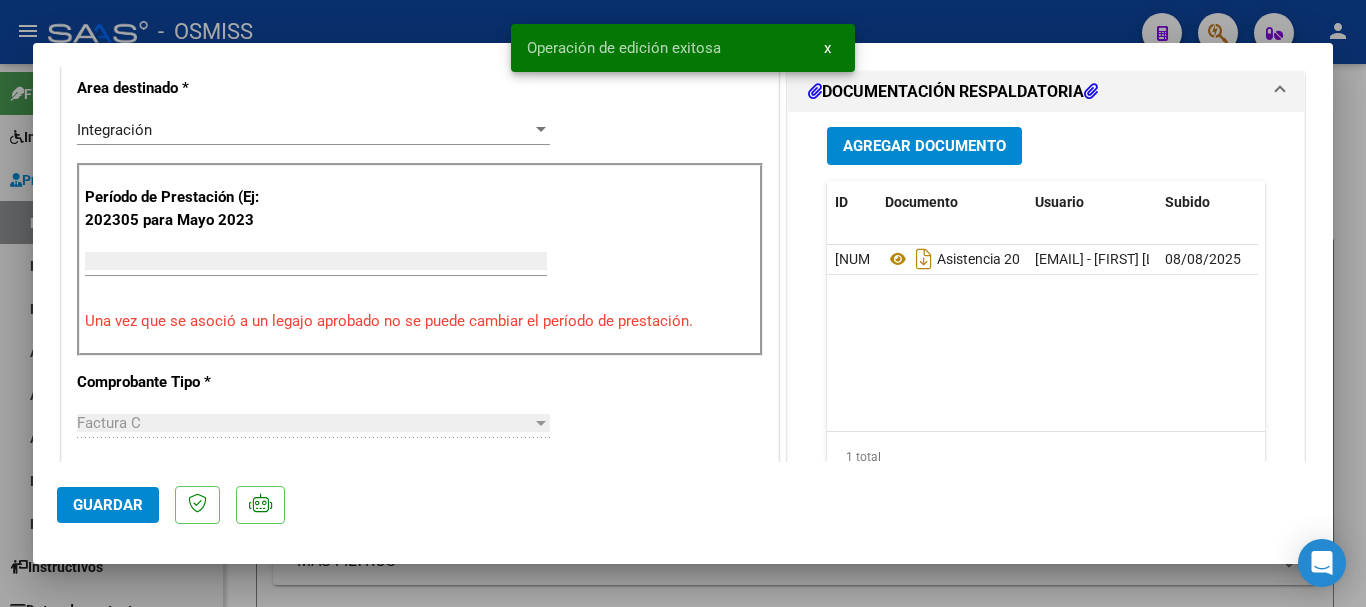 scroll, scrollTop: 0, scrollLeft: 0, axis: both 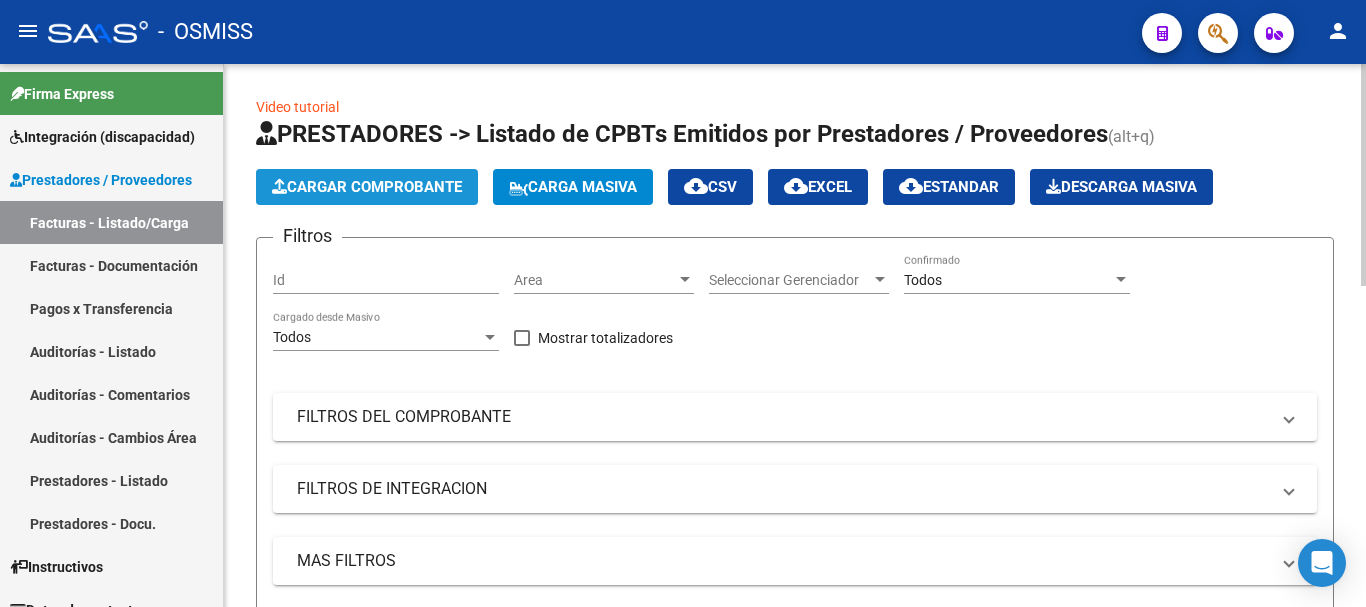 click on "Cargar Comprobante" 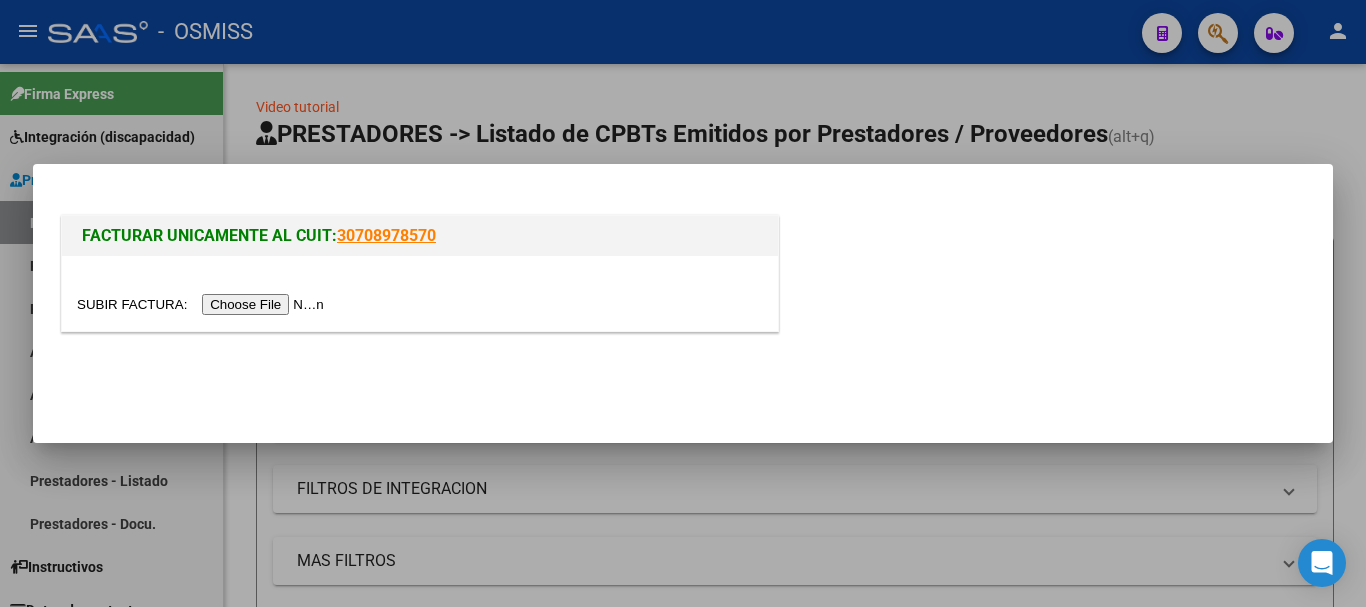 click at bounding box center [203, 304] 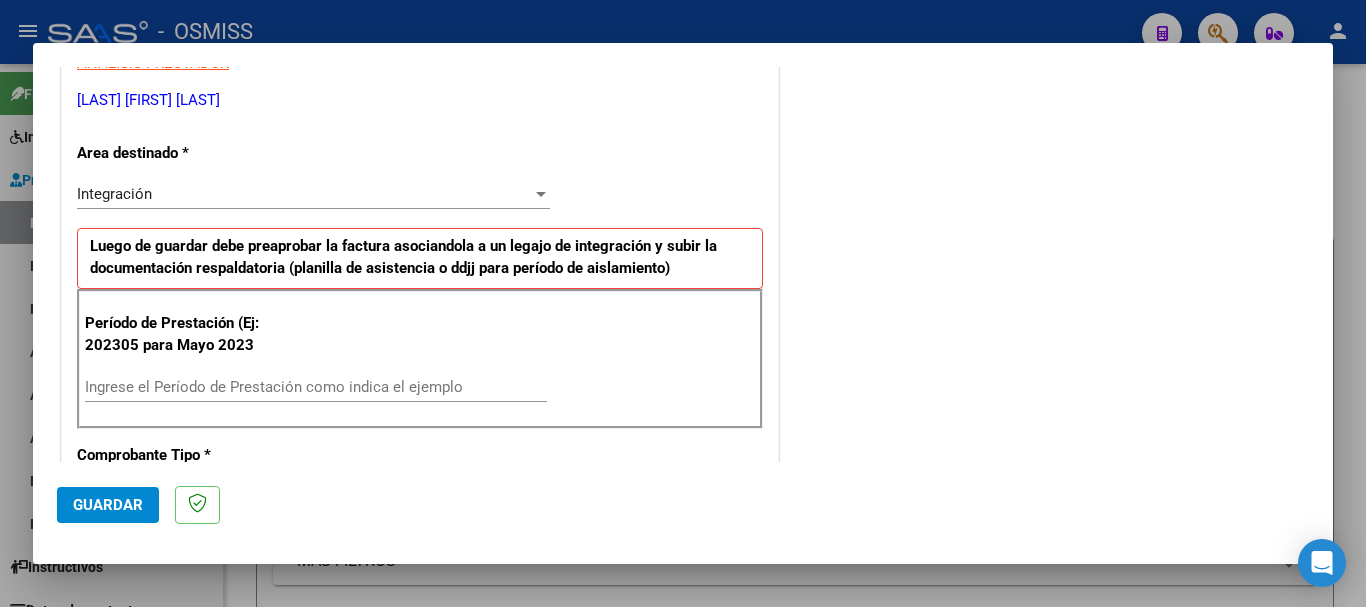 scroll, scrollTop: 500, scrollLeft: 0, axis: vertical 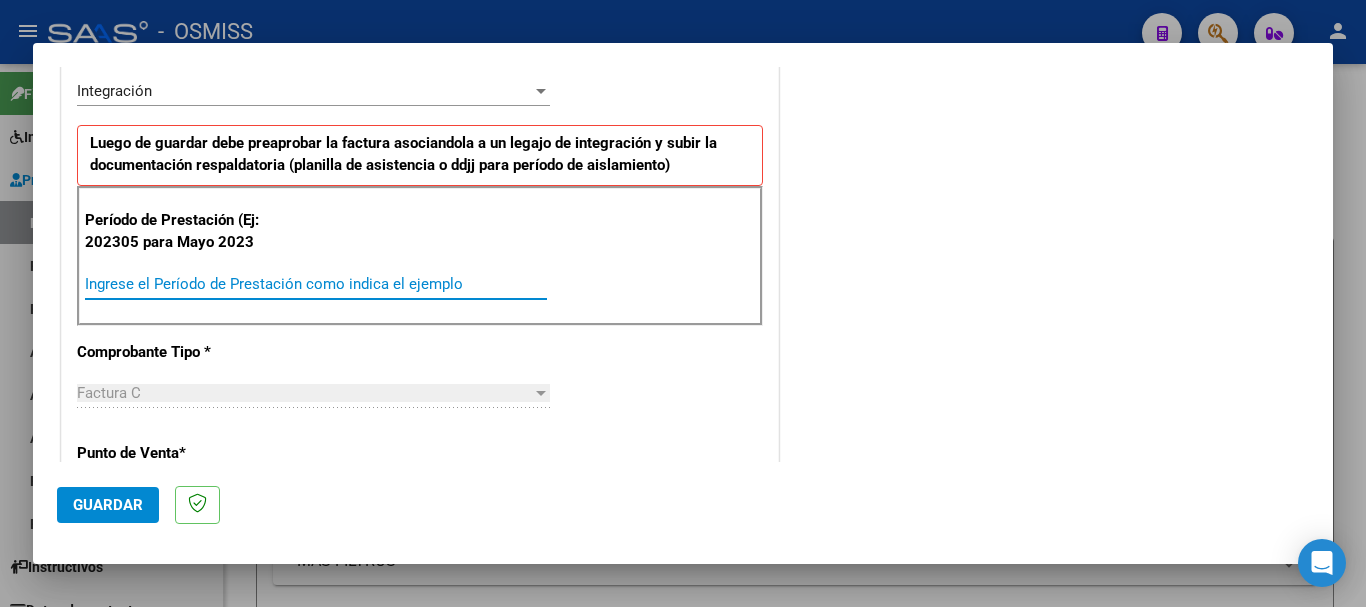click on "Ingrese el Período de Prestación como indica el ejemplo" at bounding box center [316, 284] 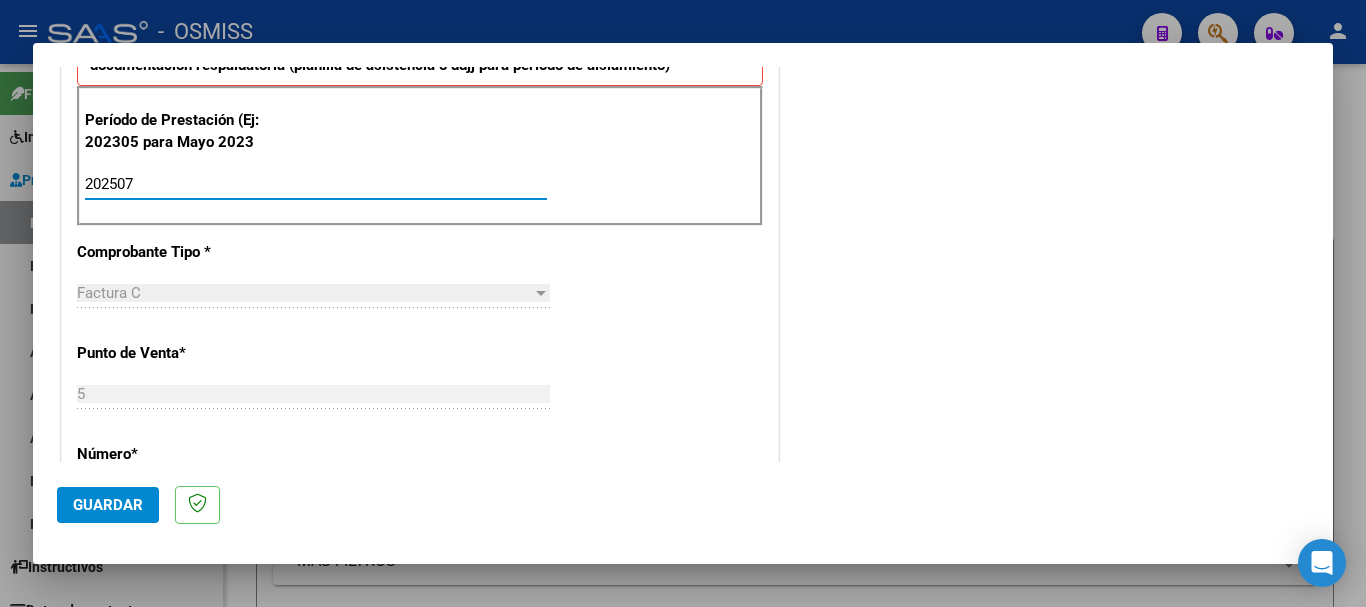 type on "202507" 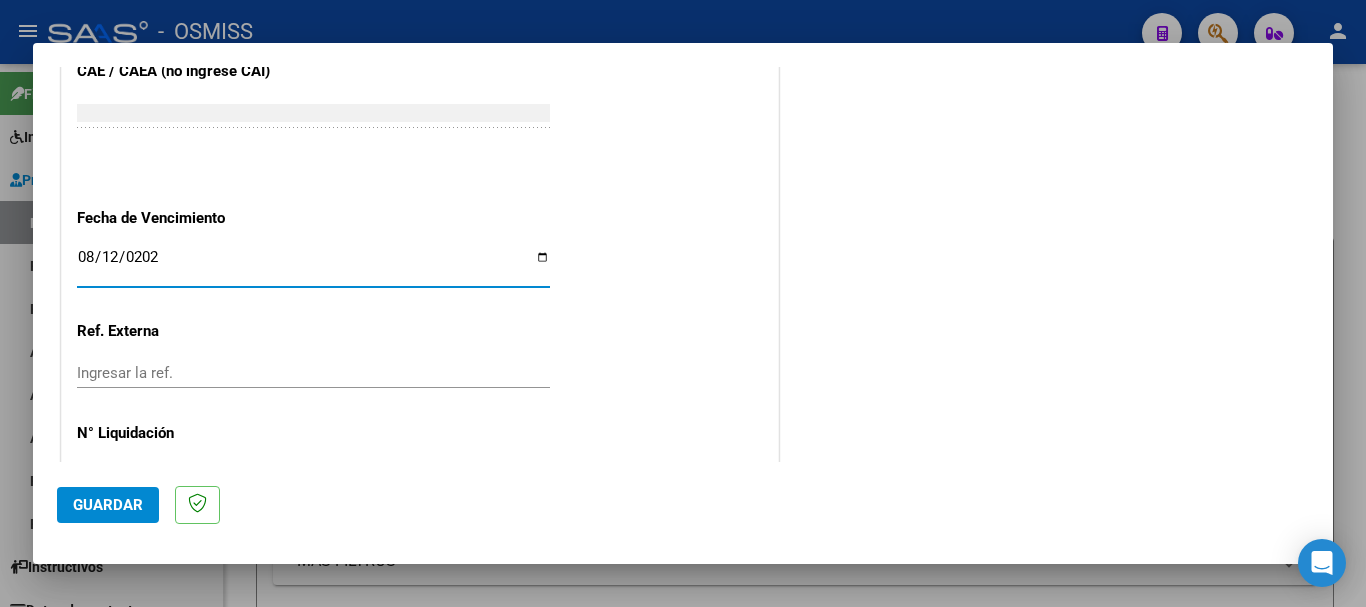 type on "2025-08-12" 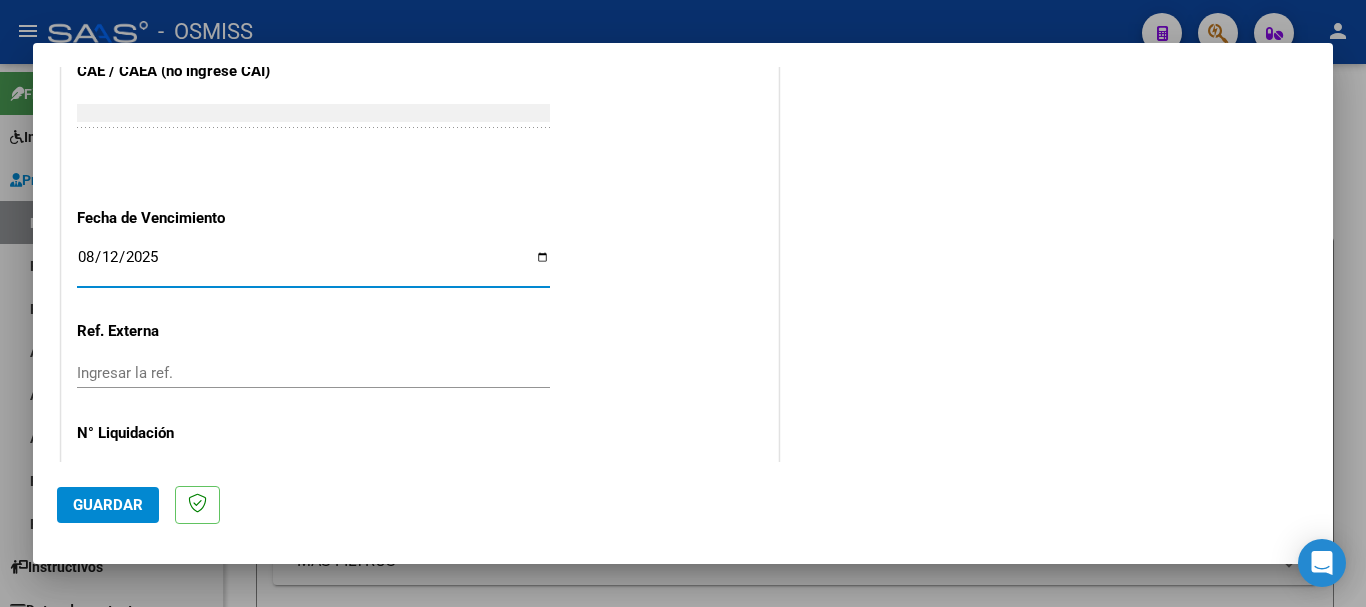click on "Guardar" 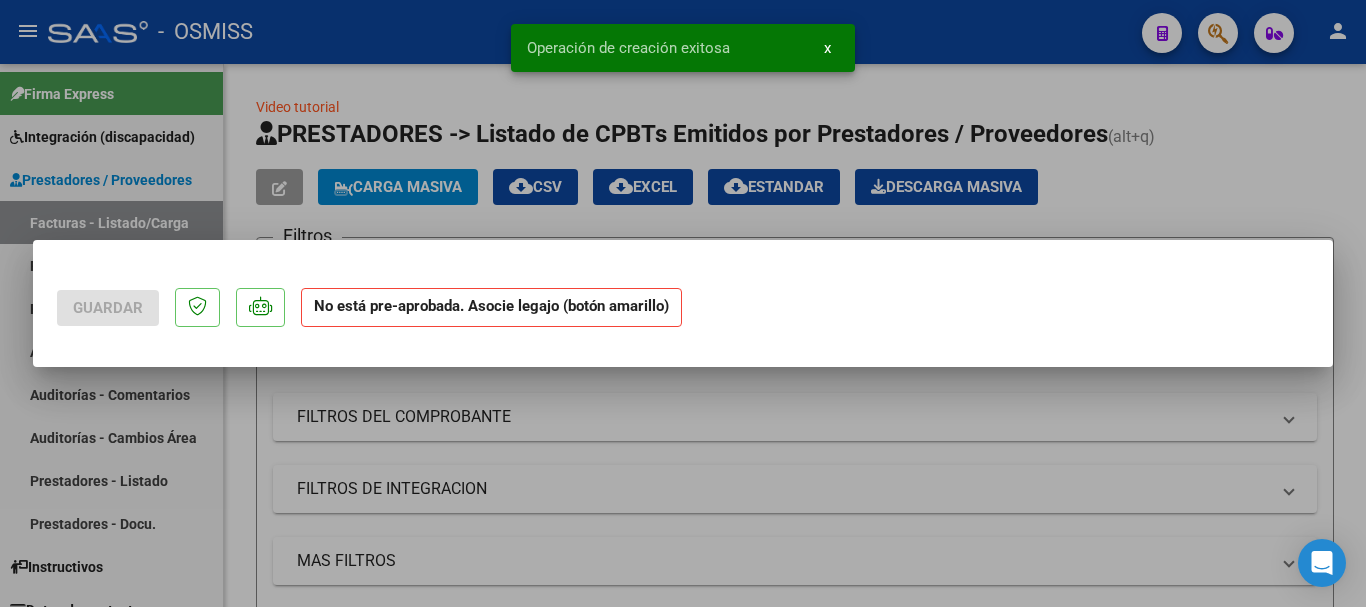 scroll, scrollTop: 0, scrollLeft: 0, axis: both 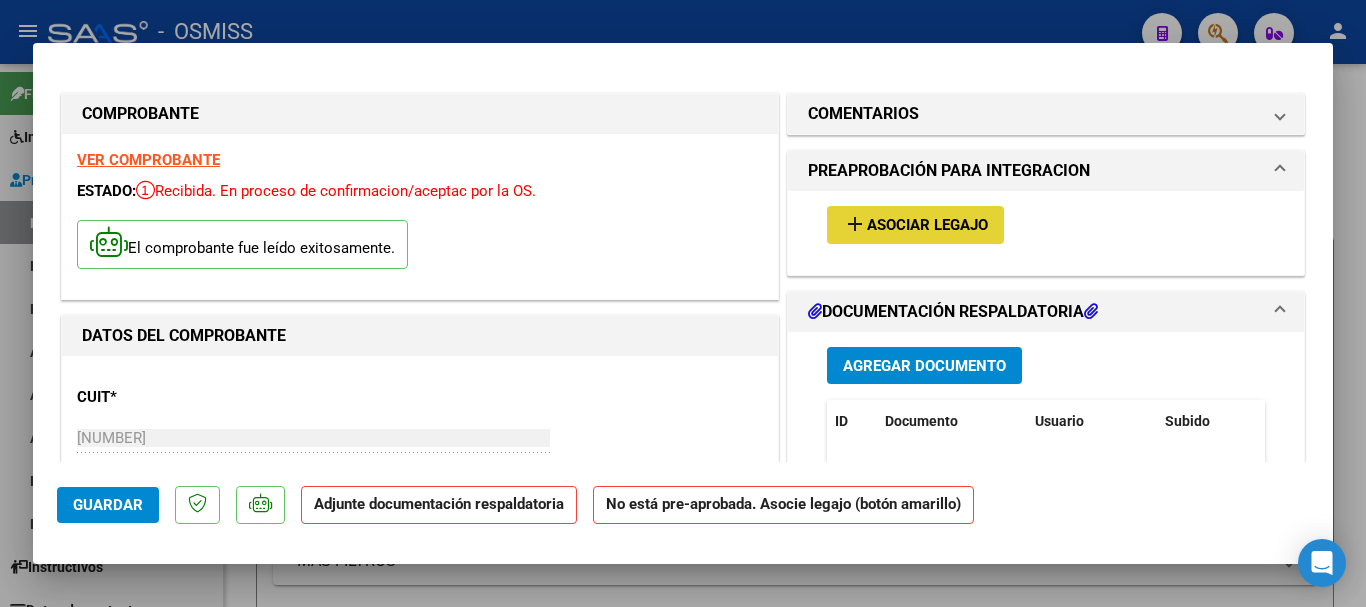 click on "add" at bounding box center [855, 224] 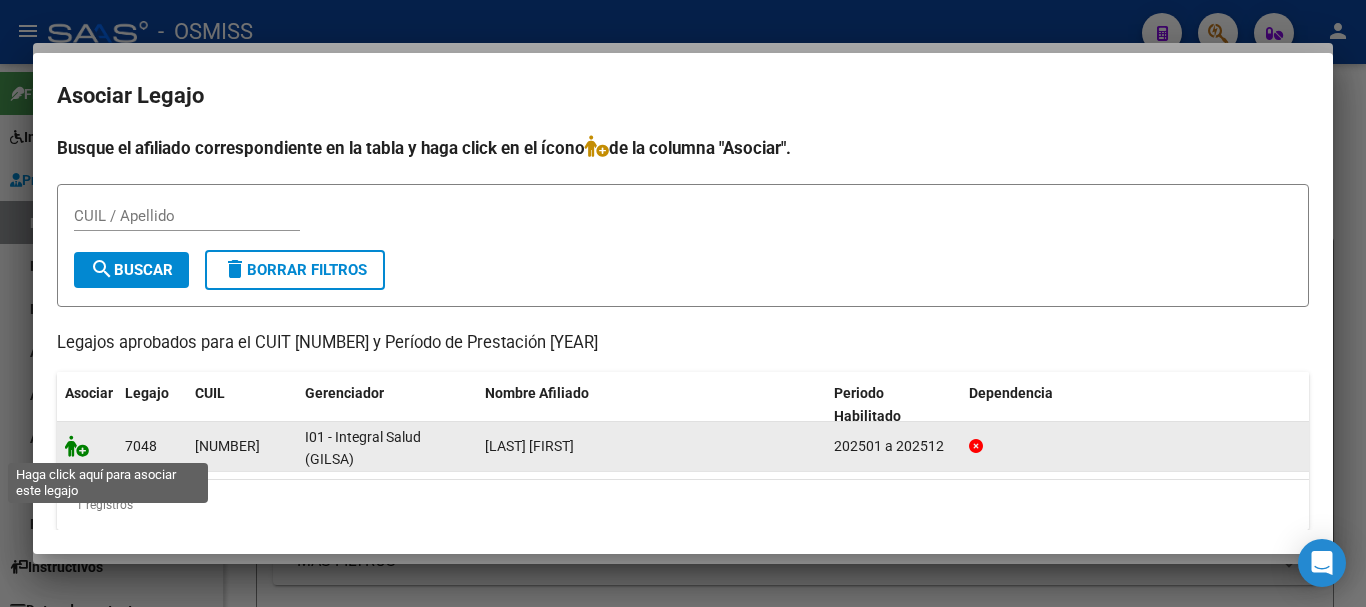 drag, startPoint x: 77, startPoint y: 443, endPoint x: 428, endPoint y: 394, distance: 354.40372 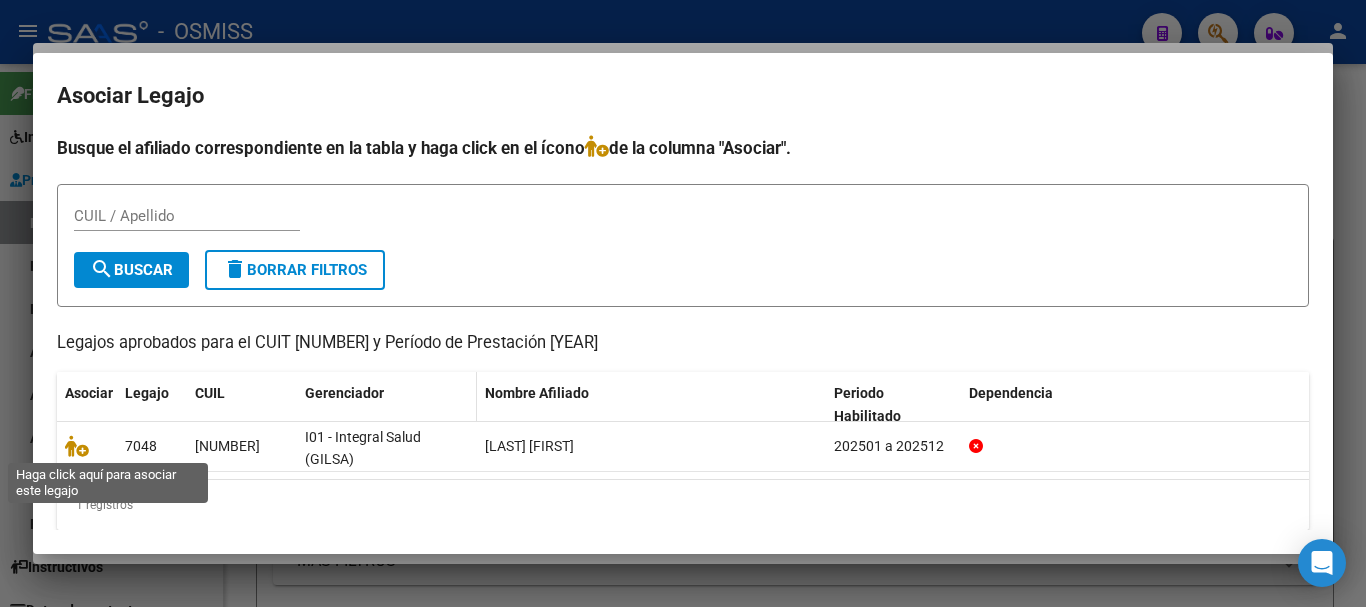 click 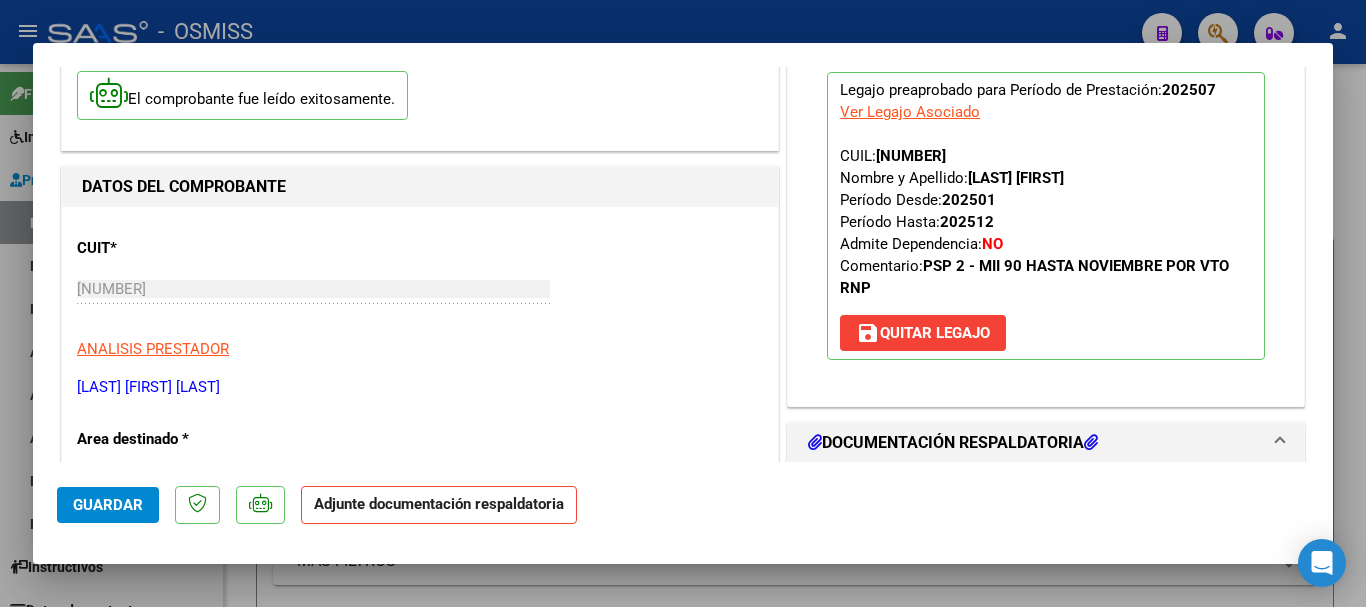 scroll, scrollTop: 300, scrollLeft: 0, axis: vertical 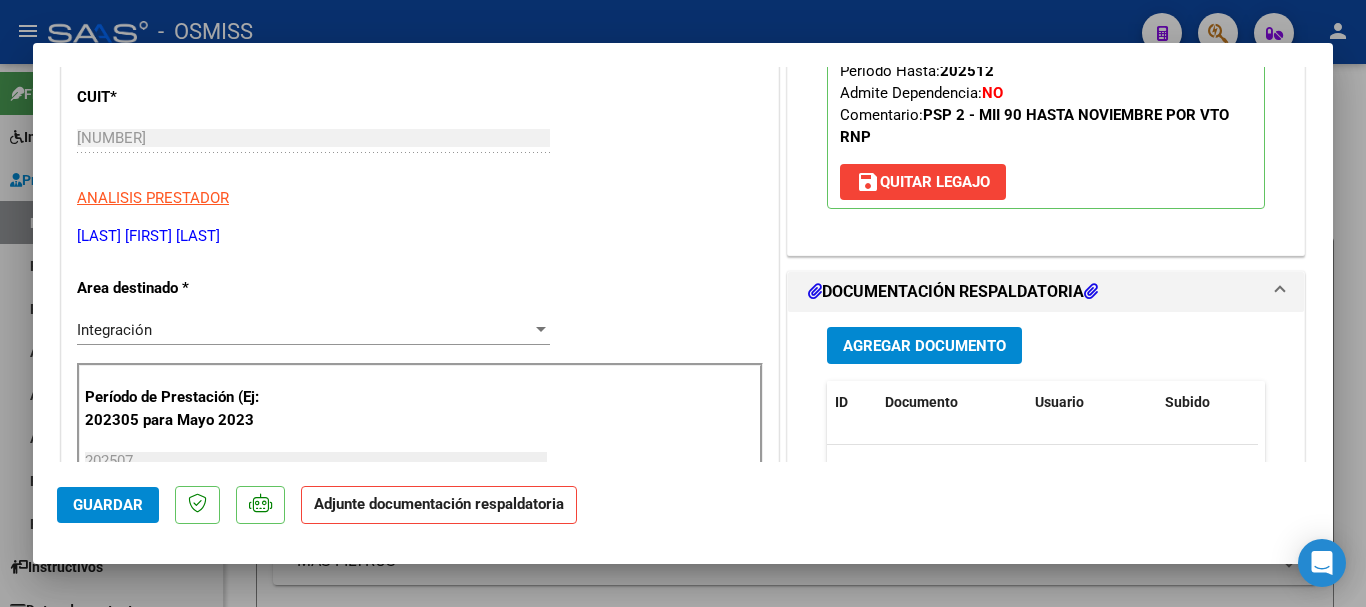 click on "Agregar Documento" at bounding box center (924, 345) 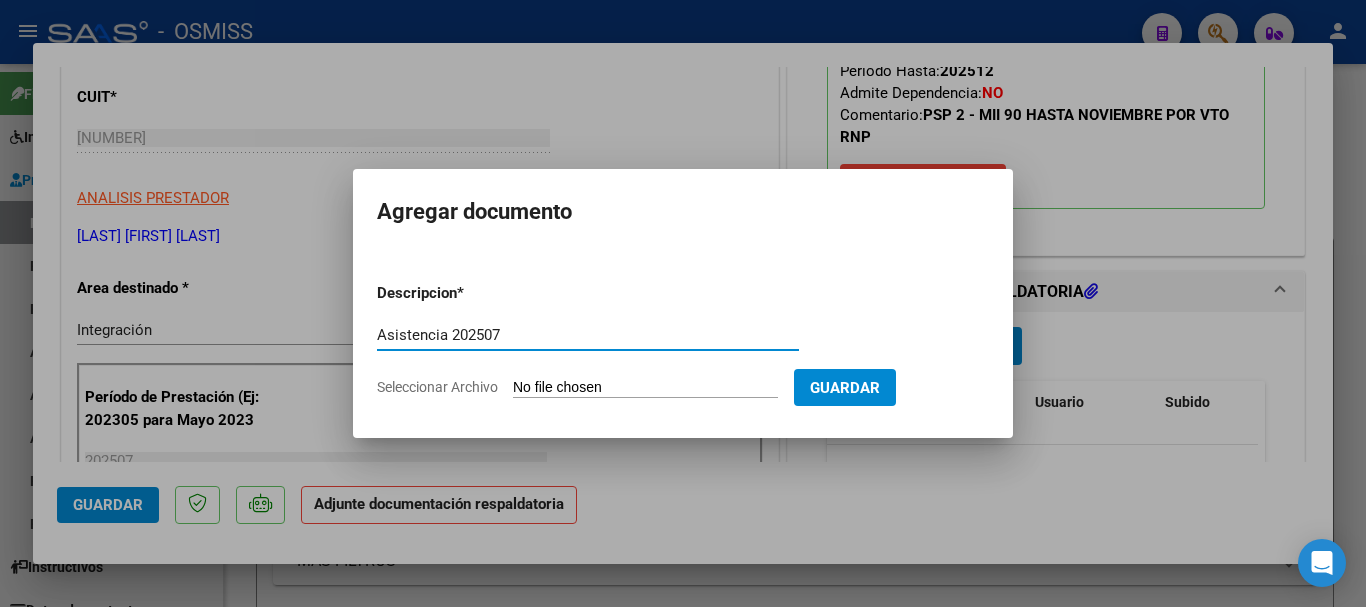 type on "Asistencia 202507" 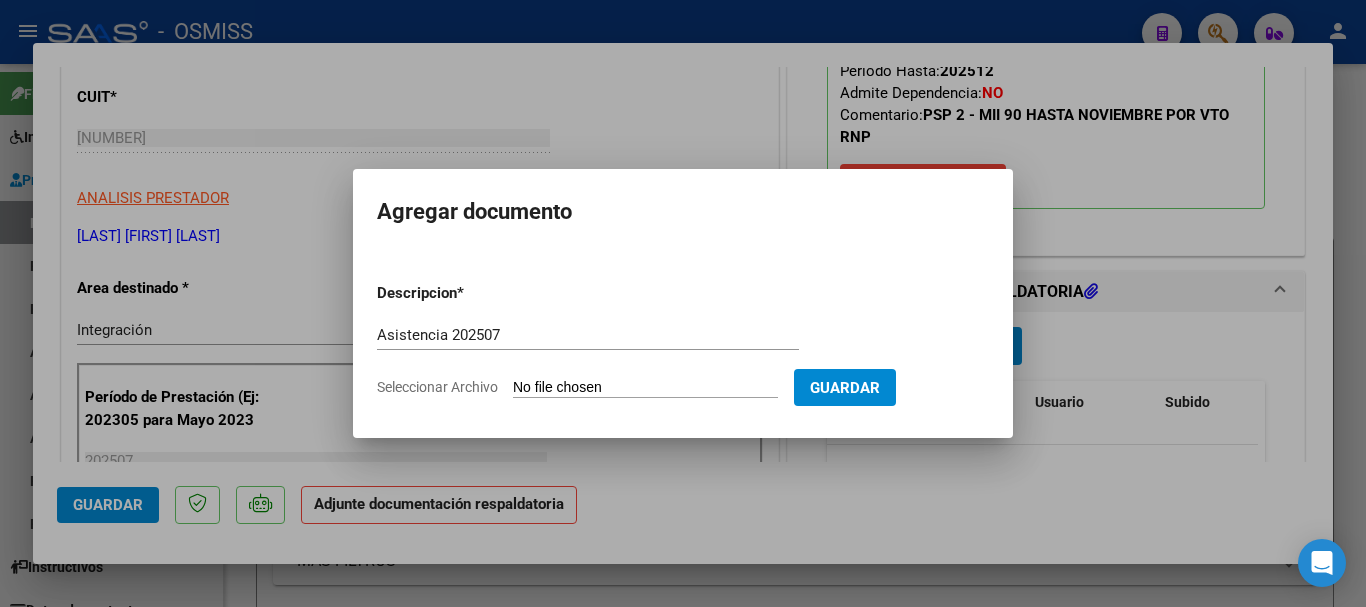 click on "Seleccionar Archivo" at bounding box center [645, 388] 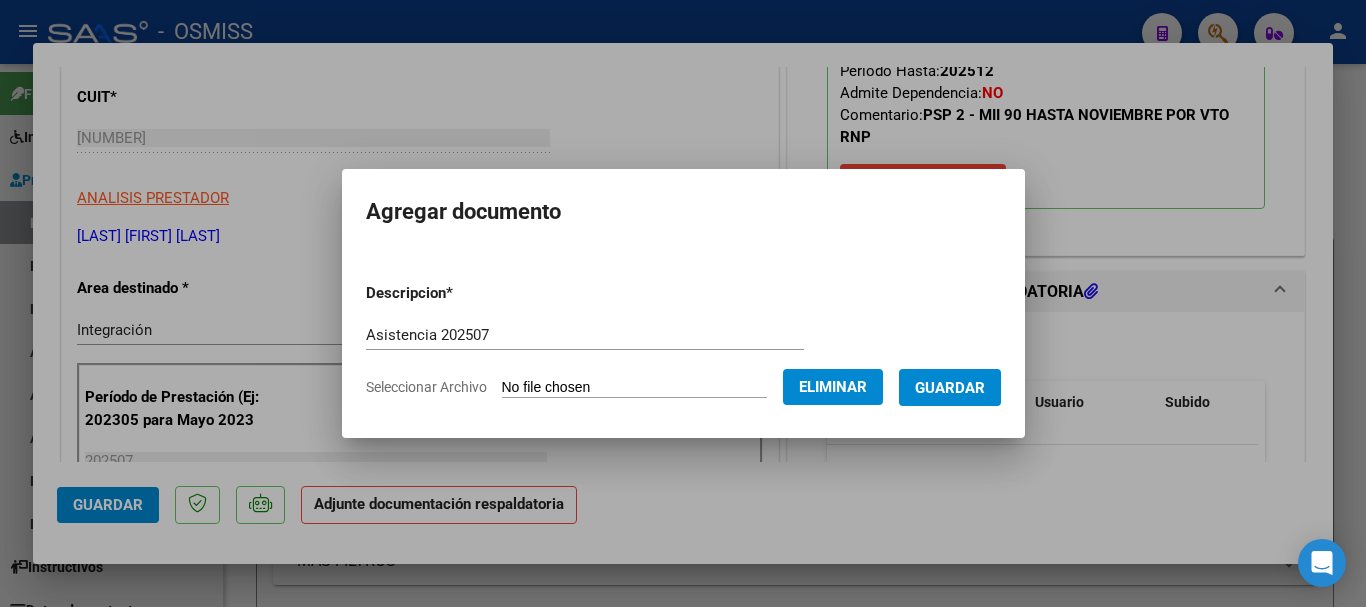 click on "Guardar" at bounding box center (950, 388) 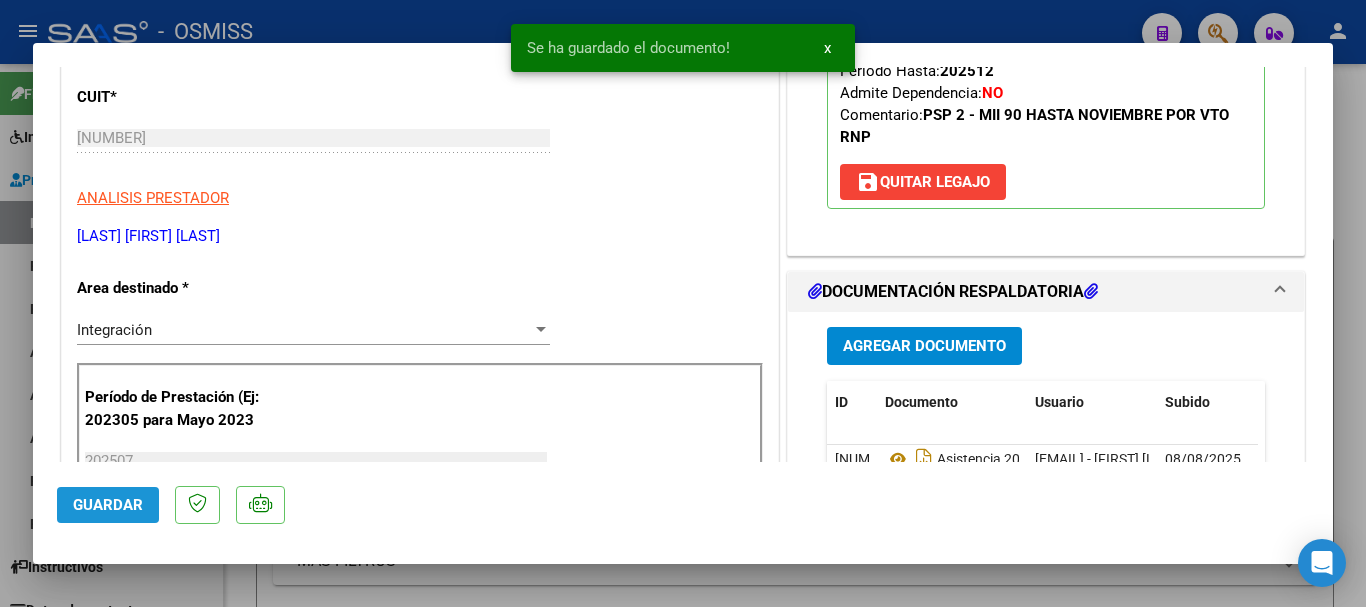 click on "Guardar" 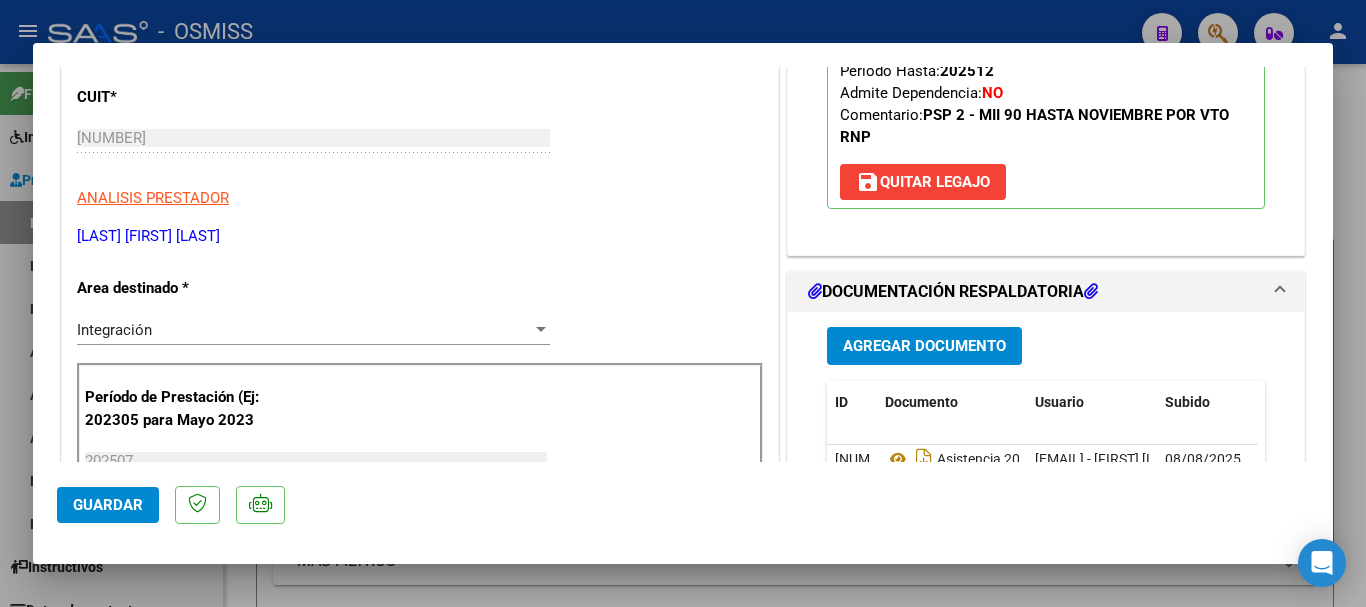 click on "Guardar" 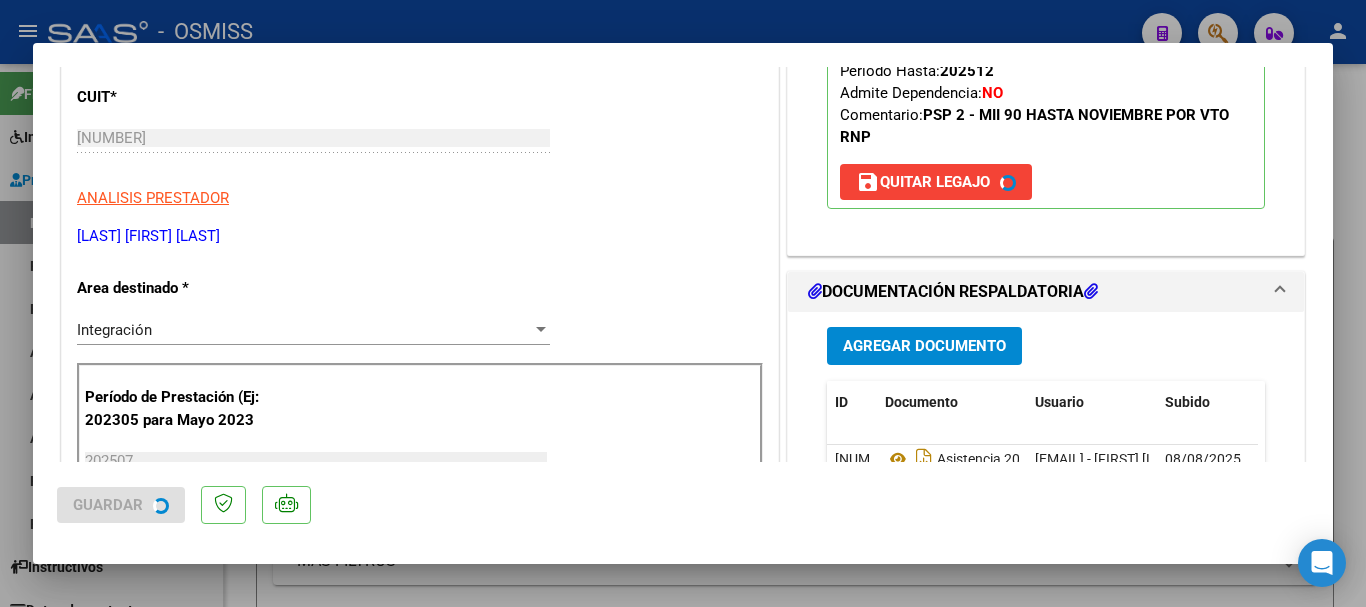 click at bounding box center [683, 303] 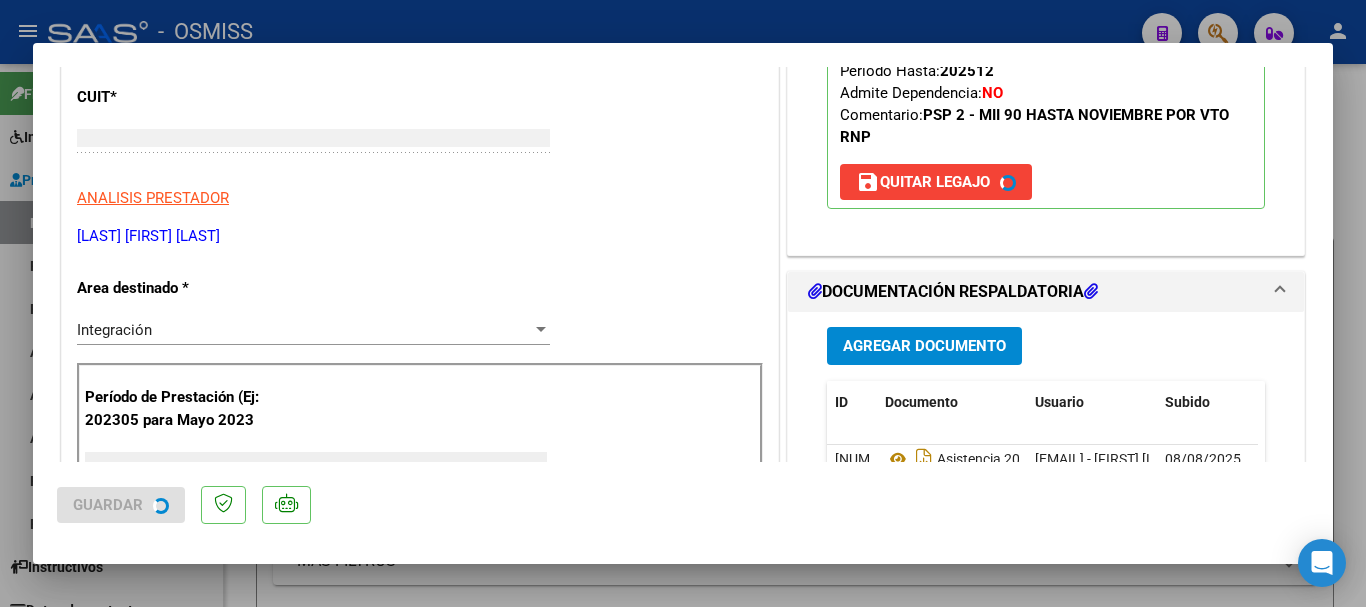 scroll, scrollTop: 239, scrollLeft: 0, axis: vertical 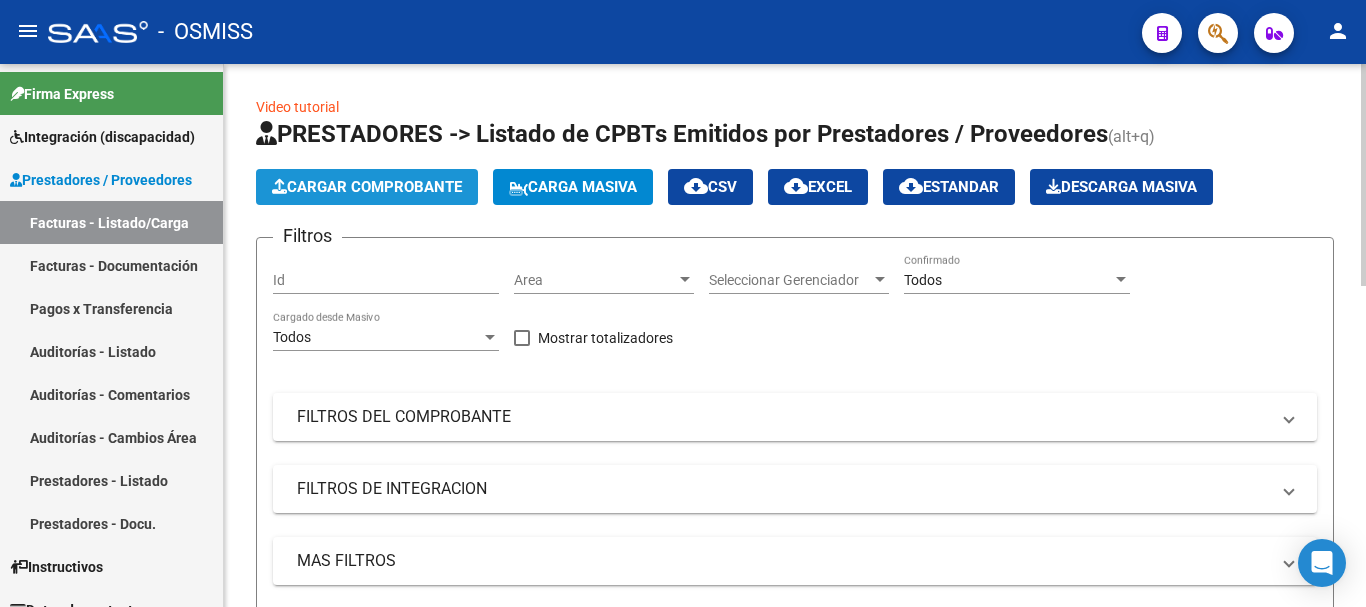 click on "Cargar Comprobante" 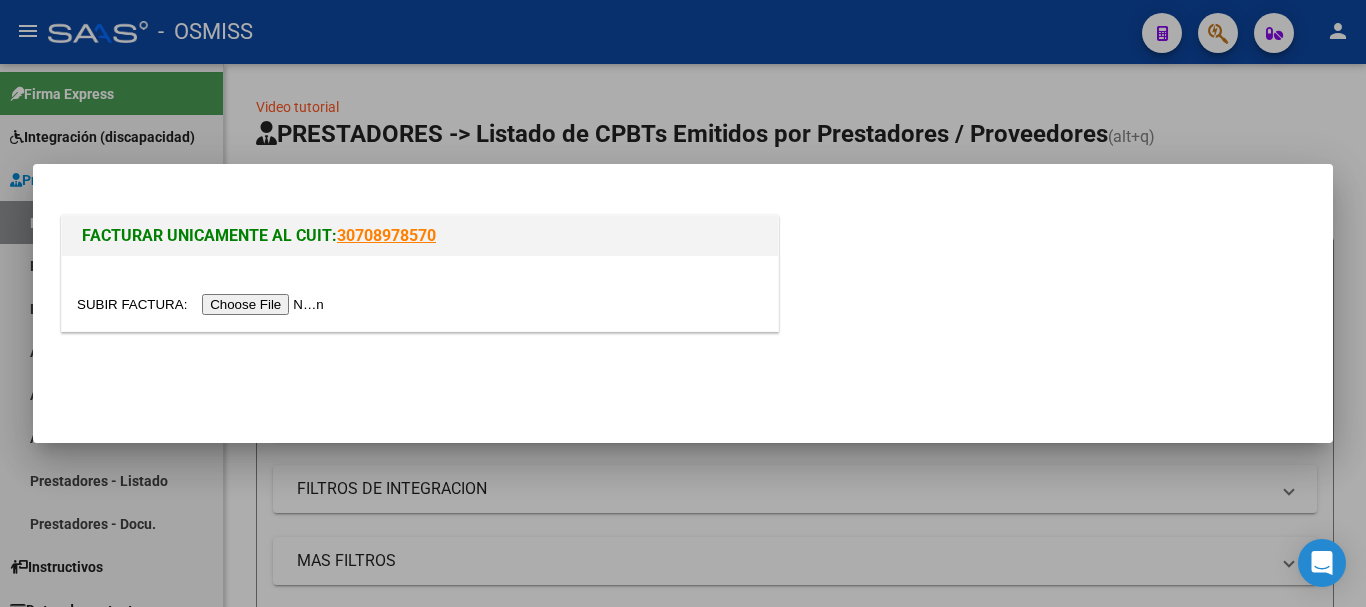 click at bounding box center [203, 304] 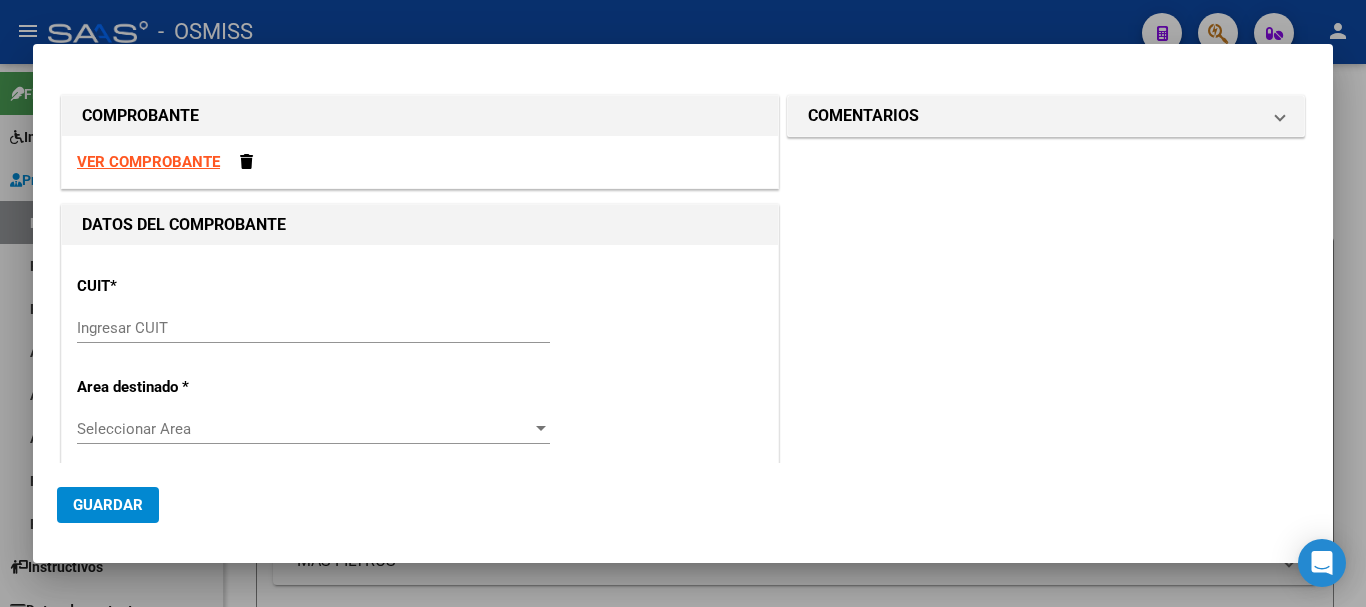 click on "Ingresar CUIT" at bounding box center [313, 328] 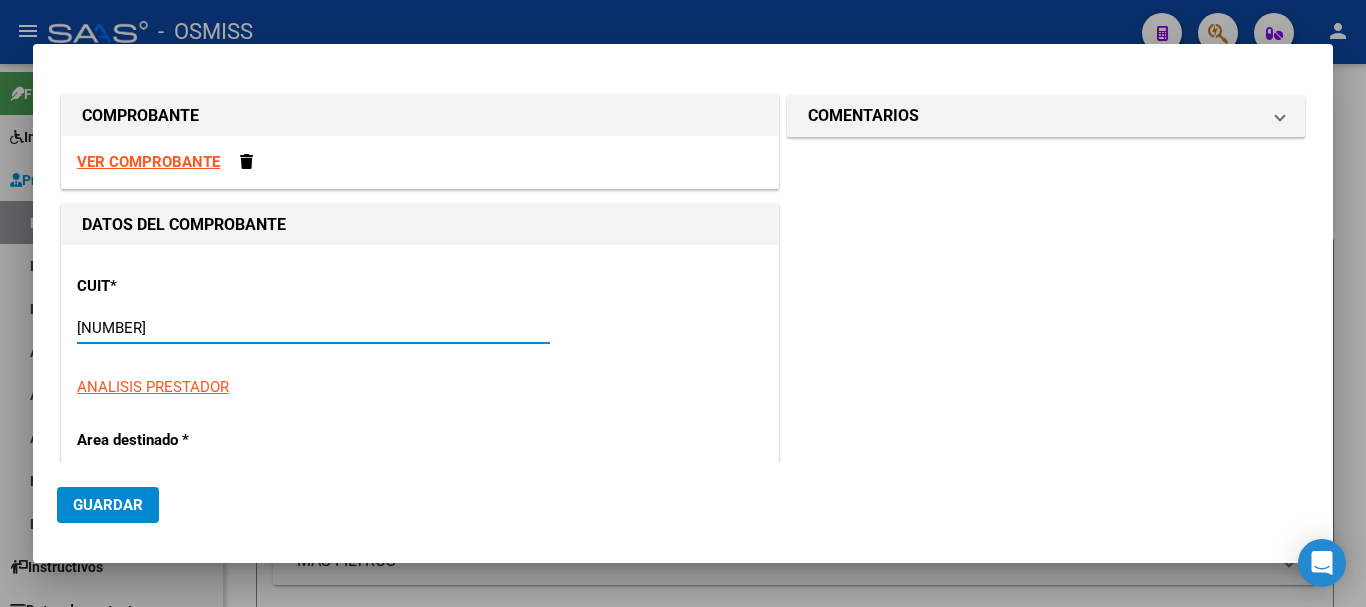 type on "[NUMBER]" 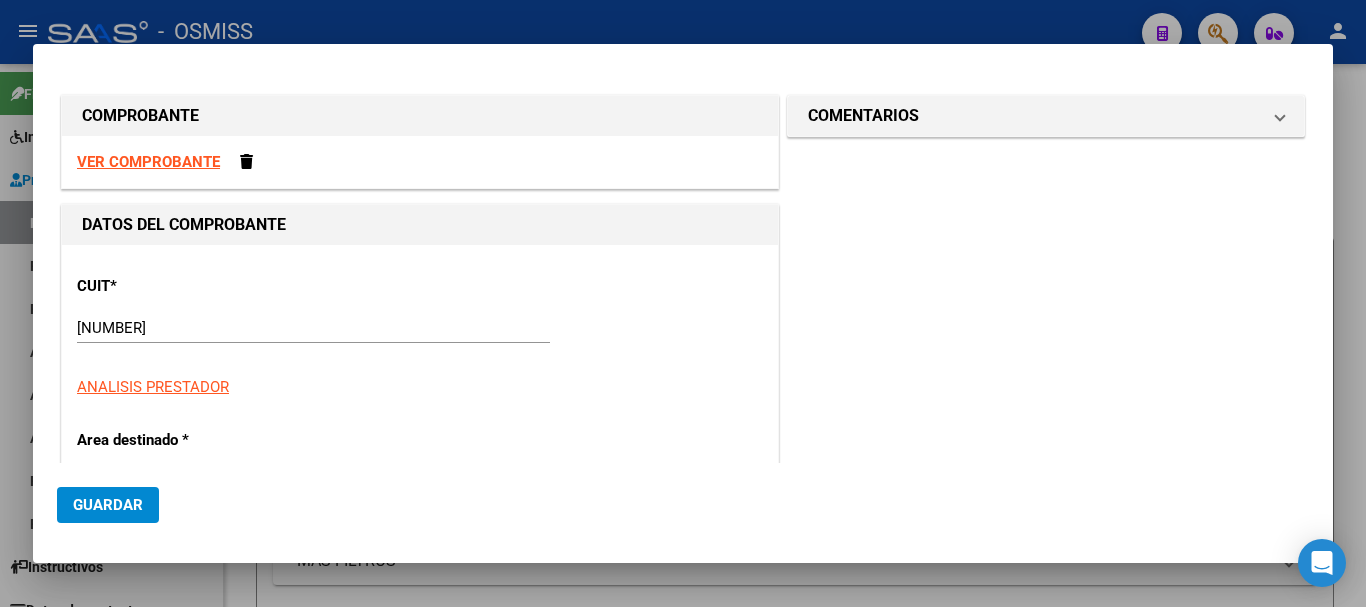 scroll, scrollTop: 216, scrollLeft: 0, axis: vertical 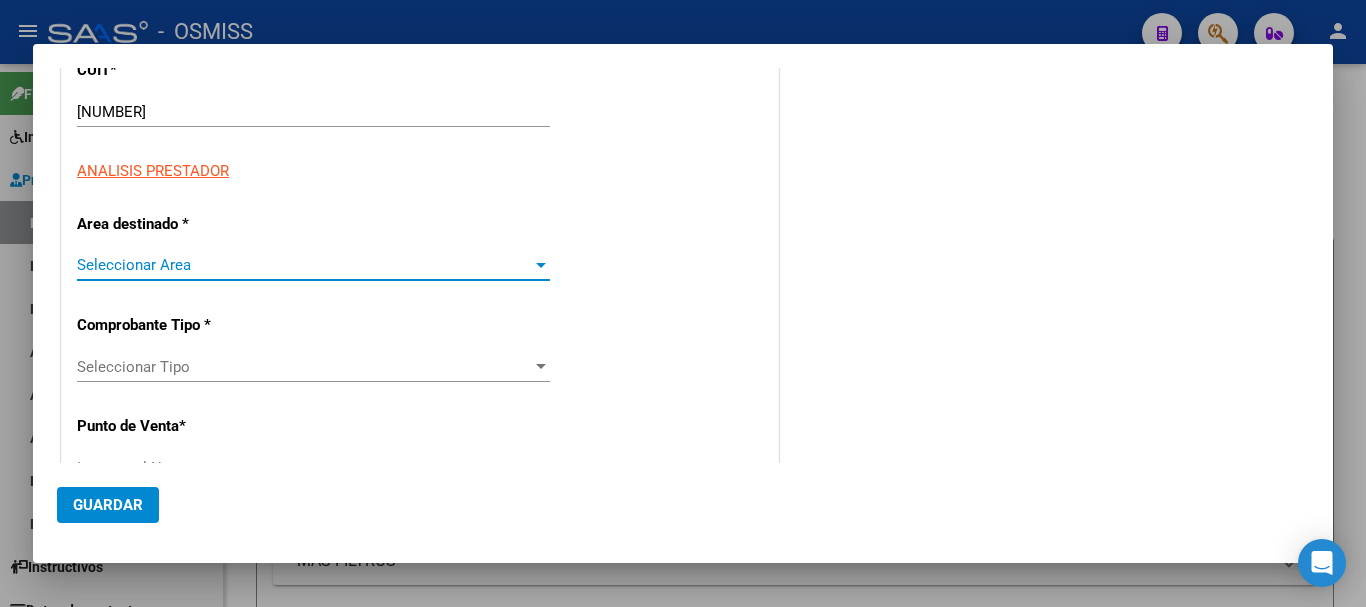 type on "2" 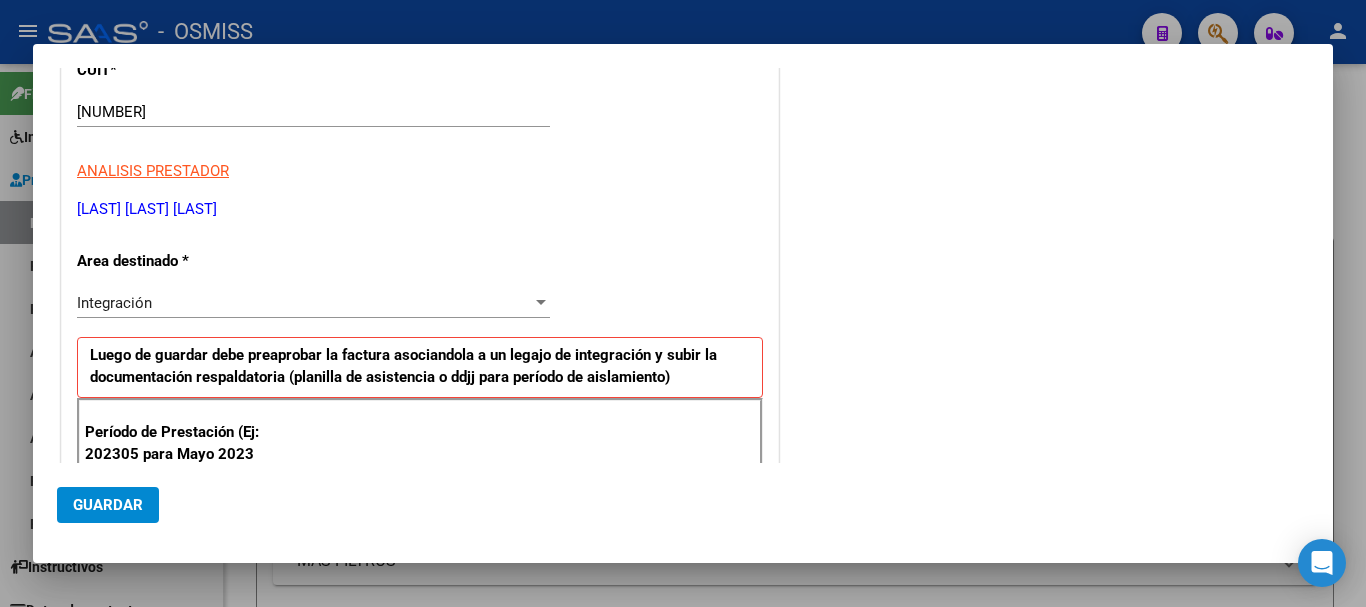 scroll, scrollTop: 446, scrollLeft: 0, axis: vertical 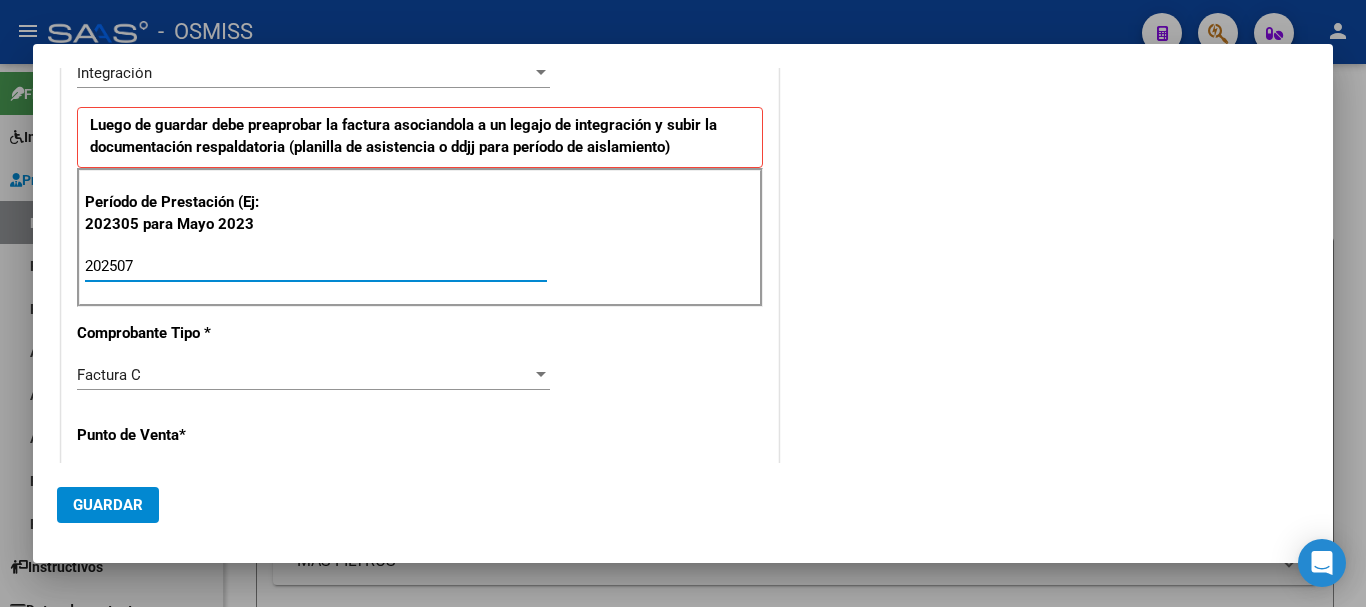 type on "202507" 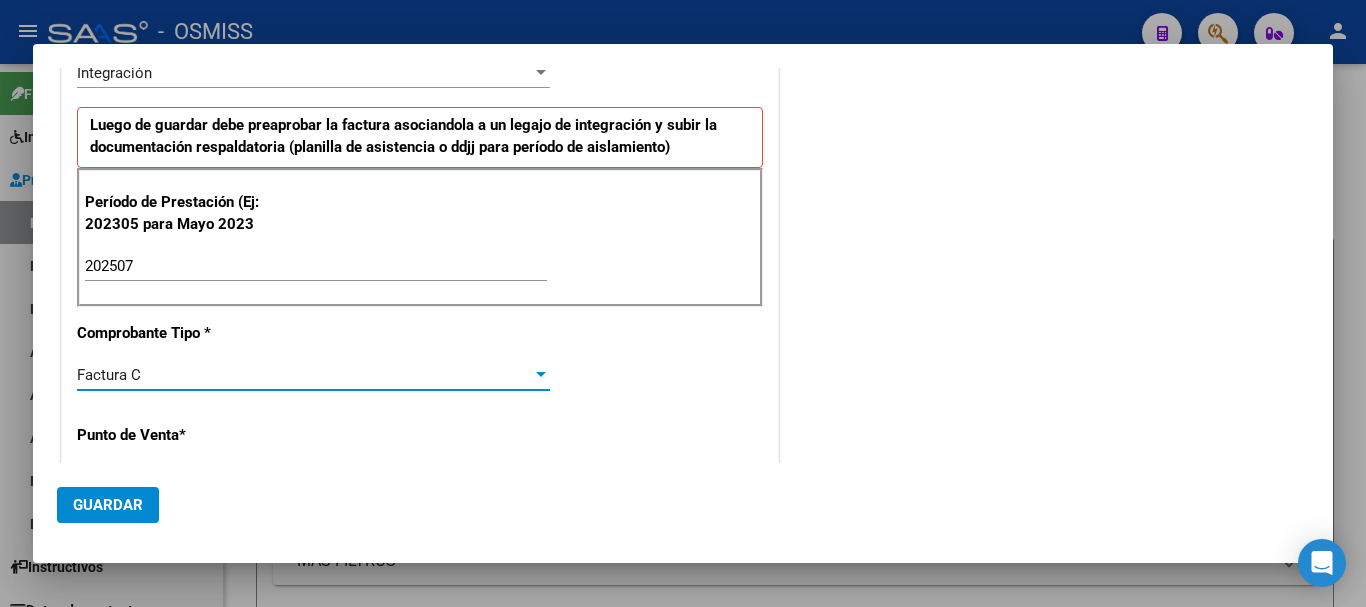 scroll, scrollTop: 657, scrollLeft: 0, axis: vertical 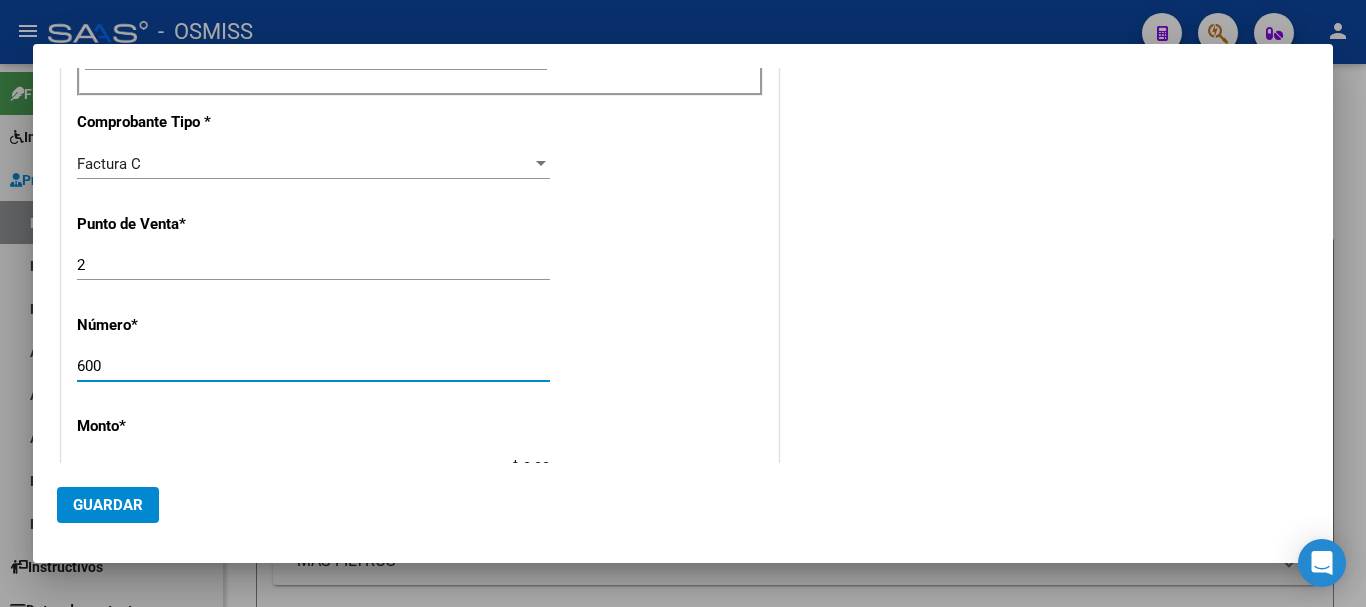 type on "600" 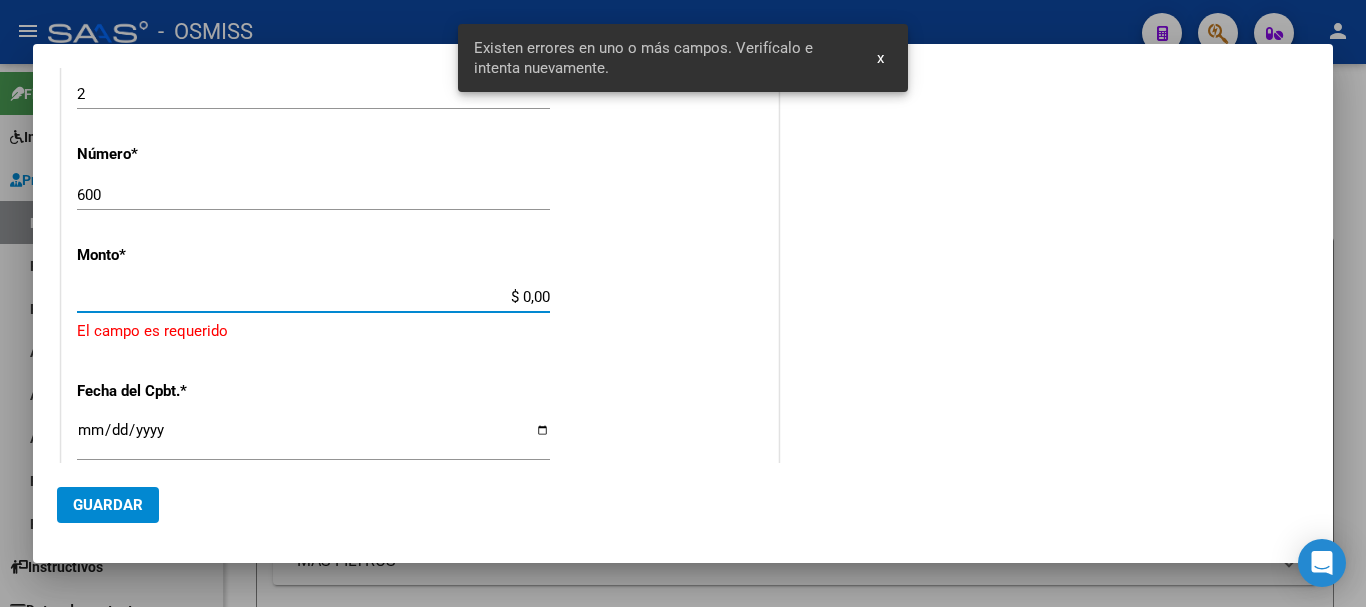 scroll, scrollTop: 850, scrollLeft: 0, axis: vertical 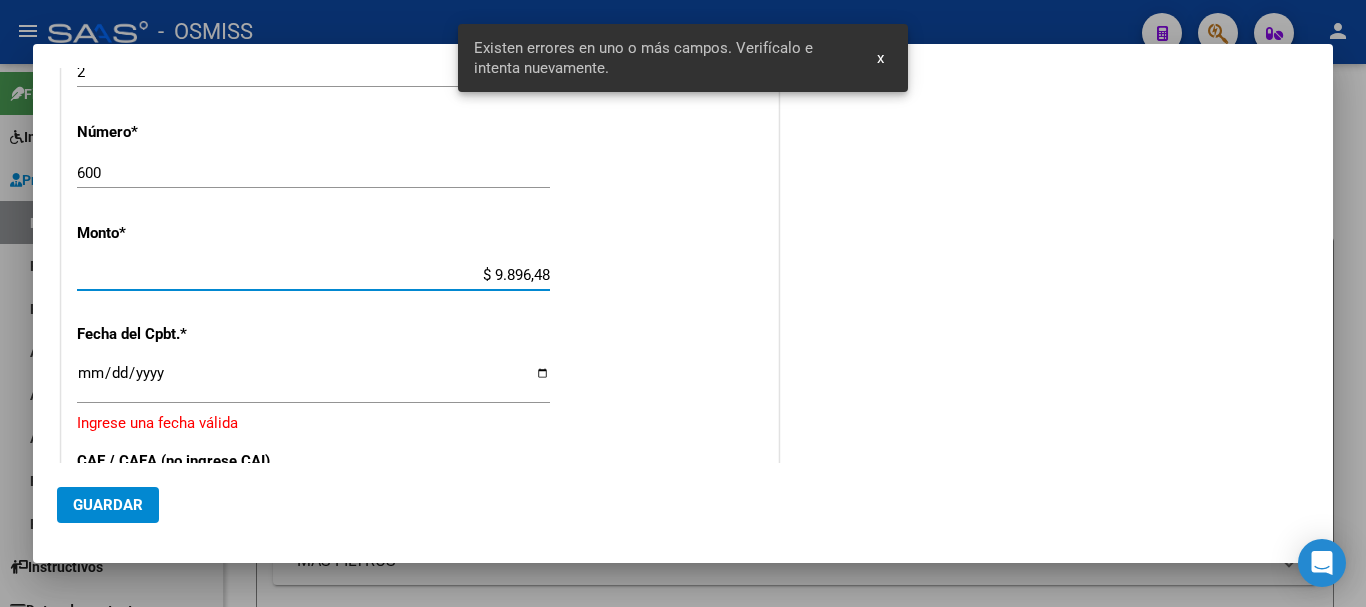 type on "$ 98.964,88" 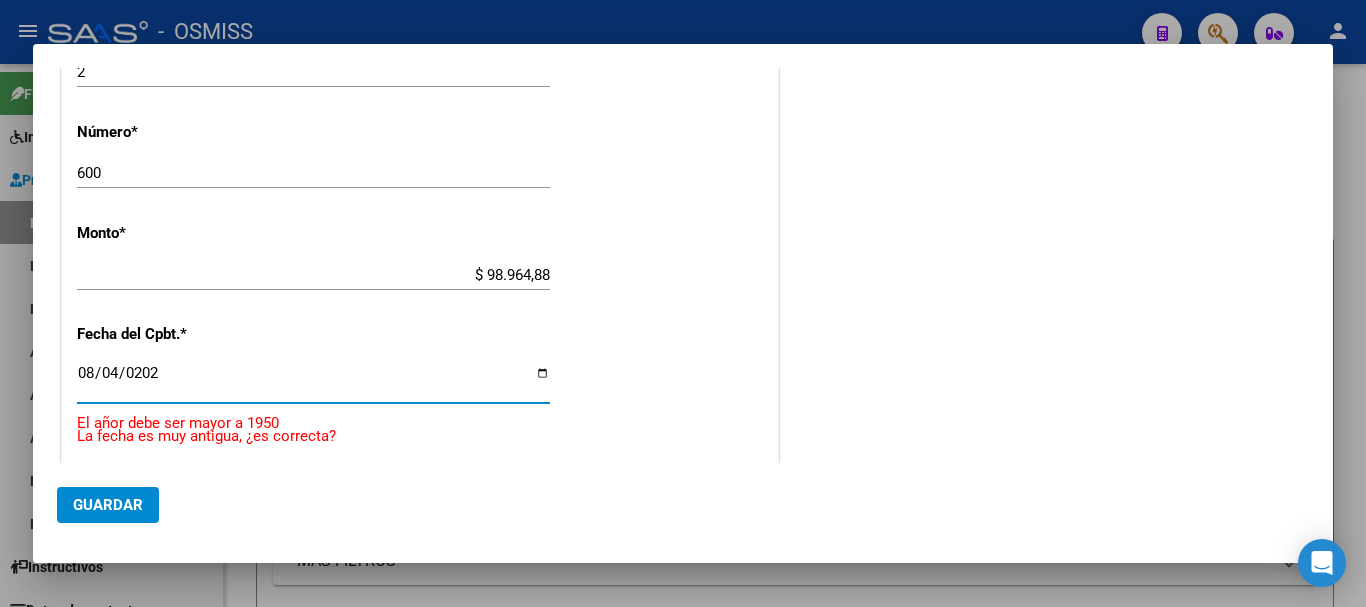 type on "2025-08-04" 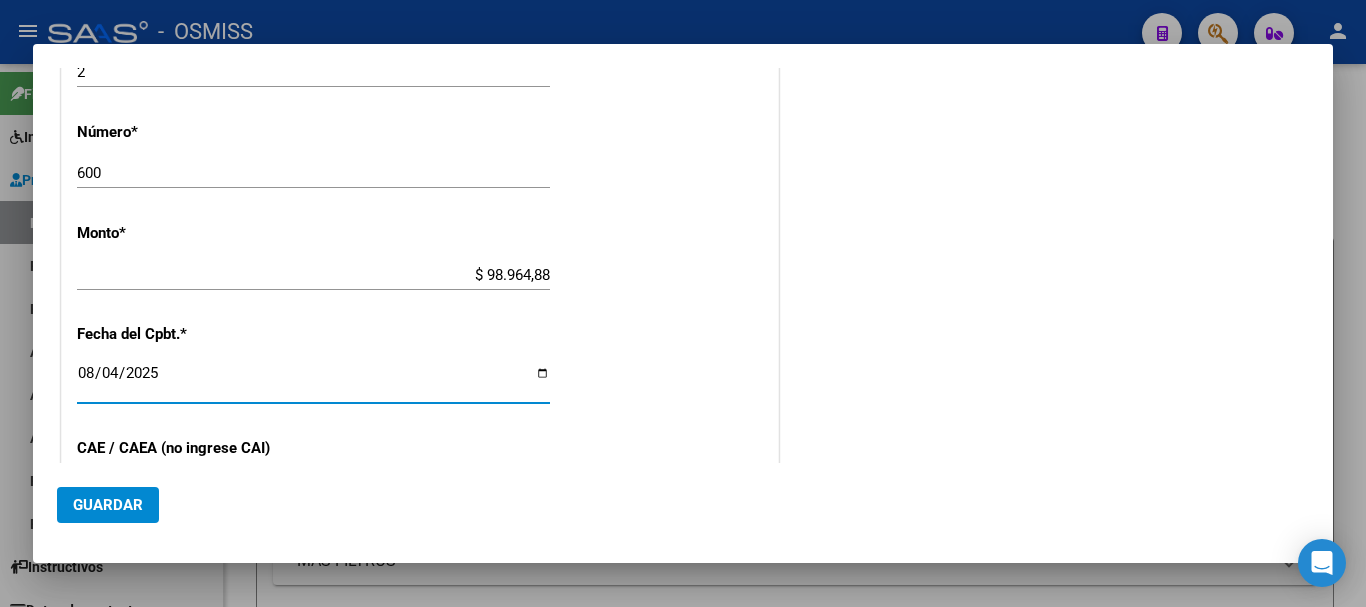 scroll, scrollTop: 1074, scrollLeft: 0, axis: vertical 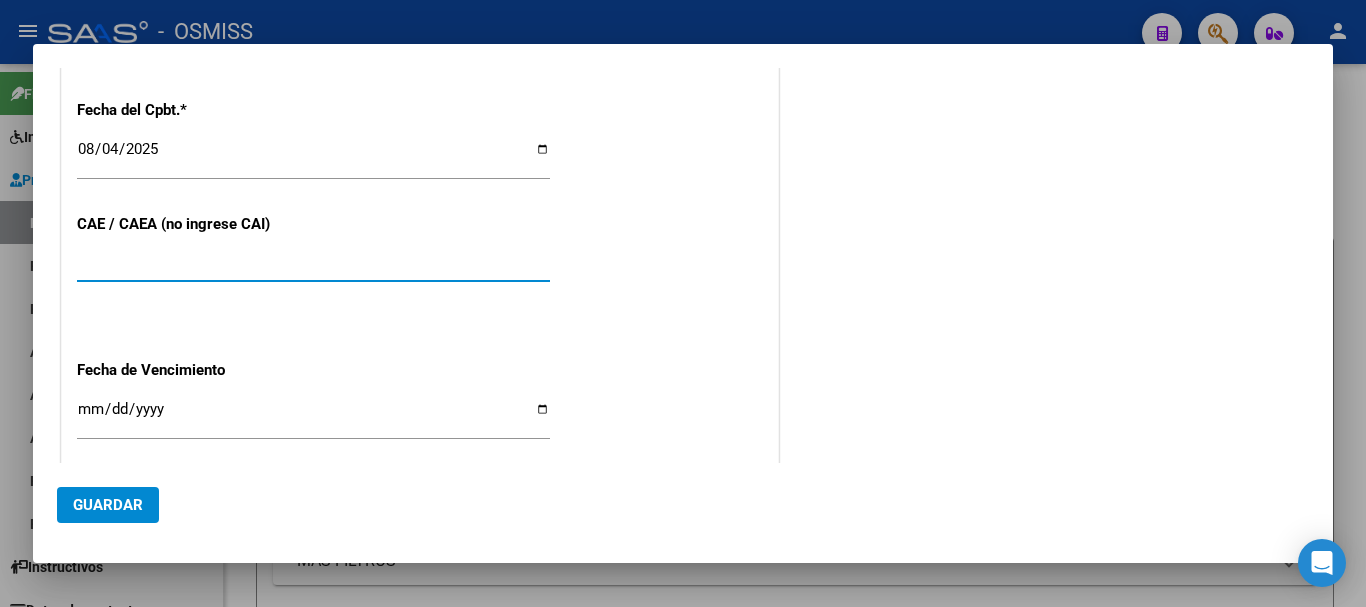 type on "75317892309562" 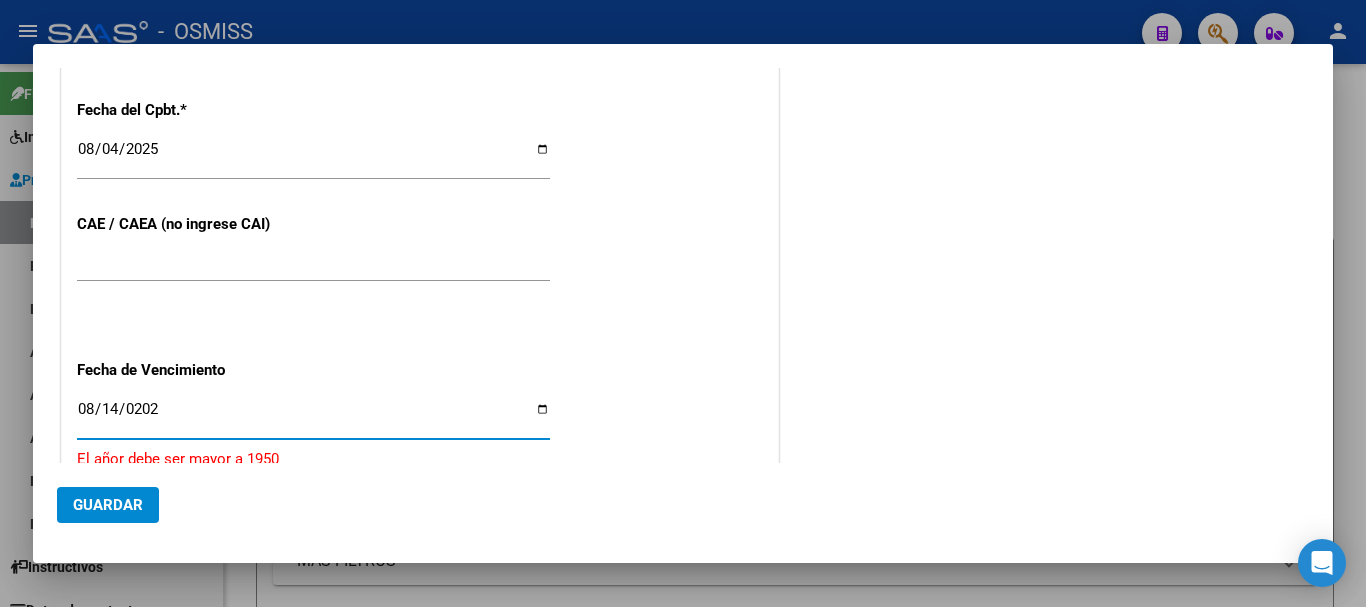 type on "2025-08-14" 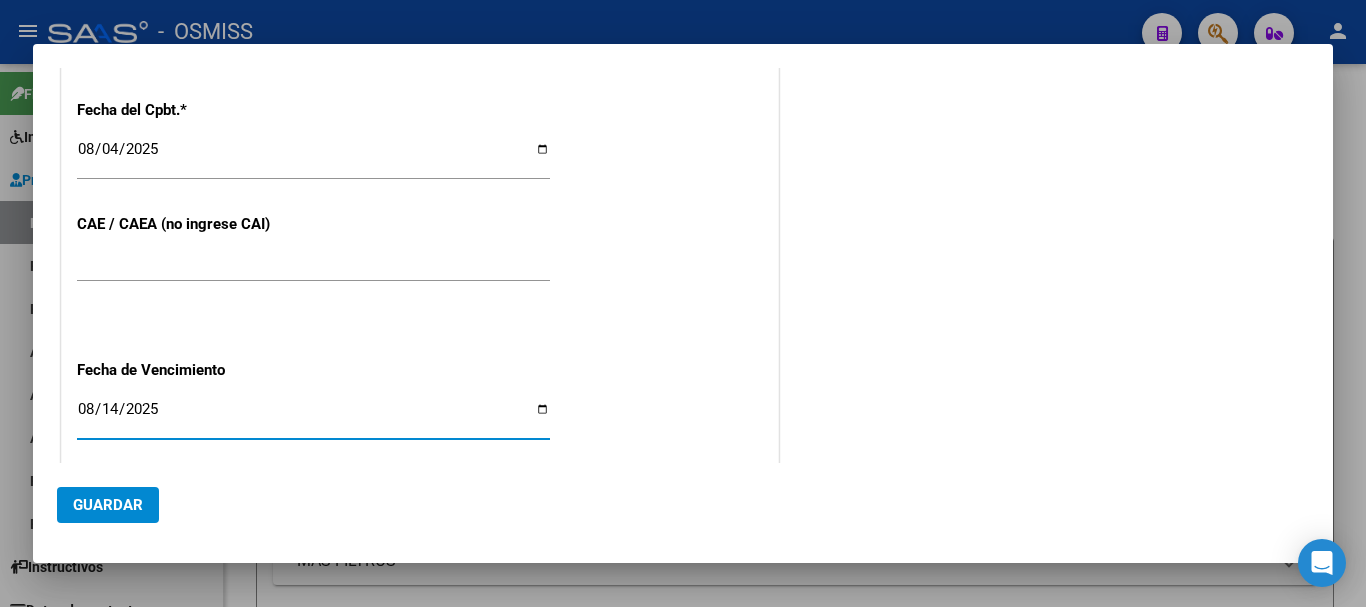 click on "Guardar" 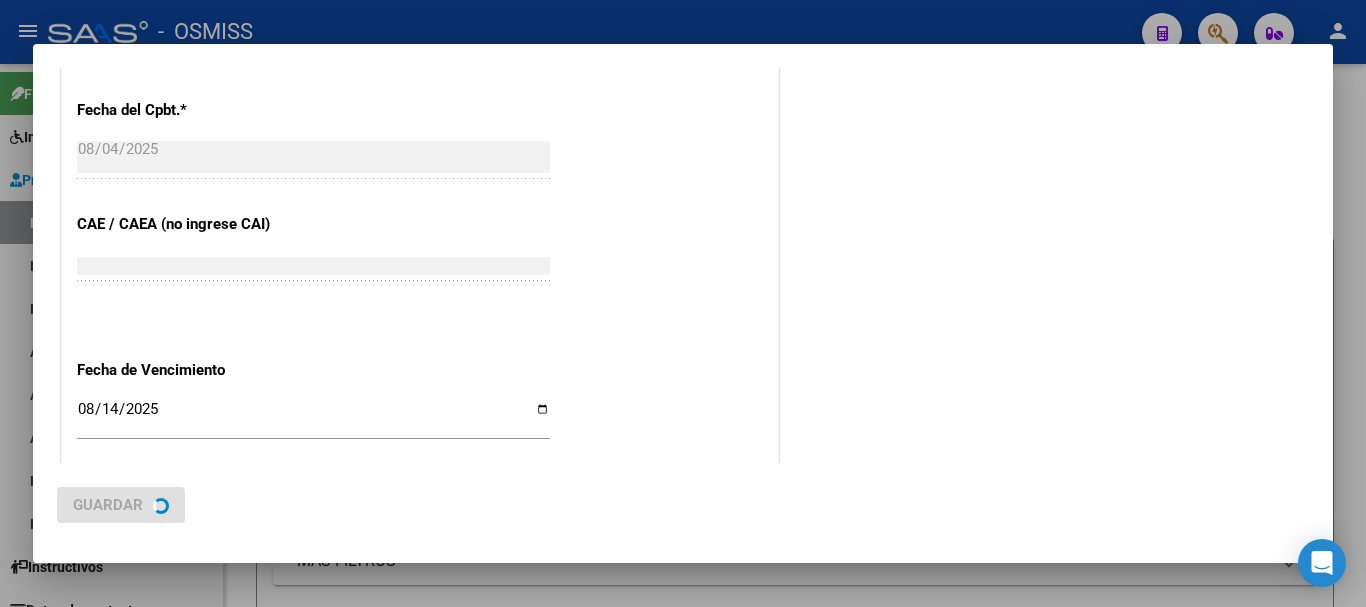 scroll, scrollTop: 0, scrollLeft: 0, axis: both 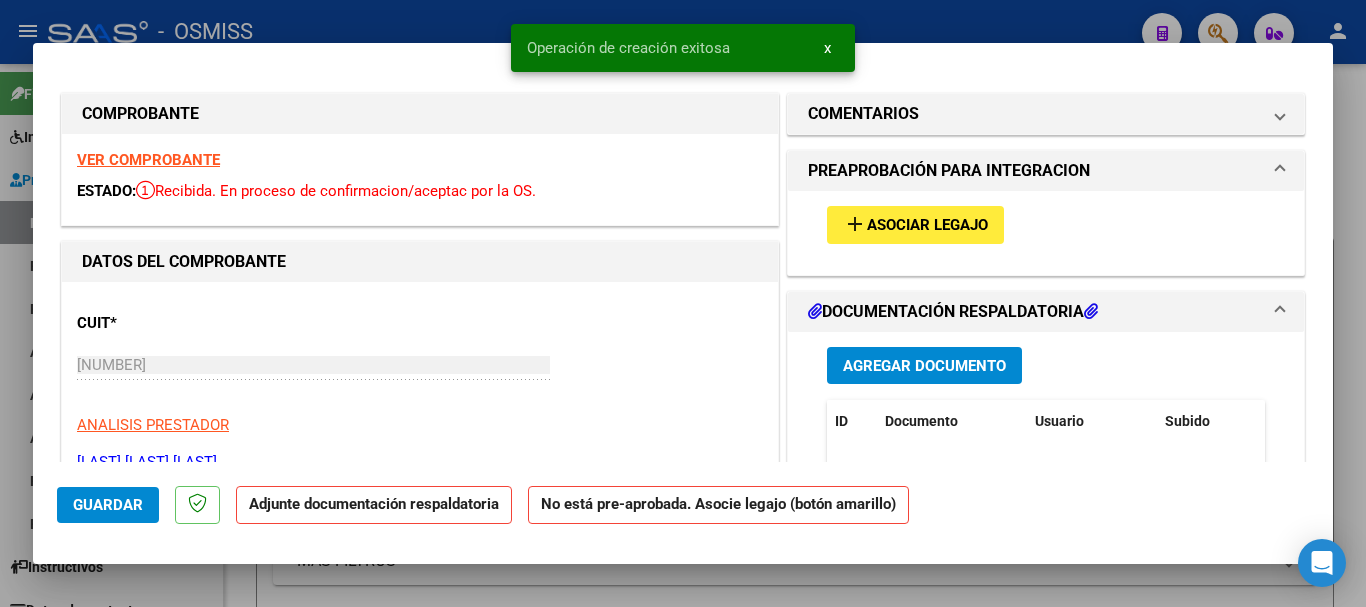 click on "Asociar Legajo" at bounding box center [927, 226] 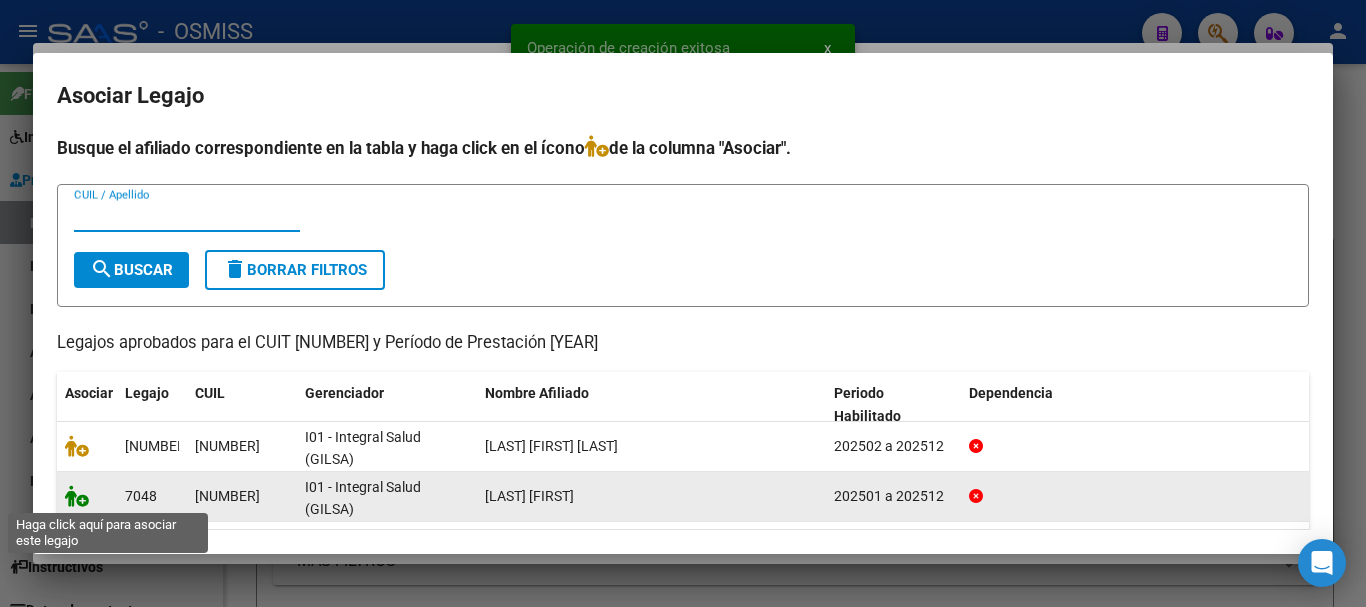 click 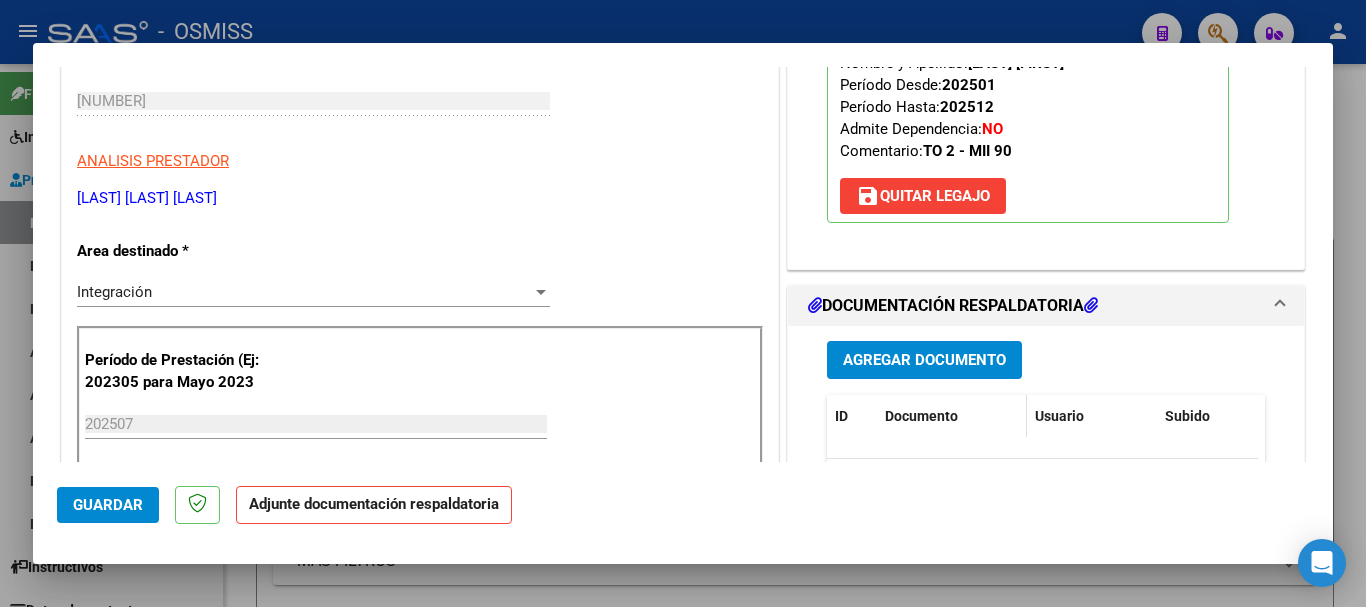scroll, scrollTop: 300, scrollLeft: 0, axis: vertical 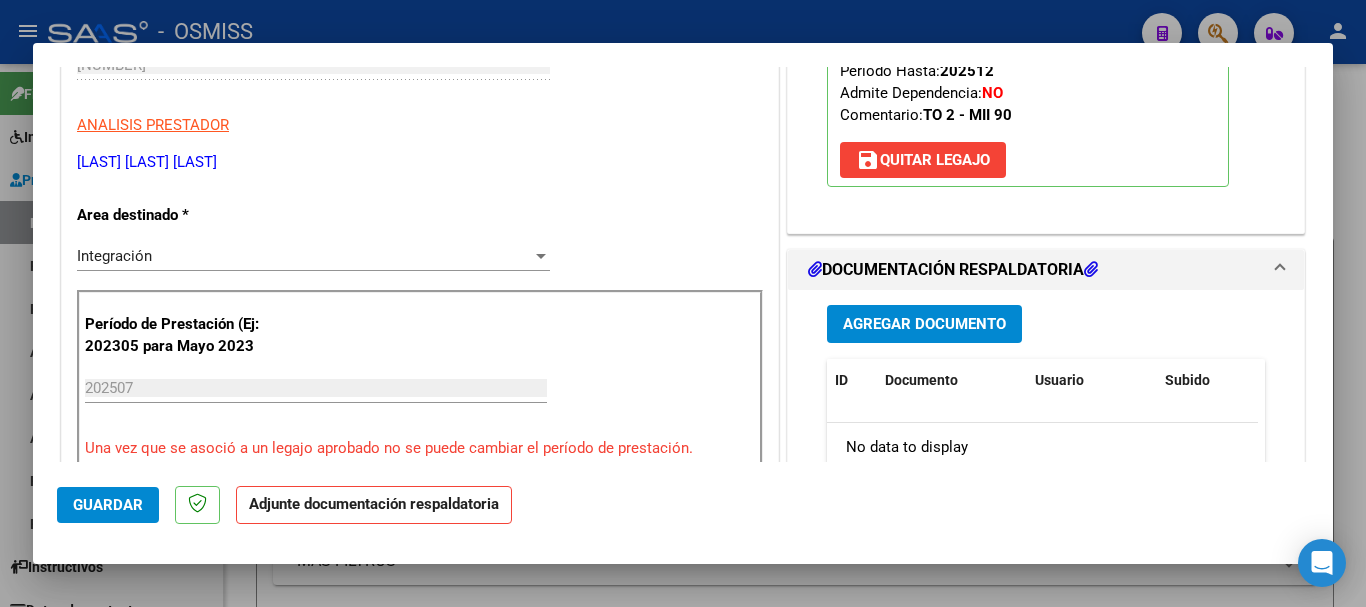 click on "Agregar Documento" at bounding box center [924, 325] 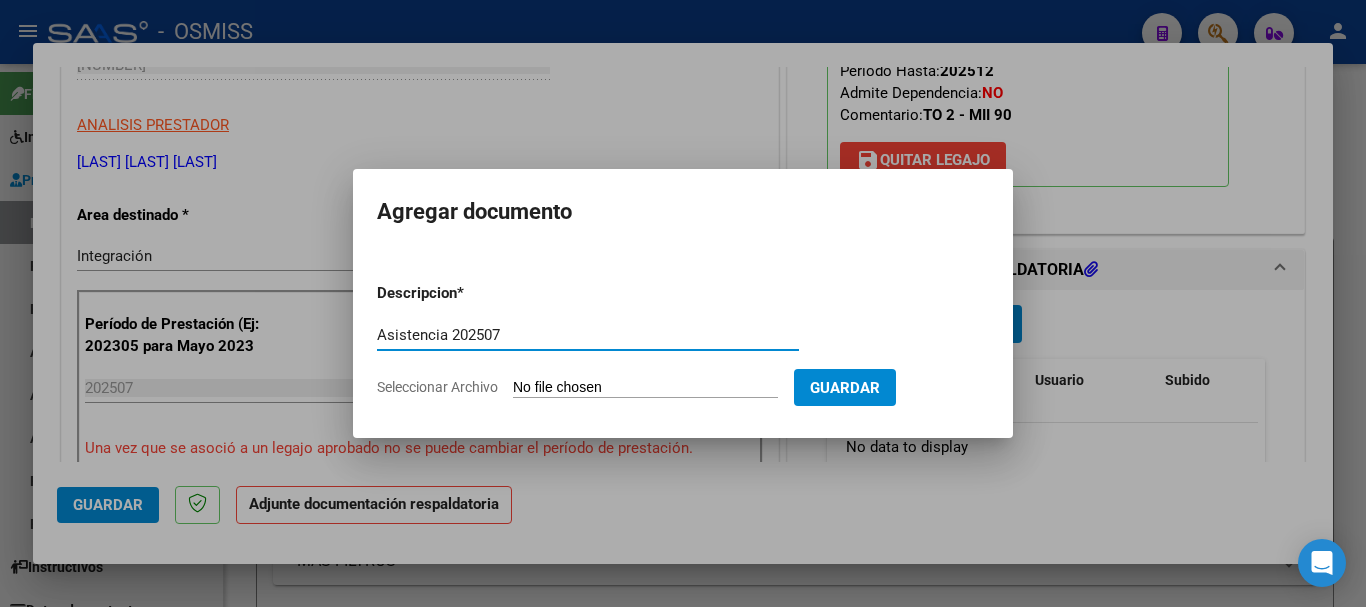 type on "Asistencia 202507" 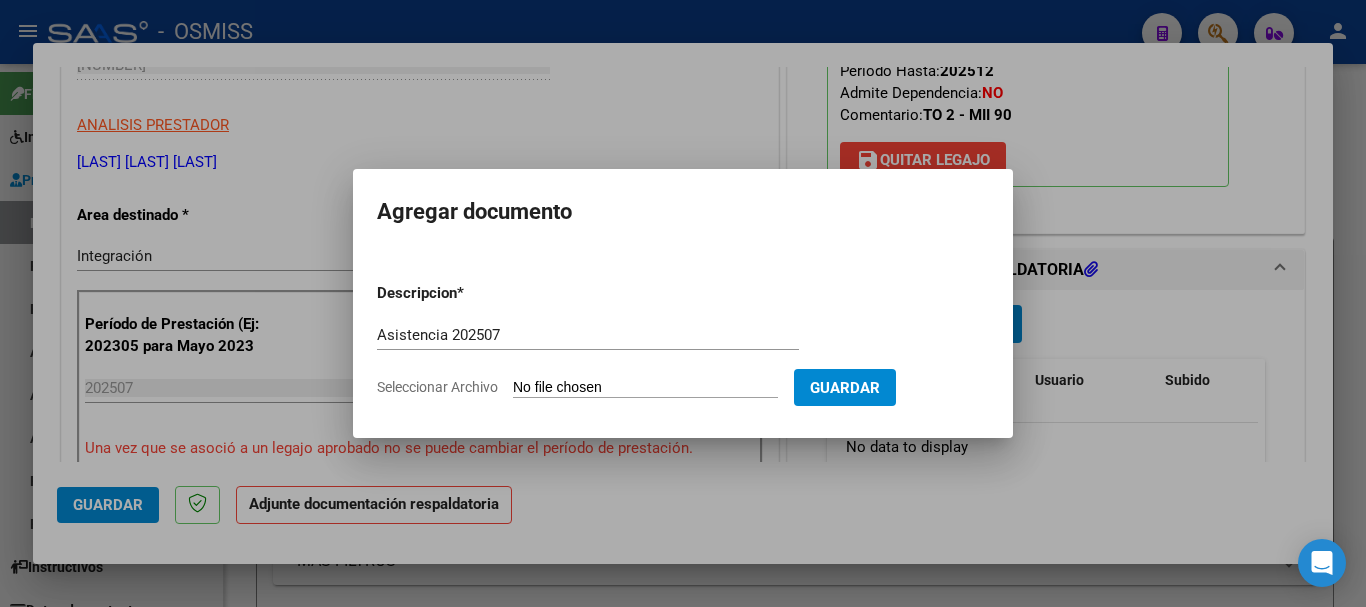 click on "Descripcion  *   Asistencia 202507 Escriba aquí una descripcion  Seleccionar Archivo Guardar" at bounding box center [683, 340] 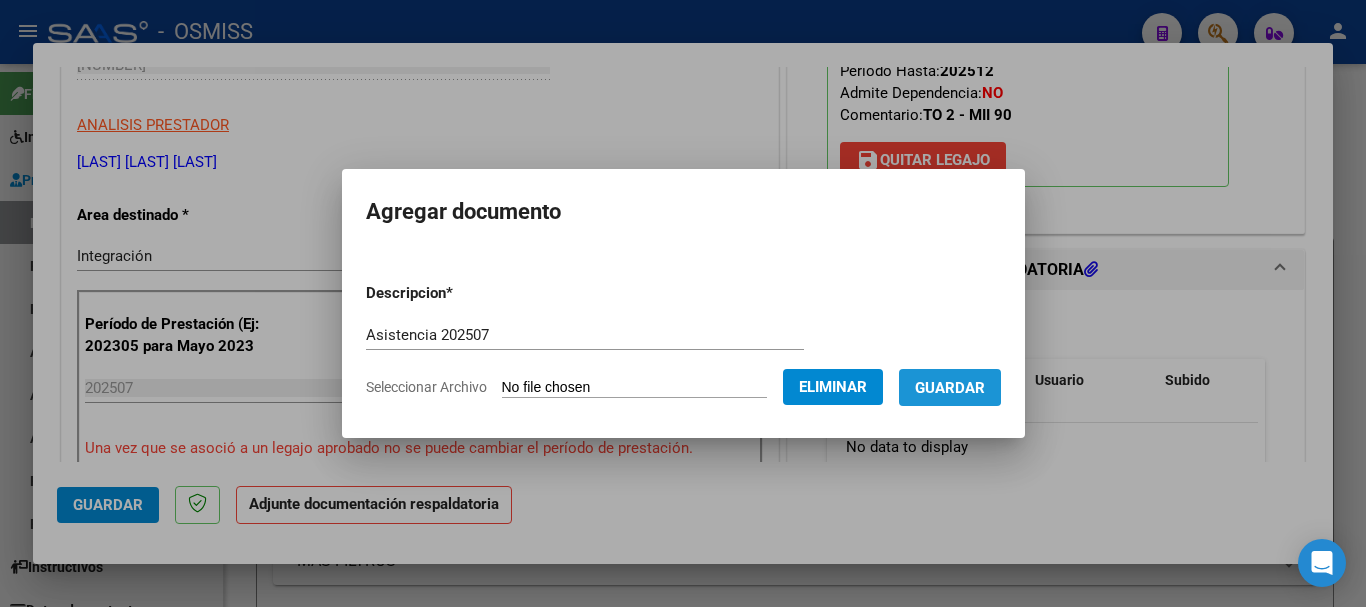 click on "Guardar" at bounding box center (950, 387) 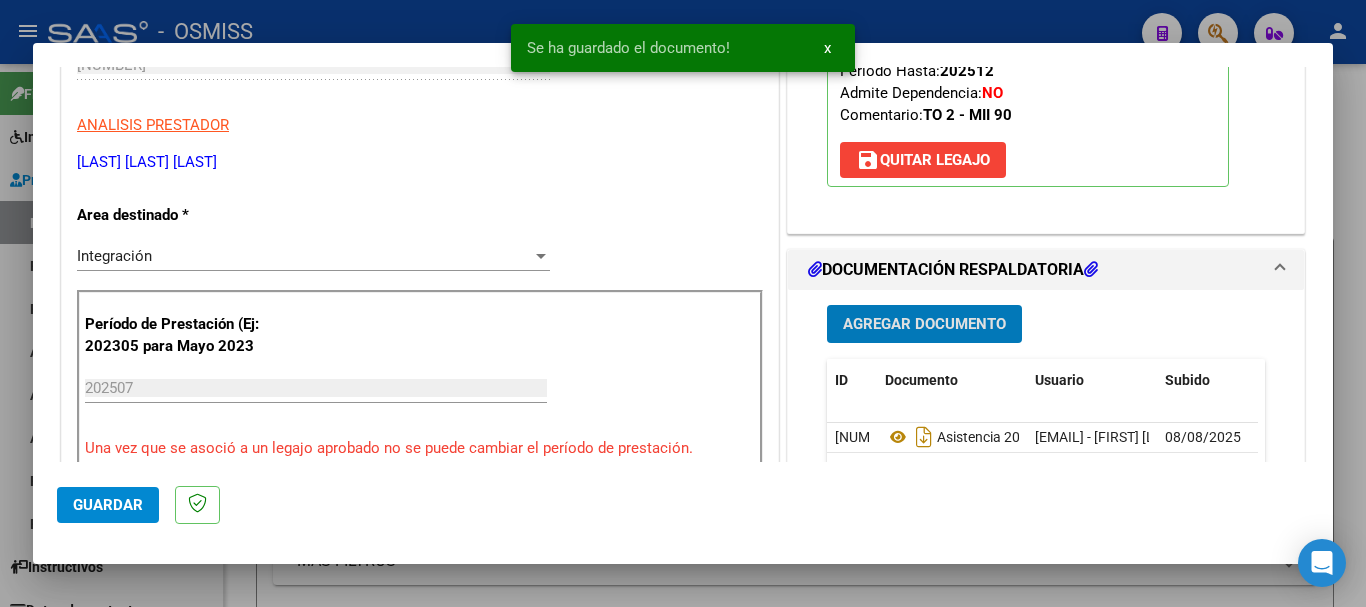 click on "Guardar" 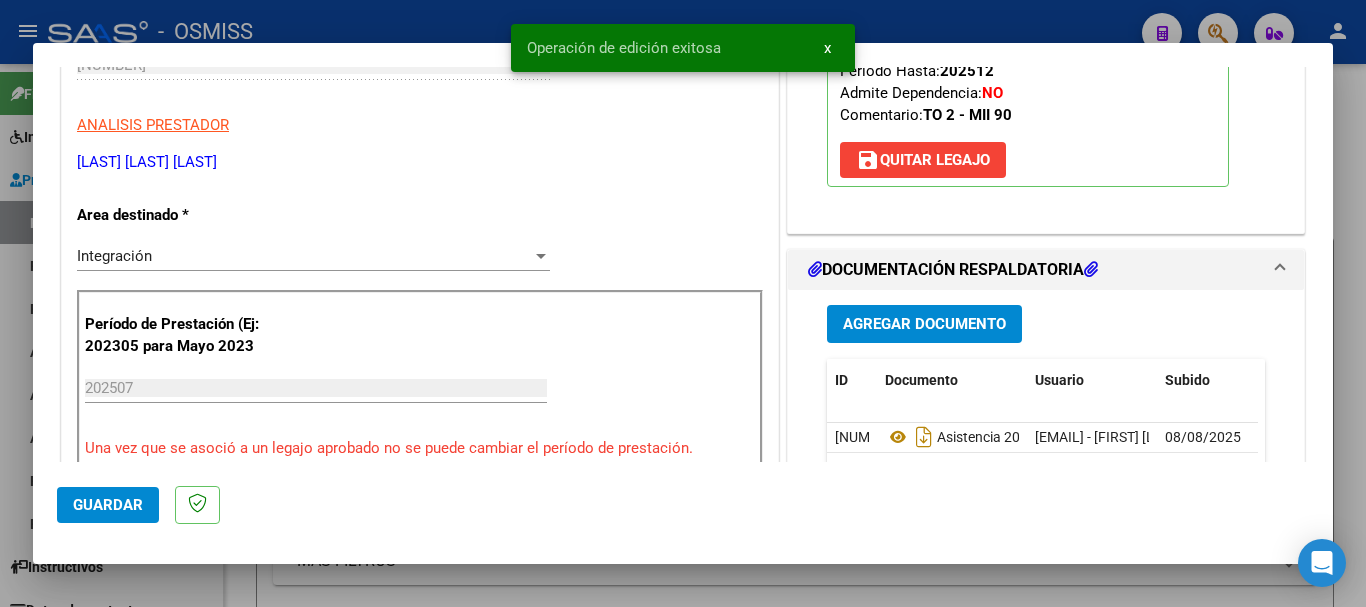click on "Guardar" 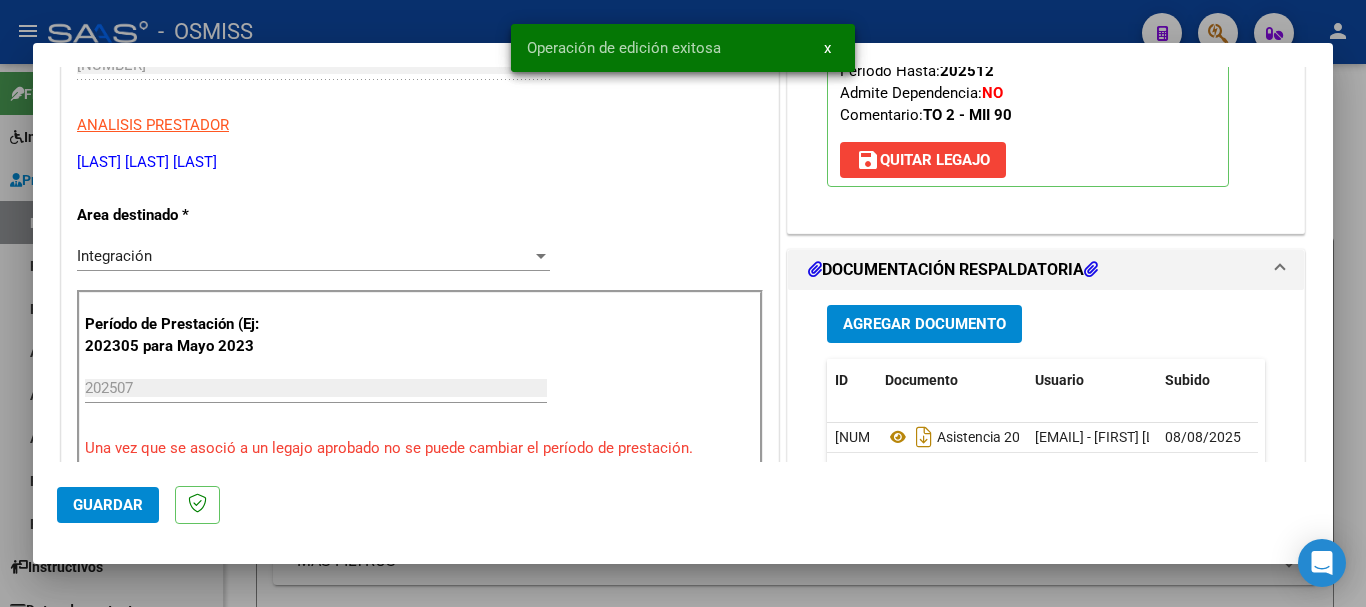 click at bounding box center (683, 303) 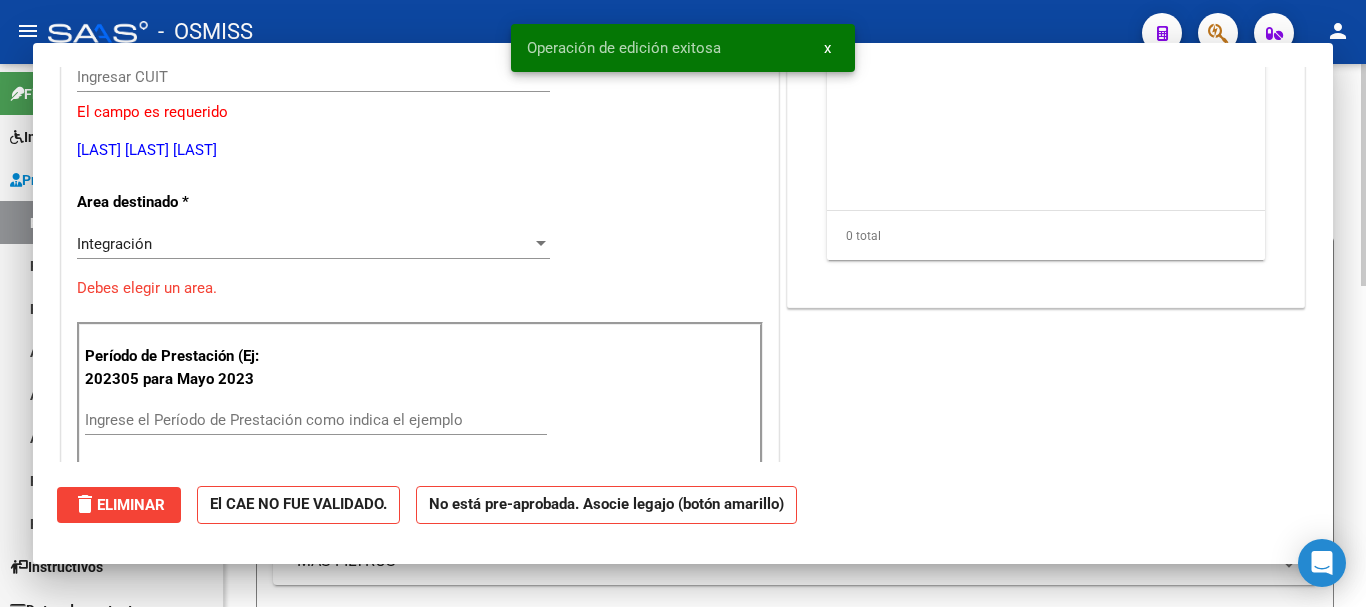 scroll, scrollTop: 313, scrollLeft: 0, axis: vertical 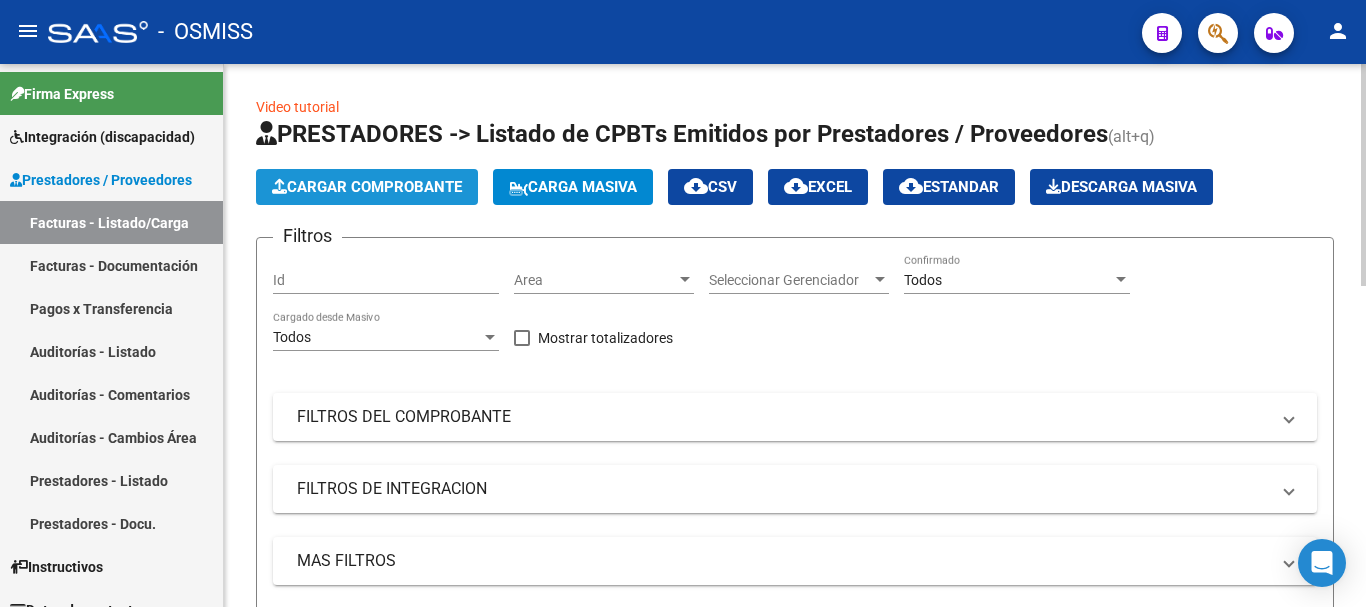 click on "Cargar Comprobante" 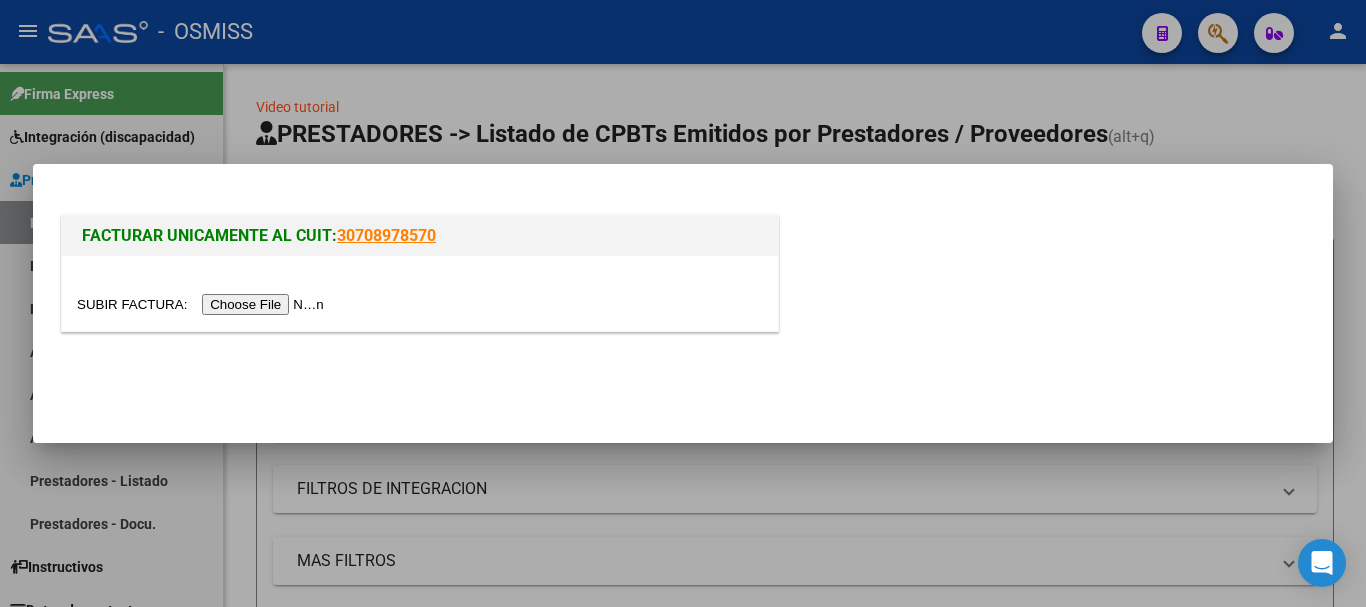 click at bounding box center (203, 304) 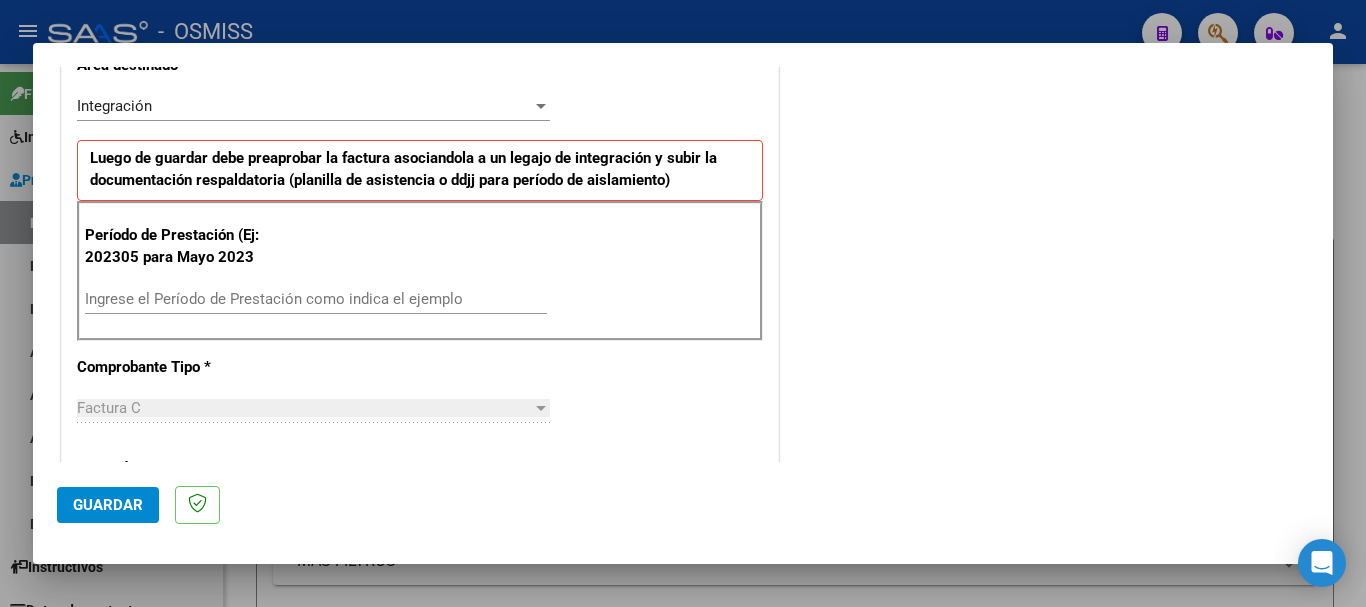 scroll, scrollTop: 500, scrollLeft: 0, axis: vertical 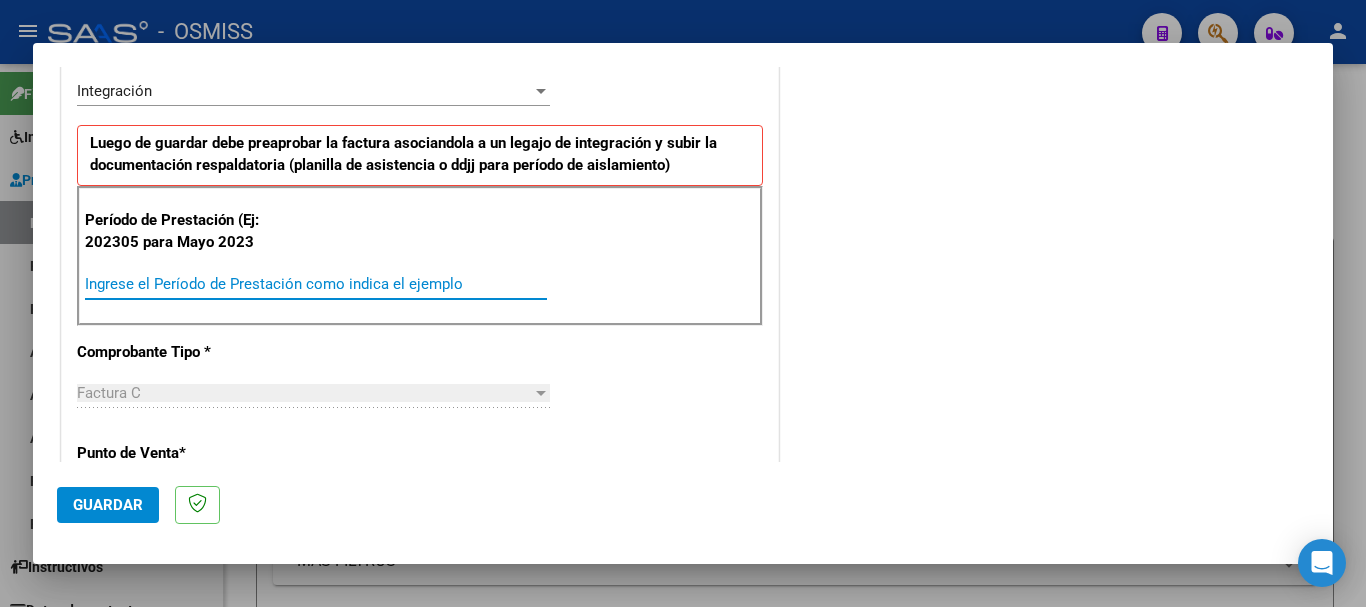 click on "Ingrese el Período de Prestación como indica el ejemplo" at bounding box center (316, 284) 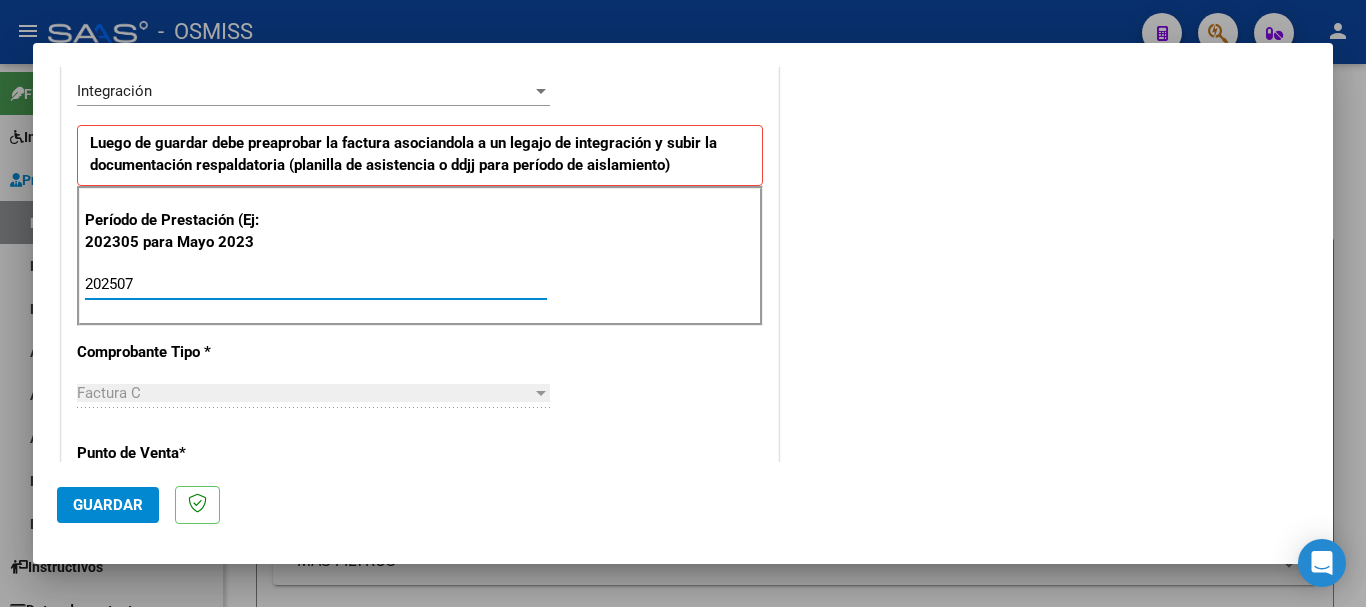 type on "202507" 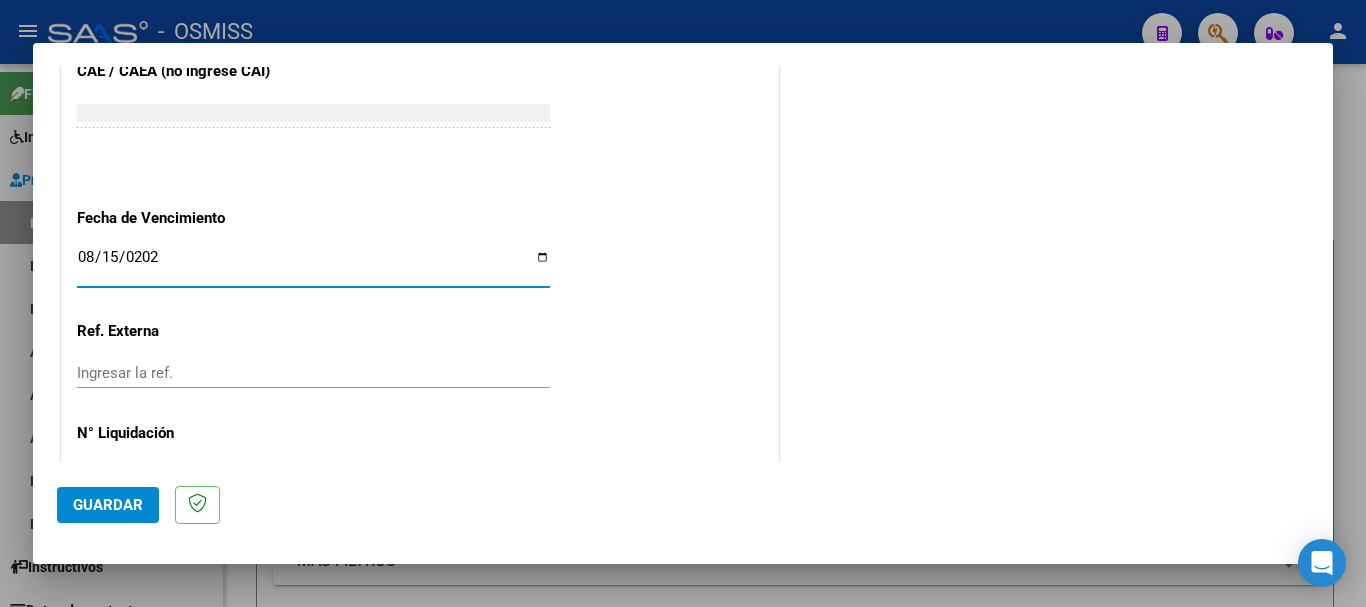 type on "2025-08-15" 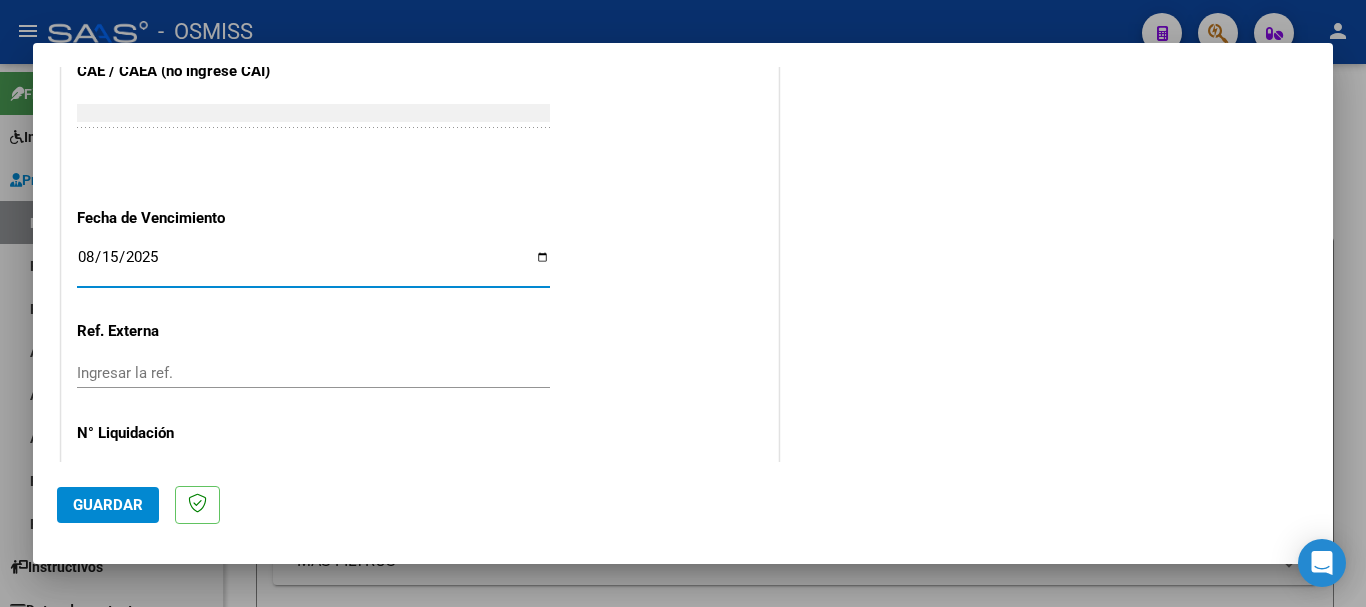 click on "Guardar" 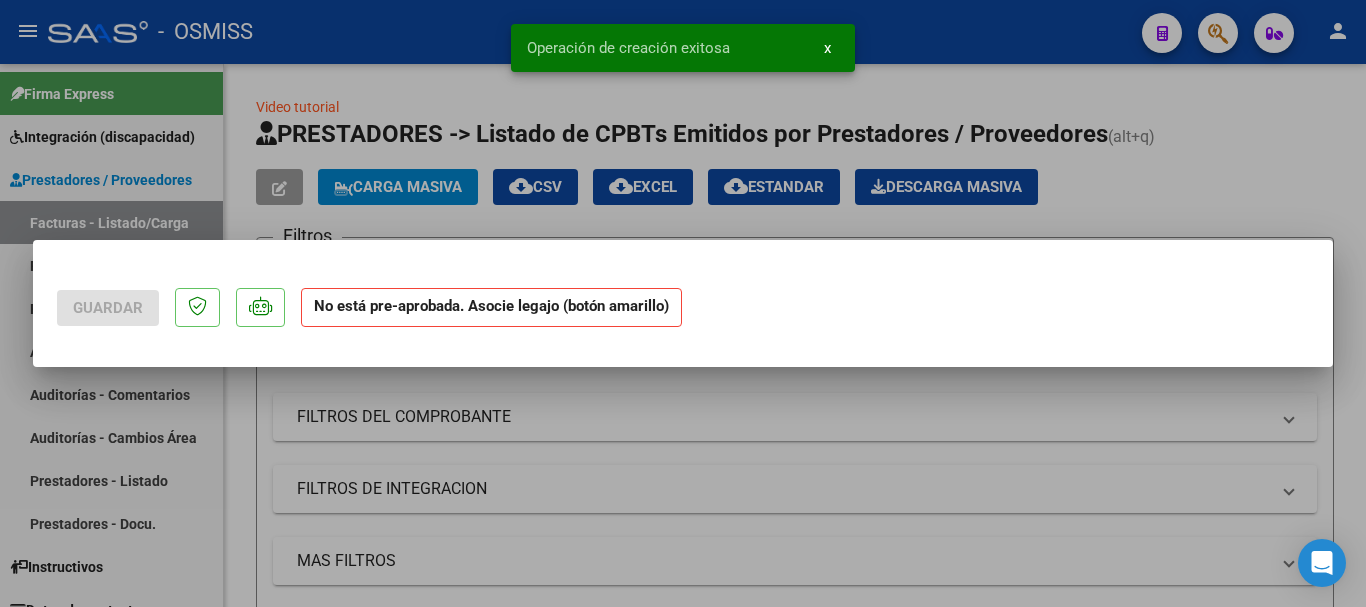 scroll, scrollTop: 0, scrollLeft: 0, axis: both 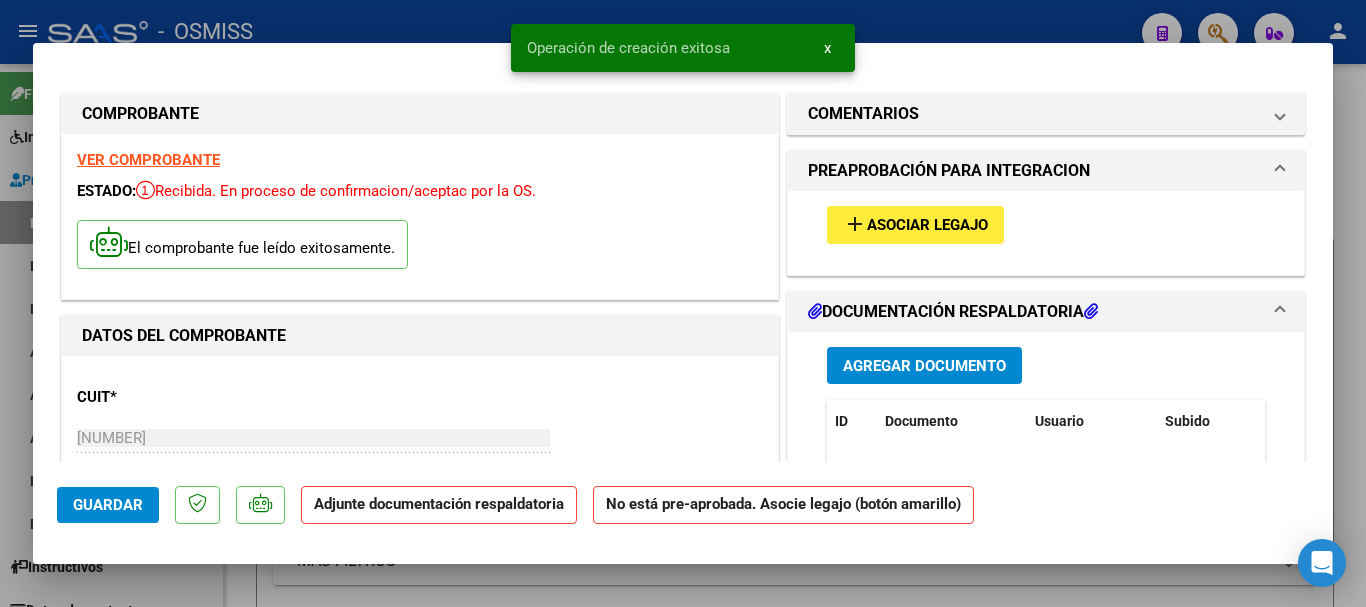 click on "Asociar Legajo" at bounding box center (927, 226) 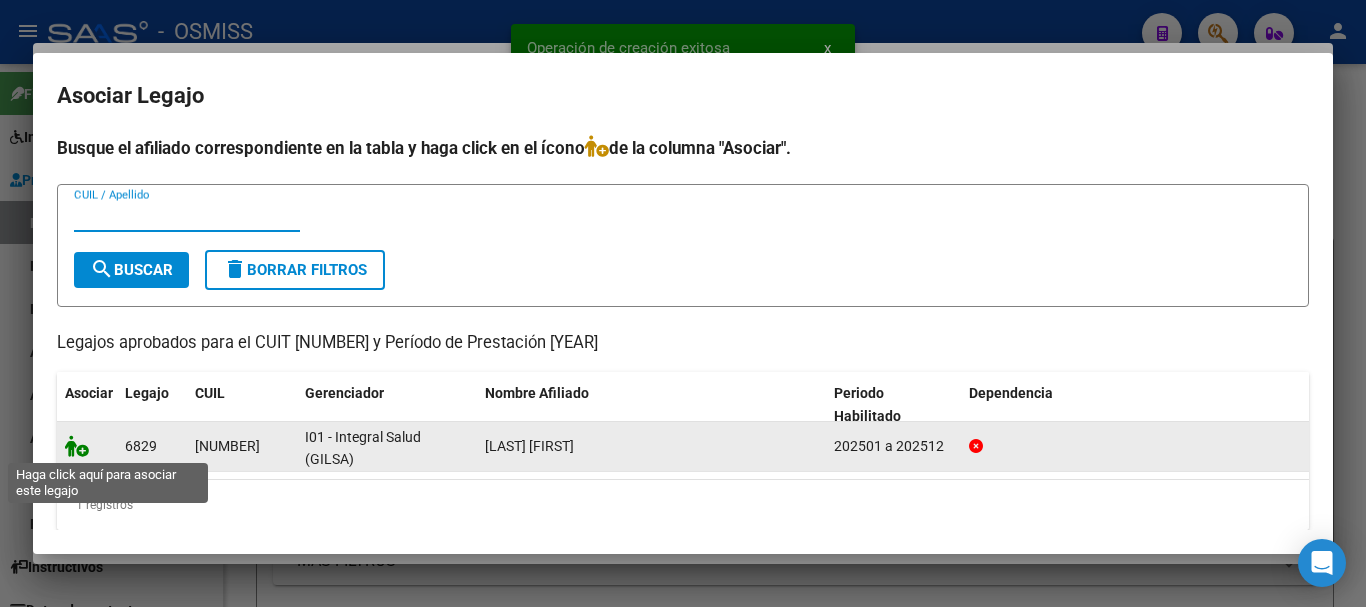 click 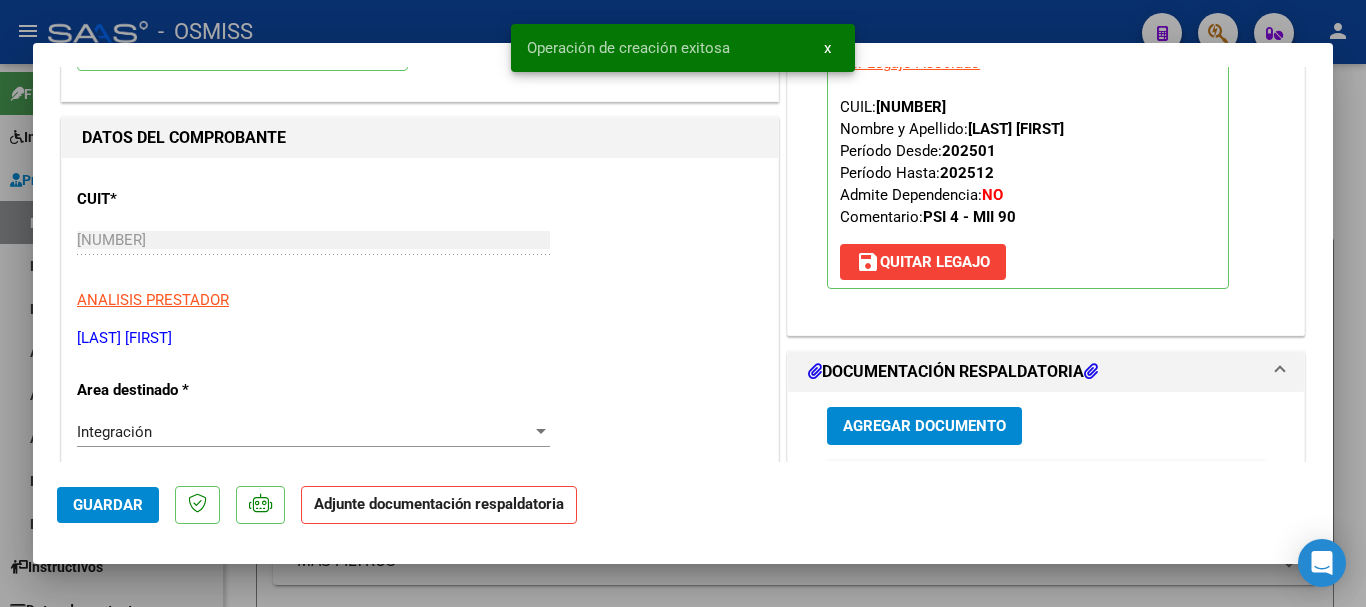 scroll, scrollTop: 200, scrollLeft: 0, axis: vertical 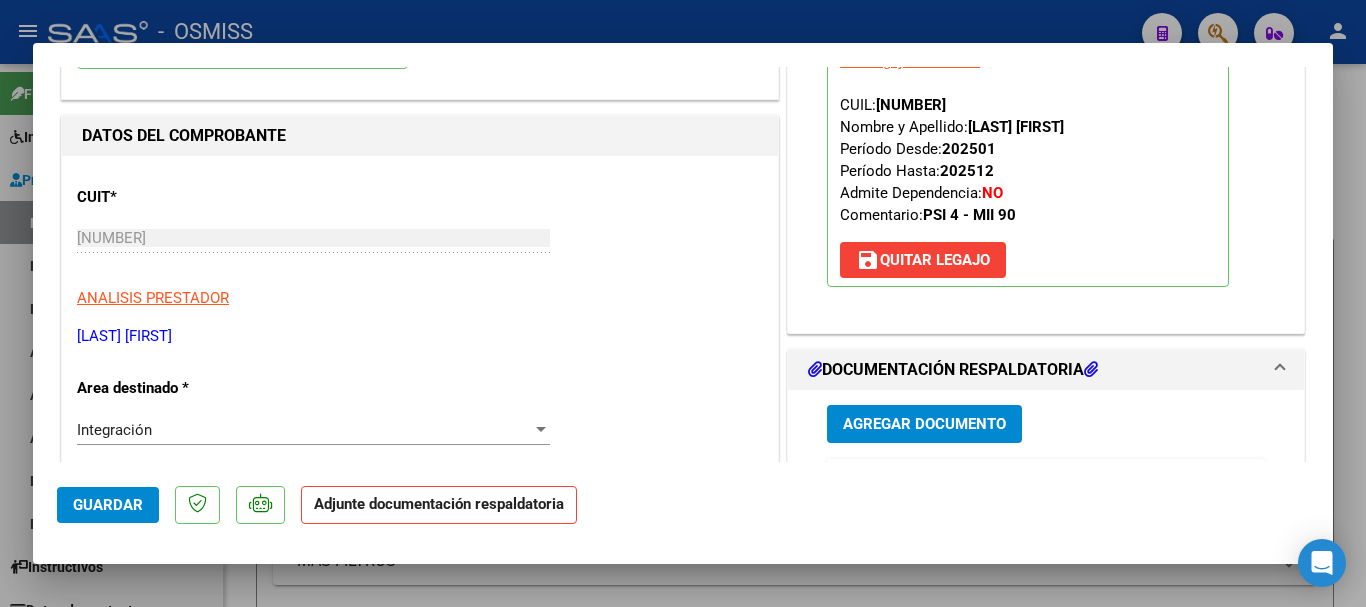 click on "Agregar Documento" at bounding box center [924, 425] 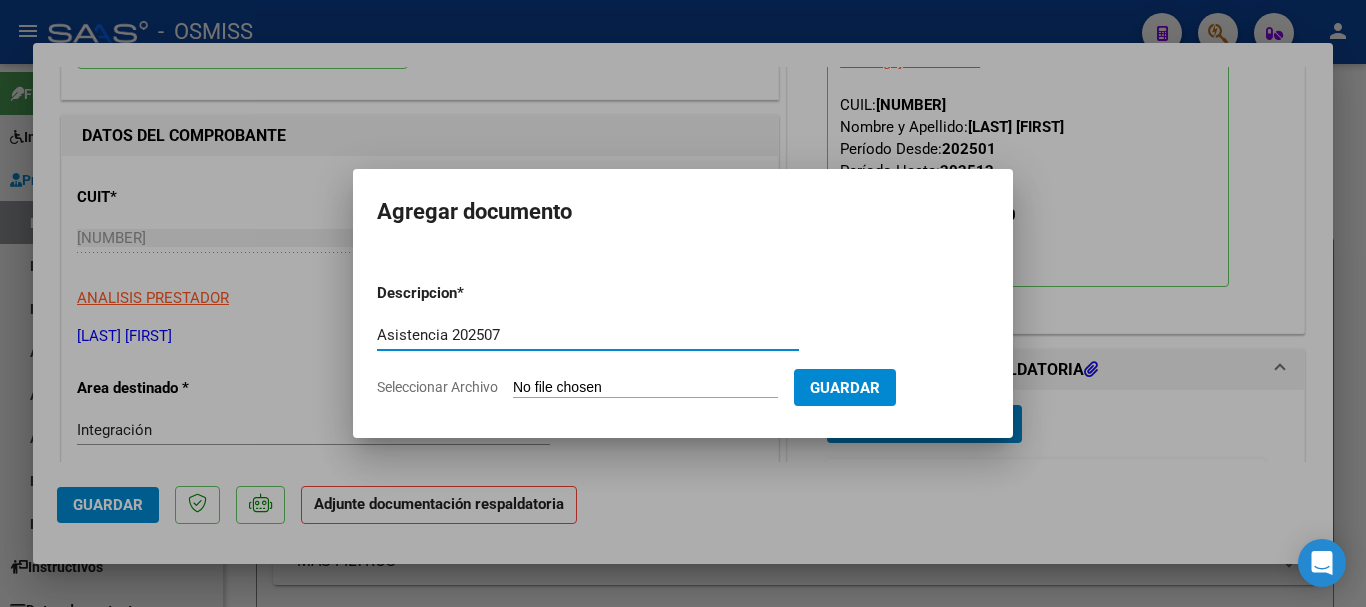 type on "Asistencia 202507" 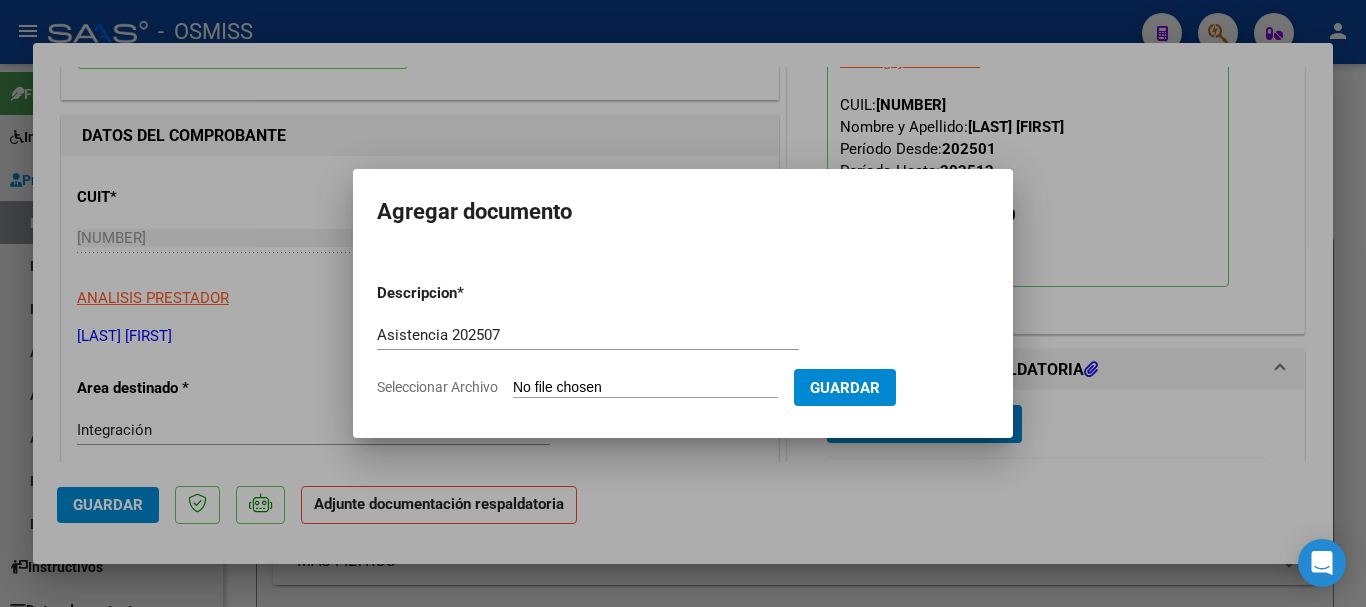 click on "Seleccionar Archivo" at bounding box center (645, 388) 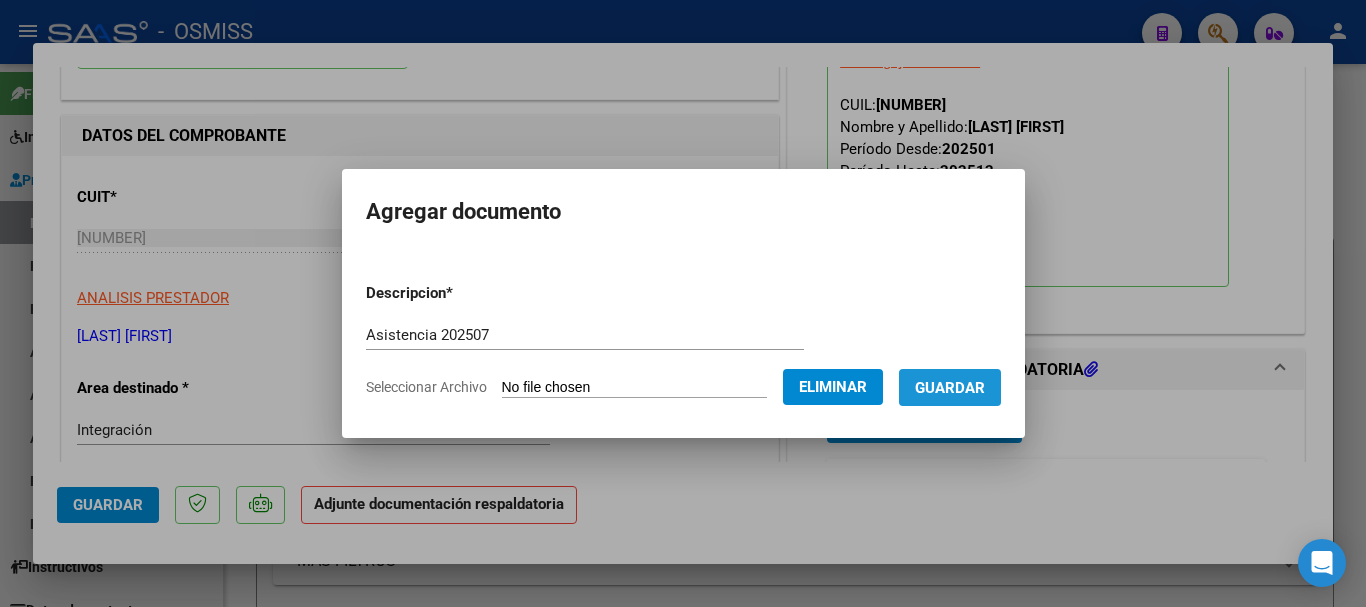 drag, startPoint x: 973, startPoint y: 383, endPoint x: 929, endPoint y: 382, distance: 44.011364 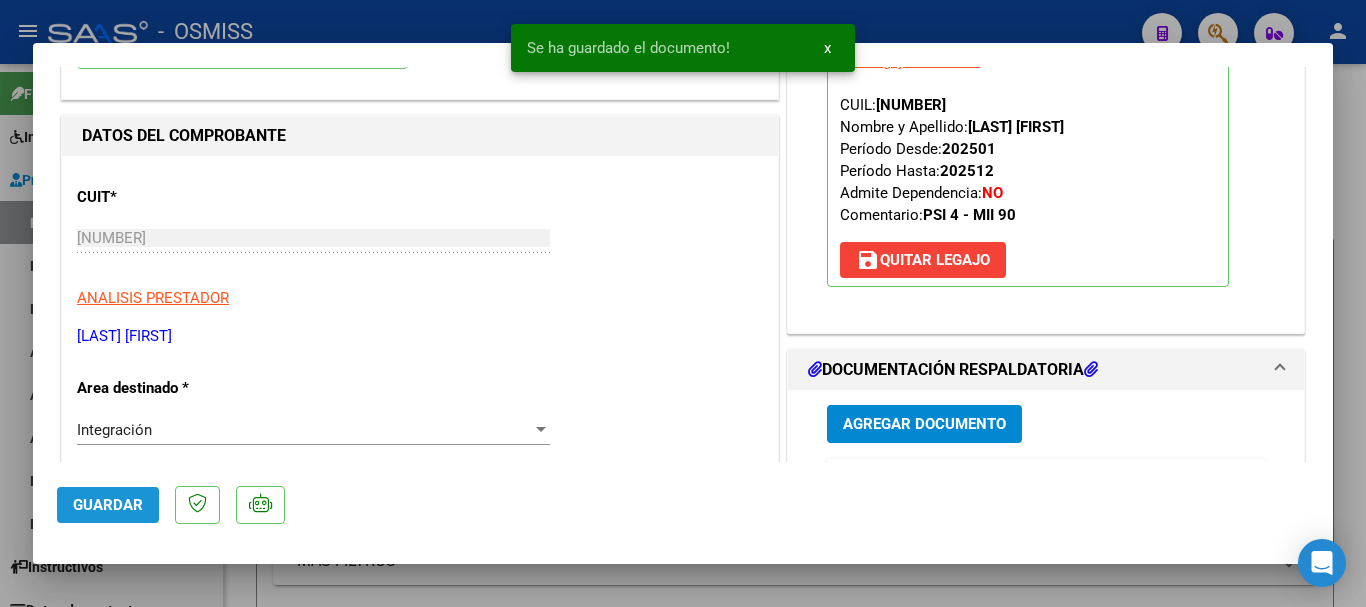 click on "Guardar" 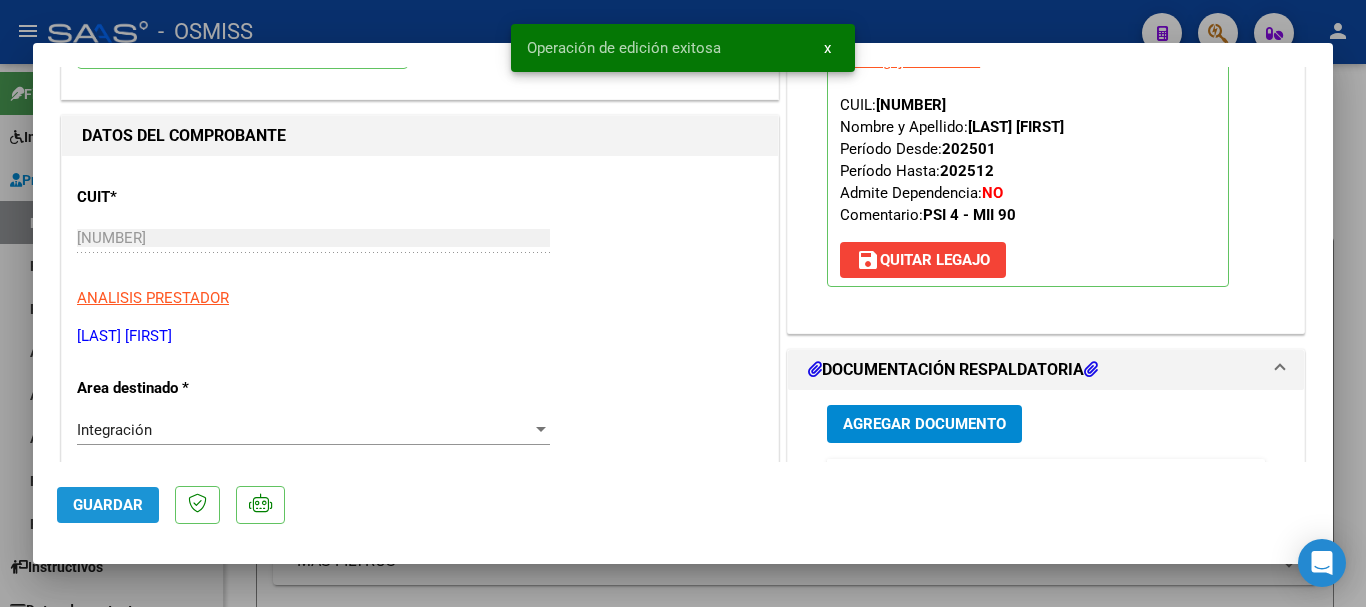 click on "Guardar" 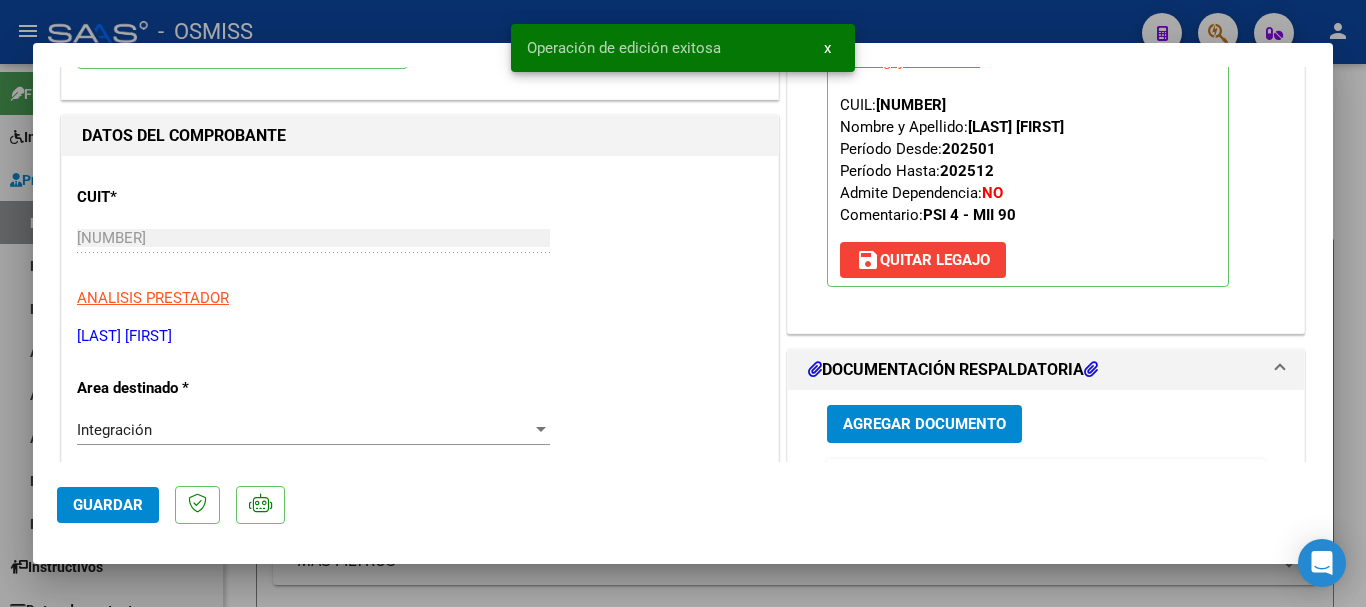 click on "Guardar" 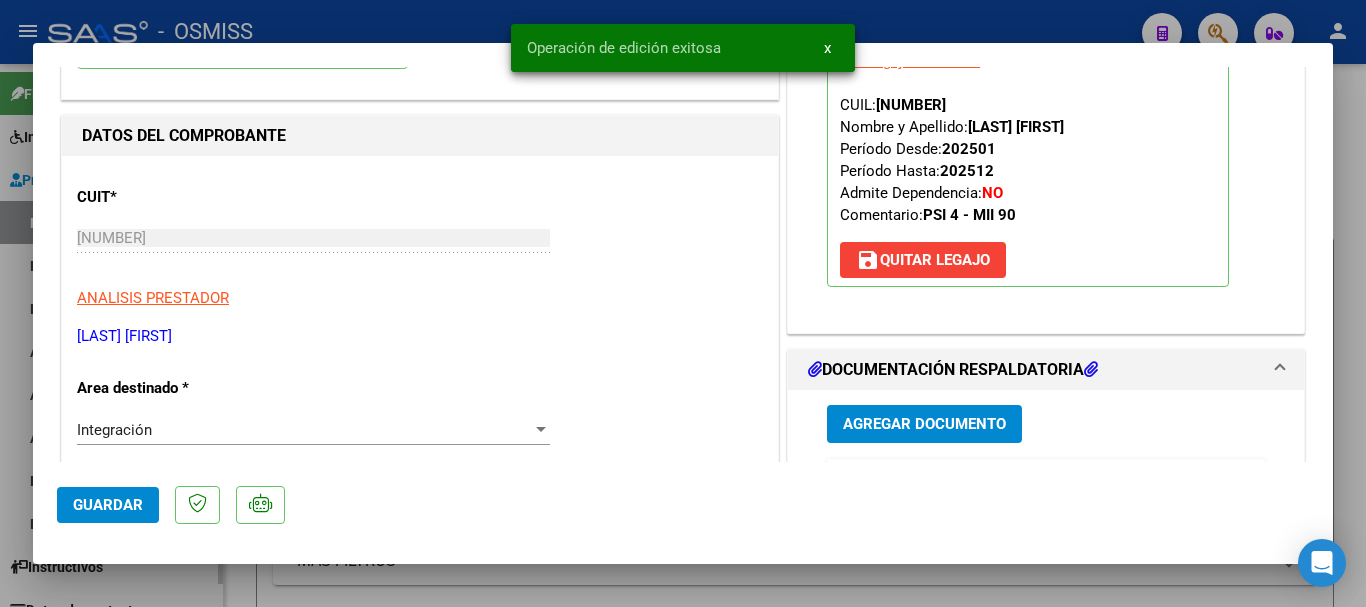 click at bounding box center (683, 303) 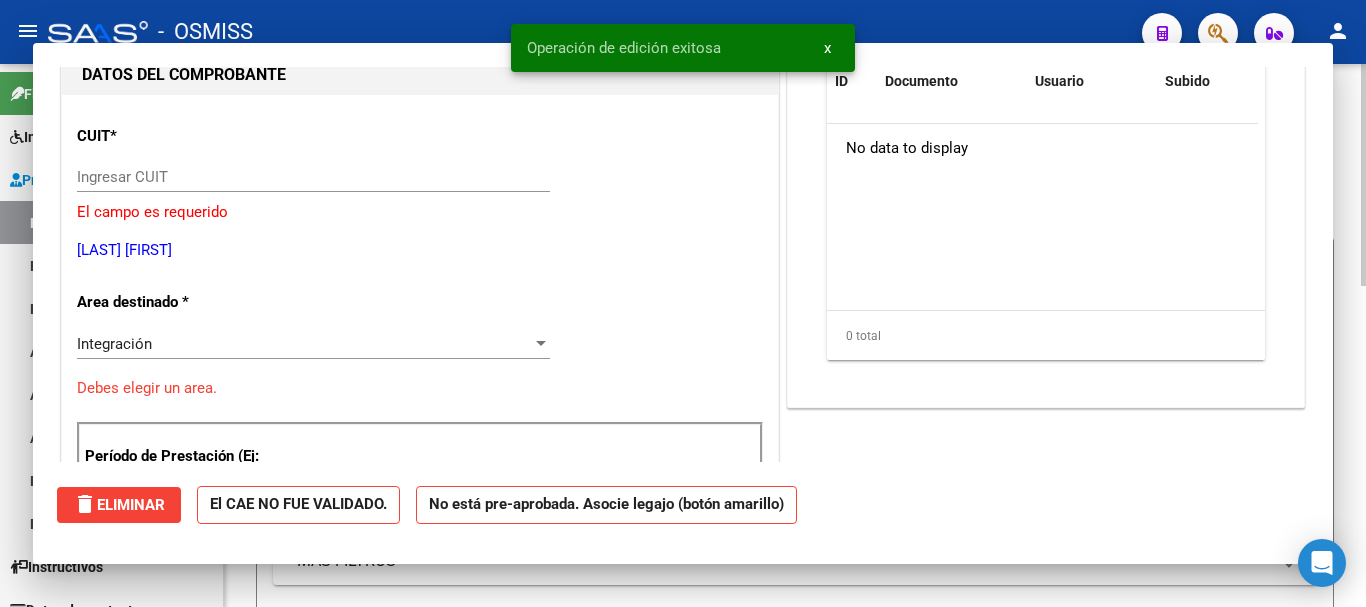 scroll, scrollTop: 0, scrollLeft: 0, axis: both 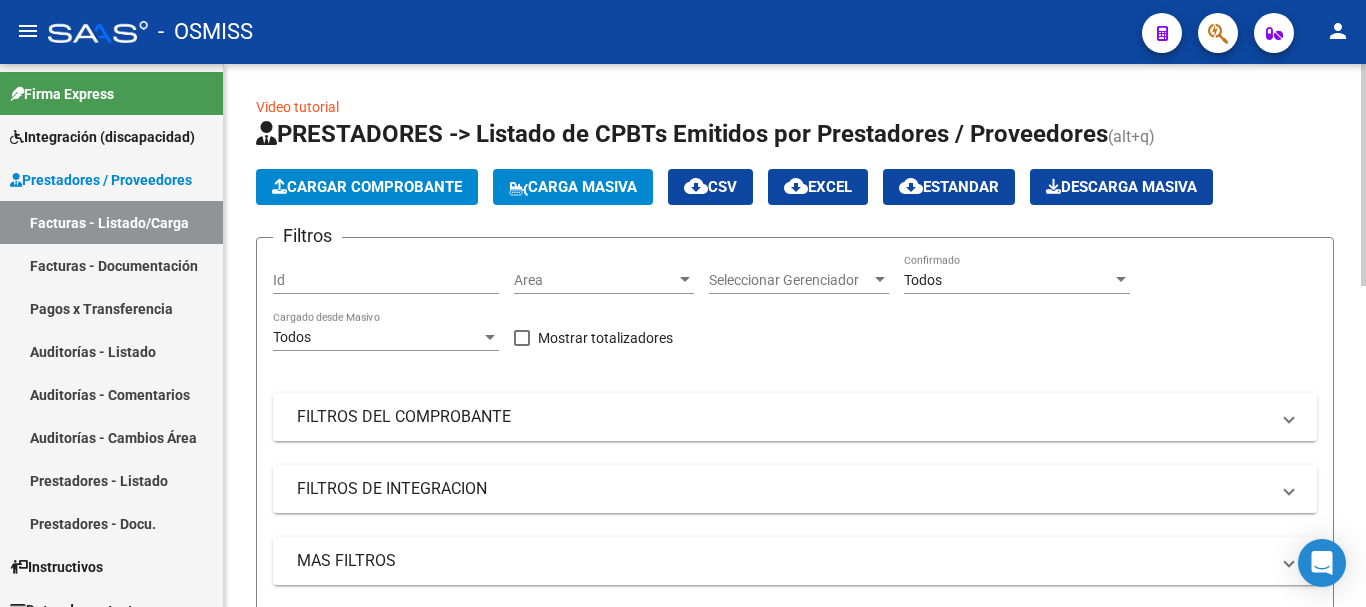 drag, startPoint x: 733, startPoint y: 399, endPoint x: 720, endPoint y: 479, distance: 81.04937 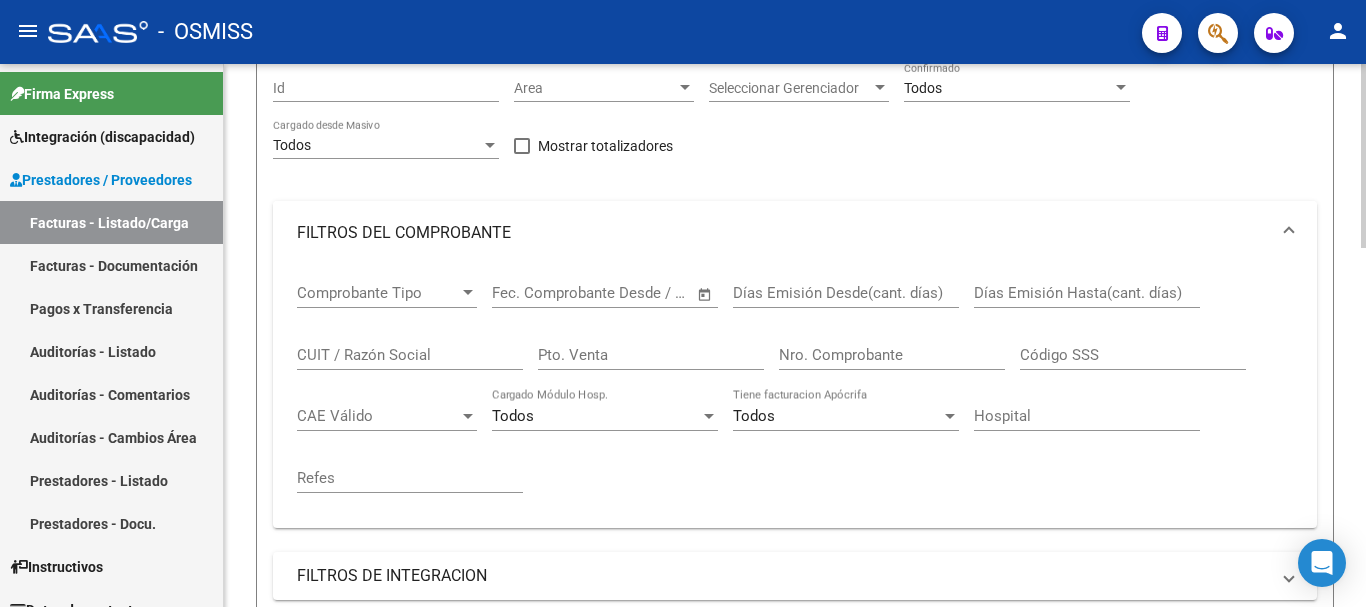 scroll, scrollTop: 200, scrollLeft: 0, axis: vertical 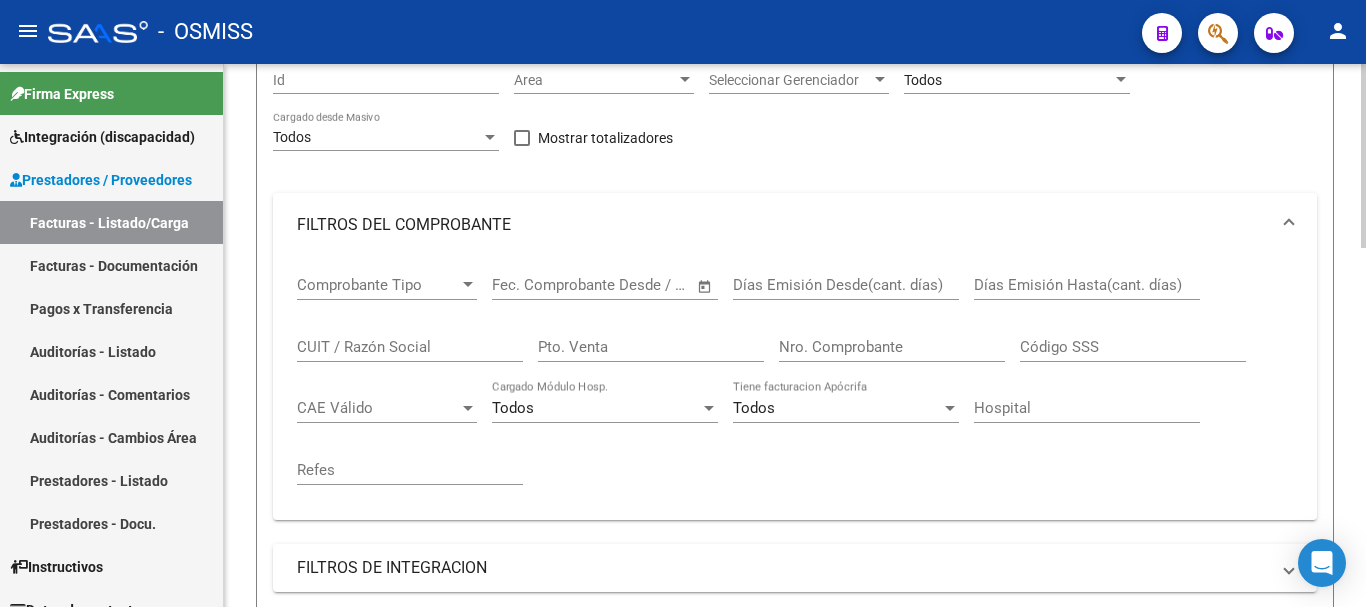 click on "CUIT / Razón Social" at bounding box center [410, 347] 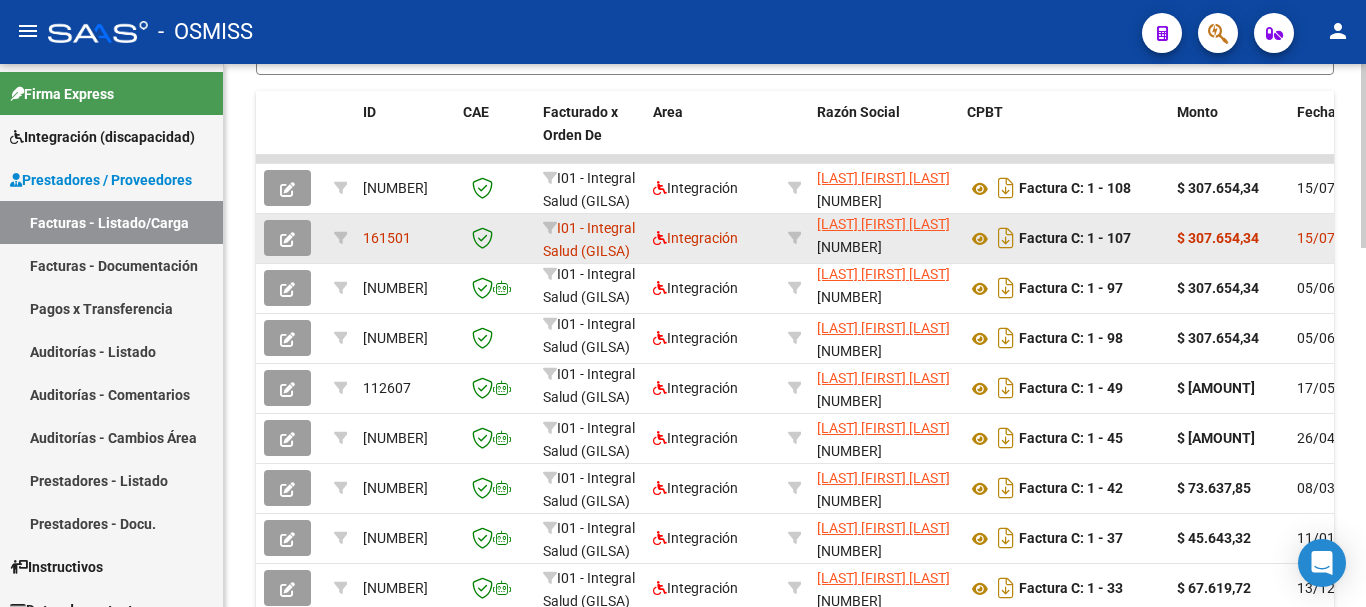 scroll, scrollTop: 900, scrollLeft: 0, axis: vertical 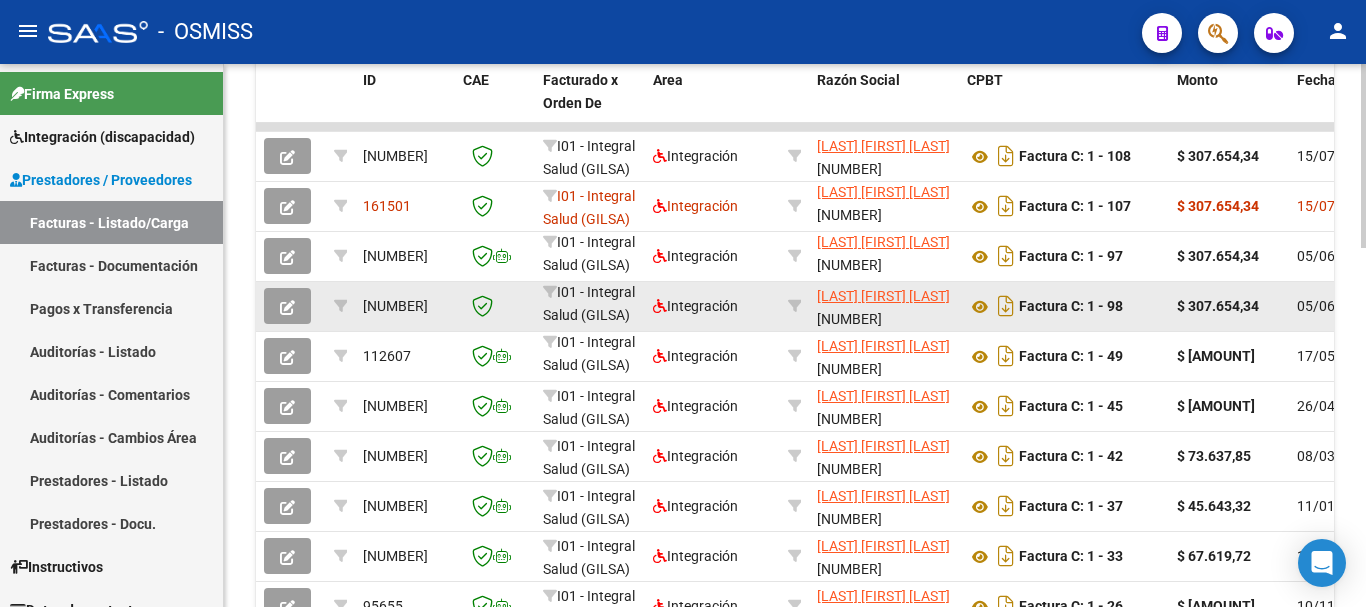 type on "valenzuela" 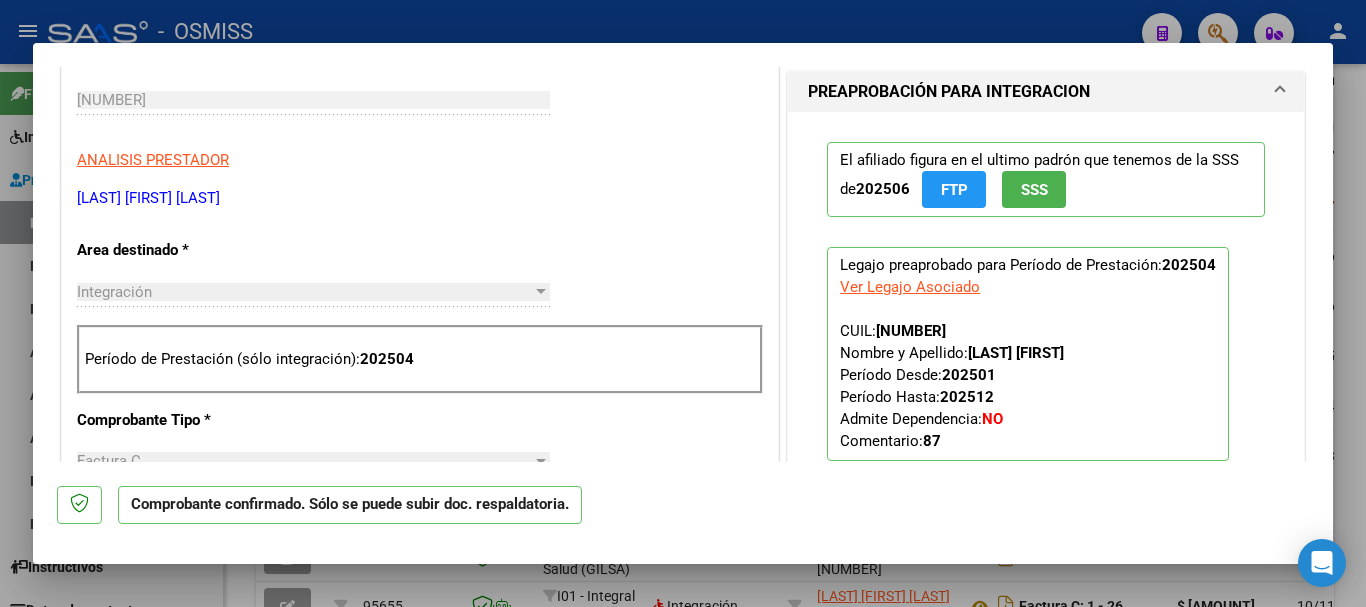 scroll, scrollTop: 500, scrollLeft: 0, axis: vertical 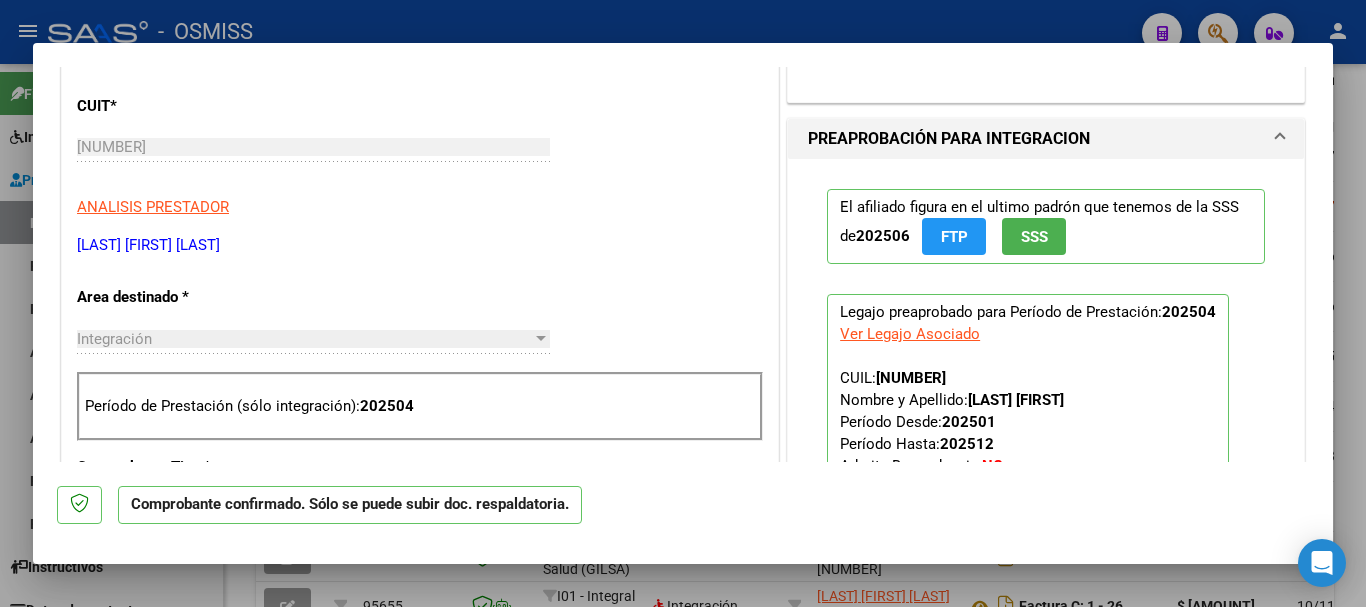 type 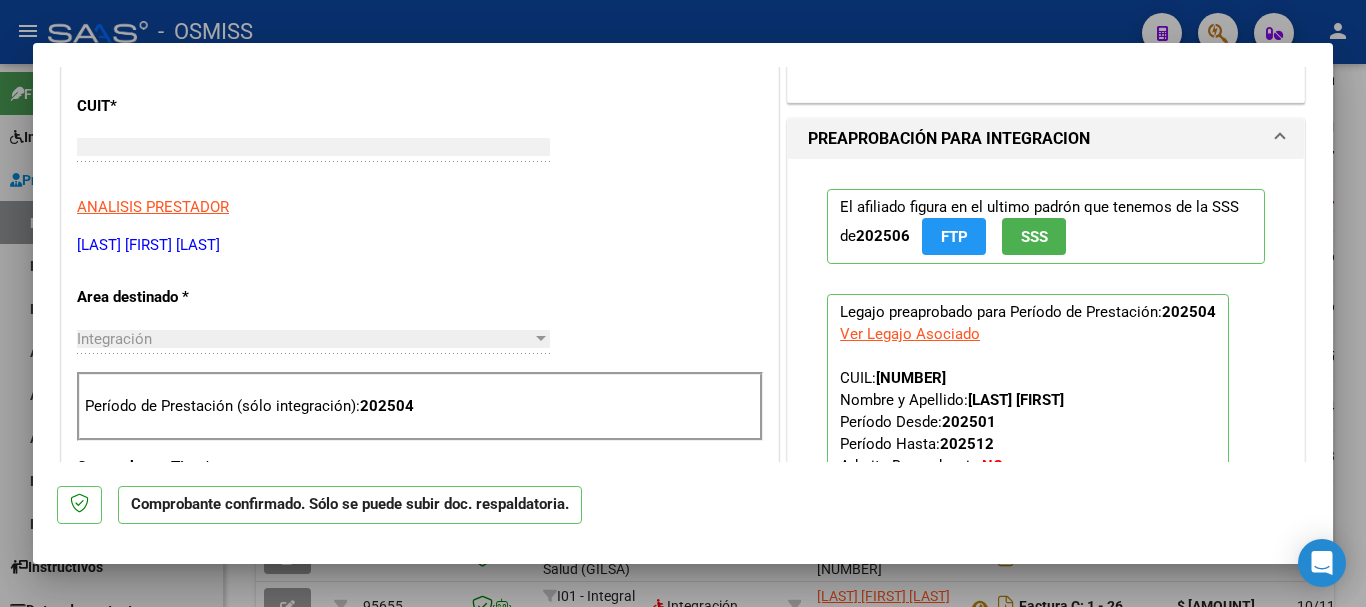 type 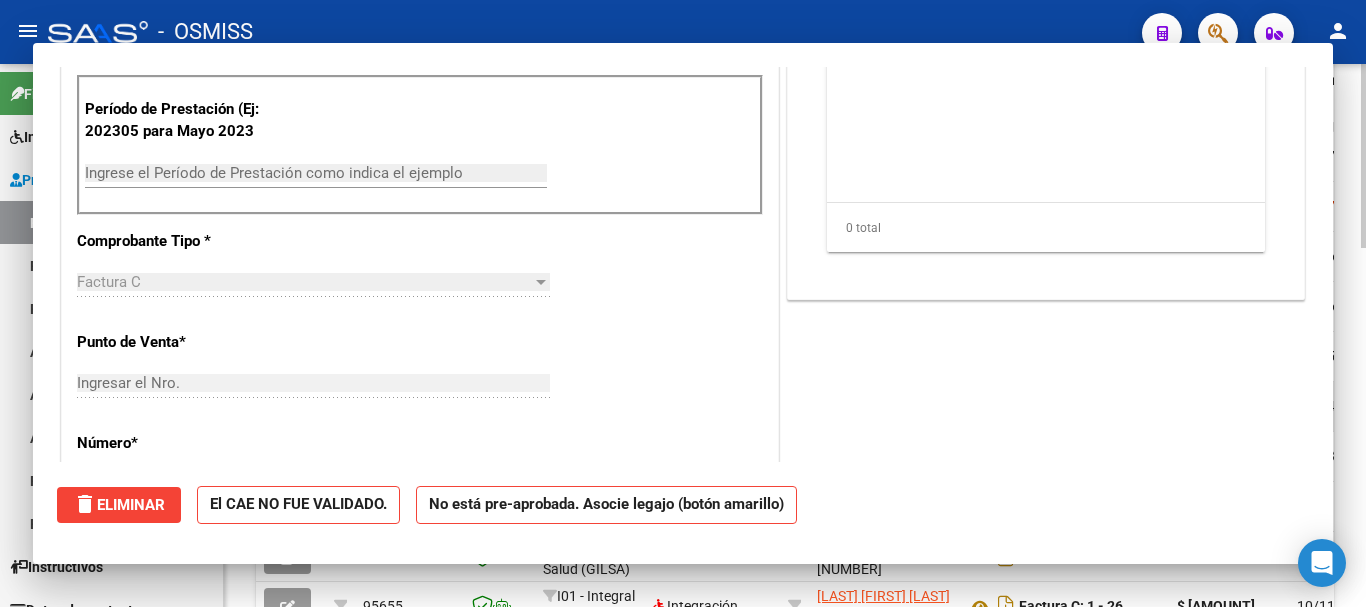 scroll, scrollTop: 240, scrollLeft: 0, axis: vertical 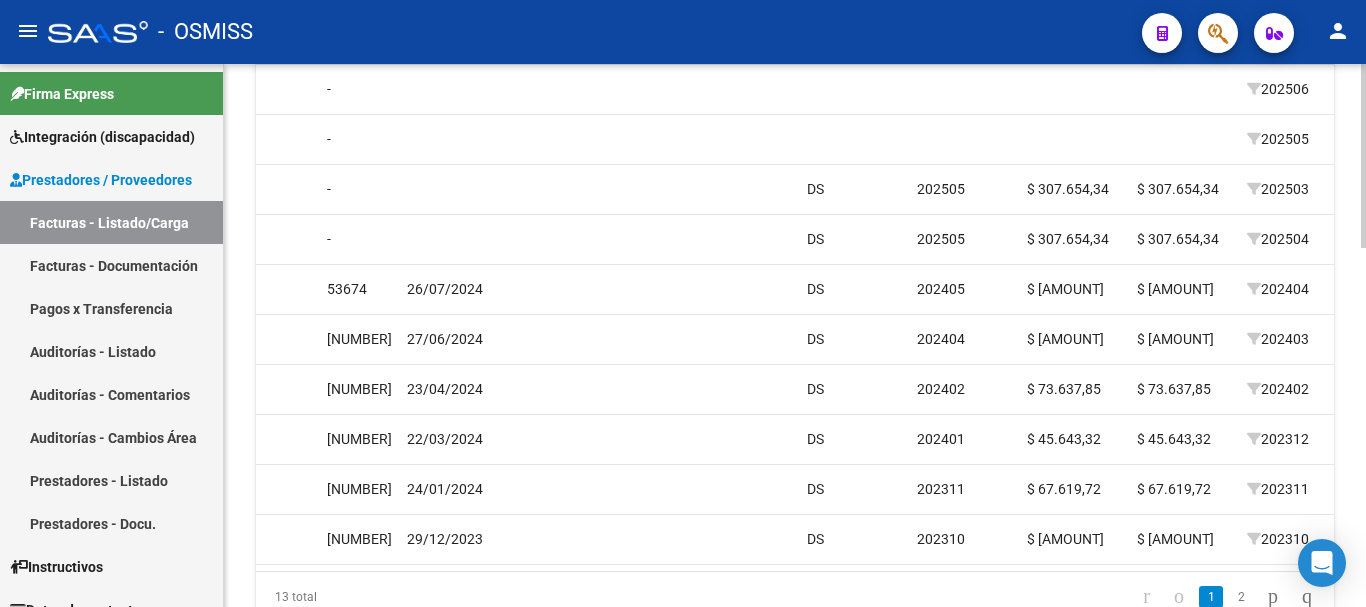 click 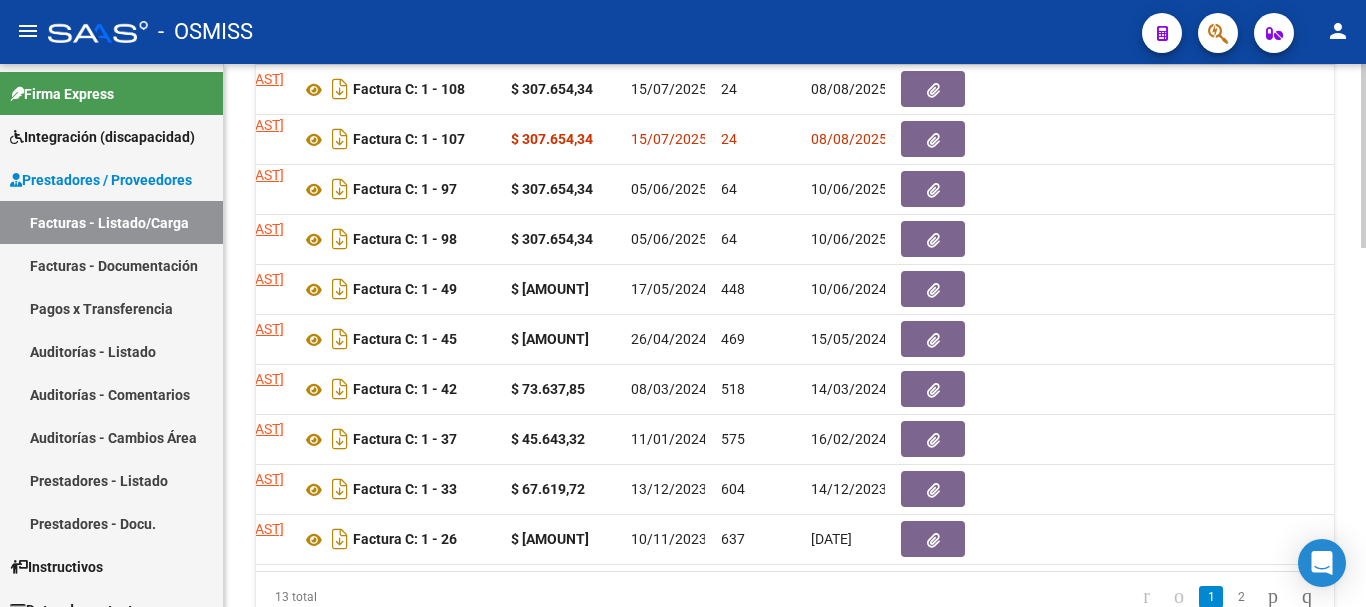 scroll, scrollTop: 0, scrollLeft: 0, axis: both 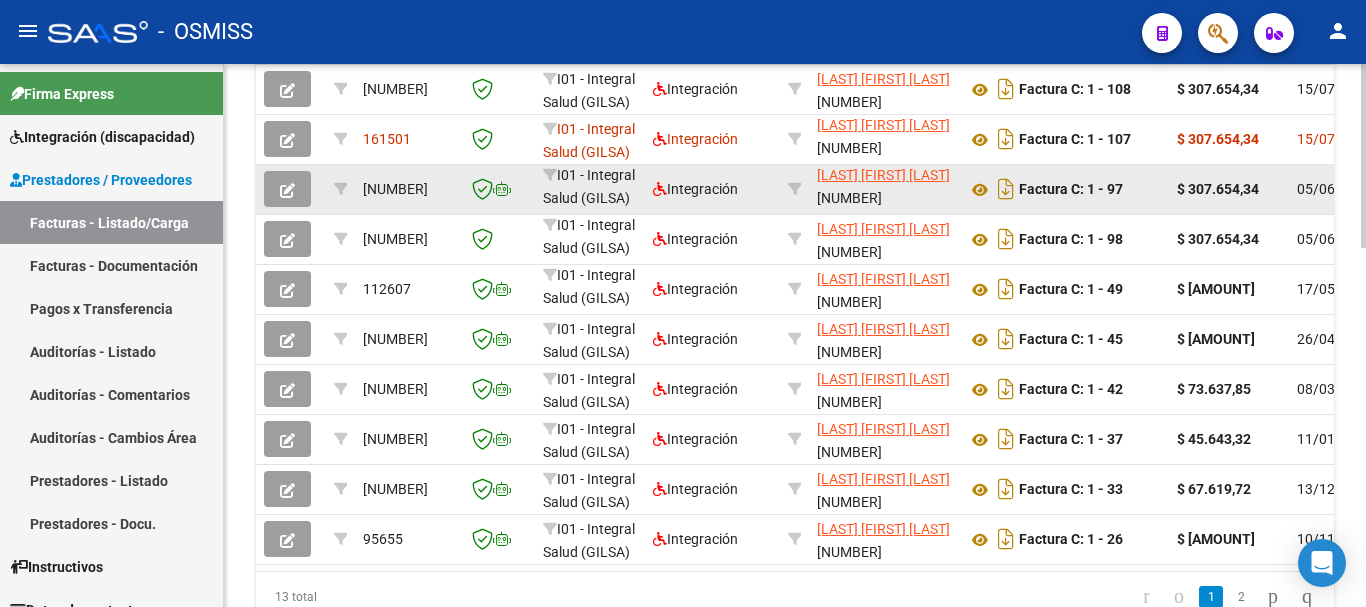 click 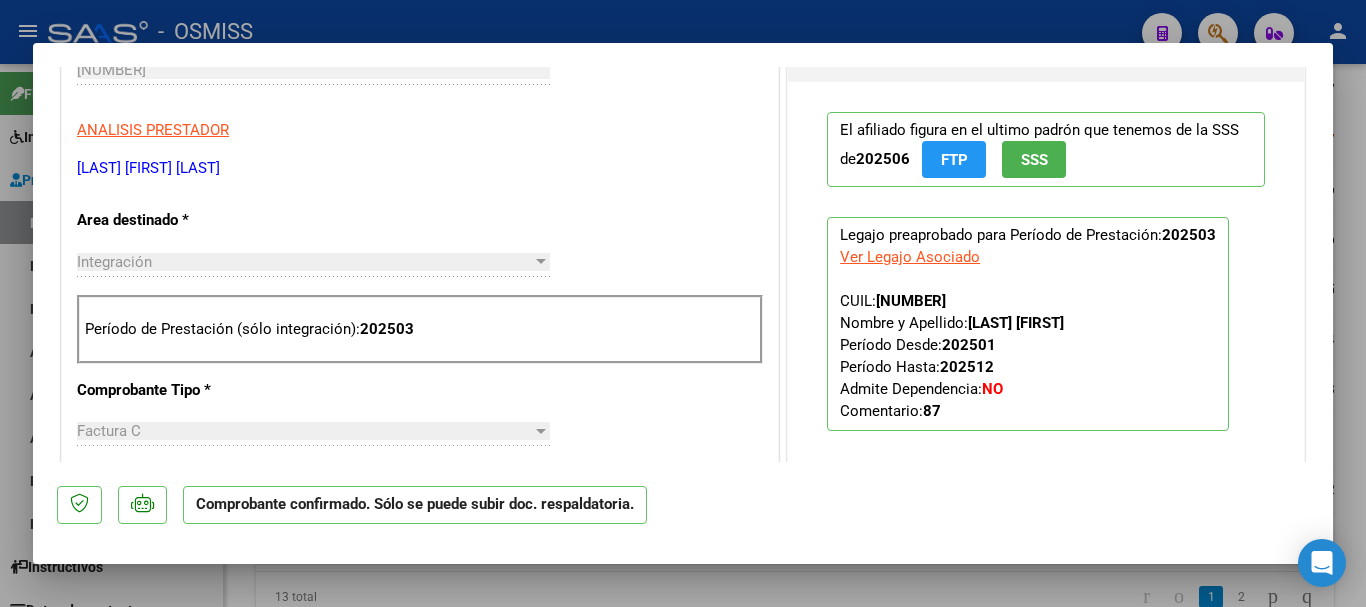 scroll, scrollTop: 600, scrollLeft: 0, axis: vertical 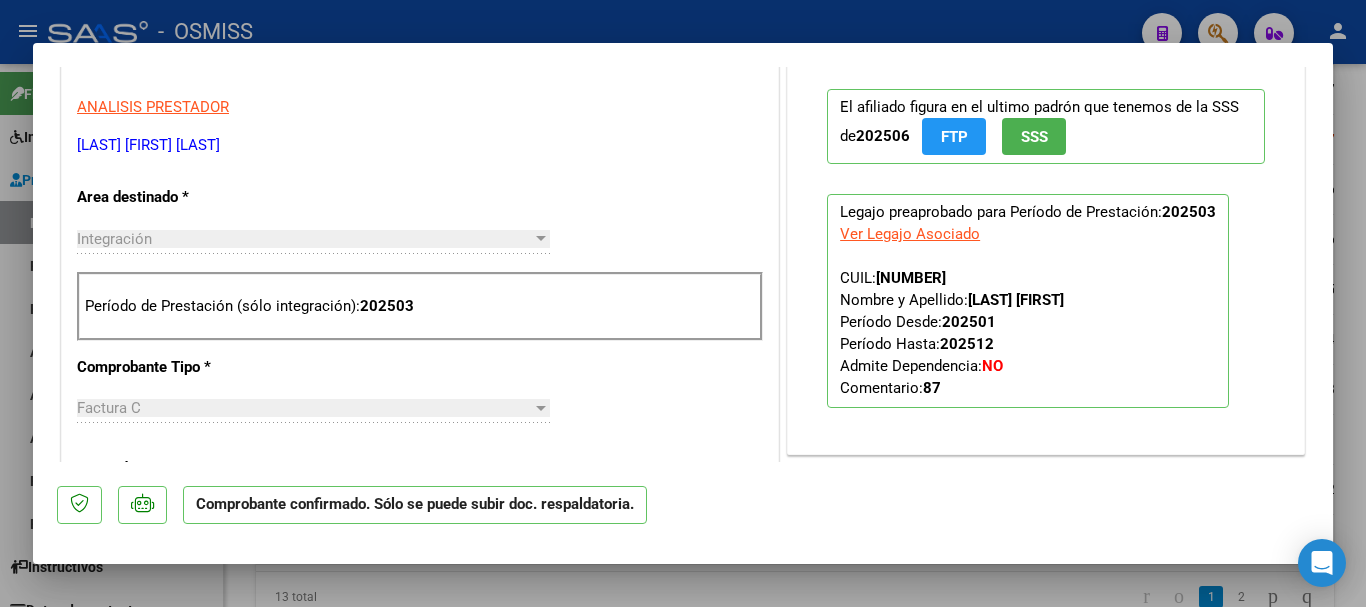 type 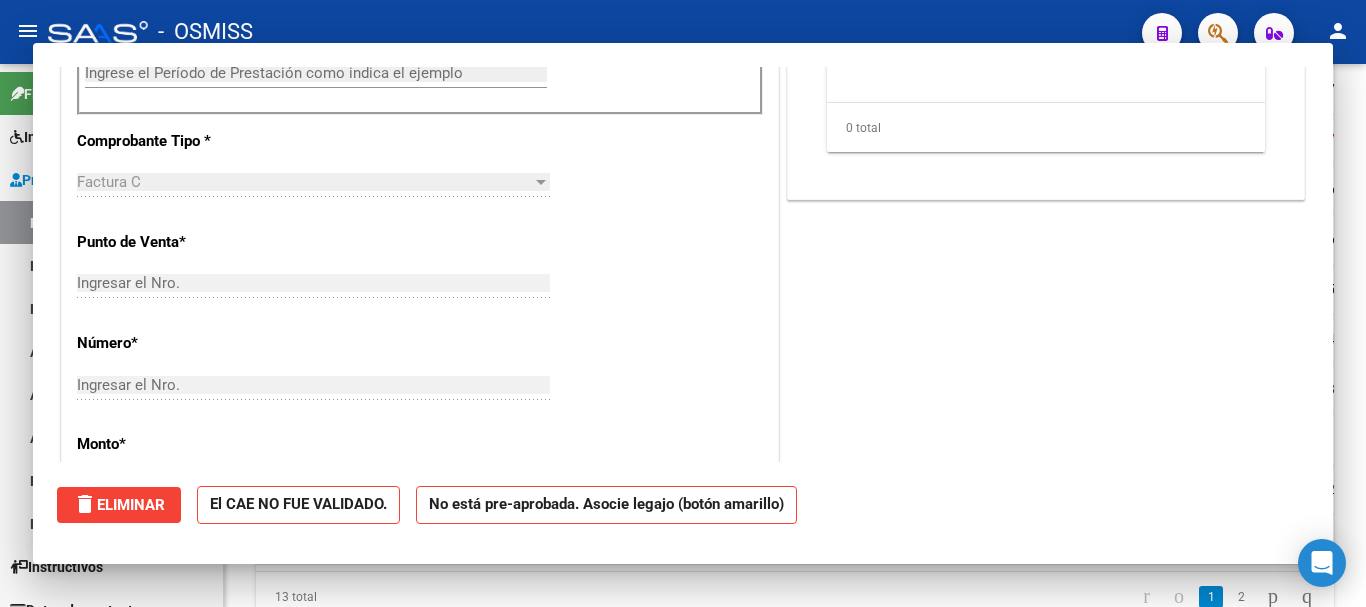 scroll, scrollTop: 340, scrollLeft: 0, axis: vertical 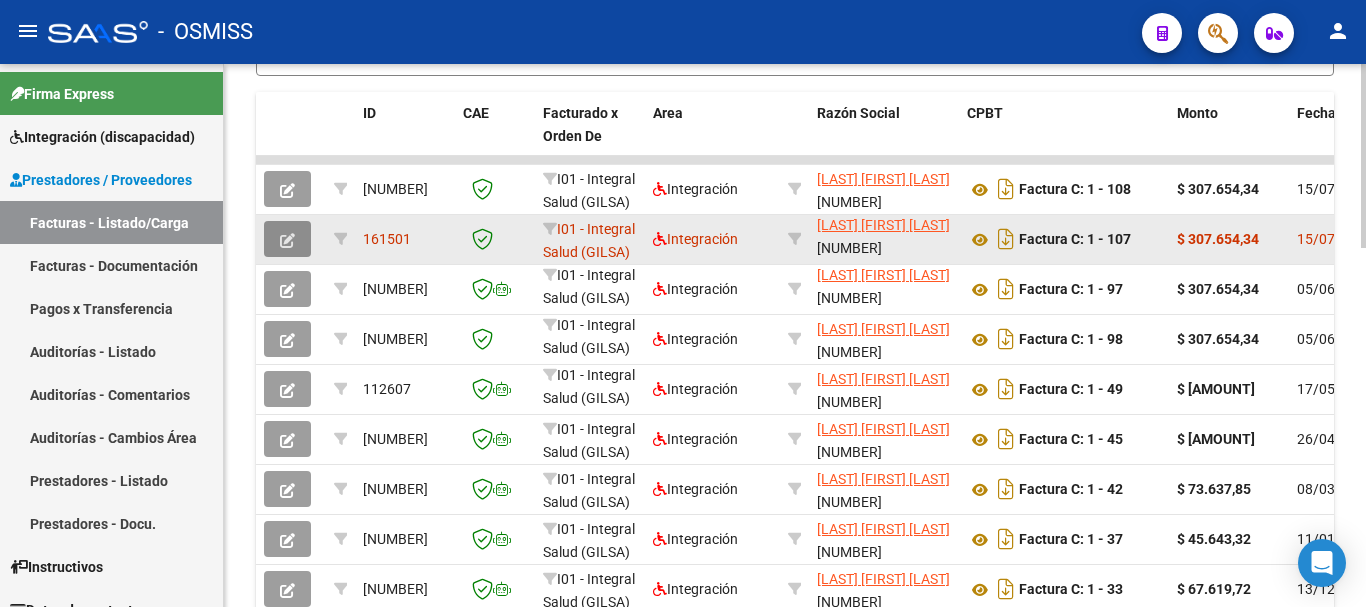 click 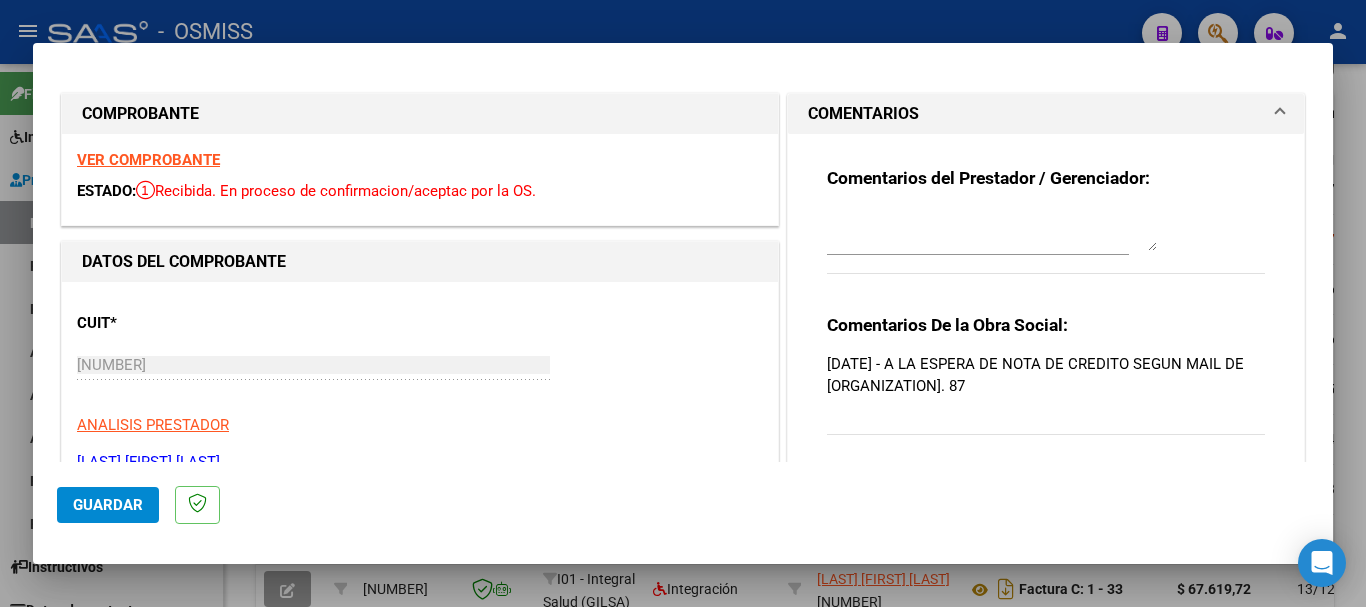 click at bounding box center (683, 303) 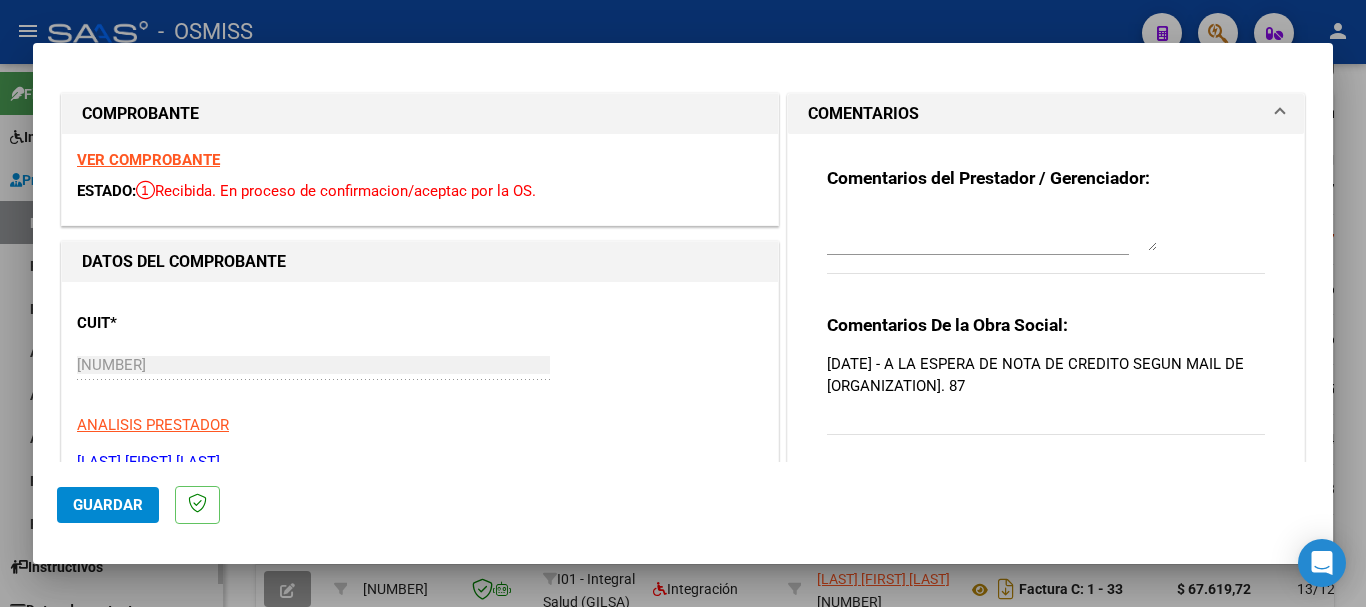 type 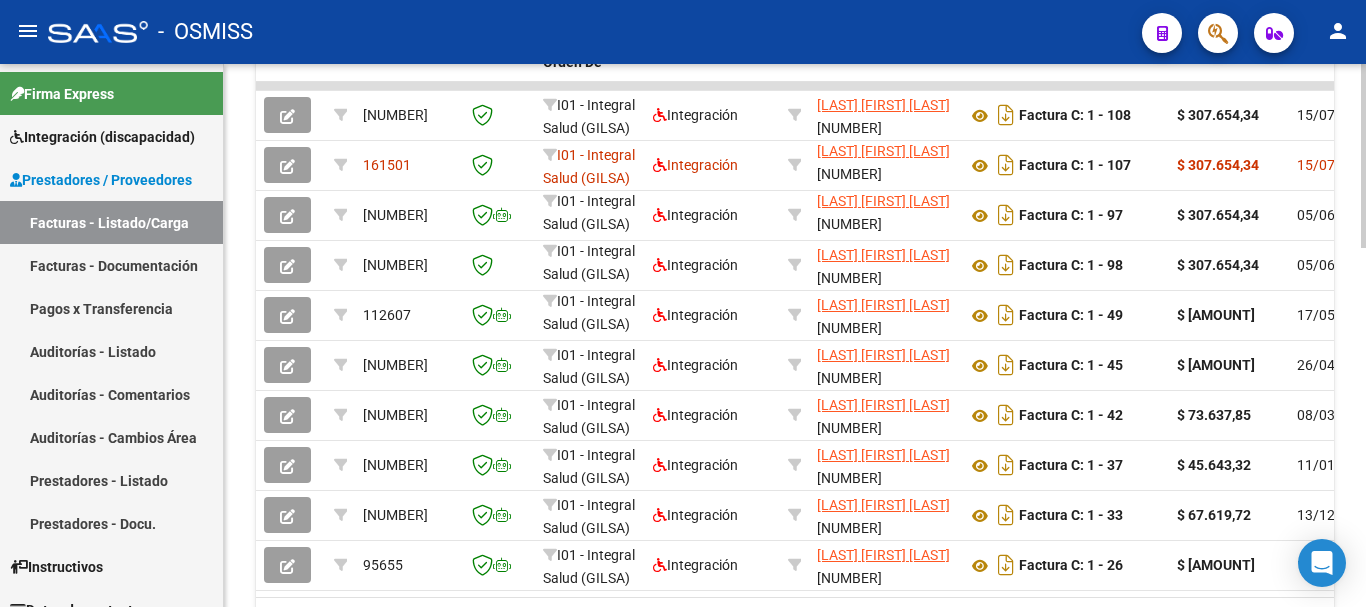 scroll, scrollTop: 970, scrollLeft: 0, axis: vertical 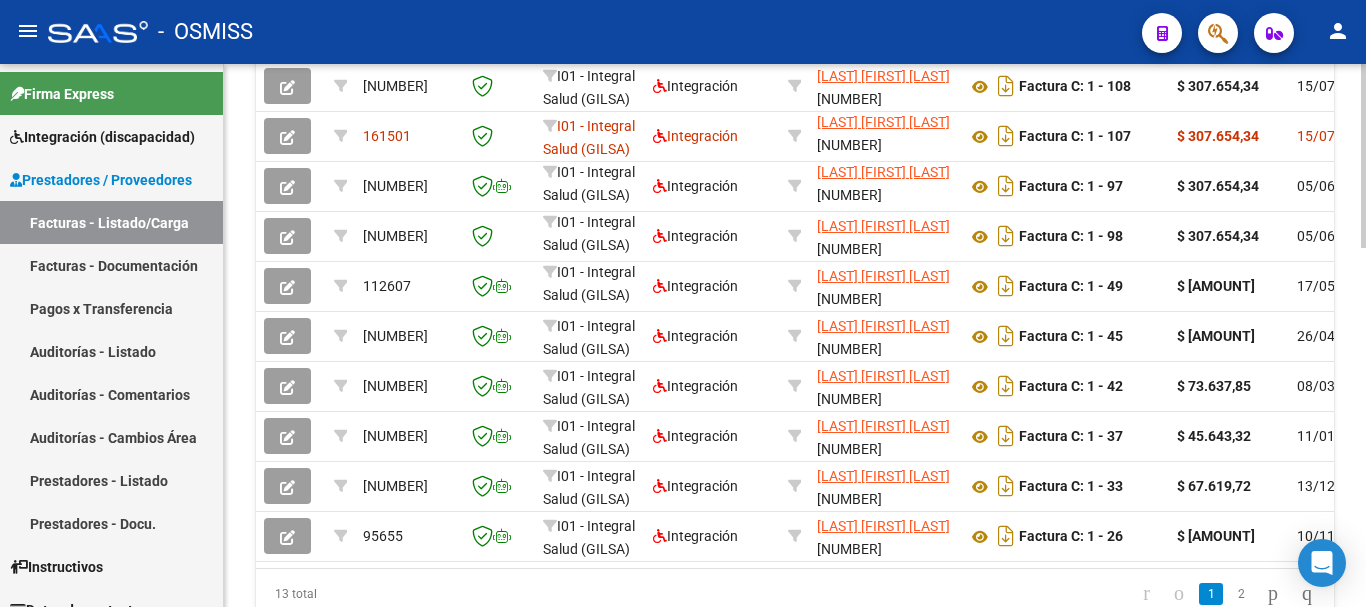 click 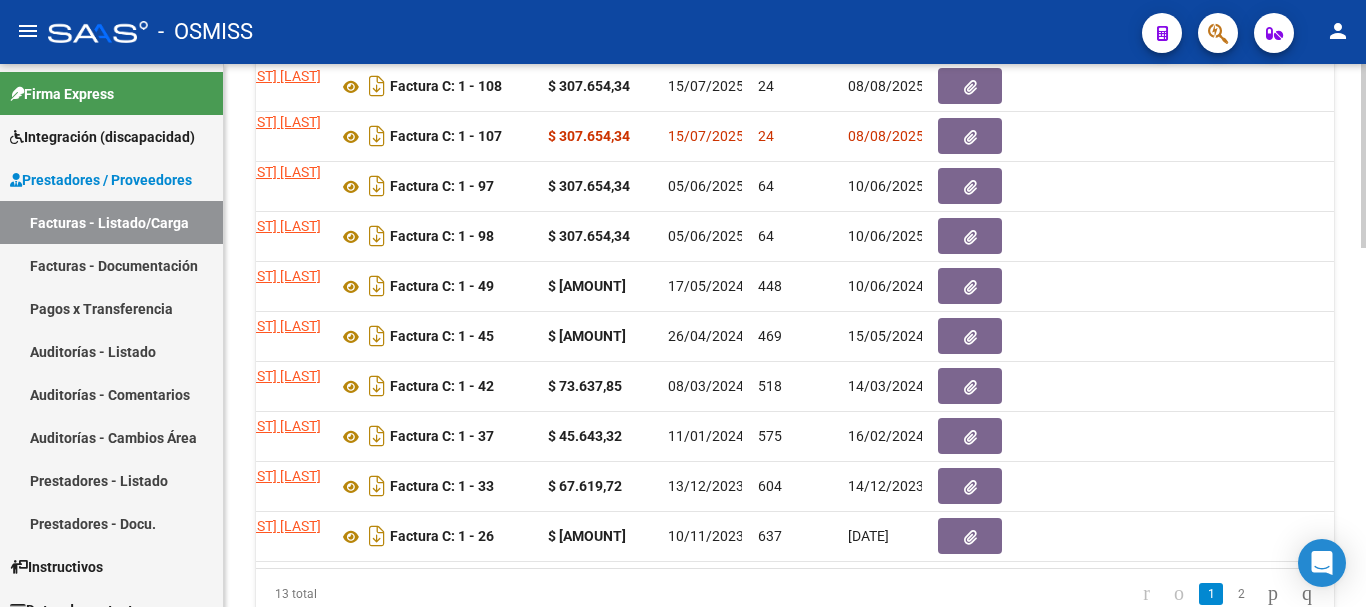 scroll, scrollTop: 0, scrollLeft: 0, axis: both 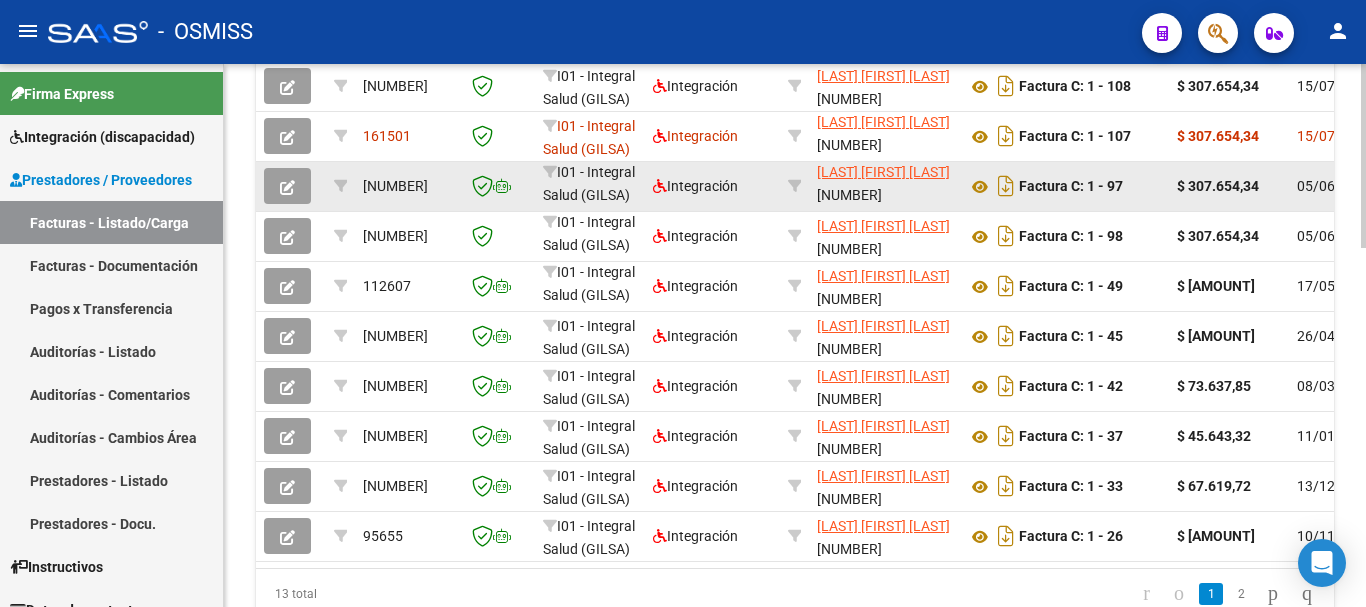 click 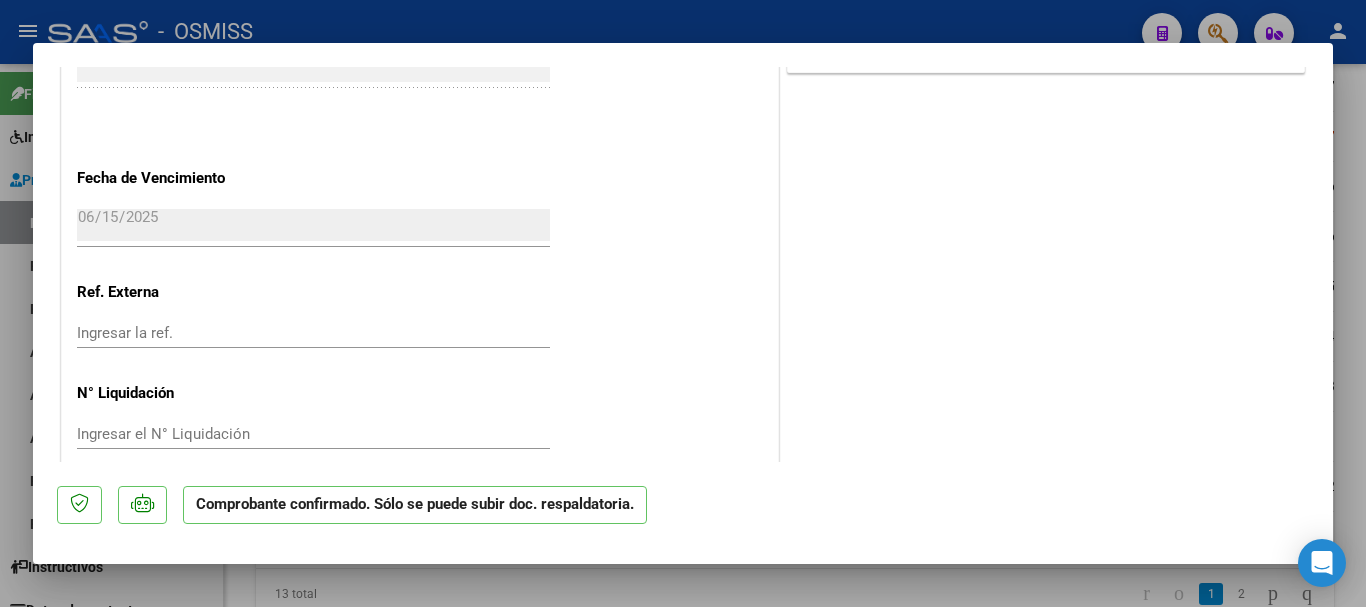 scroll, scrollTop: 1480, scrollLeft: 0, axis: vertical 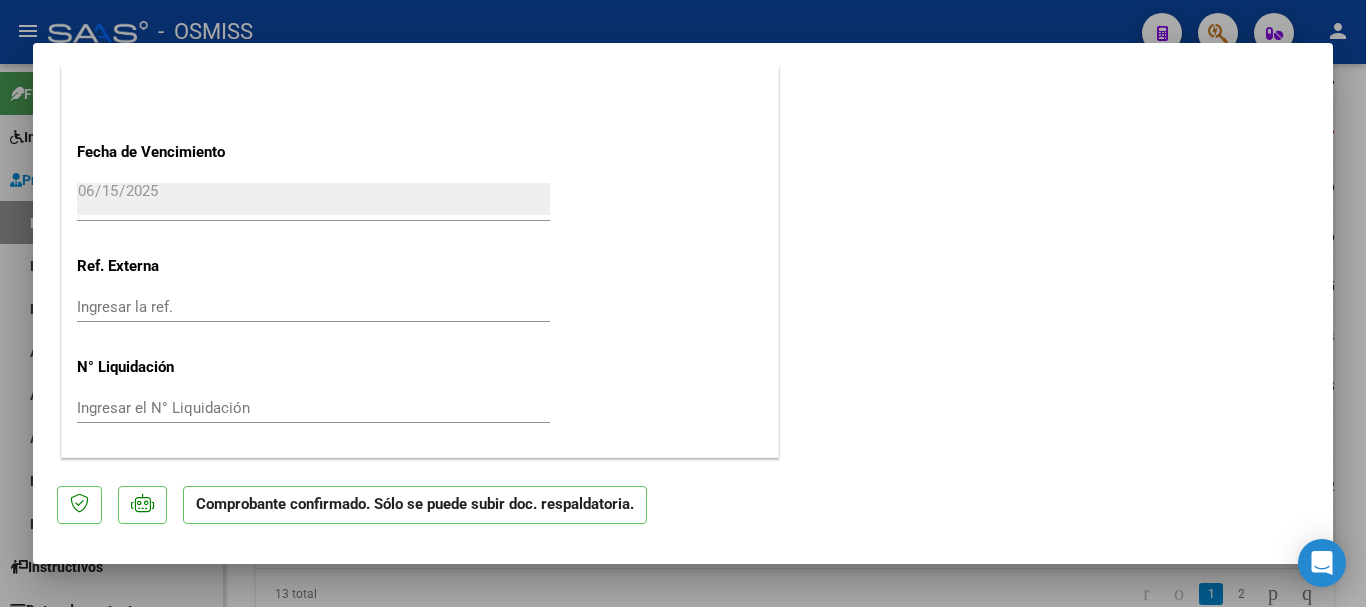 type 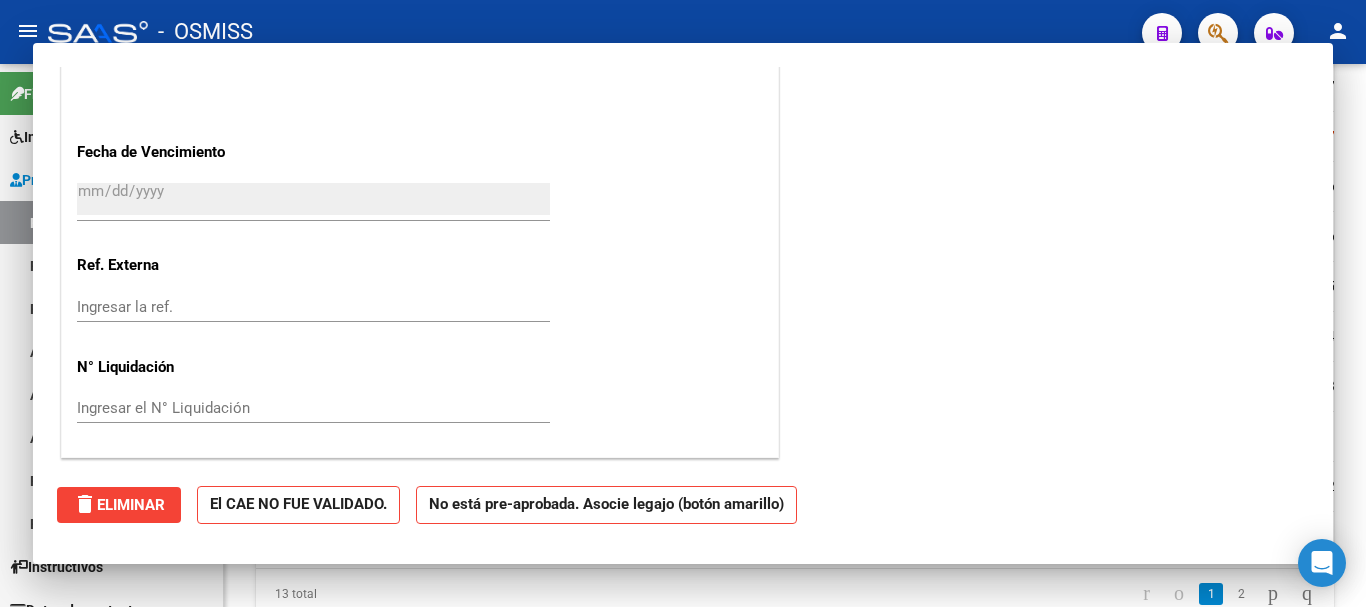 scroll, scrollTop: 1254, scrollLeft: 0, axis: vertical 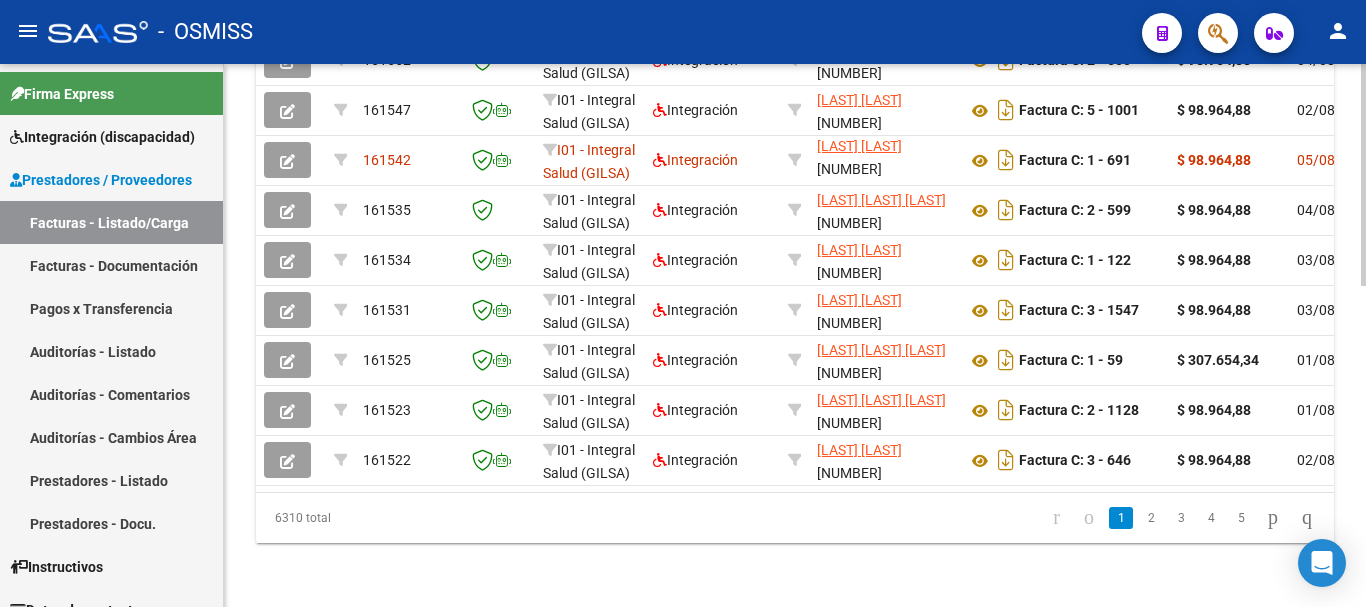 click 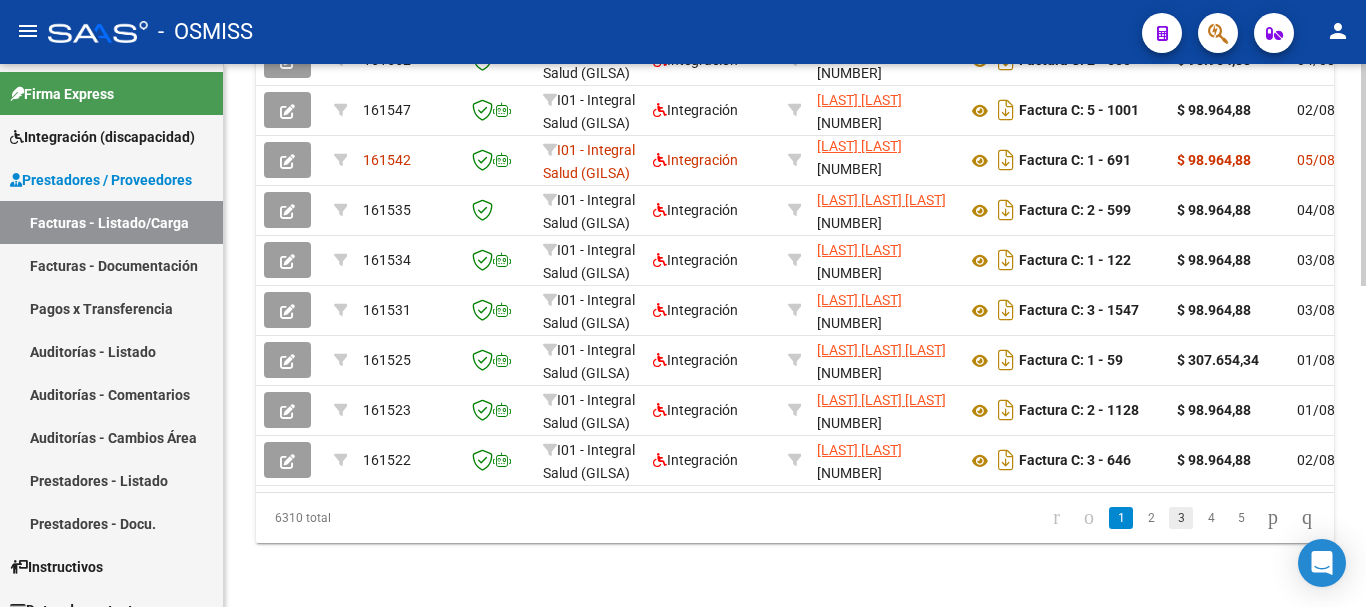 click on "3" 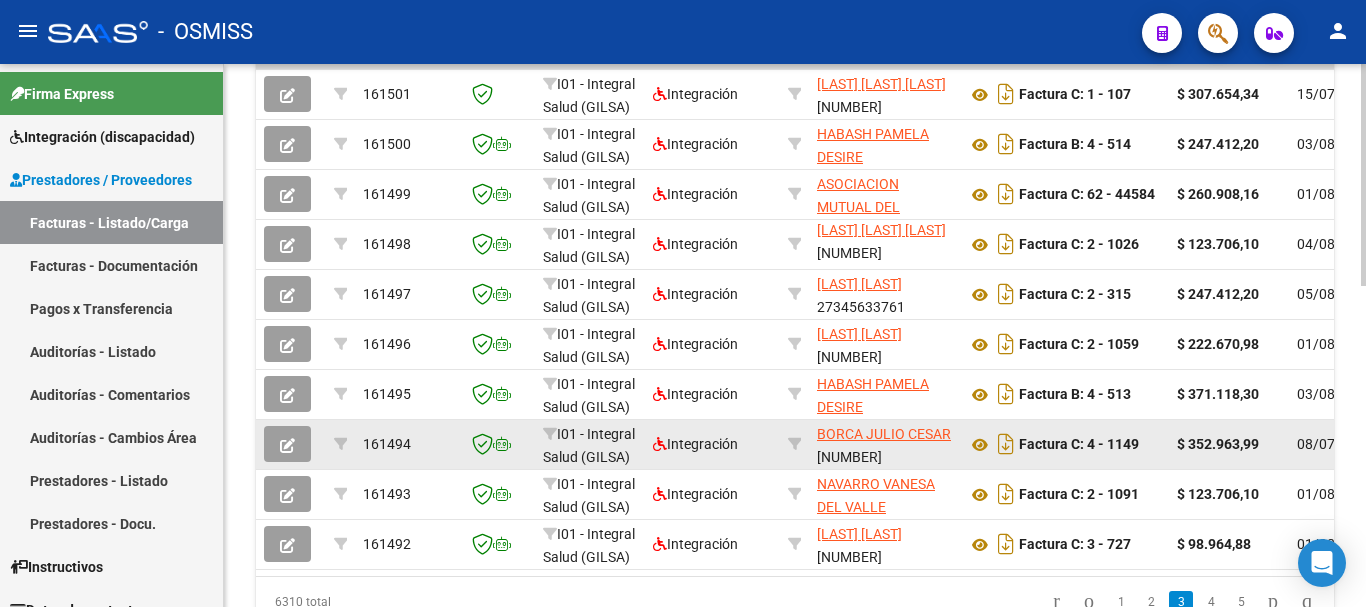 scroll, scrollTop: 583, scrollLeft: 0, axis: vertical 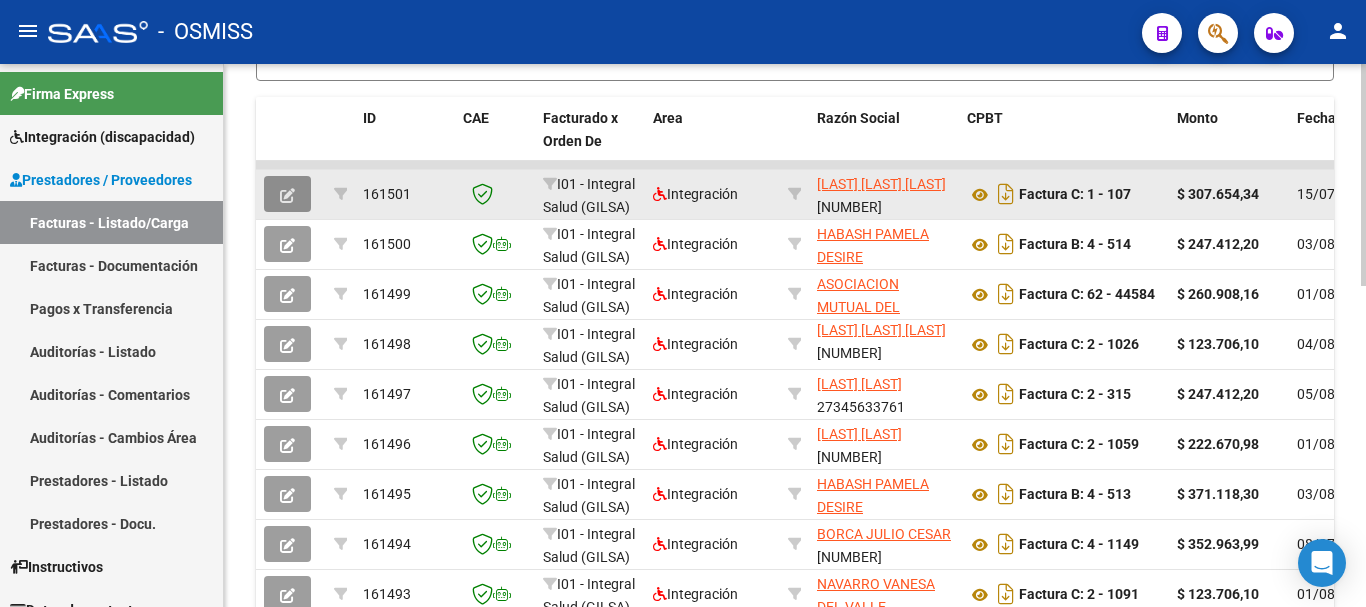 click 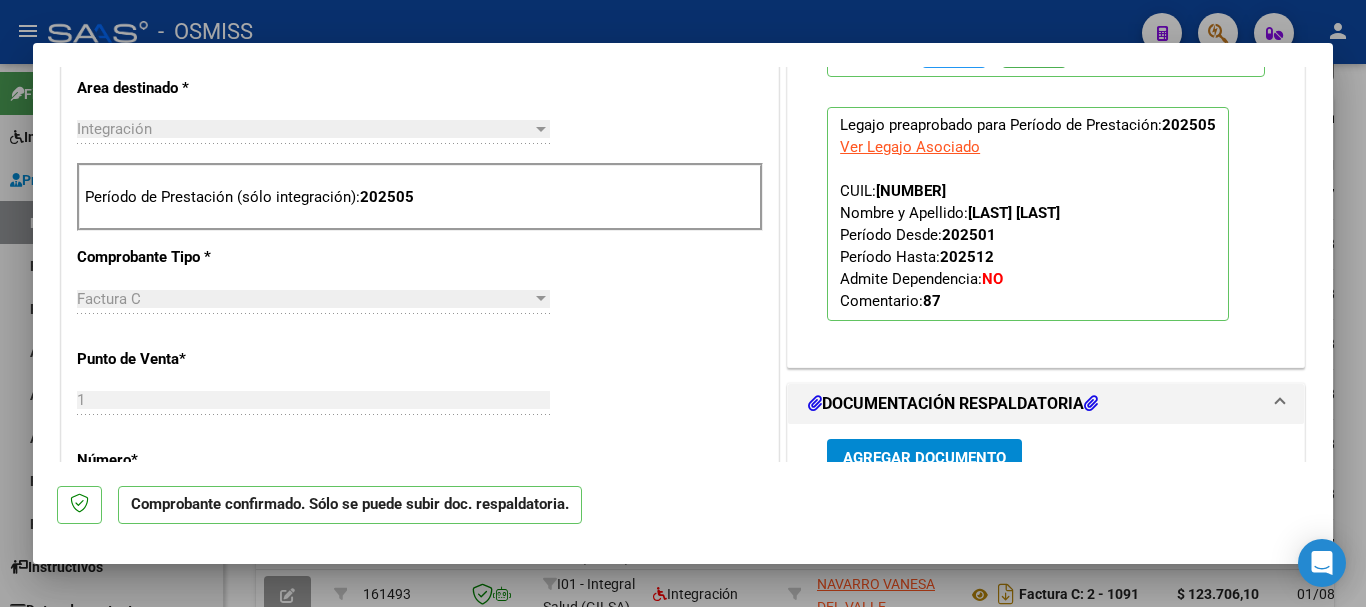 scroll, scrollTop: 400, scrollLeft: 0, axis: vertical 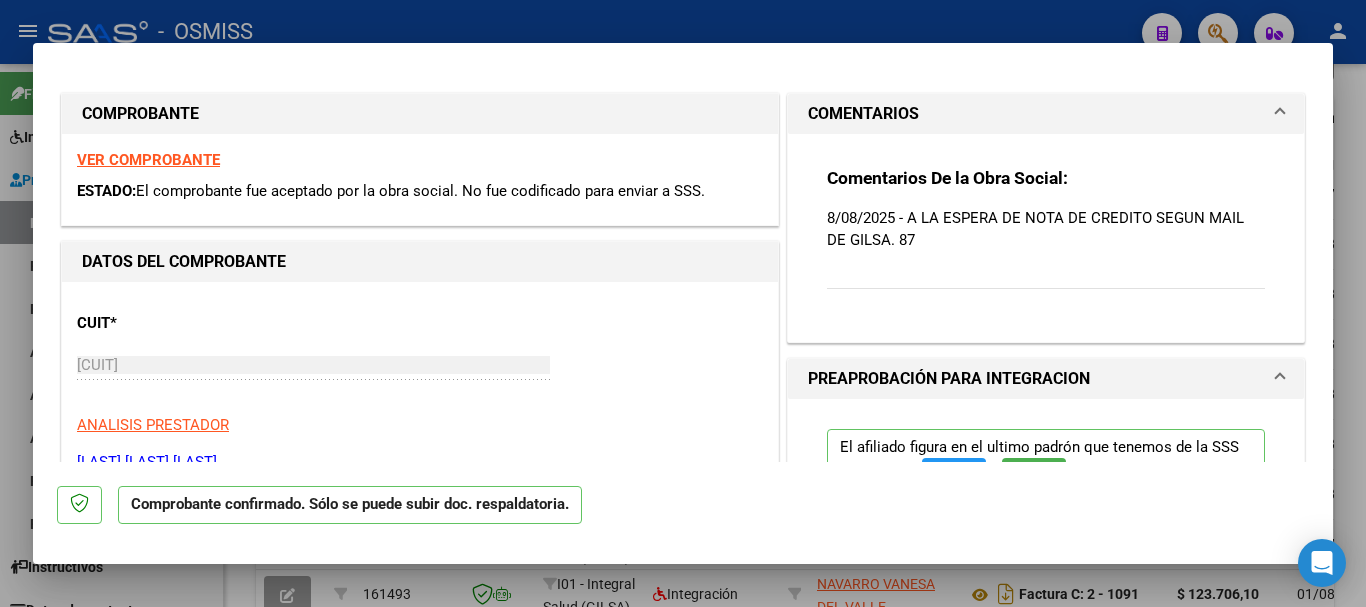 type 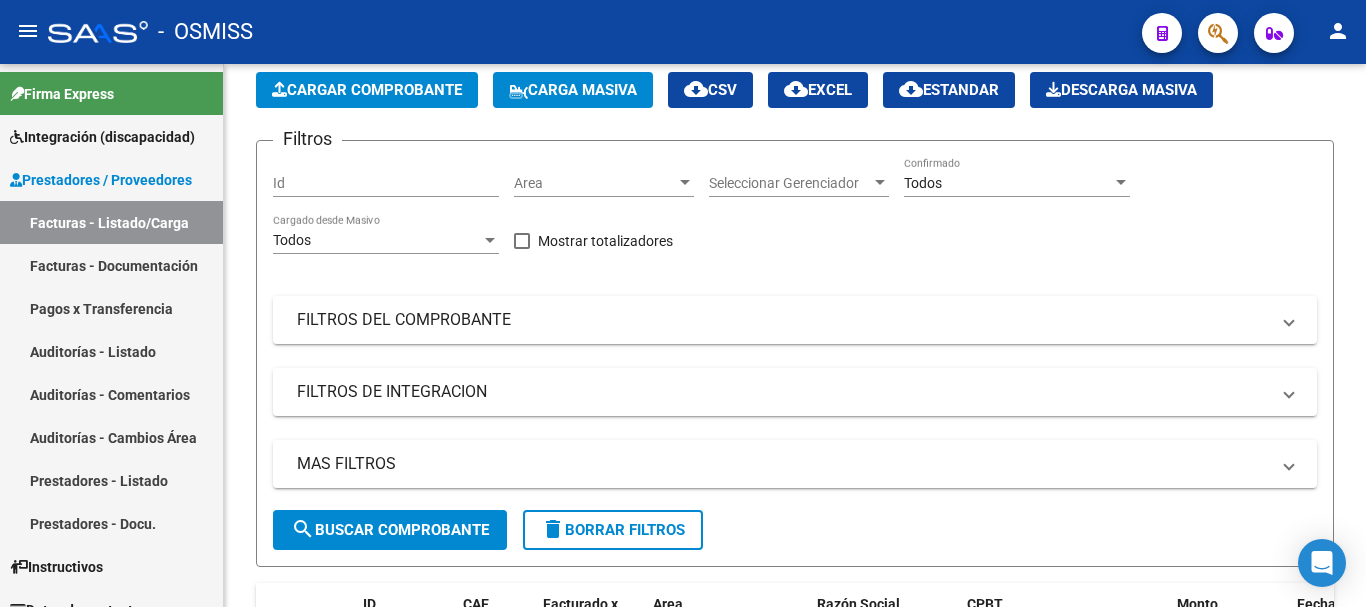 scroll, scrollTop: 0, scrollLeft: 0, axis: both 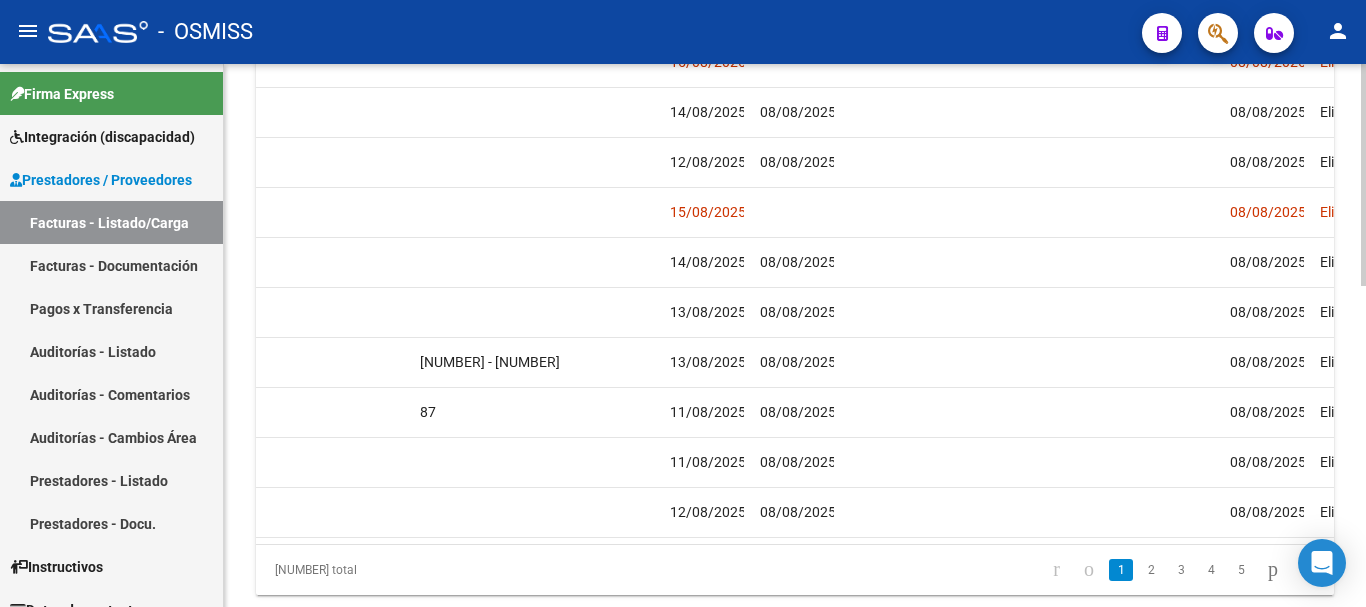 click 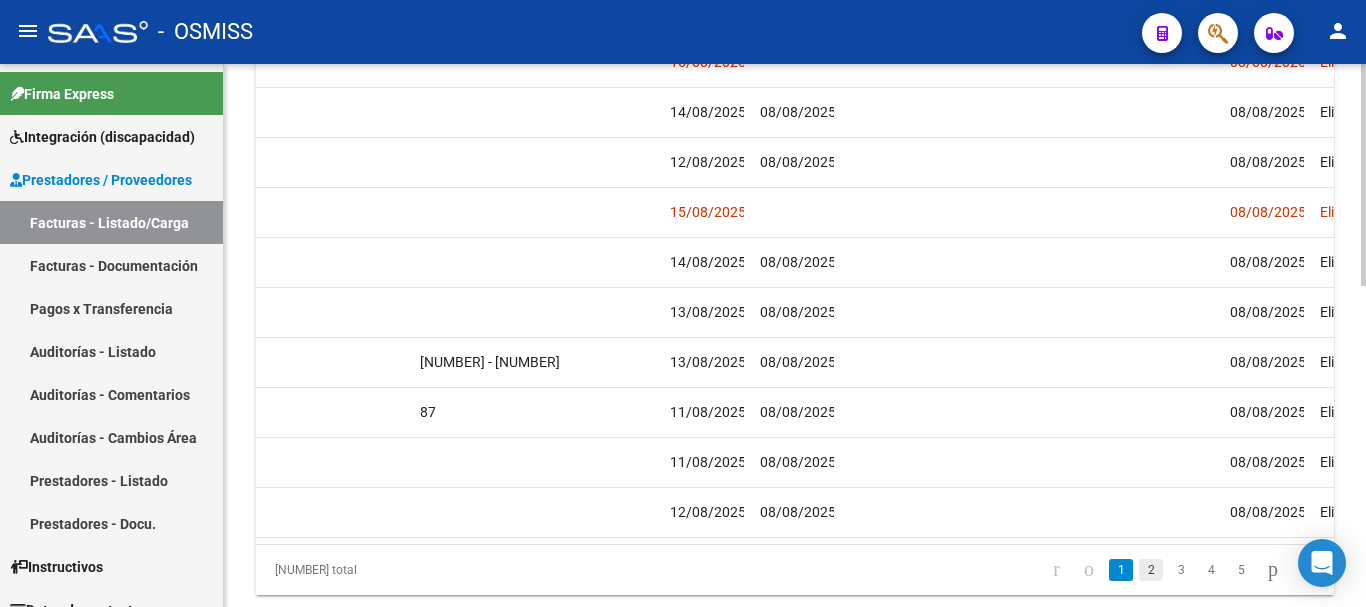 click on "2" 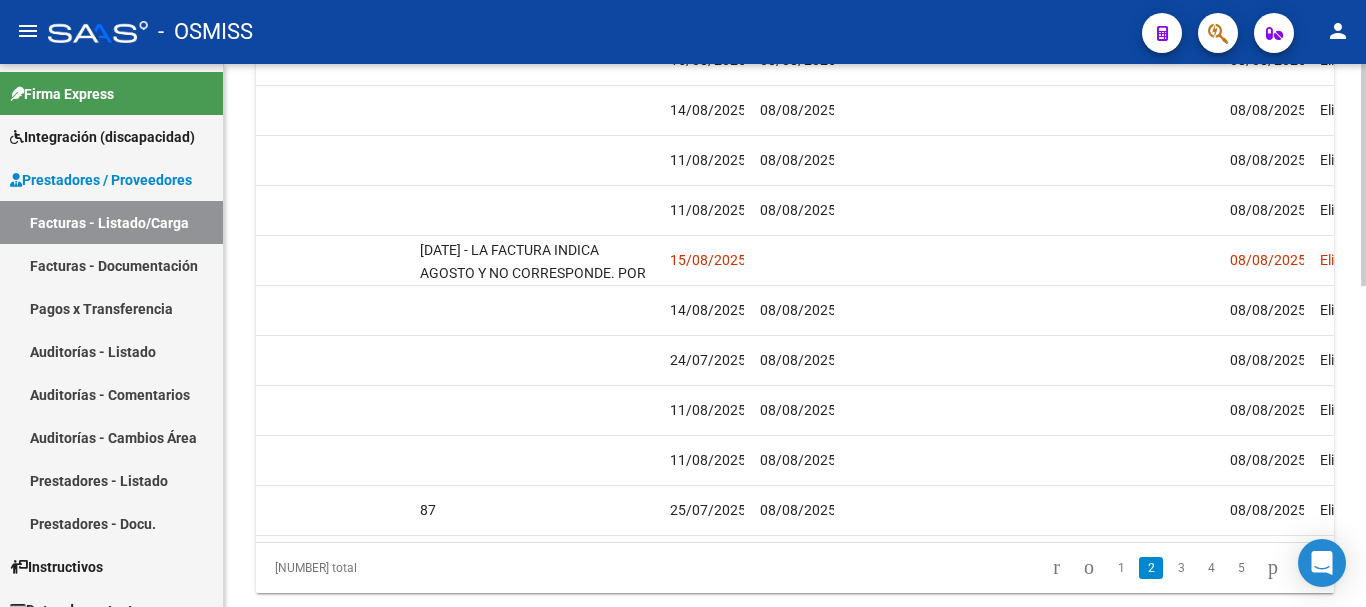 scroll, scrollTop: 720, scrollLeft: 0, axis: vertical 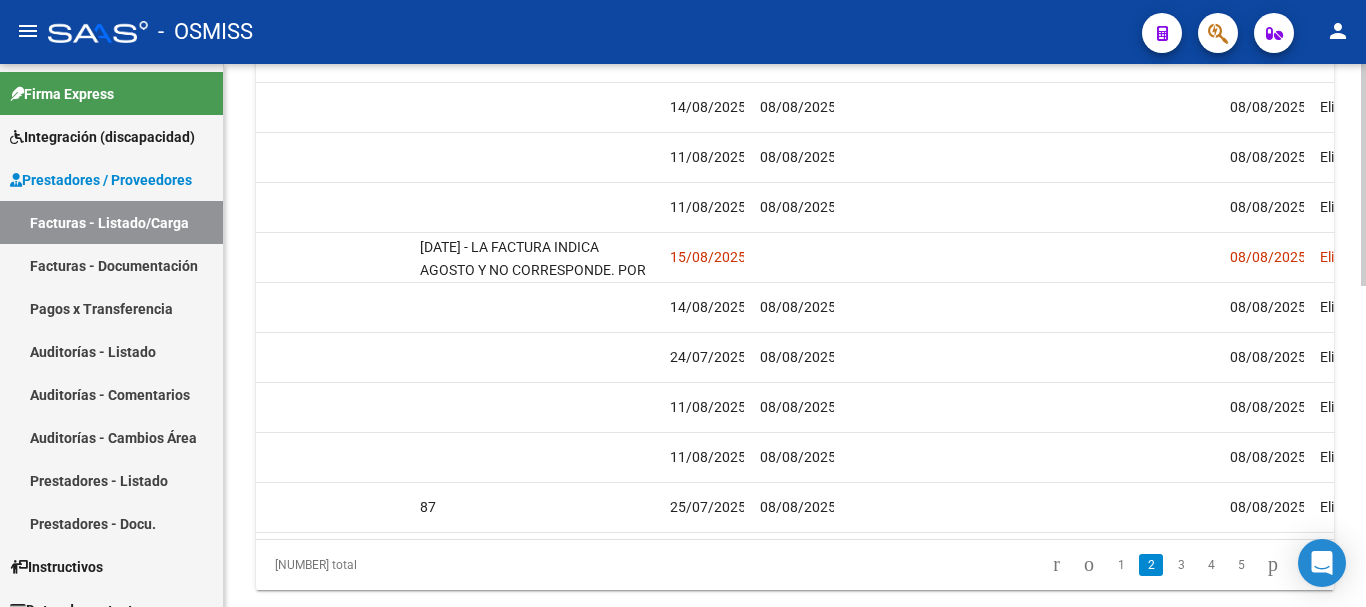 click 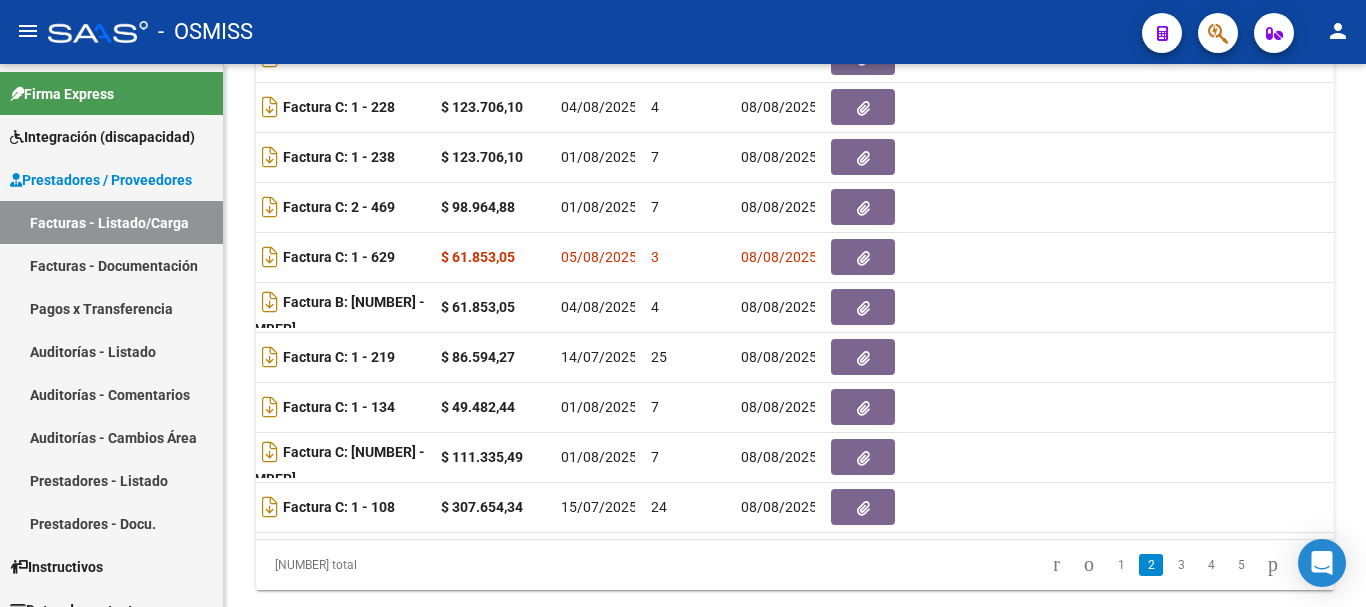 scroll, scrollTop: 0, scrollLeft: 0, axis: both 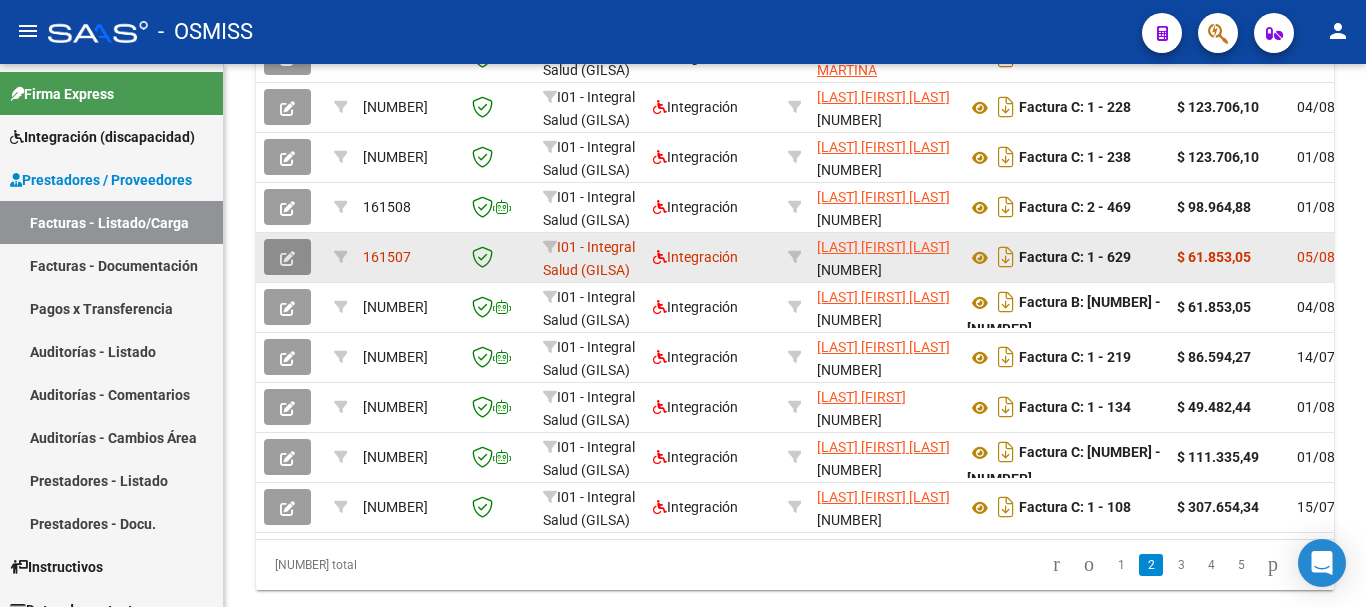 click 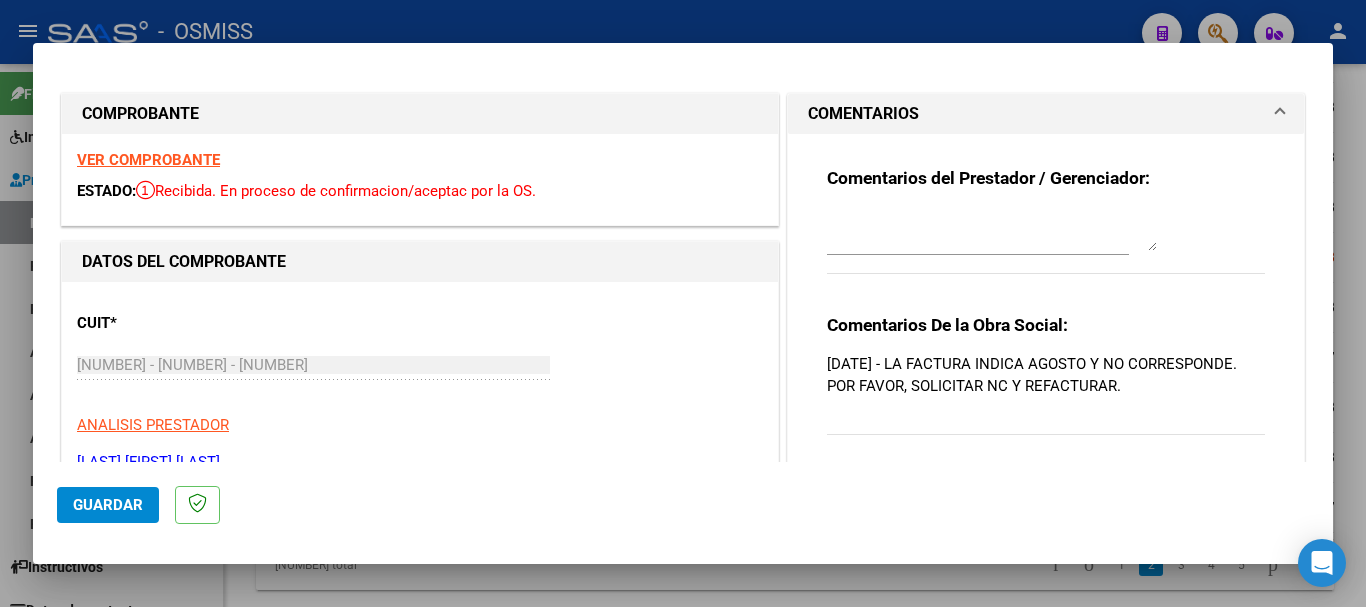 click on "VER COMPROBANTE" at bounding box center (148, 160) 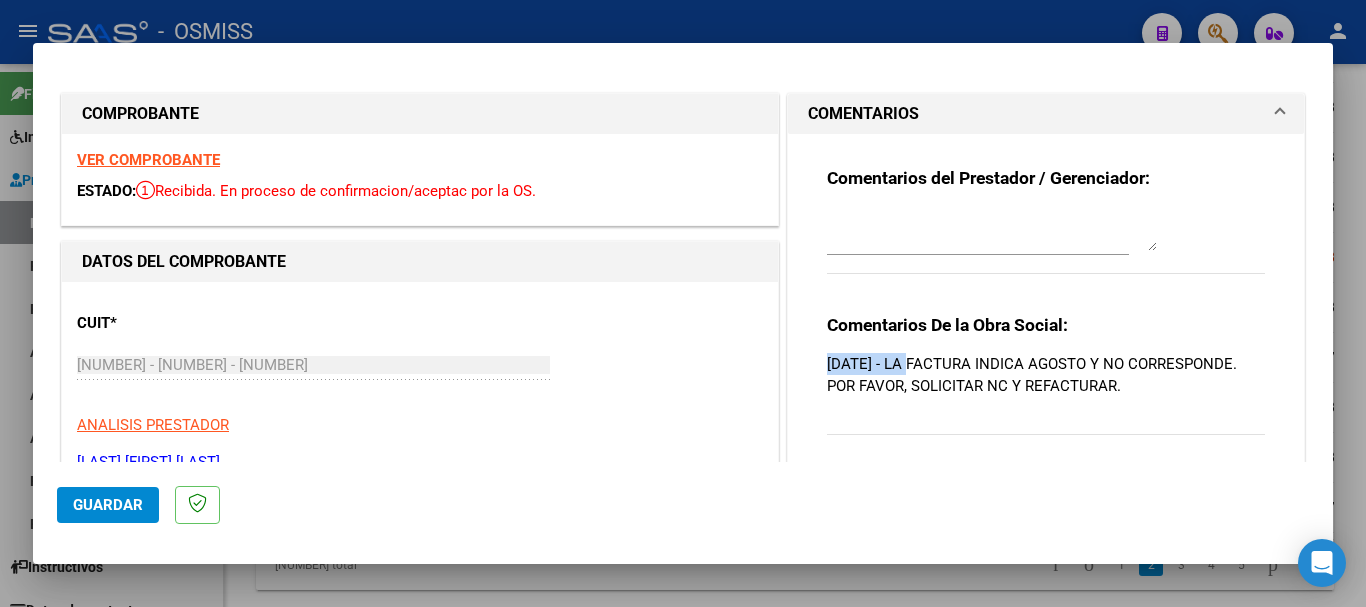 drag, startPoint x: 903, startPoint y: 357, endPoint x: 1162, endPoint y: 408, distance: 263.97348 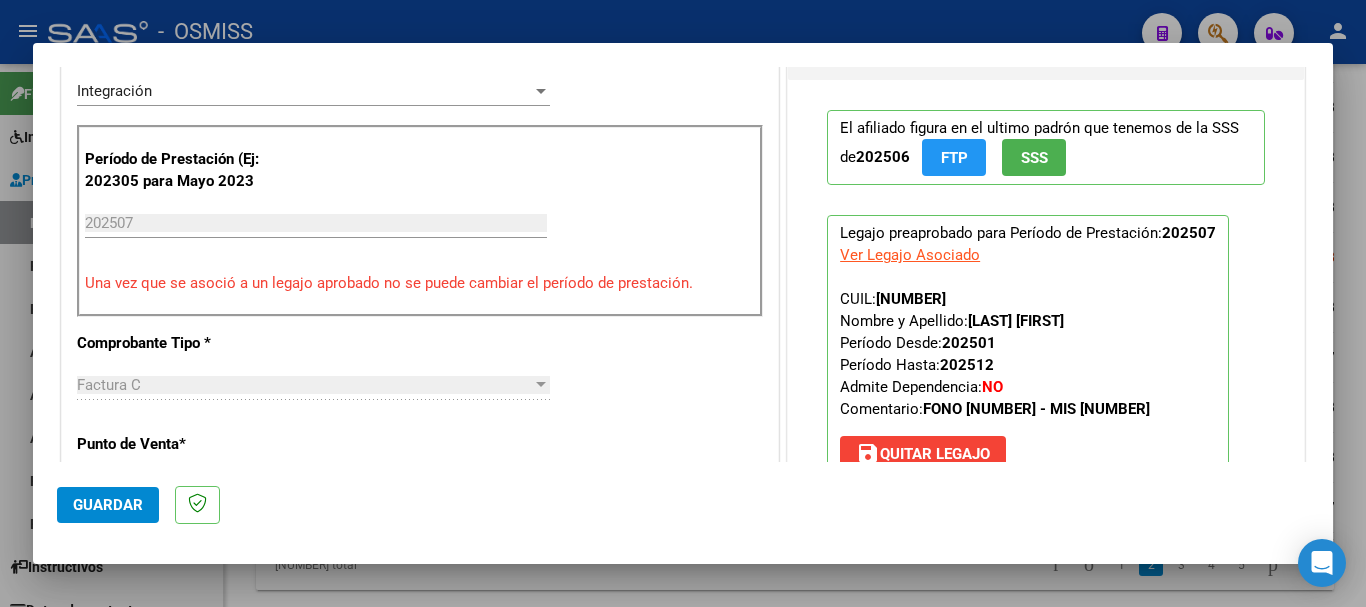 scroll, scrollTop: 500, scrollLeft: 0, axis: vertical 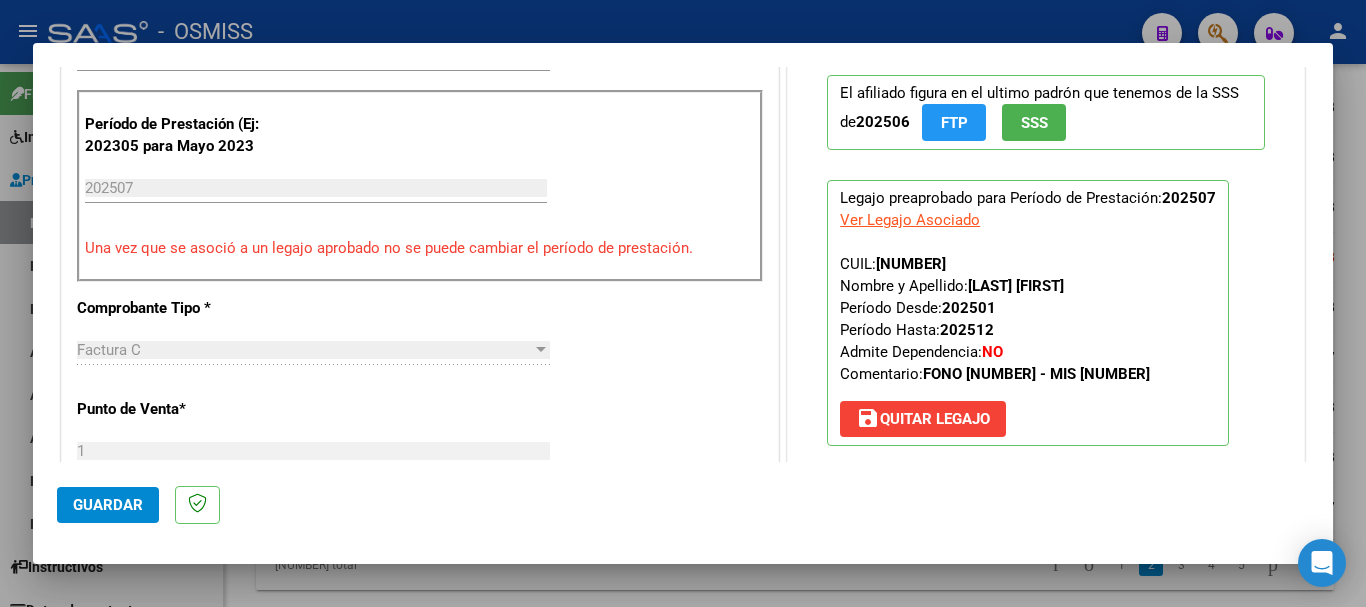 type 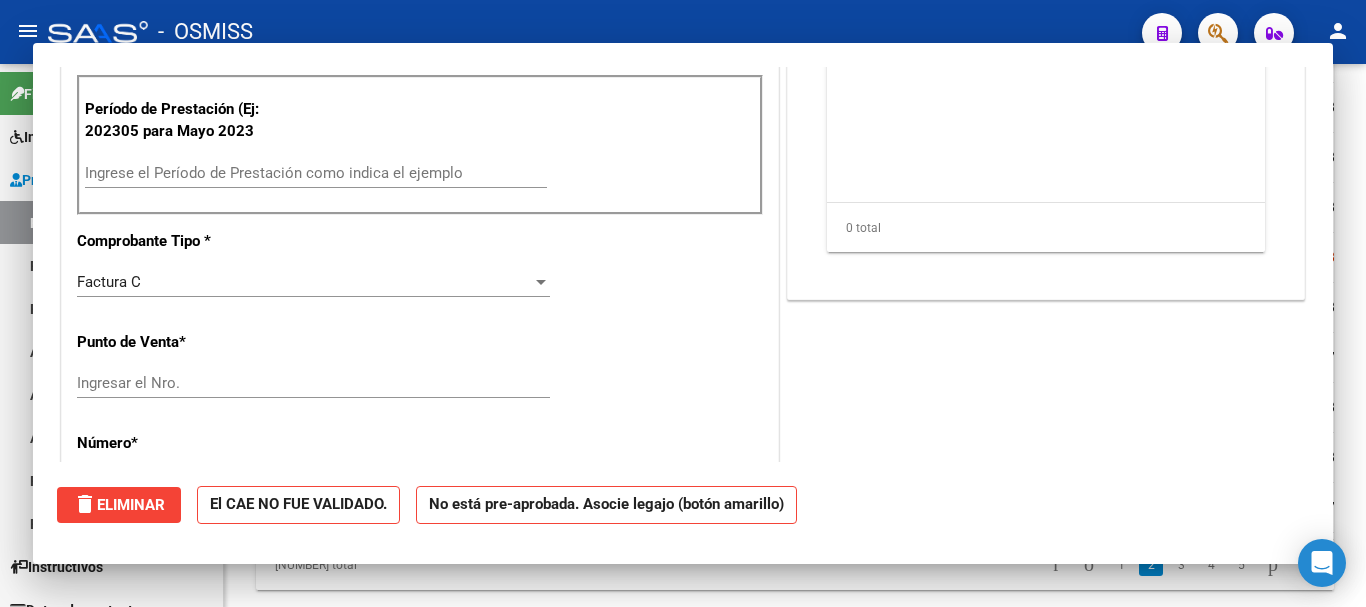 scroll, scrollTop: 485, scrollLeft: 0, axis: vertical 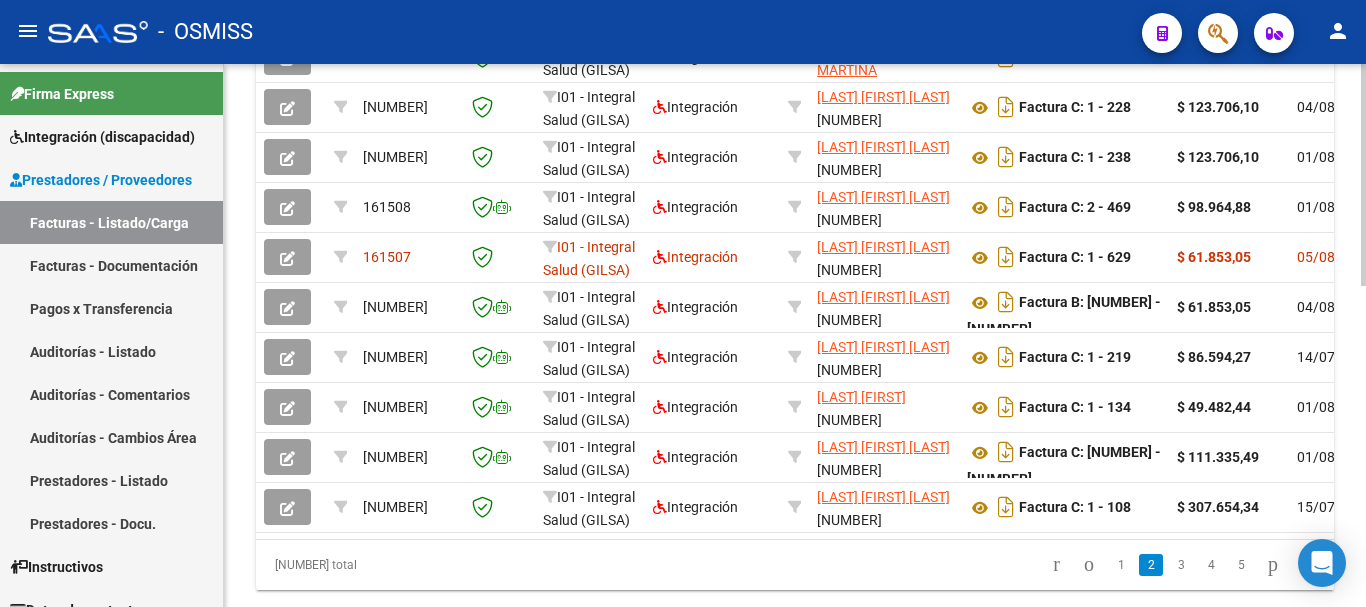 drag, startPoint x: 402, startPoint y: 539, endPoint x: 680, endPoint y: 539, distance: 278 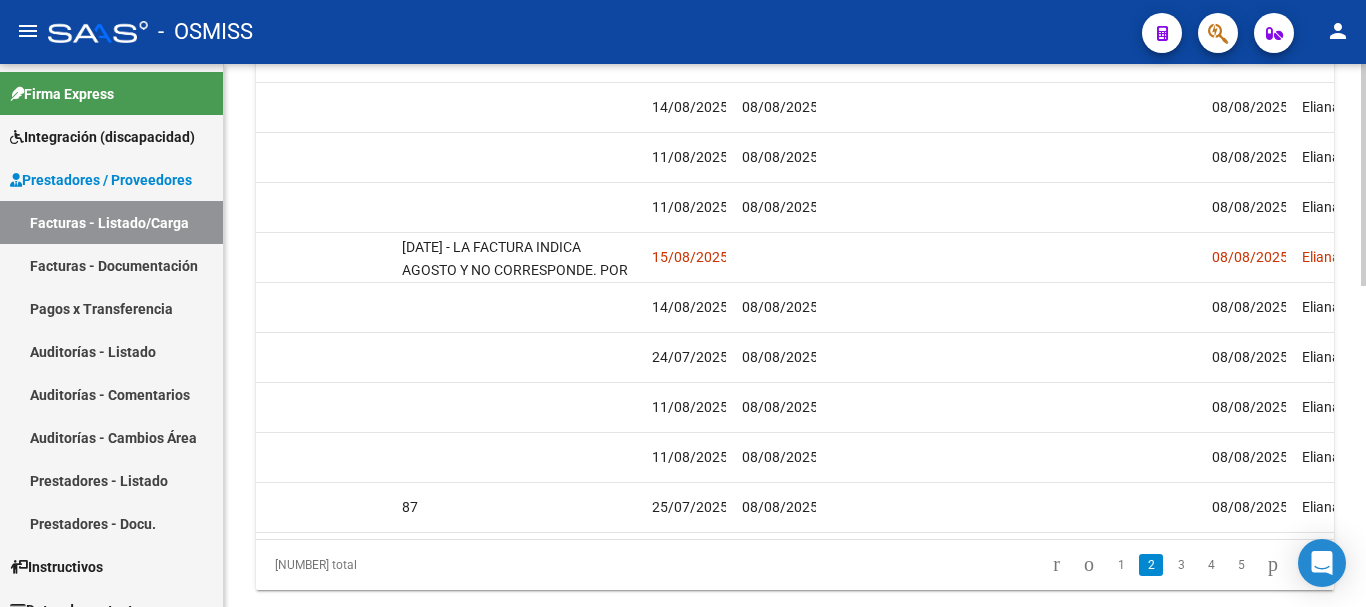 scroll, scrollTop: 0, scrollLeft: 3294, axis: horizontal 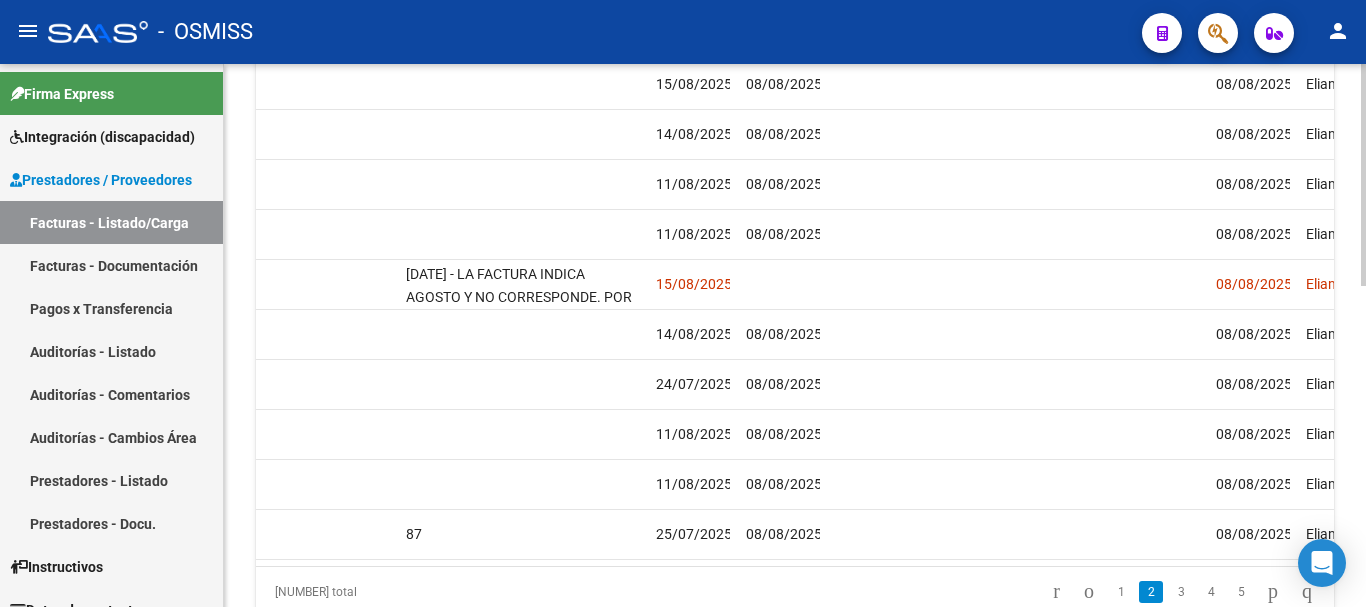 click 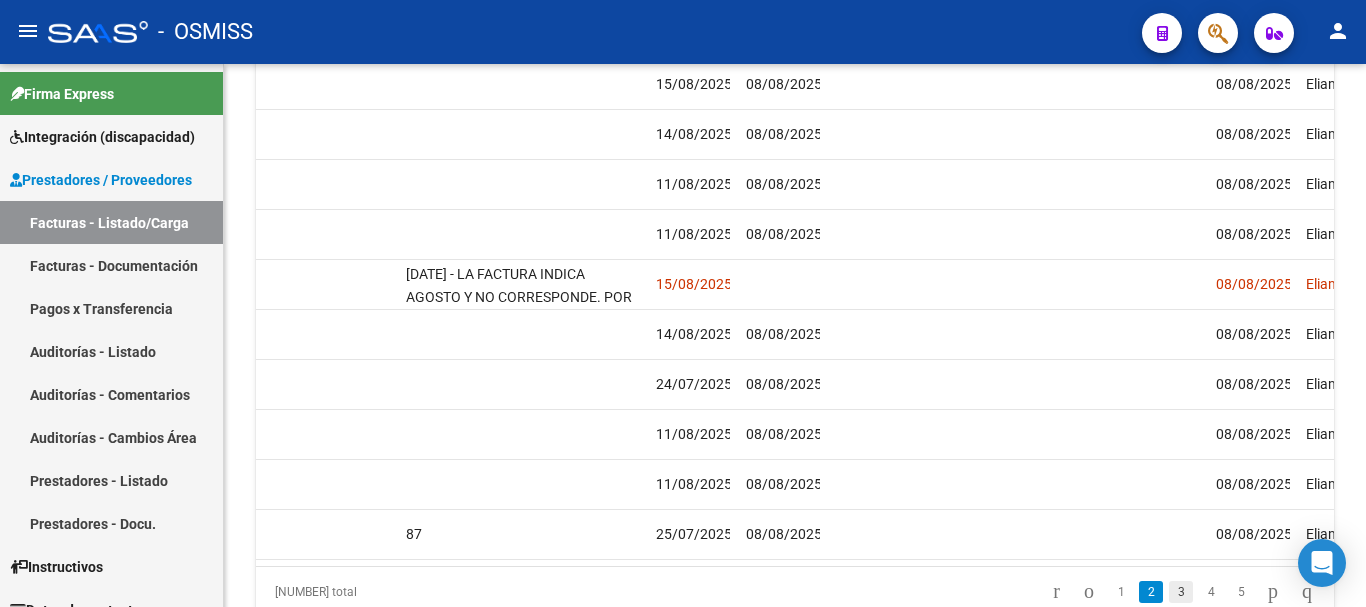 click on "3" 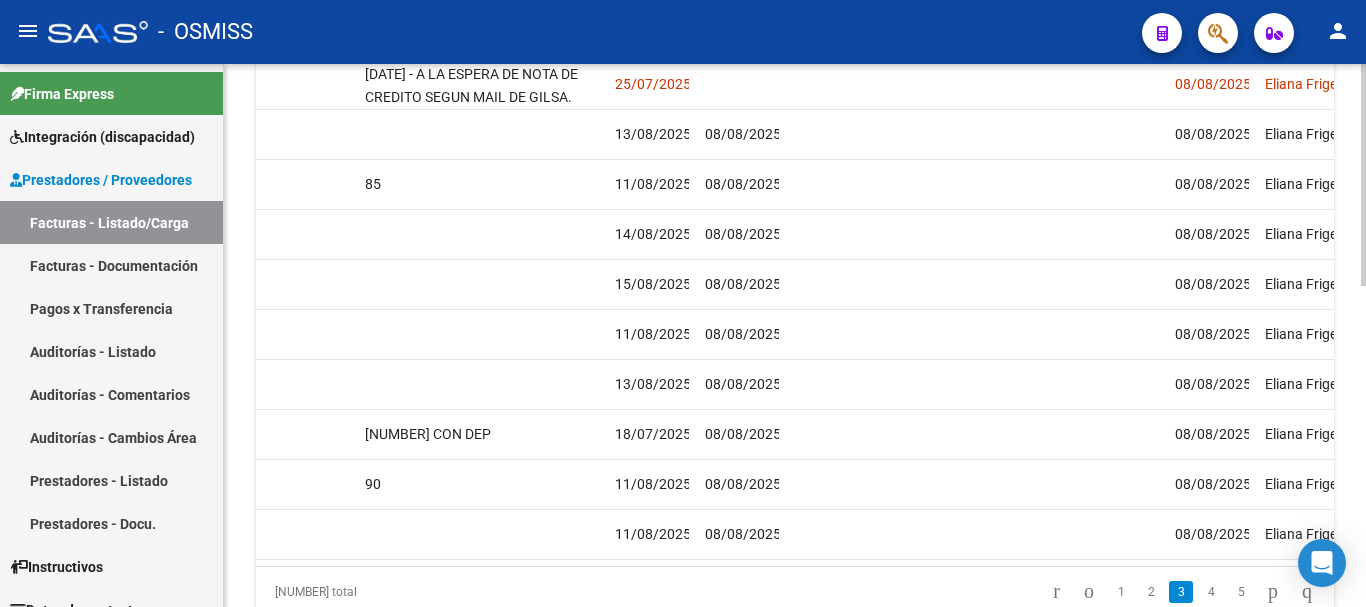 scroll, scrollTop: 0, scrollLeft: 3321, axis: horizontal 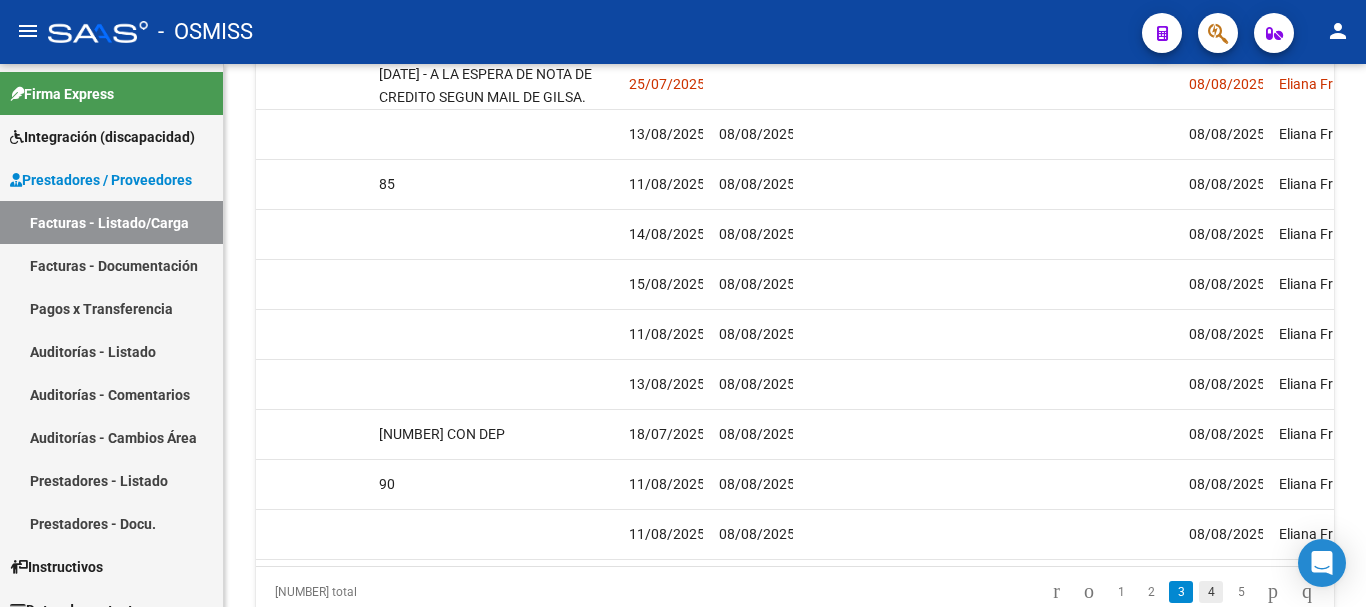 click on "4" 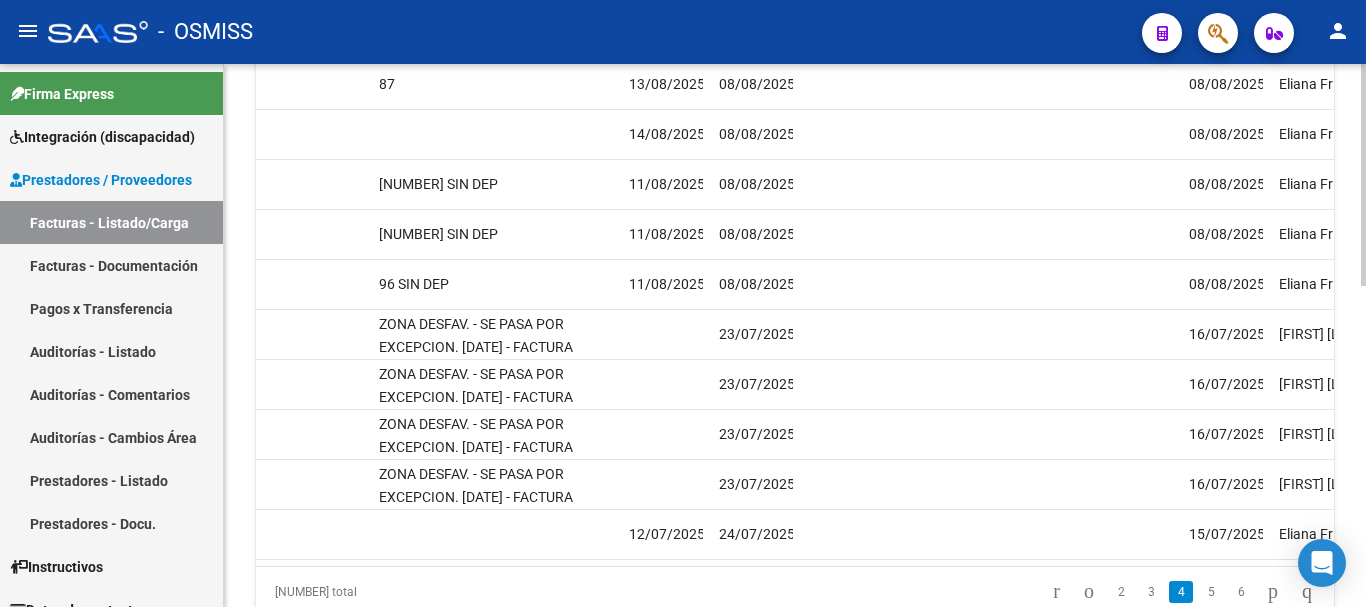 drag, startPoint x: 1165, startPoint y: 564, endPoint x: 770, endPoint y: 563, distance: 395.00125 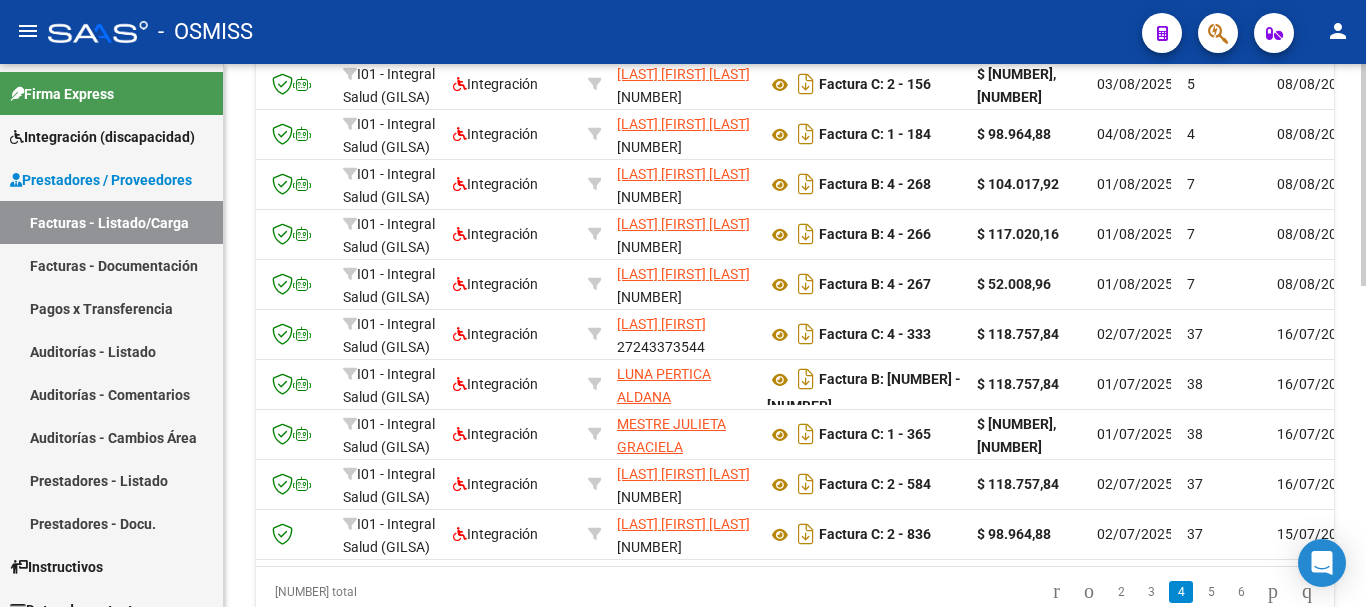 scroll, scrollTop: 0, scrollLeft: 0, axis: both 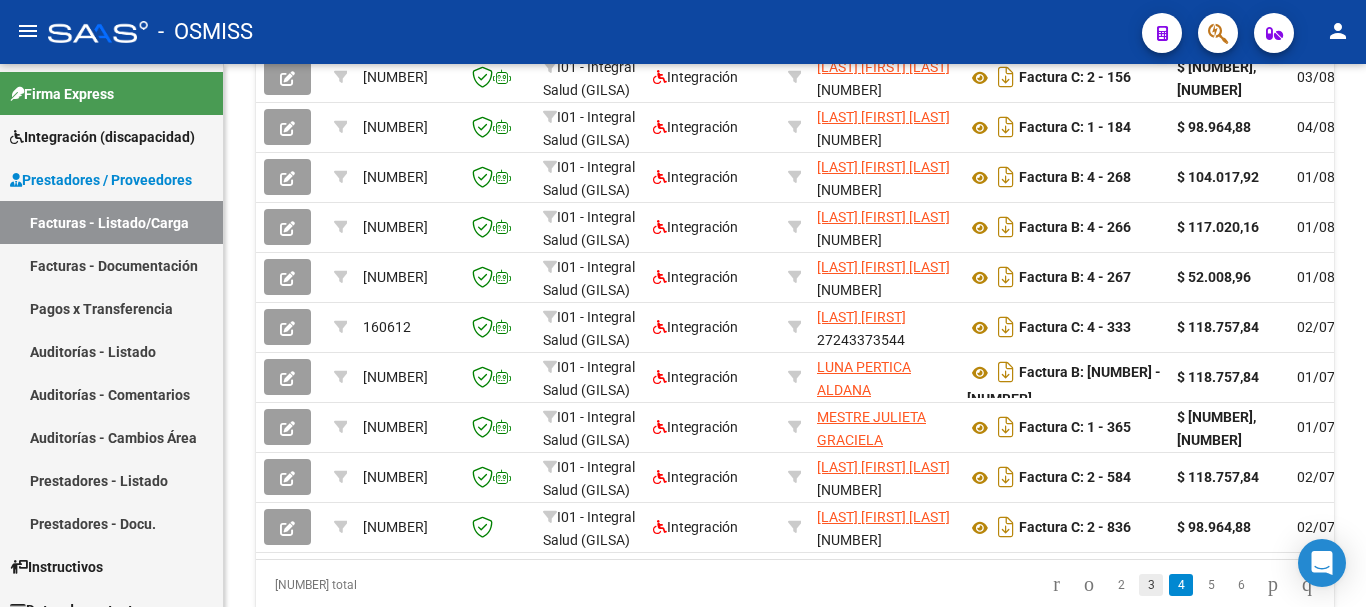 click on "3" 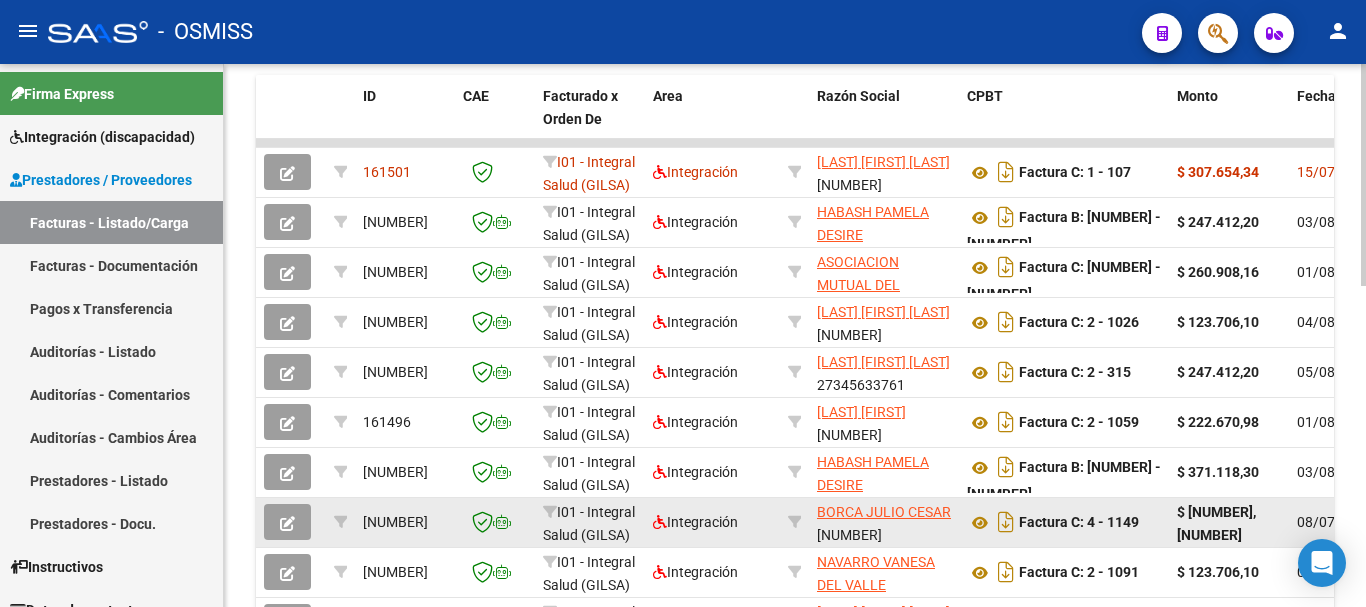 scroll, scrollTop: 600, scrollLeft: 0, axis: vertical 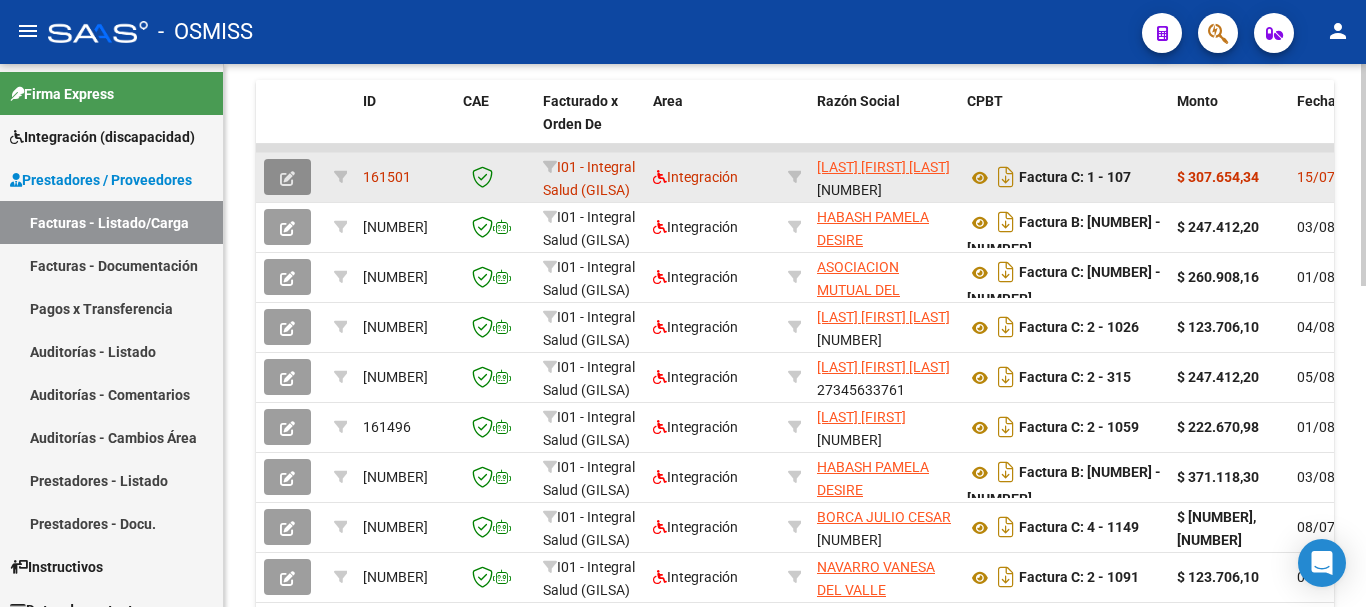 drag, startPoint x: 264, startPoint y: 168, endPoint x: 274, endPoint y: 172, distance: 10.770329 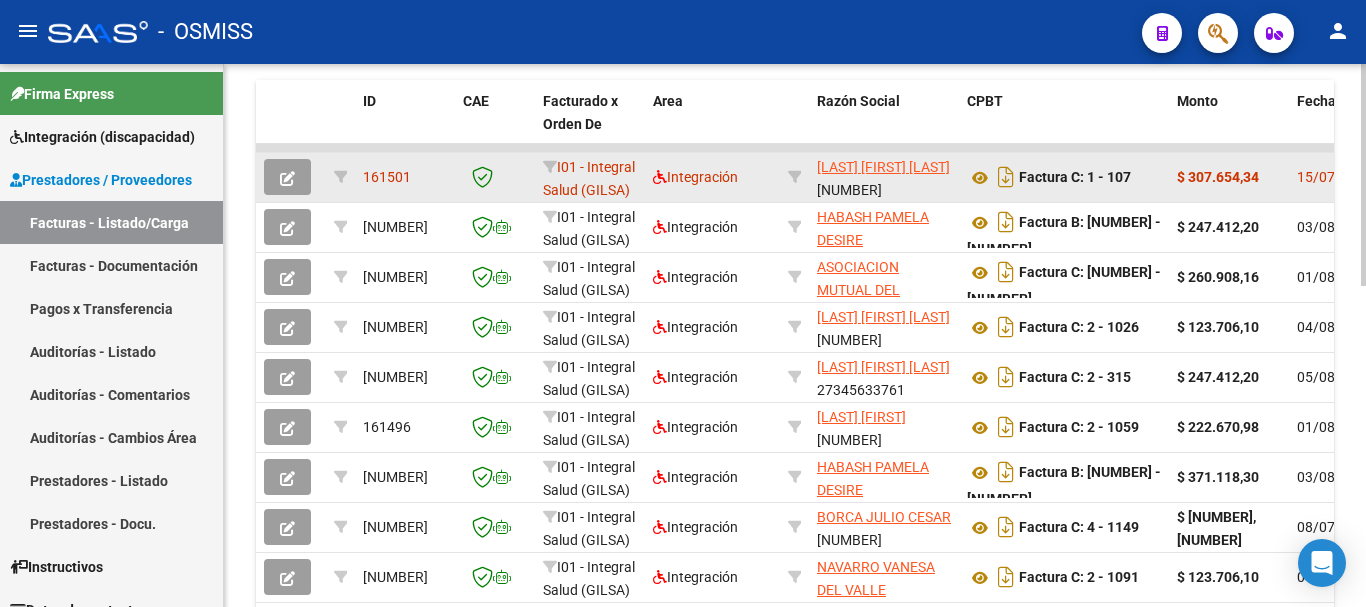 click 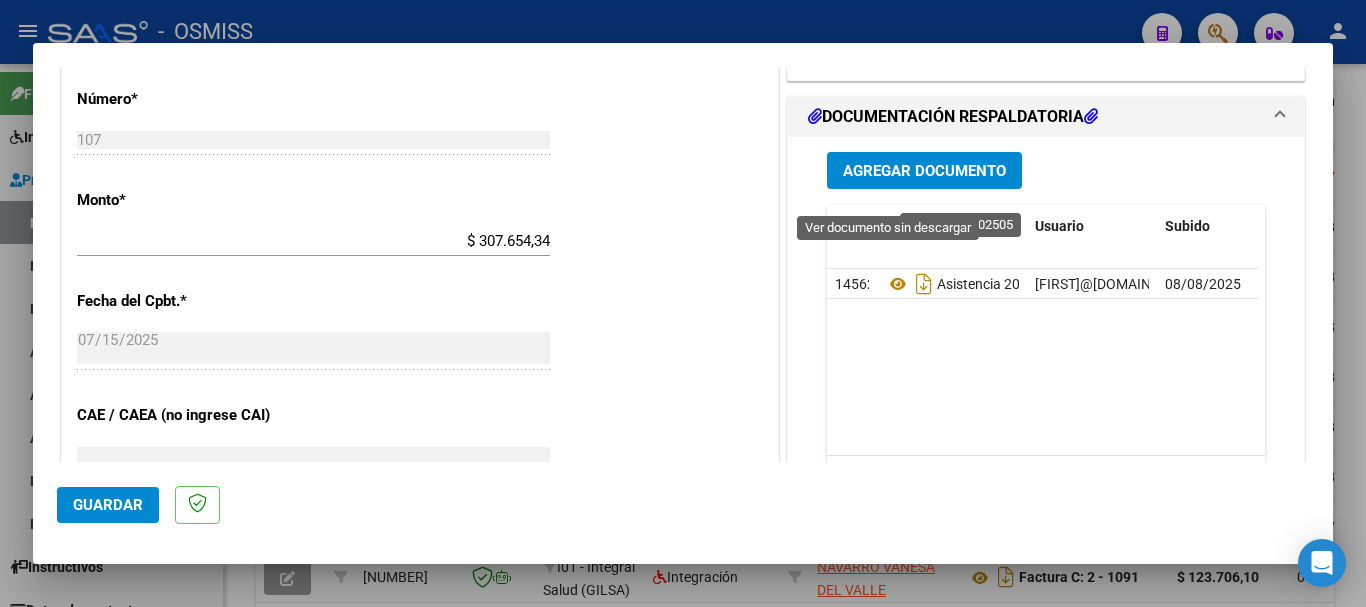 scroll, scrollTop: 900, scrollLeft: 0, axis: vertical 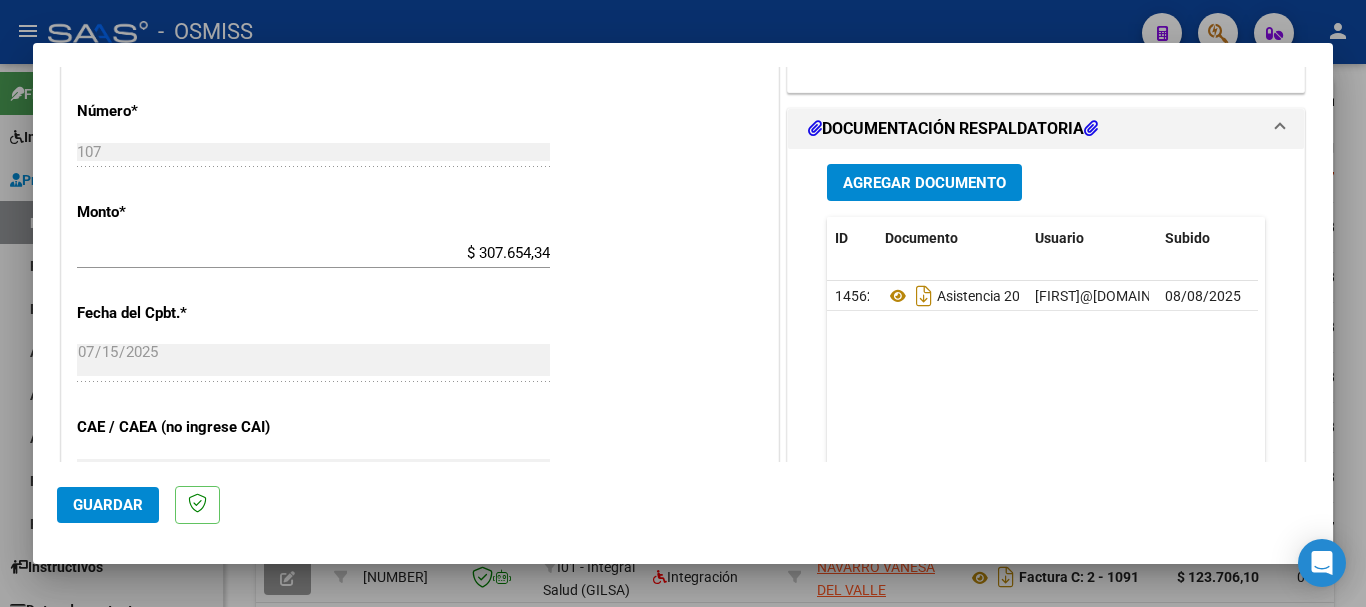 click on "Agregar Documento" at bounding box center [924, 183] 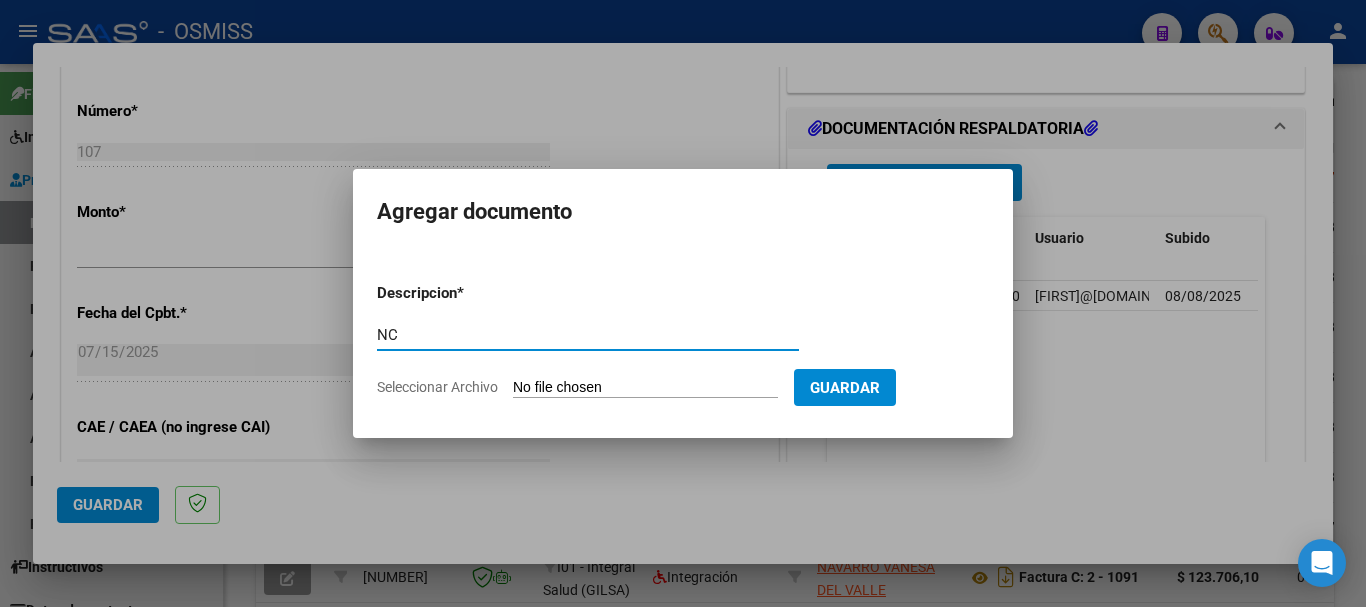 type on "NC" 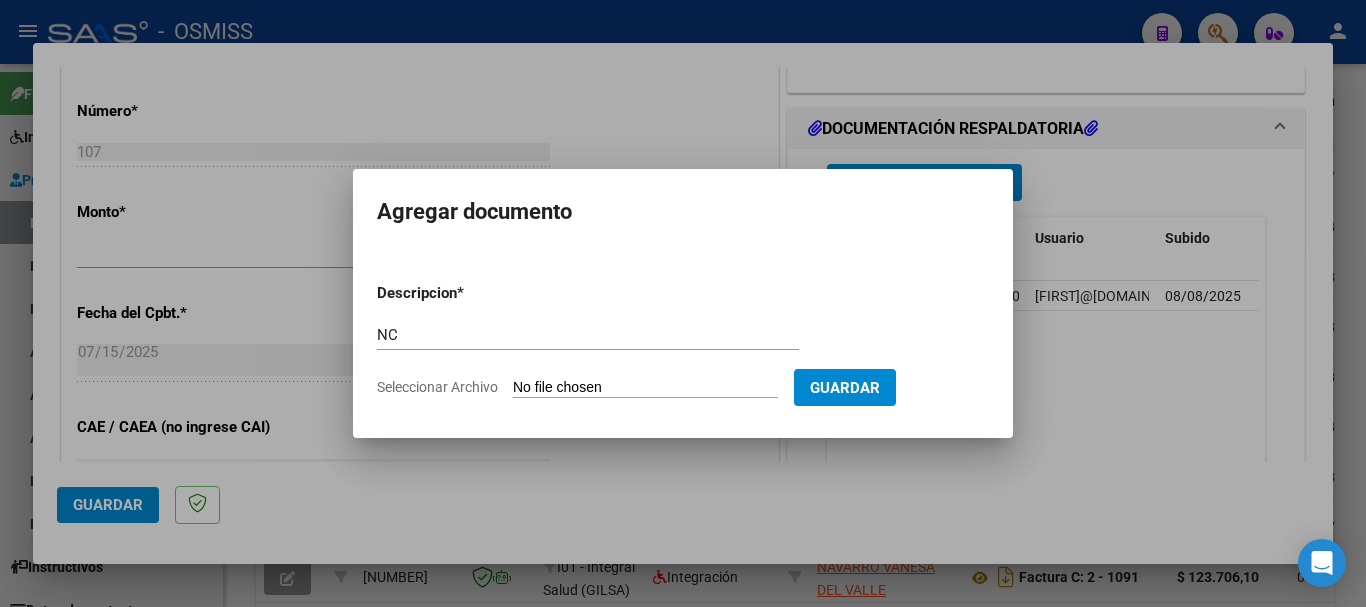 click on "Seleccionar Archivo" at bounding box center [645, 388] 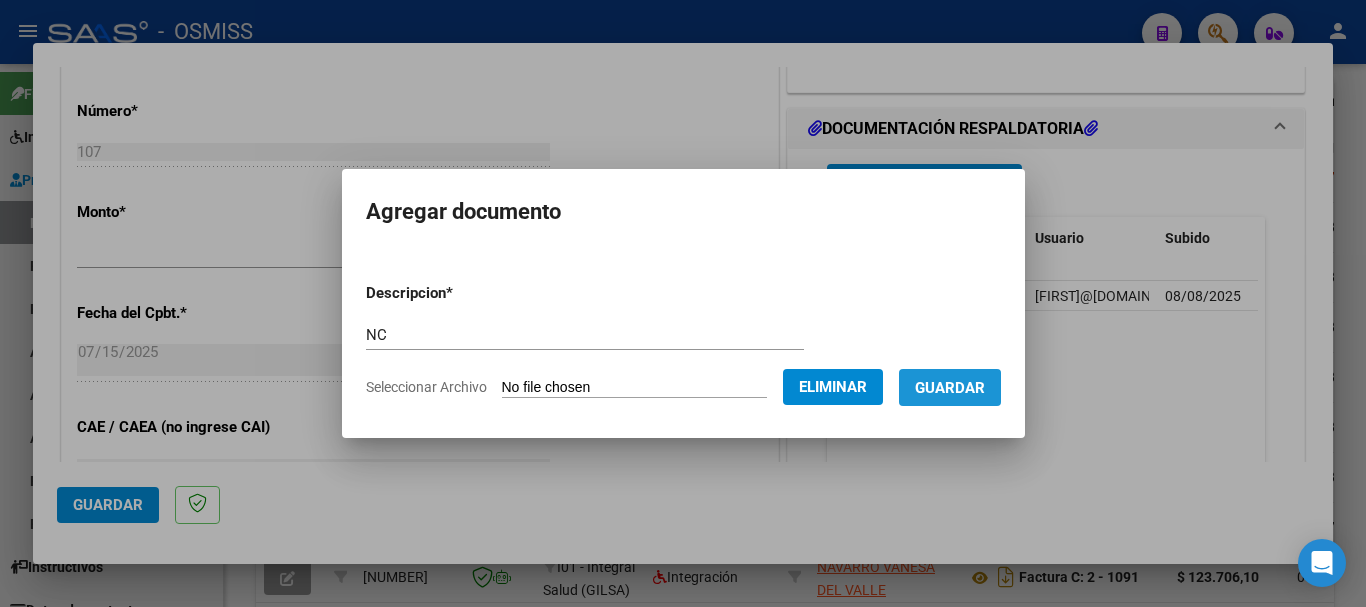 click on "Guardar" at bounding box center (950, 388) 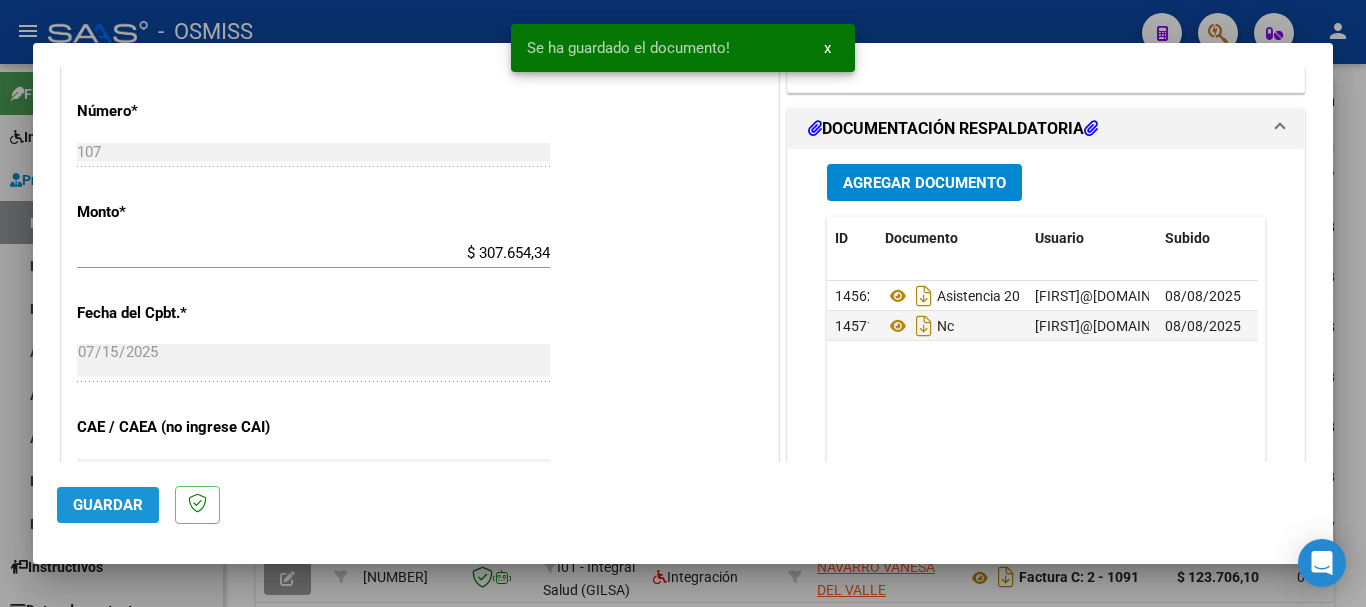 click on "Guardar" 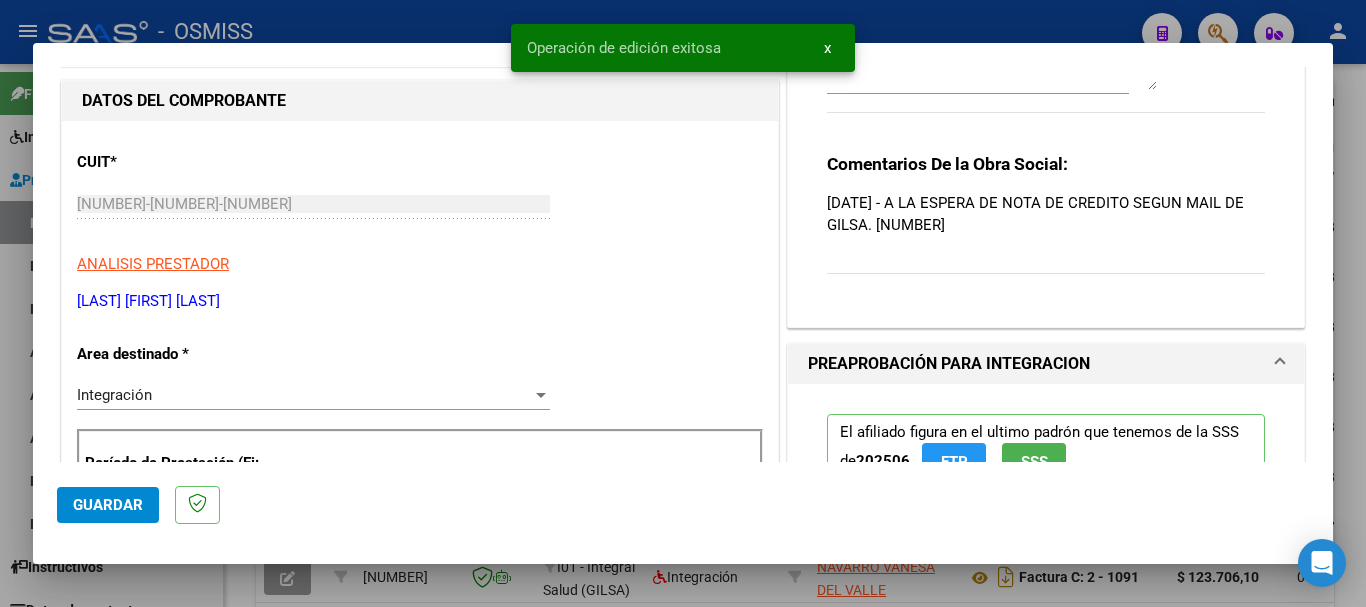 scroll, scrollTop: 0, scrollLeft: 0, axis: both 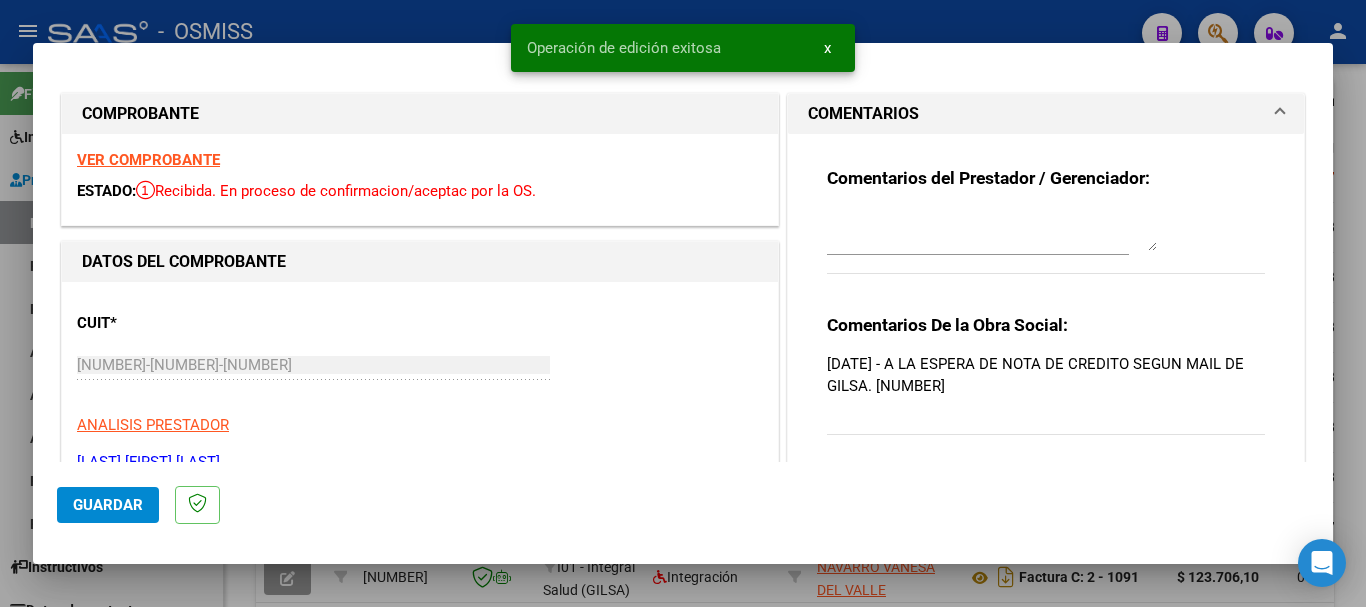 click at bounding box center (992, 231) 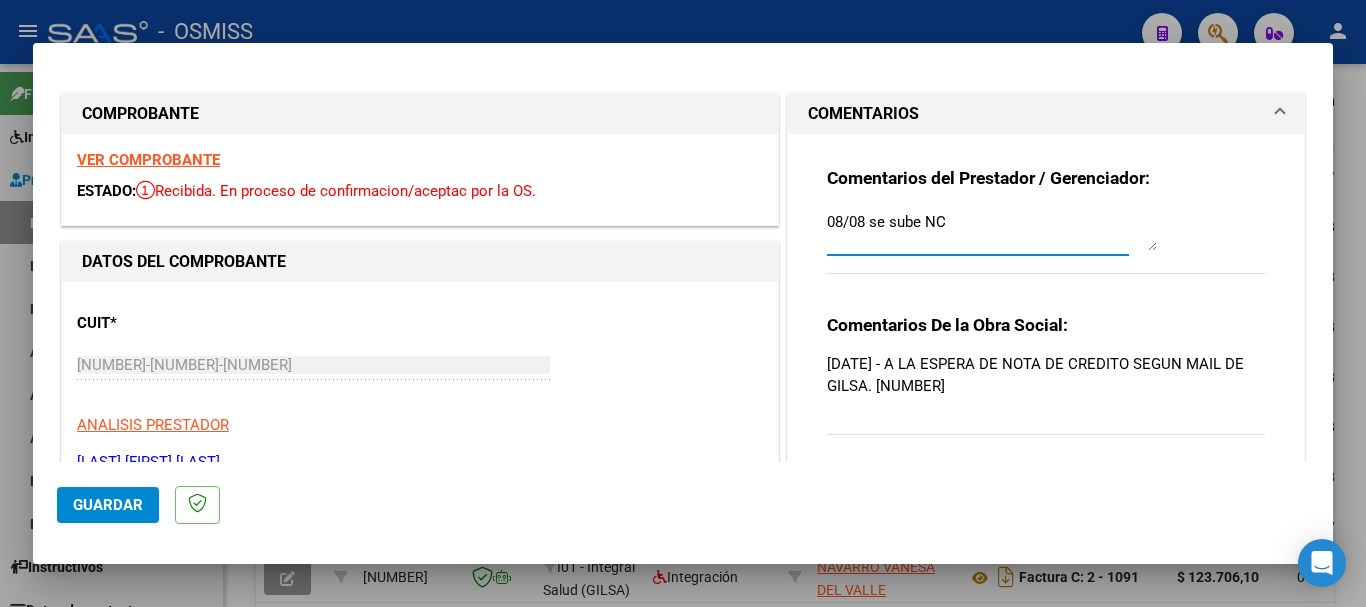 type on "08/08 se sube NC" 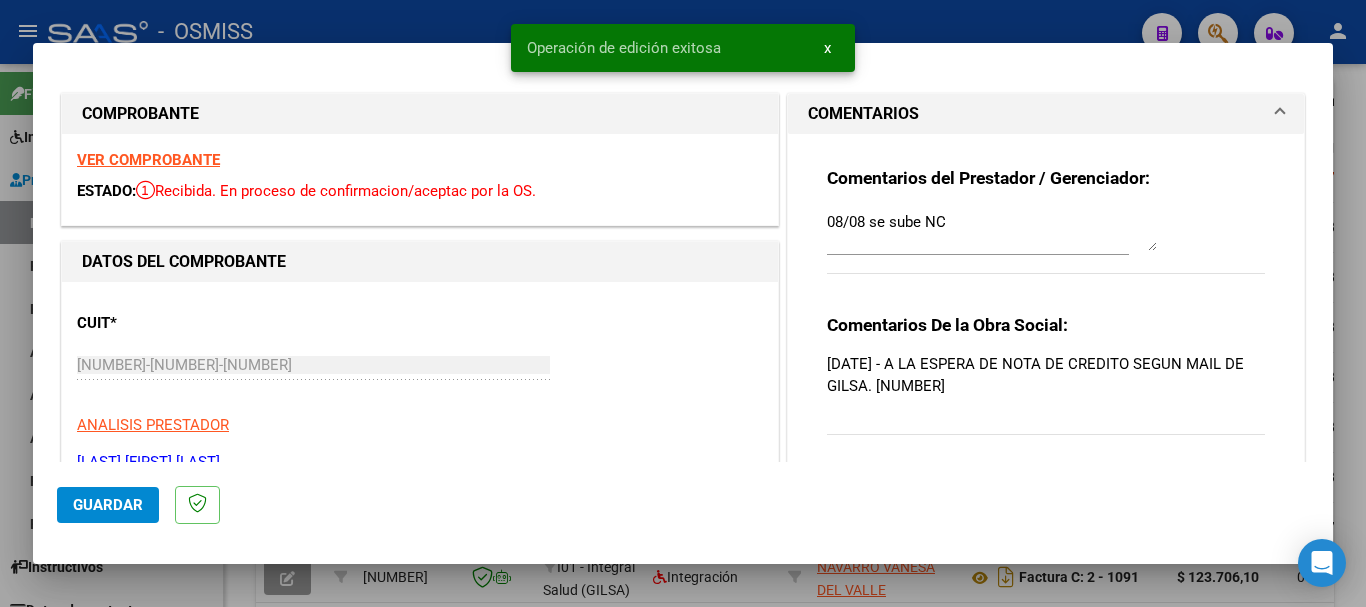 click on "Guardar" 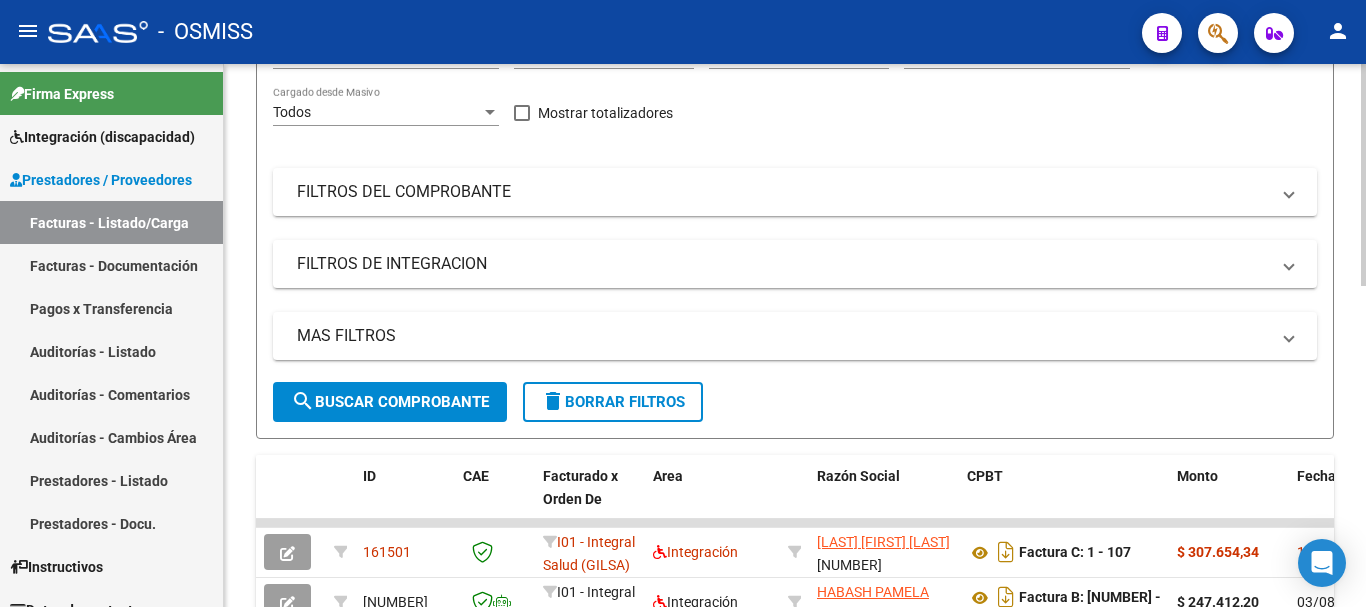 scroll, scrollTop: 100, scrollLeft: 0, axis: vertical 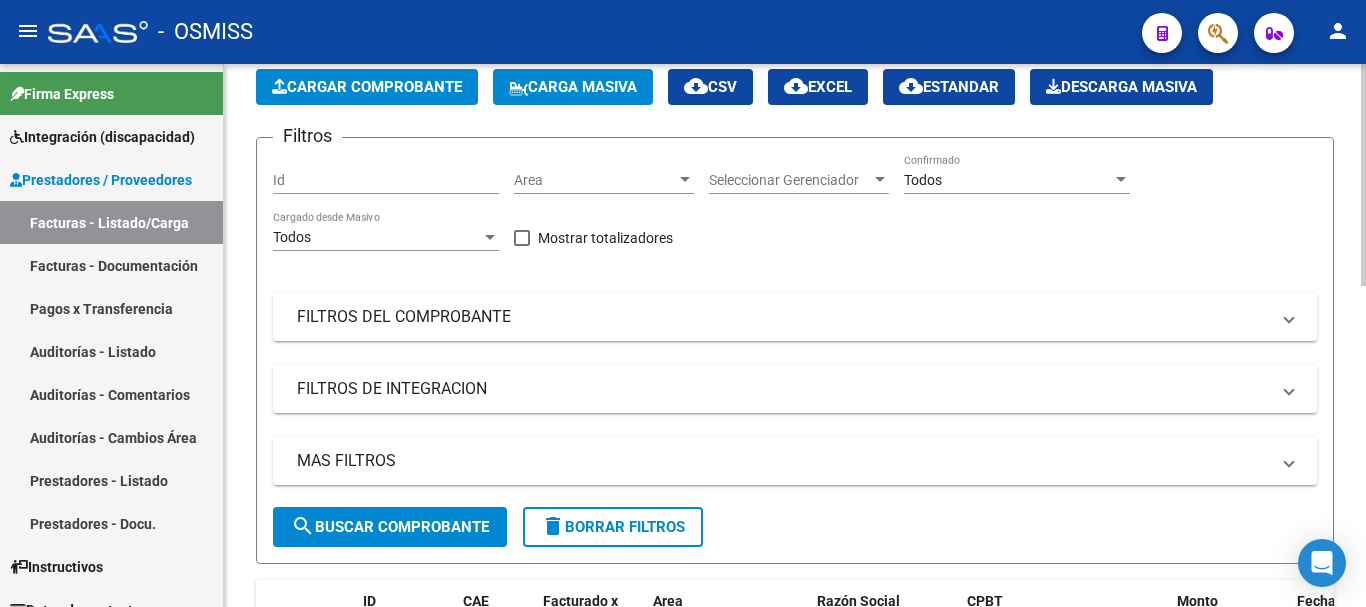 click on "Cargar Comprobante" 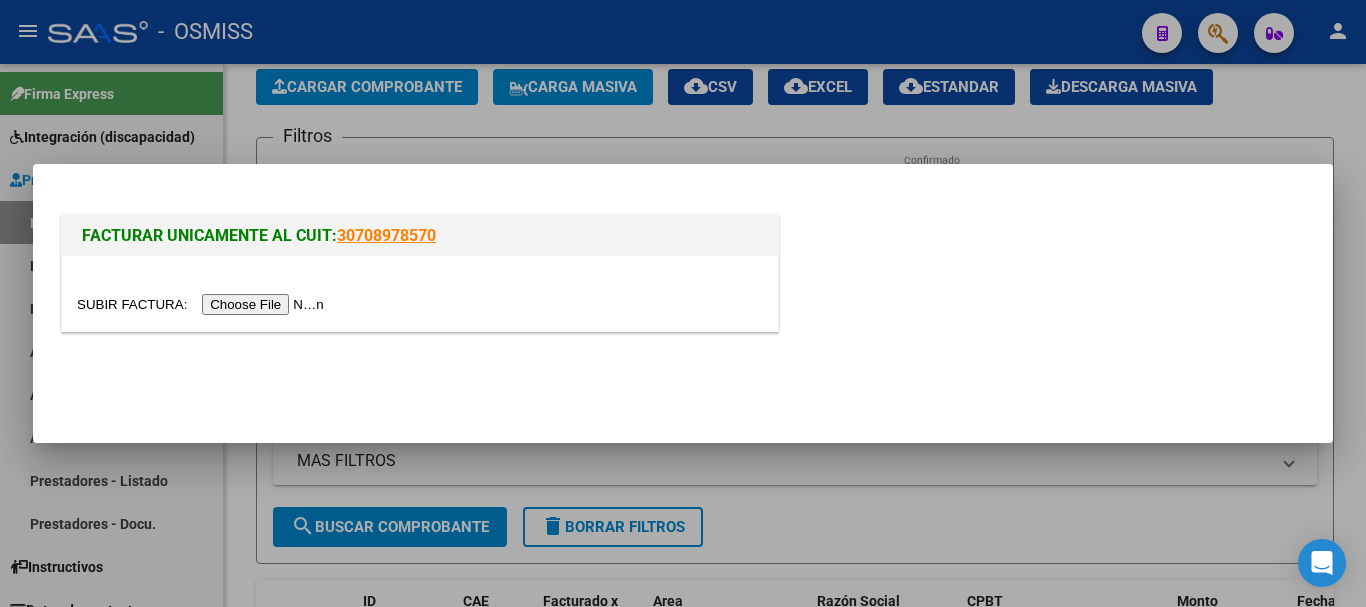 click at bounding box center (203, 304) 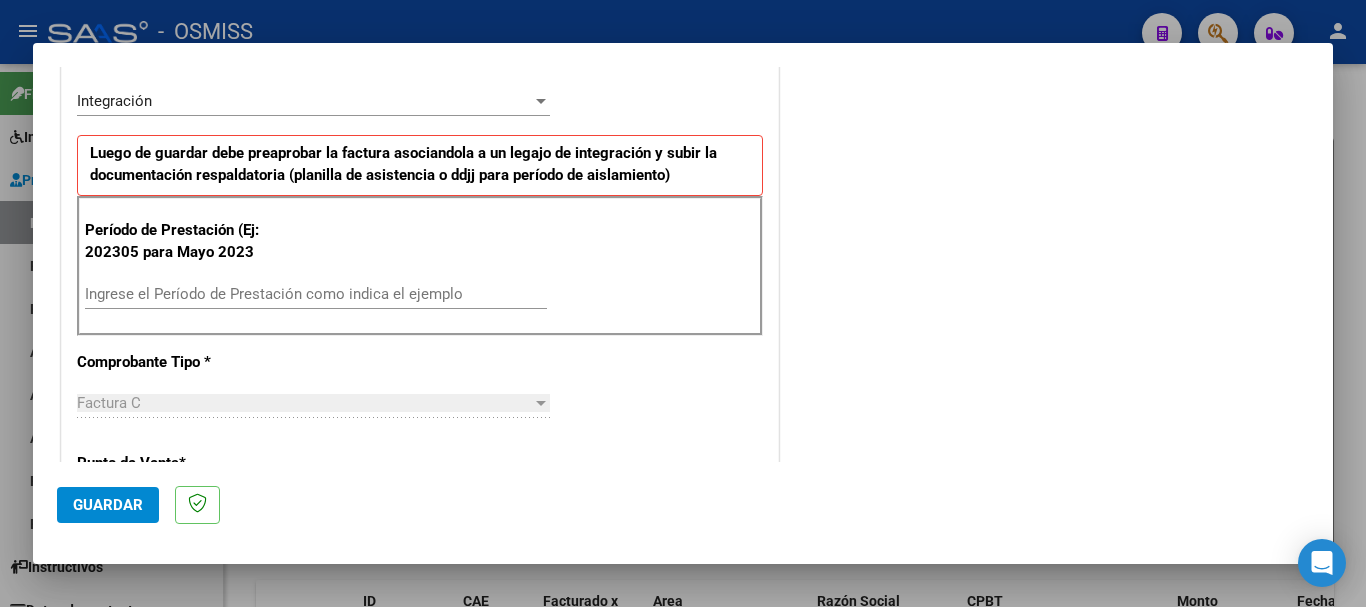 scroll, scrollTop: 500, scrollLeft: 0, axis: vertical 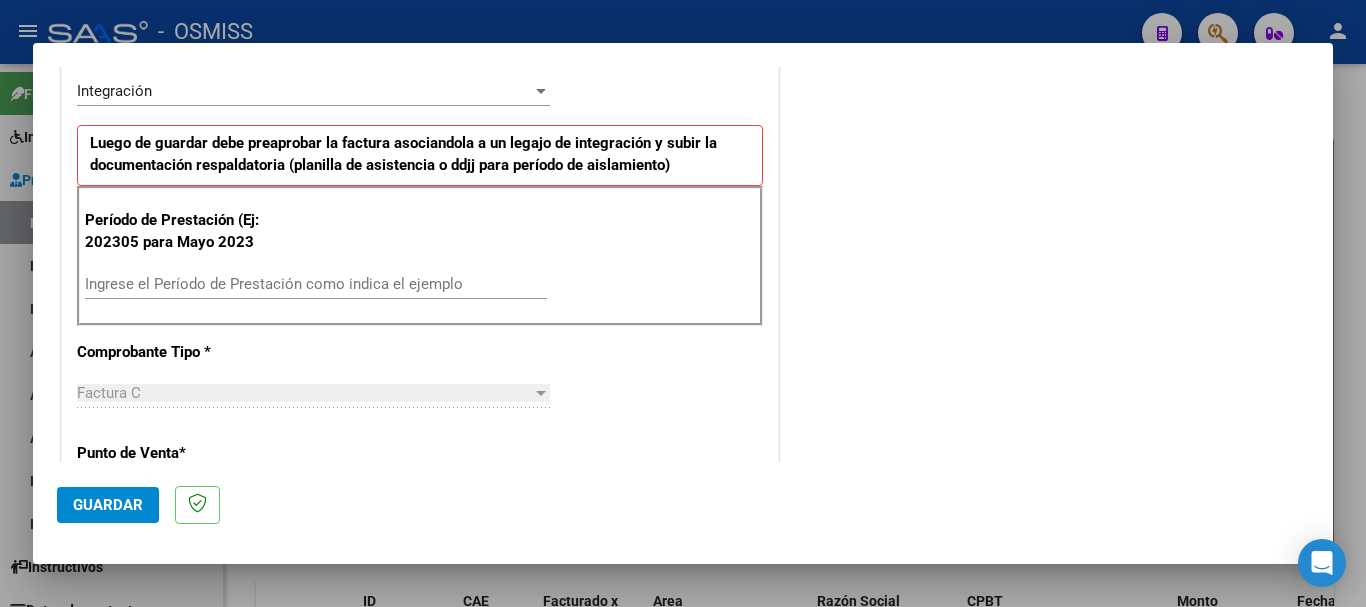 click on "Ingrese el Período de Prestación como indica el ejemplo" at bounding box center (316, 284) 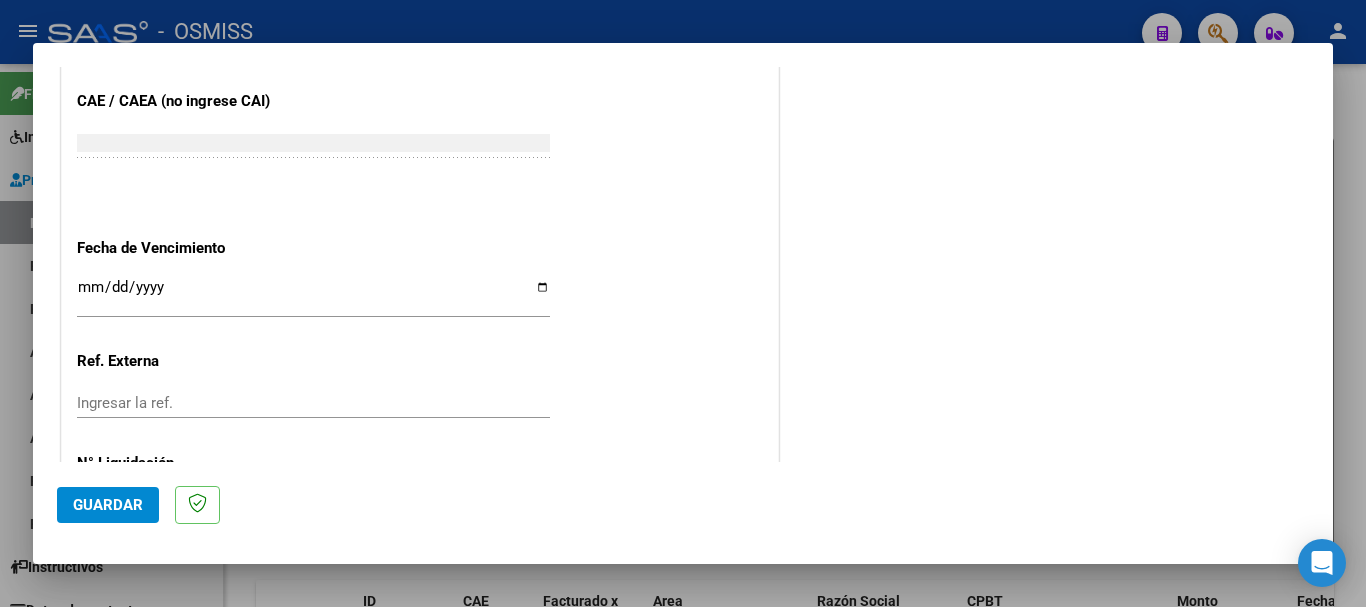 scroll, scrollTop: 1300, scrollLeft: 0, axis: vertical 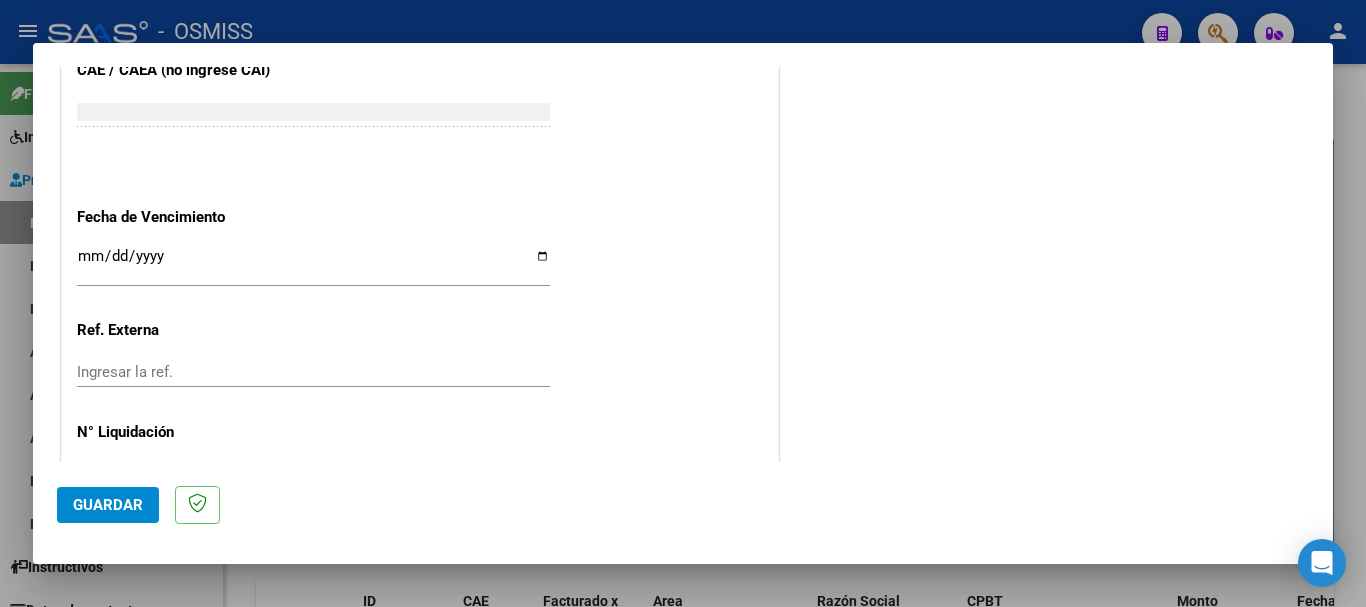 type on "202505" 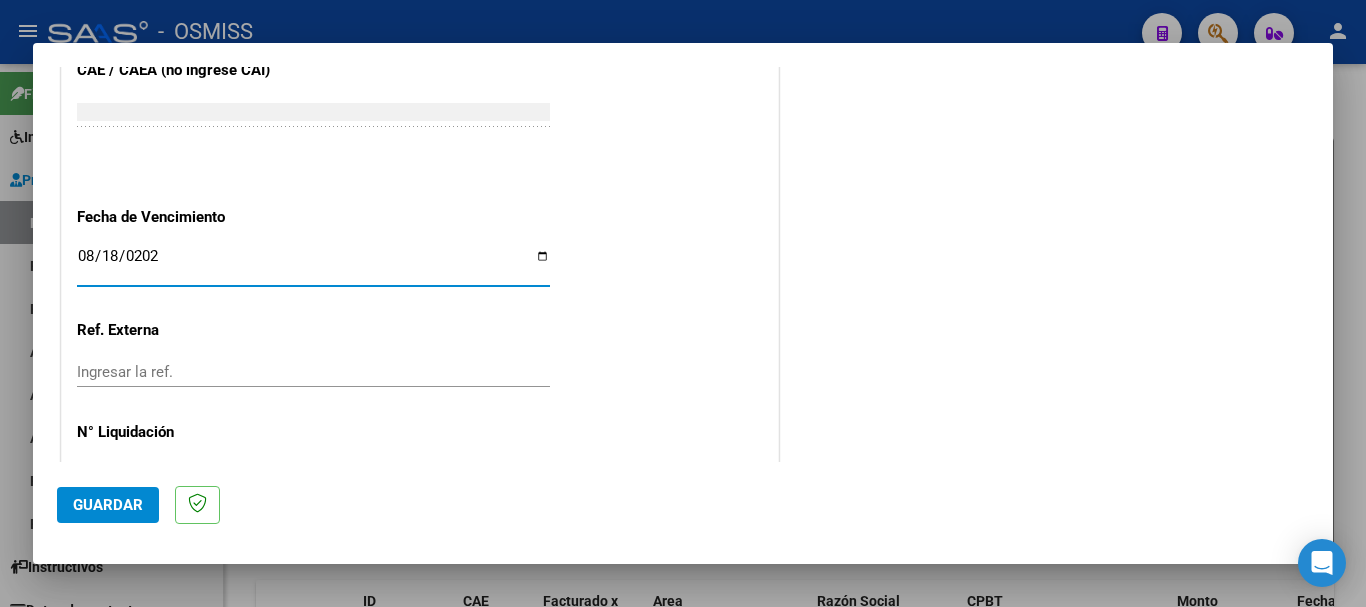 type on "2025-08-18" 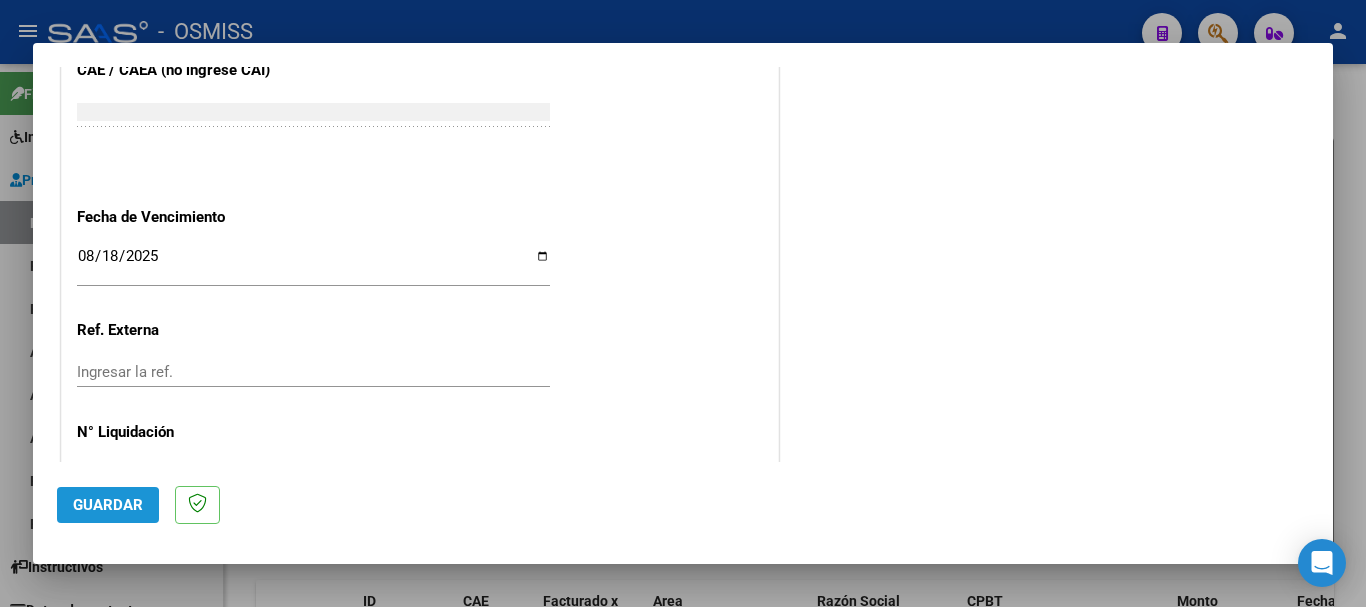 click on "Guardar" 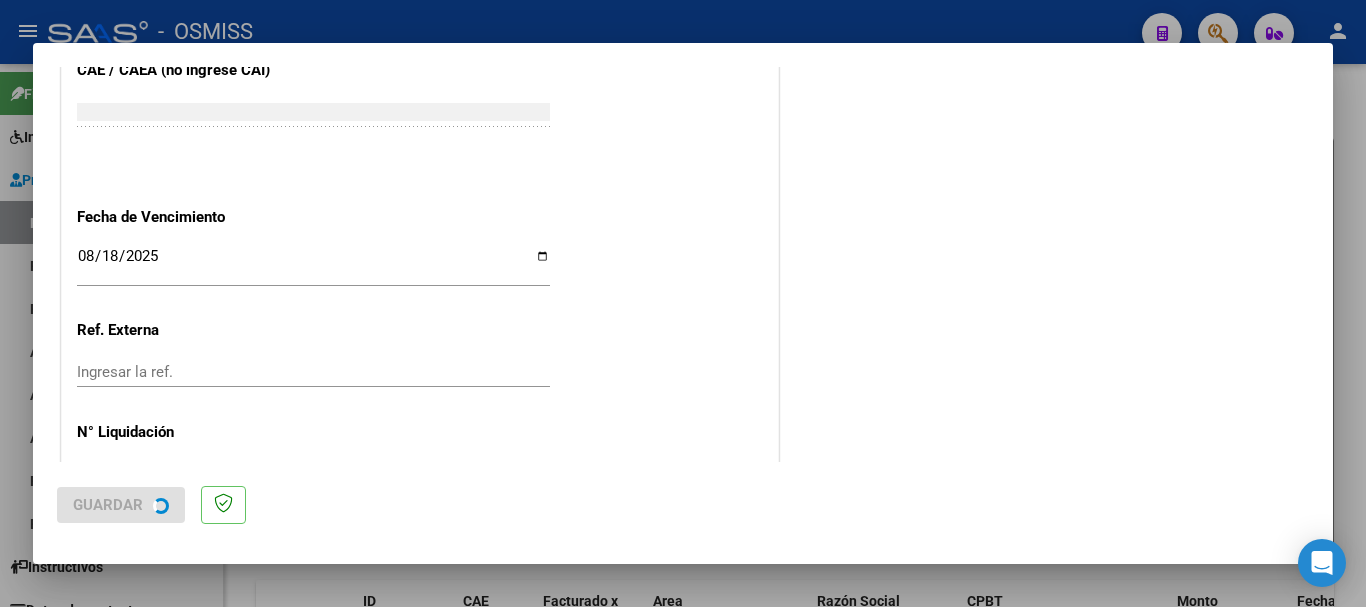 scroll, scrollTop: 0, scrollLeft: 0, axis: both 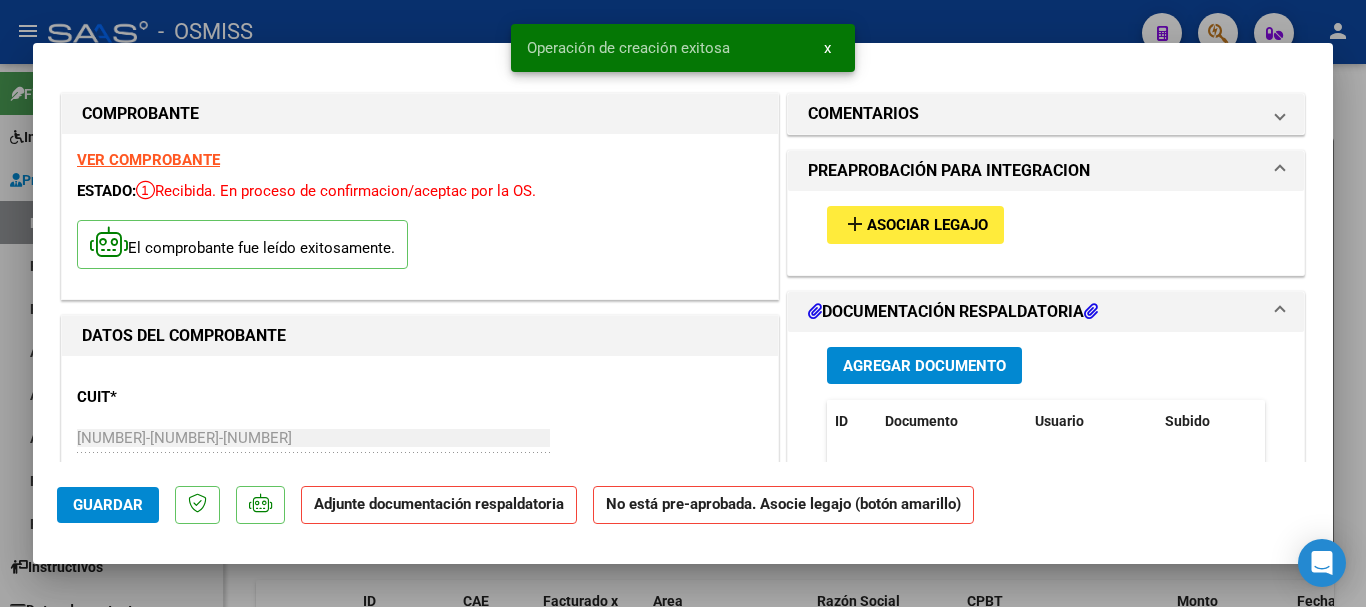 click on "Asociar Legajo" at bounding box center [927, 226] 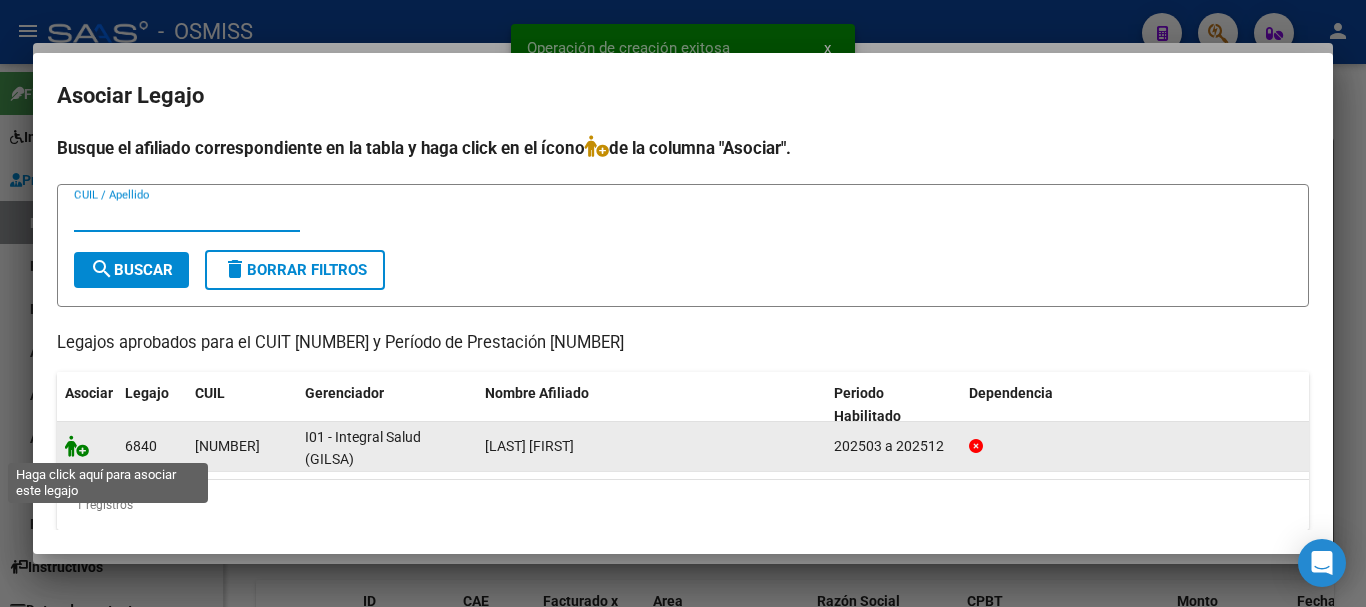 drag, startPoint x: 81, startPoint y: 451, endPoint x: 331, endPoint y: 405, distance: 254.19678 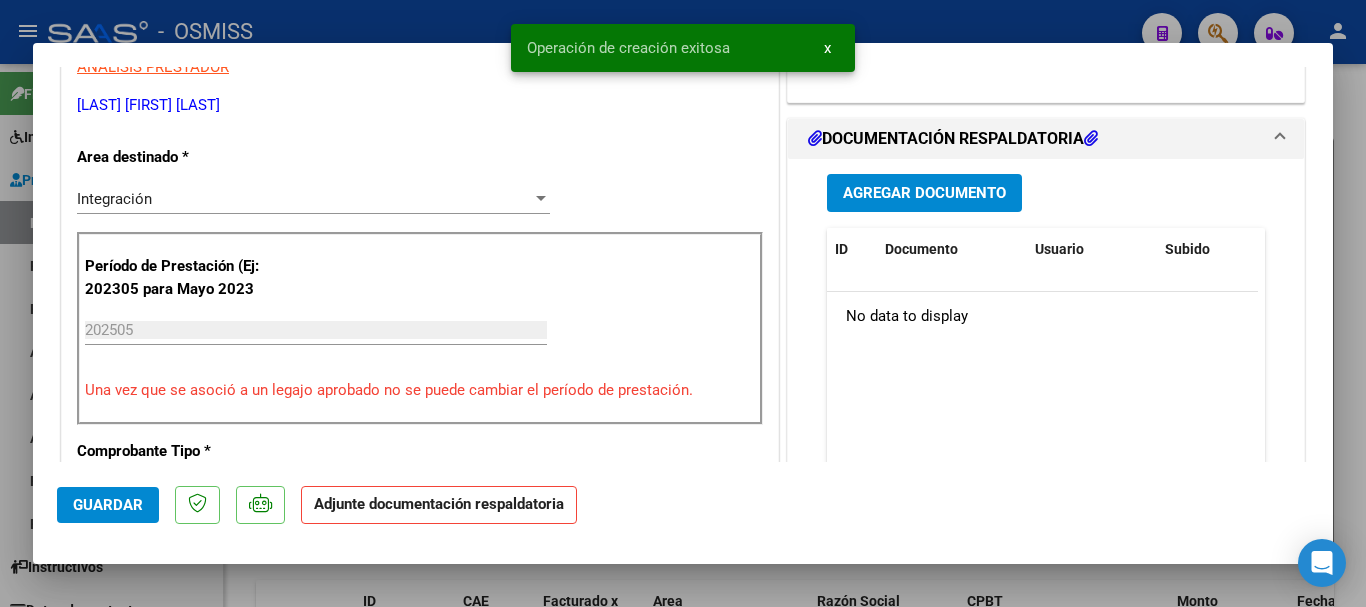 scroll, scrollTop: 500, scrollLeft: 0, axis: vertical 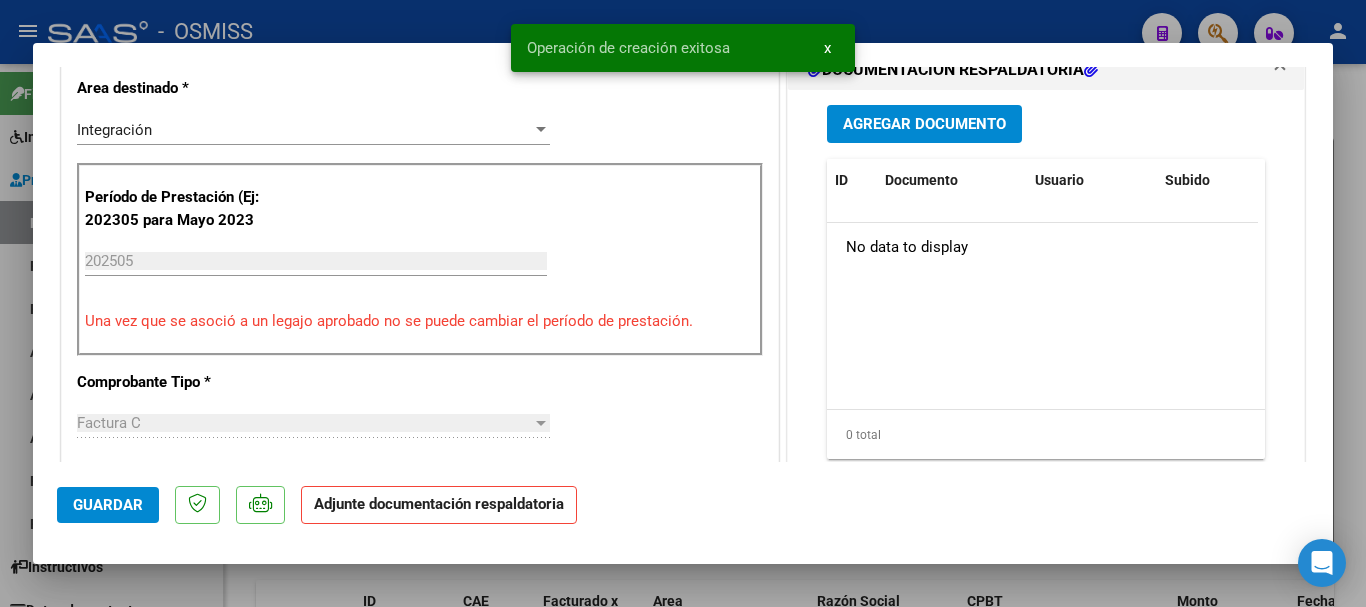 click on "Agregar Documento" at bounding box center (924, 125) 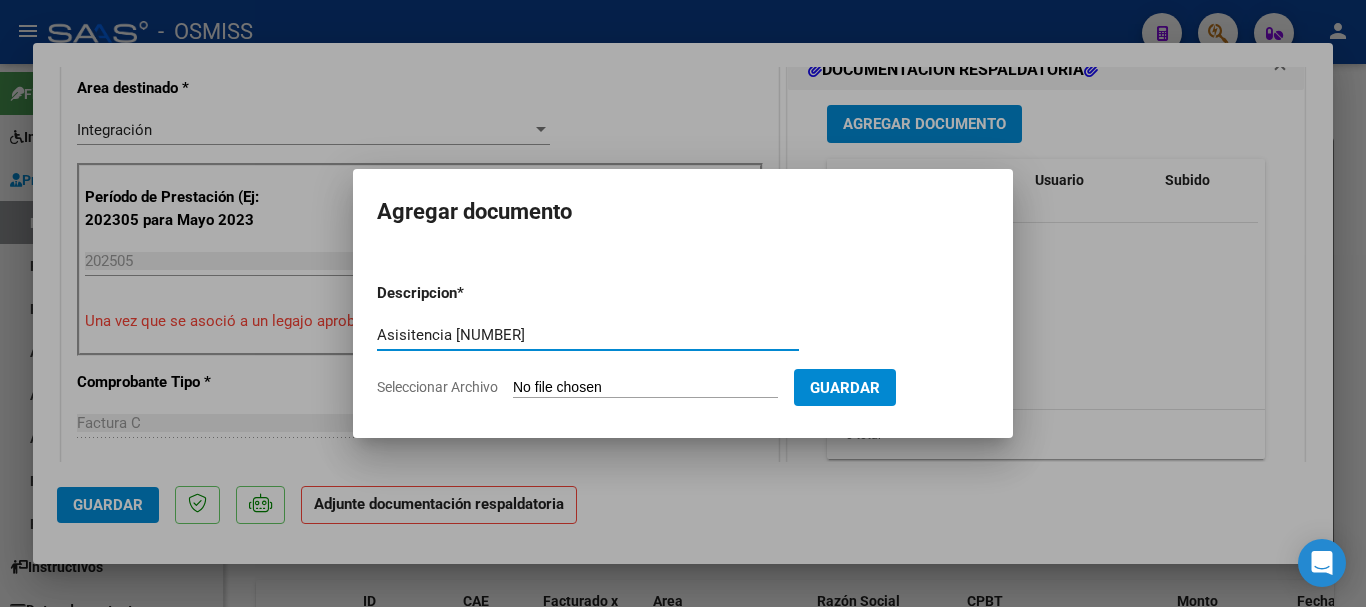 type on "Asisitencia 202505" 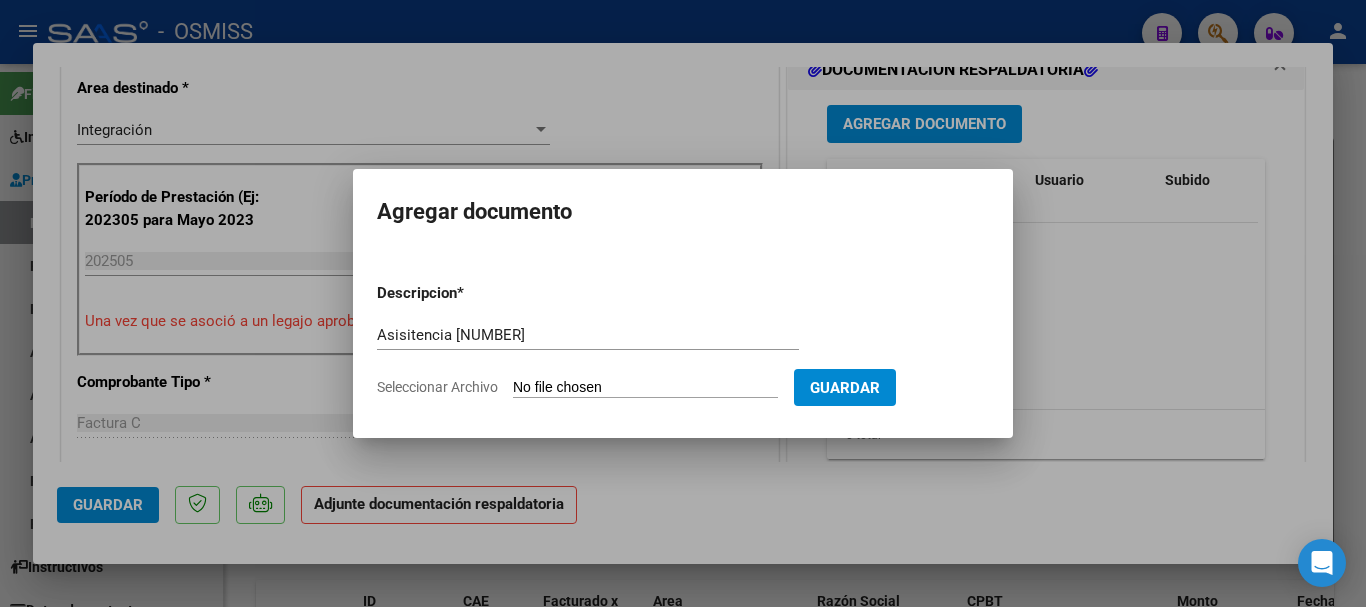 click on "Seleccionar Archivo" at bounding box center (645, 388) 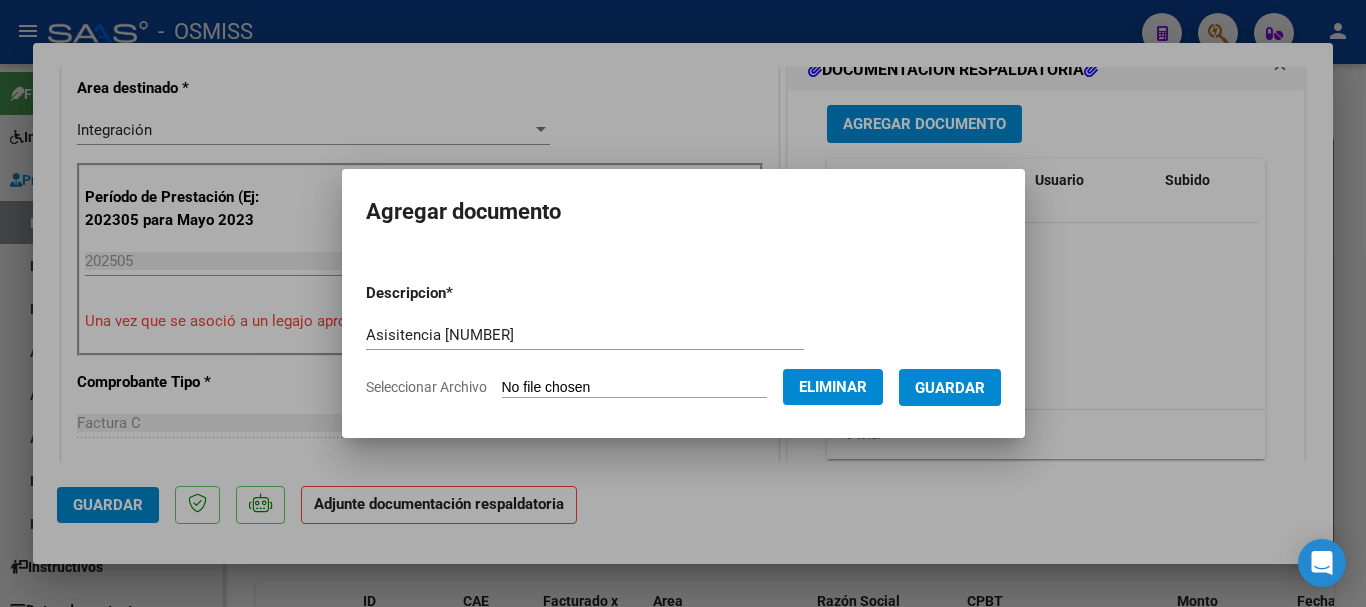 click on "Asisitencia 202505" at bounding box center (585, 335) 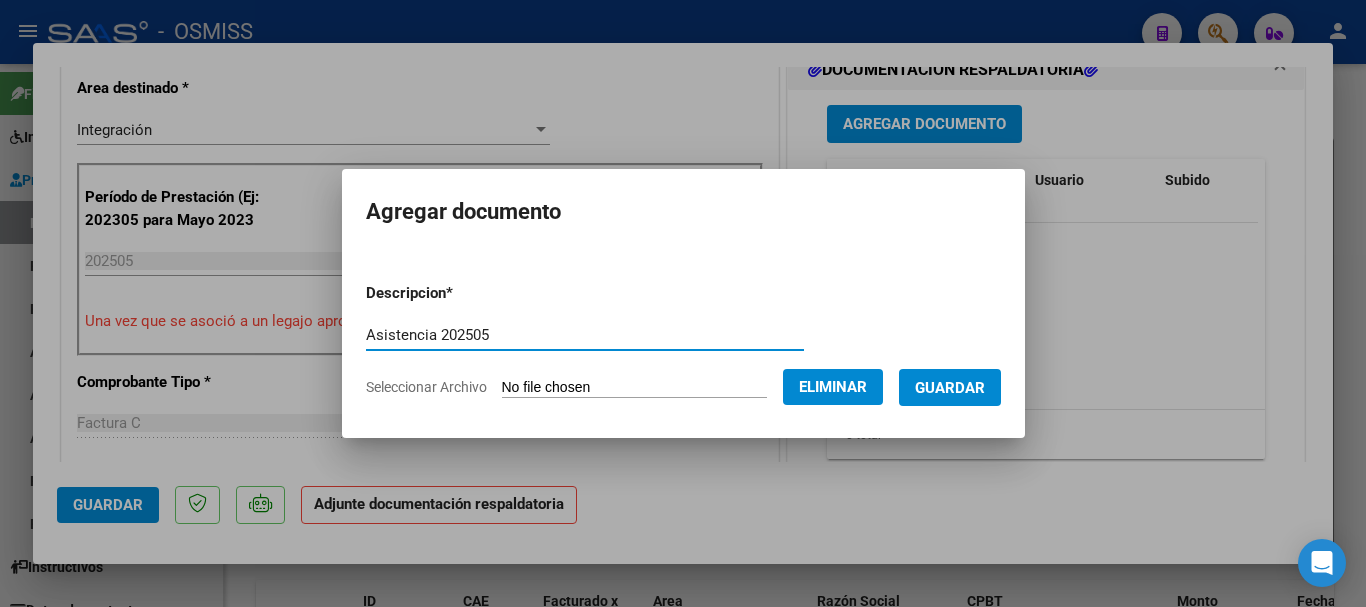 type on "Asistencia 202505" 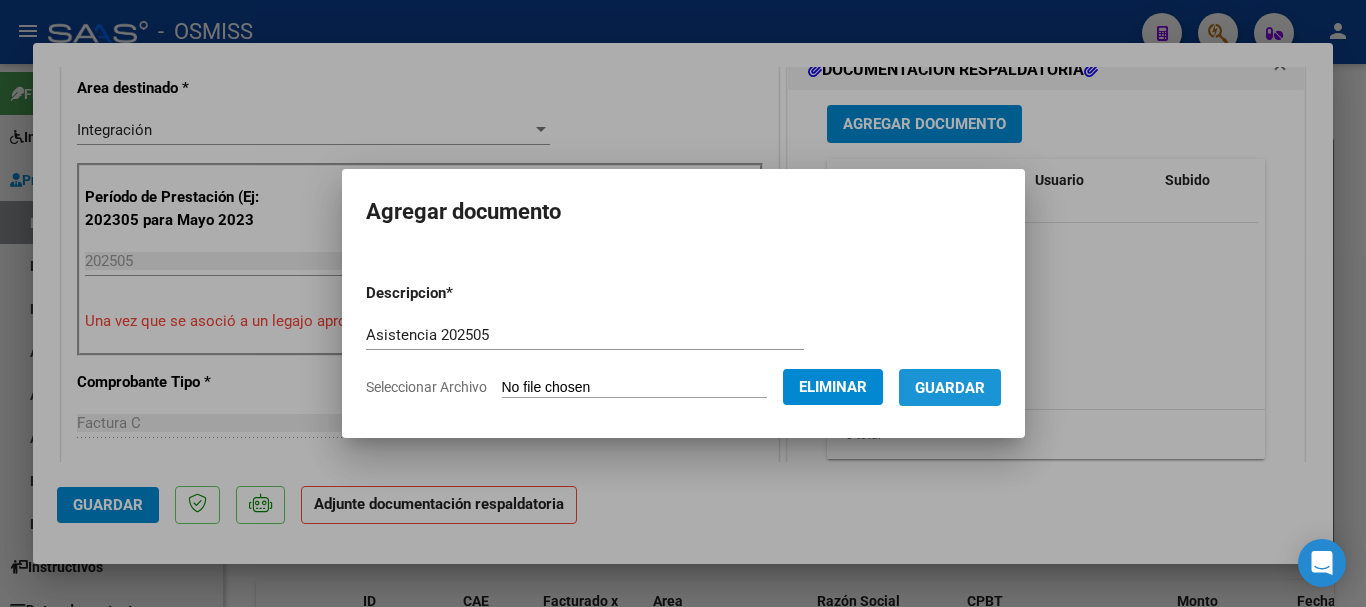 click on "Guardar" at bounding box center (950, 388) 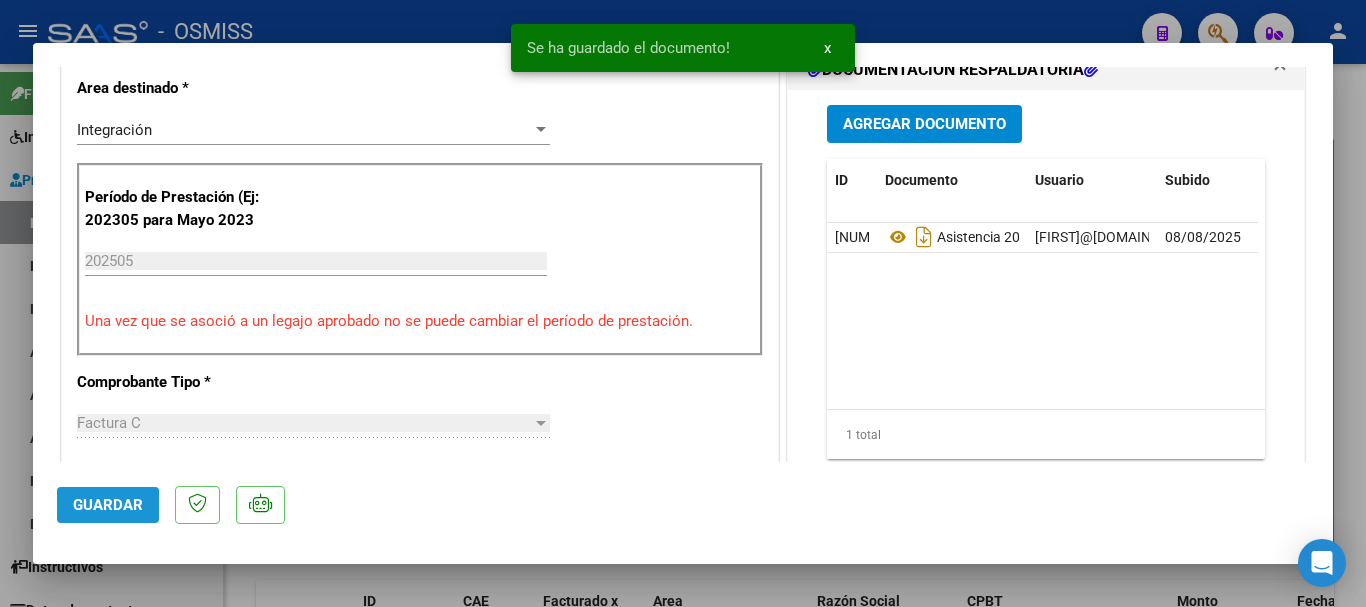 click on "Guardar" 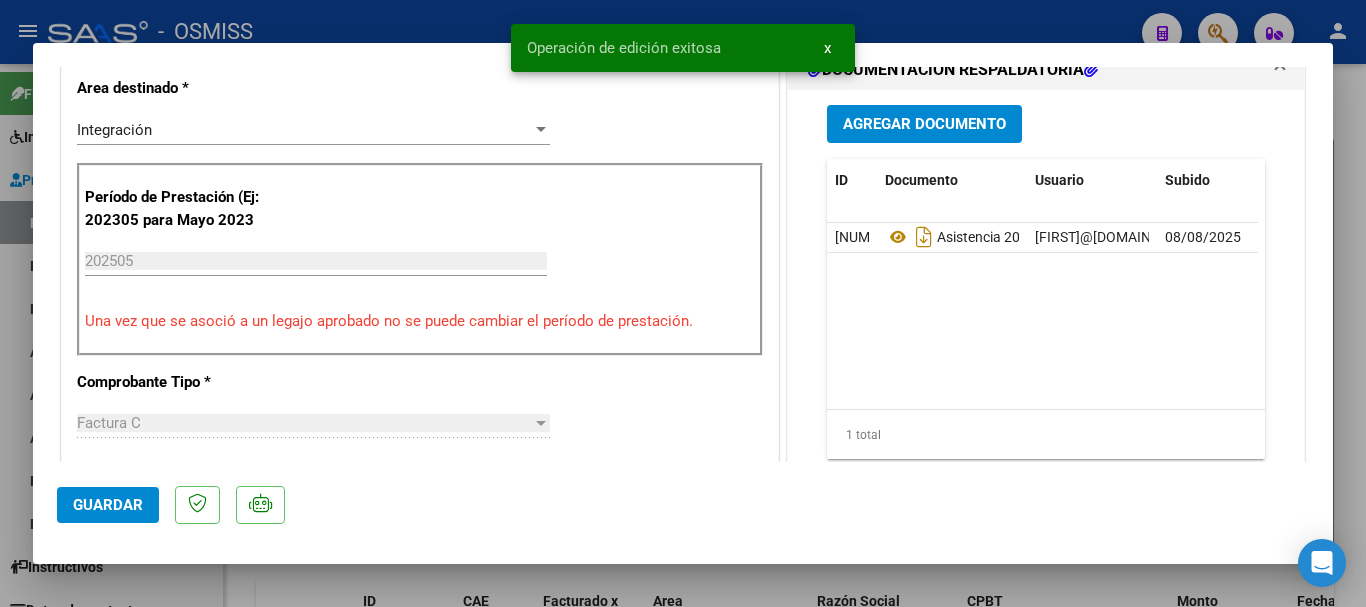 click on "Guardar" 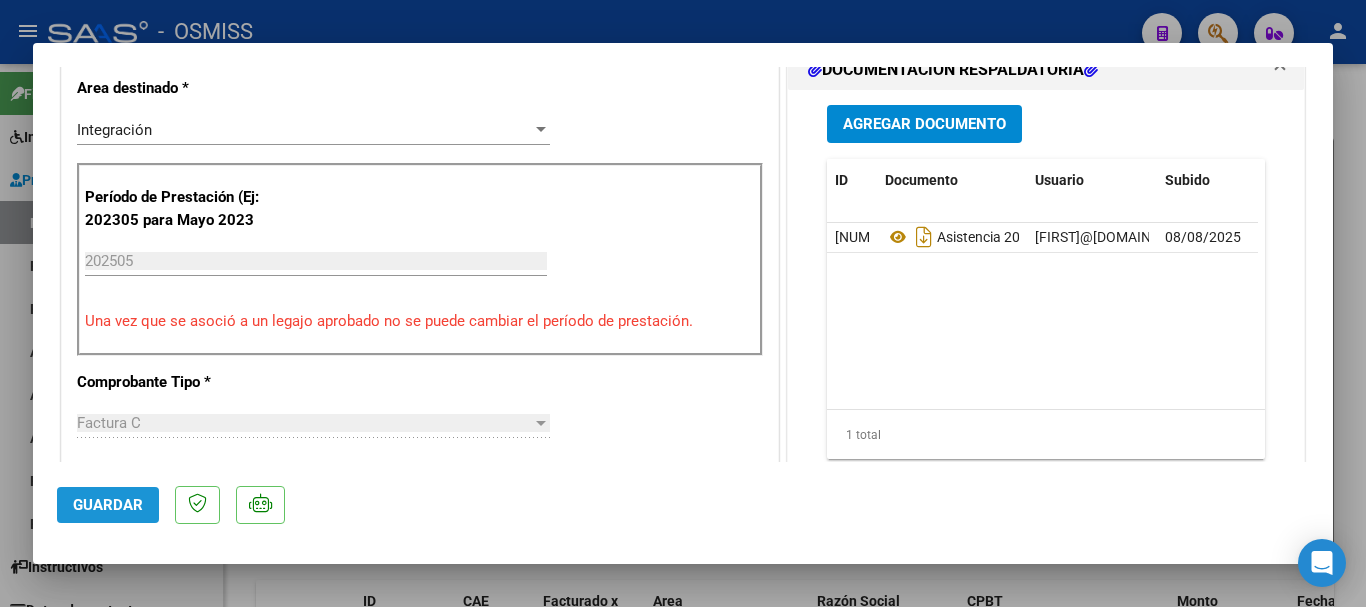 click on "Guardar" 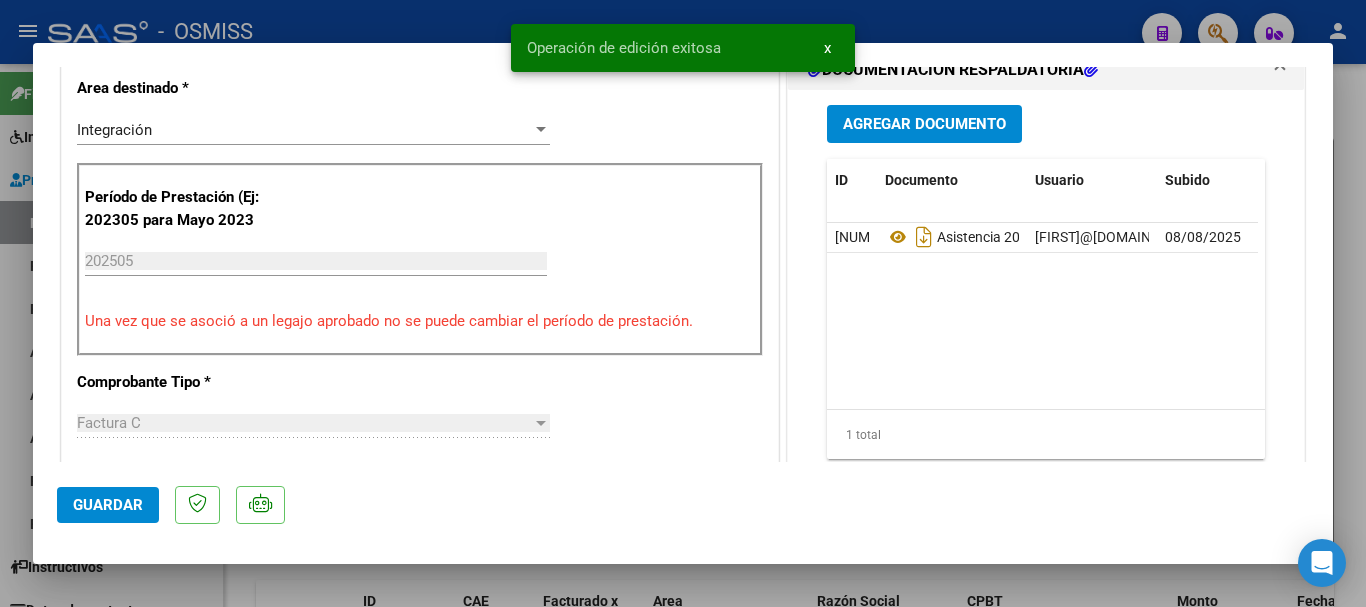 click at bounding box center (683, 303) 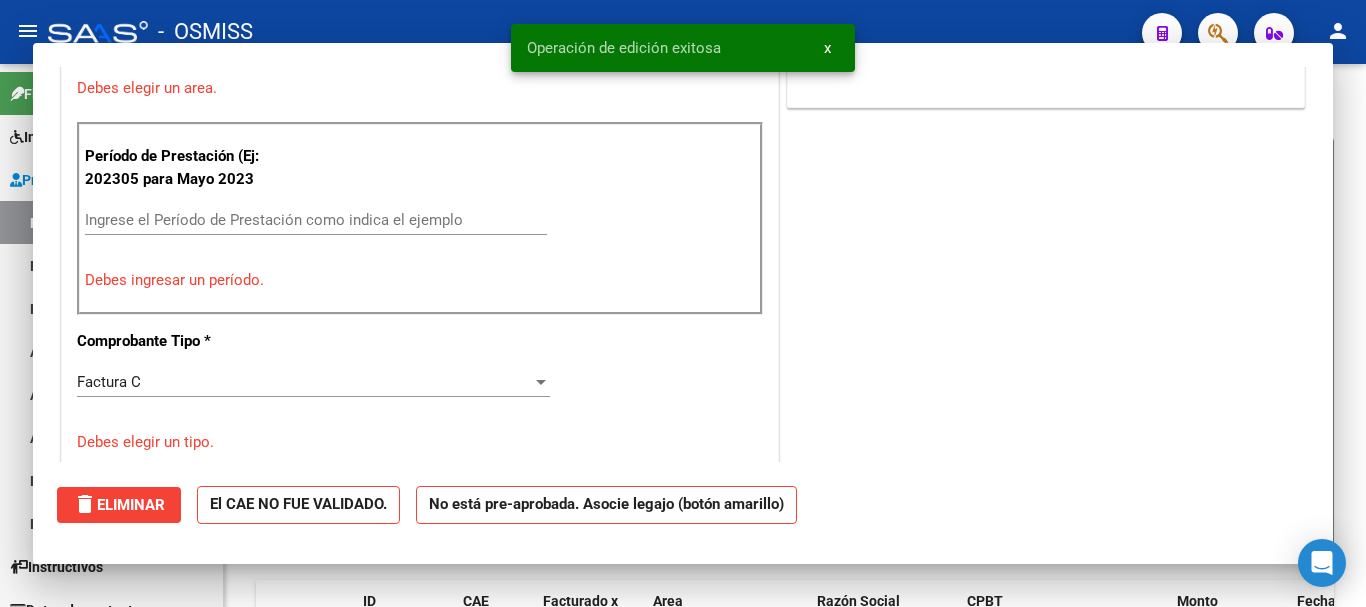 scroll, scrollTop: 414, scrollLeft: 0, axis: vertical 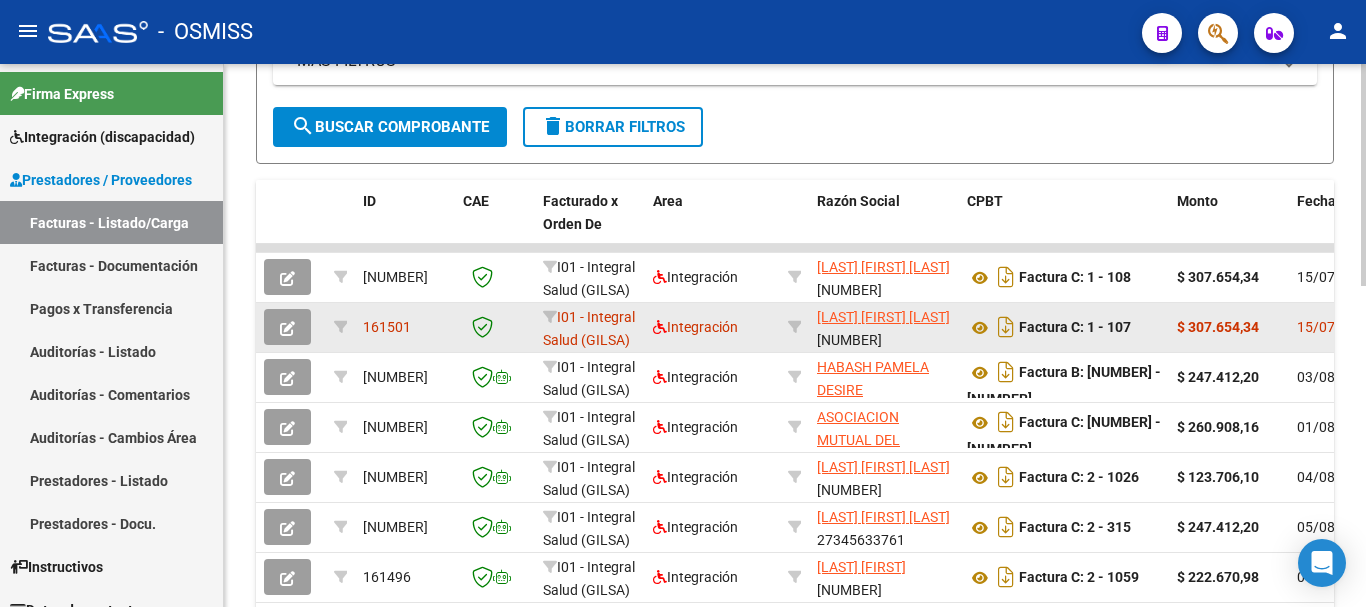 click 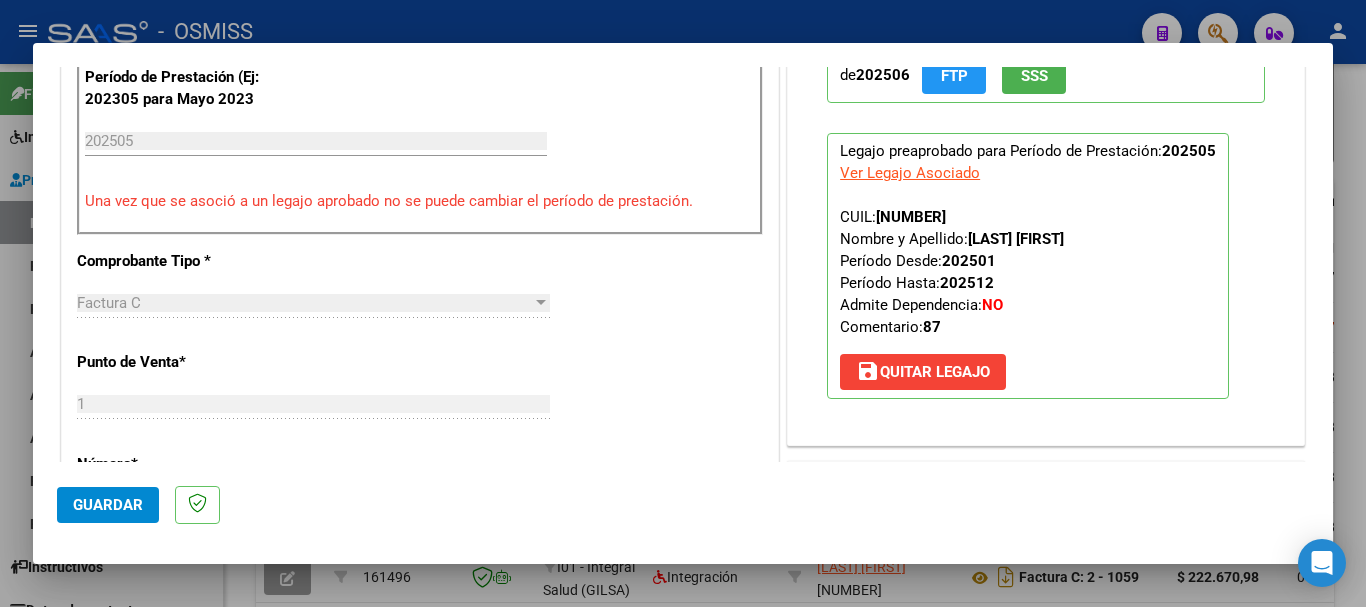 scroll, scrollTop: 600, scrollLeft: 0, axis: vertical 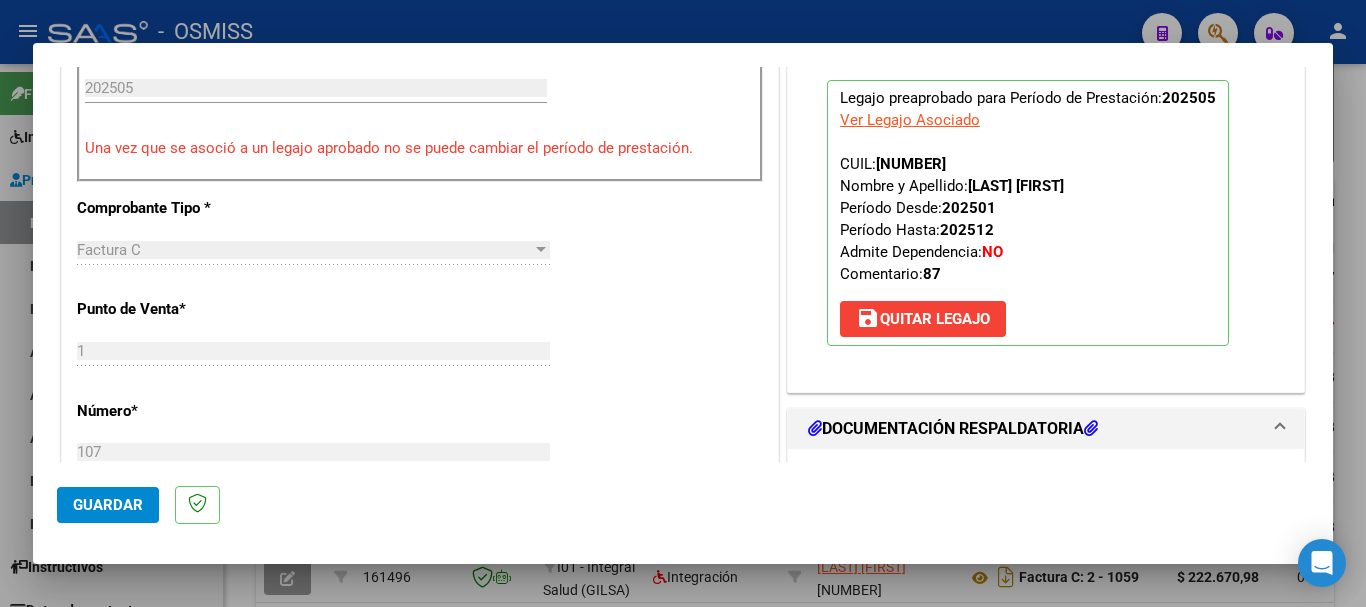 type 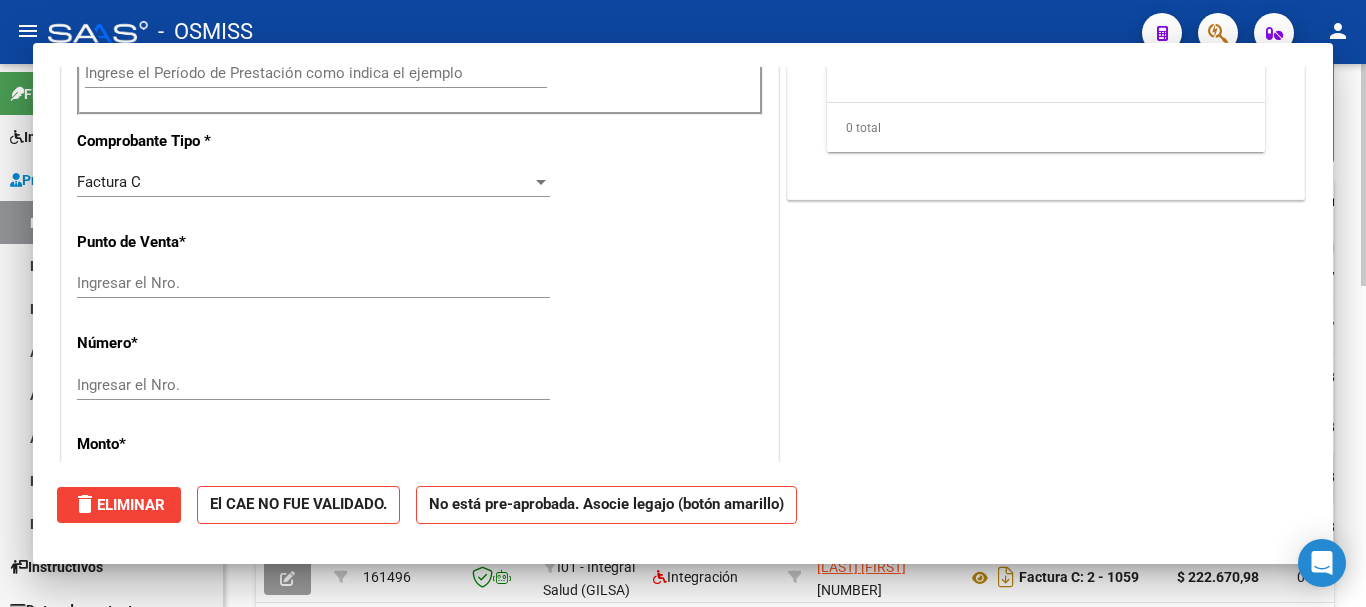 scroll, scrollTop: 0, scrollLeft: 0, axis: both 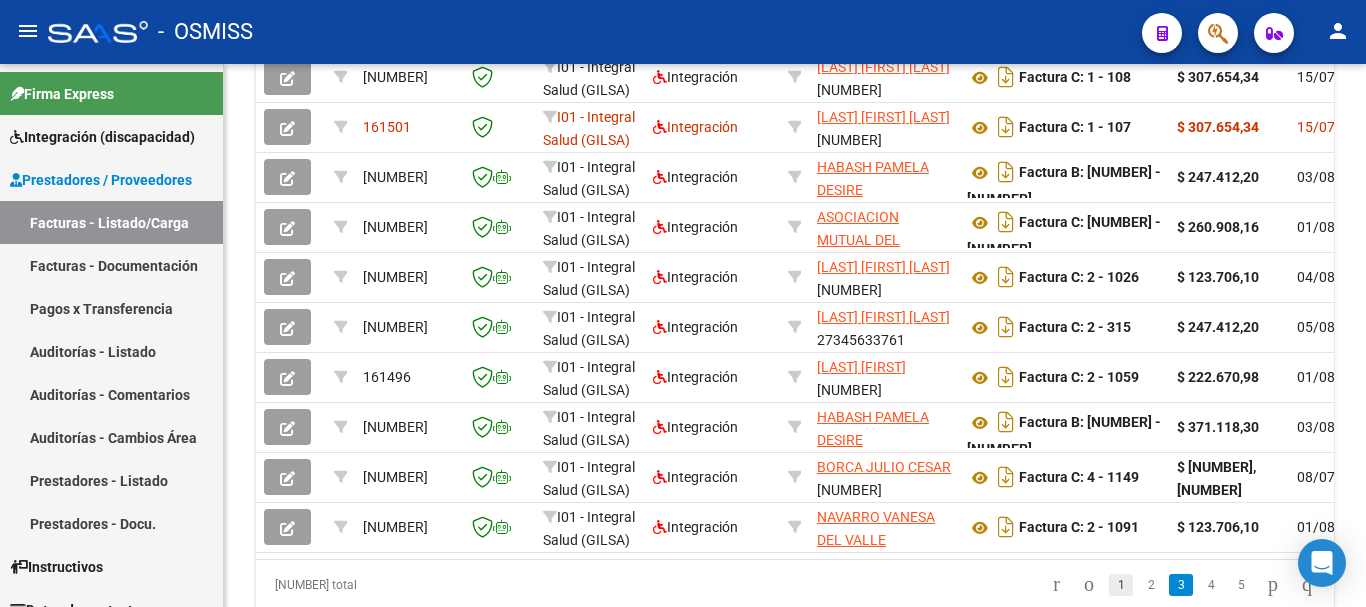 click on "1" 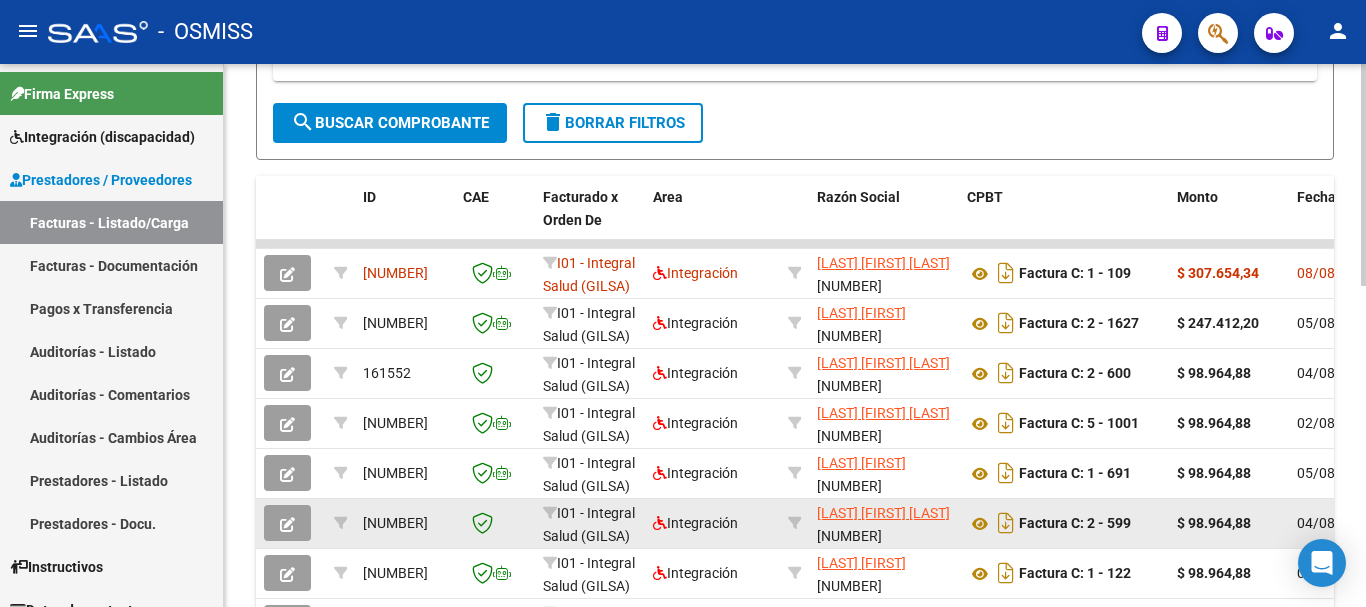 scroll, scrollTop: 500, scrollLeft: 0, axis: vertical 